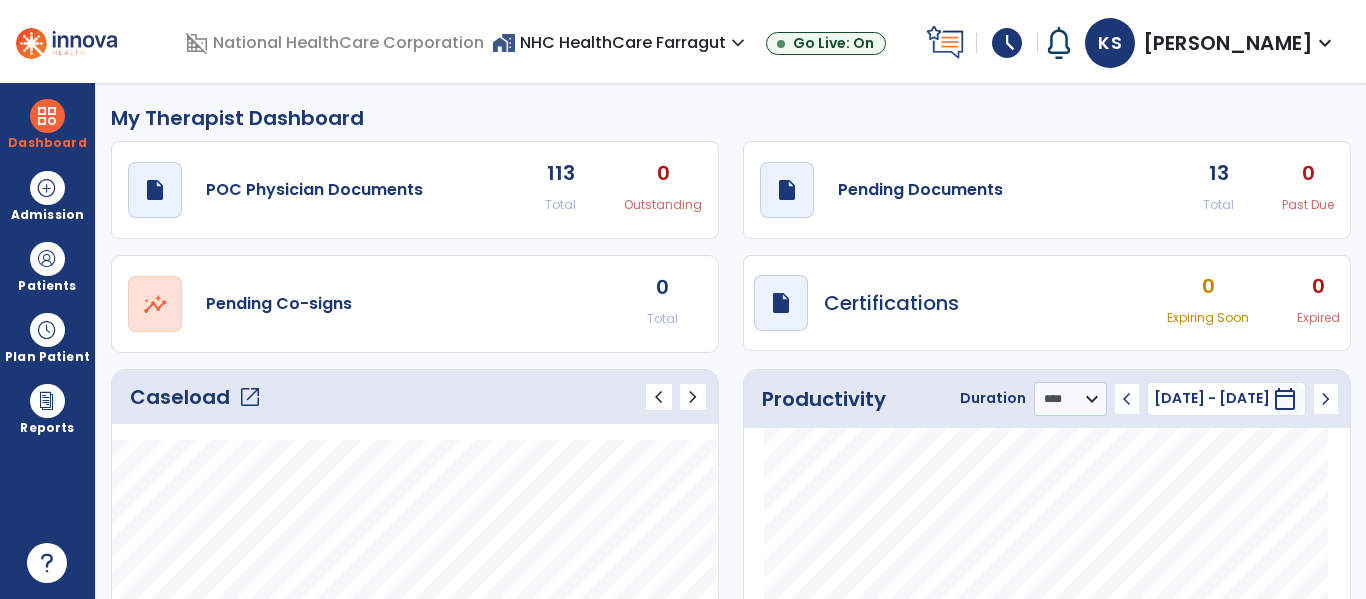 select on "****" 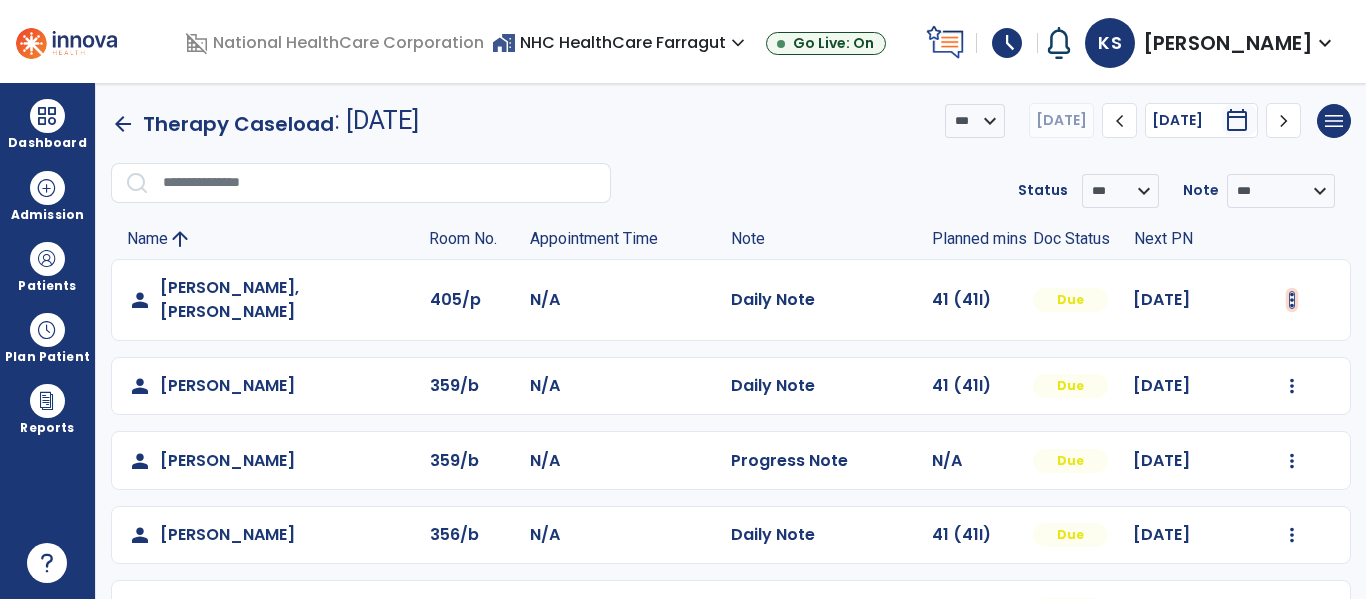 click at bounding box center [1292, 300] 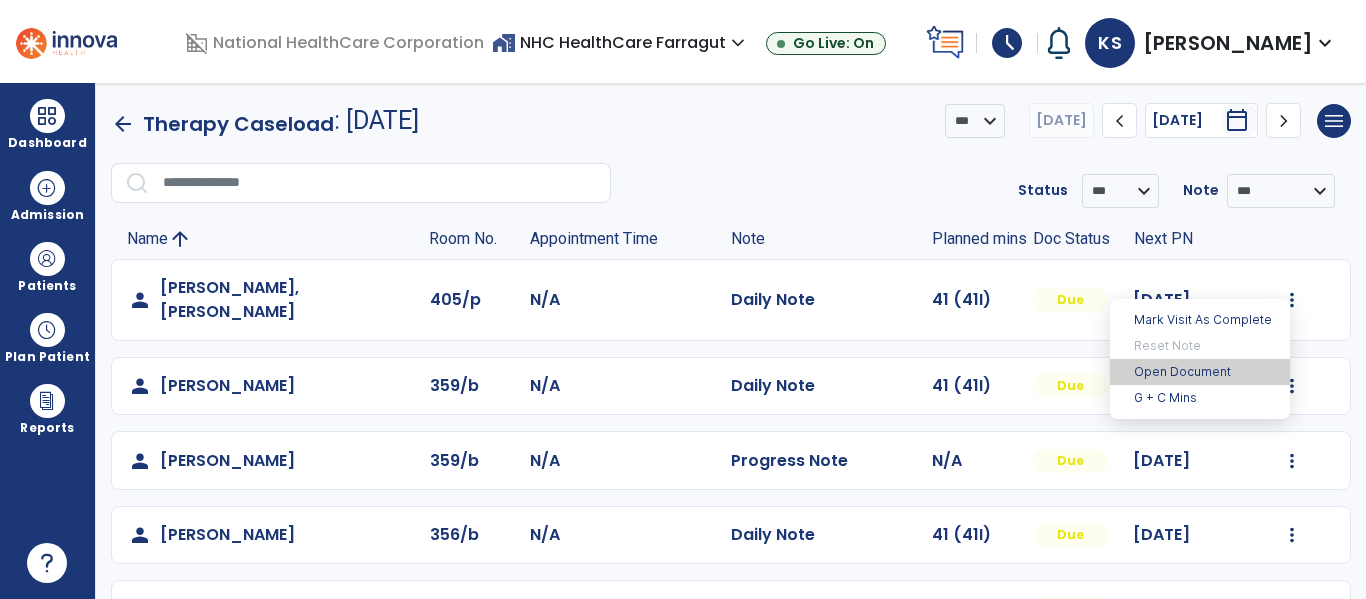 click on "Open Document" at bounding box center (1200, 372) 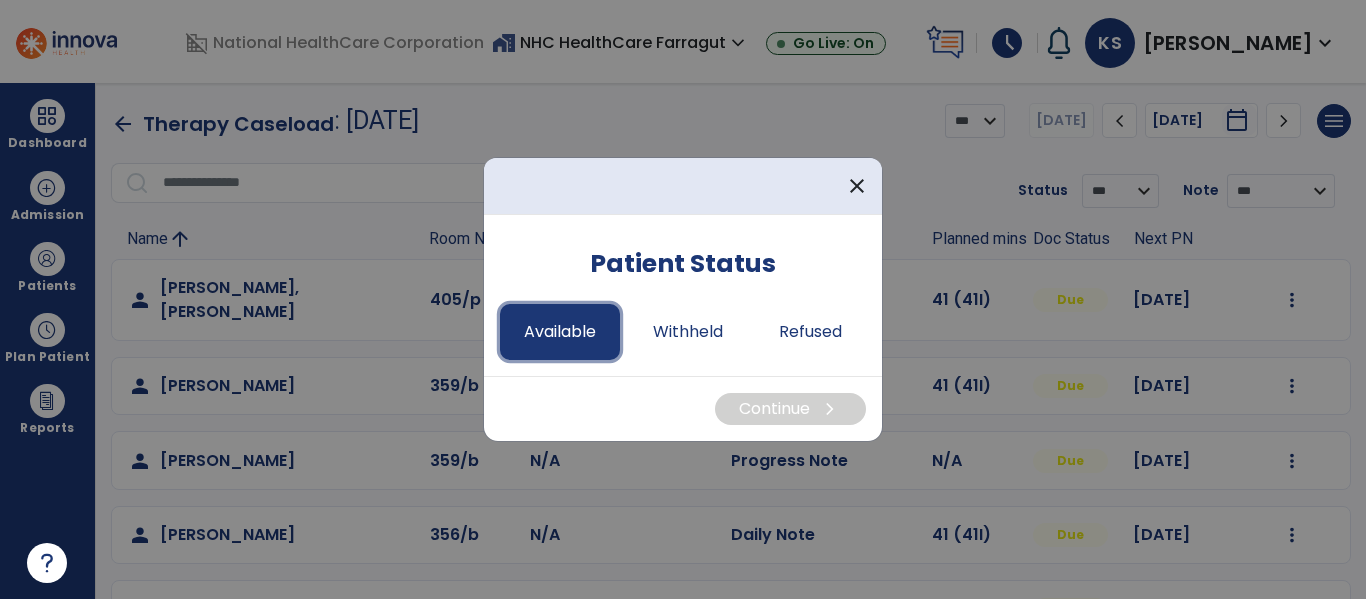 click on "Available" at bounding box center [560, 332] 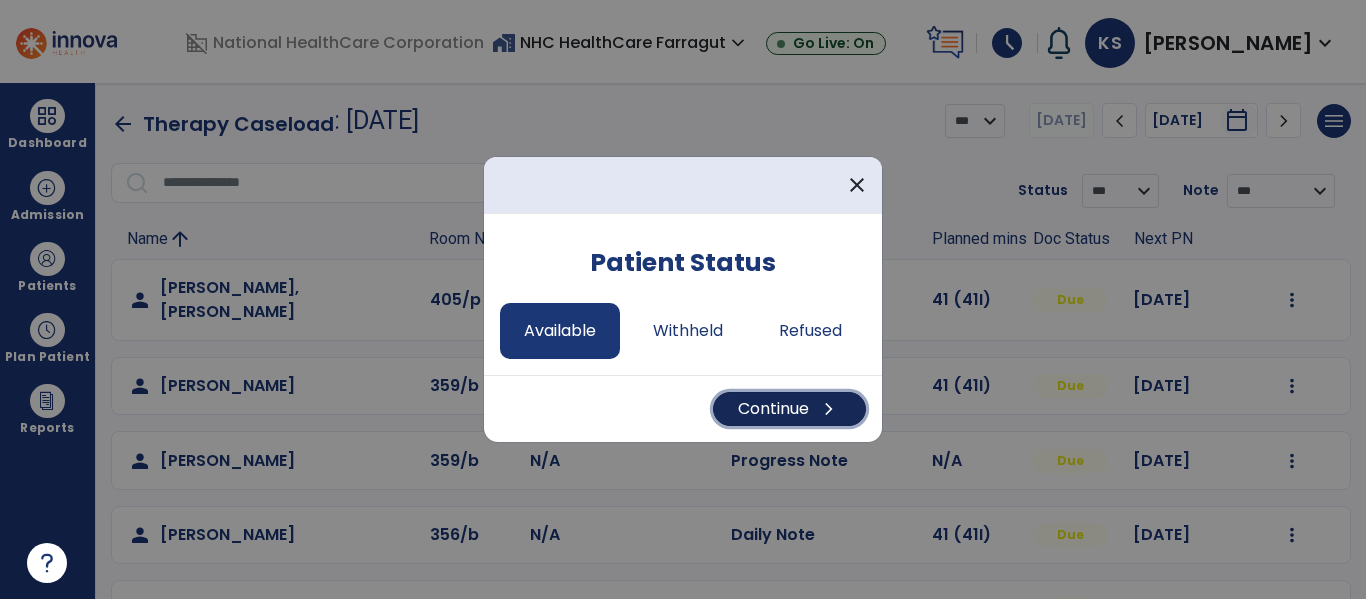 click on "Continue   chevron_right" at bounding box center (789, 409) 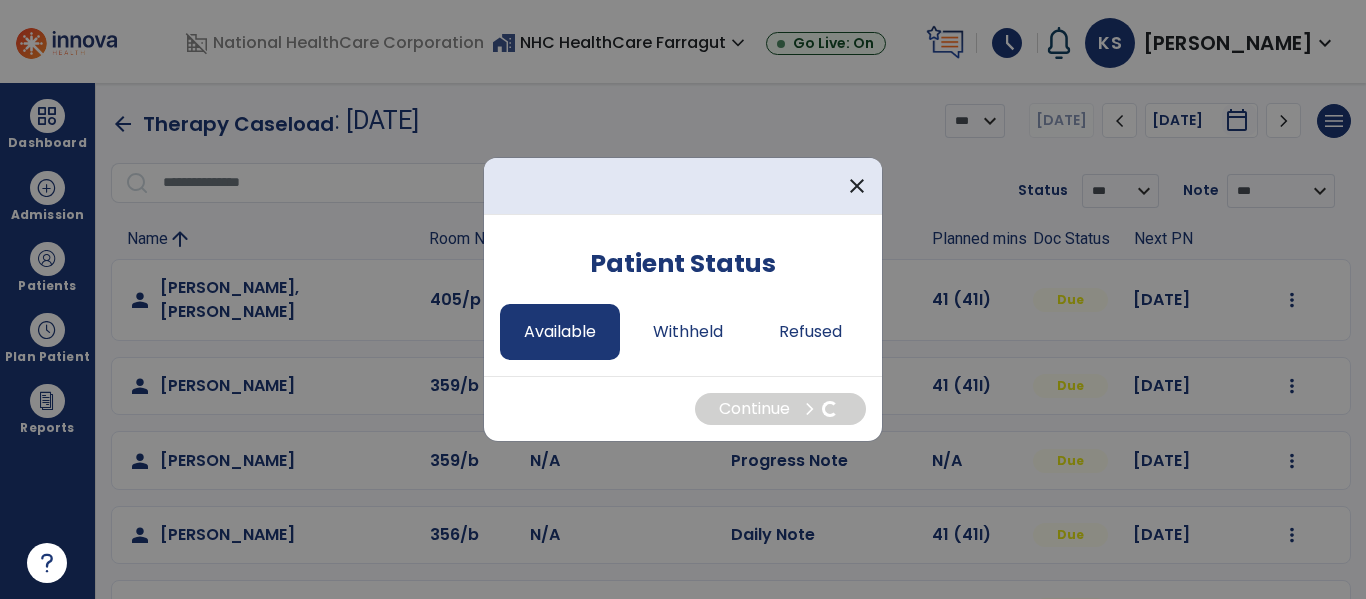 select on "*" 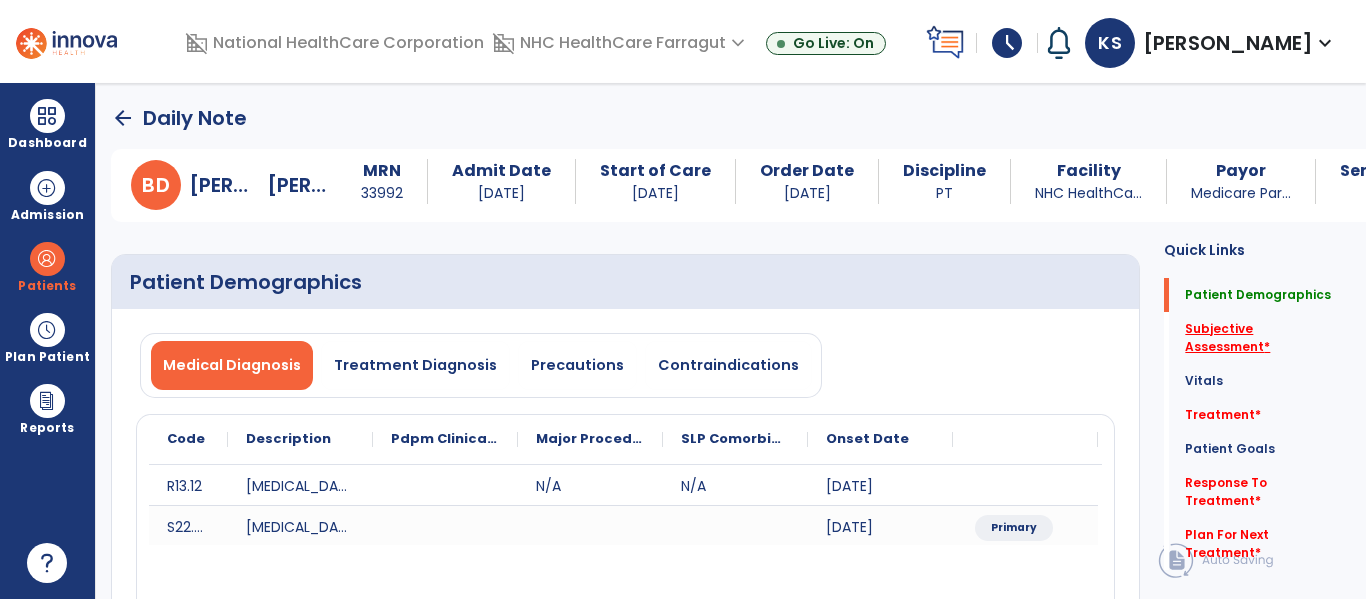click on "Subjective Assessment   *" 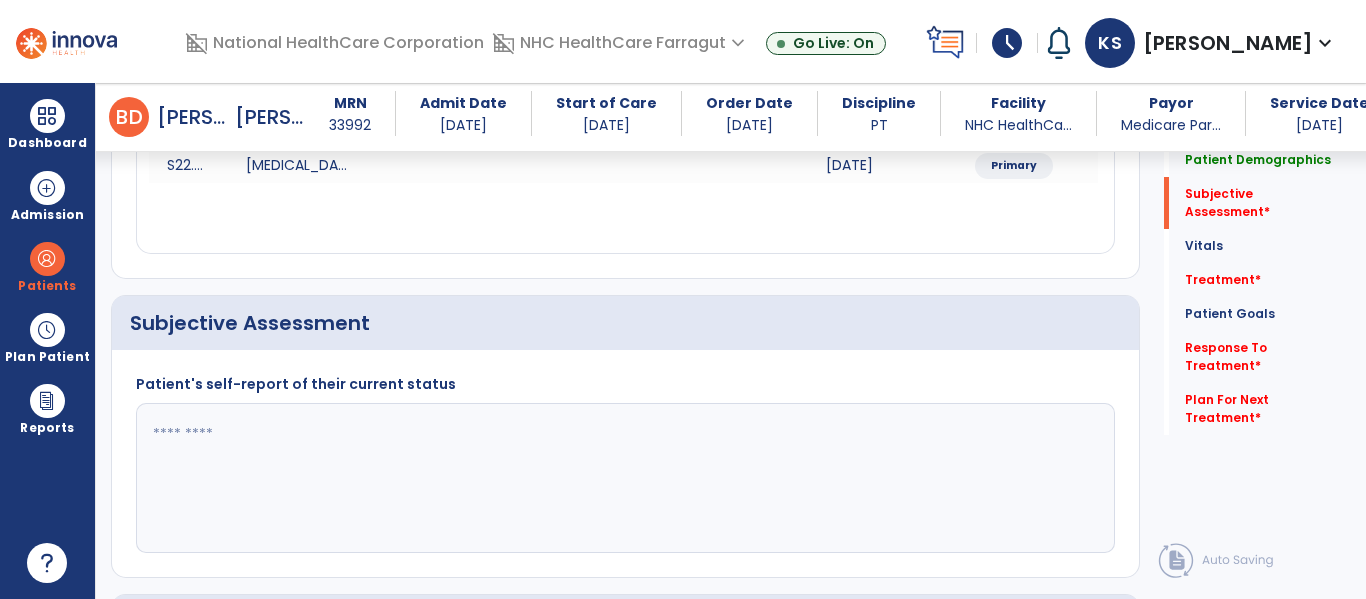 scroll, scrollTop: 457, scrollLeft: 0, axis: vertical 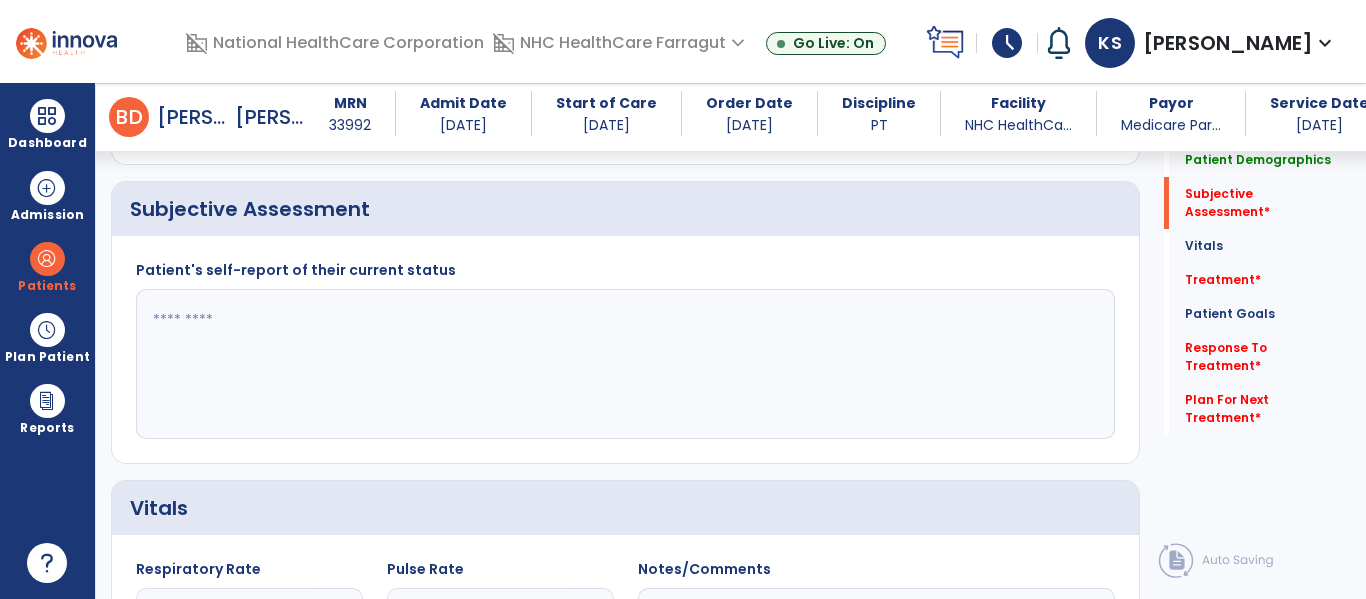 click 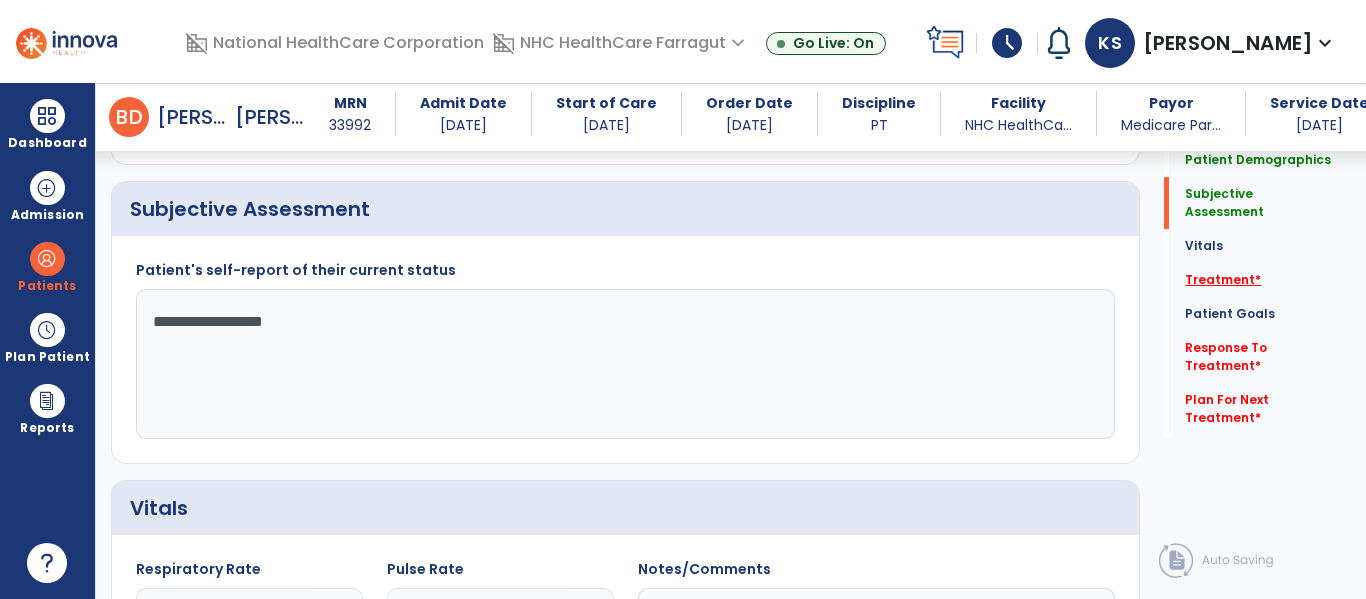 type on "**********" 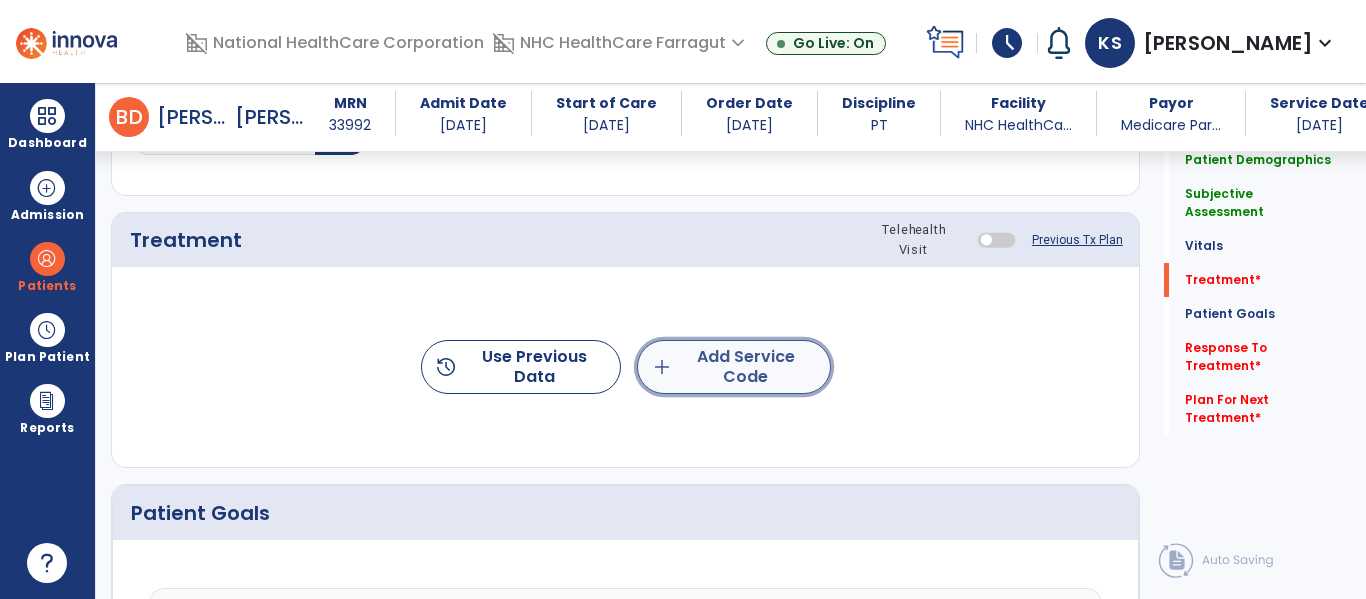 click on "add  Add Service Code" 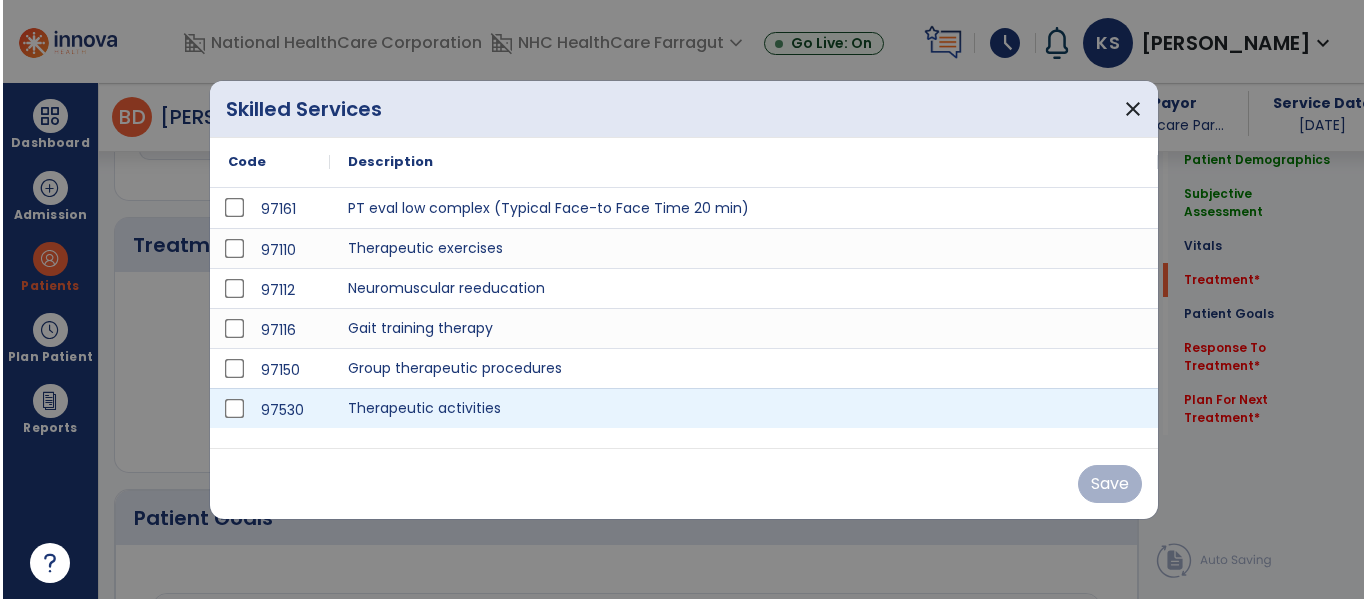 scroll, scrollTop: 1147, scrollLeft: 0, axis: vertical 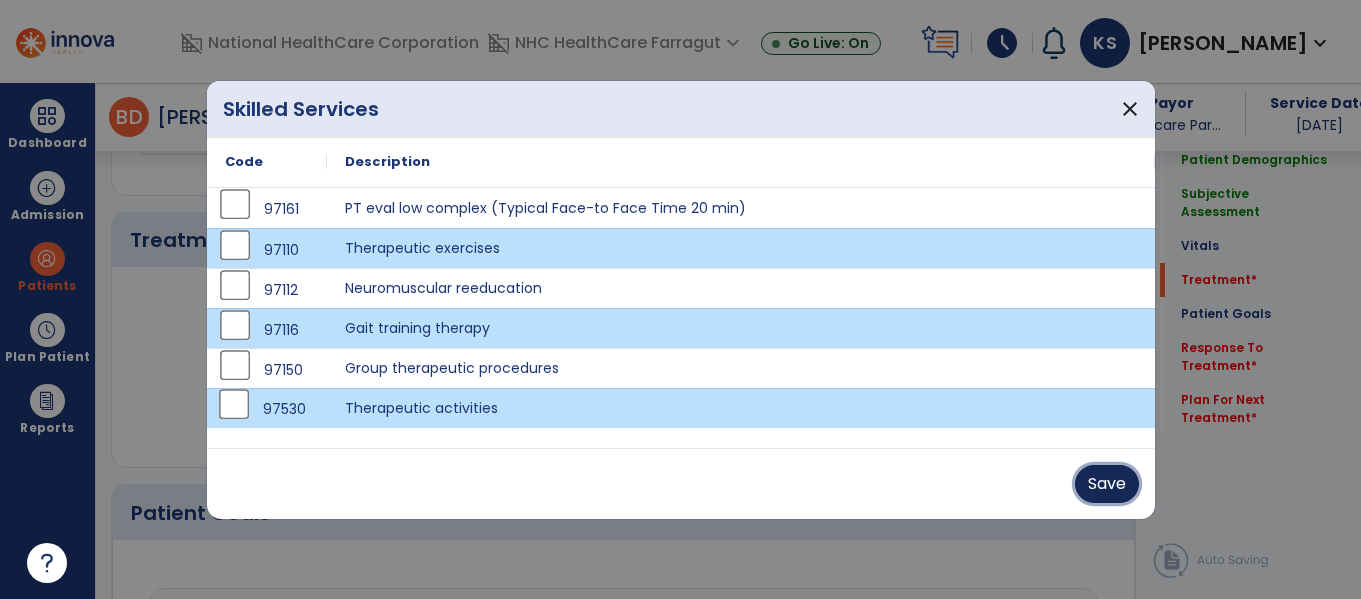 click on "Save" at bounding box center (1107, 484) 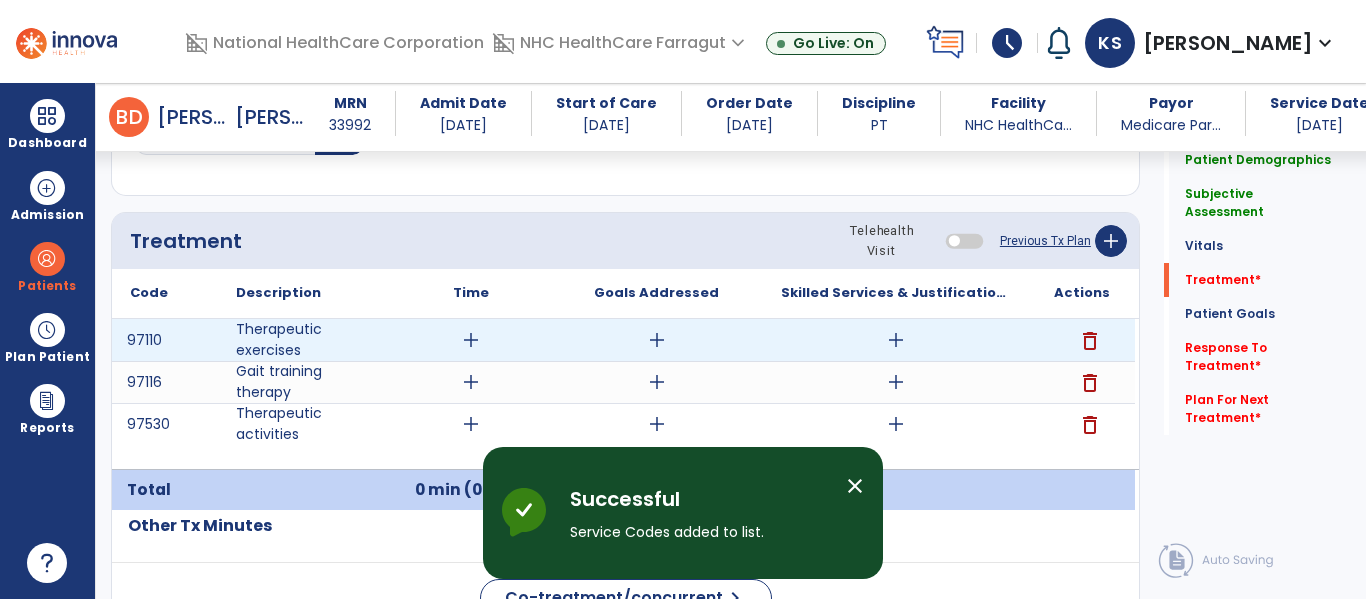 click on "add" at bounding box center [471, 340] 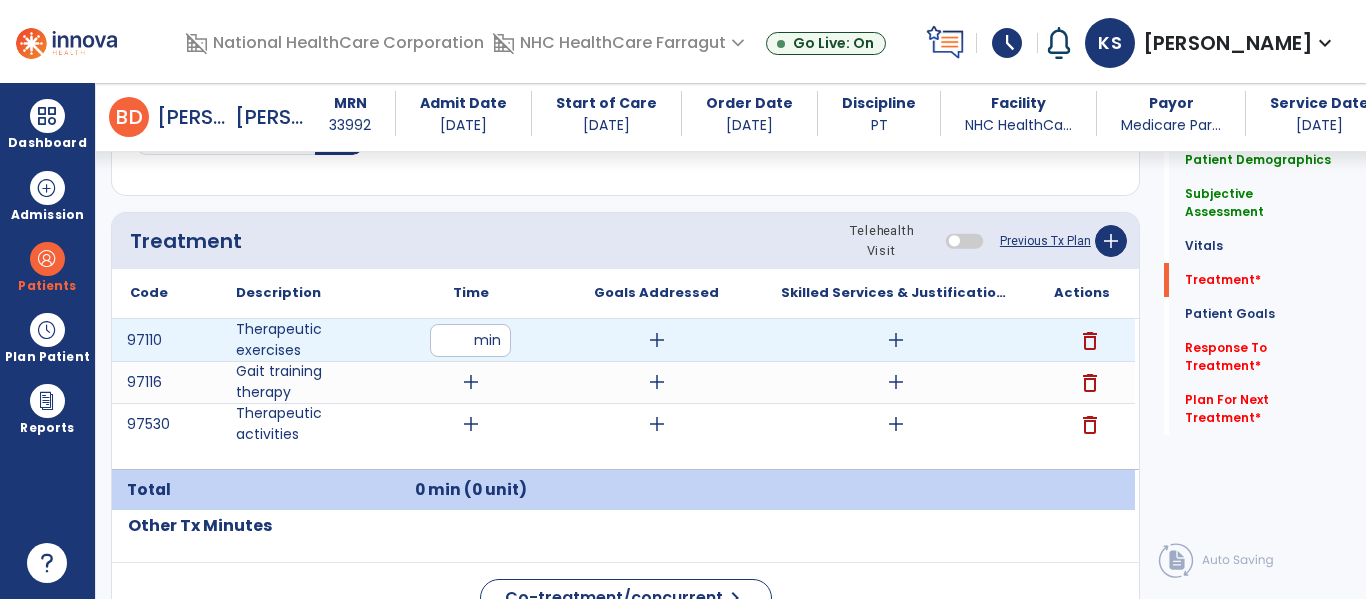 type on "**" 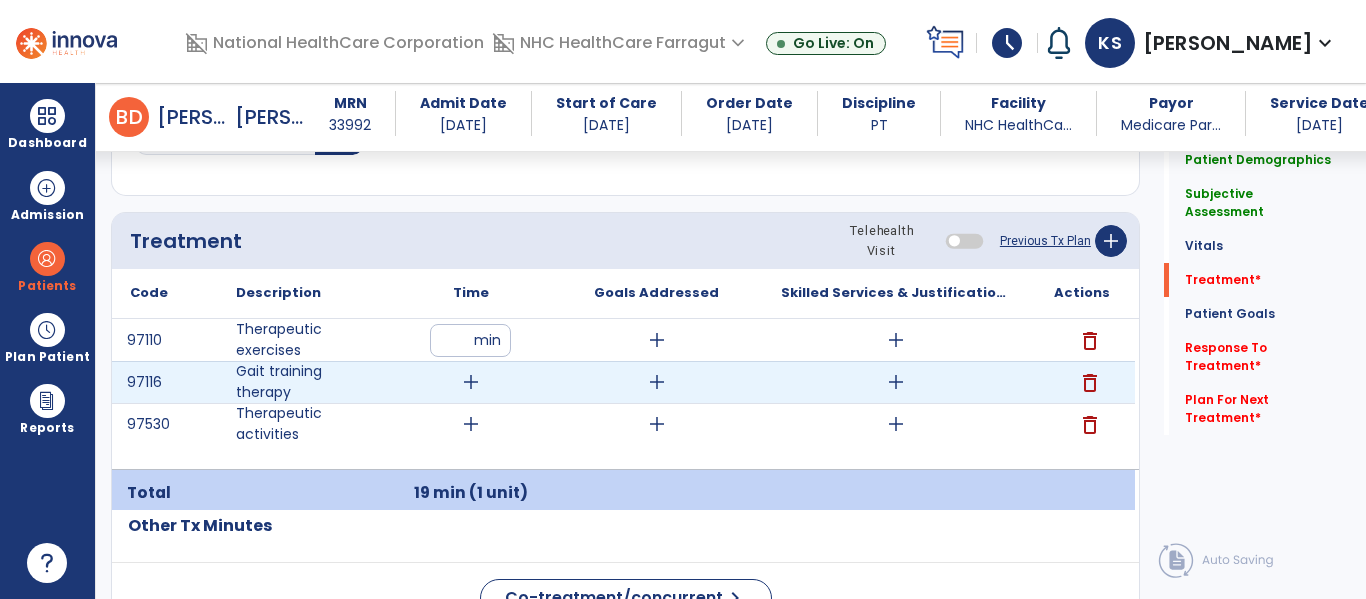 click on "add" at bounding box center (471, 382) 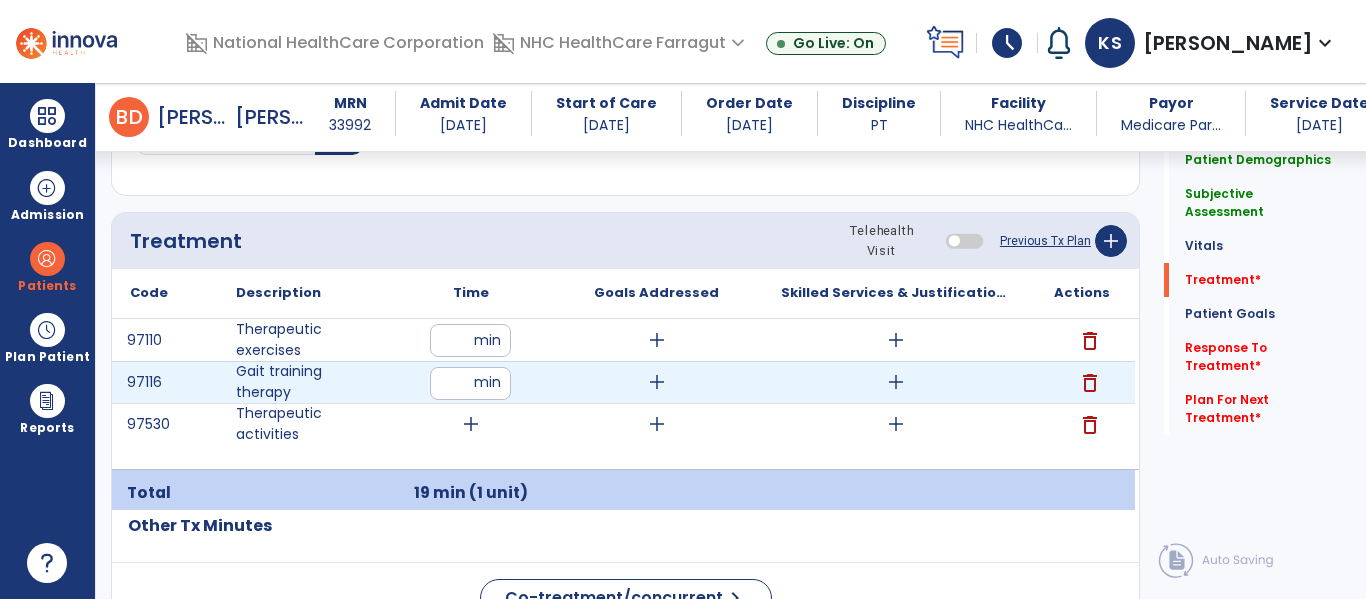 type on "**" 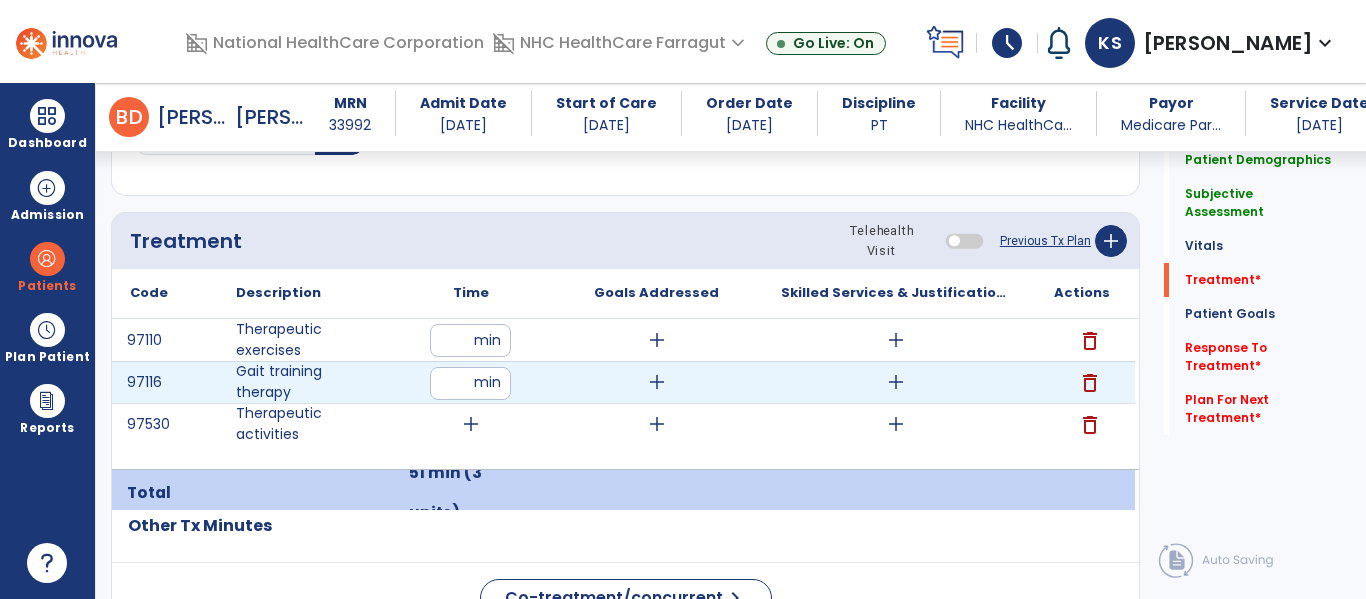 click on "**" at bounding box center [470, 383] 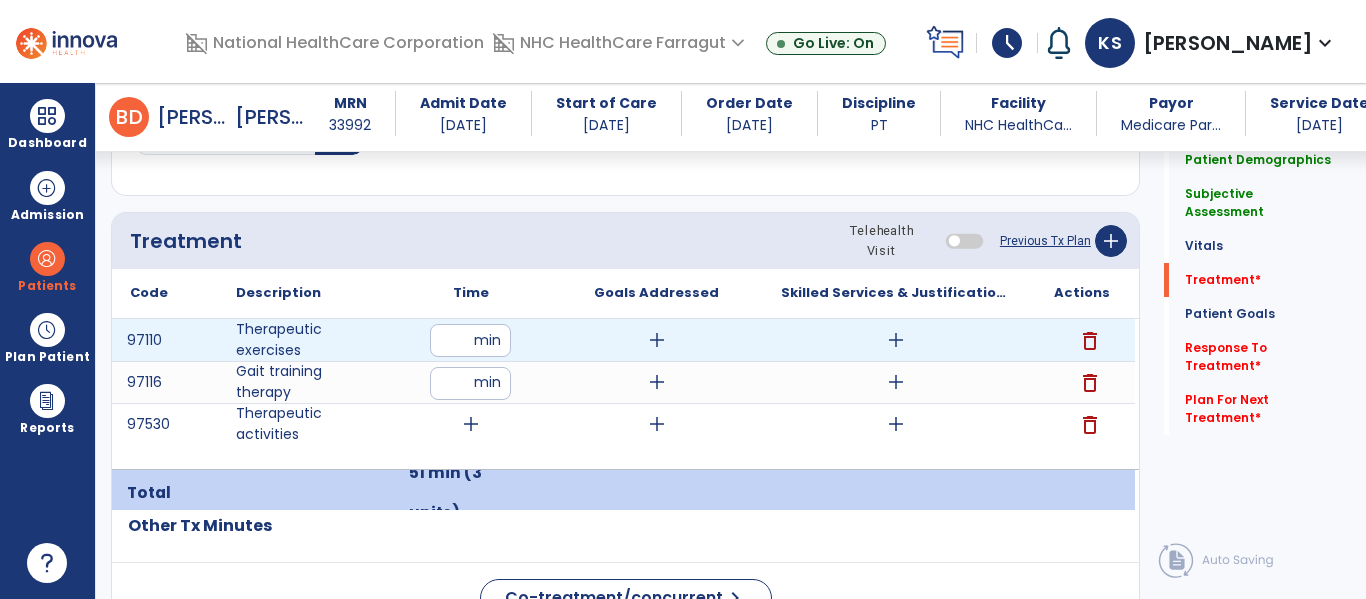 click on "**" at bounding box center [470, 340] 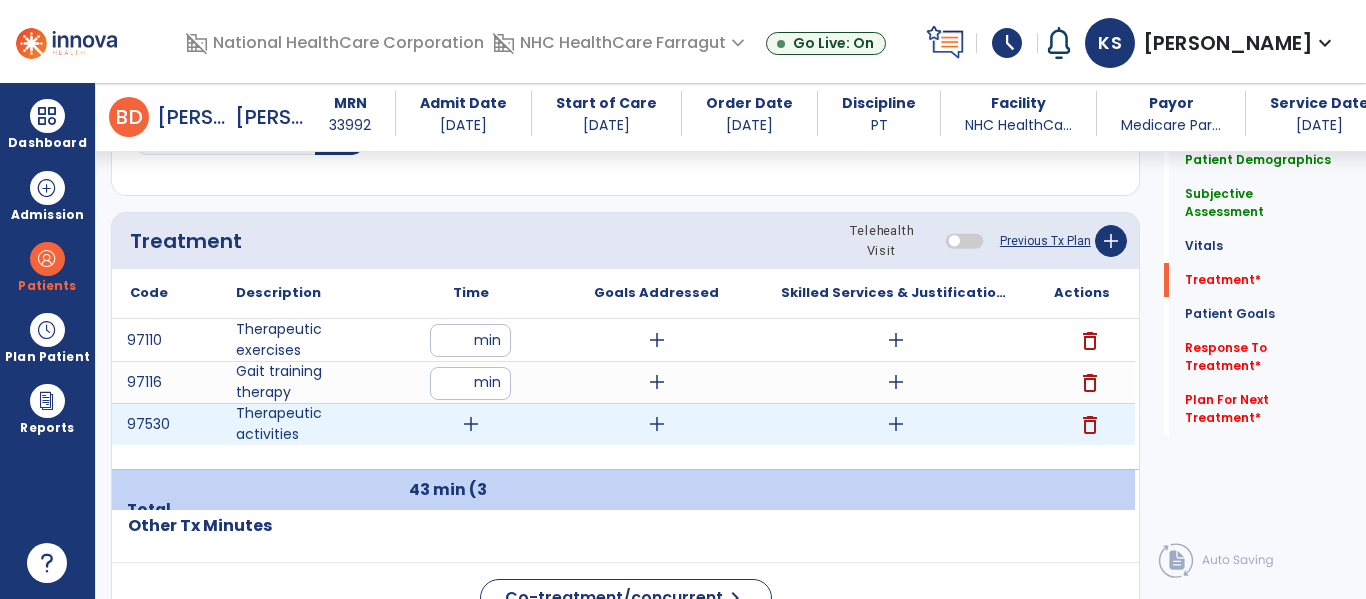 click on "add" at bounding box center [471, 424] 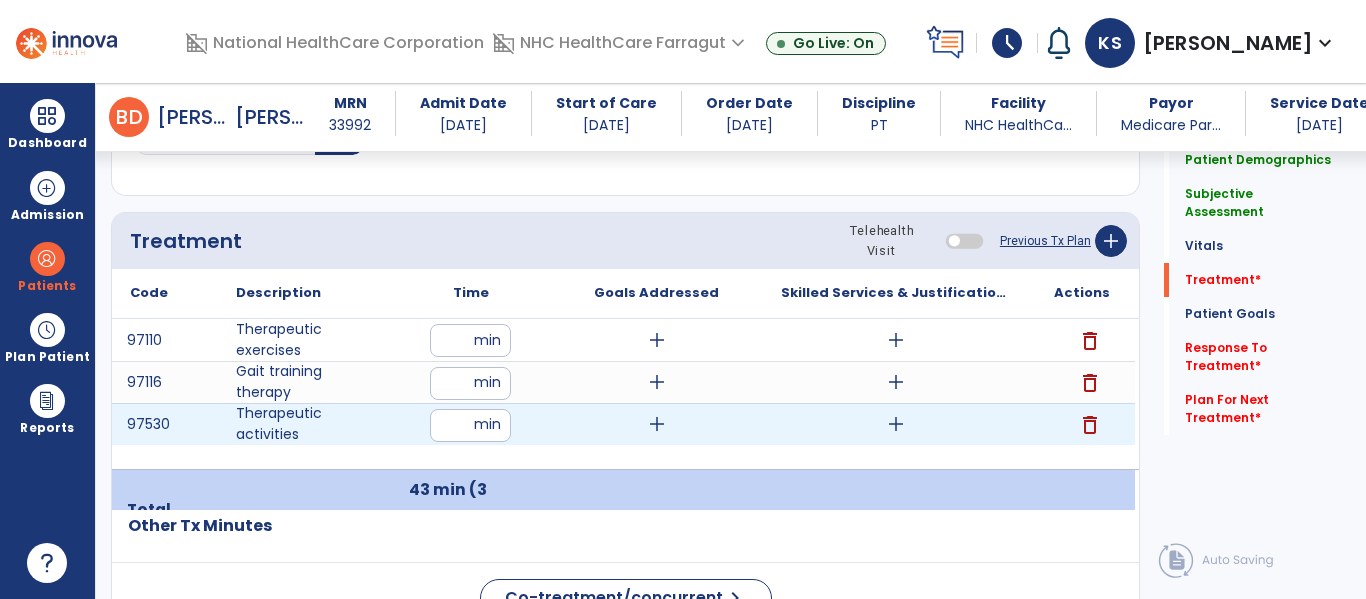 type on "*" 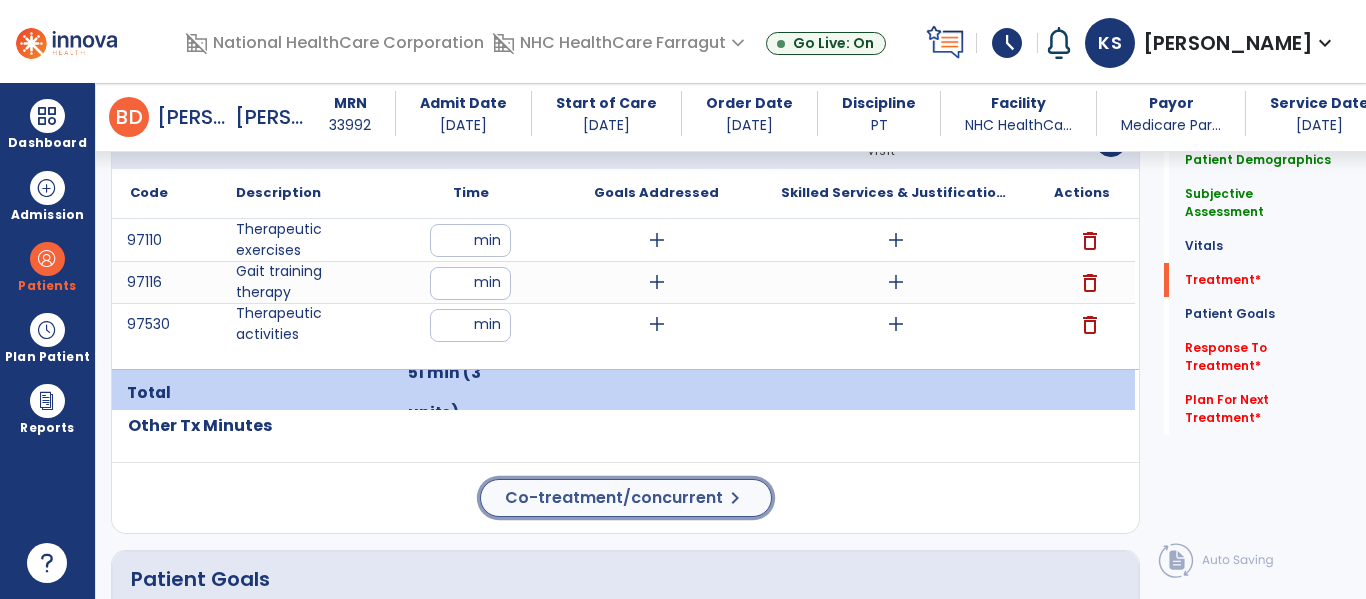 click on "Co-treatment/concurrent" 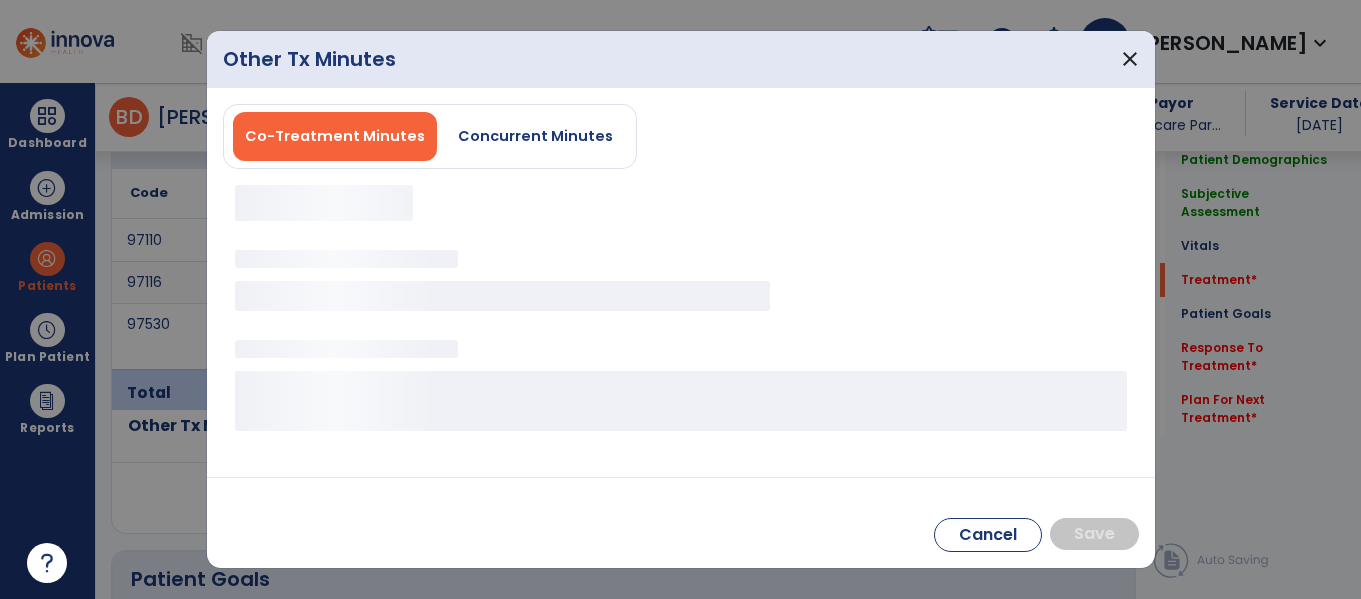 scroll, scrollTop: 1247, scrollLeft: 0, axis: vertical 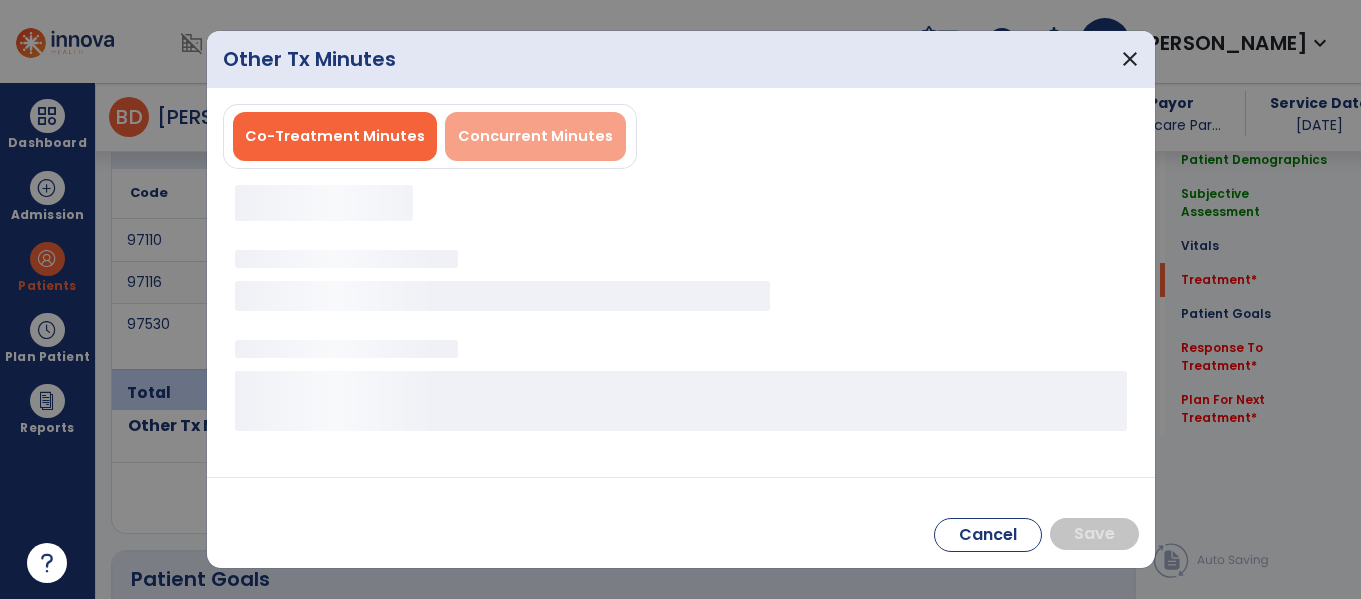click on "Concurrent Minutes" at bounding box center [535, 136] 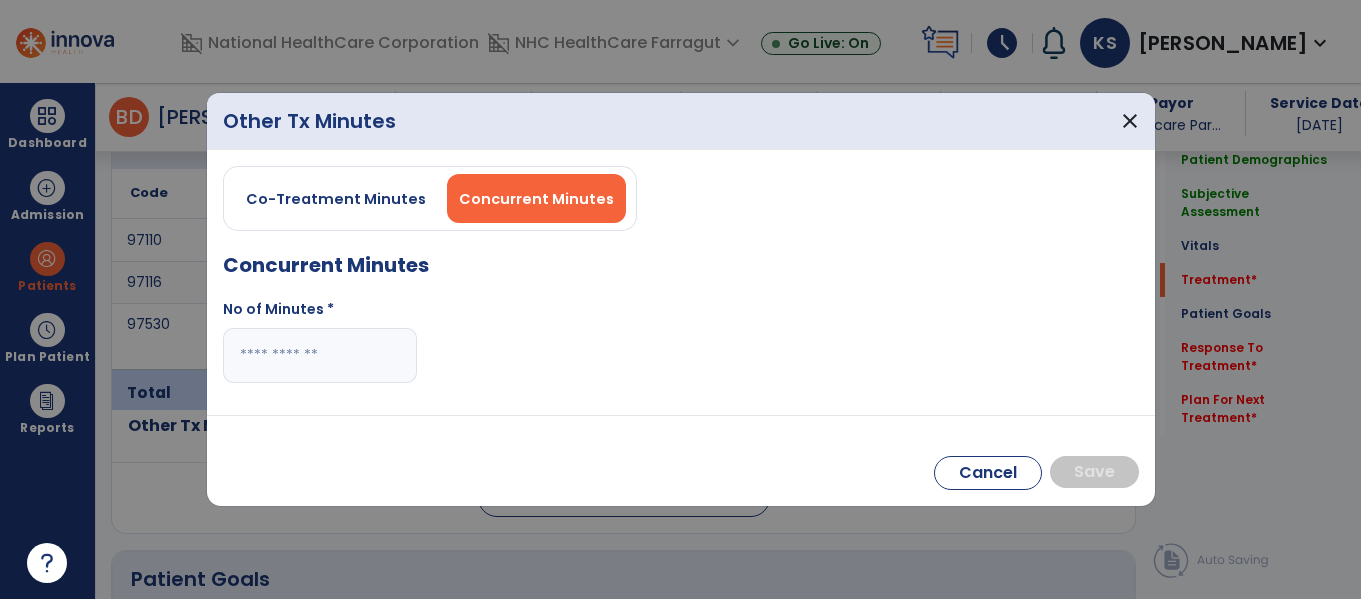 click at bounding box center [320, 355] 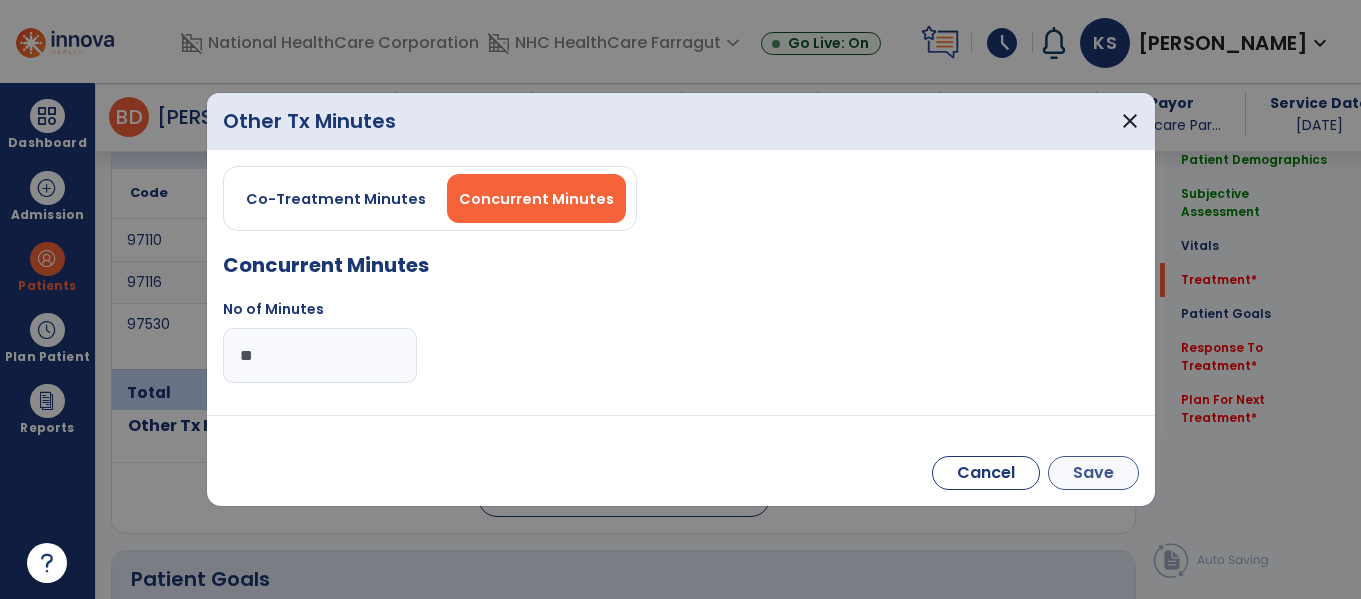 type on "**" 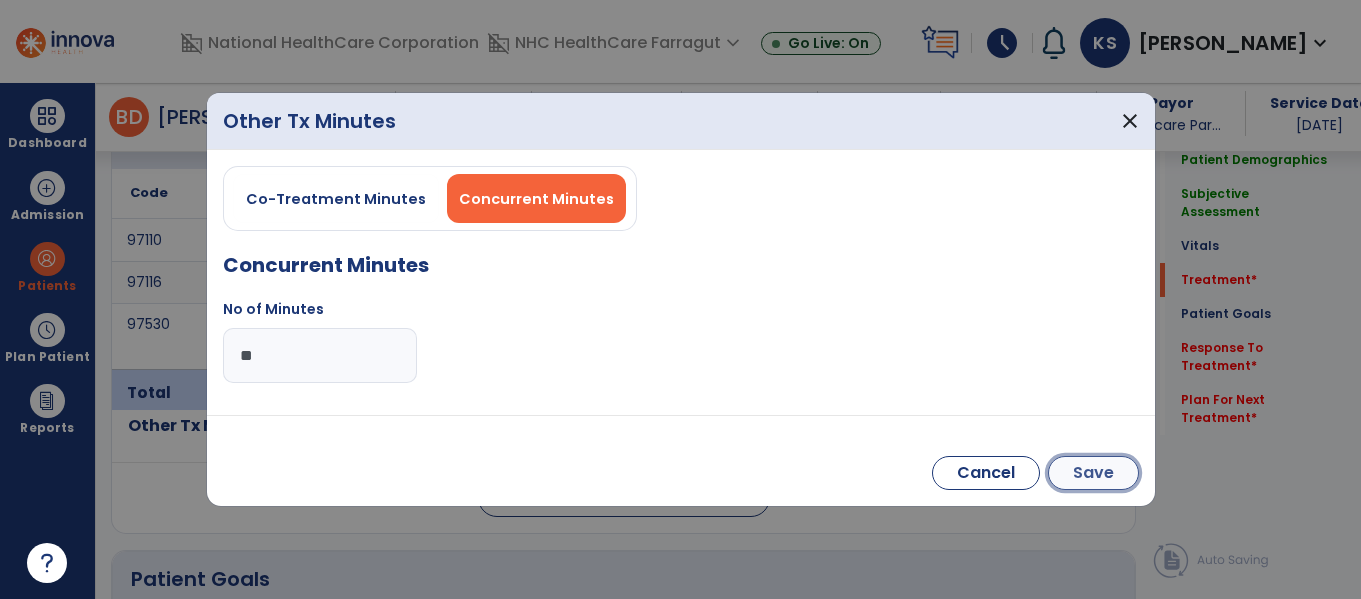 click on "Save" at bounding box center [1093, 473] 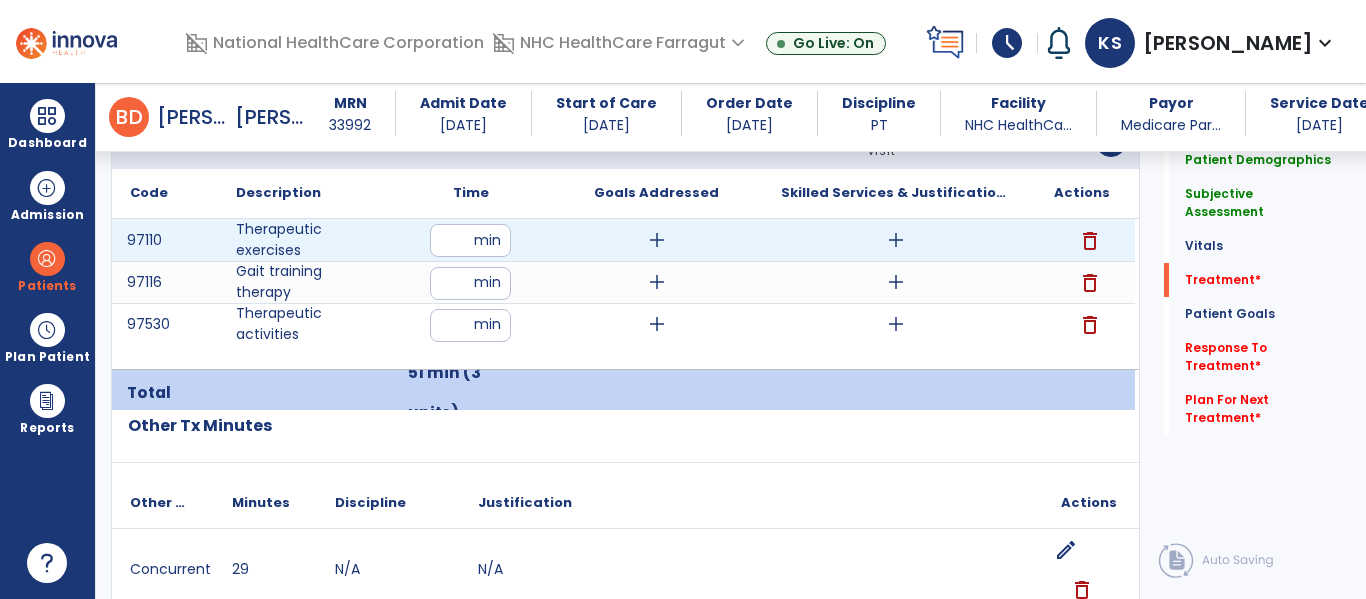 click on "add" at bounding box center [896, 240] 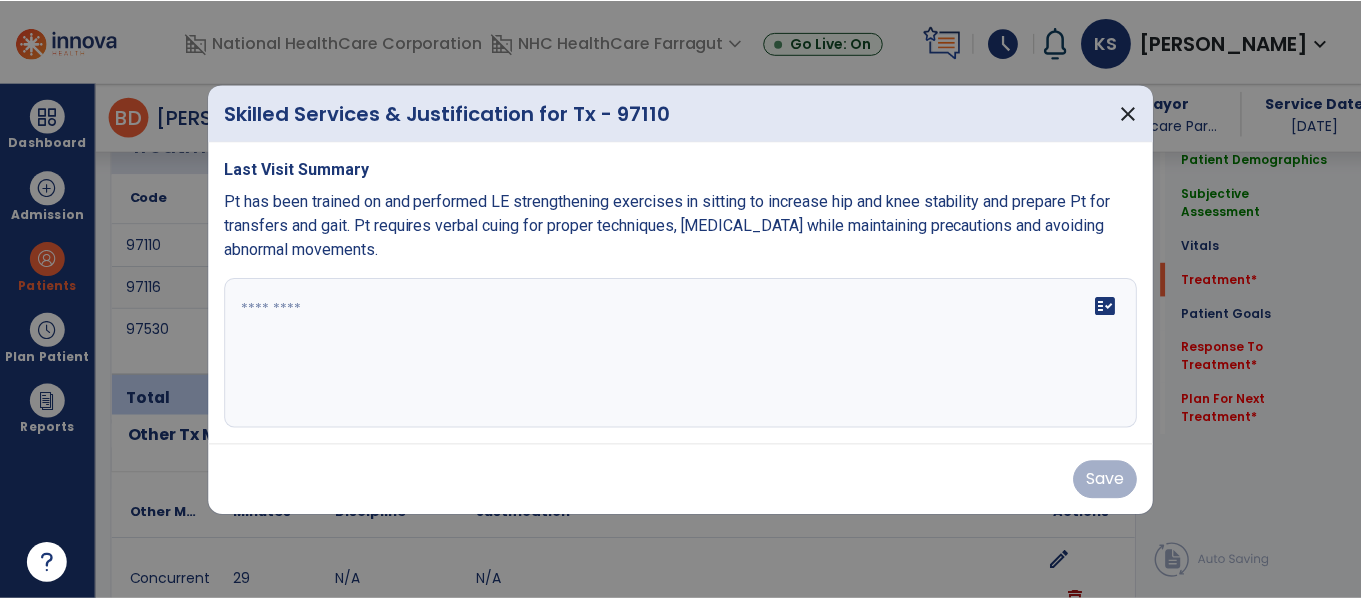scroll, scrollTop: 1247, scrollLeft: 0, axis: vertical 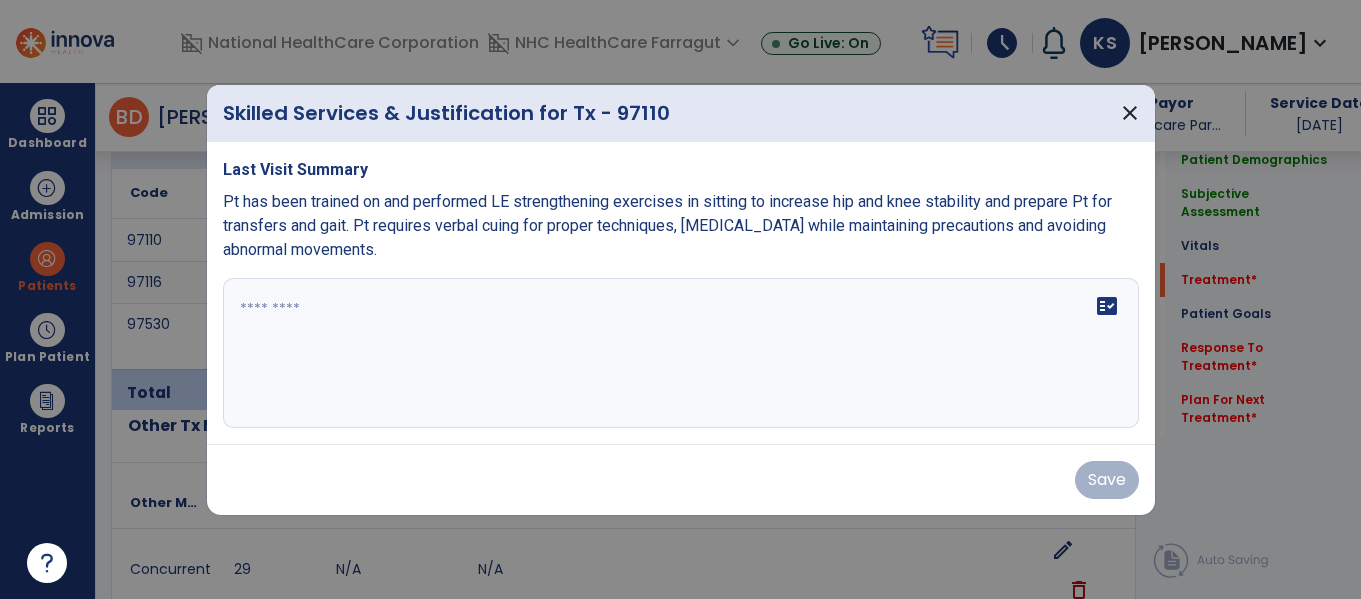 click at bounding box center (681, 353) 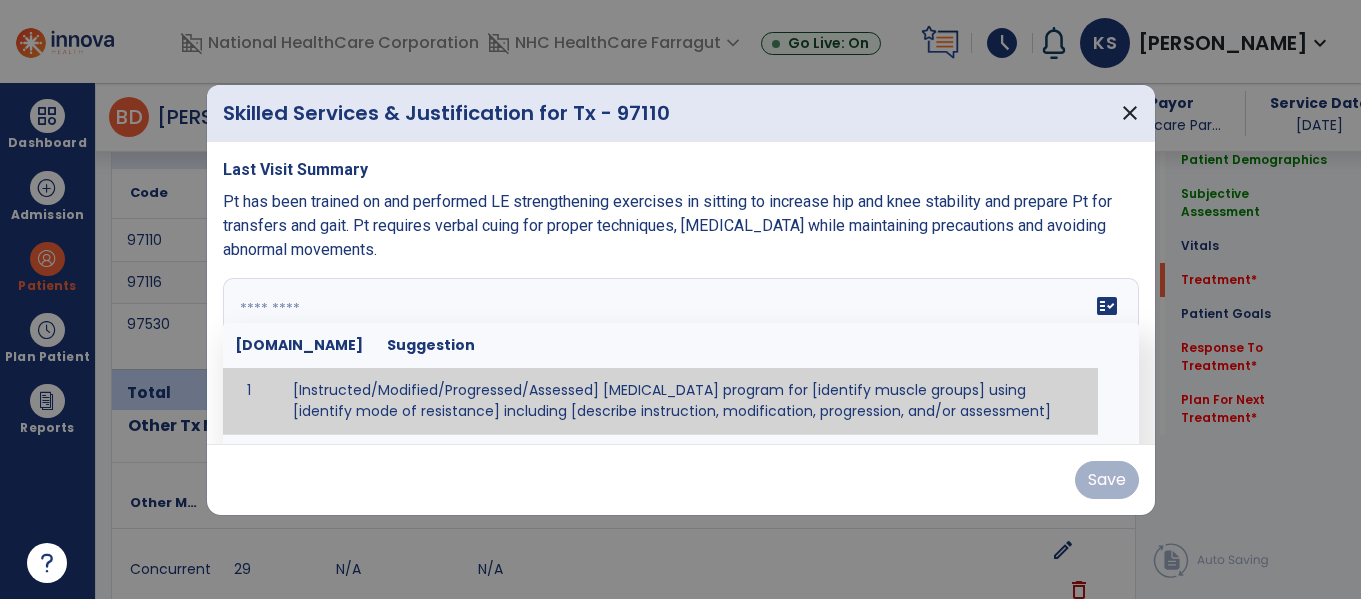 paste on "**********" 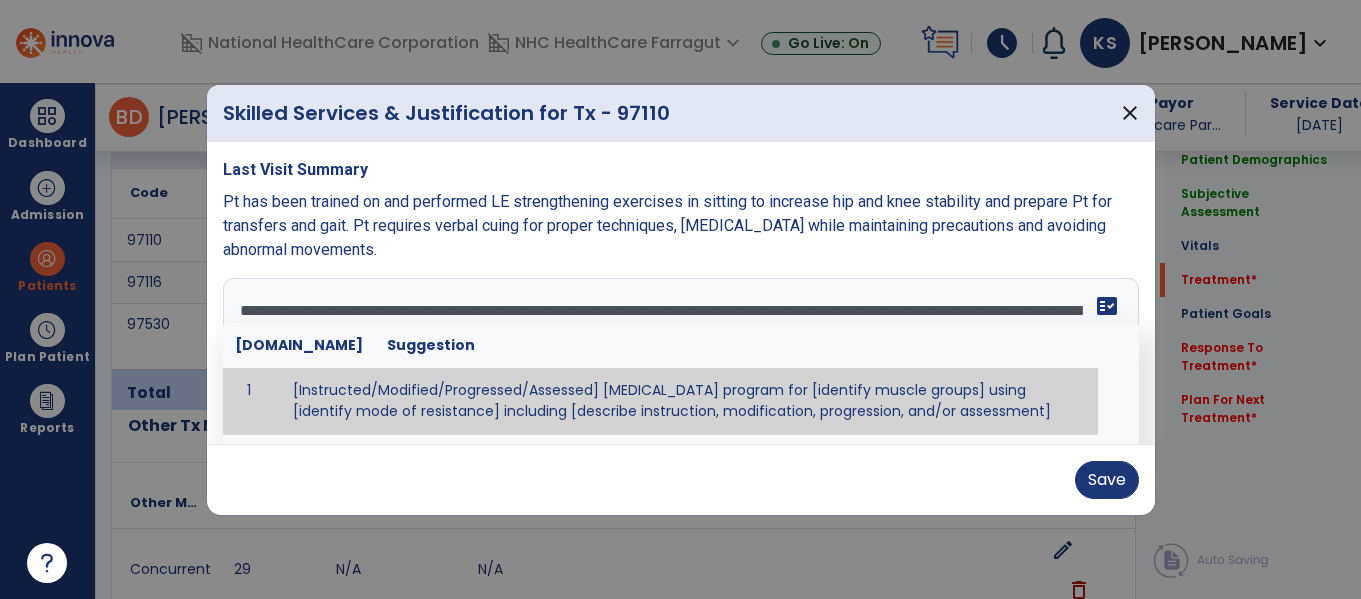 scroll, scrollTop: 40, scrollLeft: 0, axis: vertical 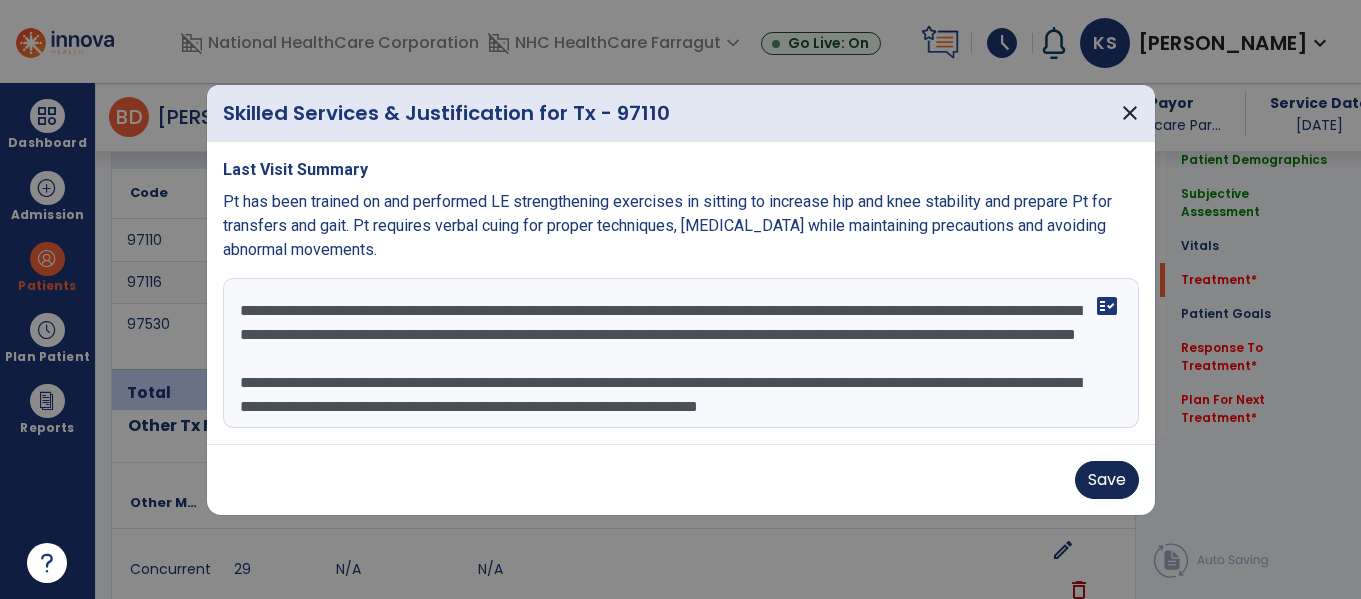 type on "**********" 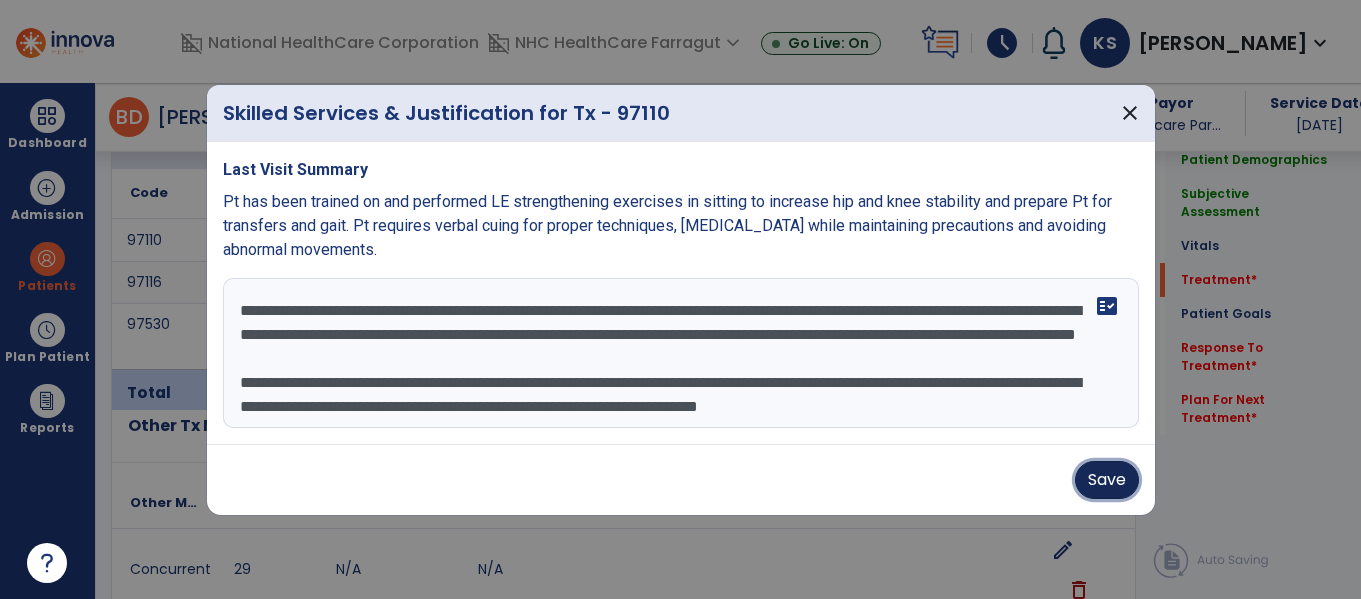 click on "Save" at bounding box center [1107, 480] 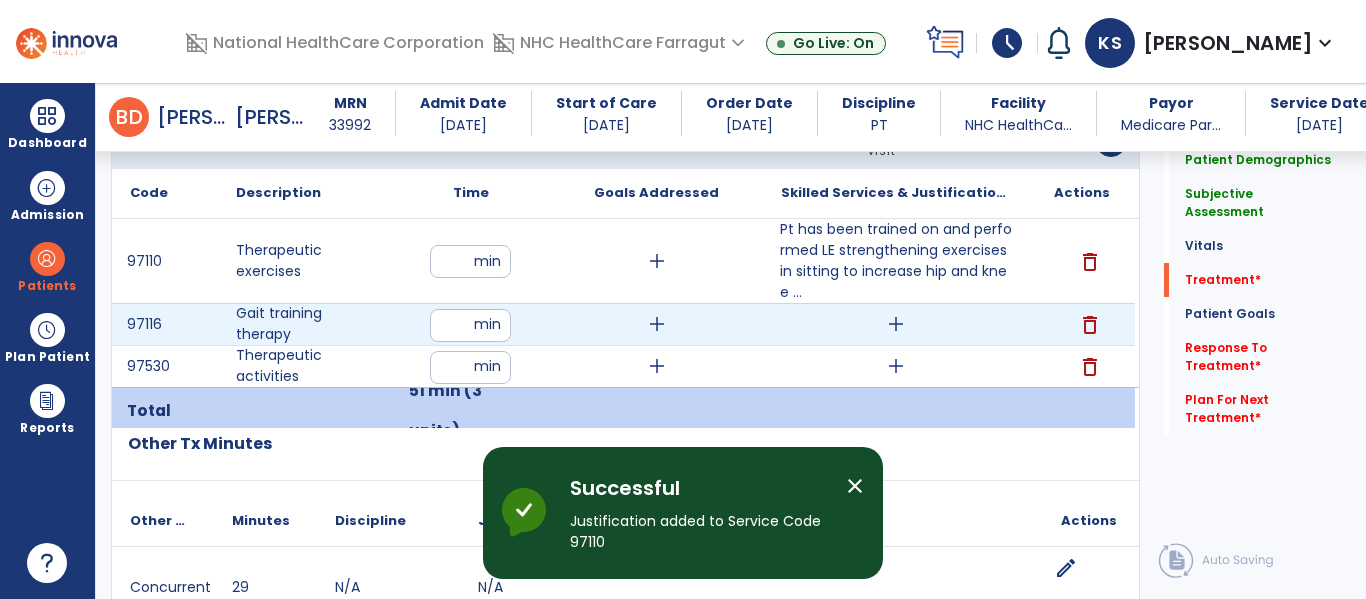 click on "add" at bounding box center [896, 324] 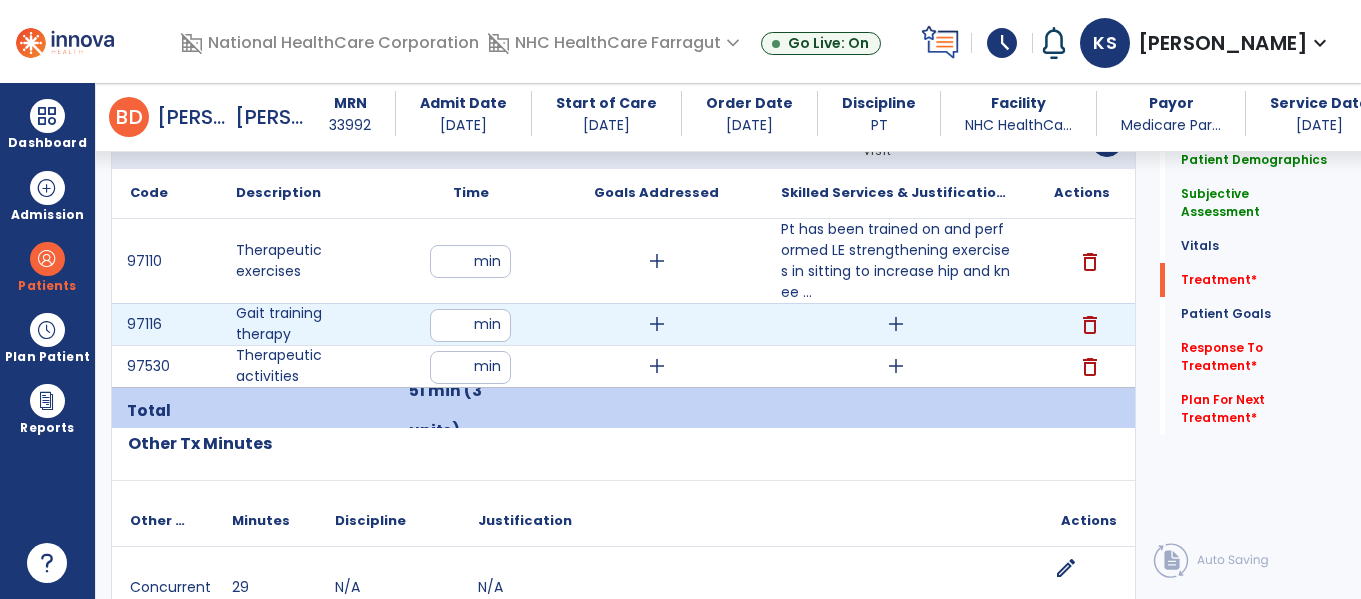 scroll, scrollTop: 1247, scrollLeft: 0, axis: vertical 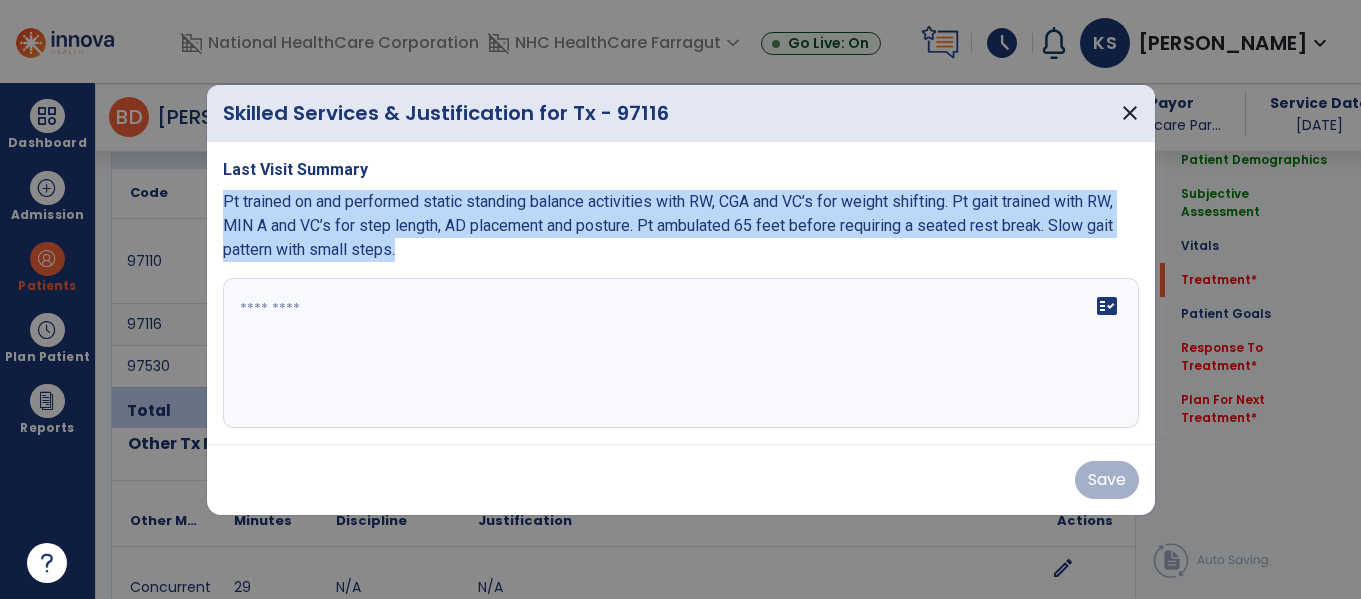 drag, startPoint x: 234, startPoint y: 226, endPoint x: 570, endPoint y: 250, distance: 336.85605 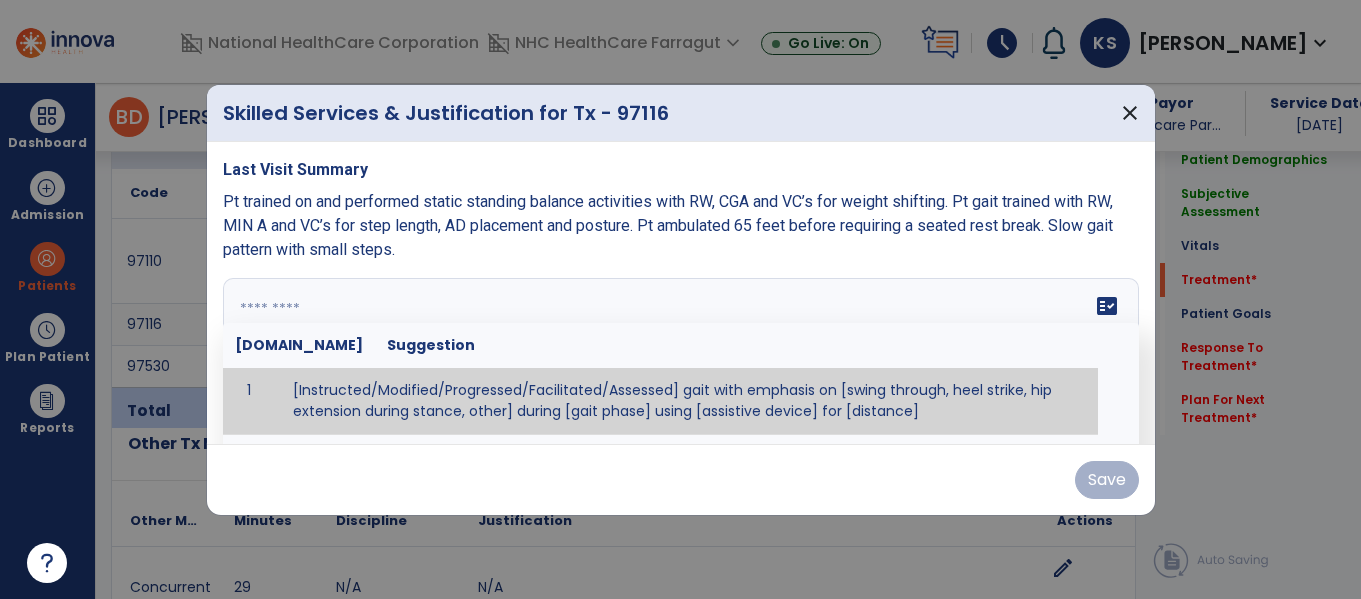 click at bounding box center (681, 353) 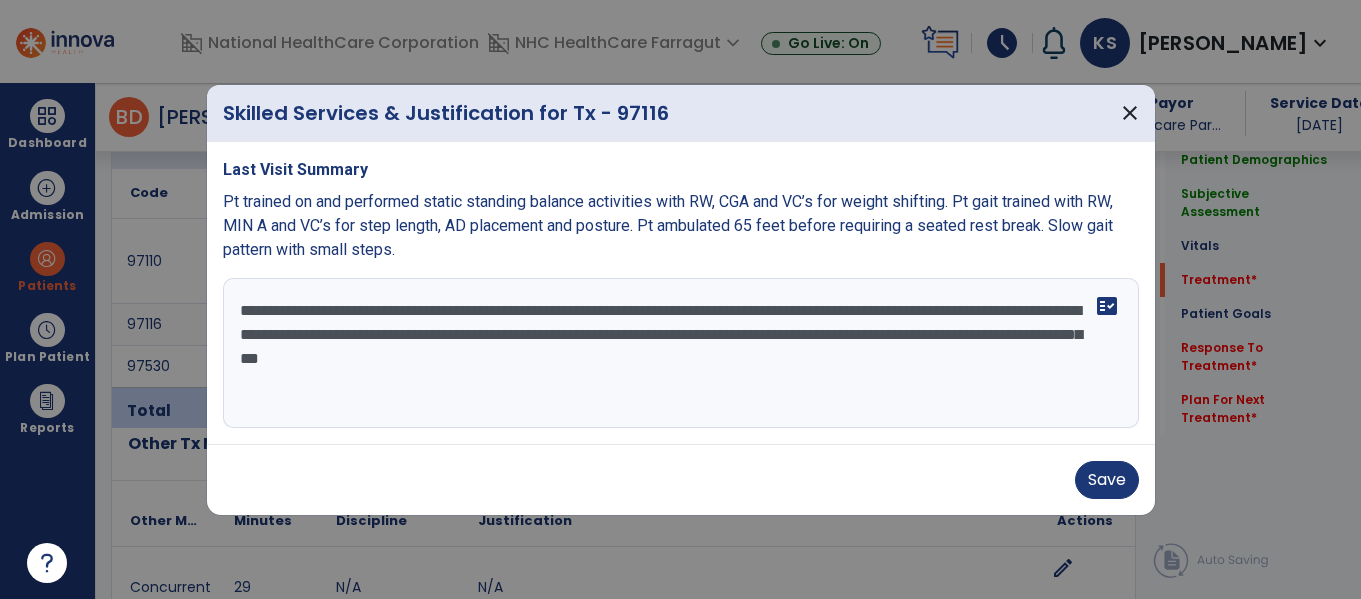 click on "**********" at bounding box center (681, 353) 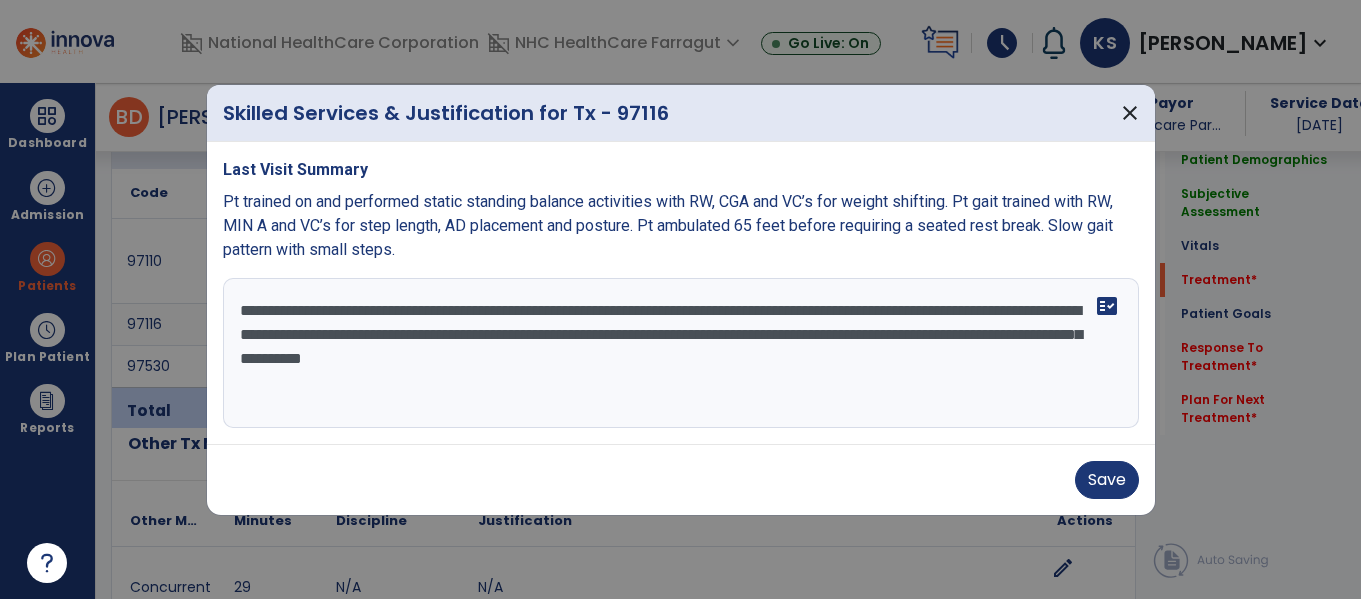 click on "**********" at bounding box center (681, 353) 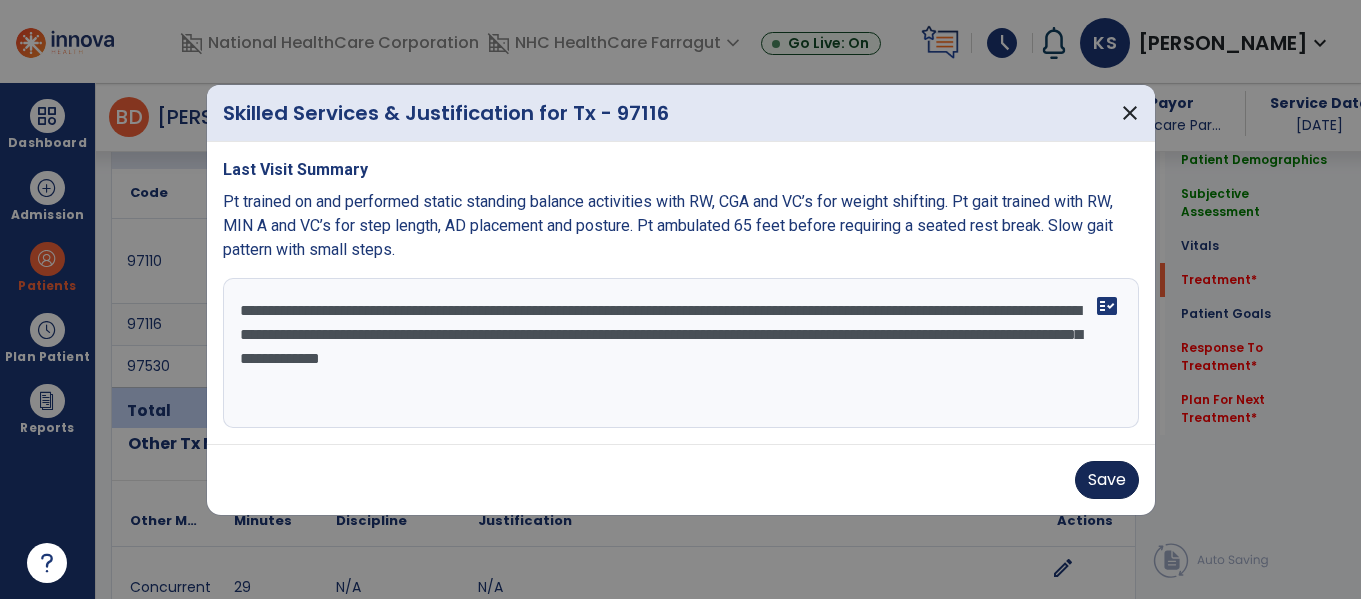 type on "**********" 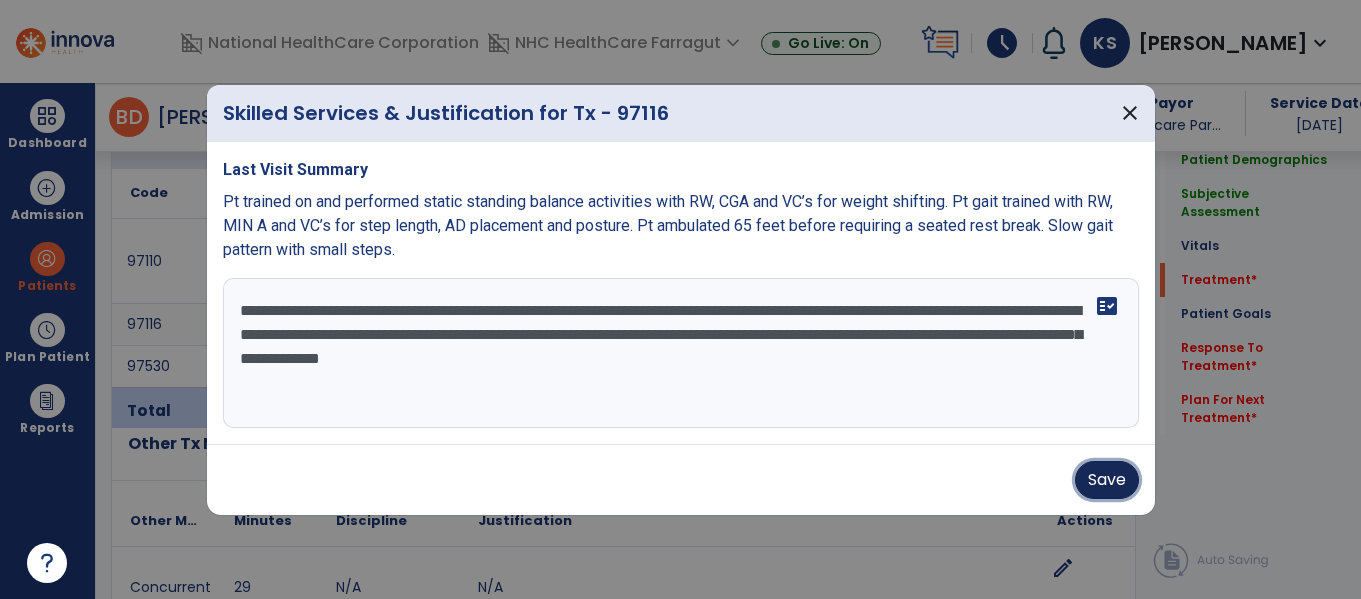 click on "Save" at bounding box center [1107, 480] 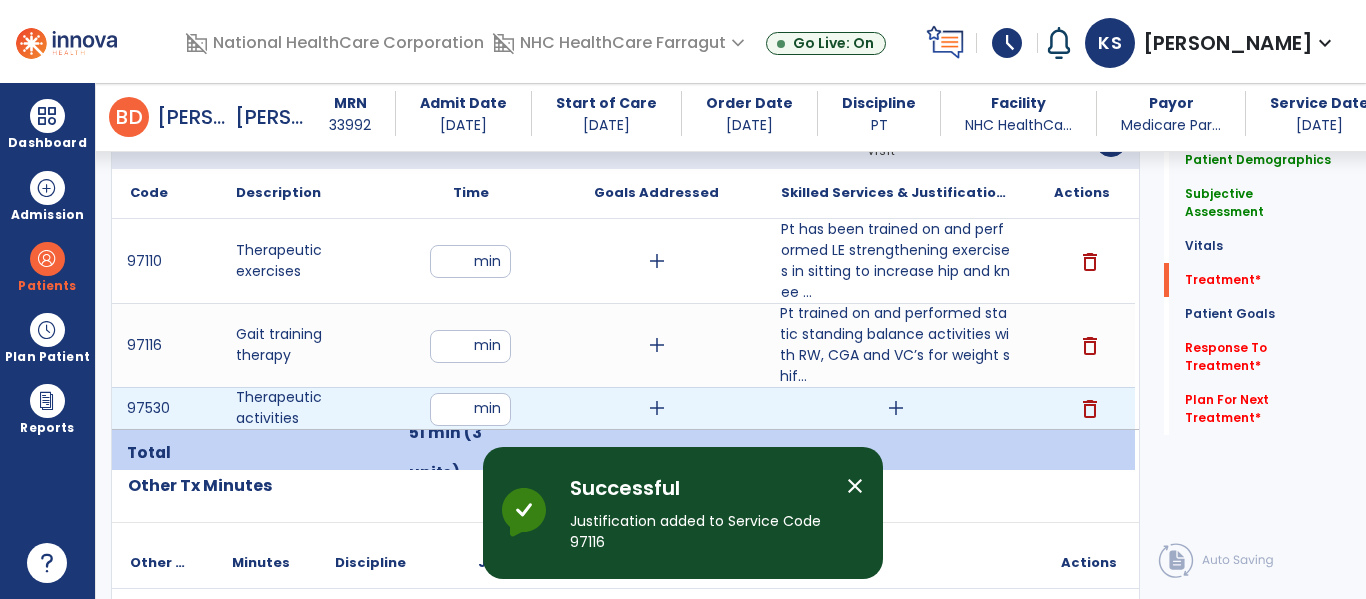 click on "add" at bounding box center (896, 408) 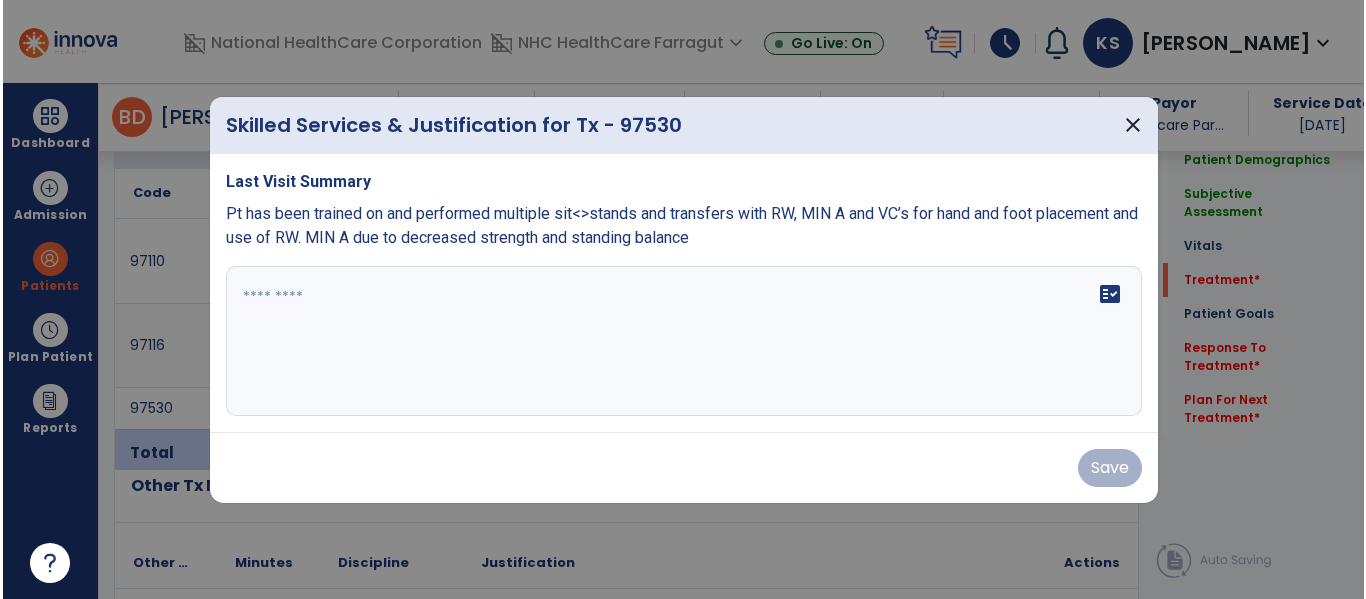 scroll, scrollTop: 1247, scrollLeft: 0, axis: vertical 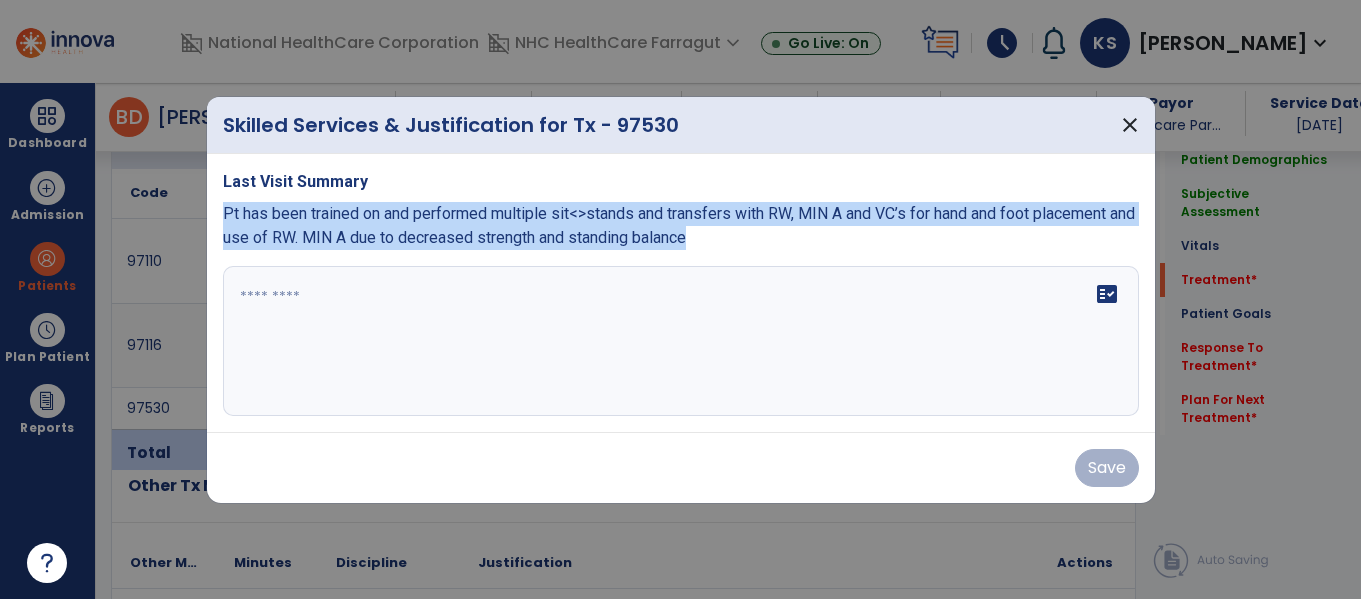 drag, startPoint x: 231, startPoint y: 214, endPoint x: 758, endPoint y: 239, distance: 527.59265 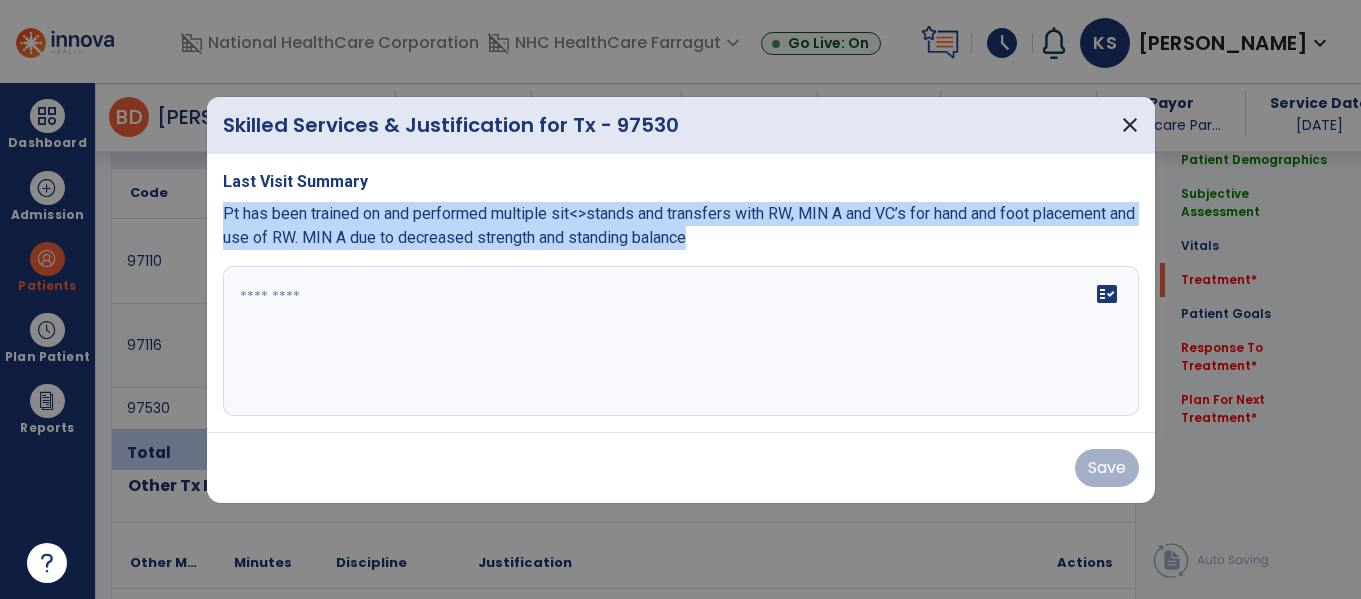 click on "Pt has been trained on and performed multiple sit<>stands and transfers with RW, MIN A and VC’s for hand and foot placement and use of RW. MIN A due to decreased strength and standing balance" at bounding box center [681, 226] 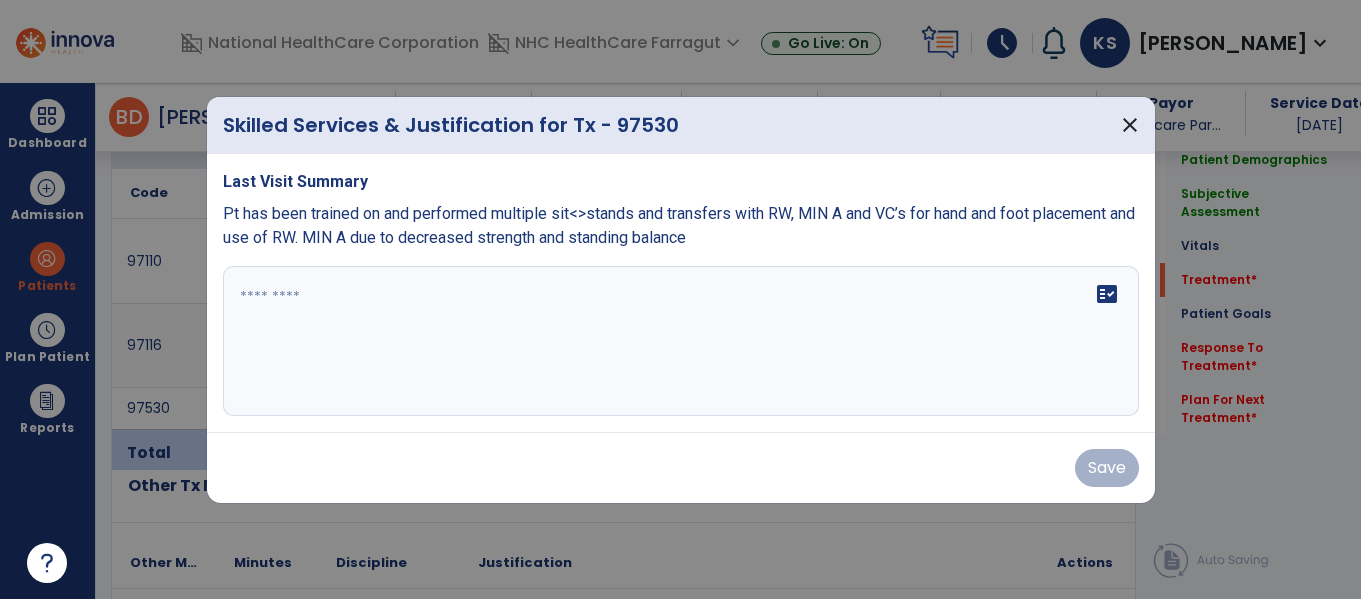 click at bounding box center (681, 341) 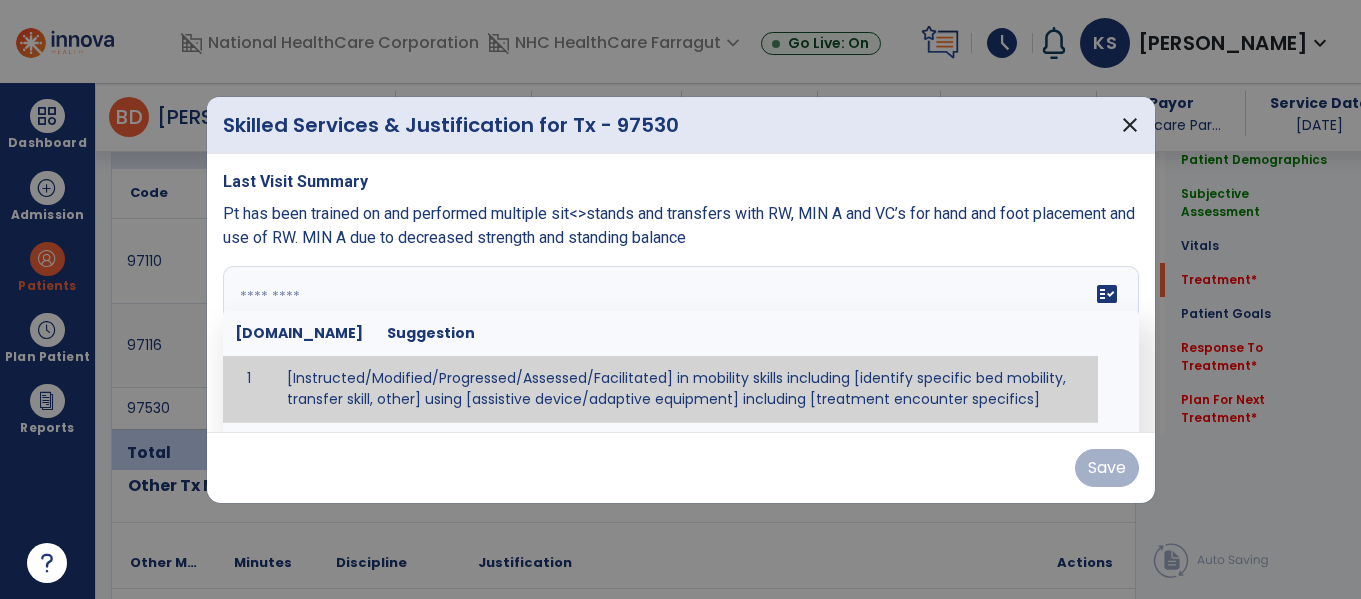 paste on "**********" 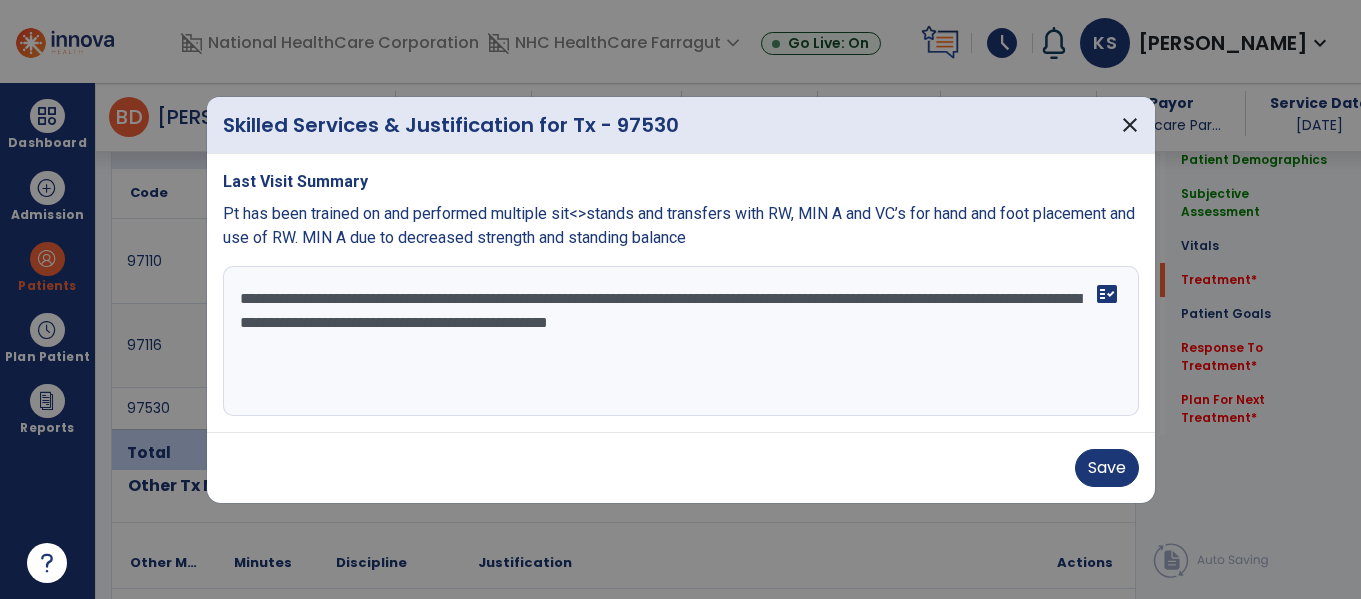 click on "**********" at bounding box center [681, 341] 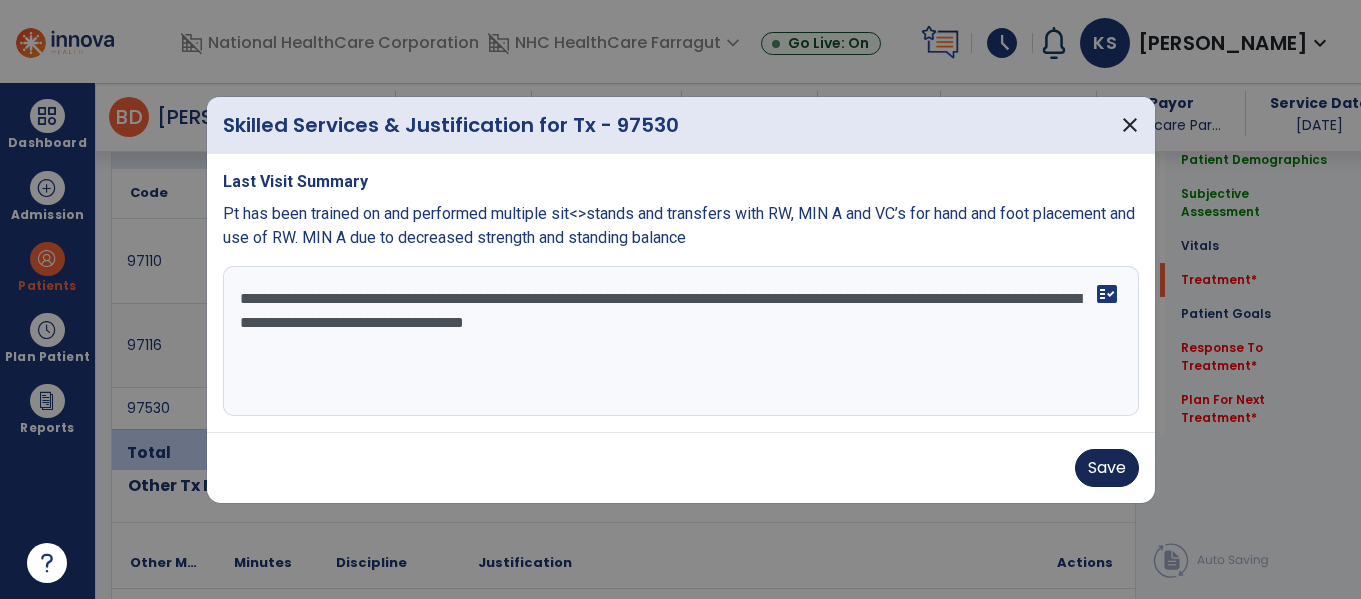 type on "**********" 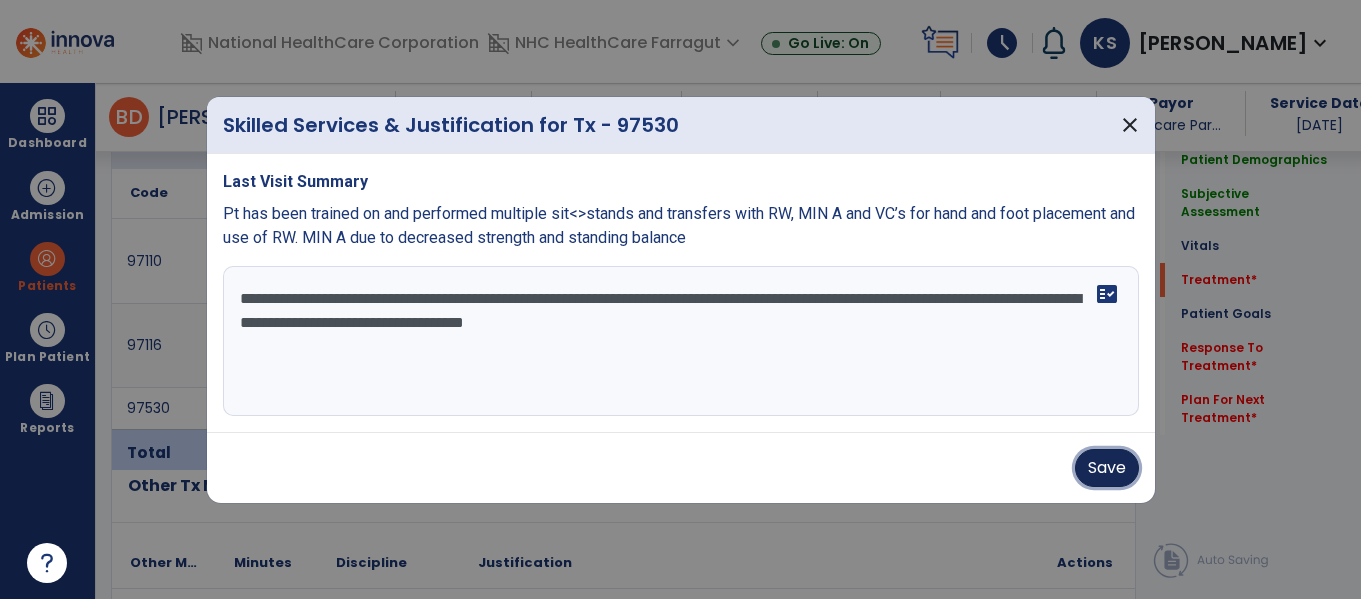 click on "Save" at bounding box center [1107, 468] 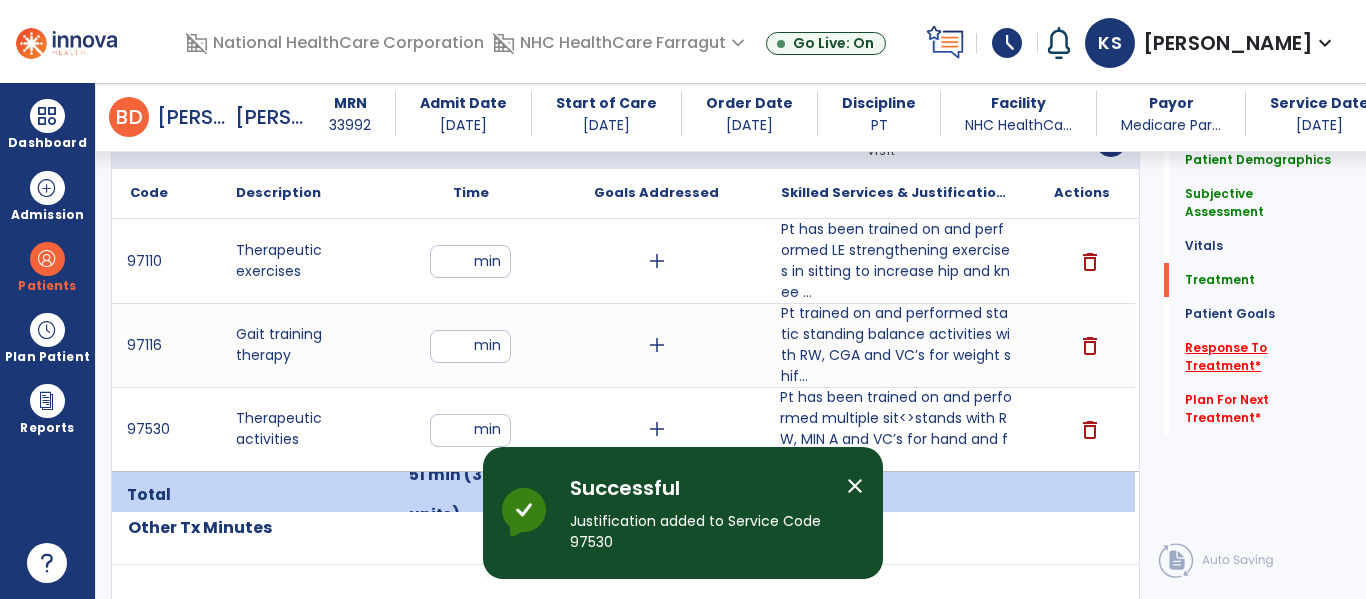 click on "Response To Treatment   *" 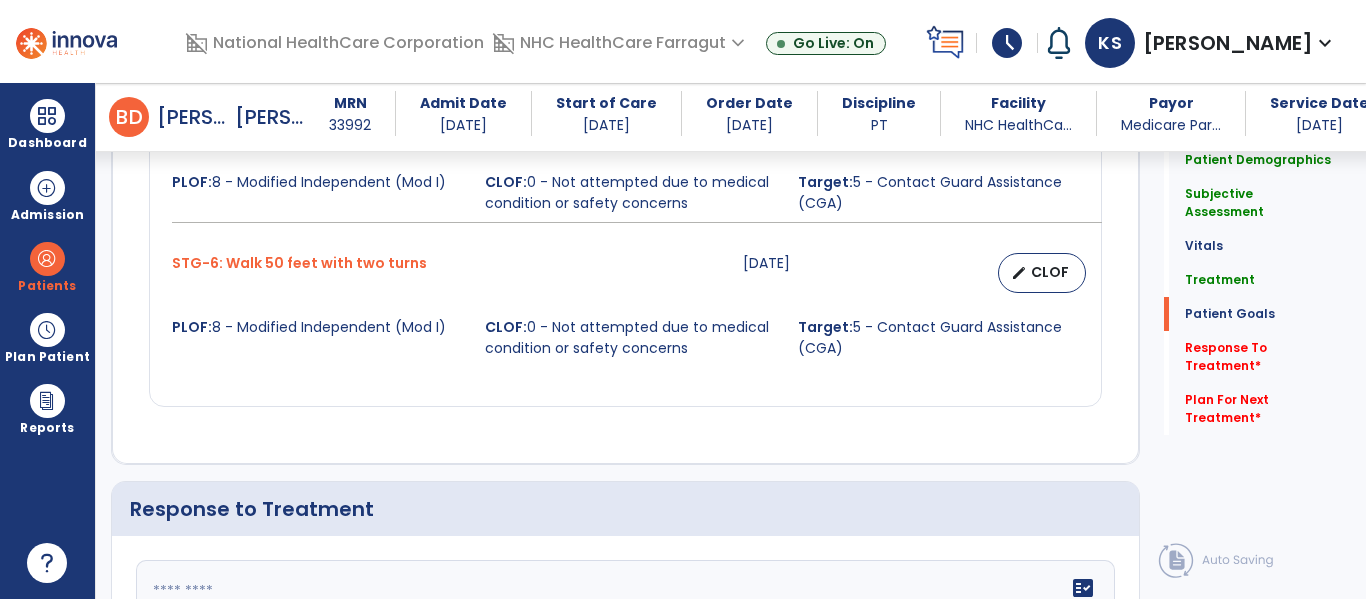 scroll, scrollTop: 2957, scrollLeft: 0, axis: vertical 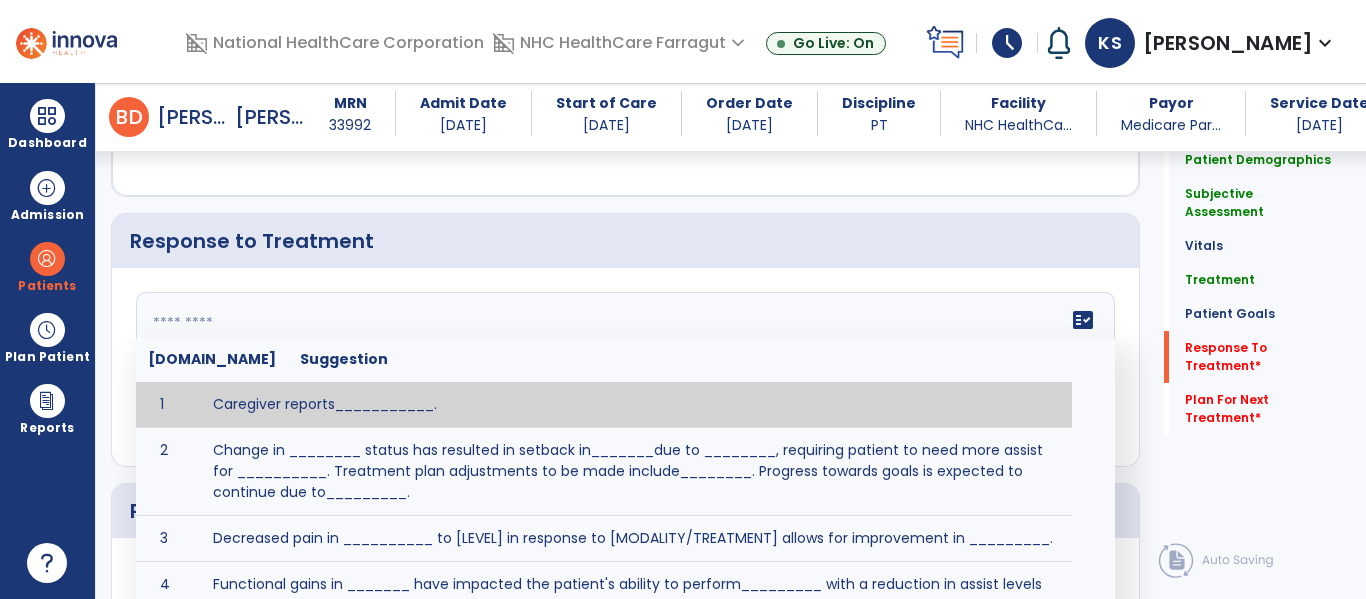click on "fact_check  [DOMAIN_NAME] Suggestion 1 Caregiver reports___________. 2 Change in ________ status has resulted in setback in_______due to ________, requiring patient to need more assist for __________.   Treatment plan adjustments to be made include________.  Progress towards goals is expected to continue due to_________. 3 Decreased pain in __________ to [LEVEL] in response to [MODALITY/TREATMENT] allows for improvement in _________. 4 Functional gains in _______ have impacted the patient's ability to perform_________ with a reduction in assist levels to_________. 5 Functional progress this week has been significant due to__________. 6 Gains in ________ have improved the patient's ability to perform ______with decreased levels of assist to___________. 7 Improvement in ________allows patient to tolerate higher levels of challenges in_________. 8 Pain in [AREA] has decreased to [LEVEL] in response to [TREATMENT/MODALITY], allowing fore ease in completing__________. 9 10 11 12 13 14 15 16 17 18 19 20 21" 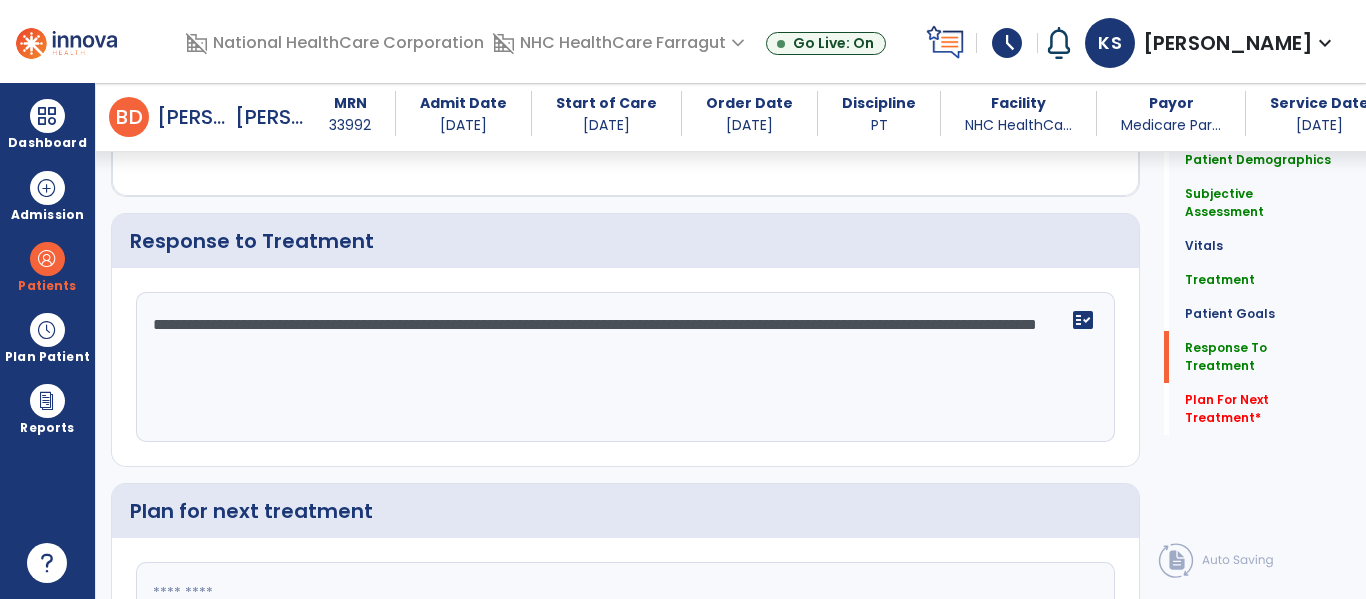 drag, startPoint x: 668, startPoint y: 320, endPoint x: 730, endPoint y: 427, distance: 123.66487 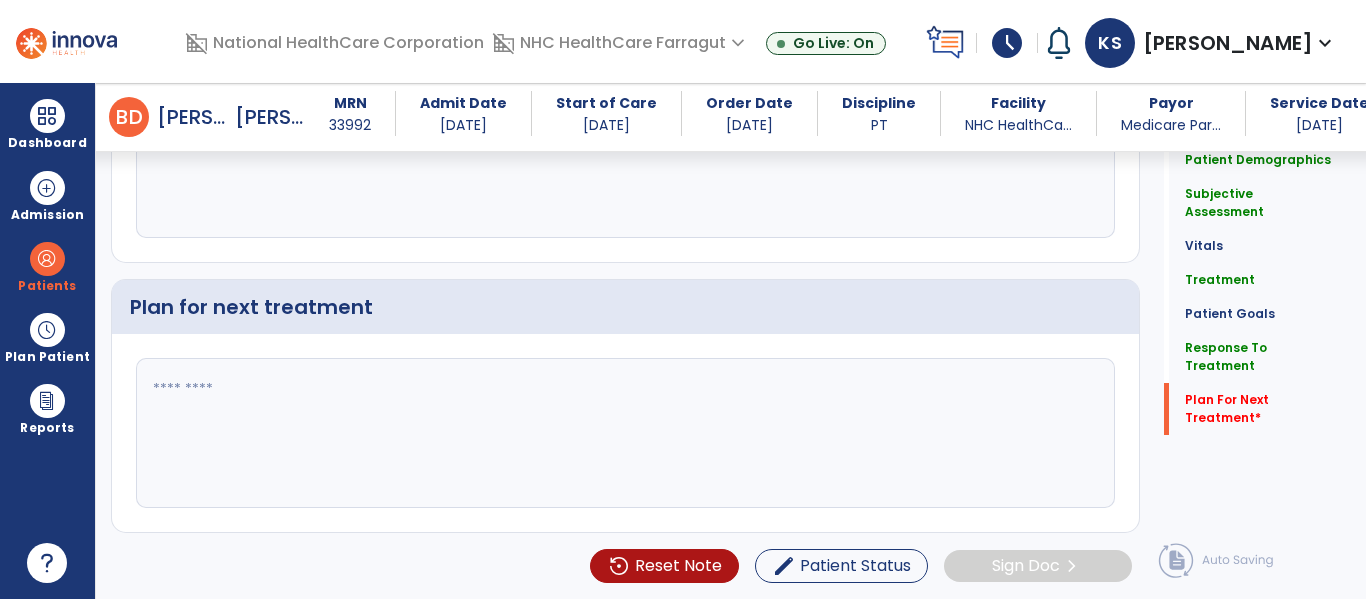 type on "**********" 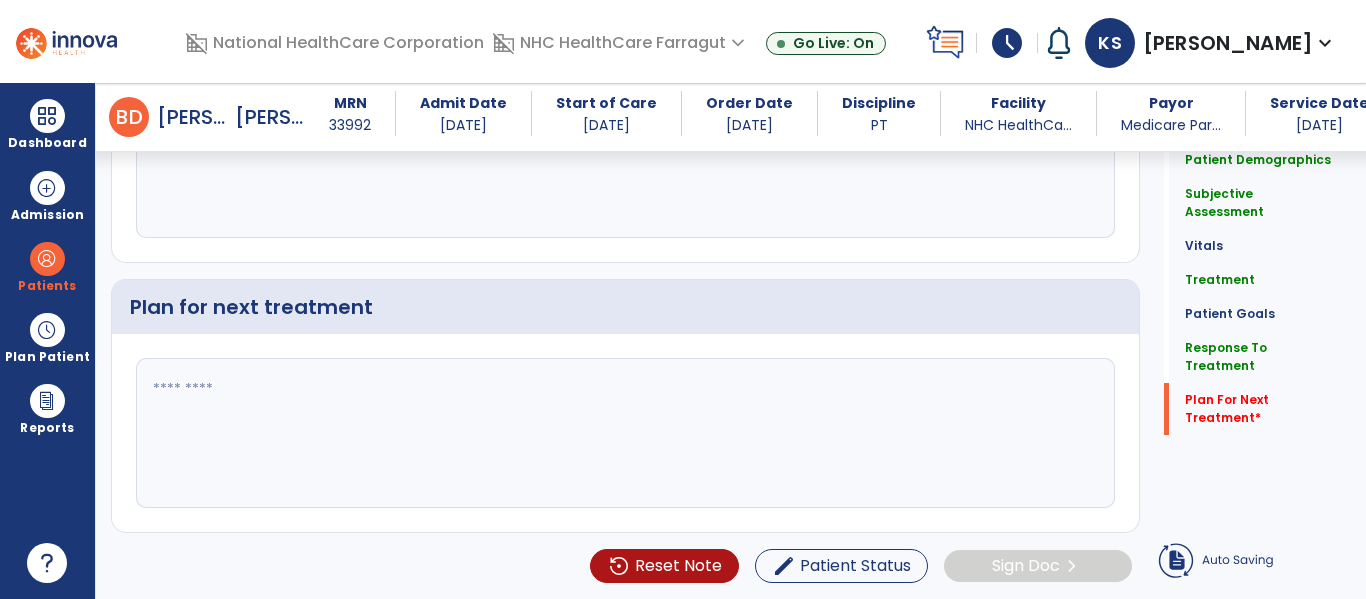 click 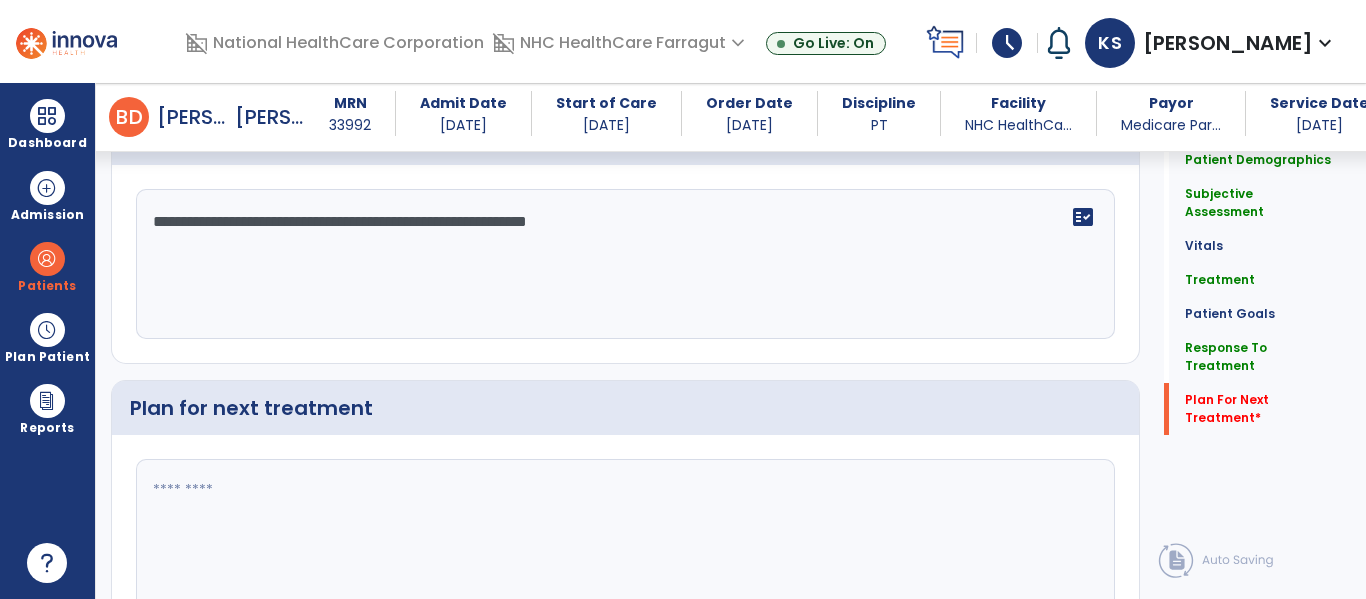 scroll, scrollTop: 3162, scrollLeft: 0, axis: vertical 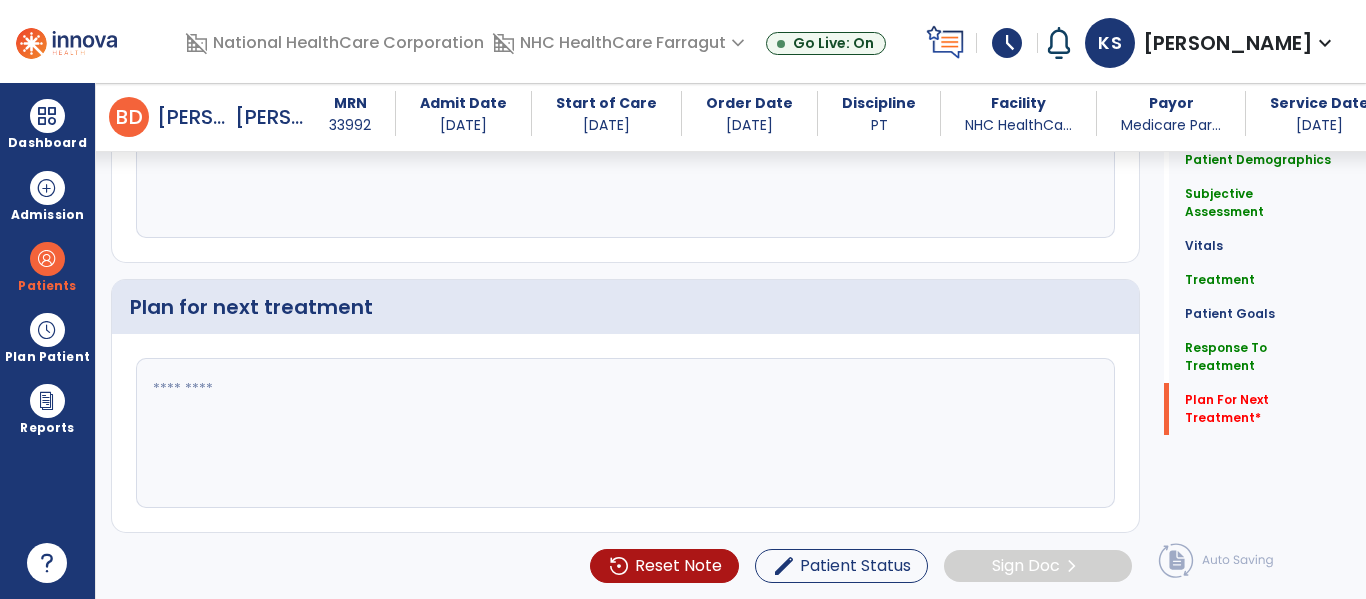 paste on "**********" 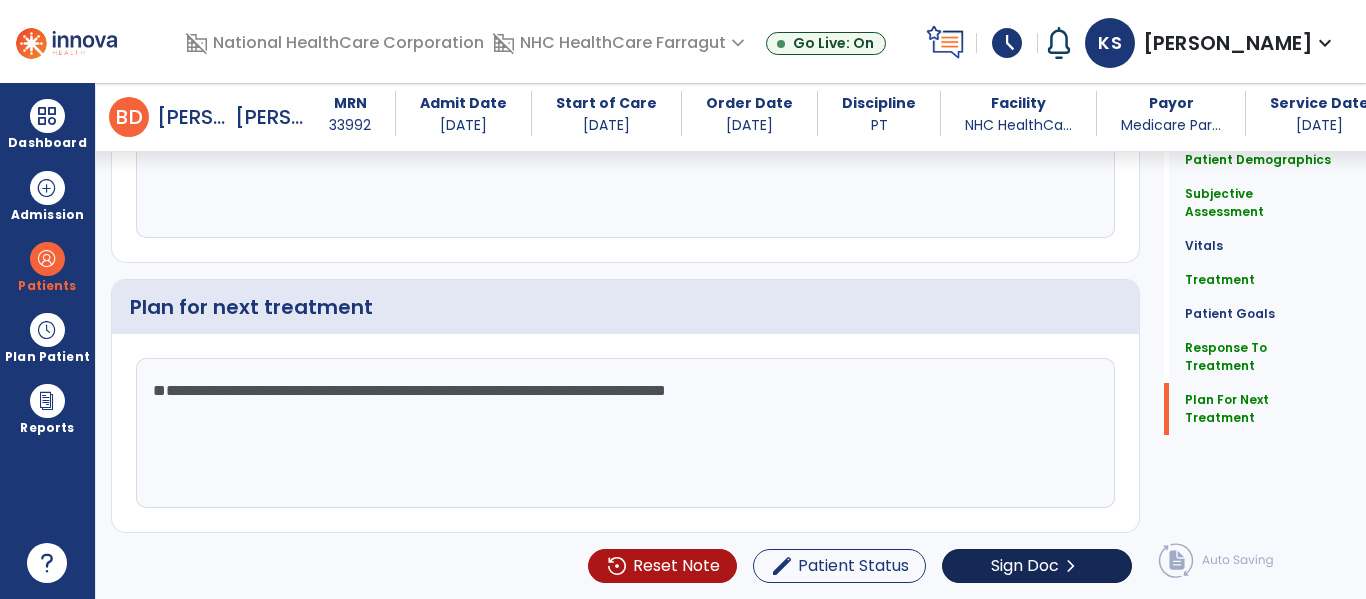 type on "**********" 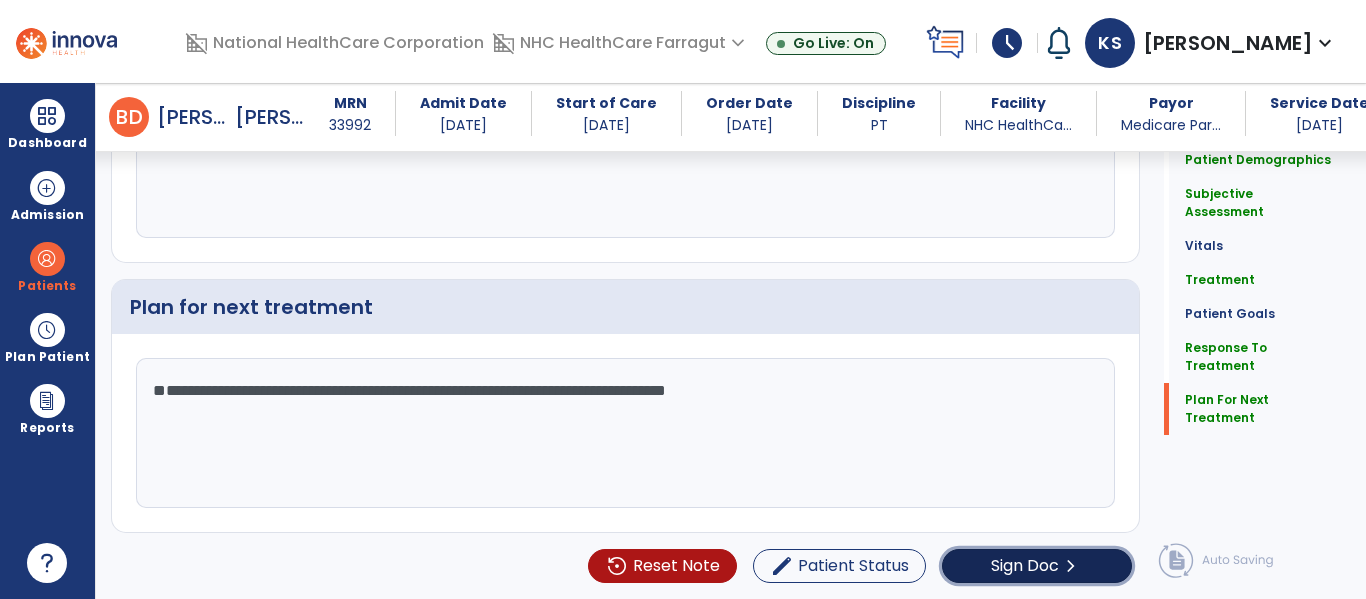 click on "Sign Doc" 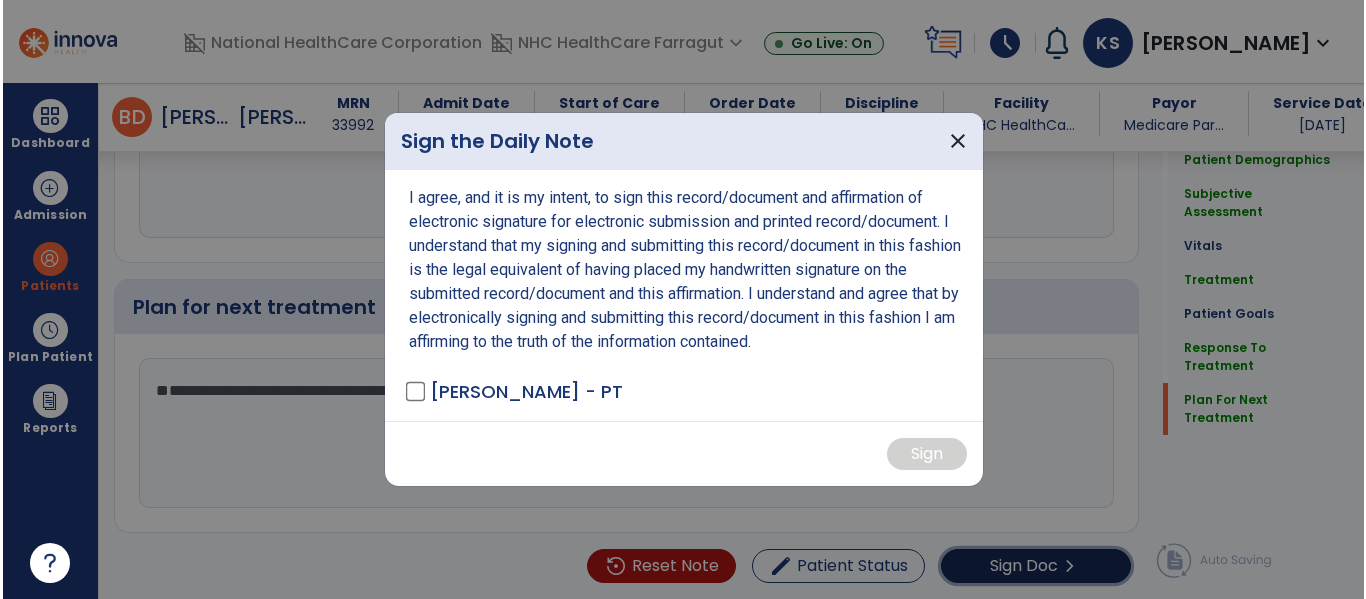 scroll, scrollTop: 3172, scrollLeft: 0, axis: vertical 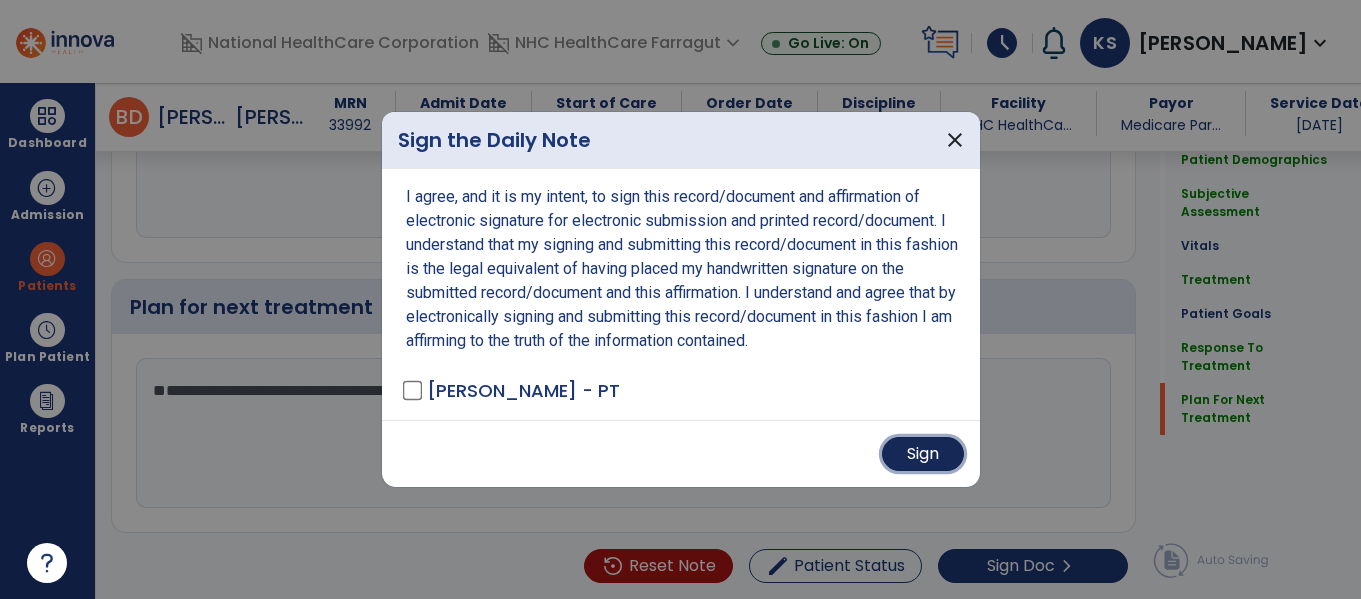 click on "Sign" at bounding box center (923, 454) 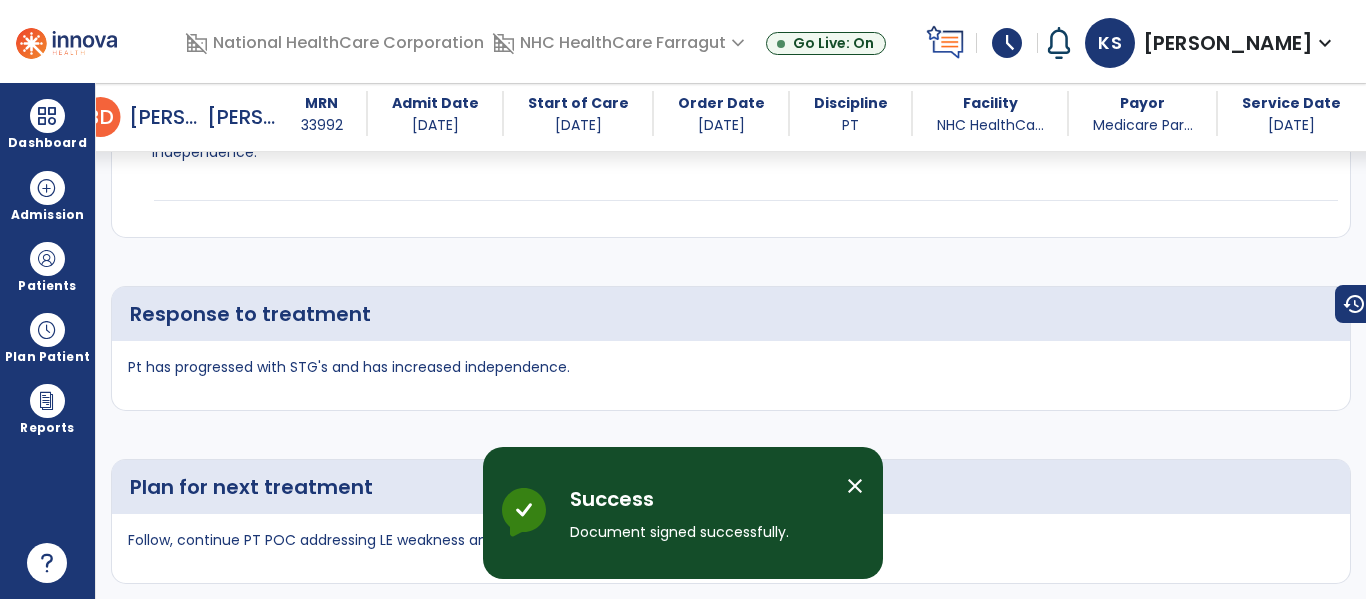 scroll, scrollTop: 4466, scrollLeft: 0, axis: vertical 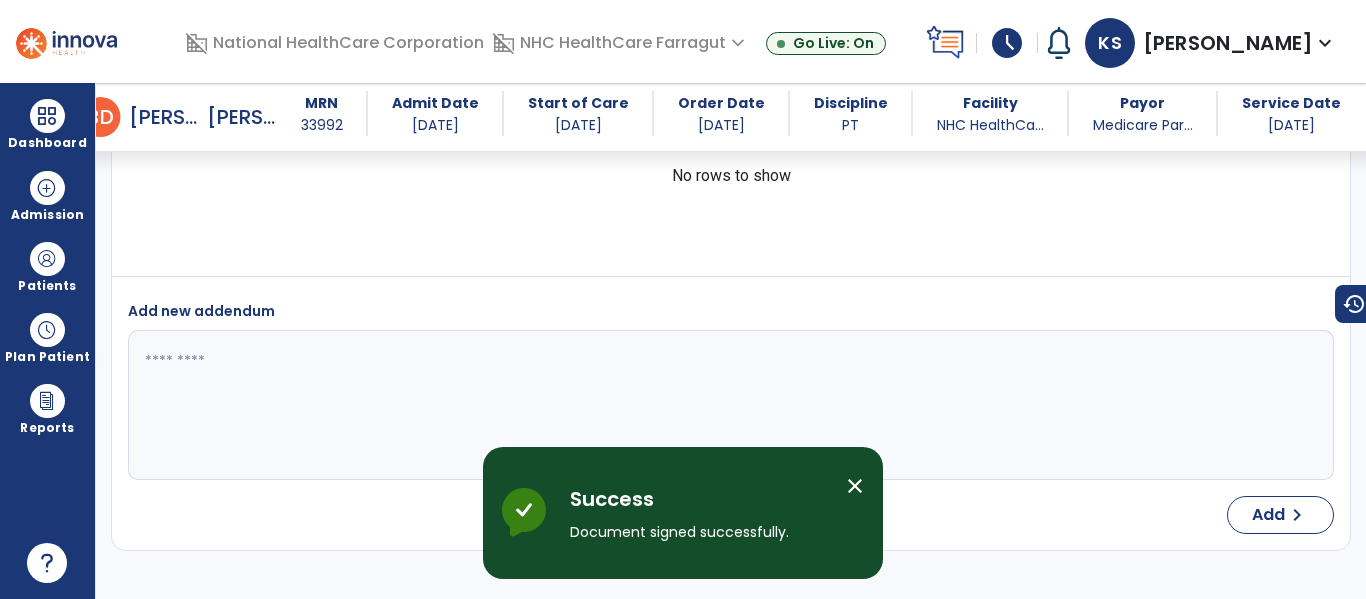 select on "*" 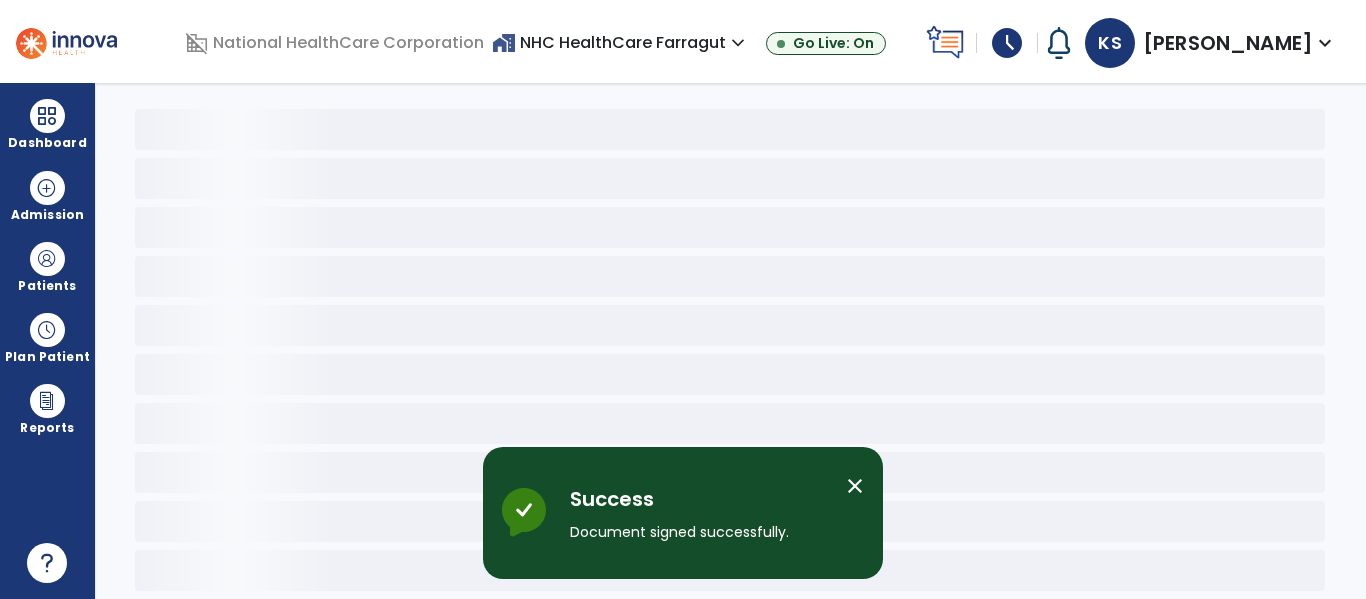 scroll, scrollTop: 68, scrollLeft: 0, axis: vertical 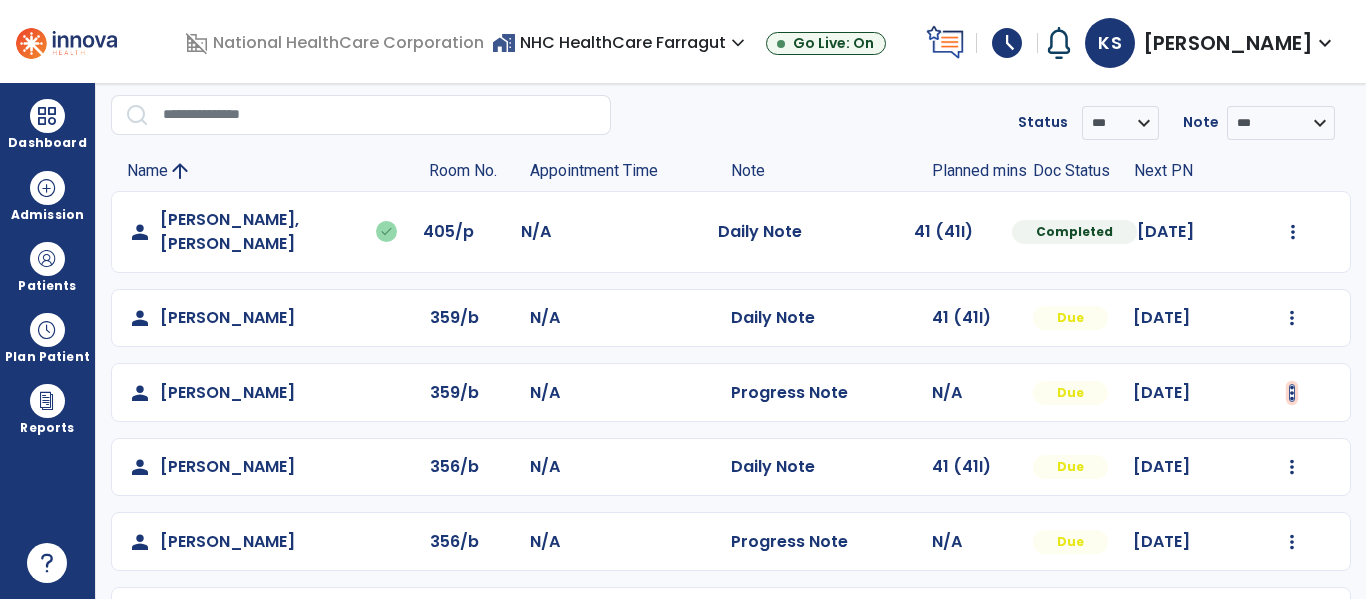 click at bounding box center [1293, 232] 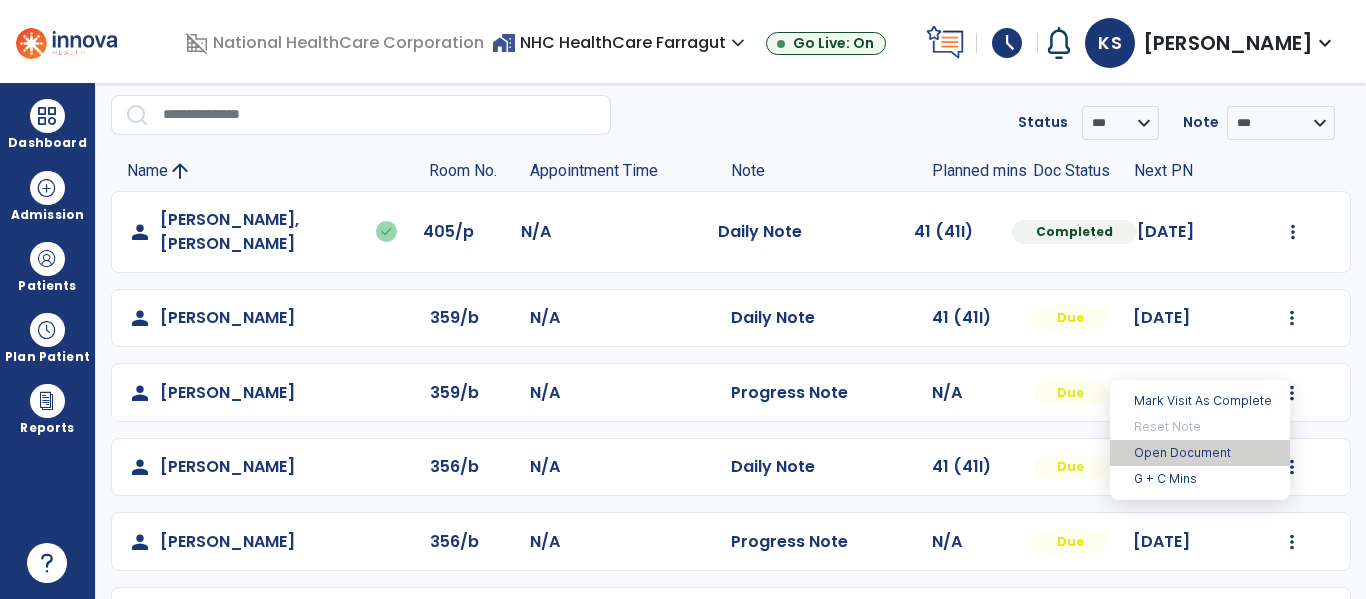 click on "Open Document" at bounding box center [1200, 453] 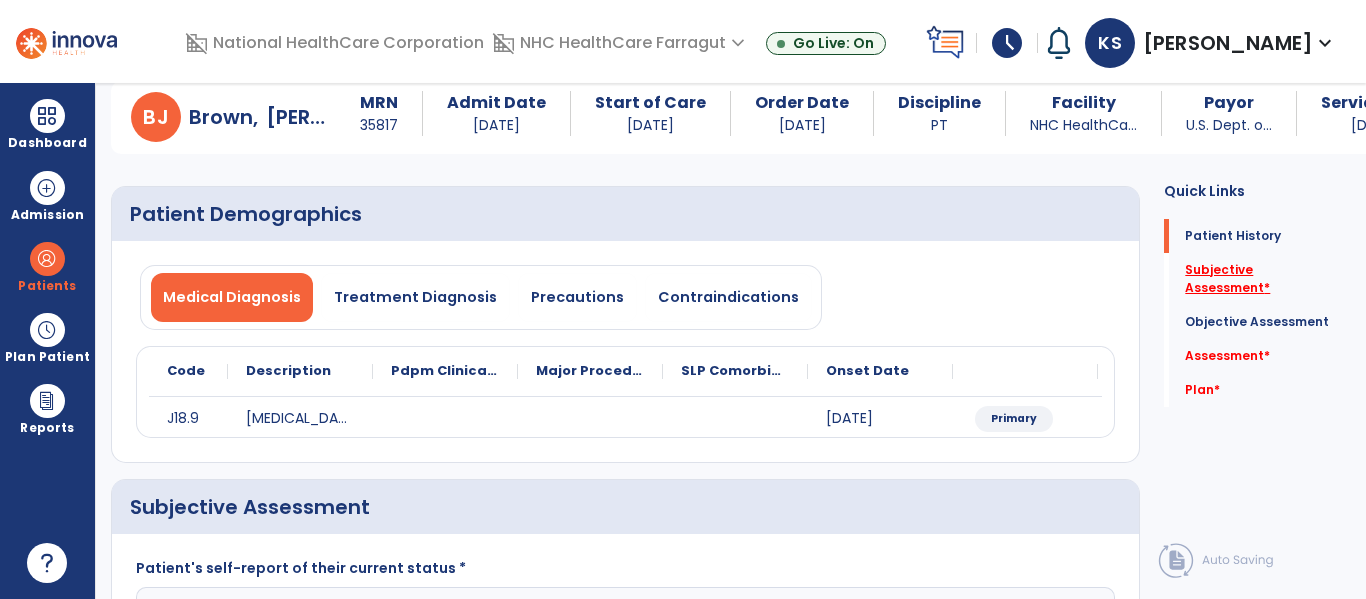 click on "Subjective Assessment   *" 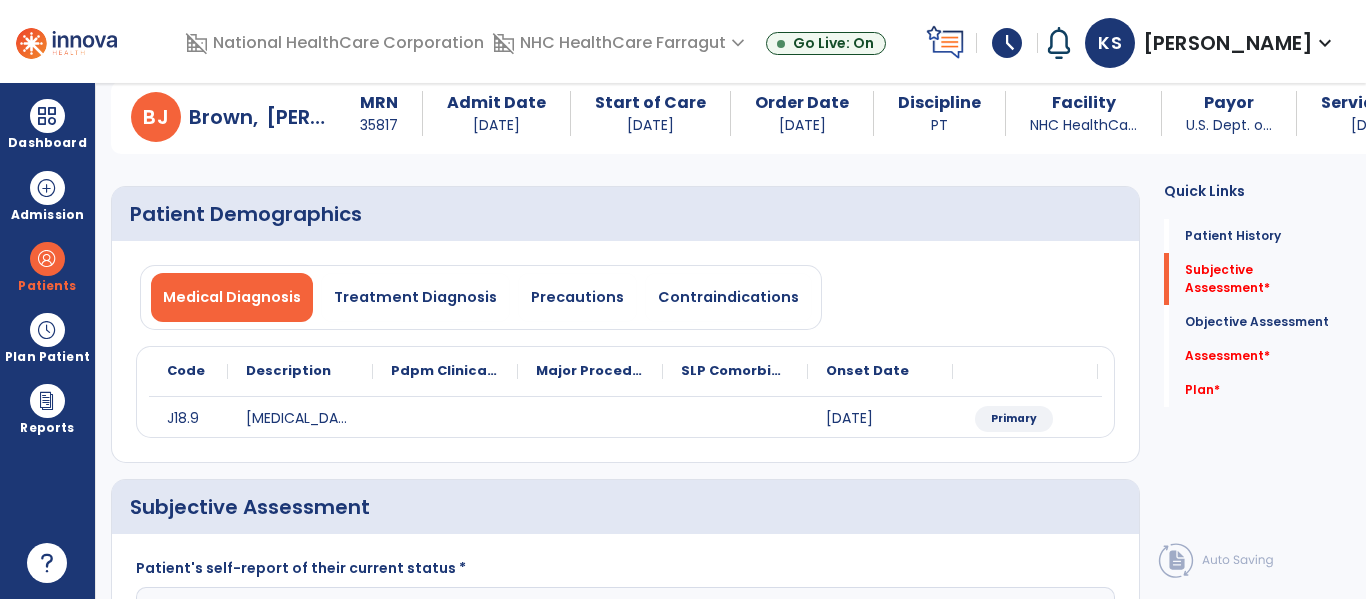 scroll, scrollTop: 42, scrollLeft: 0, axis: vertical 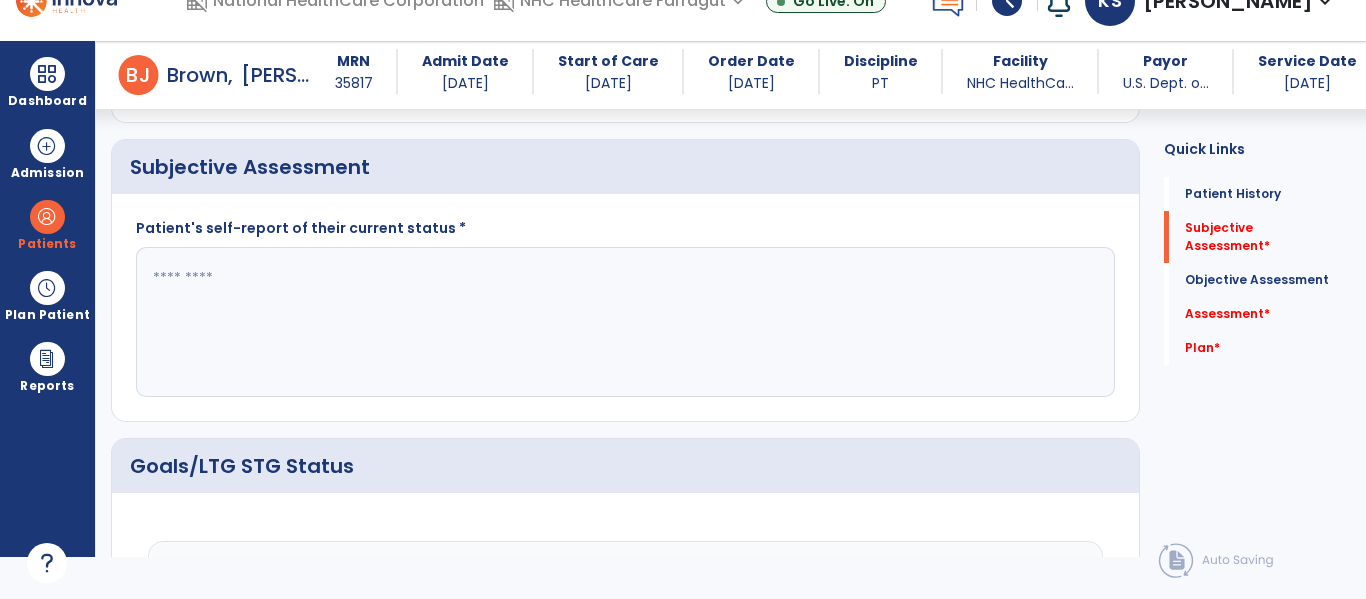click 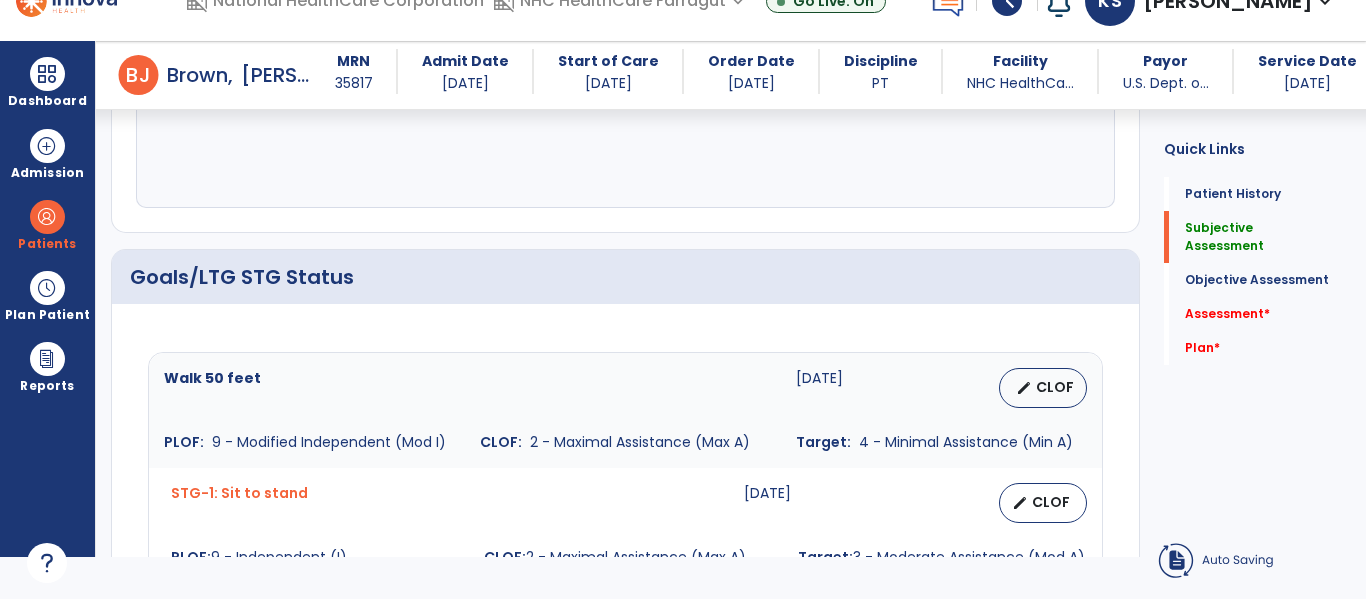 scroll, scrollTop: 647, scrollLeft: 0, axis: vertical 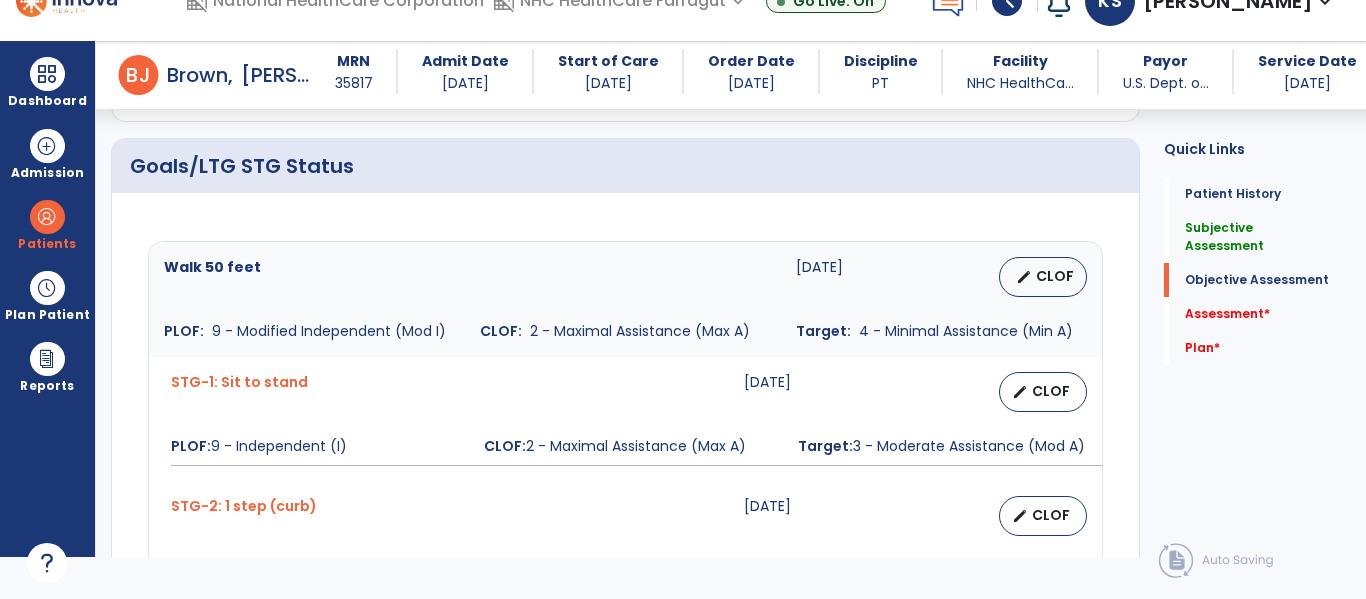 type on "**********" 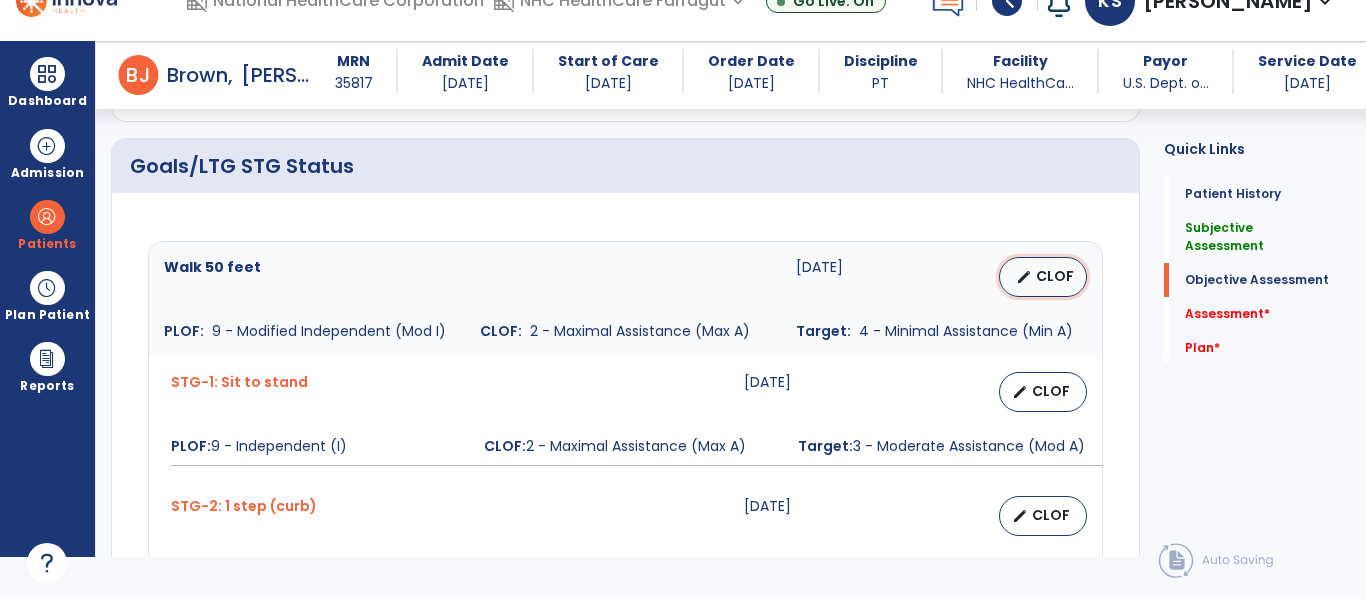click on "CLOF" at bounding box center (1055, 276) 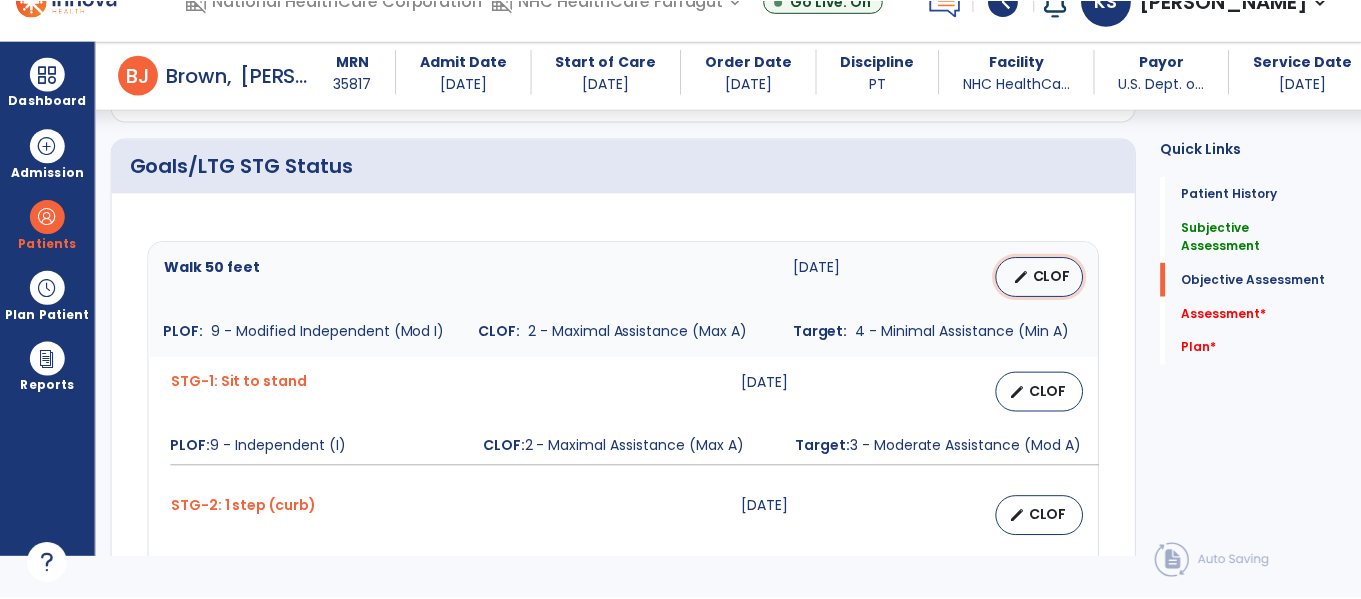 scroll, scrollTop: 0, scrollLeft: 0, axis: both 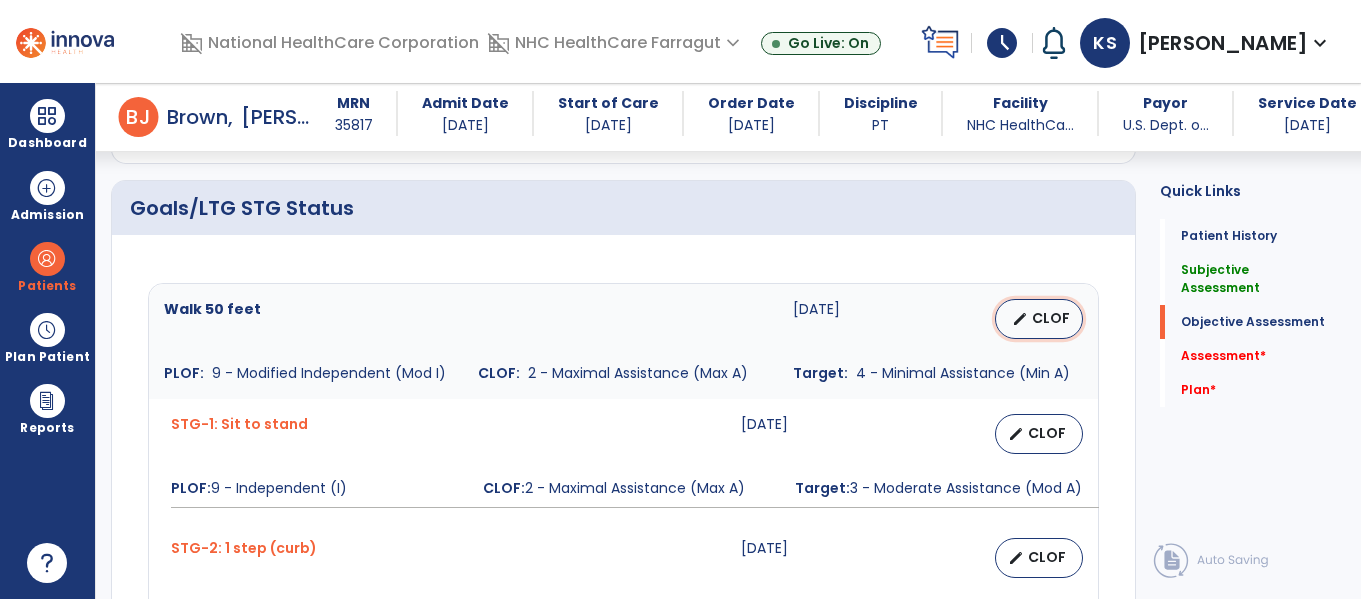 select on "**********" 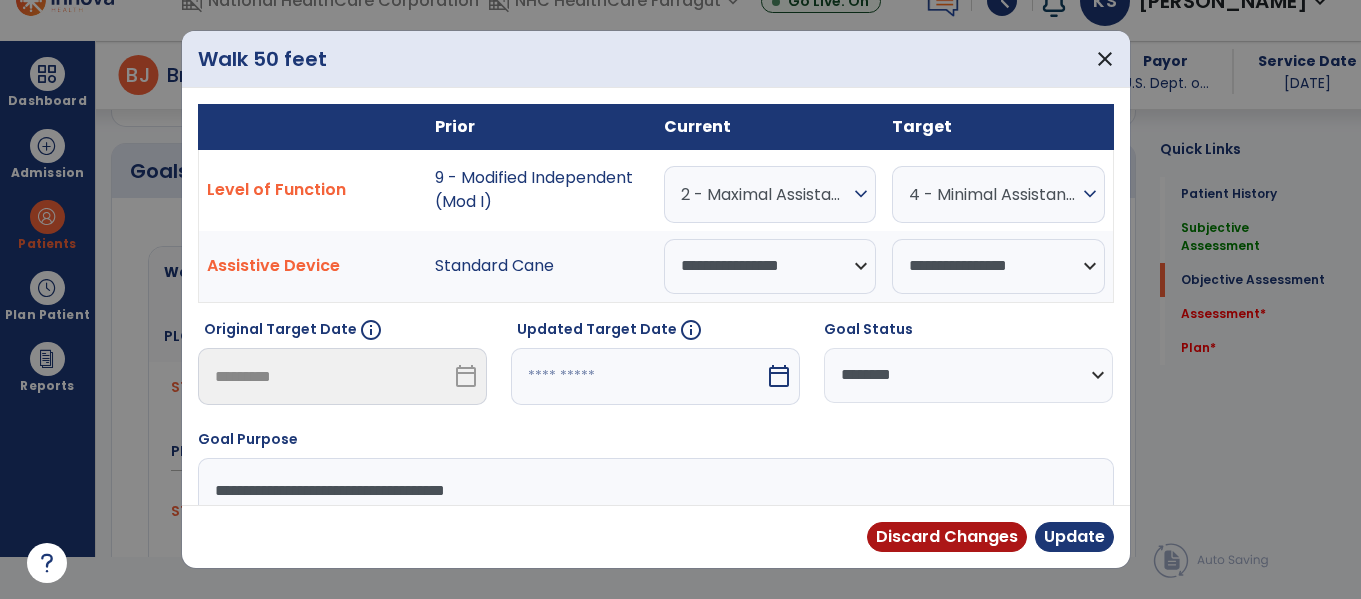 scroll, scrollTop: 647, scrollLeft: 0, axis: vertical 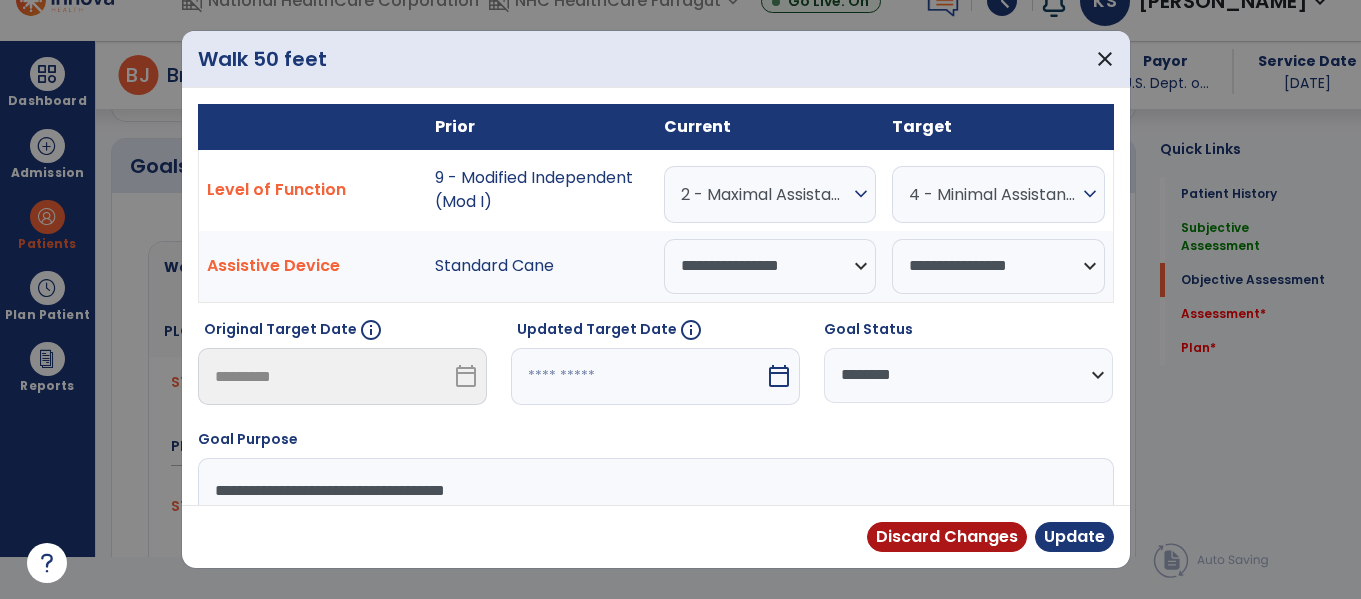 click on "2 - Maximal Assistance (Max A)" at bounding box center [765, 194] 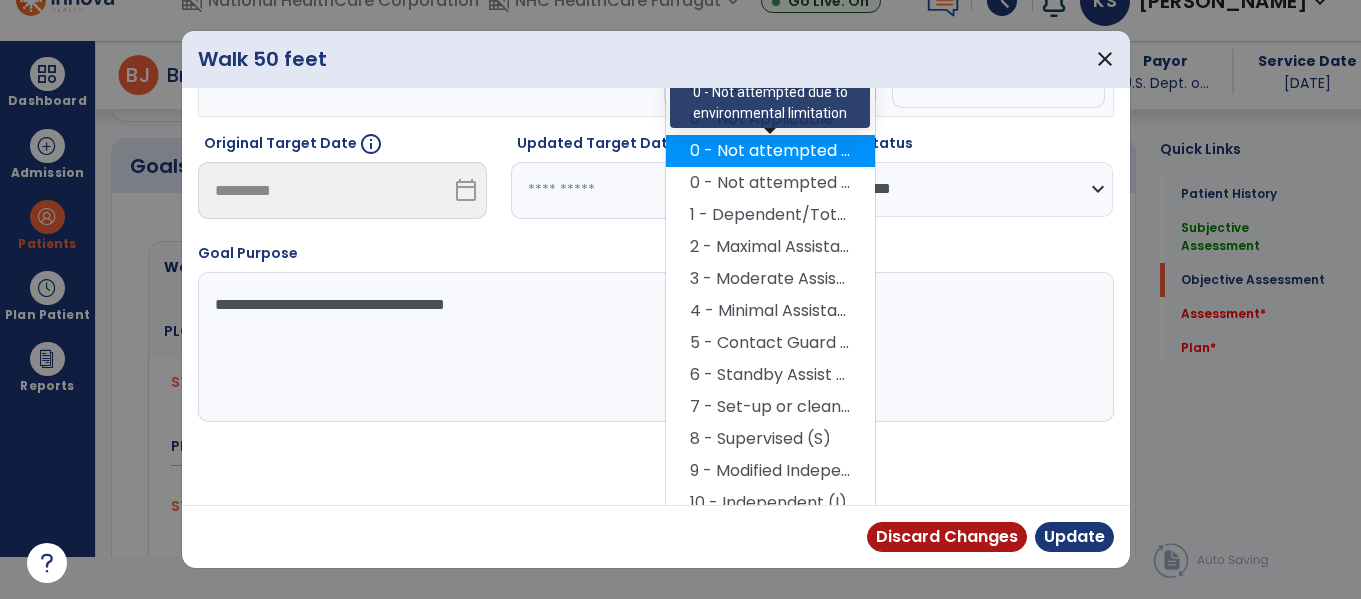 scroll, scrollTop: 200, scrollLeft: 0, axis: vertical 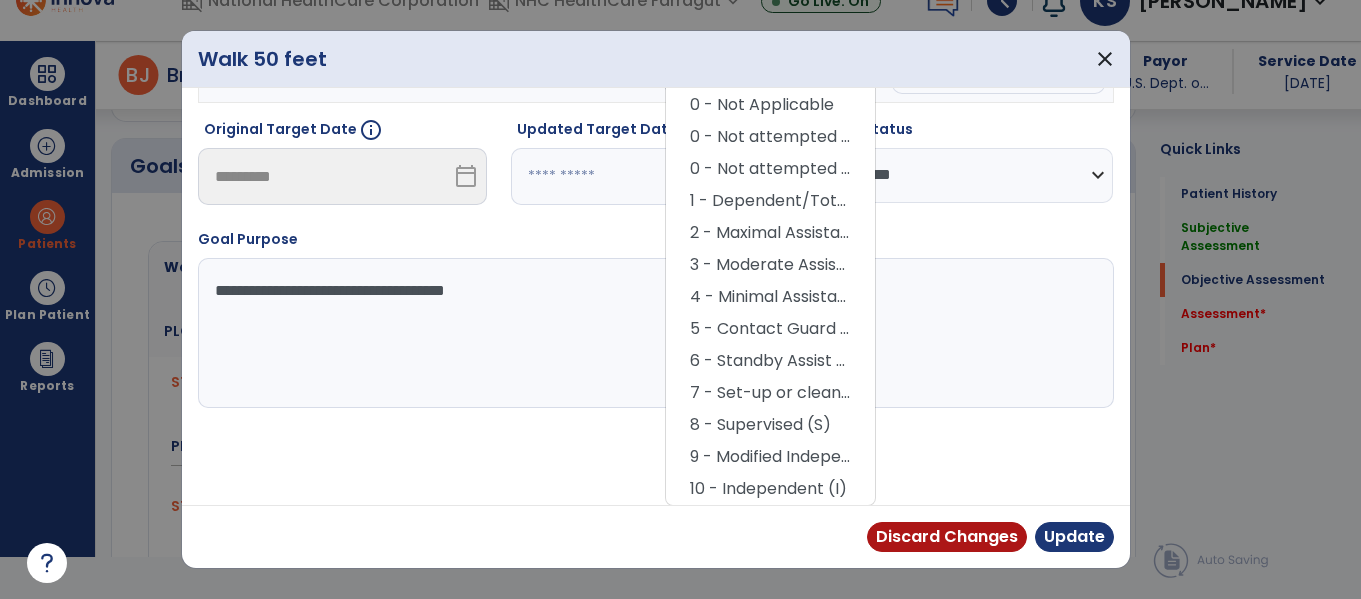 click on "4 - Minimal Assistance (Min A)" at bounding box center [770, 297] 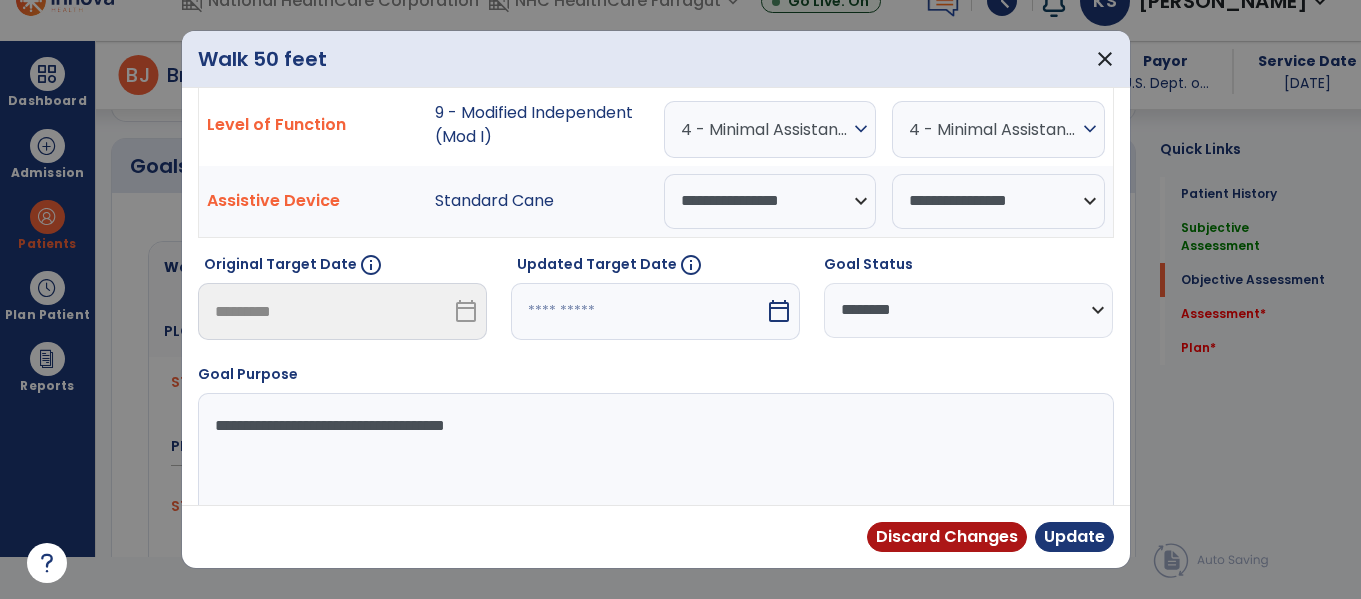 scroll, scrollTop: 100, scrollLeft: 0, axis: vertical 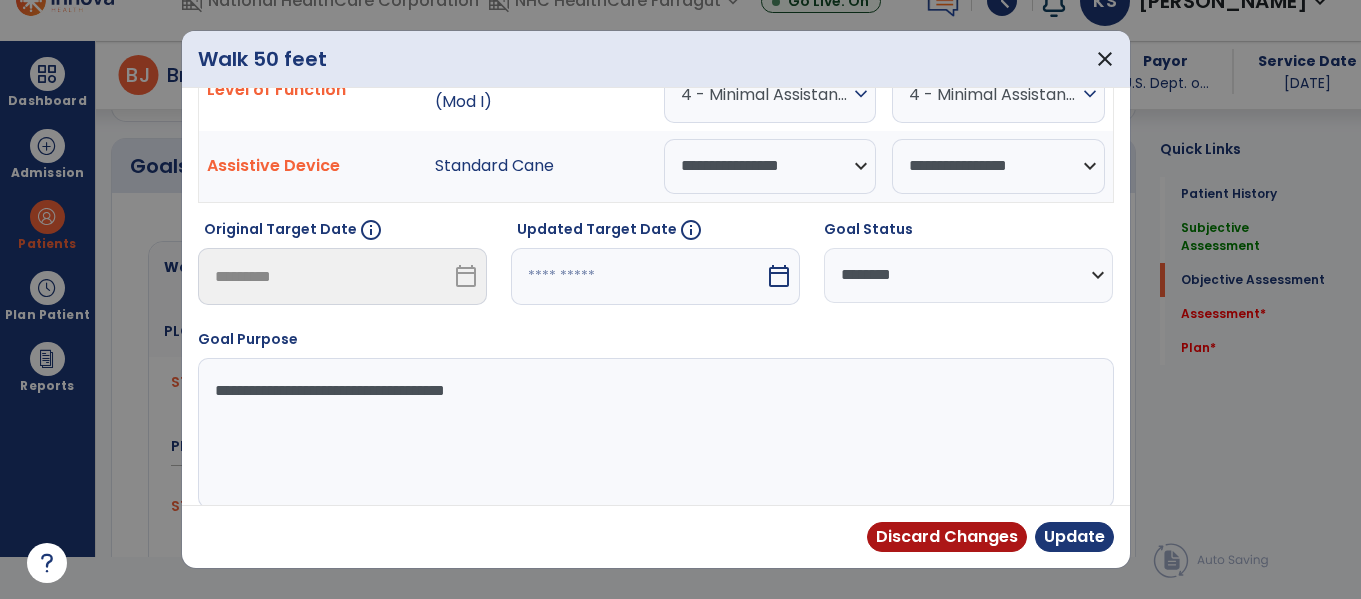 click on "**********" at bounding box center [968, 275] 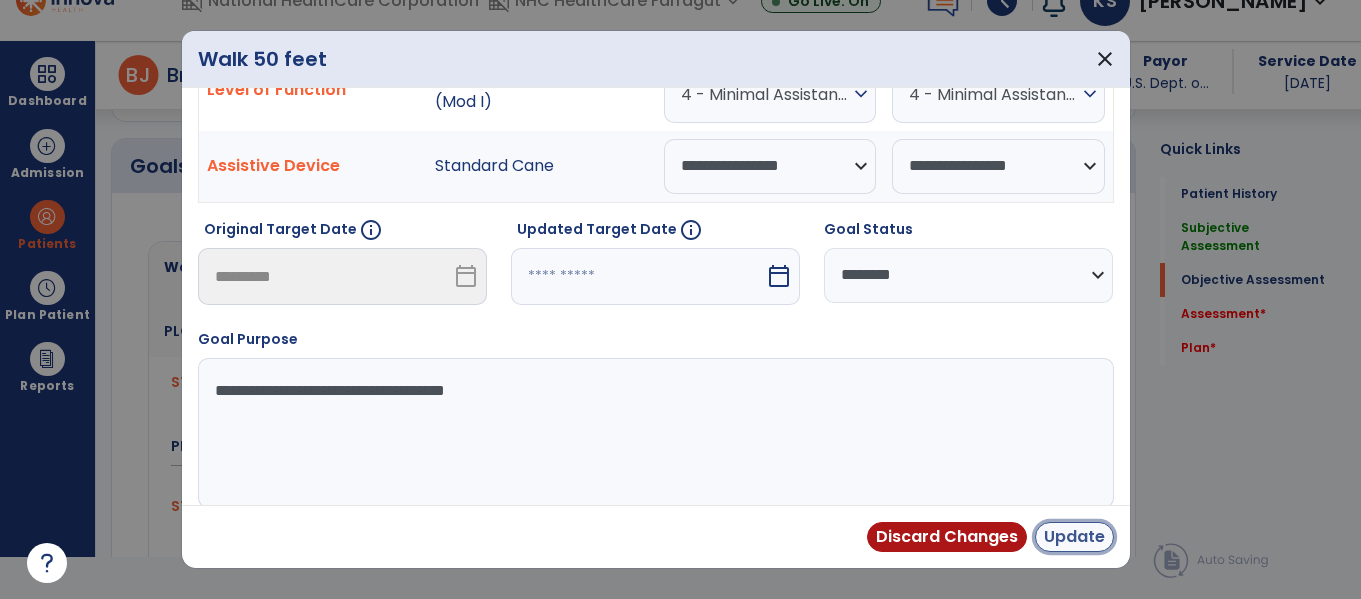 click on "Update" at bounding box center (1074, 537) 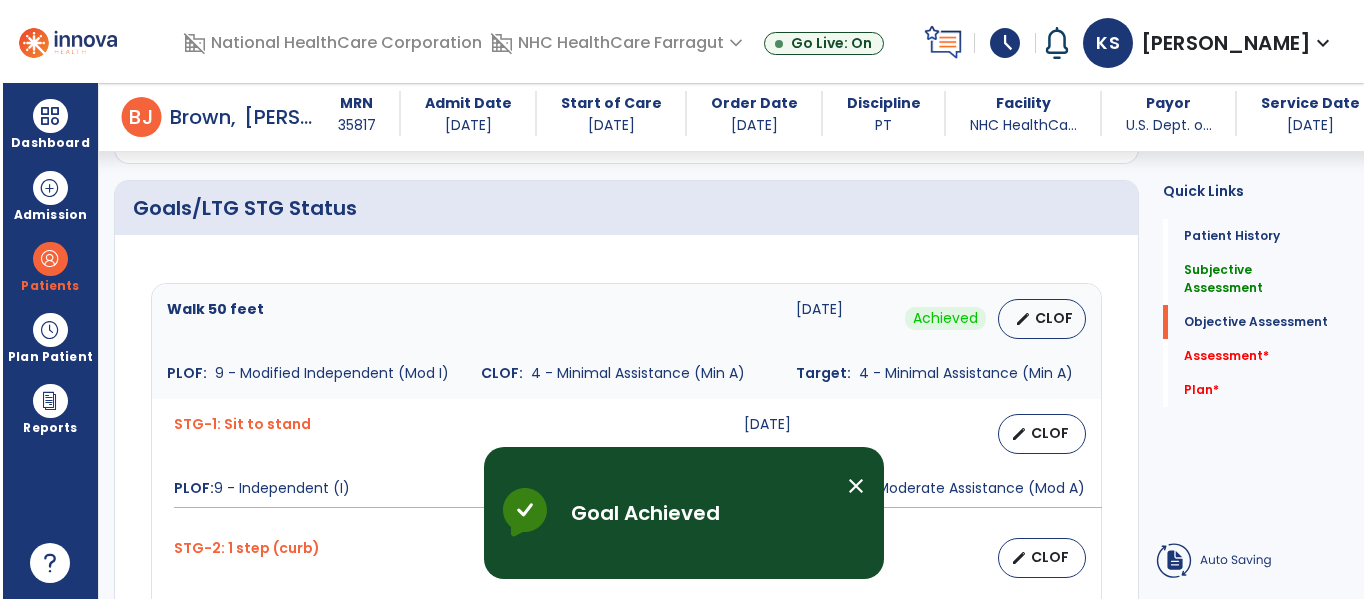 scroll, scrollTop: 42, scrollLeft: 0, axis: vertical 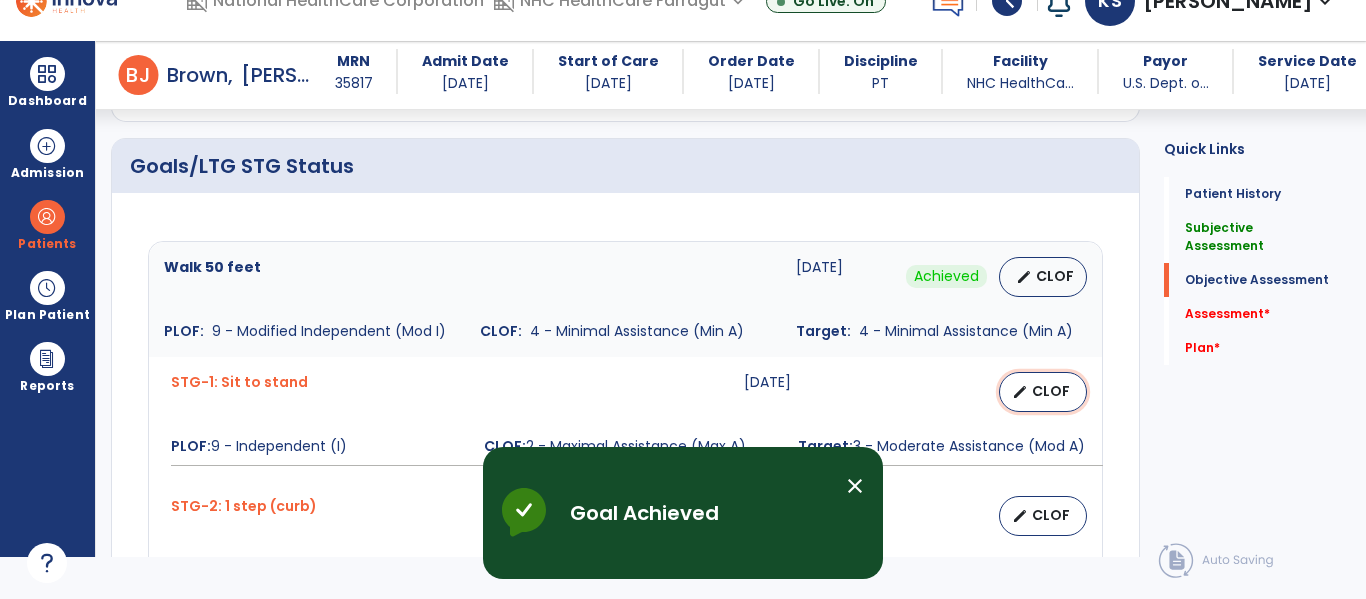 click on "CLOF" at bounding box center [1051, 391] 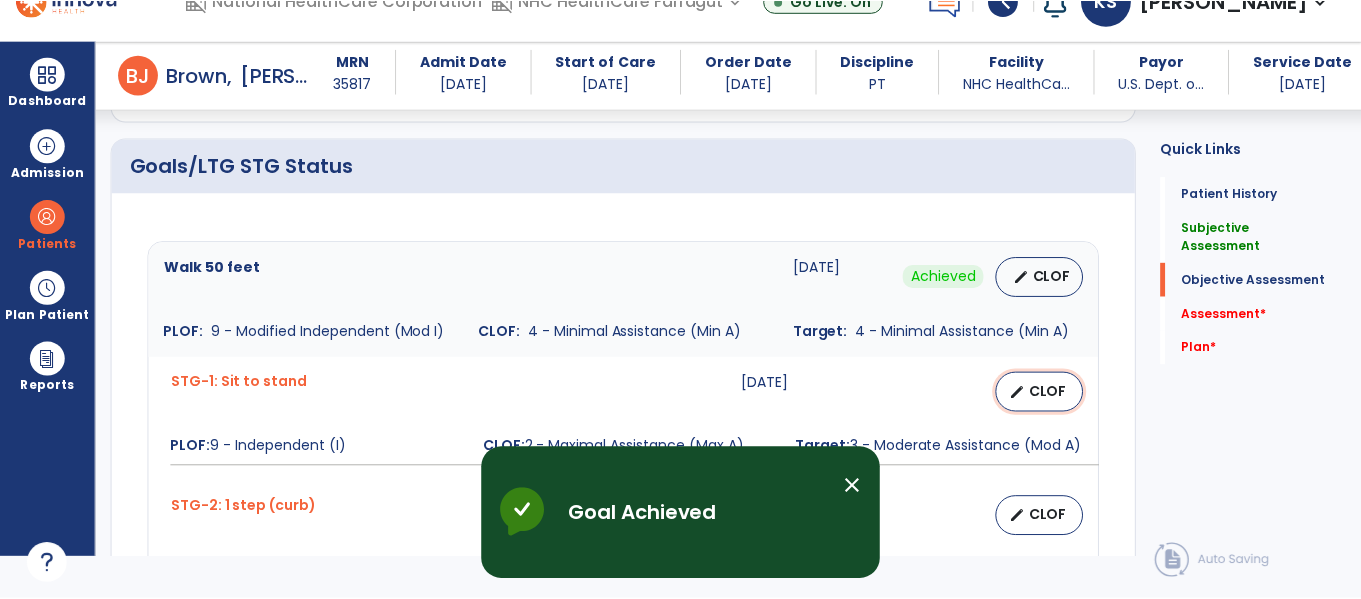 scroll, scrollTop: 0, scrollLeft: 0, axis: both 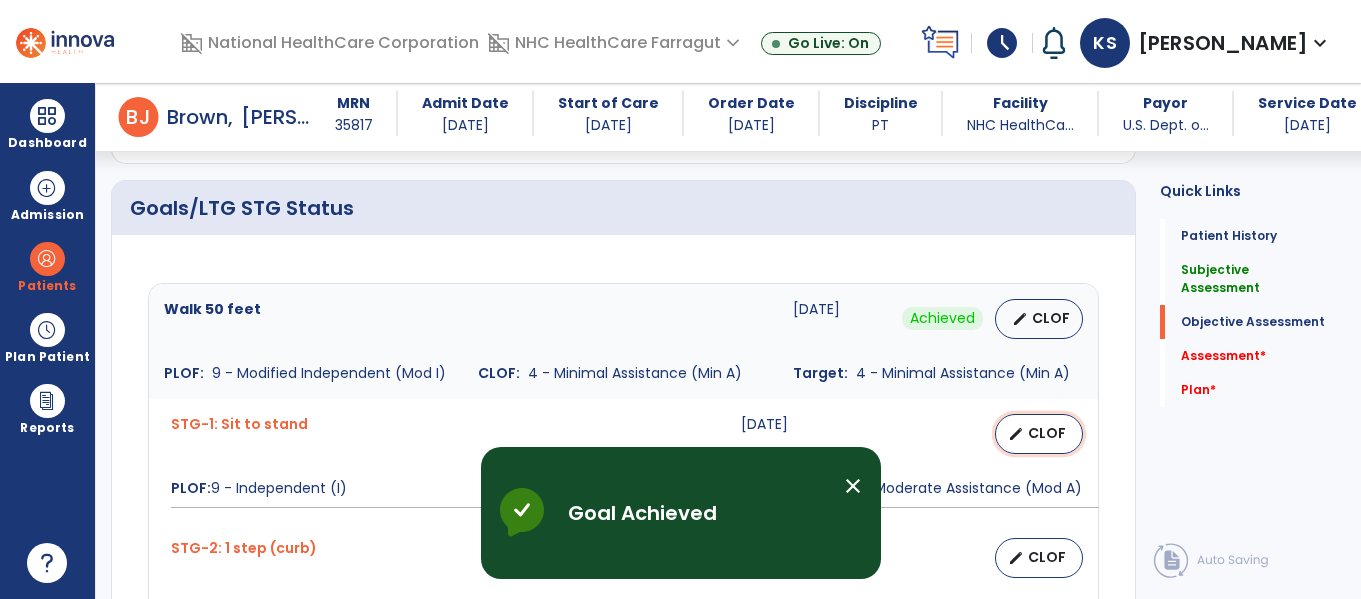 select on "**********" 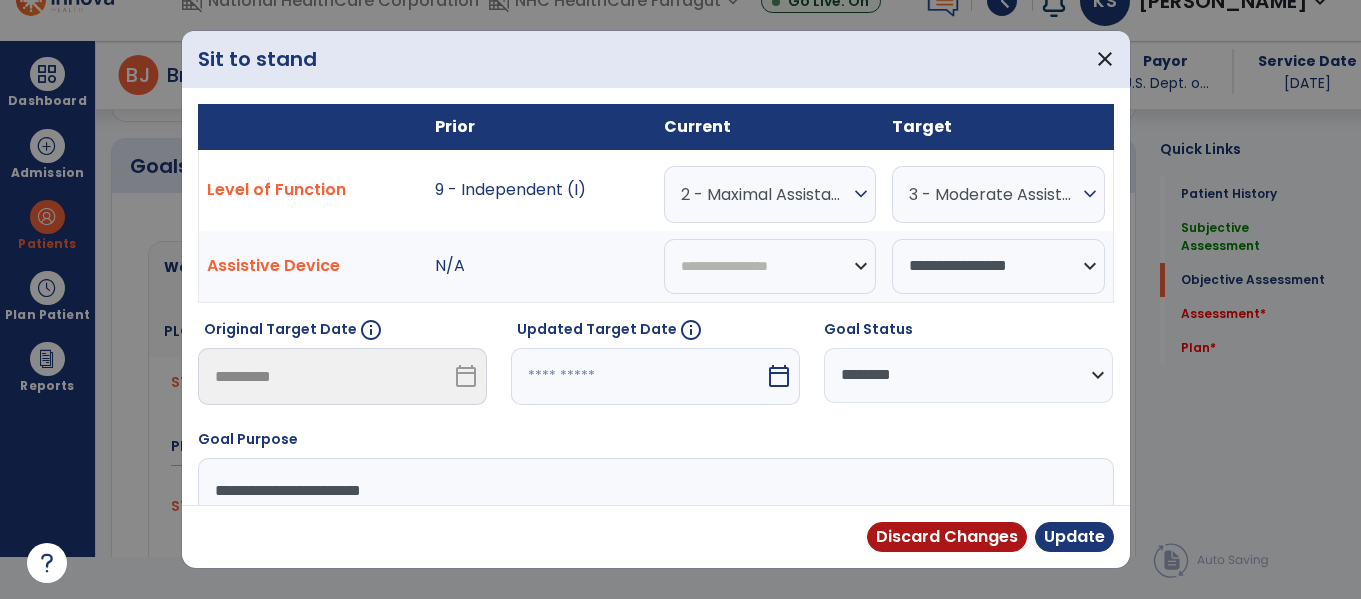 scroll, scrollTop: 647, scrollLeft: 0, axis: vertical 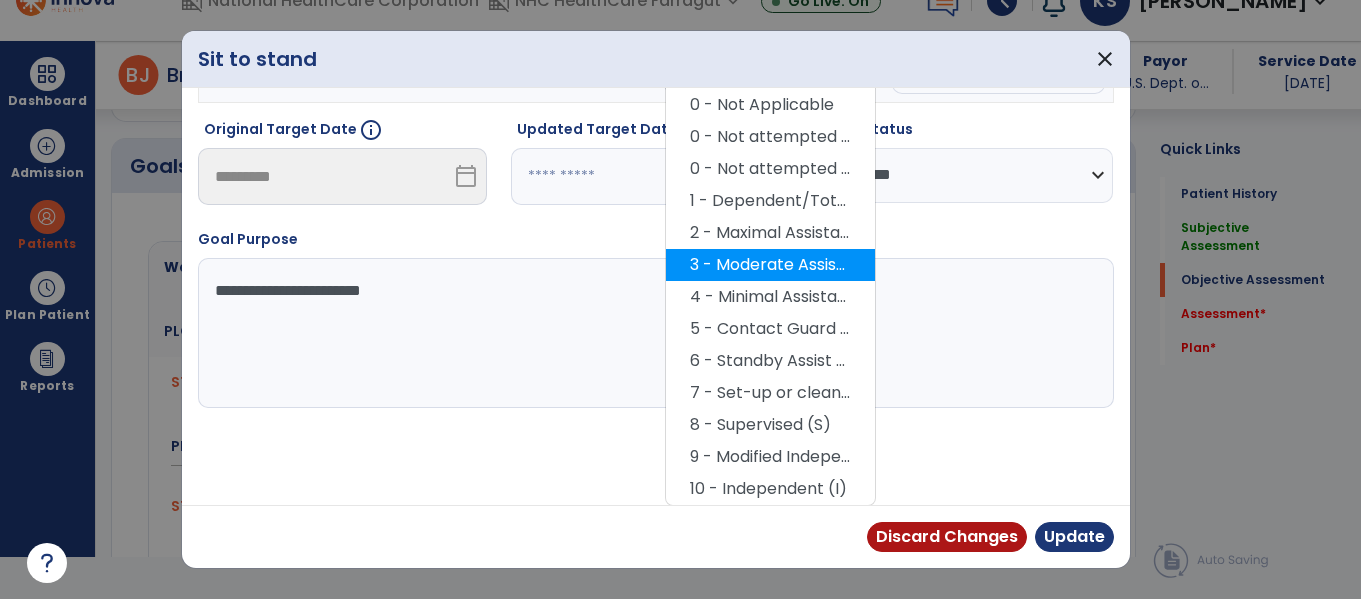 click on "3 - Moderate Assistance (Mod A)" at bounding box center (770, 265) 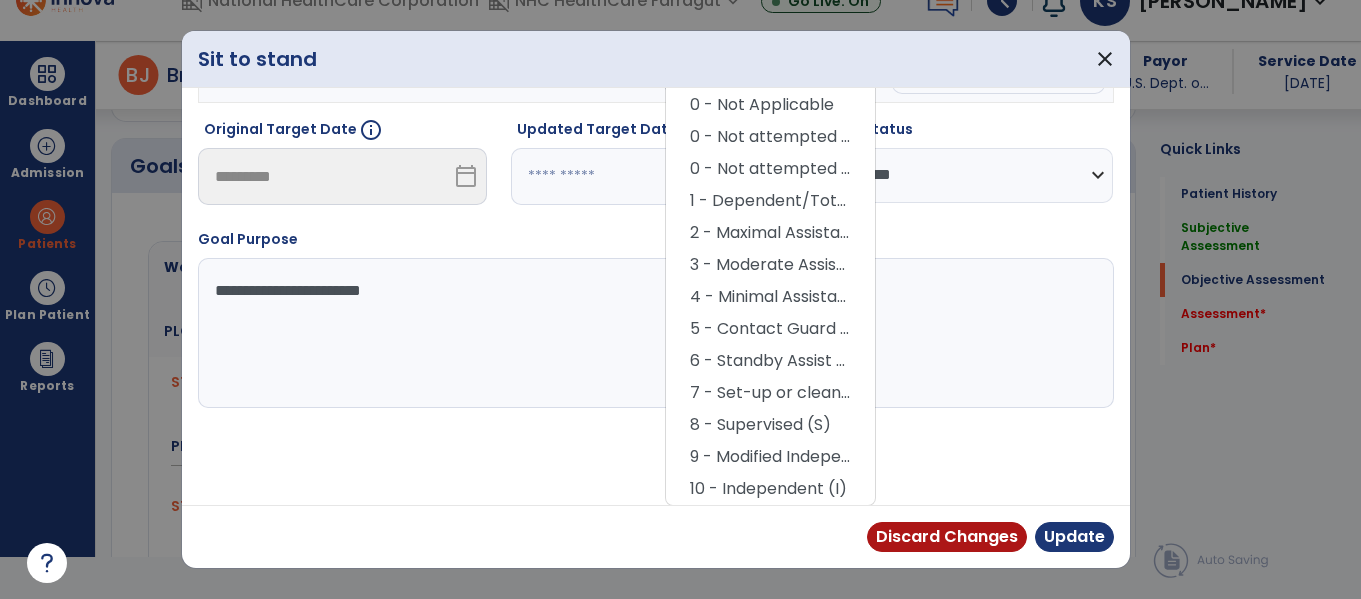scroll, scrollTop: 119, scrollLeft: 0, axis: vertical 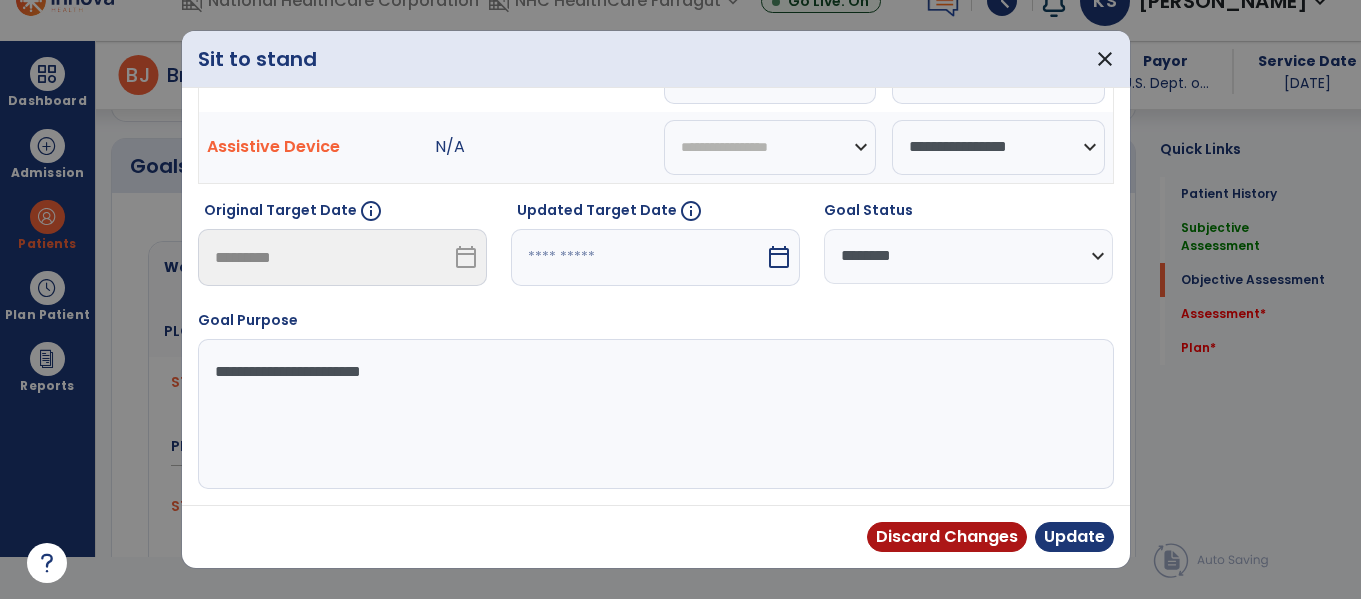 click on "**********" at bounding box center (968, 256) 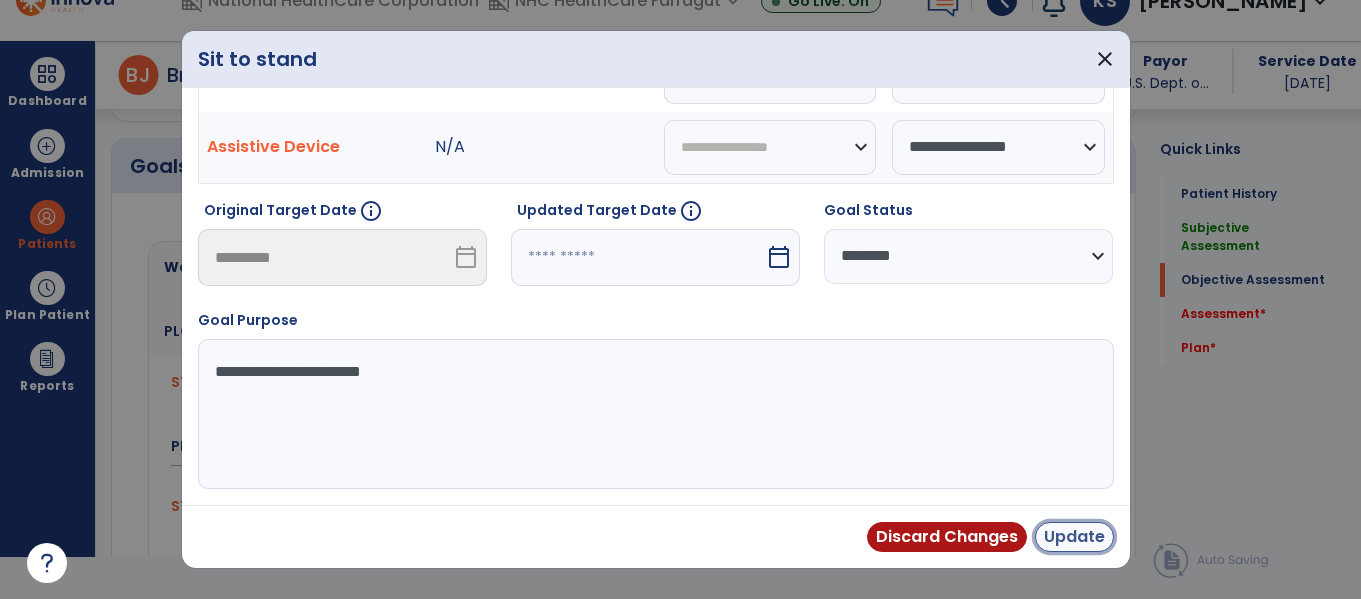 click on "Update" at bounding box center (1074, 537) 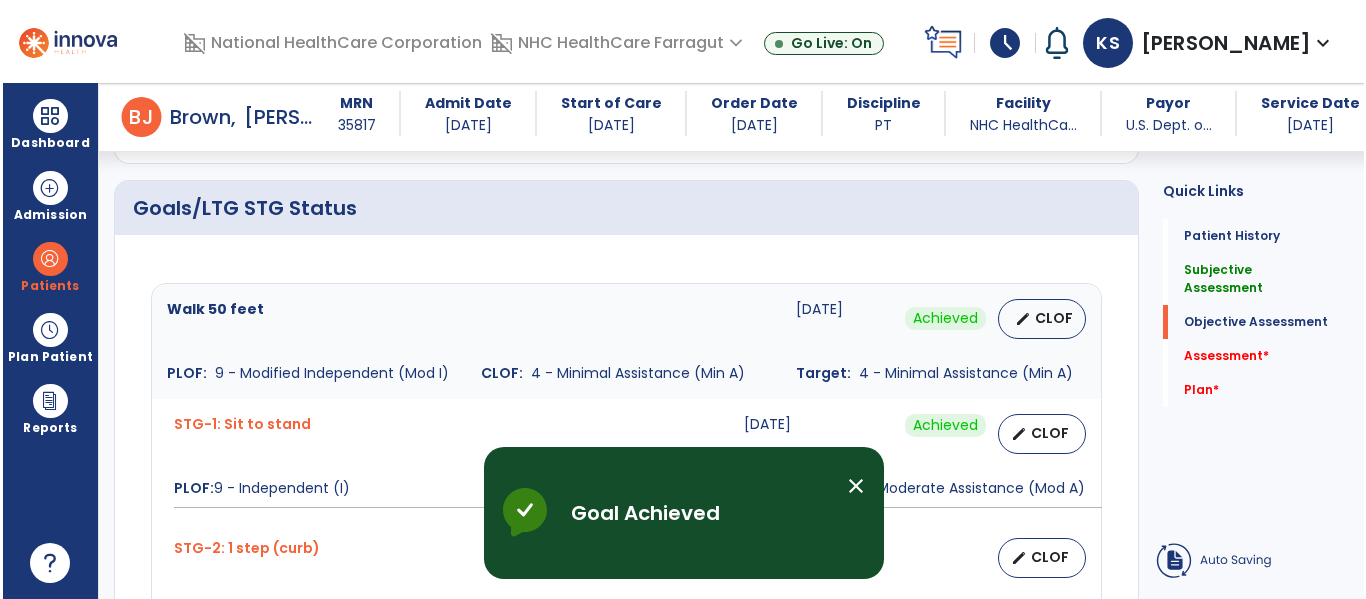 scroll, scrollTop: 42, scrollLeft: 0, axis: vertical 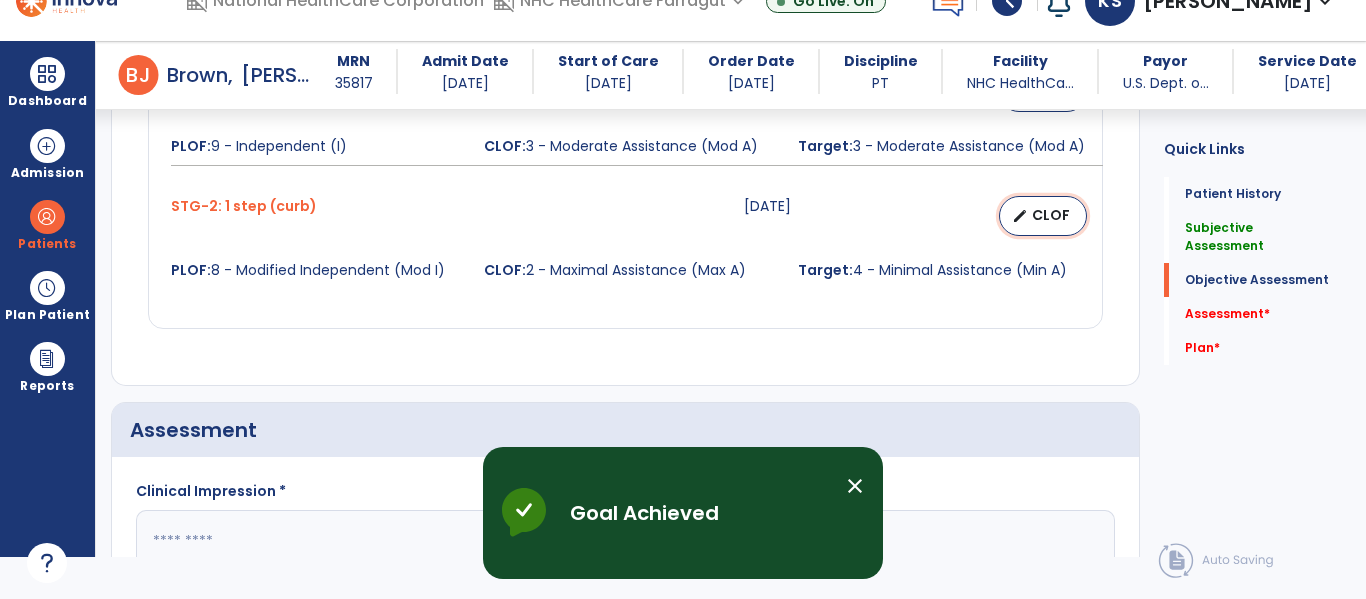 click on "edit   CLOF" at bounding box center (1043, 216) 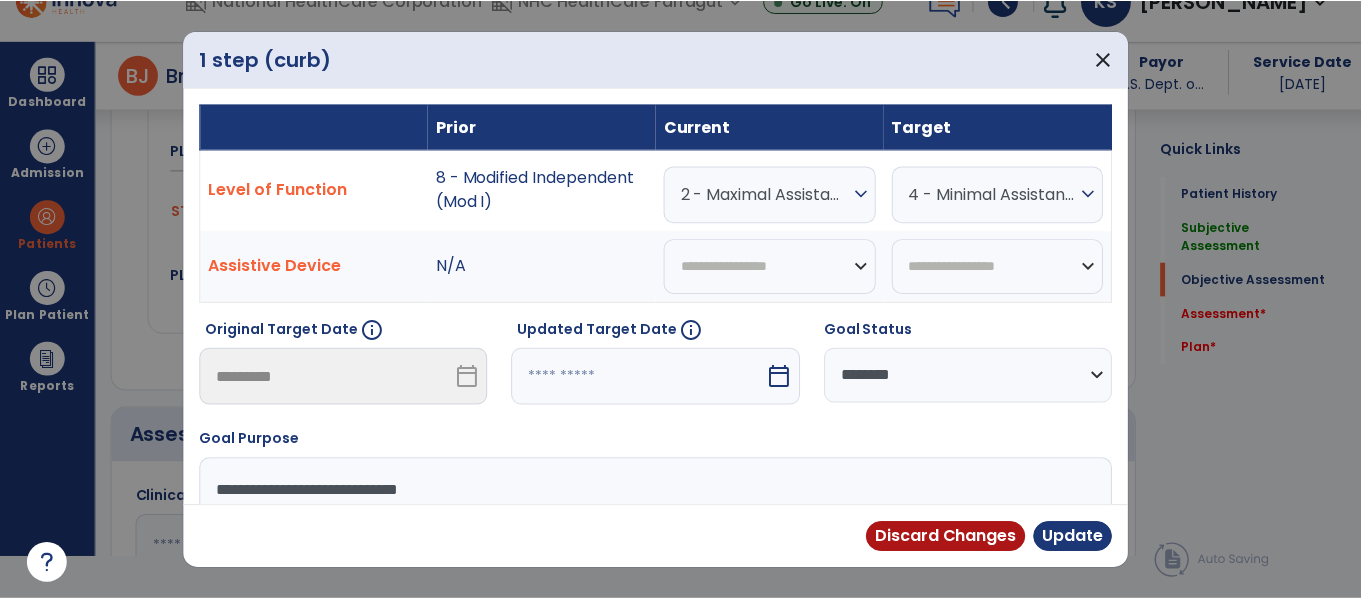 scroll, scrollTop: 0, scrollLeft: 0, axis: both 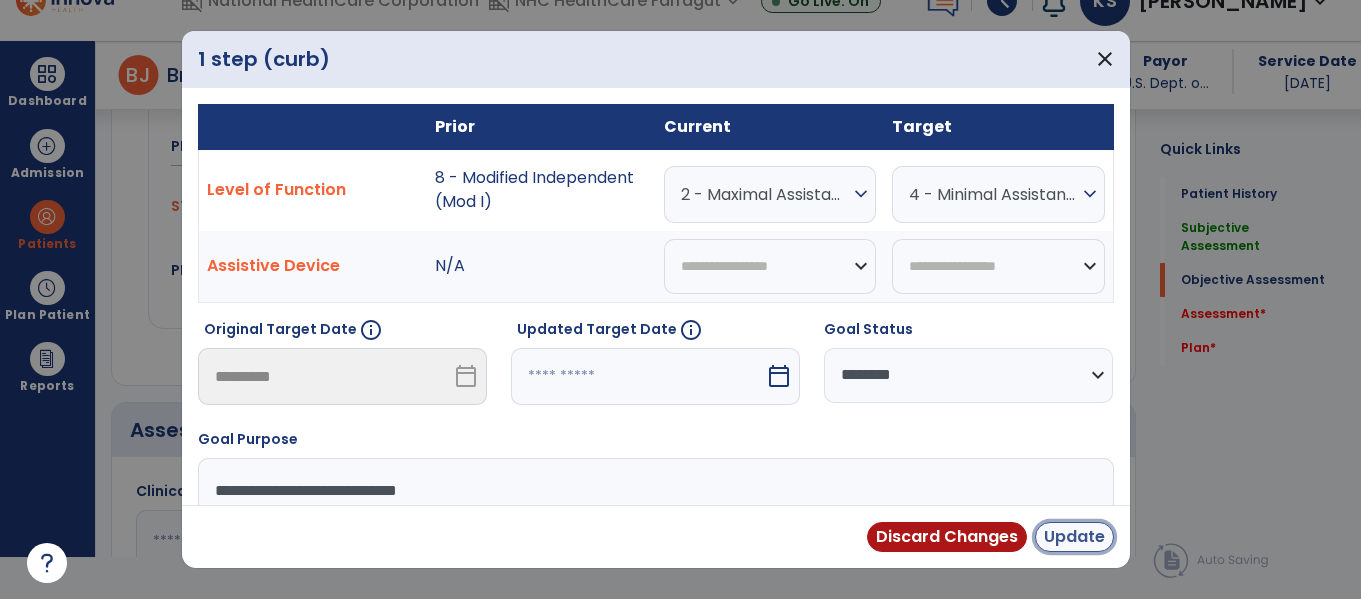 click on "Update" at bounding box center (1074, 537) 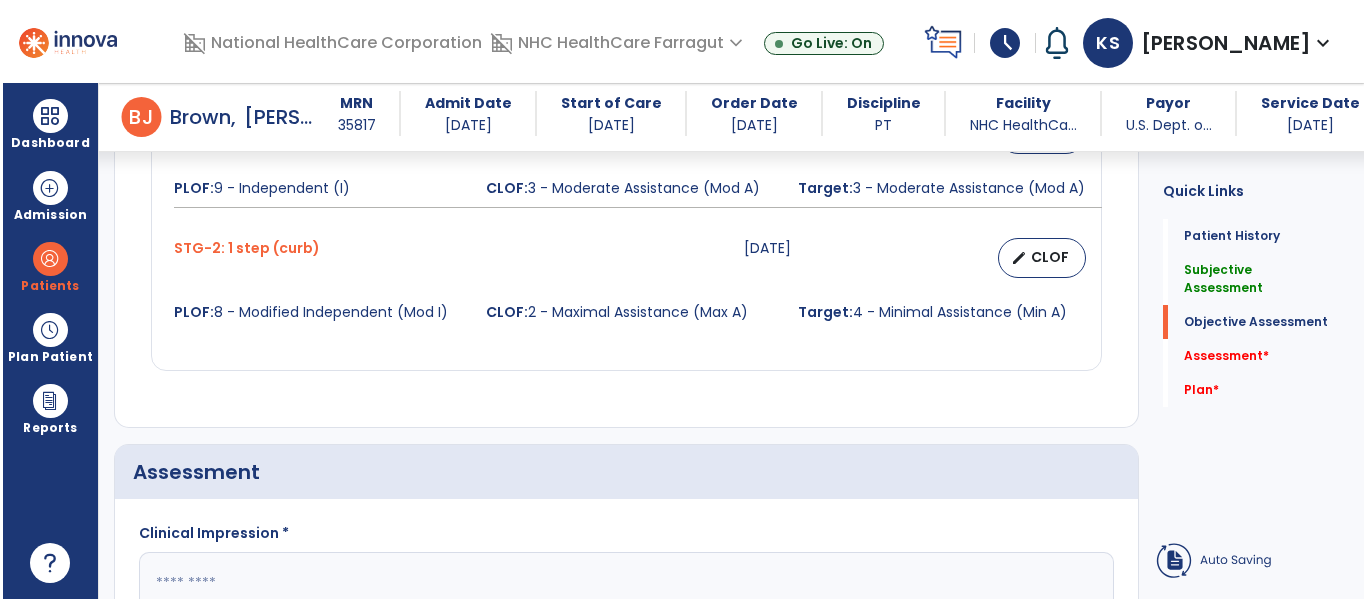 scroll, scrollTop: 42, scrollLeft: 0, axis: vertical 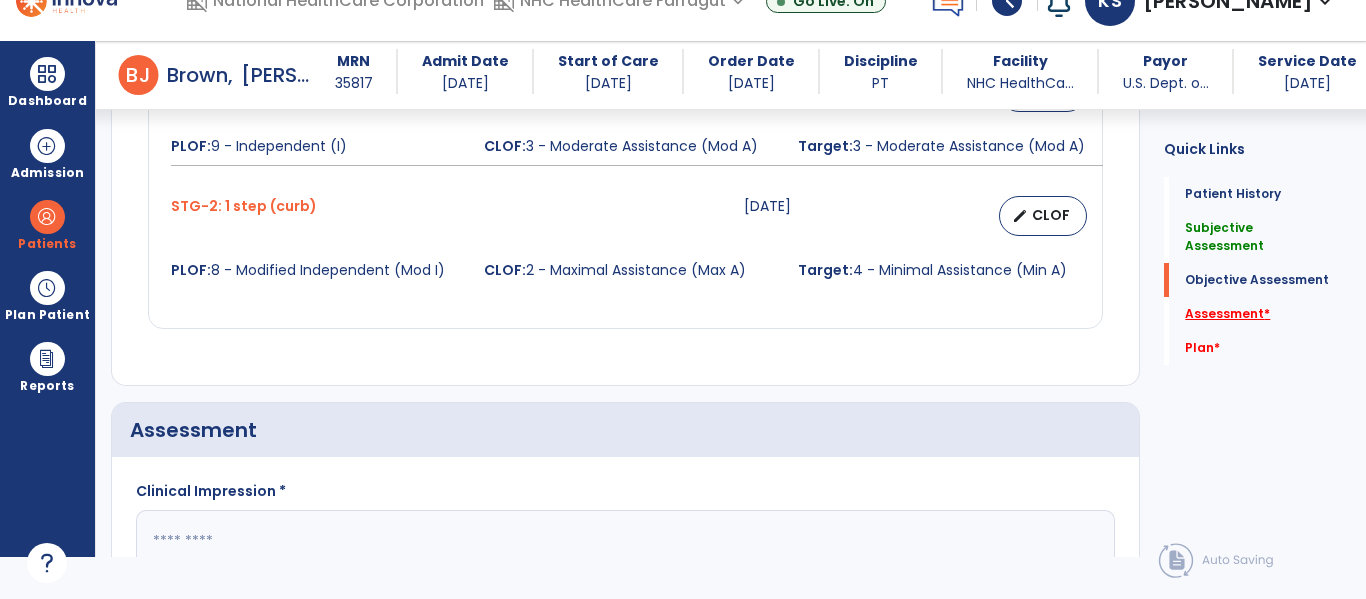 click on "Assessment   *" 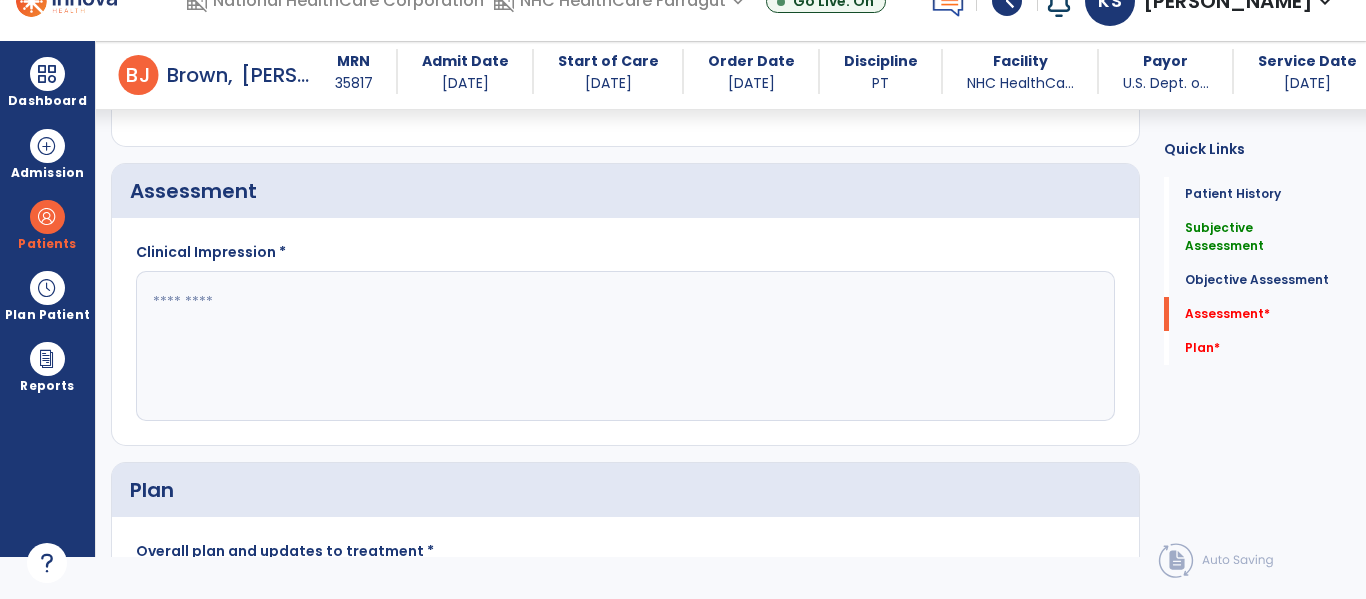 scroll, scrollTop: 1191, scrollLeft: 0, axis: vertical 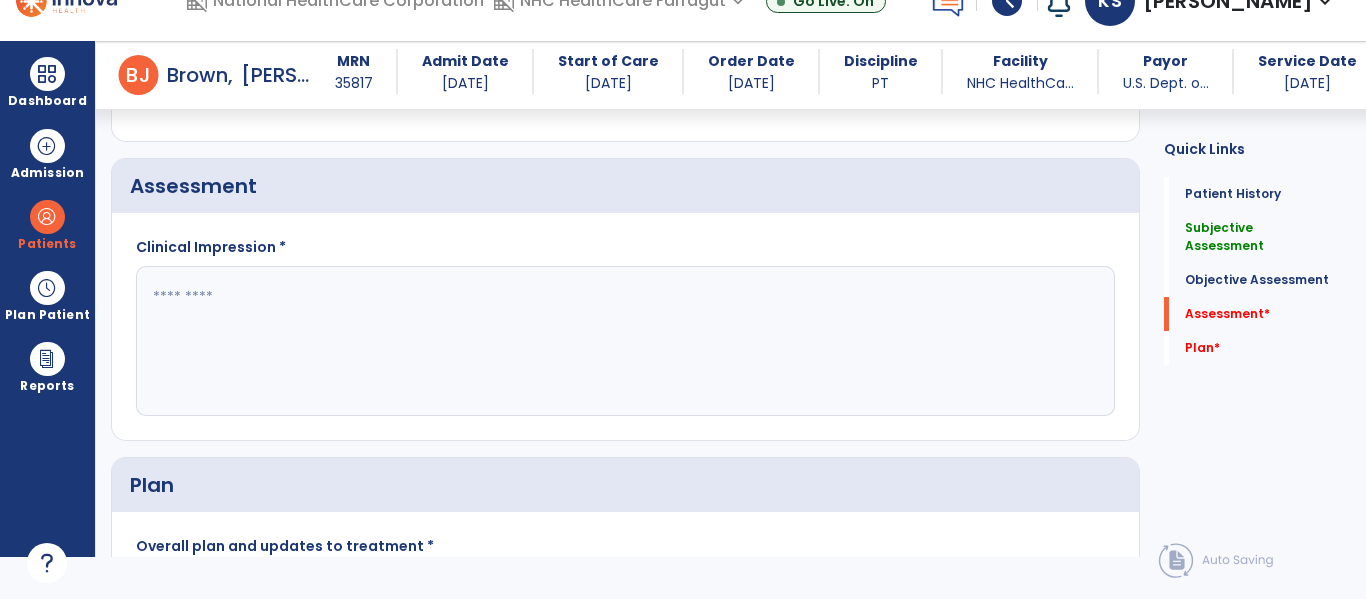 click 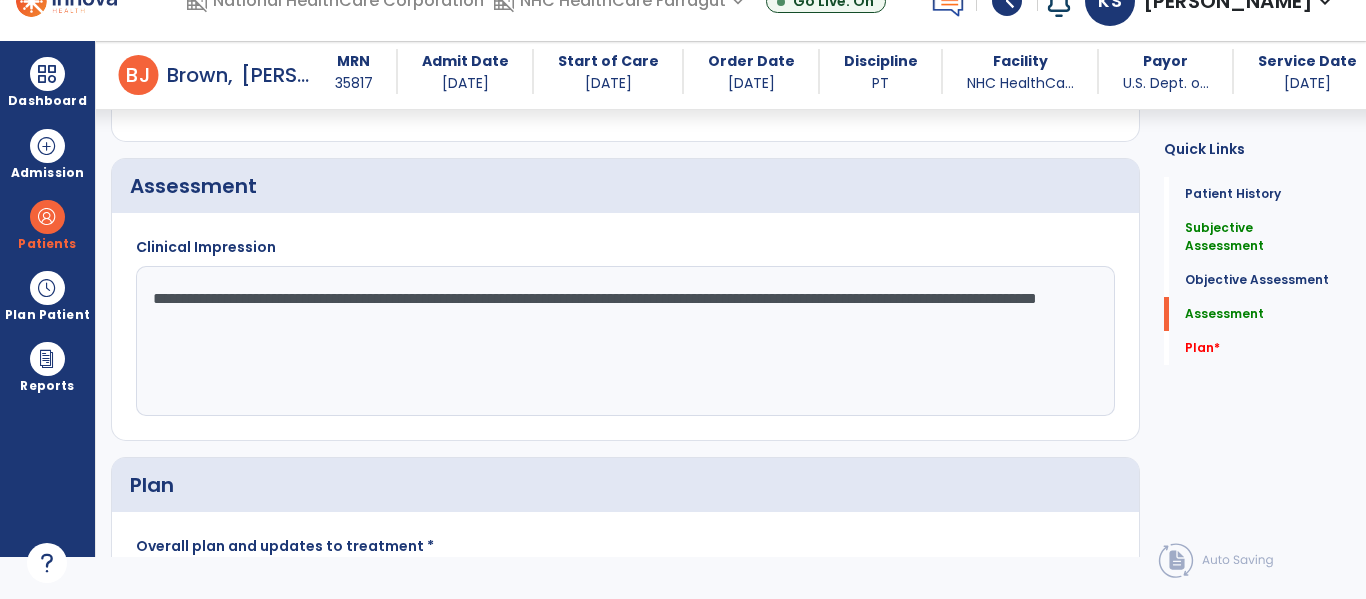 drag, startPoint x: 668, startPoint y: 298, endPoint x: 729, endPoint y: 404, distance: 122.29881 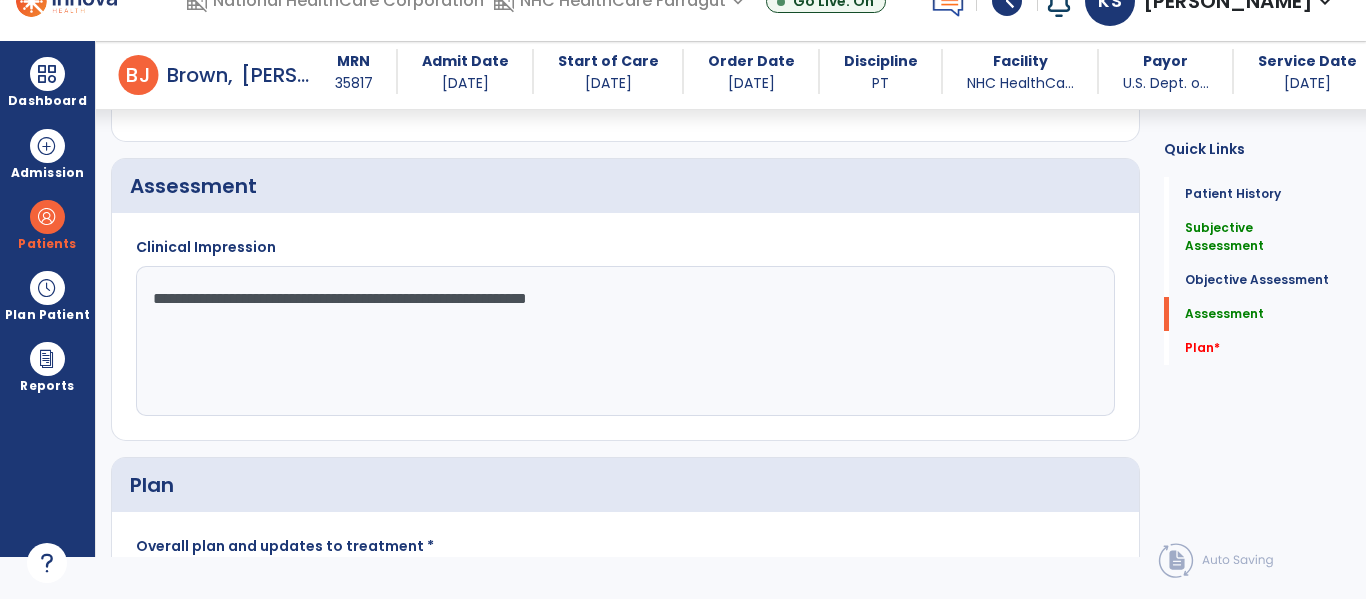 scroll, scrollTop: 1295, scrollLeft: 0, axis: vertical 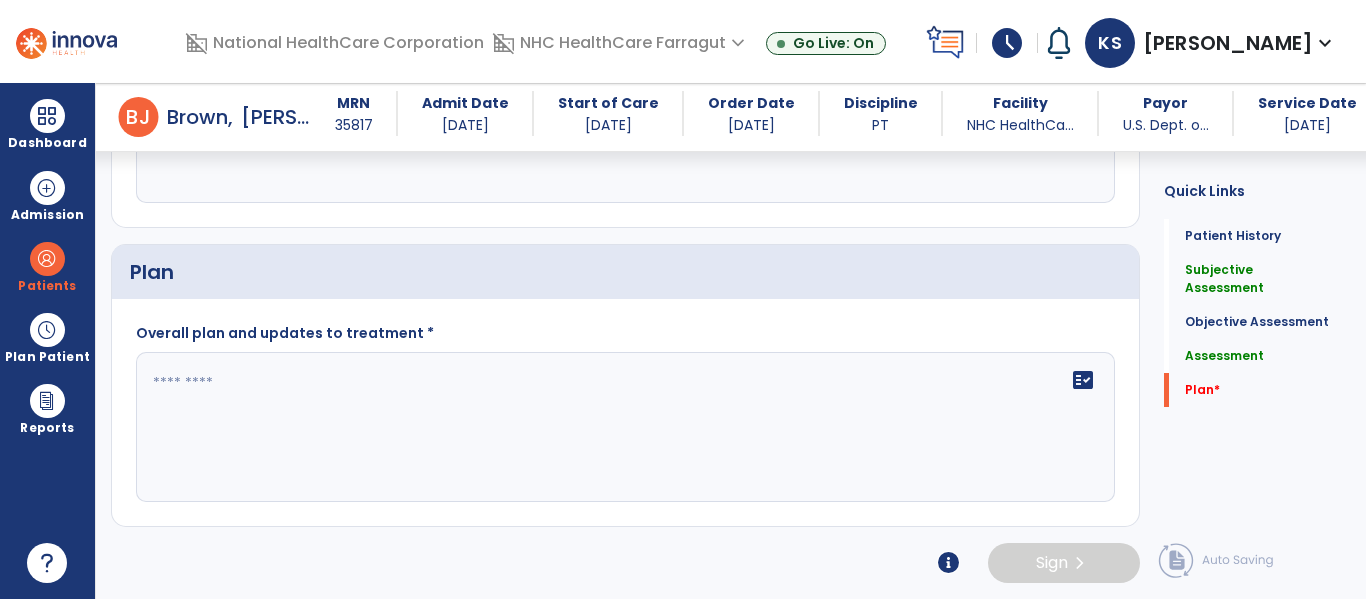 type on "**********" 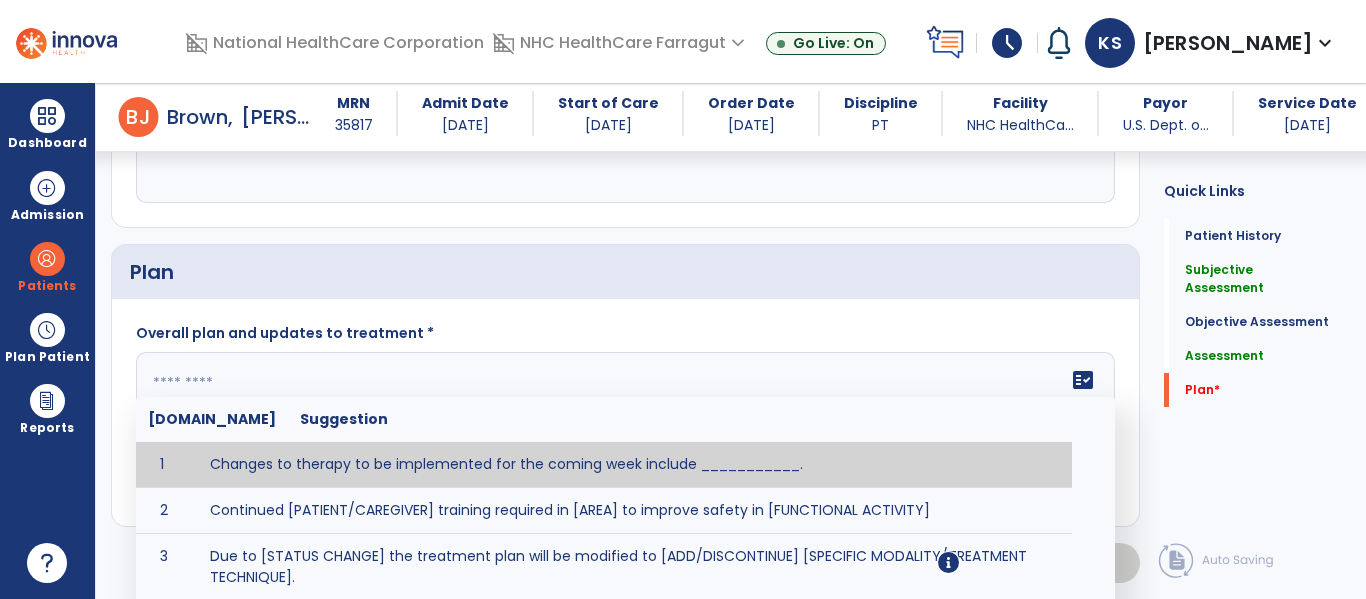 paste on "**********" 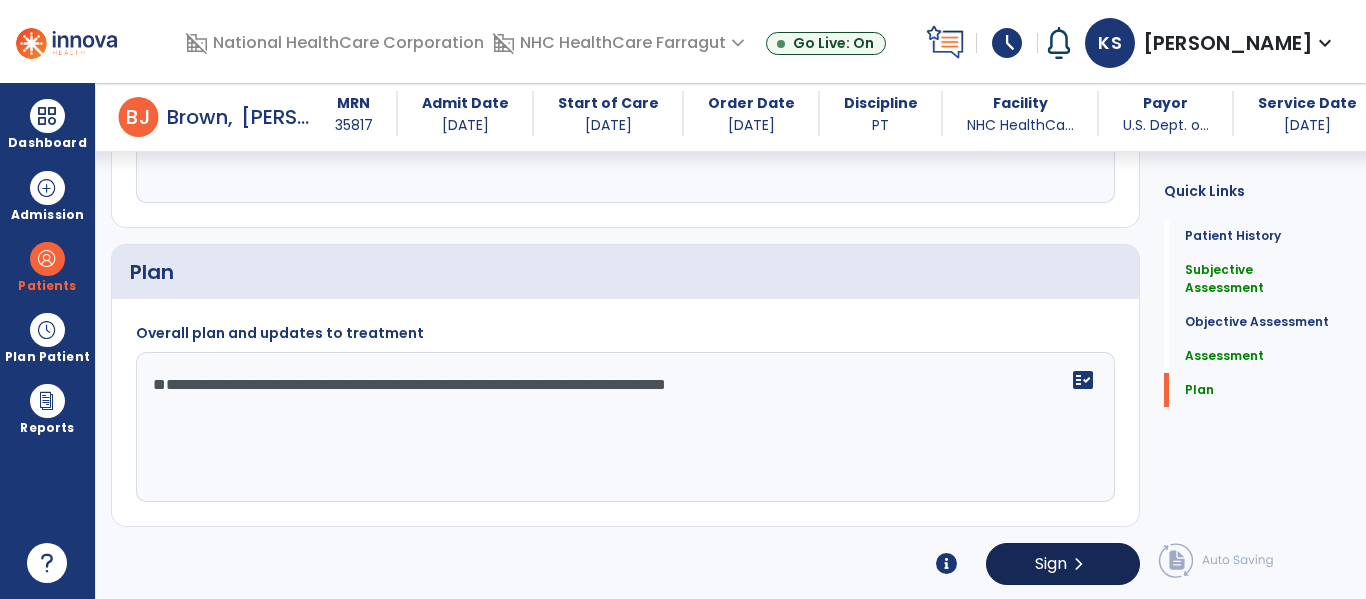 type on "**********" 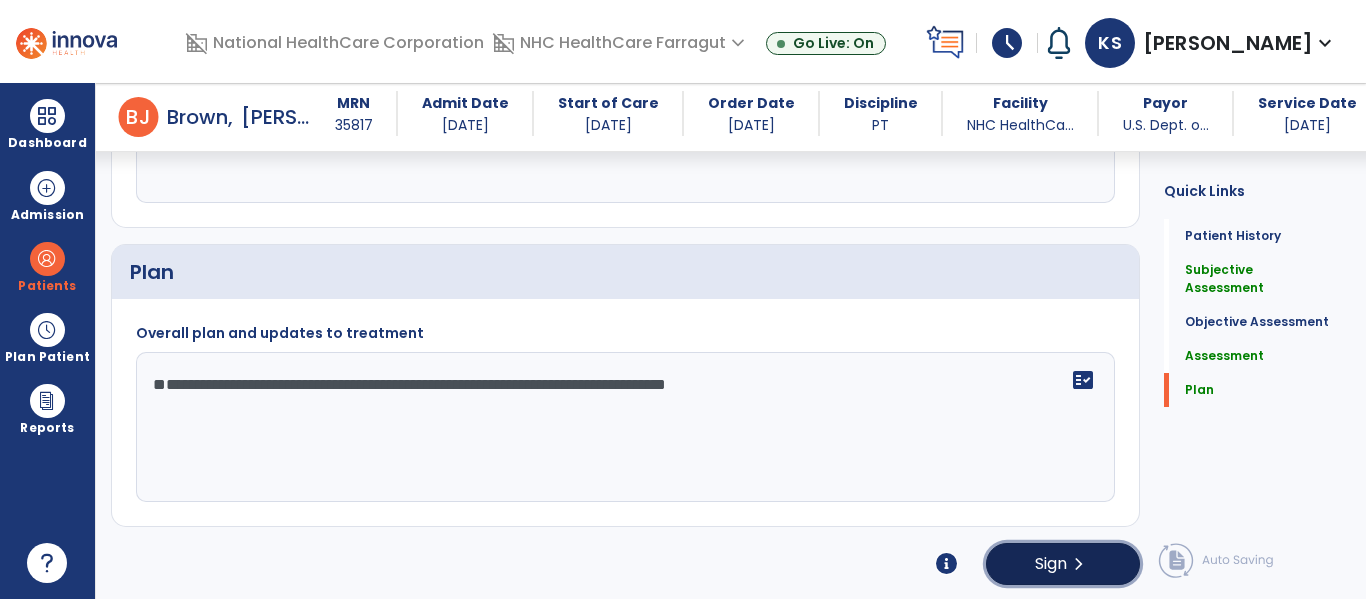 click on "Sign  chevron_right" 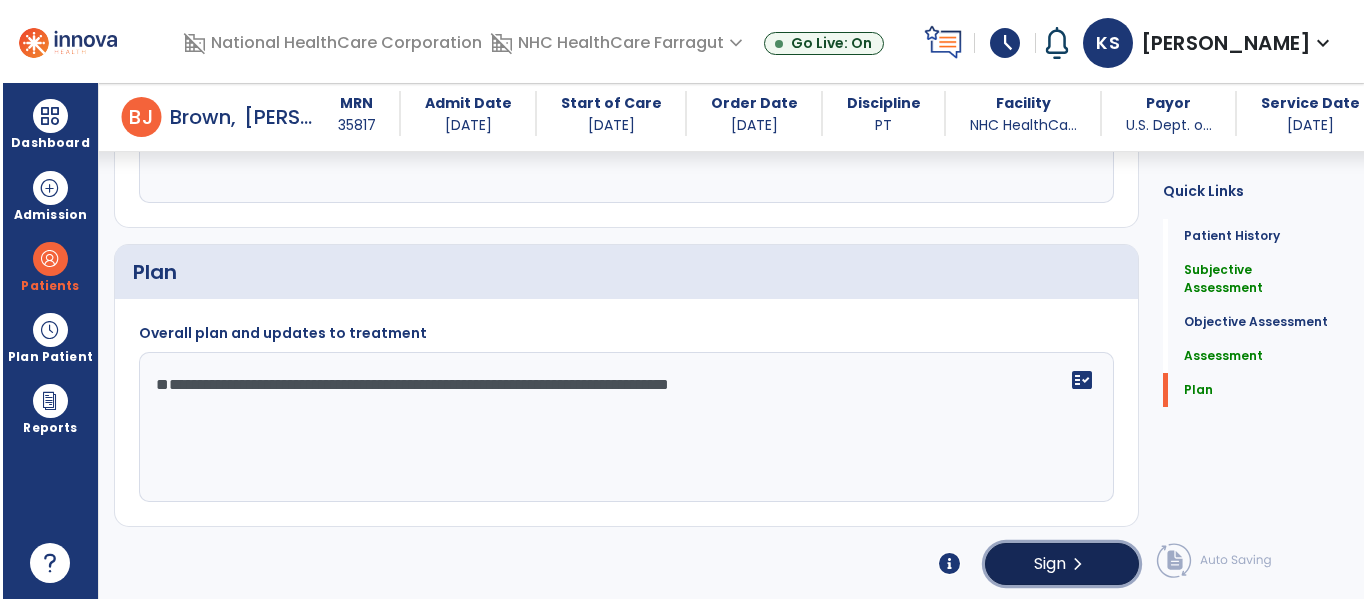scroll, scrollTop: 1446, scrollLeft: 0, axis: vertical 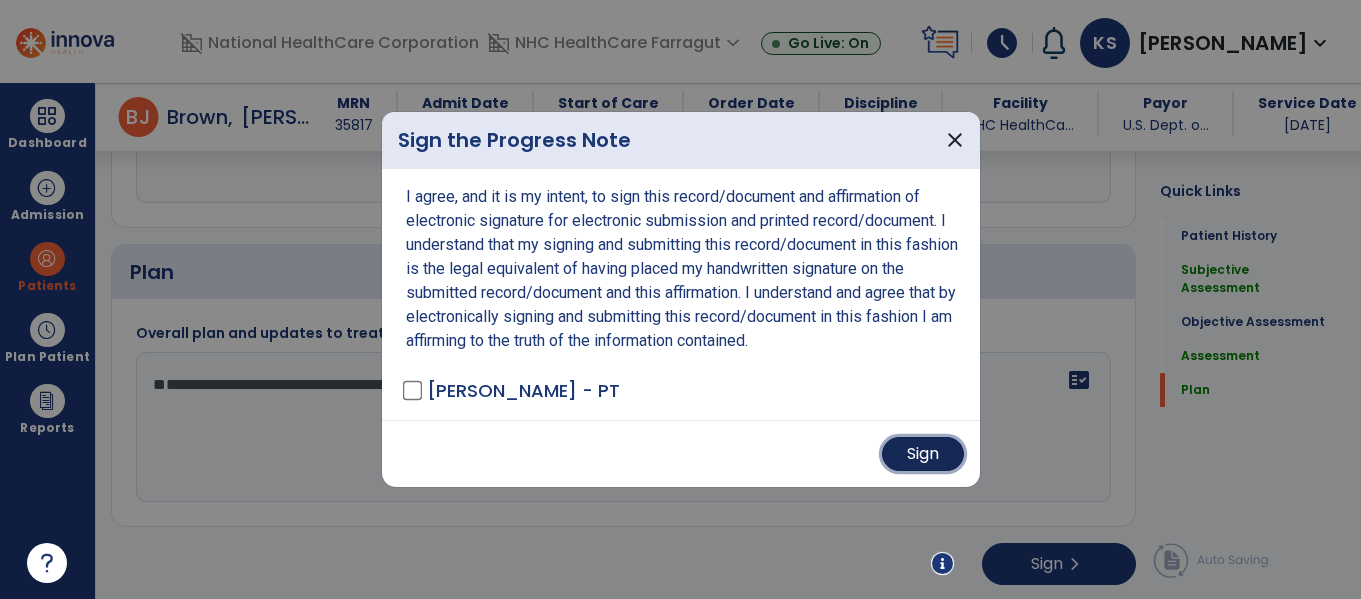 click on "Sign" at bounding box center (923, 454) 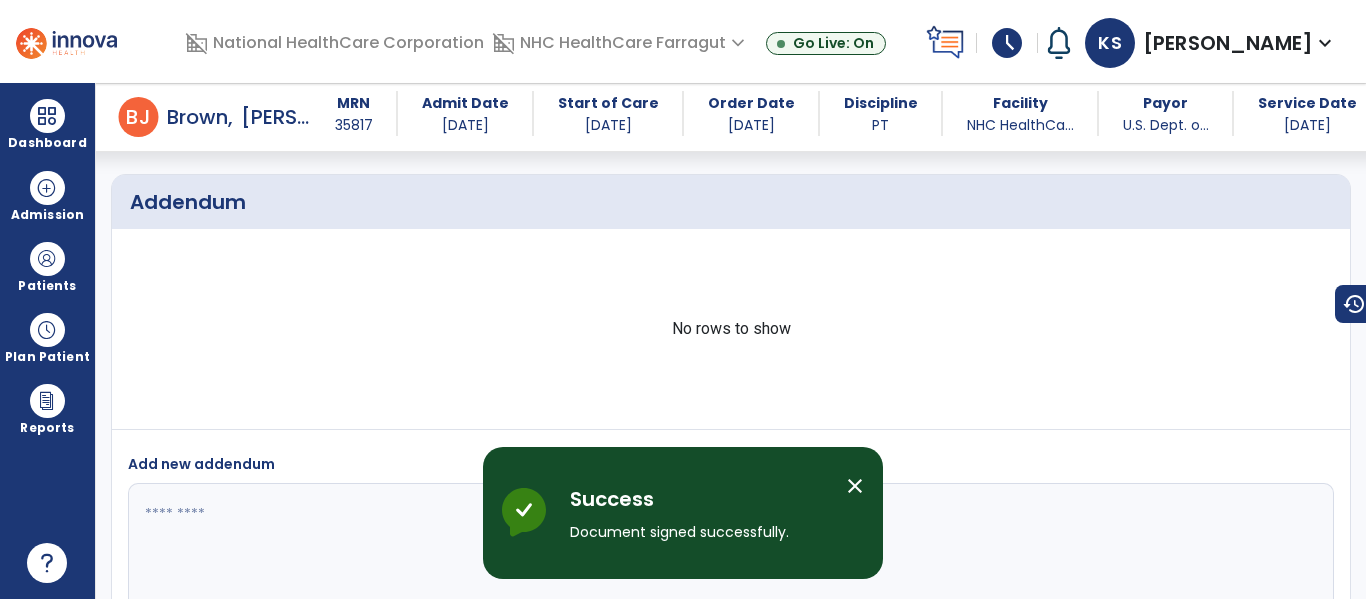 scroll, scrollTop: 1817, scrollLeft: 0, axis: vertical 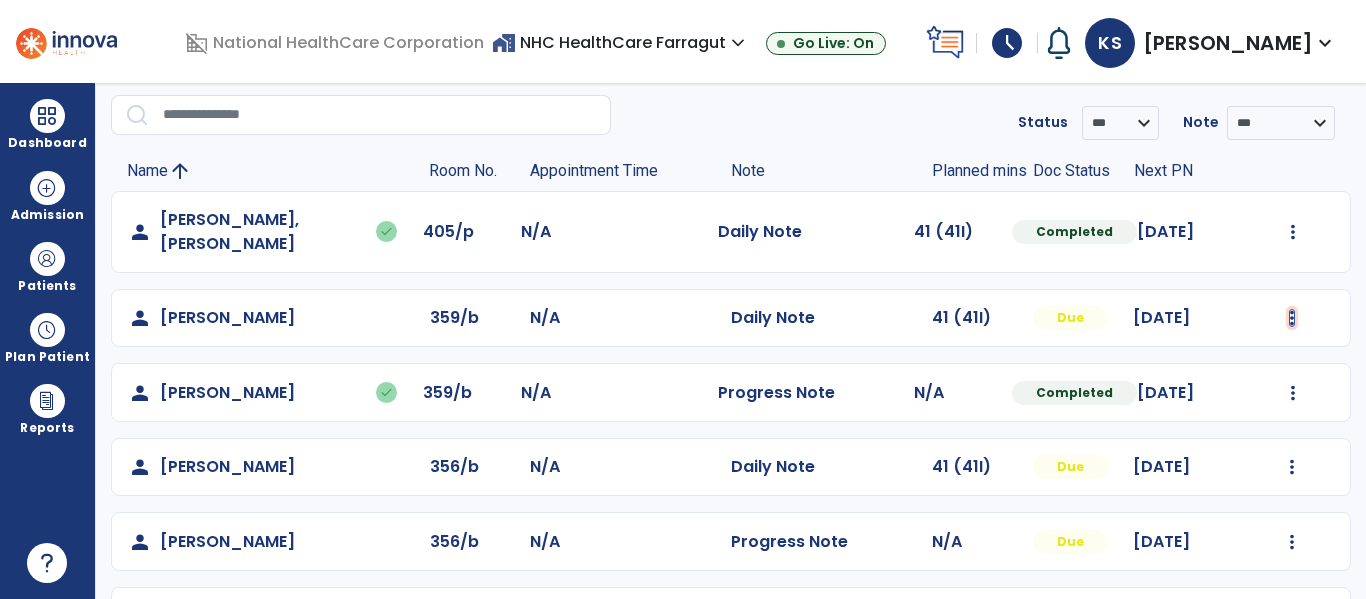 click at bounding box center [1293, 232] 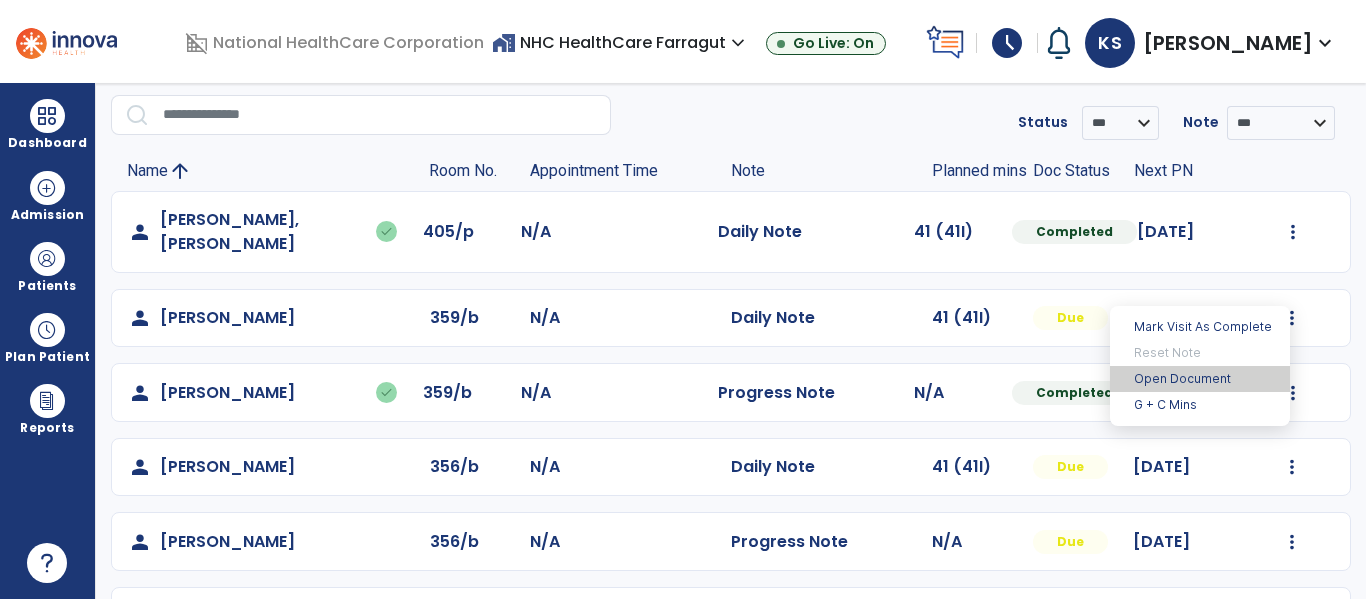 click on "Open Document" at bounding box center [1200, 379] 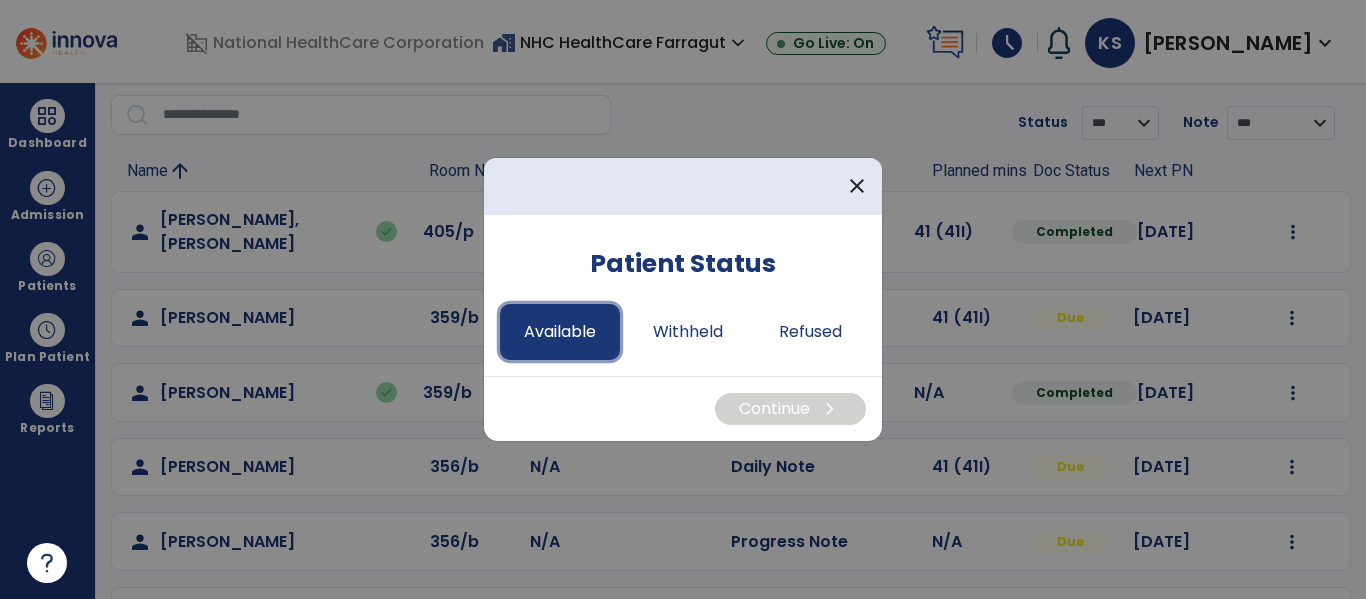 click on "Available" at bounding box center [560, 332] 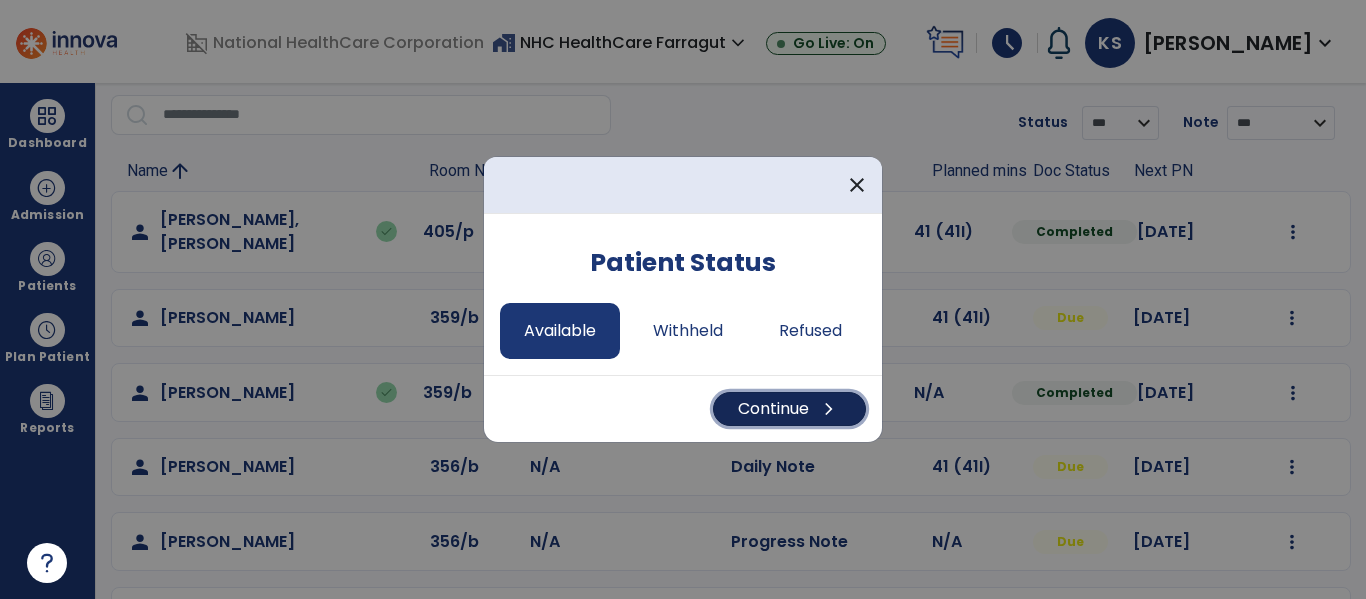 click on "Continue   chevron_right" at bounding box center [789, 409] 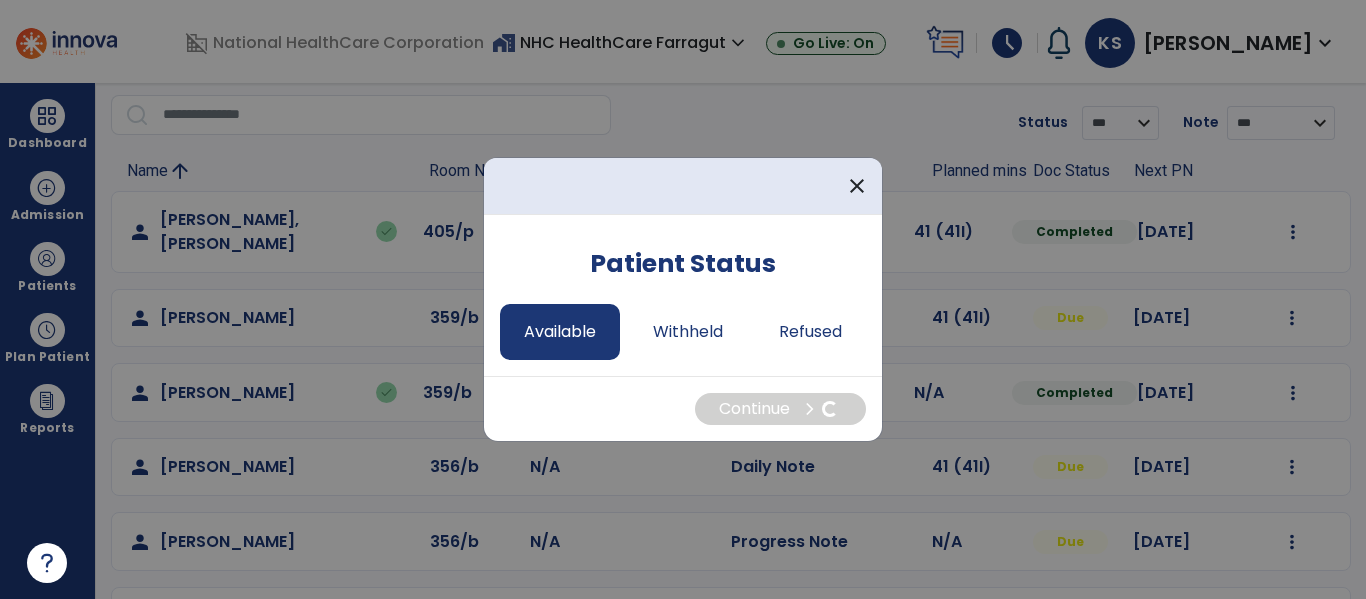 select on "*" 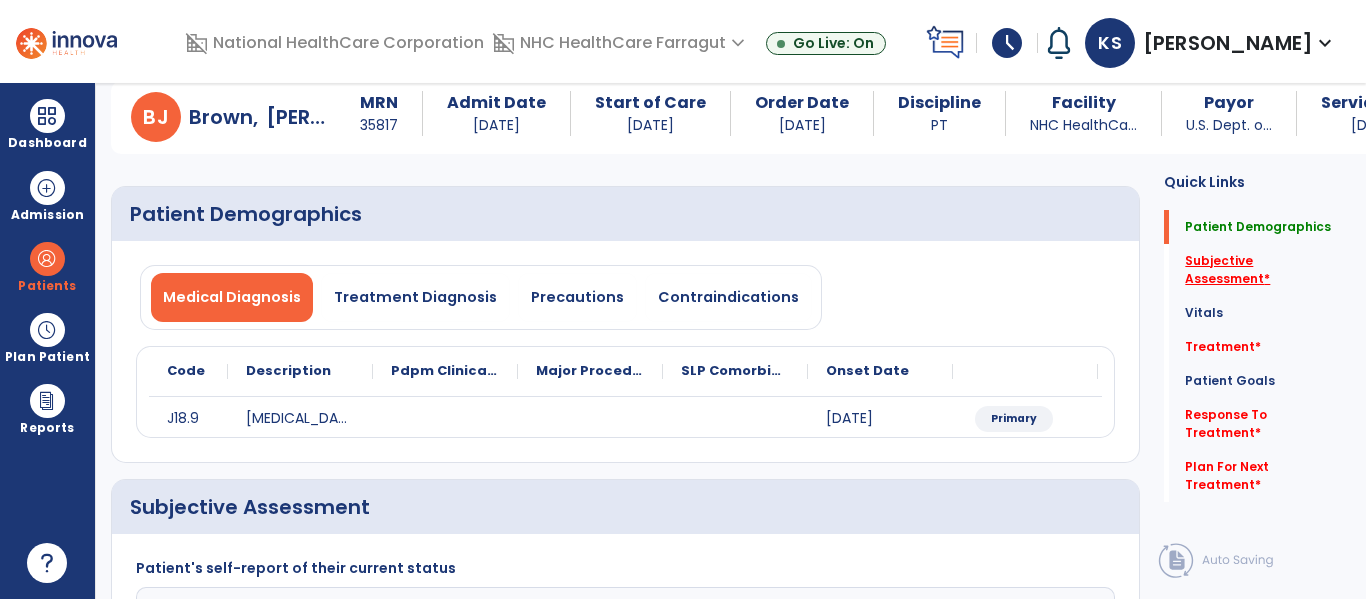 click on "Subjective Assessment   *" 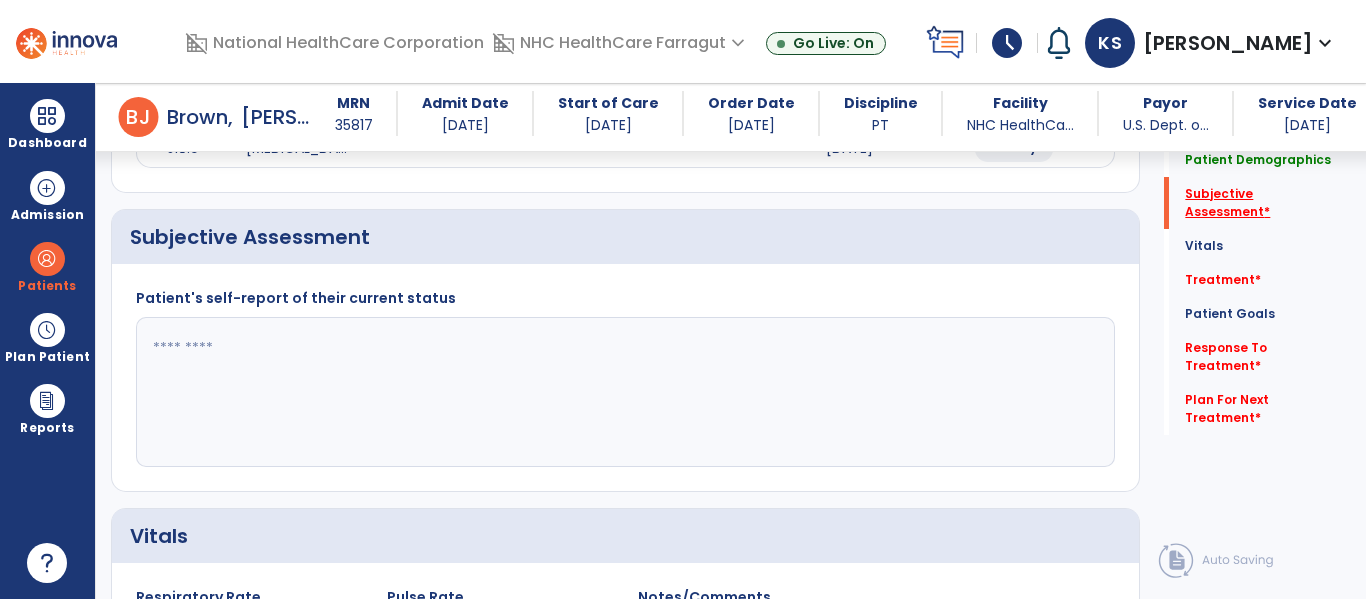 scroll, scrollTop: 347, scrollLeft: 0, axis: vertical 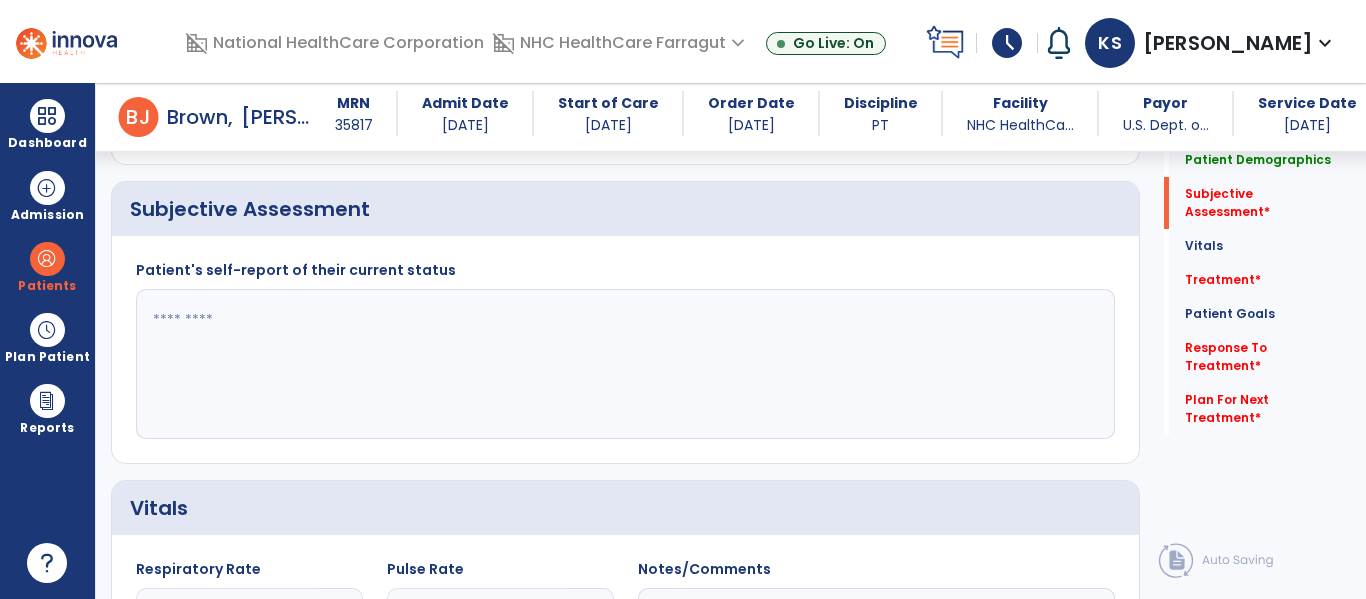 click 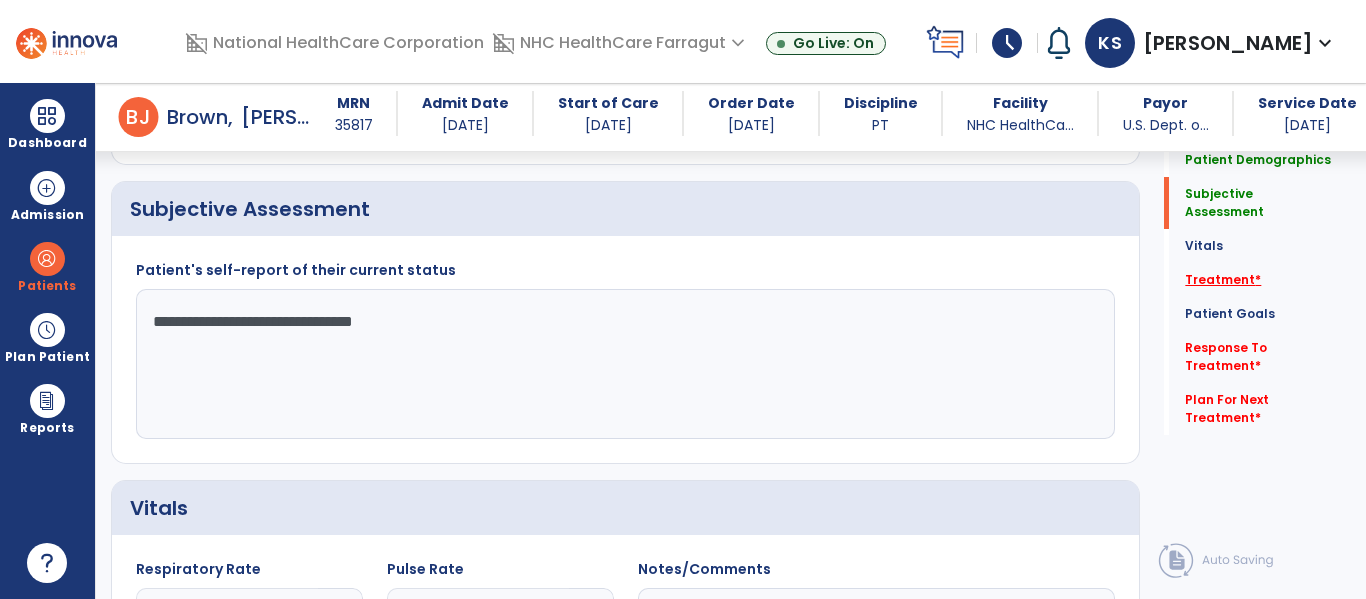 type on "**********" 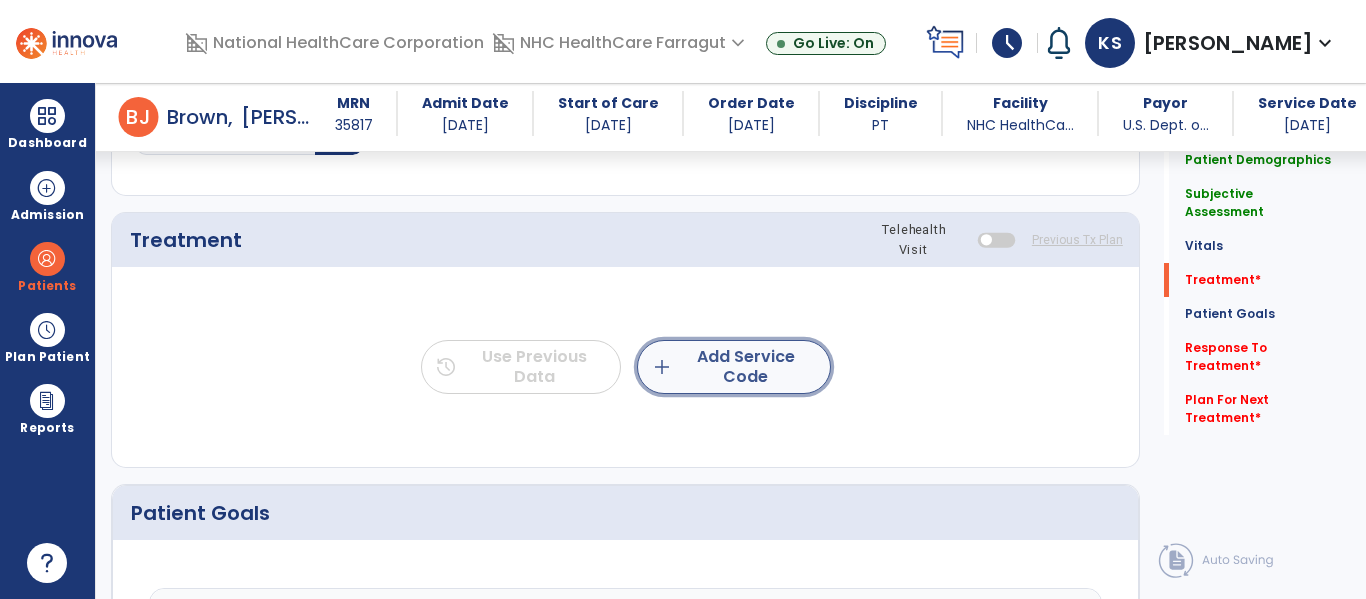 click on "add  Add Service Code" 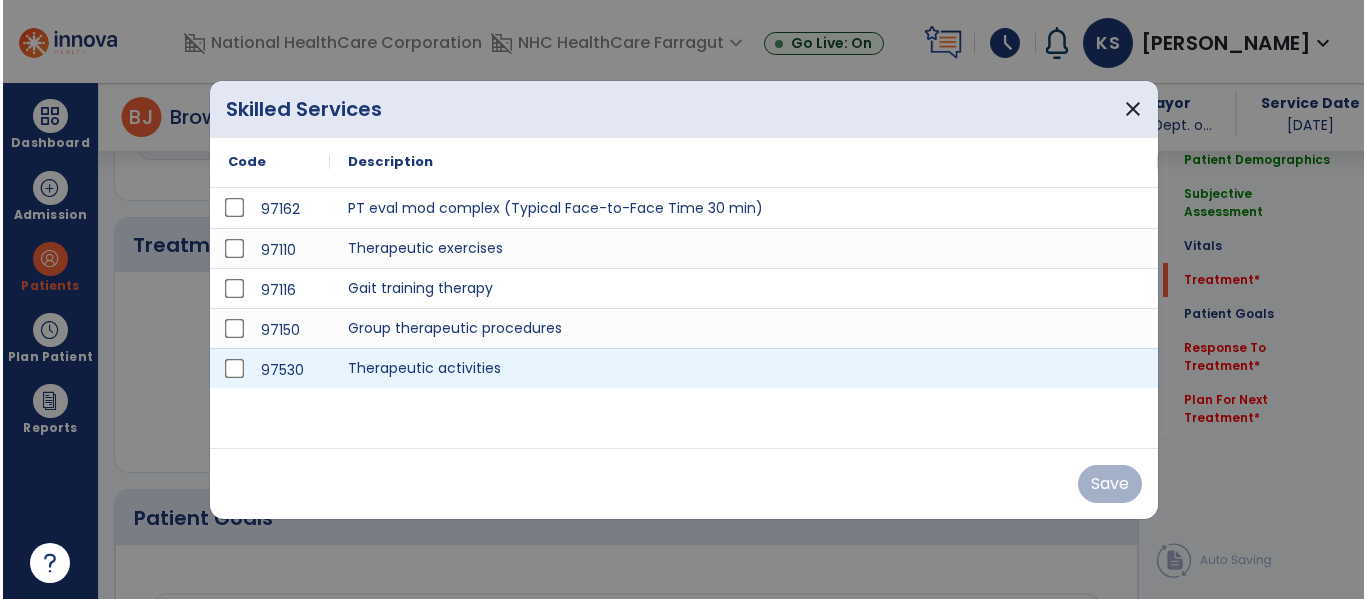 scroll, scrollTop: 1037, scrollLeft: 0, axis: vertical 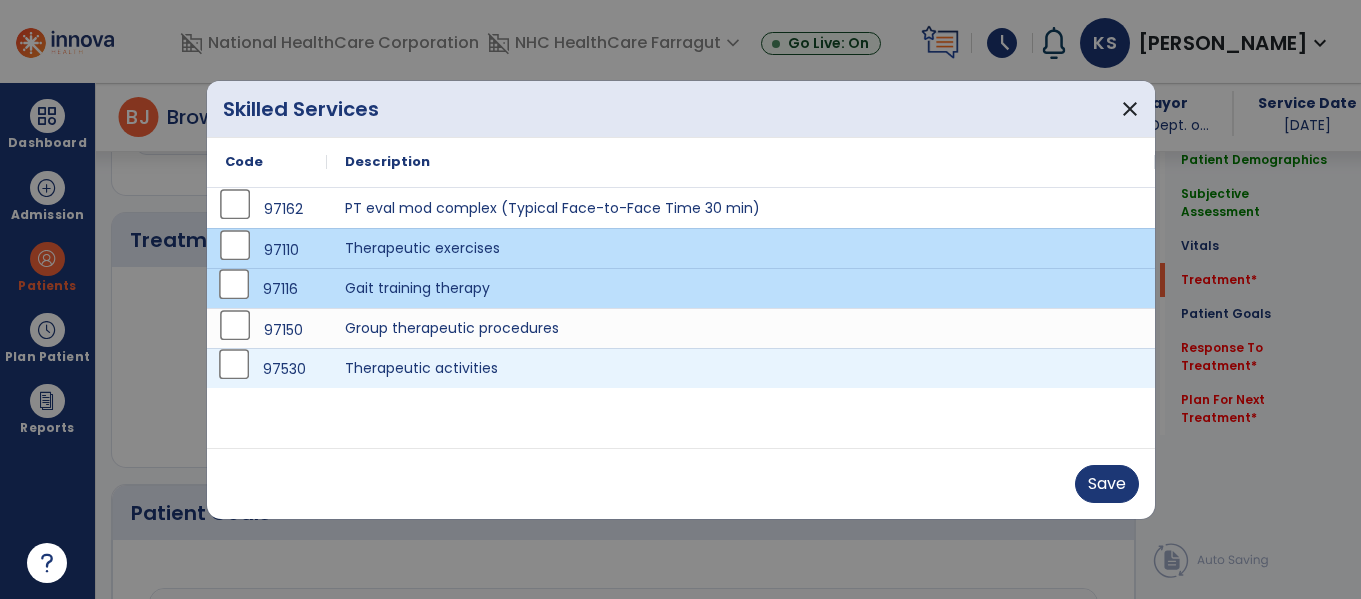 click on "97530" at bounding box center [267, 368] 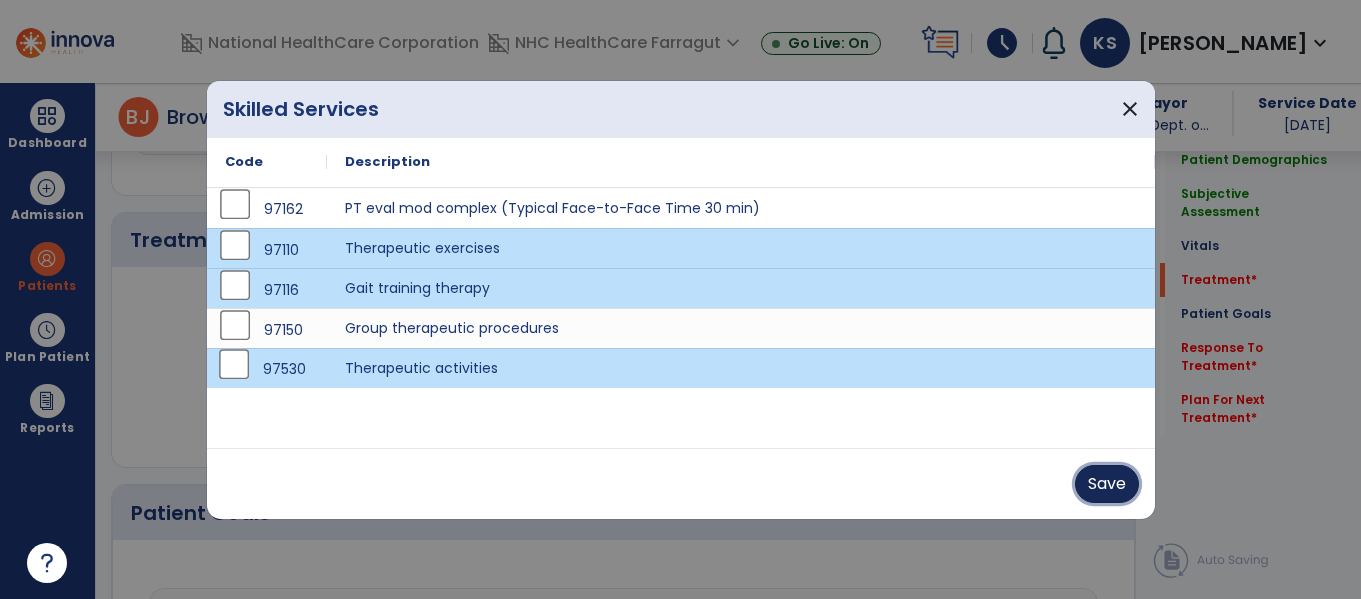 click on "Save" at bounding box center [1107, 484] 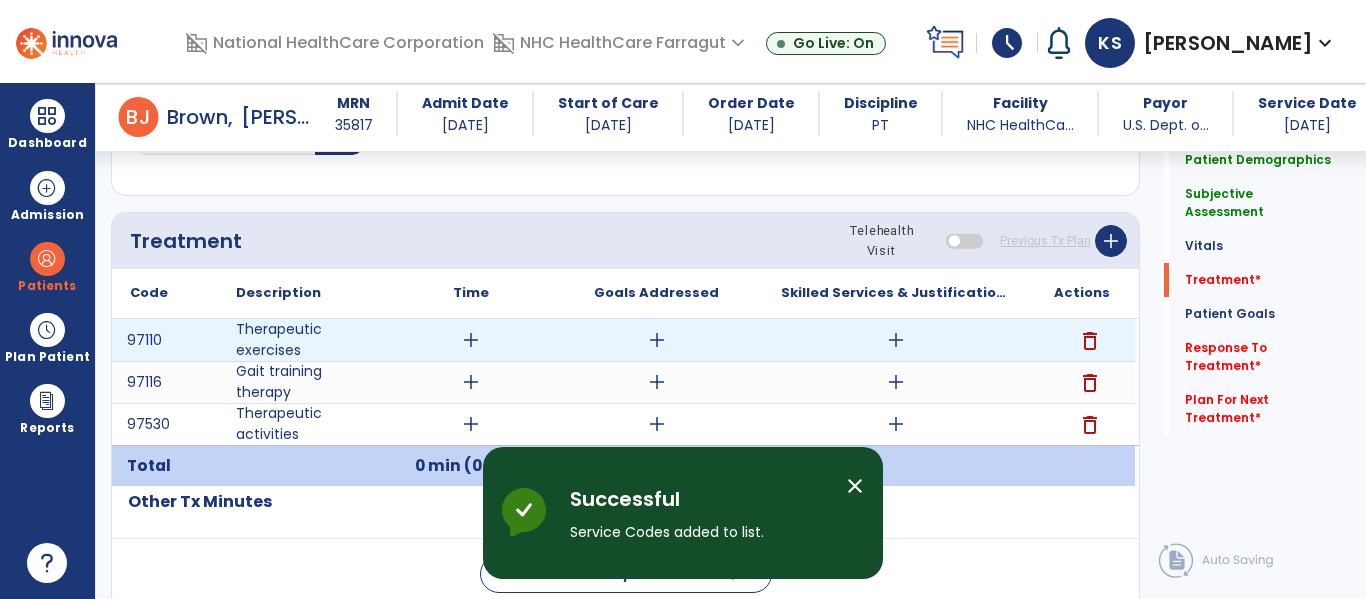 click on "add" at bounding box center [471, 340] 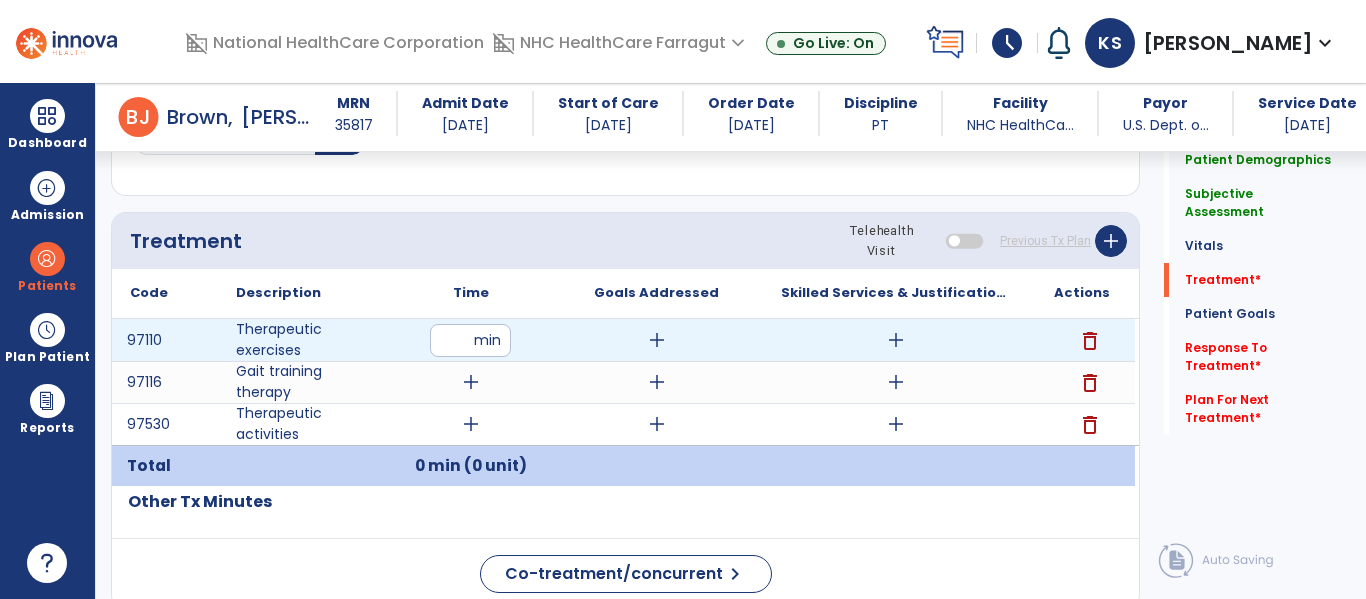 type on "**" 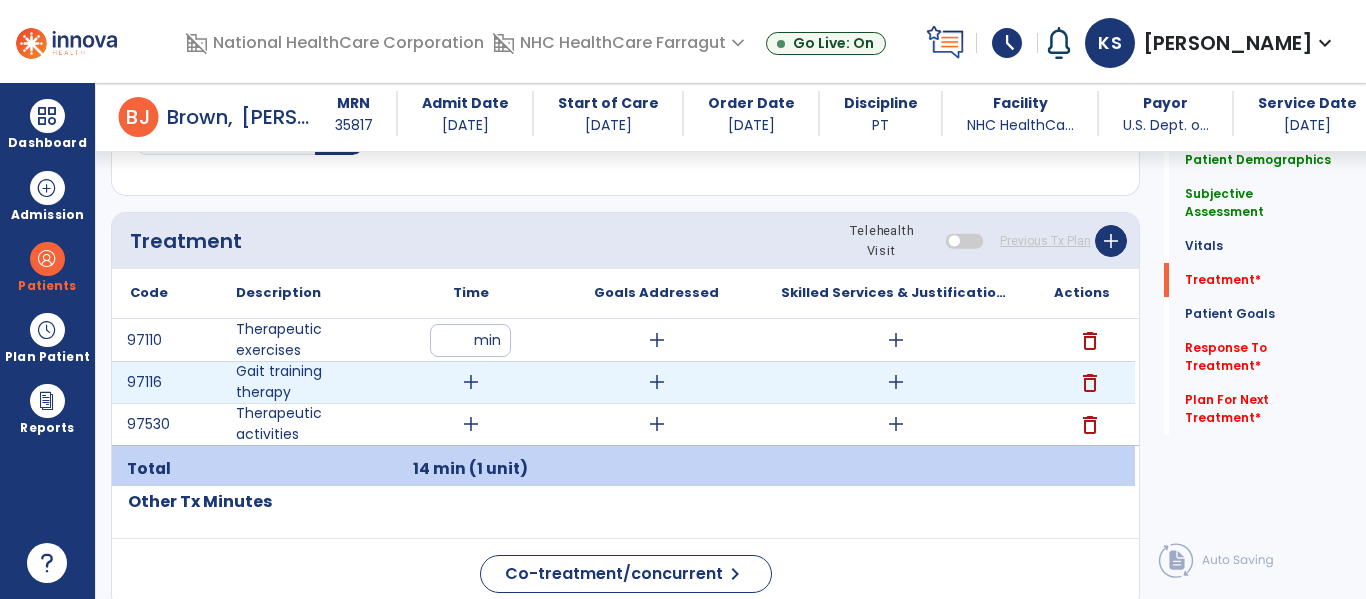 click on "add" at bounding box center (471, 382) 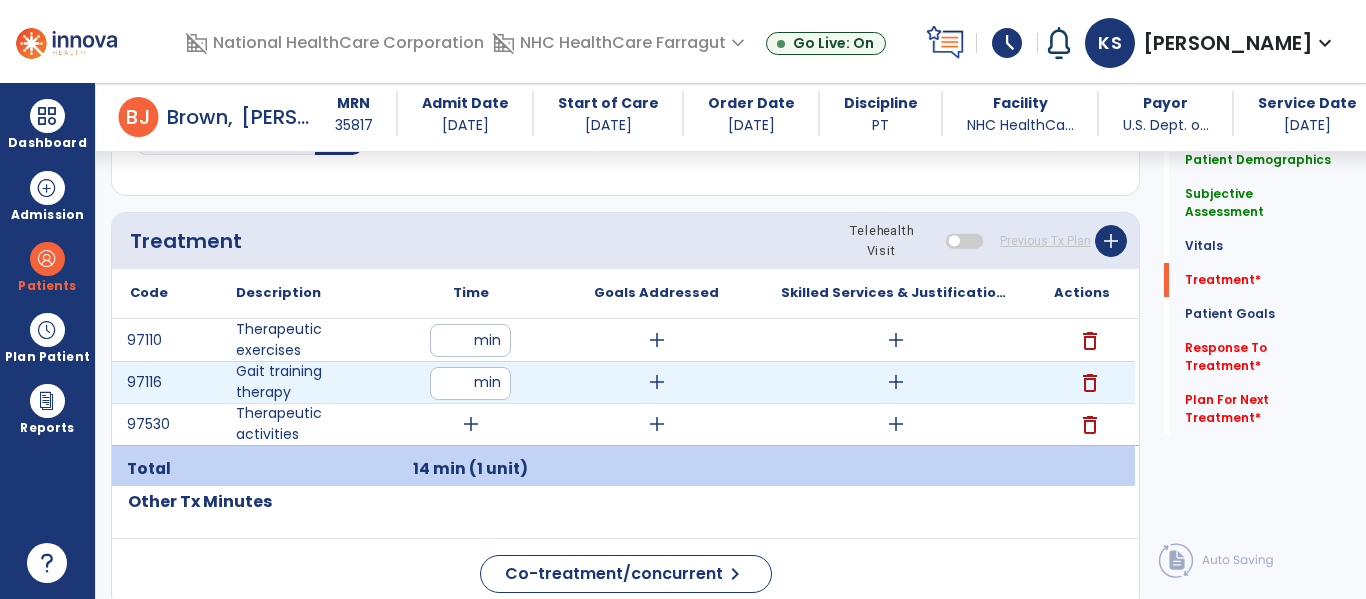 type on "**" 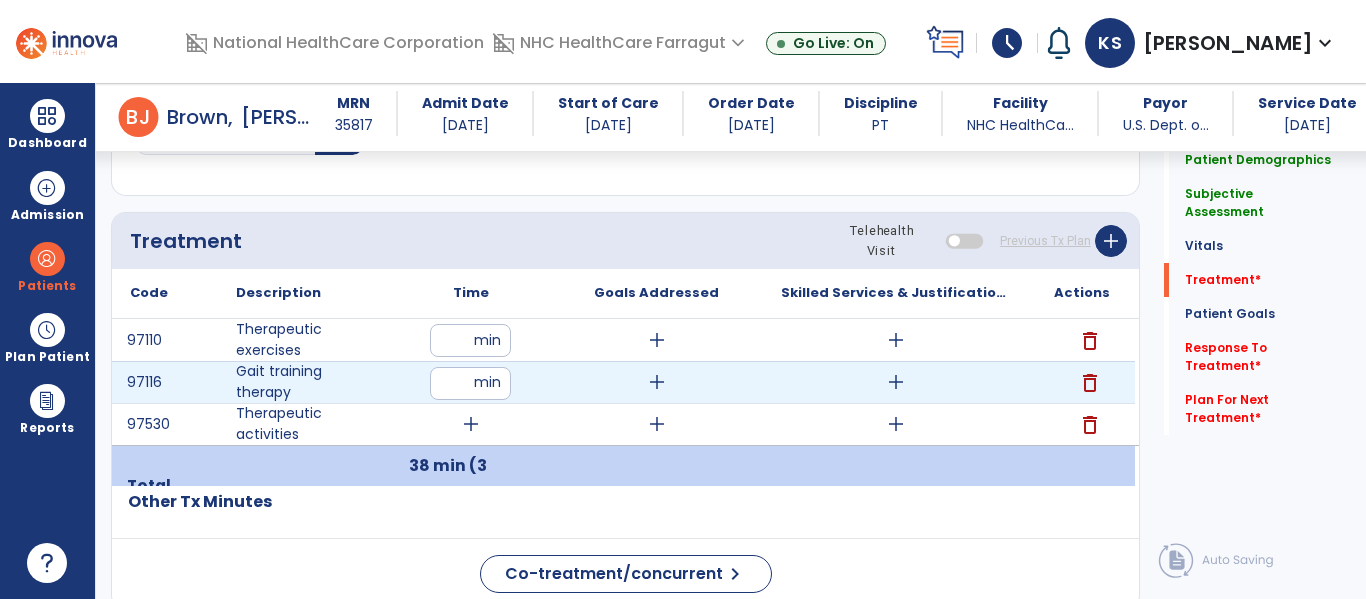 click on "**" at bounding box center (470, 383) 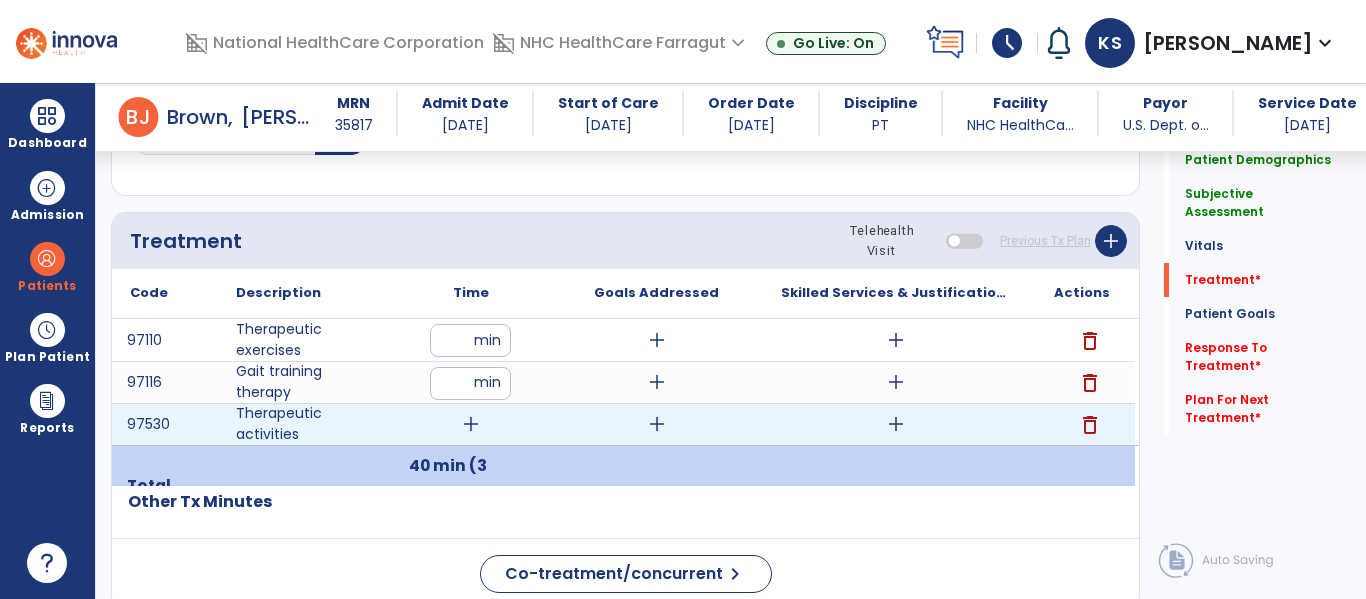 click on "add" at bounding box center (471, 424) 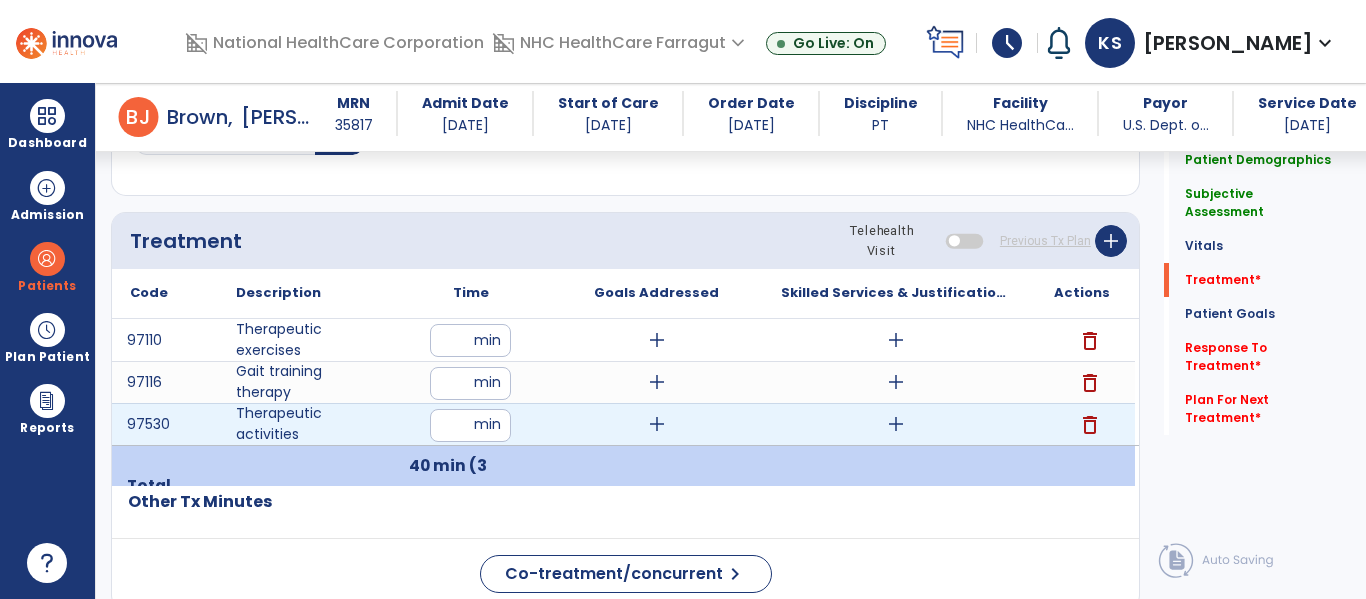 type on "**" 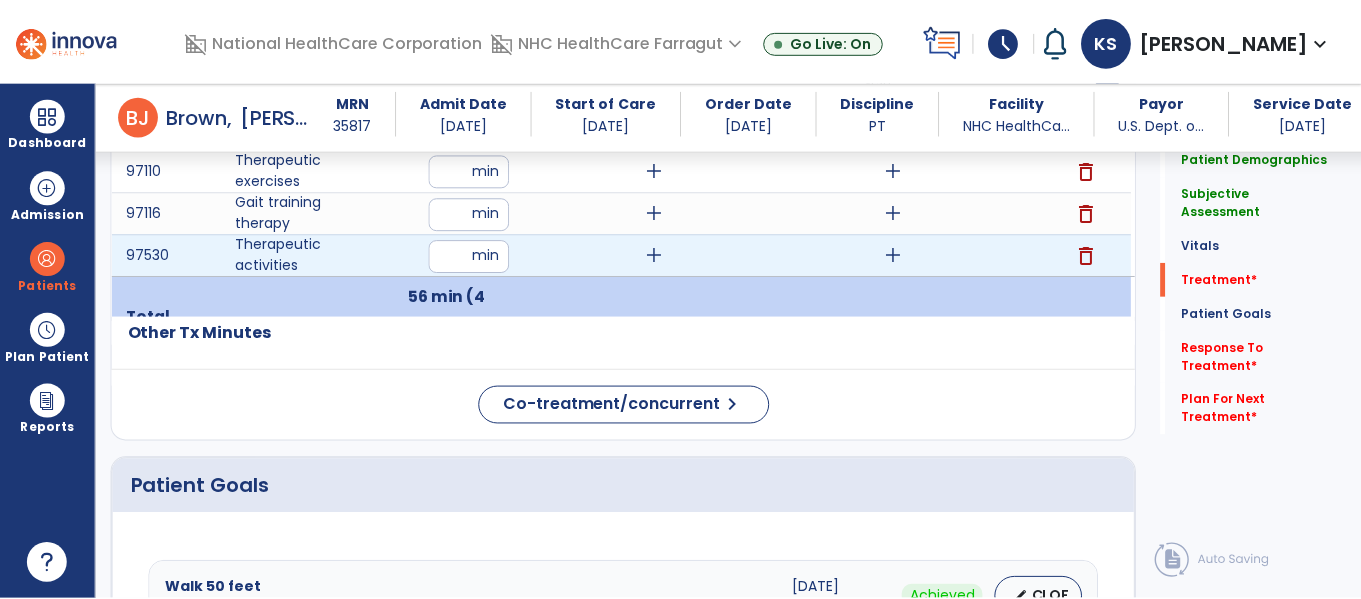 scroll, scrollTop: 1337, scrollLeft: 0, axis: vertical 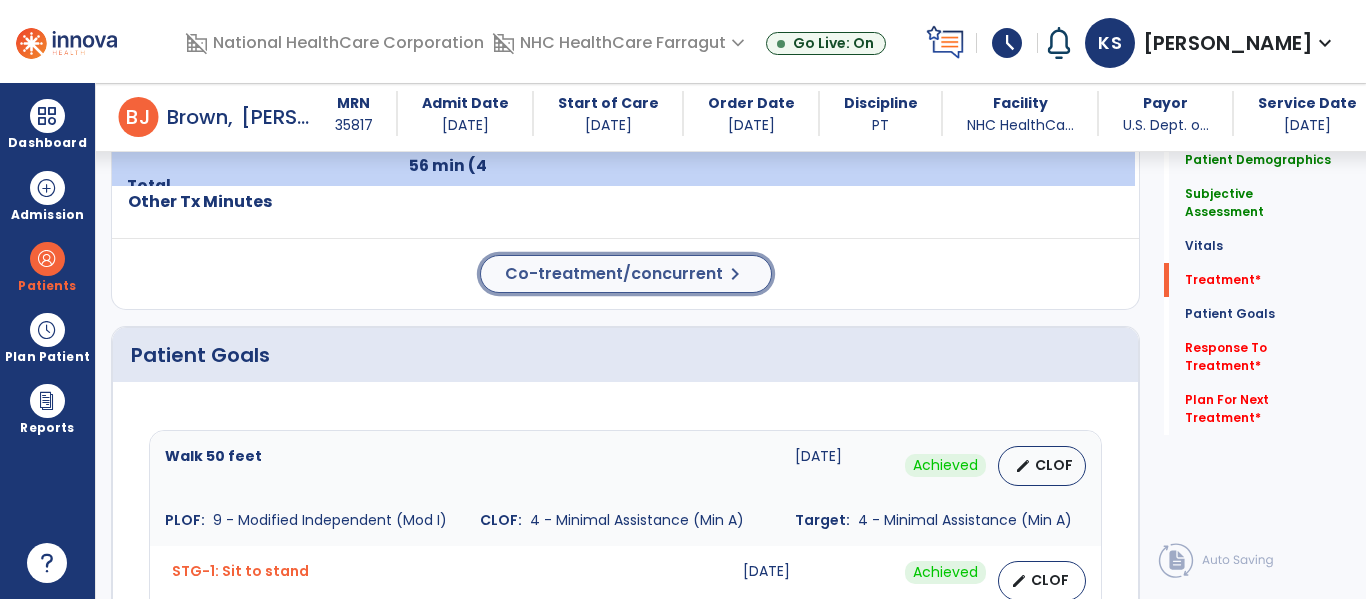 click on "Co-treatment/concurrent" 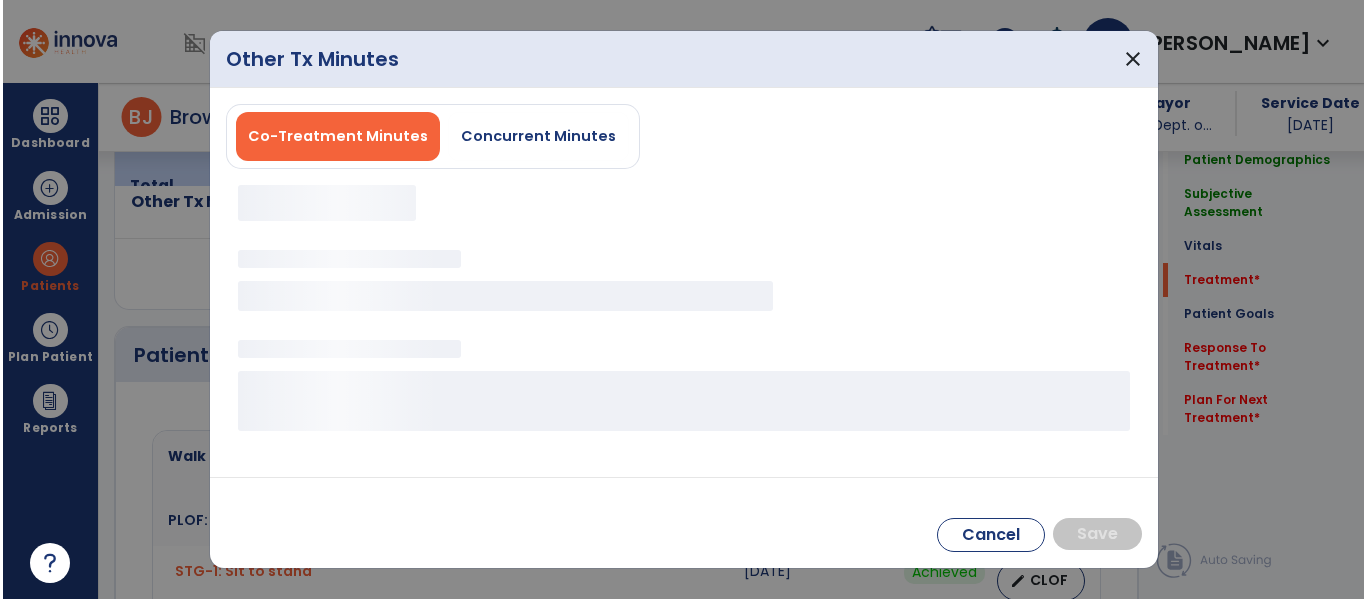 scroll, scrollTop: 1337, scrollLeft: 0, axis: vertical 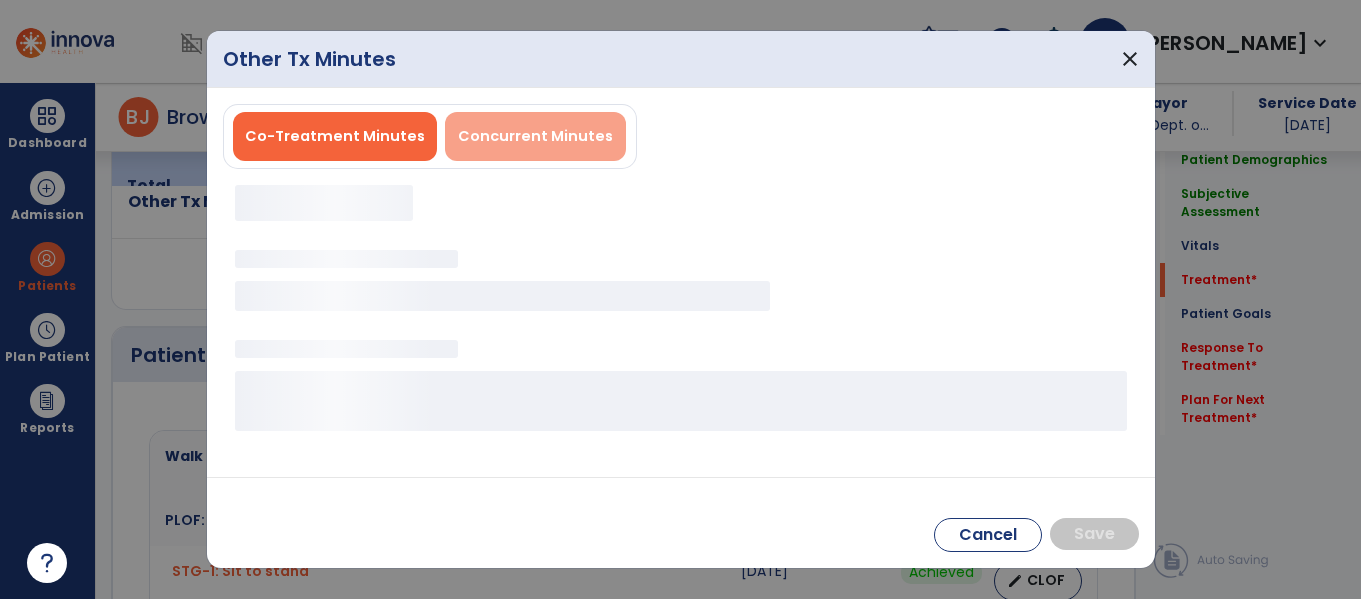 click on "Concurrent Minutes" at bounding box center (535, 136) 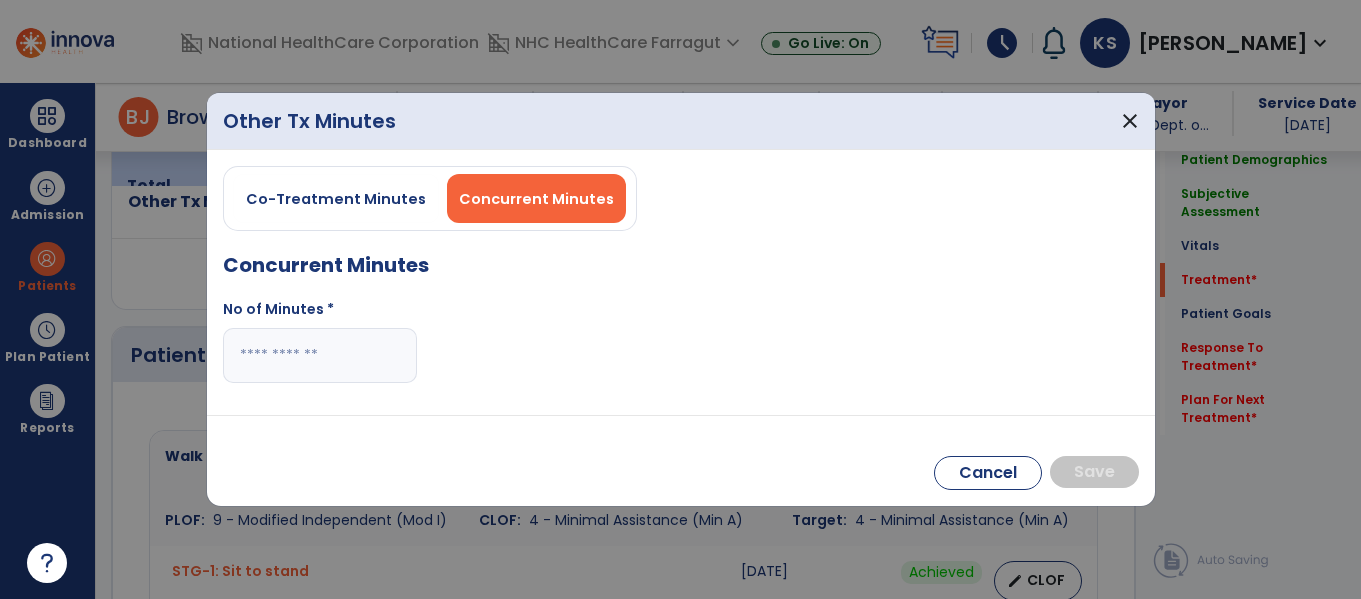 click at bounding box center [320, 355] 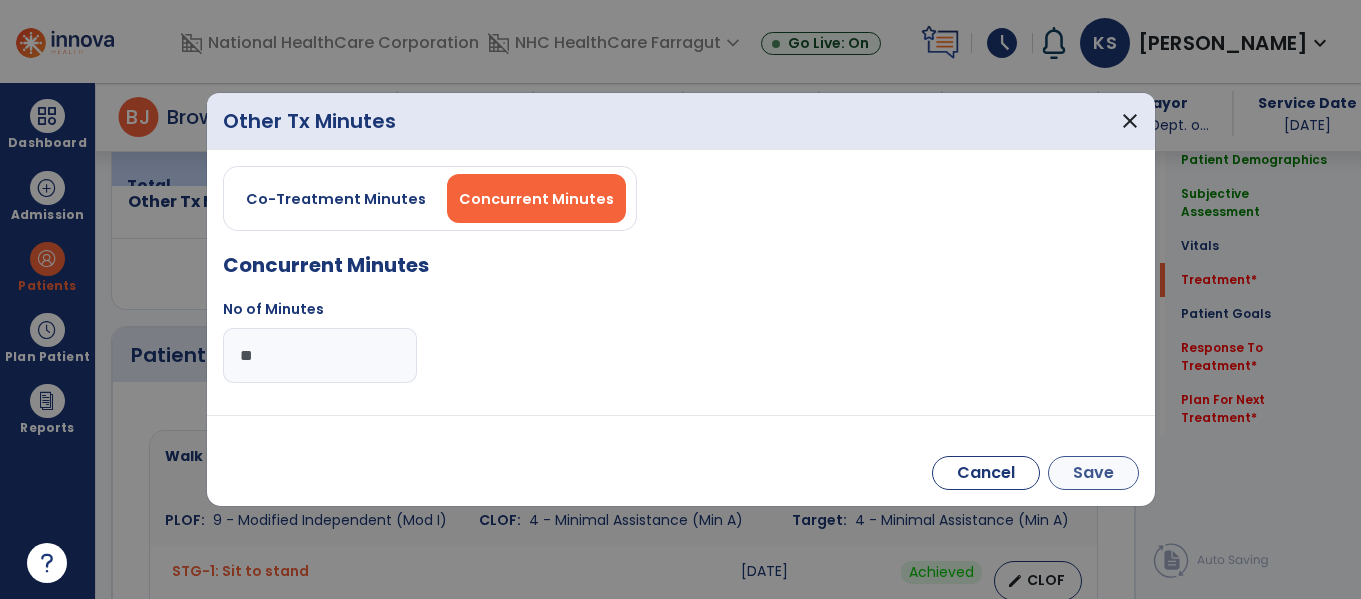 type on "**" 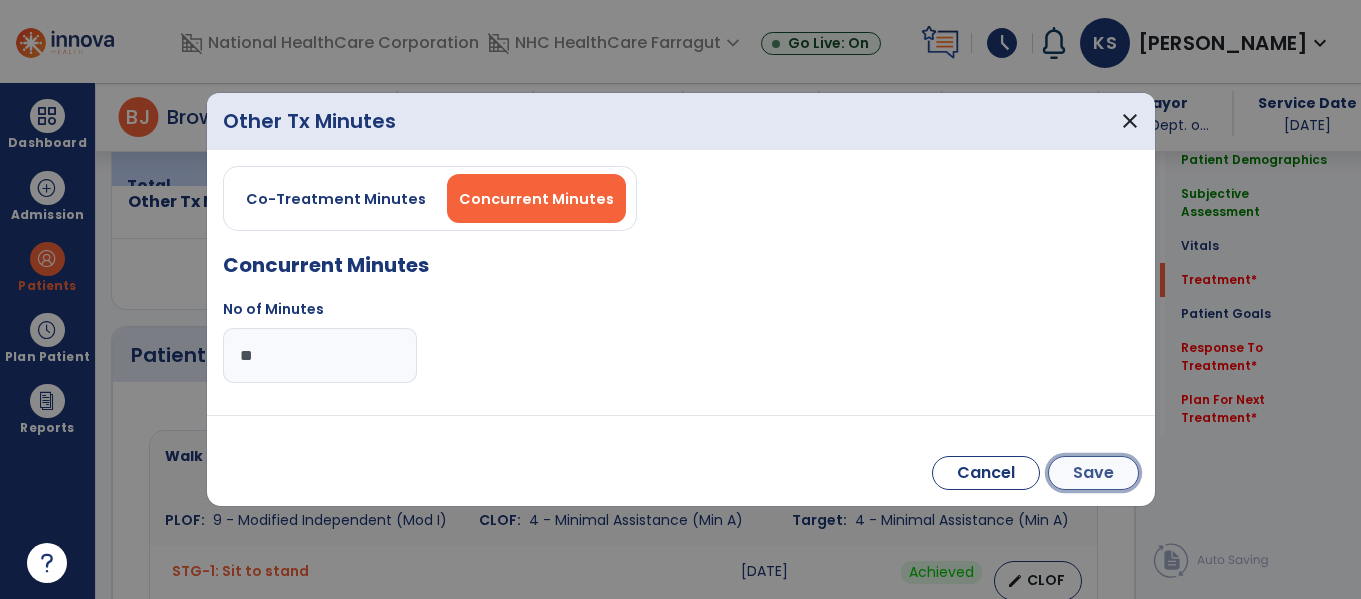 click on "Save" at bounding box center (1093, 473) 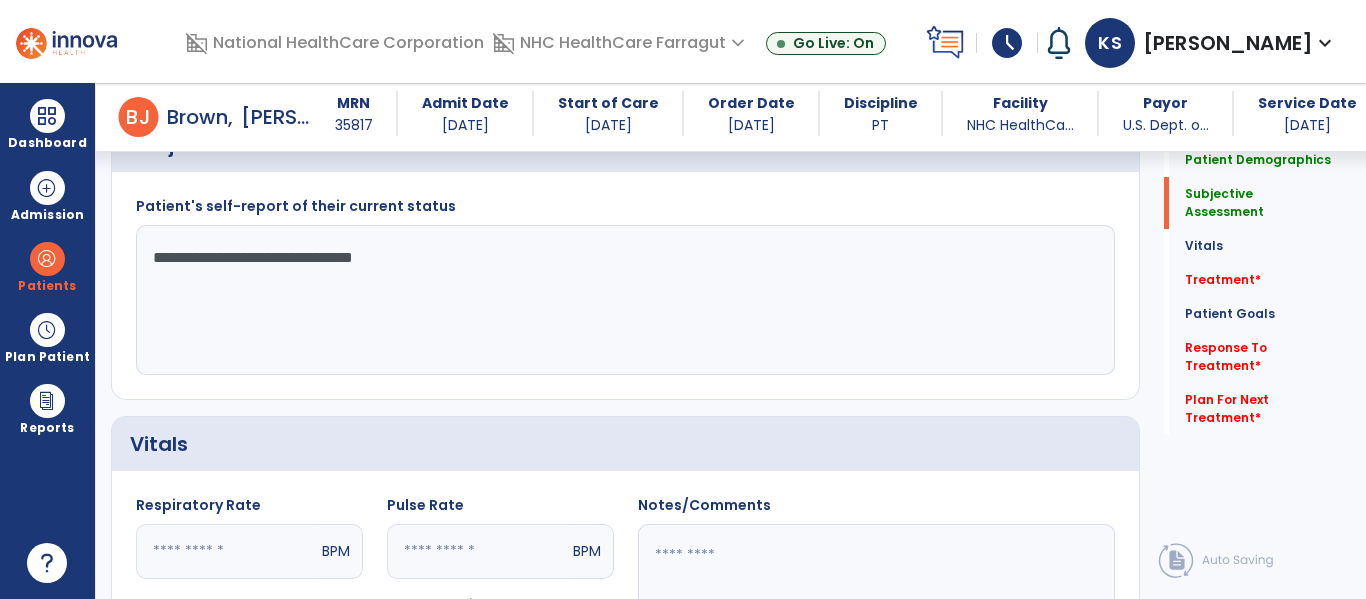 scroll, scrollTop: 637, scrollLeft: 0, axis: vertical 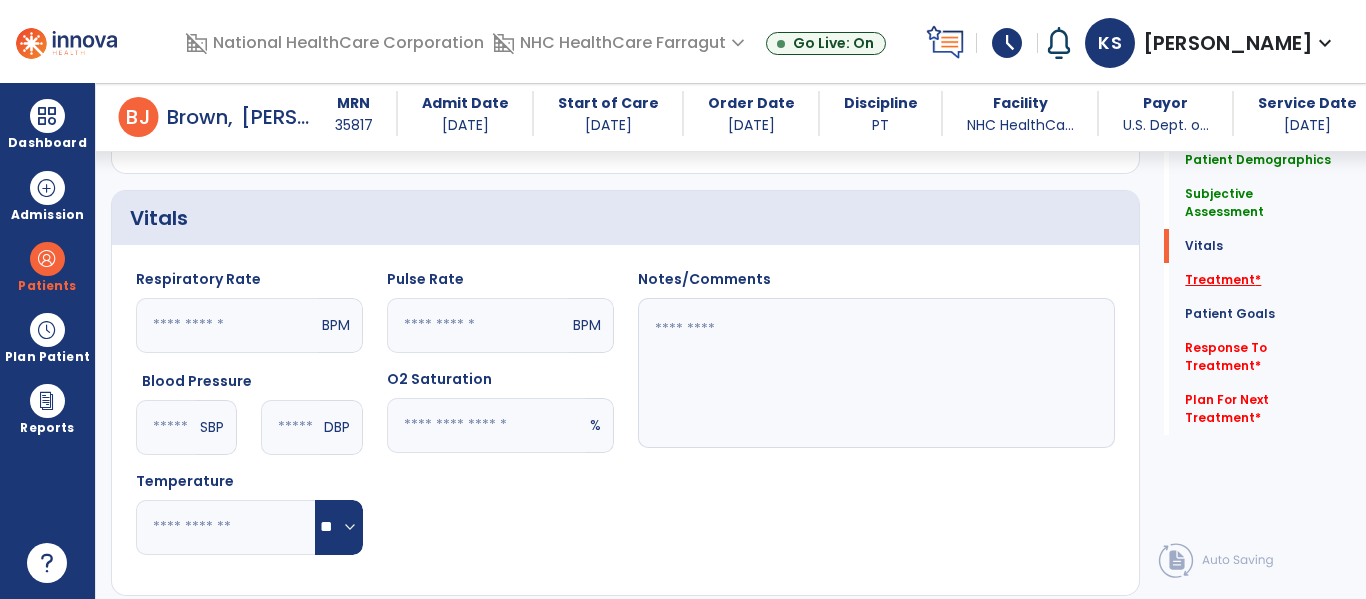 click on "Treatment   *" 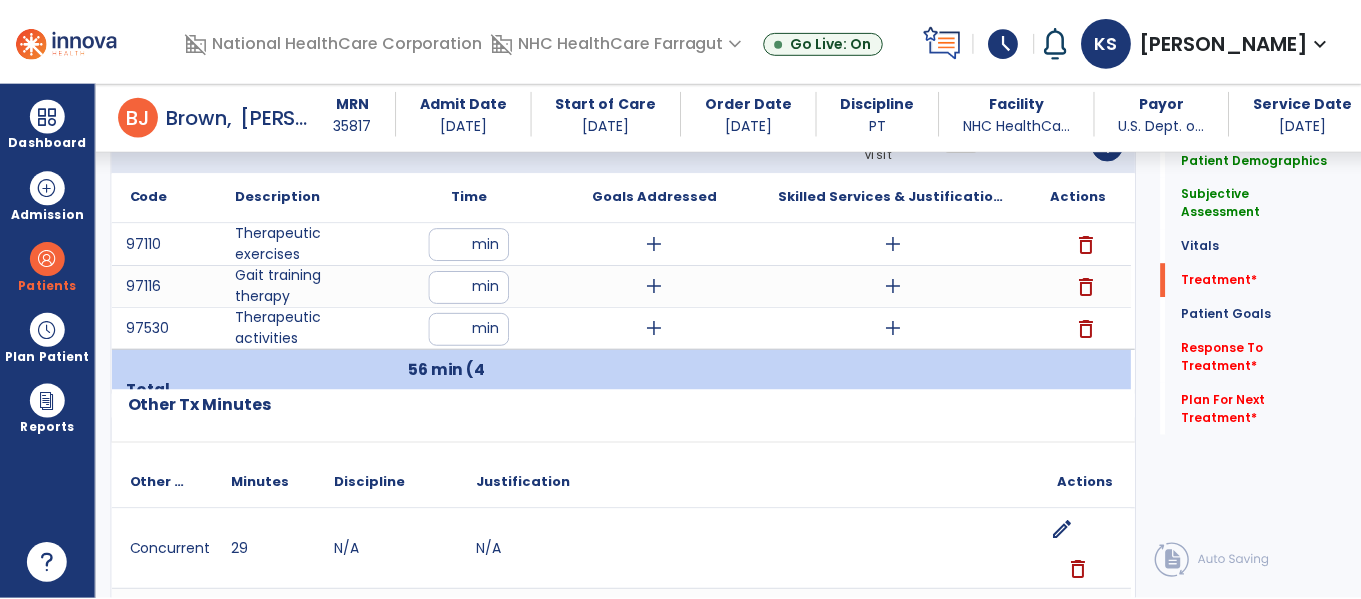 scroll, scrollTop: 1166, scrollLeft: 0, axis: vertical 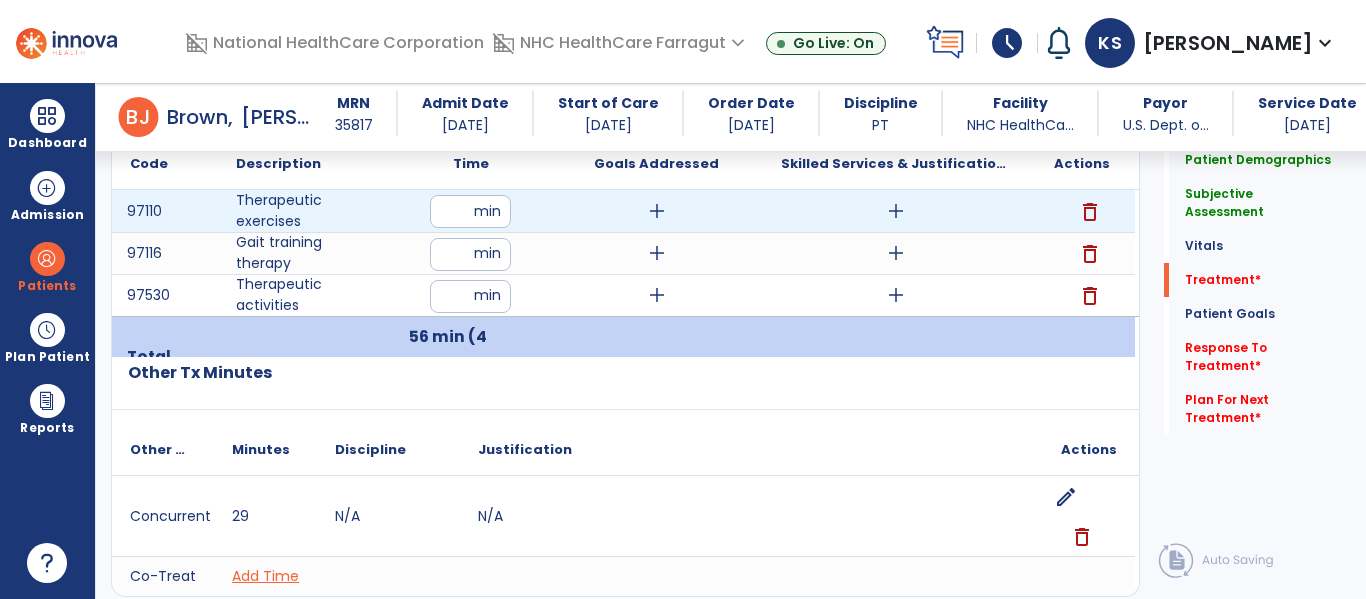 click on "add" at bounding box center (896, 211) 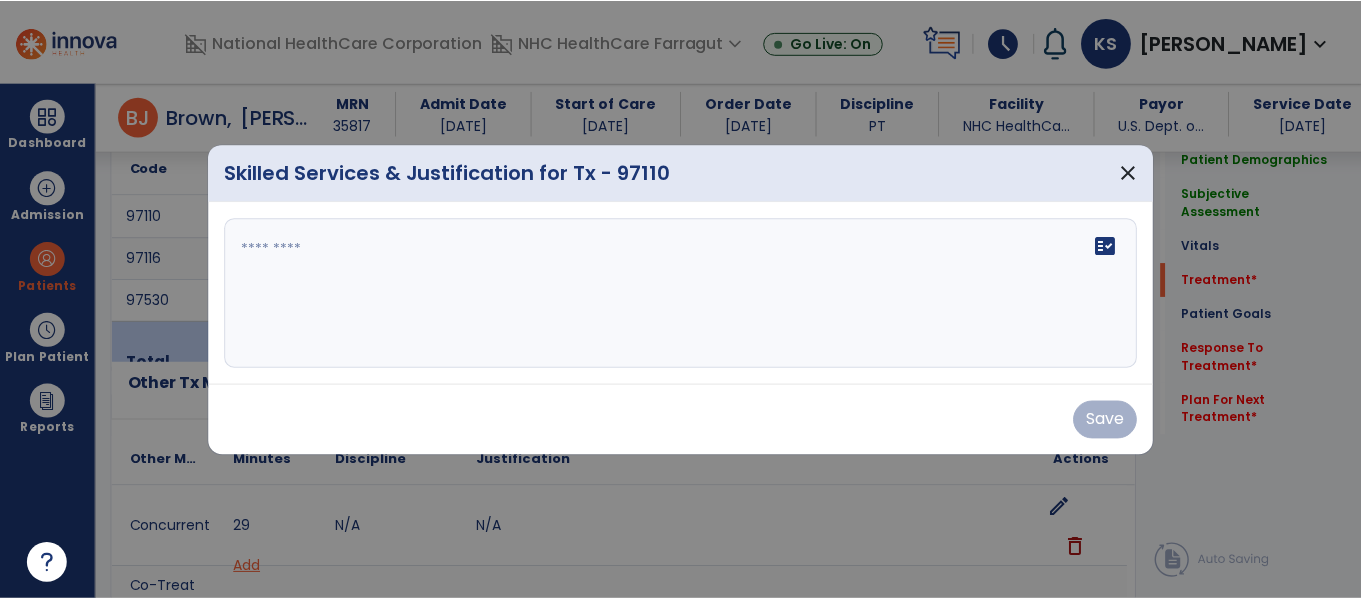 scroll, scrollTop: 1166, scrollLeft: 0, axis: vertical 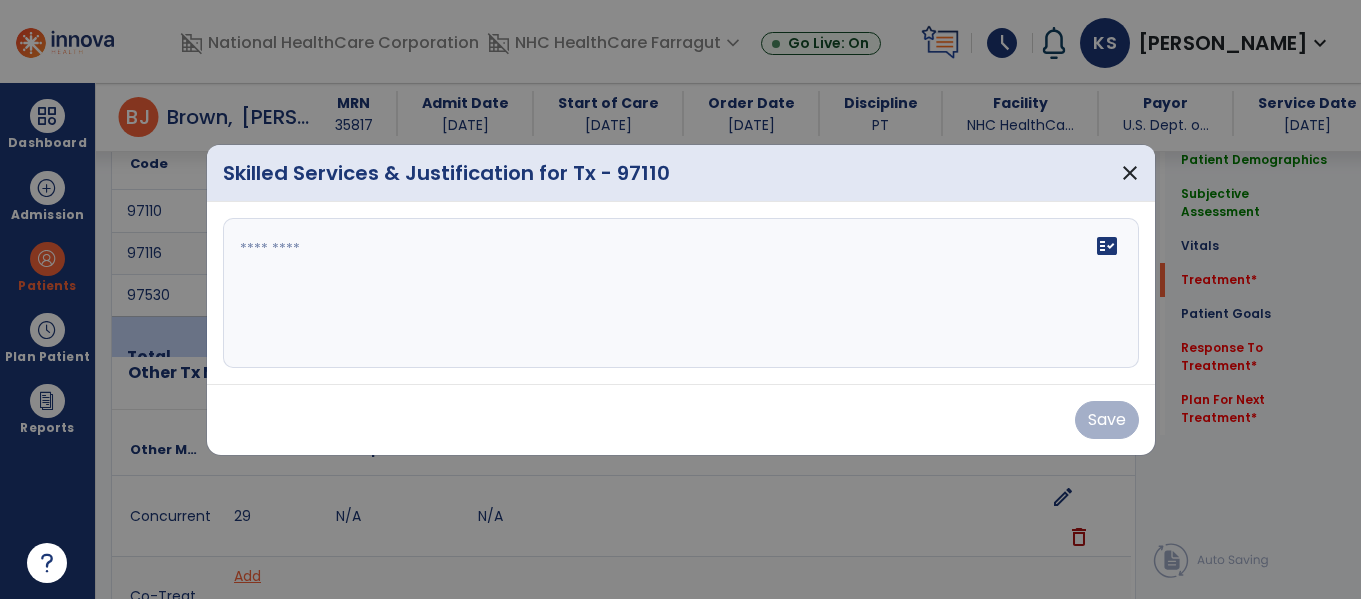 click on "fact_check" at bounding box center (681, 293) 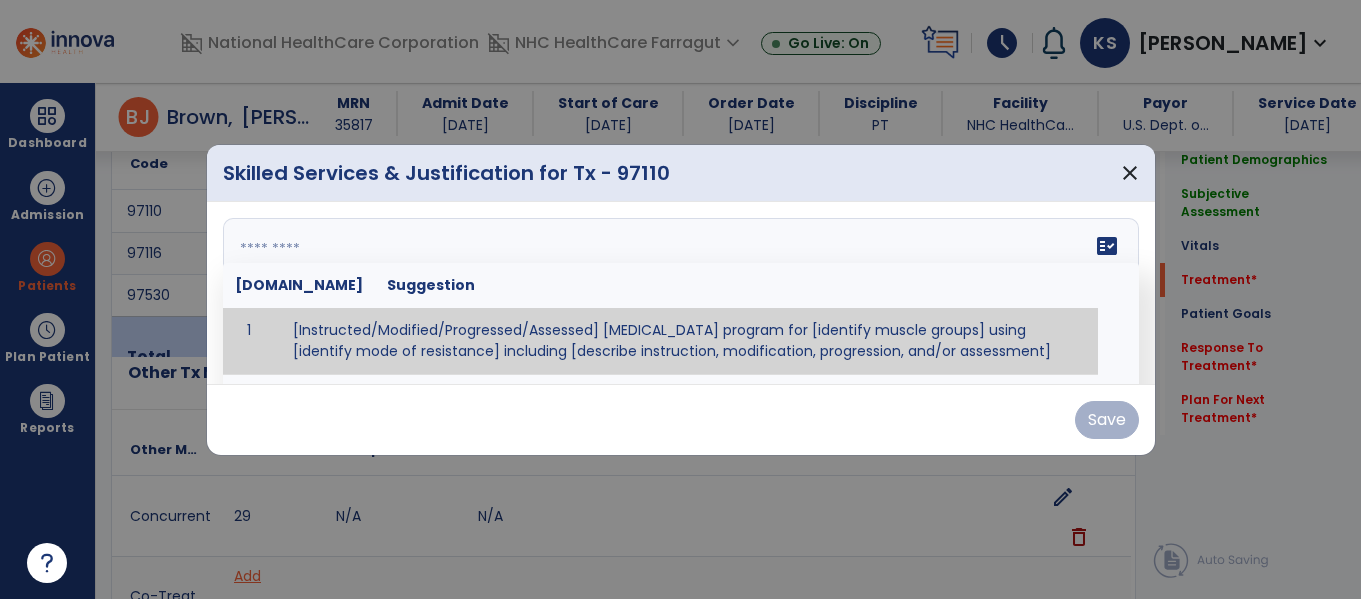 paste on "**********" 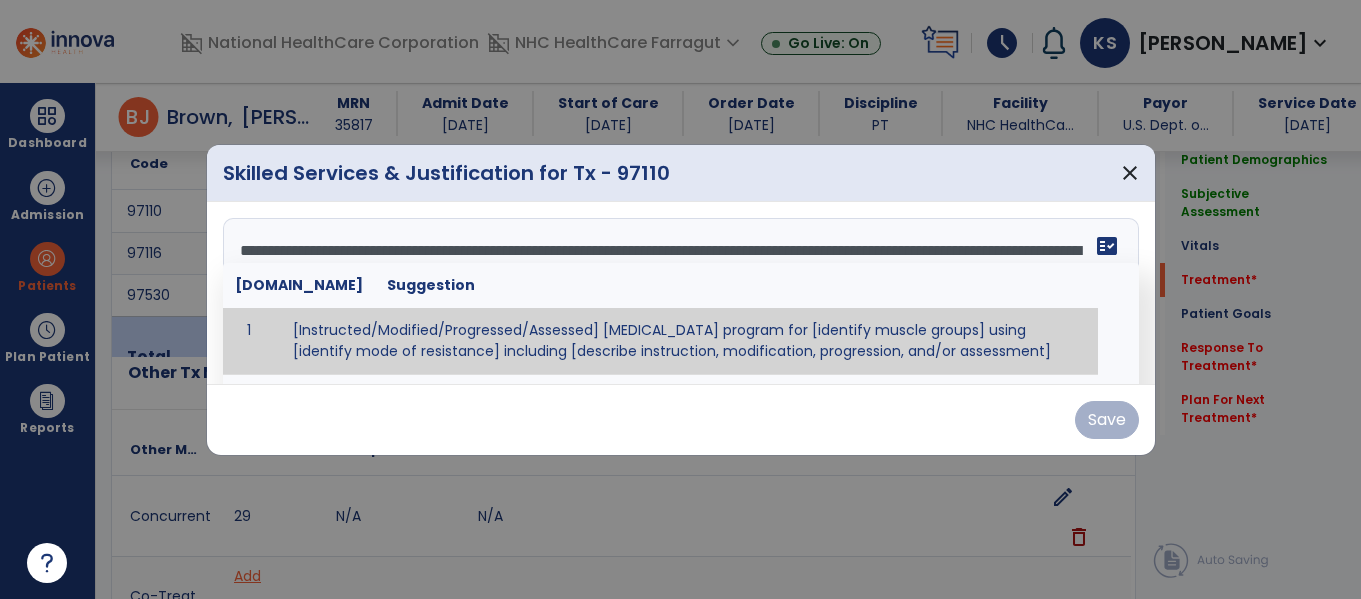 scroll, scrollTop: 88, scrollLeft: 0, axis: vertical 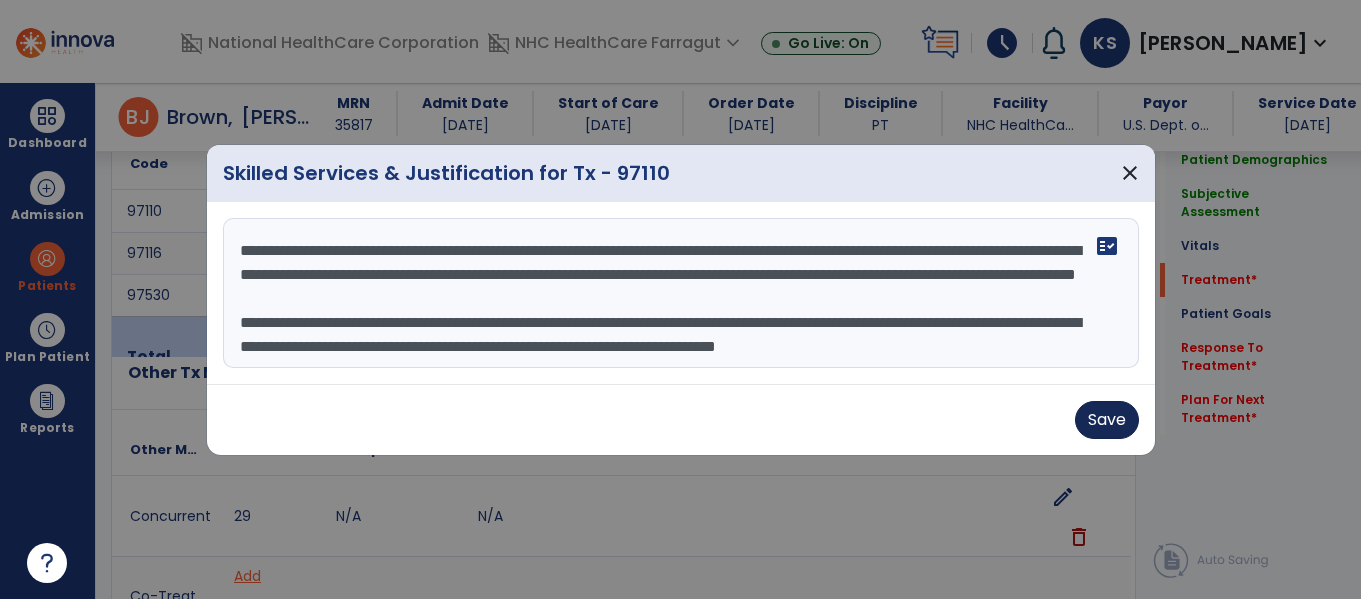 type on "**********" 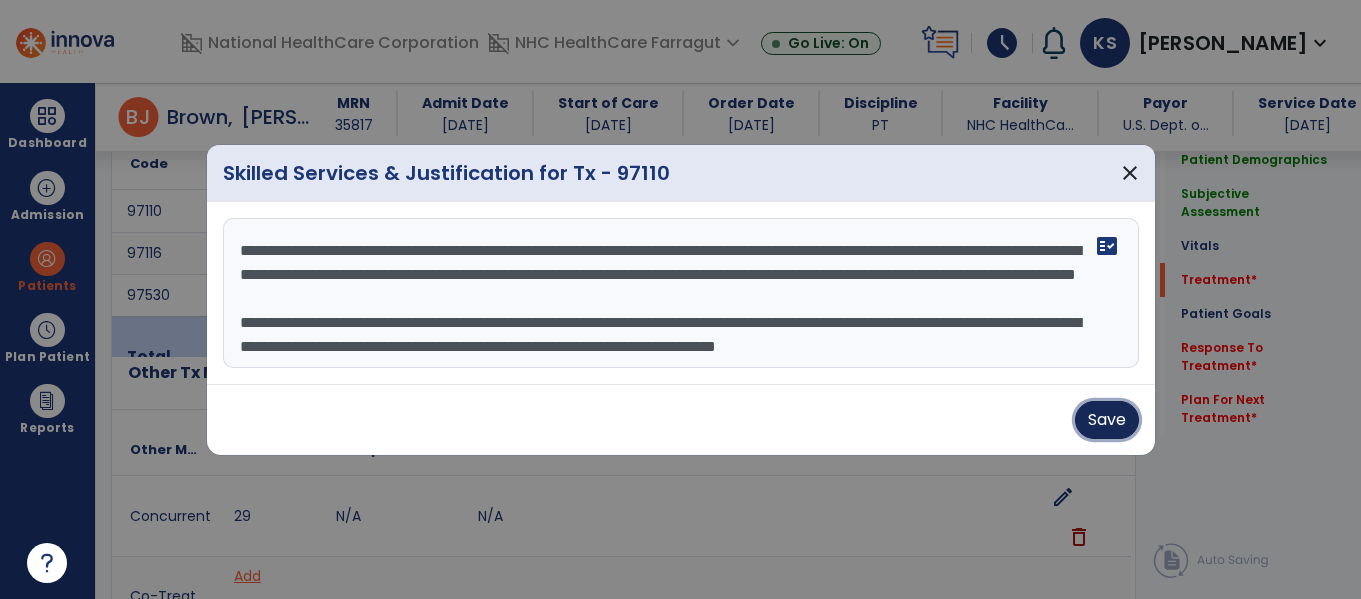 click on "Save" at bounding box center (1107, 420) 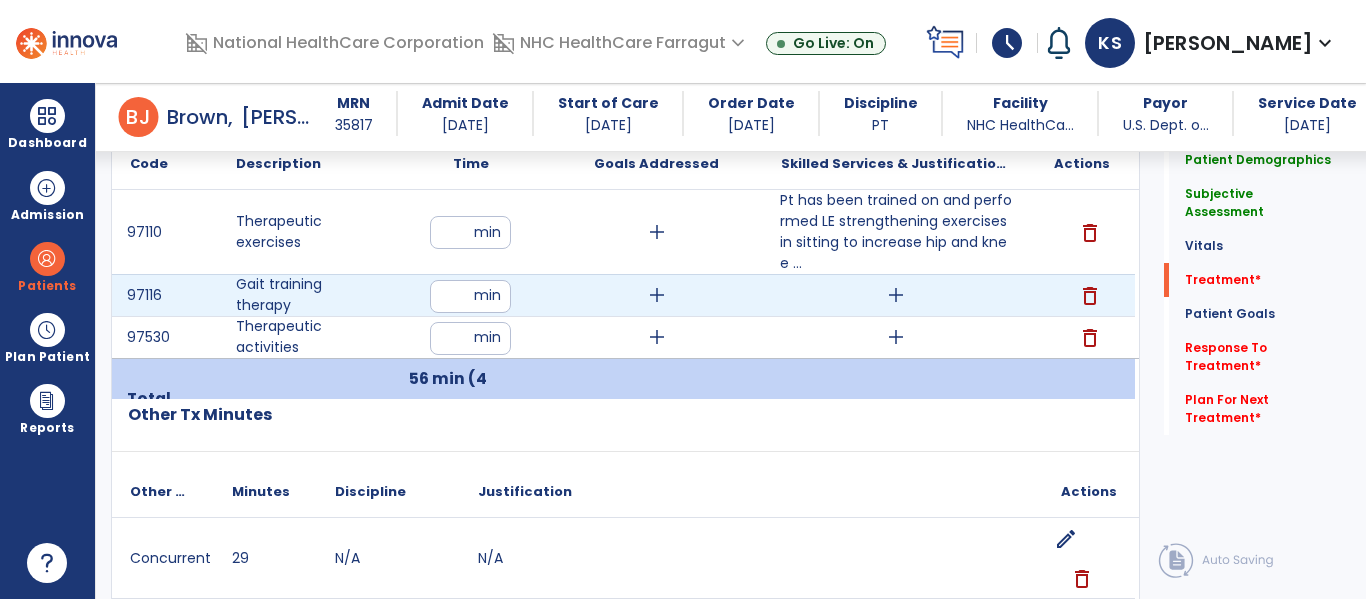 click on "add" at bounding box center [896, 295] 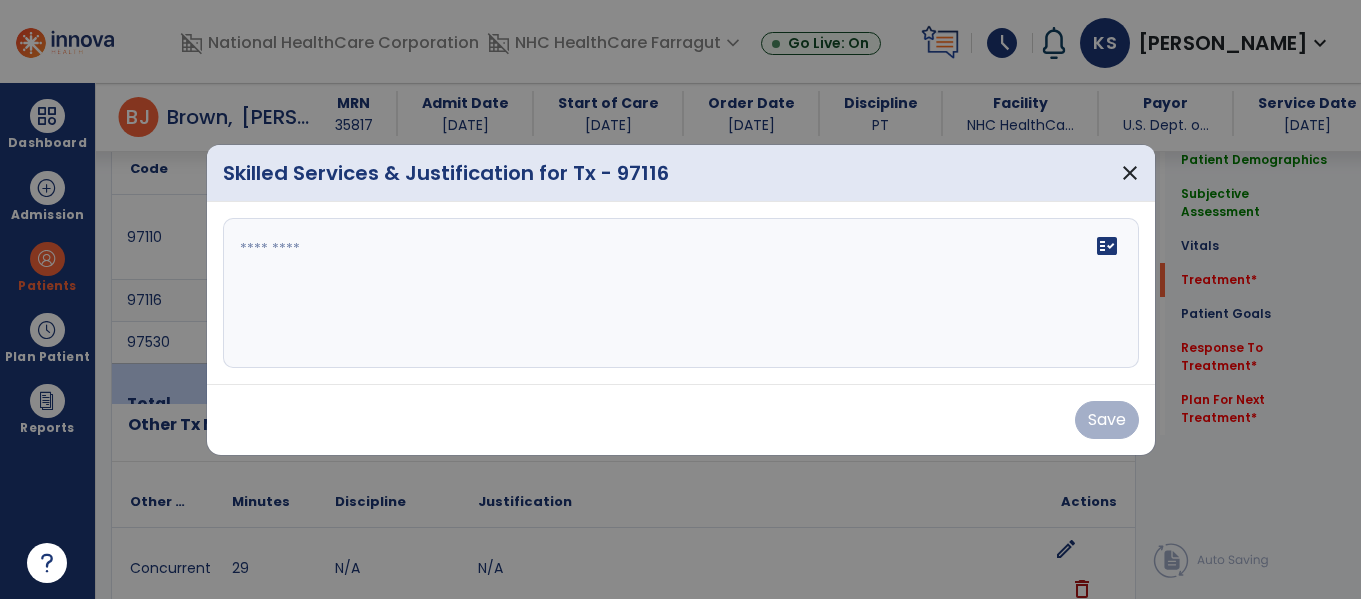 scroll, scrollTop: 1166, scrollLeft: 0, axis: vertical 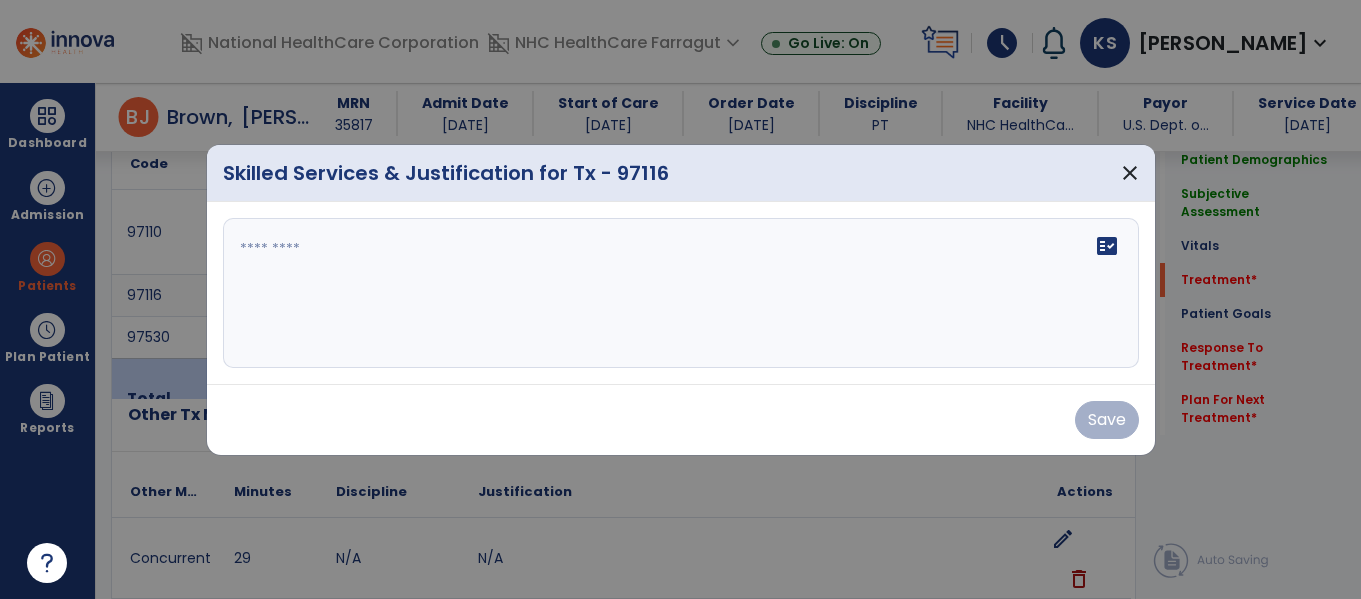click at bounding box center [681, 293] 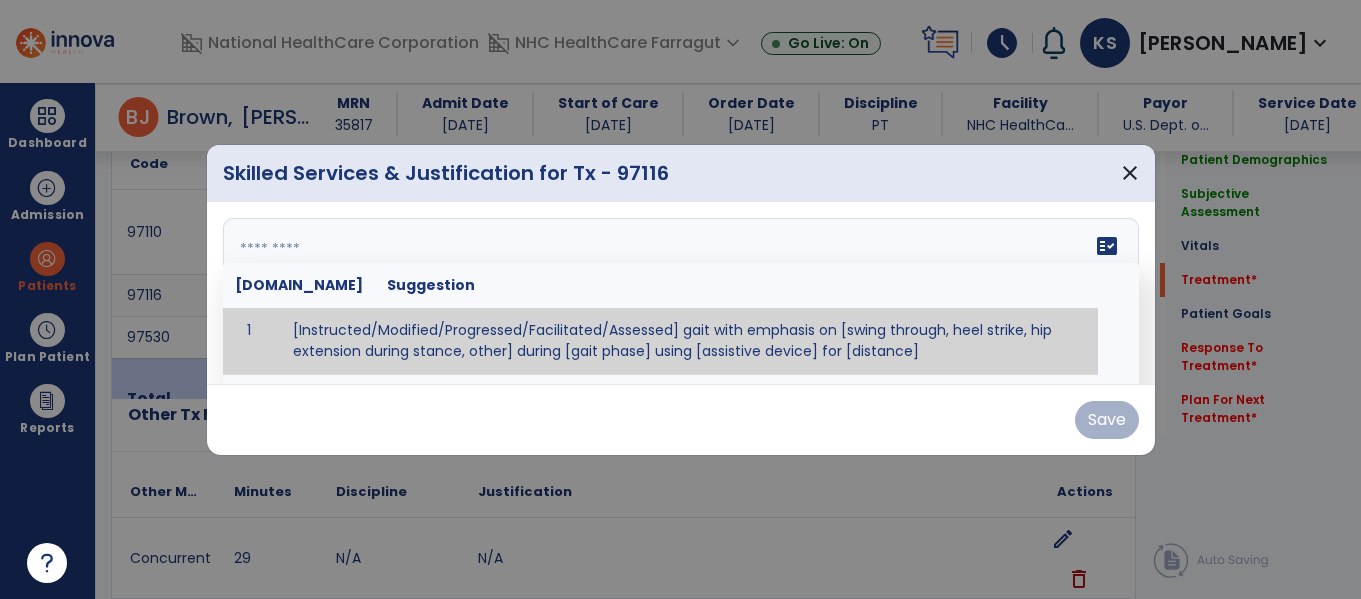 paste on "**********" 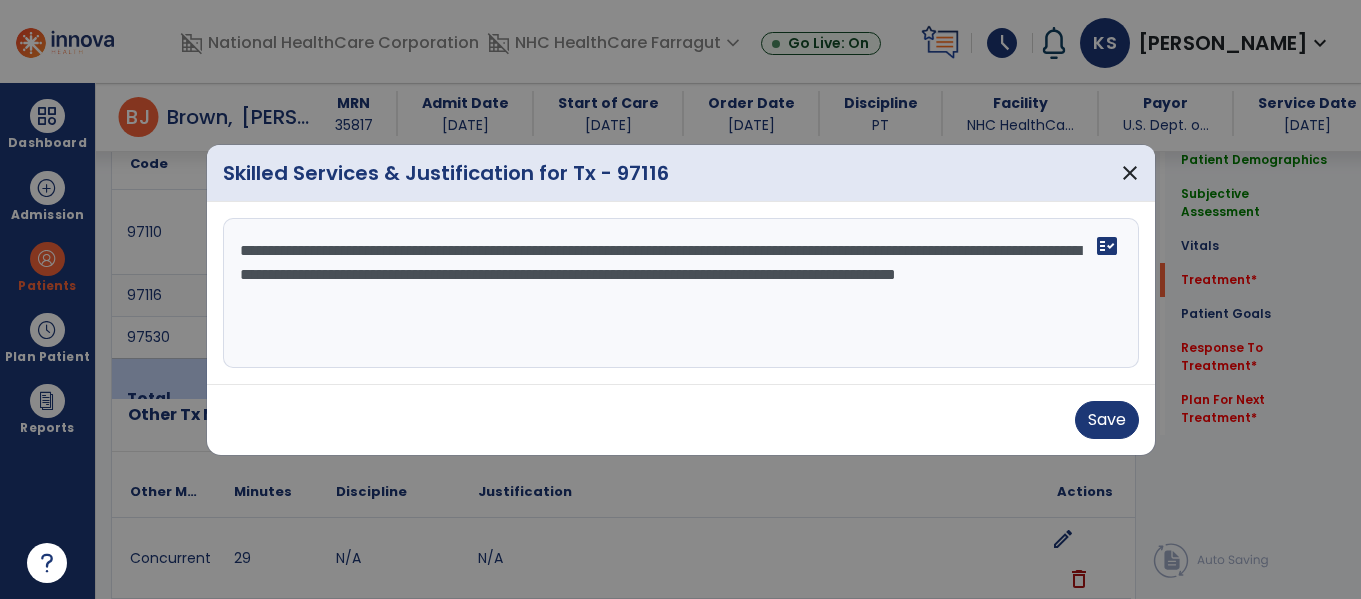 click on "**********" at bounding box center (681, 293) 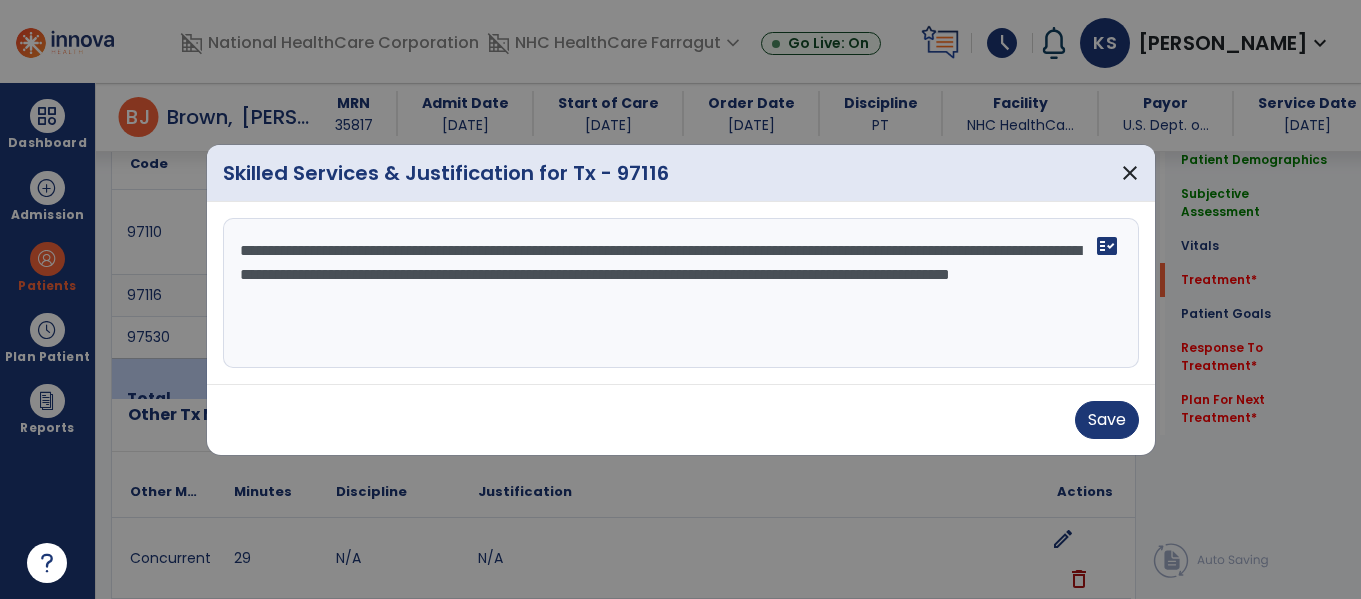 click on "**********" at bounding box center (681, 293) 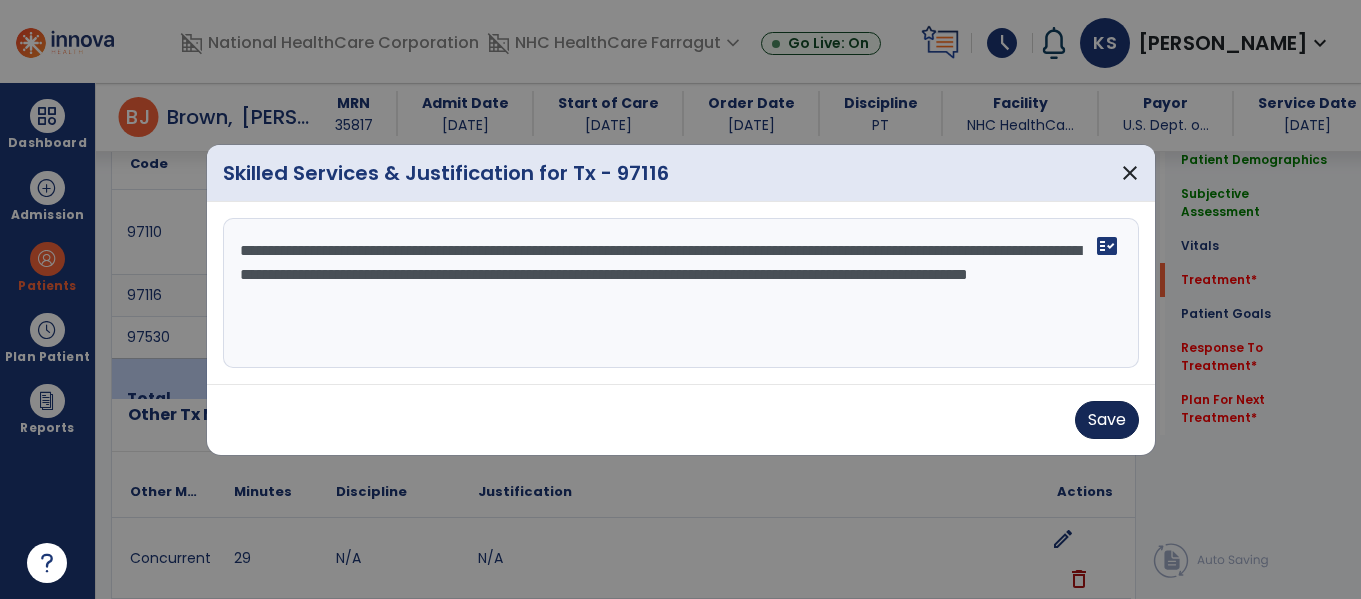 type on "**********" 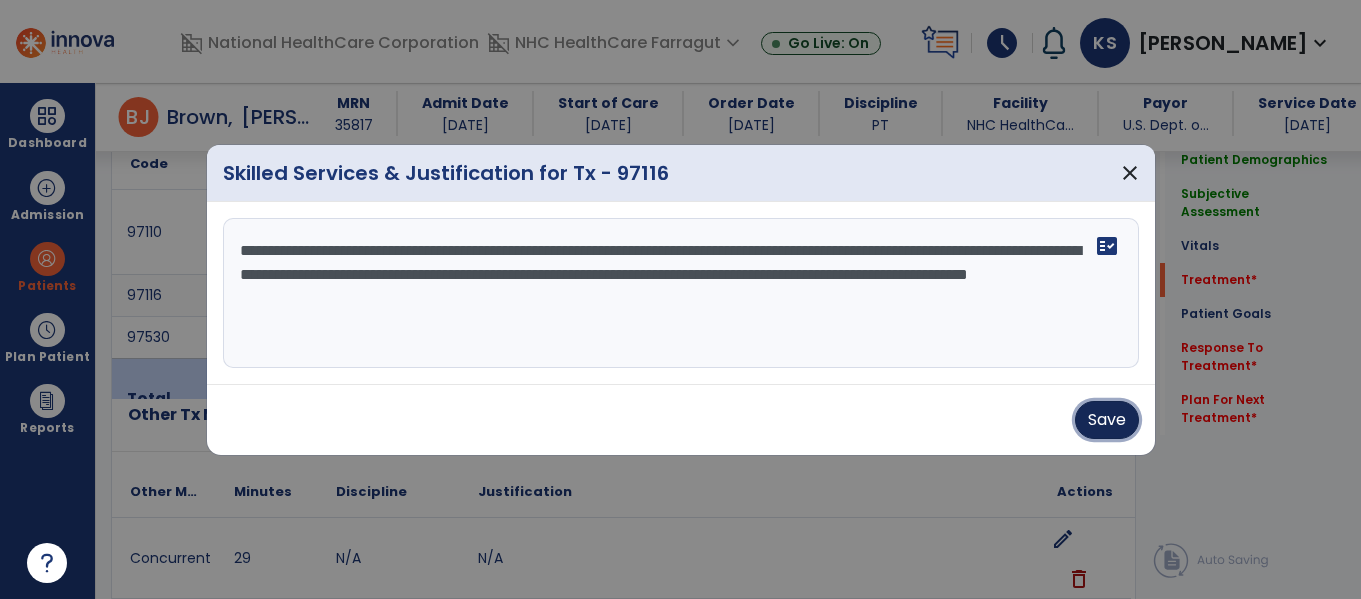 click on "Save" at bounding box center [1107, 420] 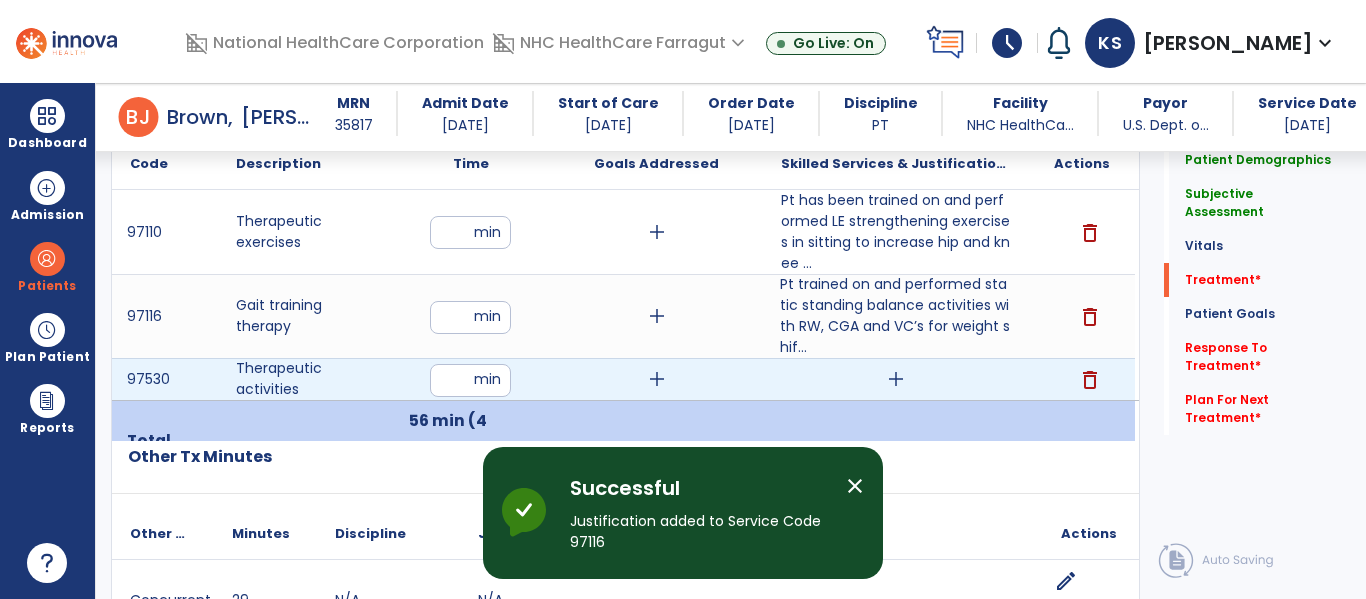 click on "add" at bounding box center (896, 379) 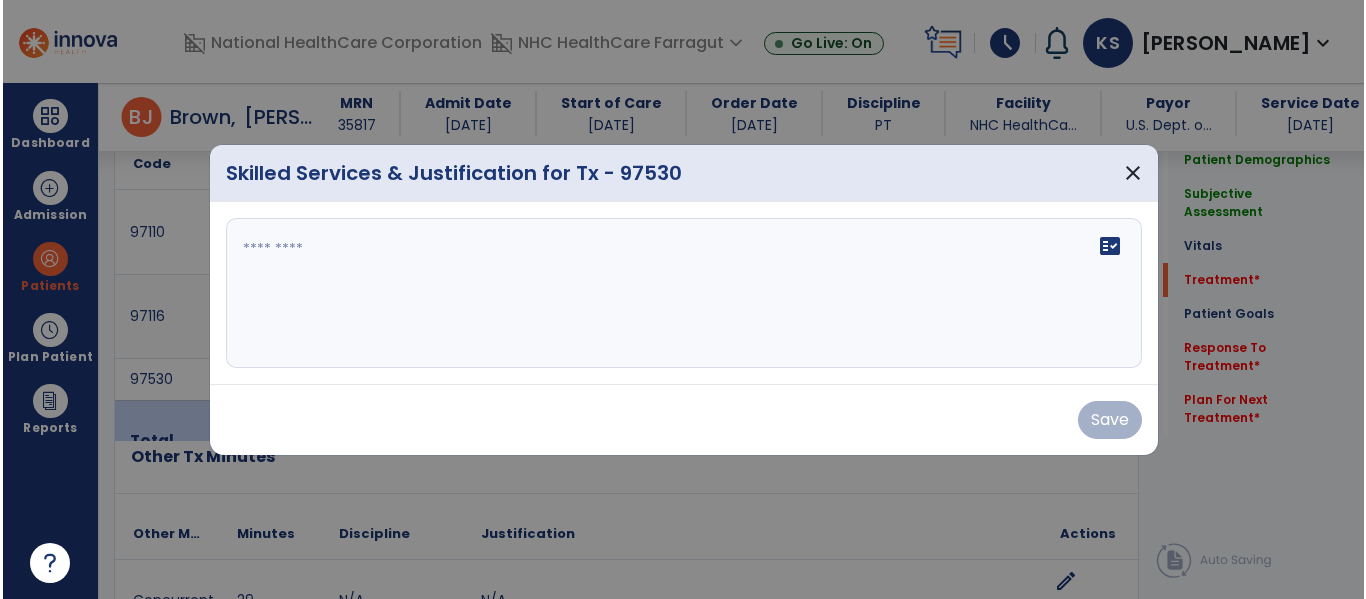 scroll, scrollTop: 1166, scrollLeft: 0, axis: vertical 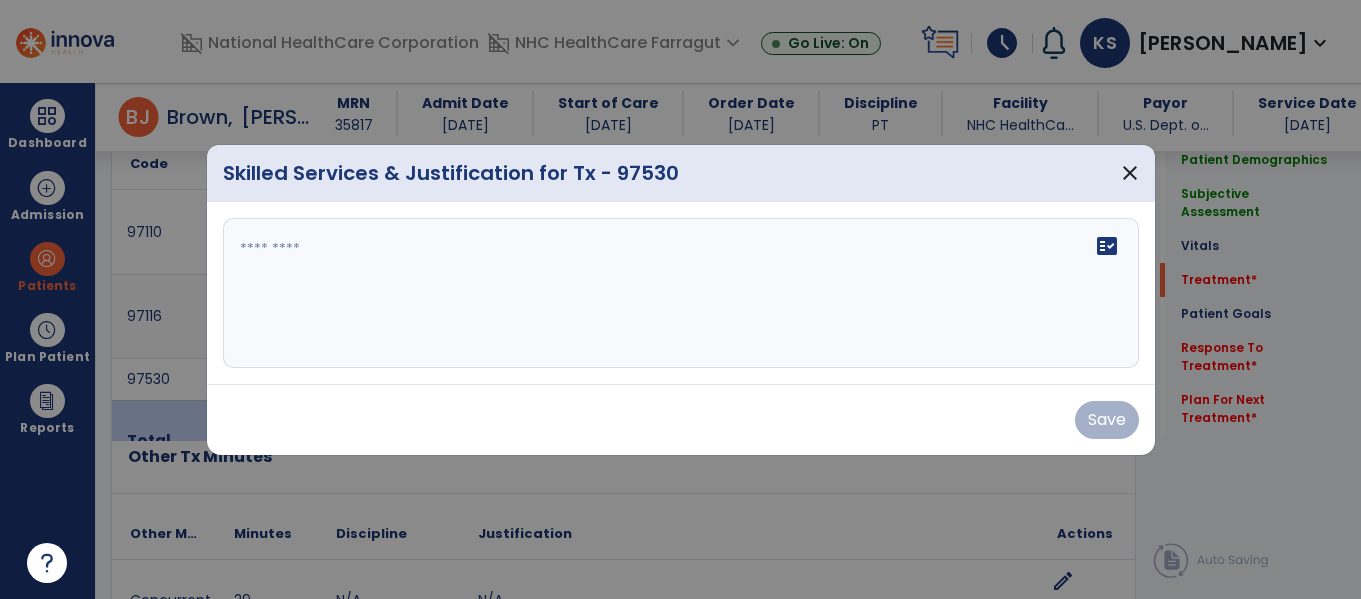 click on "fact_check" at bounding box center (681, 293) 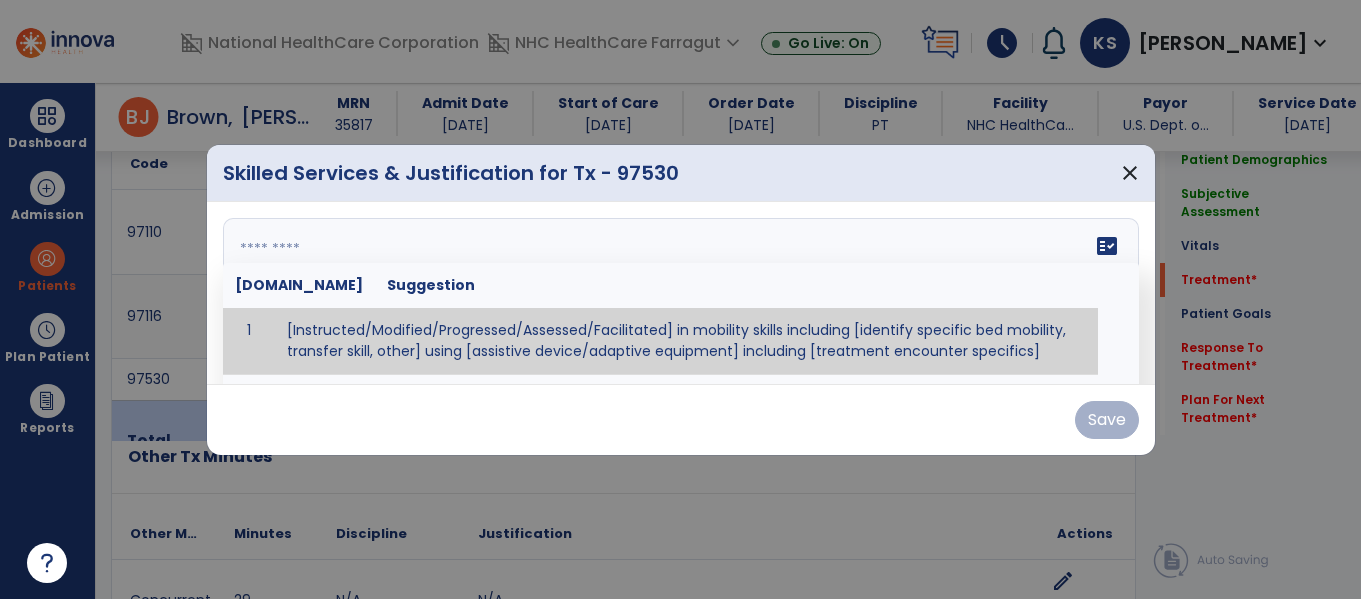 paste on "**********" 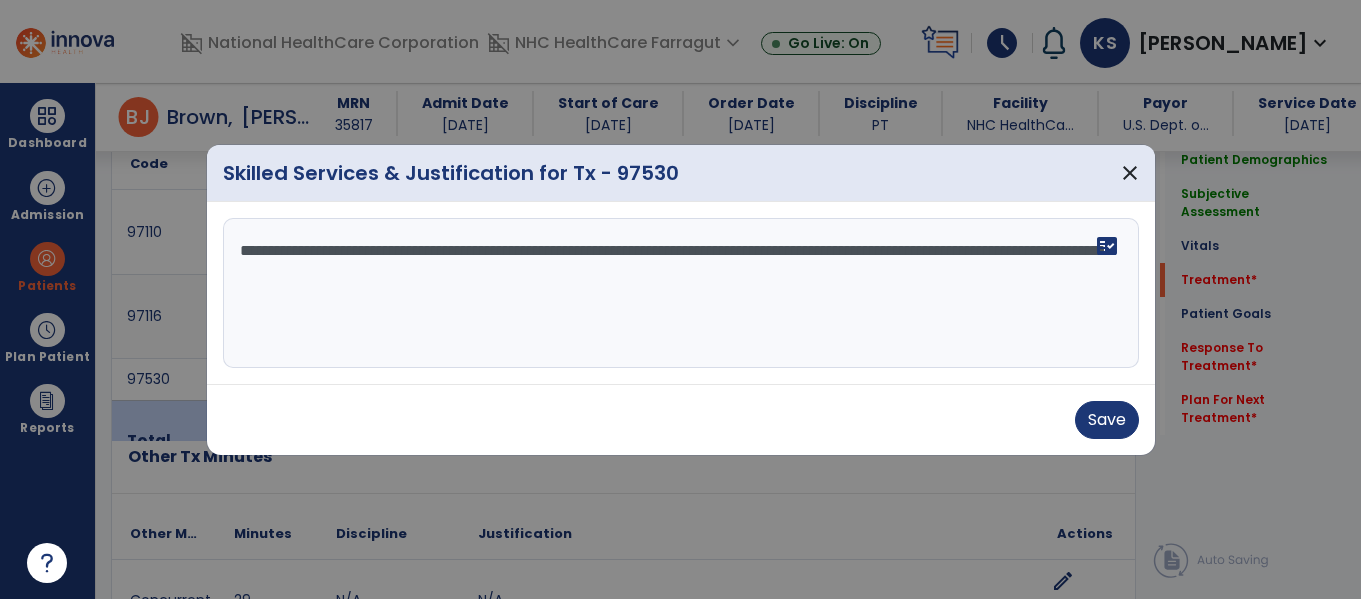 click on "**********" at bounding box center [681, 293] 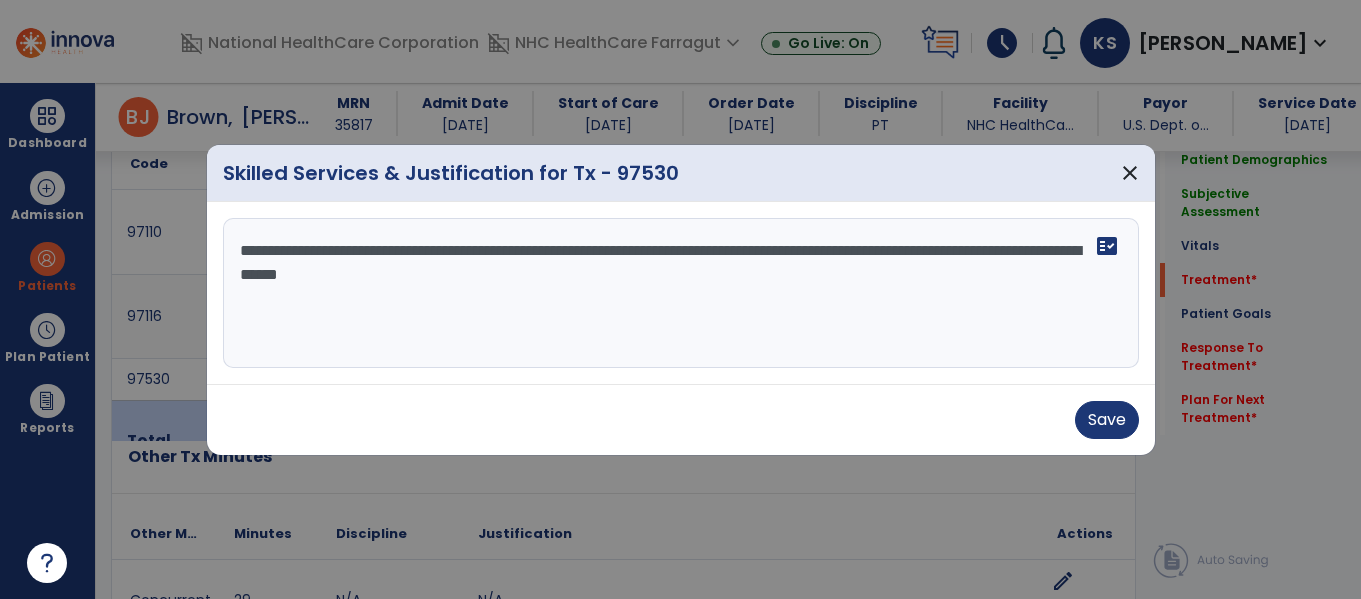 click on "**********" at bounding box center [681, 293] 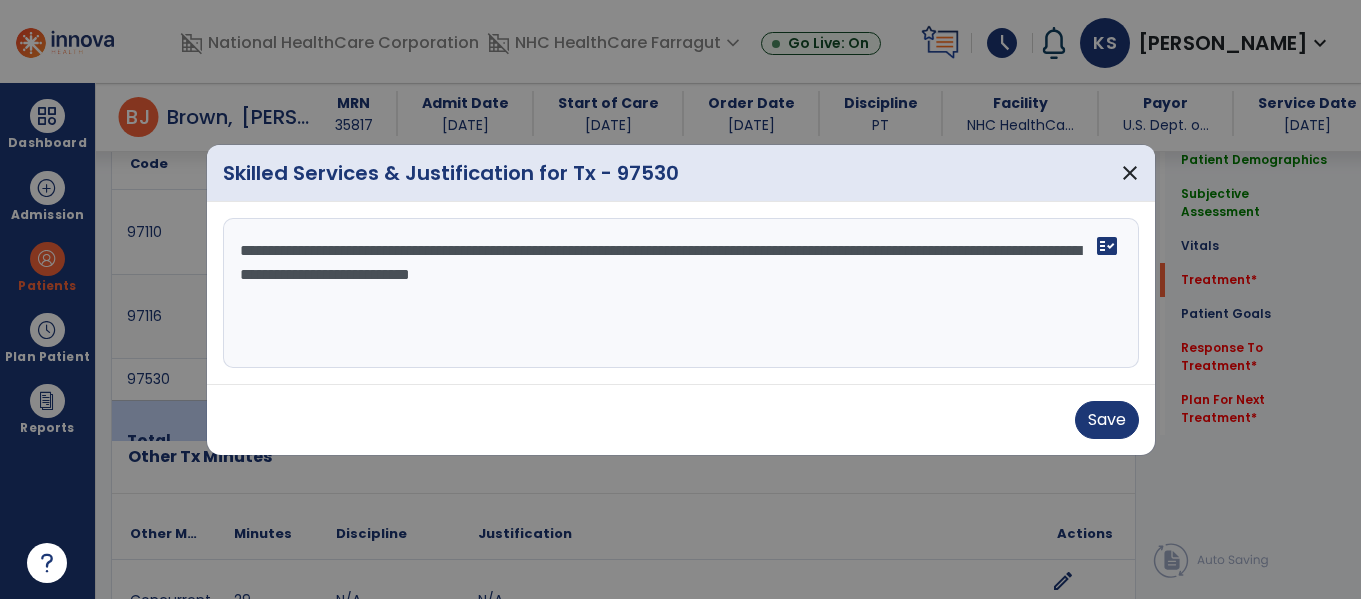 click on "**********" at bounding box center (681, 293) 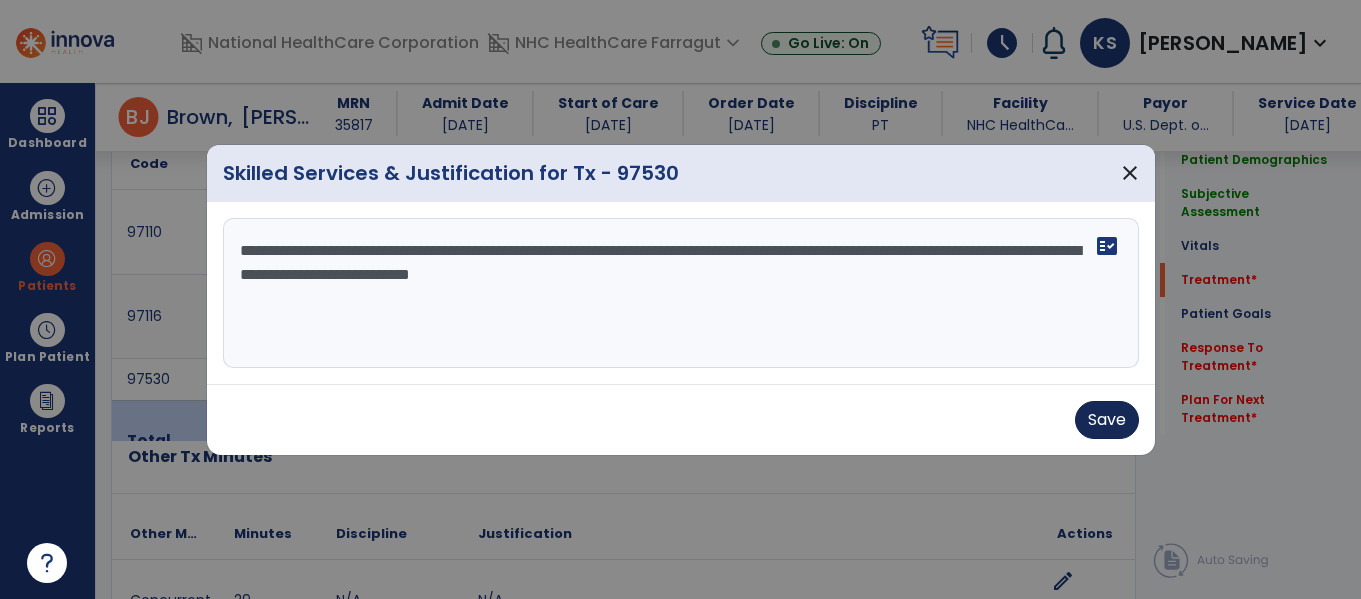 type on "**********" 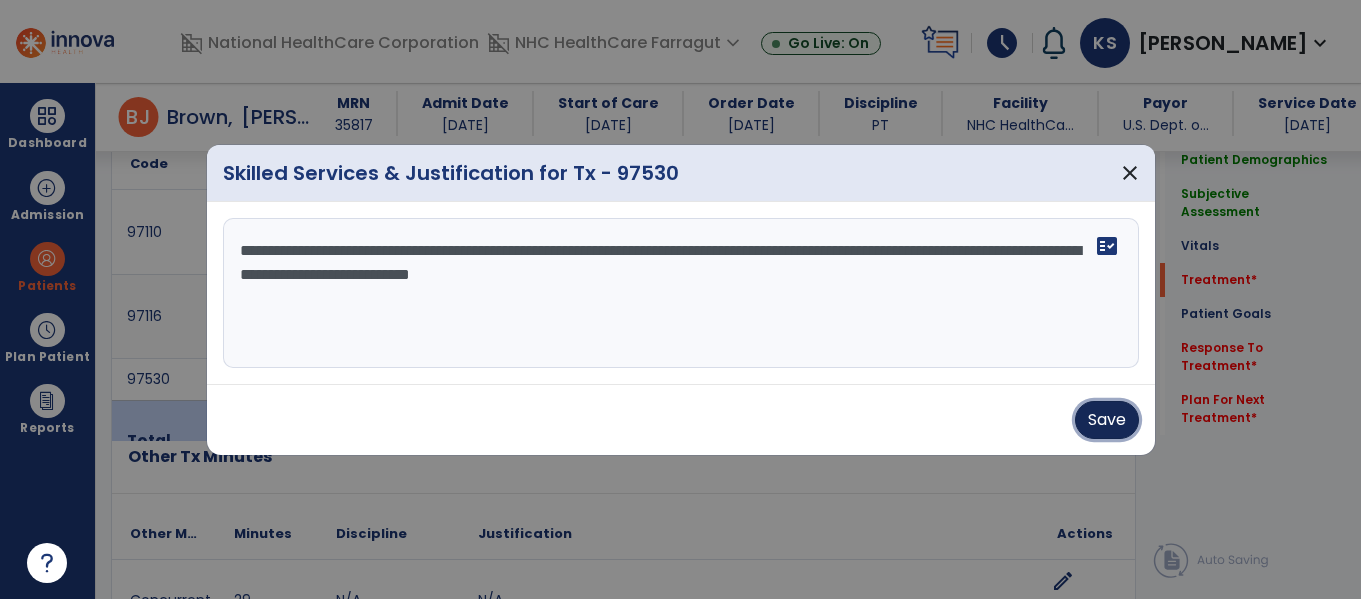click on "Save" at bounding box center [1107, 420] 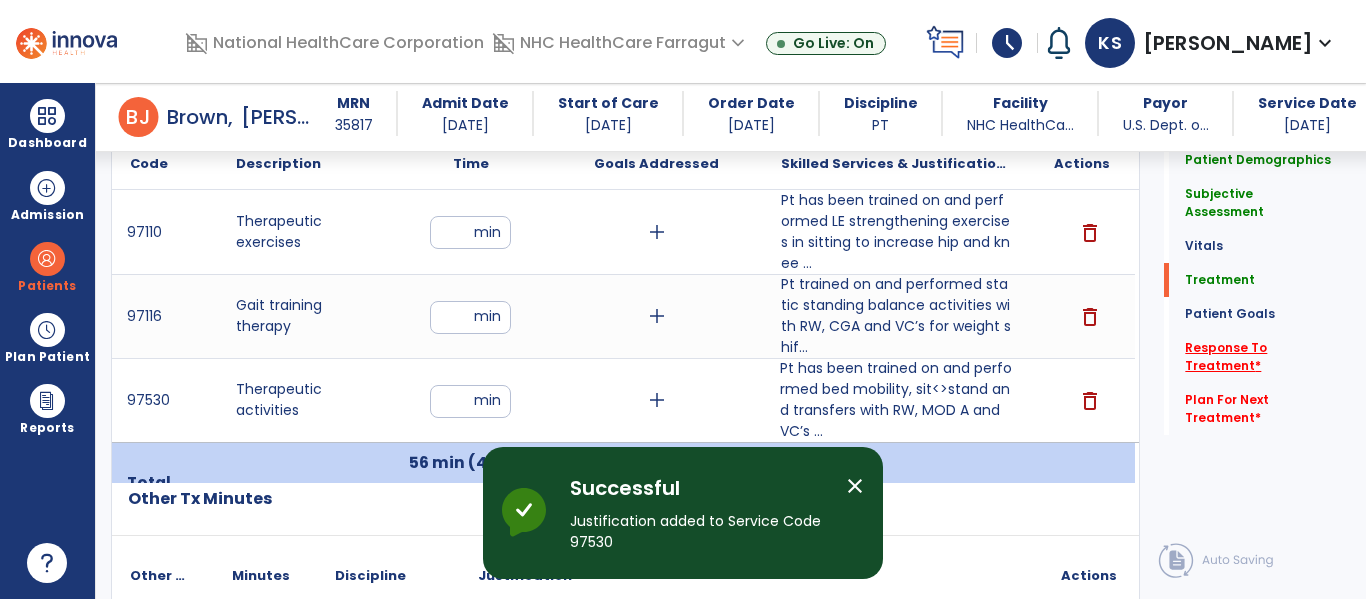 click on "Response To Treatment   *" 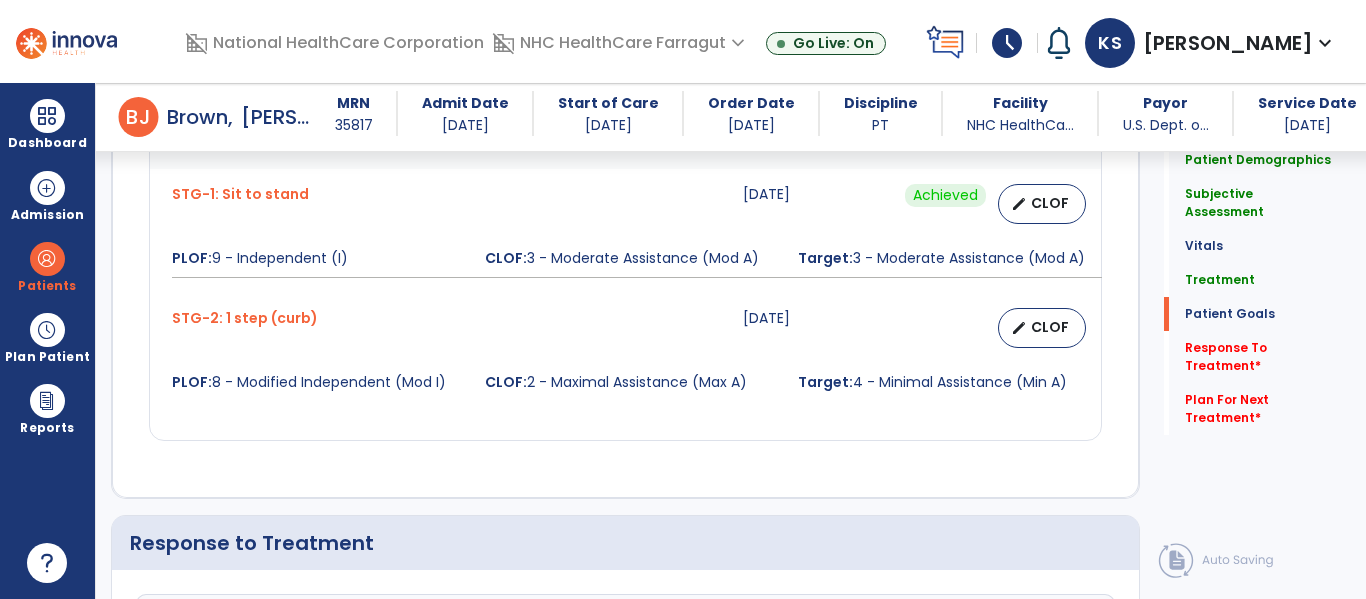 scroll, scrollTop: 2258, scrollLeft: 0, axis: vertical 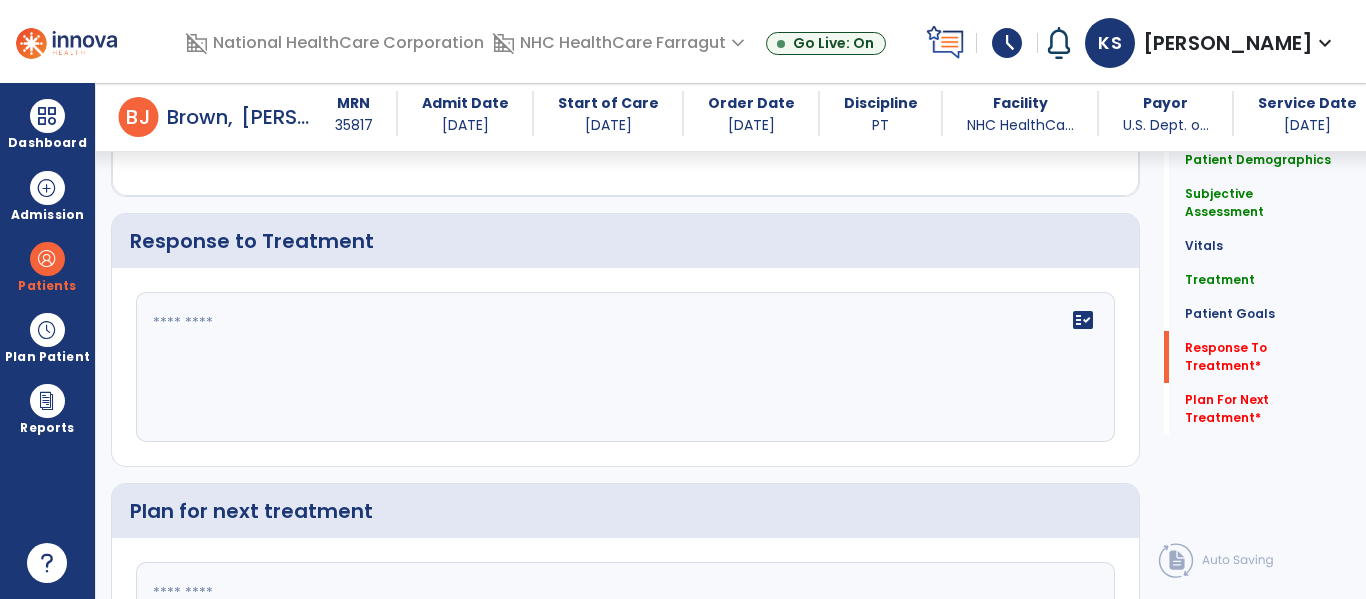 click 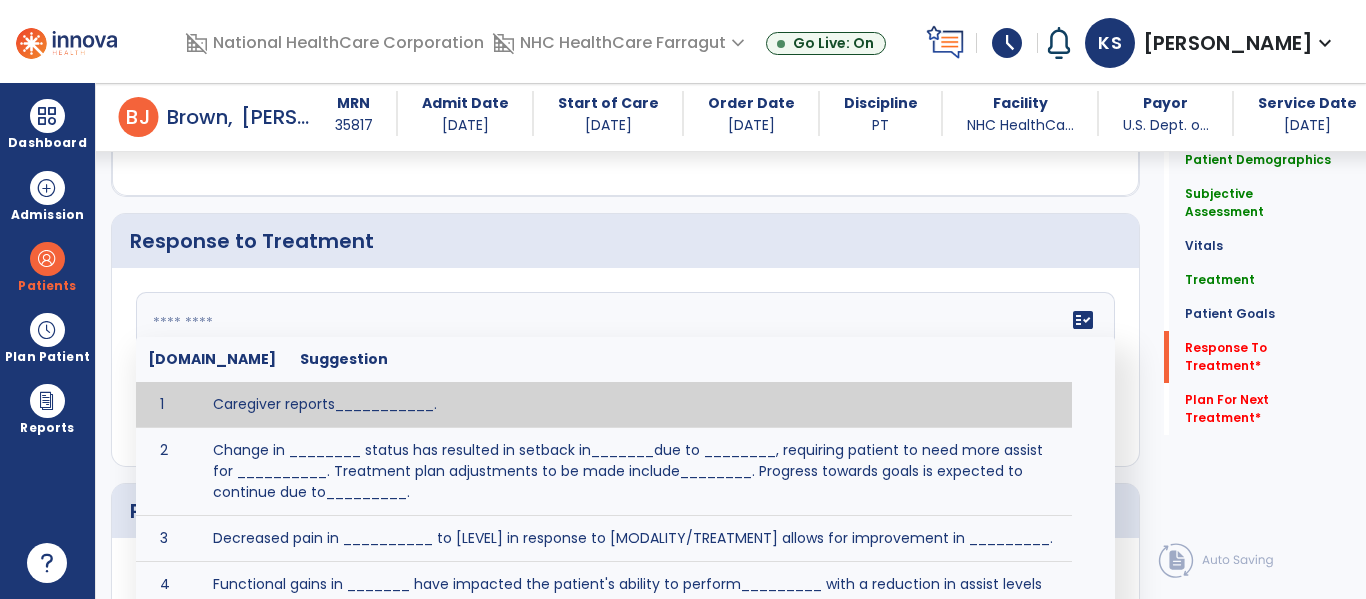 paste on "**********" 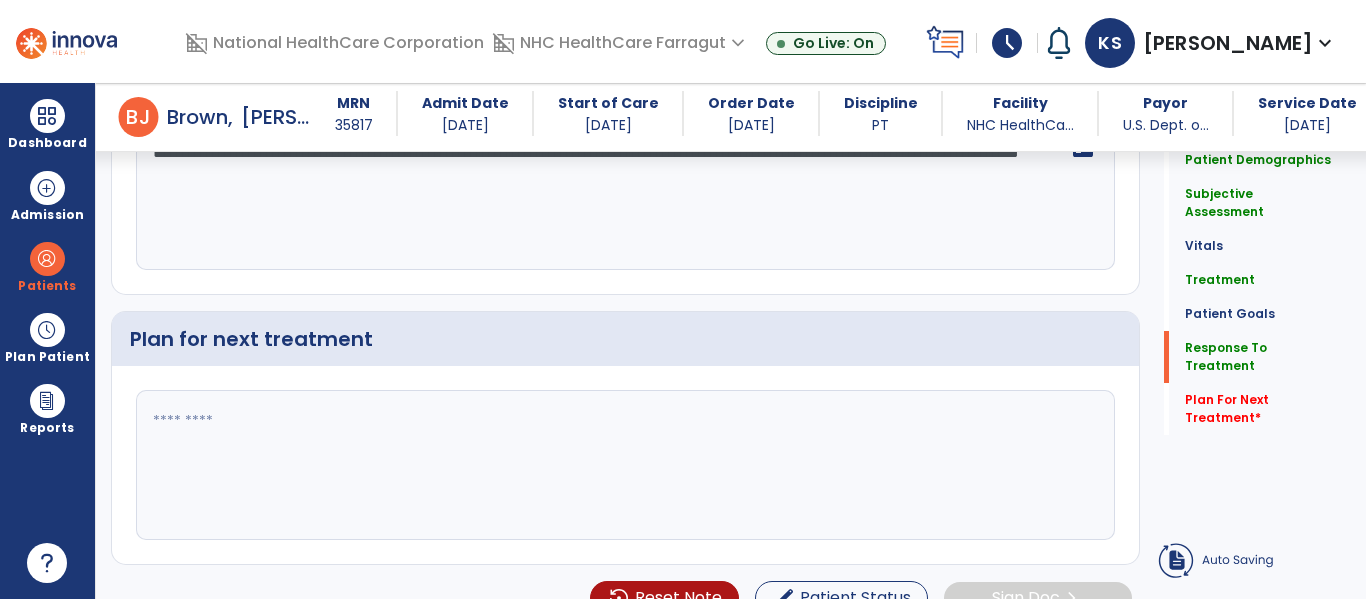 drag, startPoint x: 679, startPoint y: 327, endPoint x: 774, endPoint y: 455, distance: 159.40201 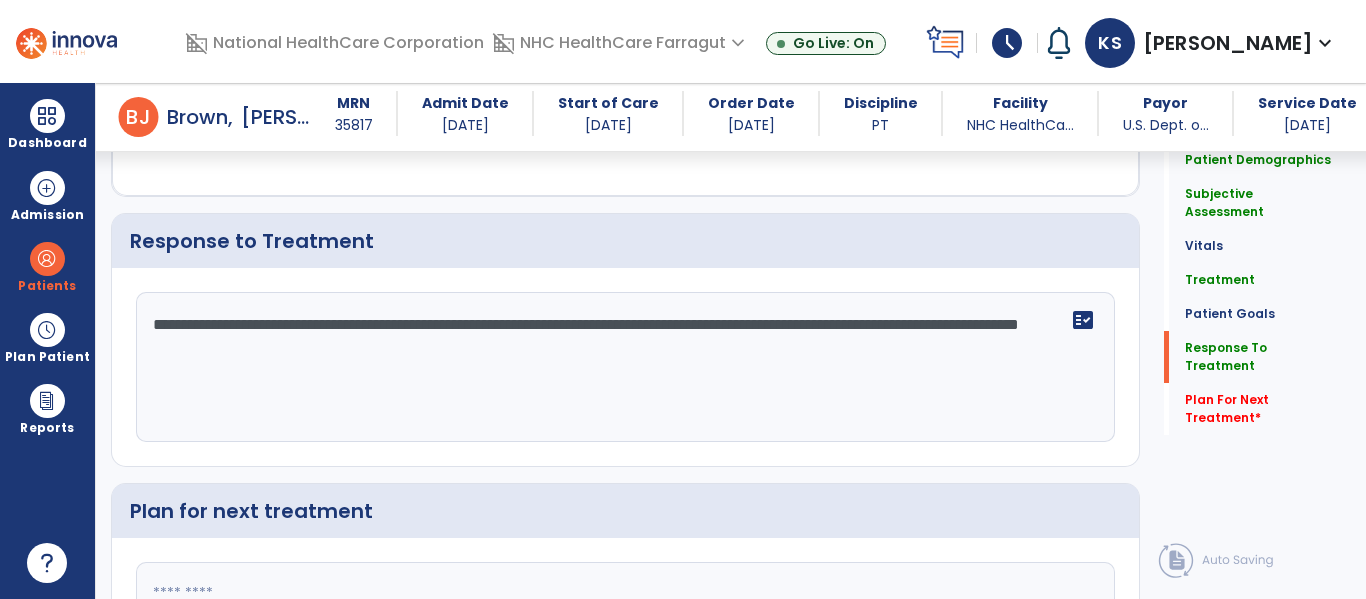 scroll, scrollTop: 2258, scrollLeft: 0, axis: vertical 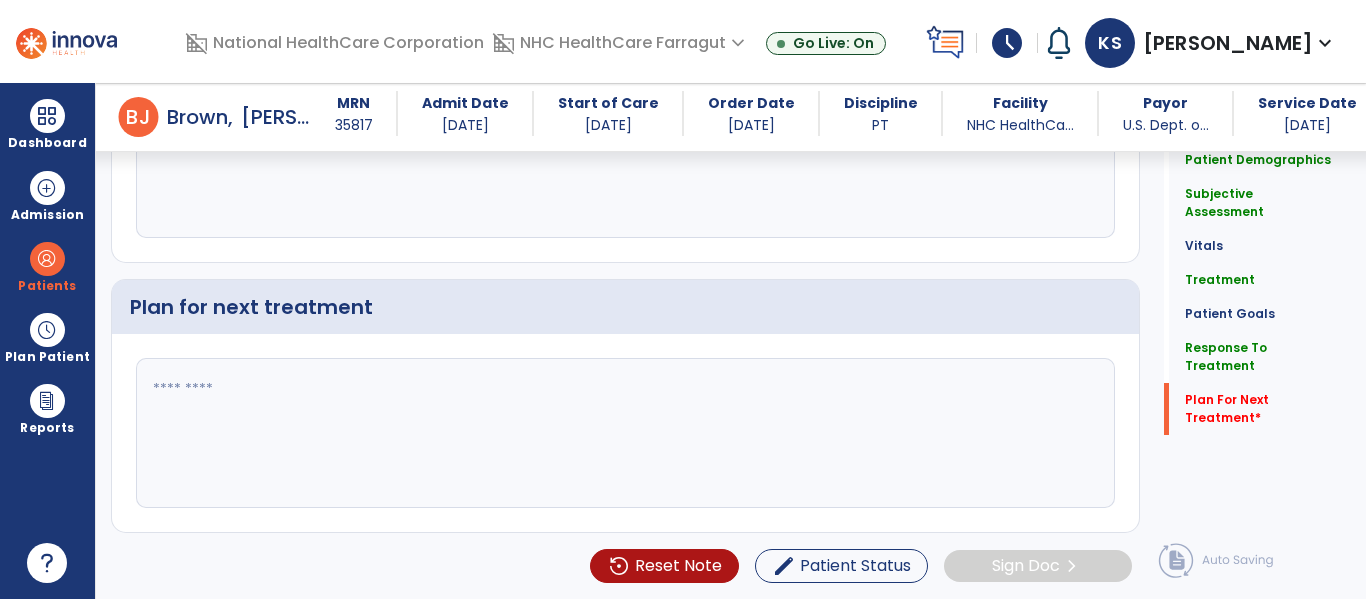 type on "**********" 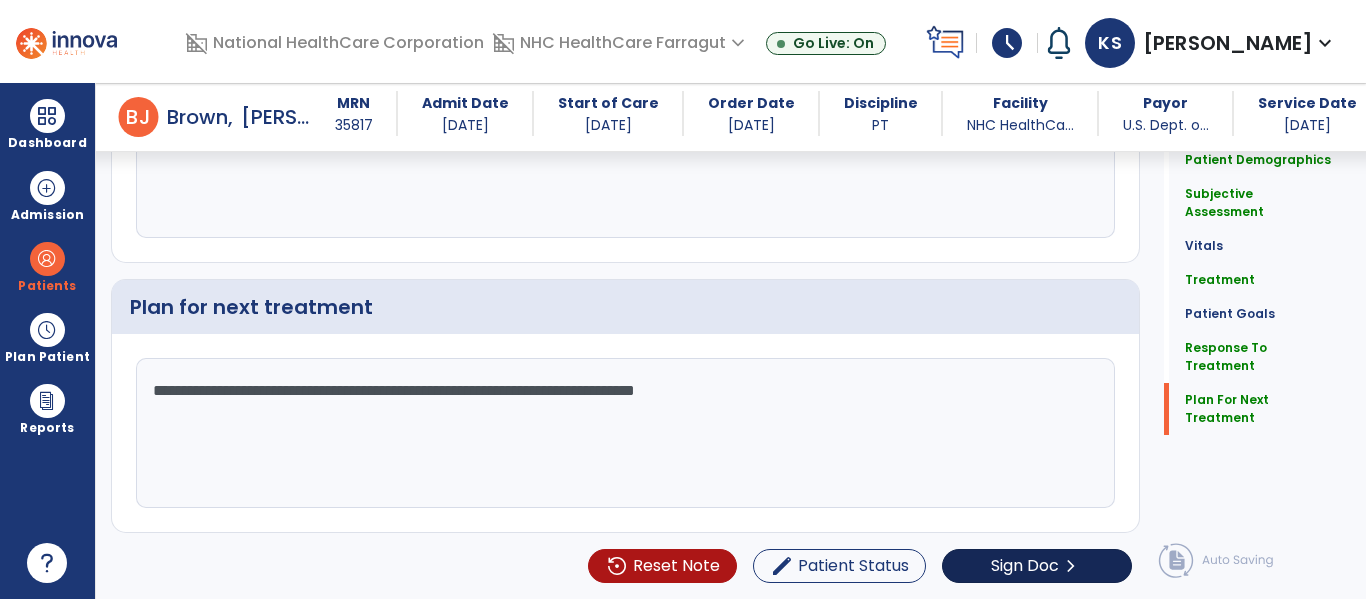 type on "**********" 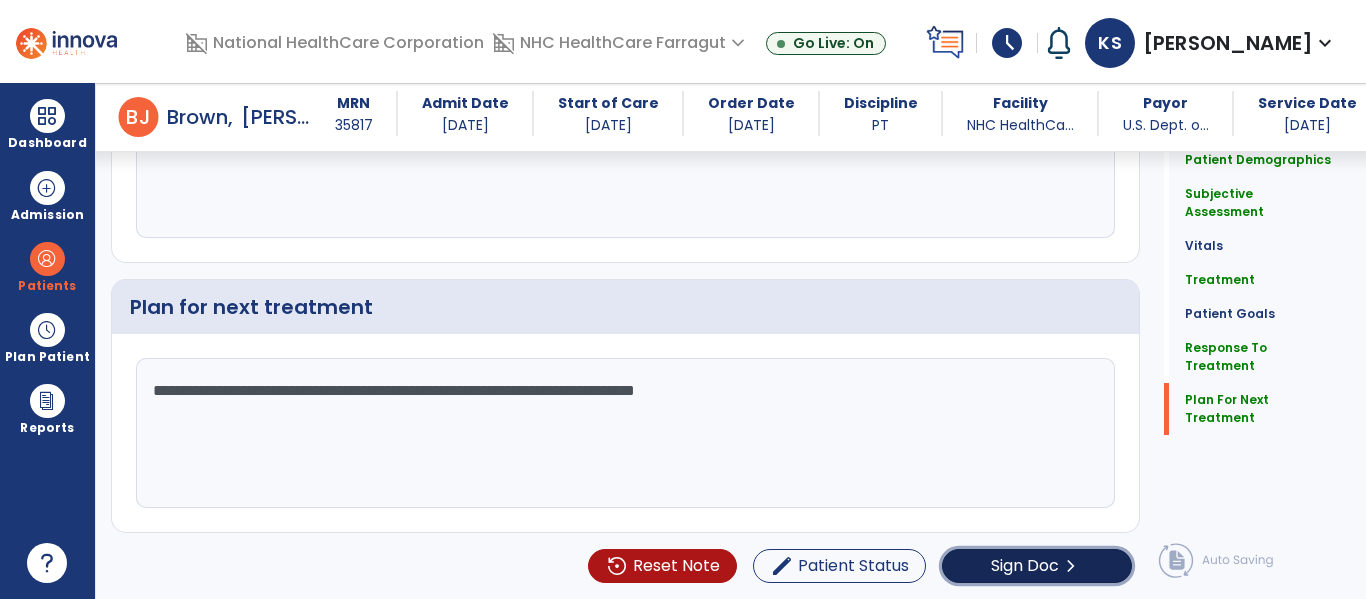 click on "Sign Doc" 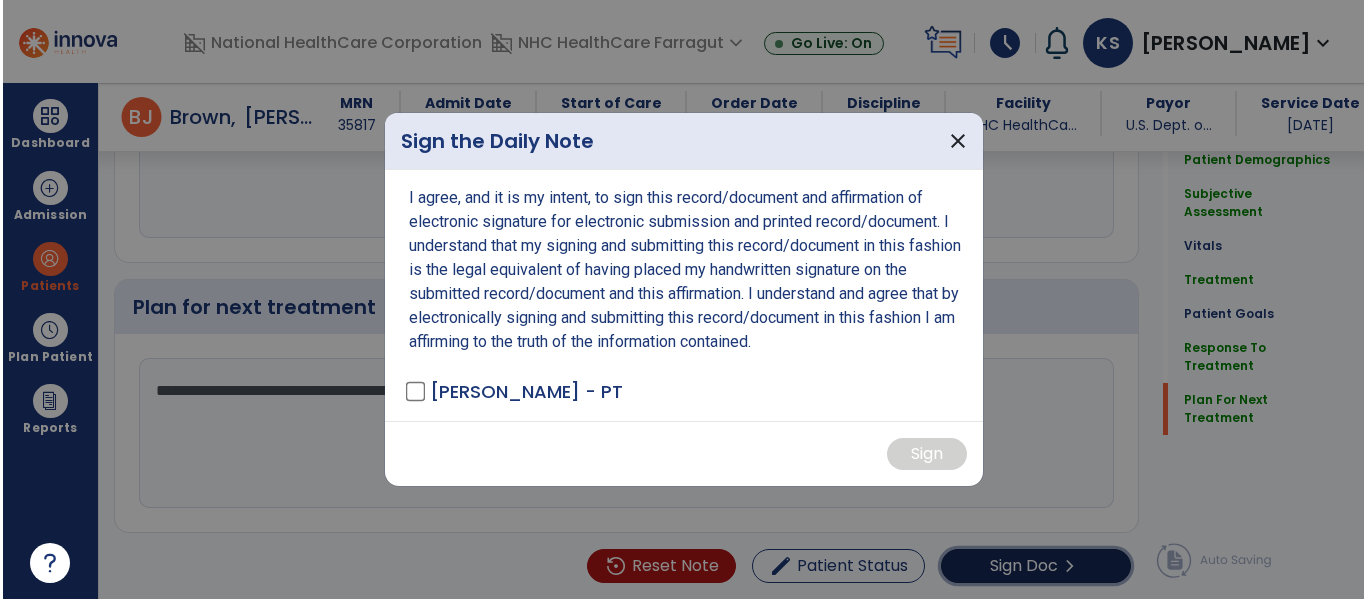 scroll, scrollTop: 2503, scrollLeft: 0, axis: vertical 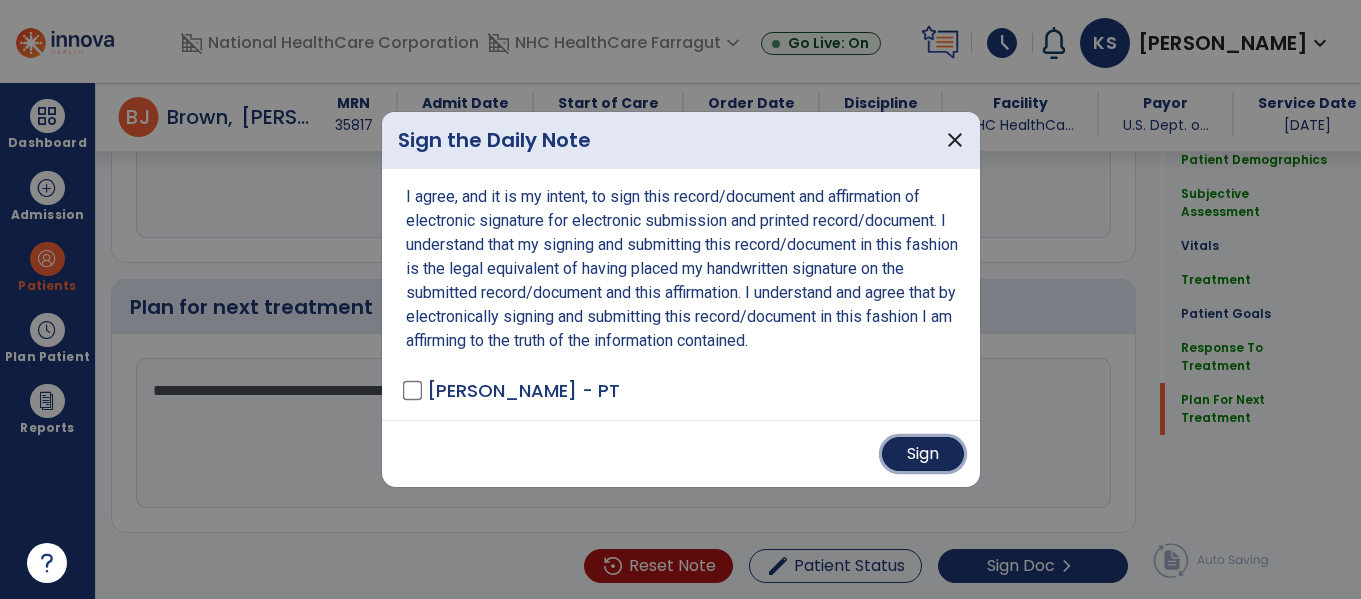 drag, startPoint x: 909, startPoint y: 455, endPoint x: 862, endPoint y: 402, distance: 70.837845 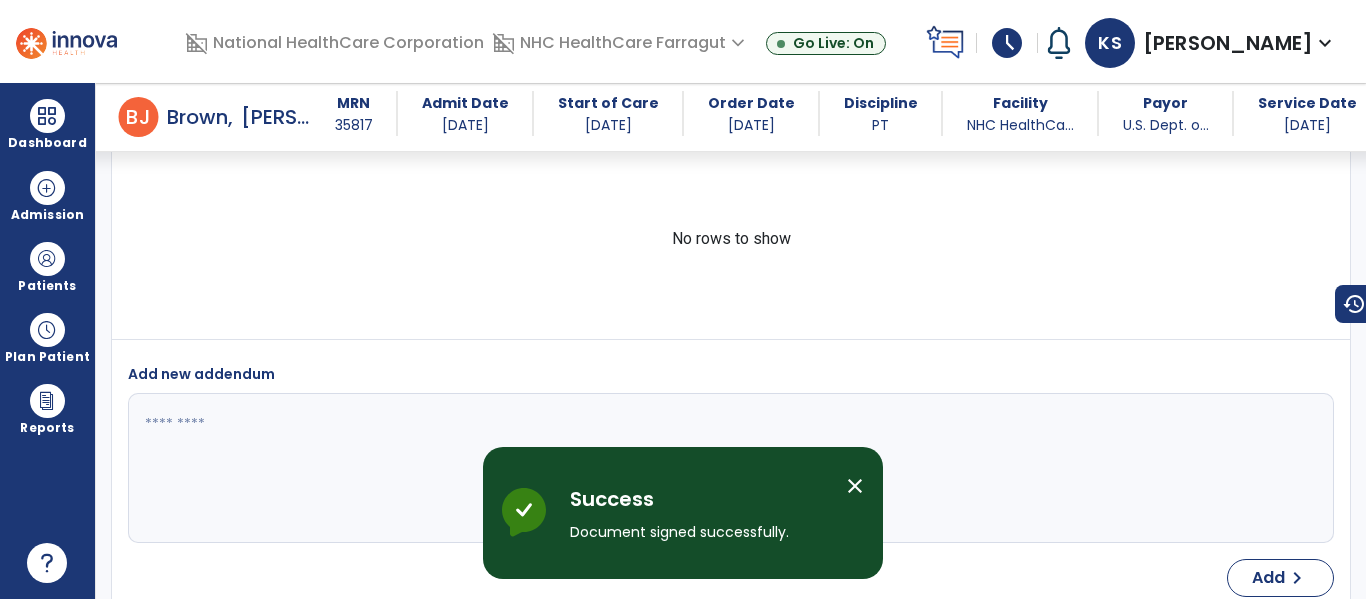 select on "*" 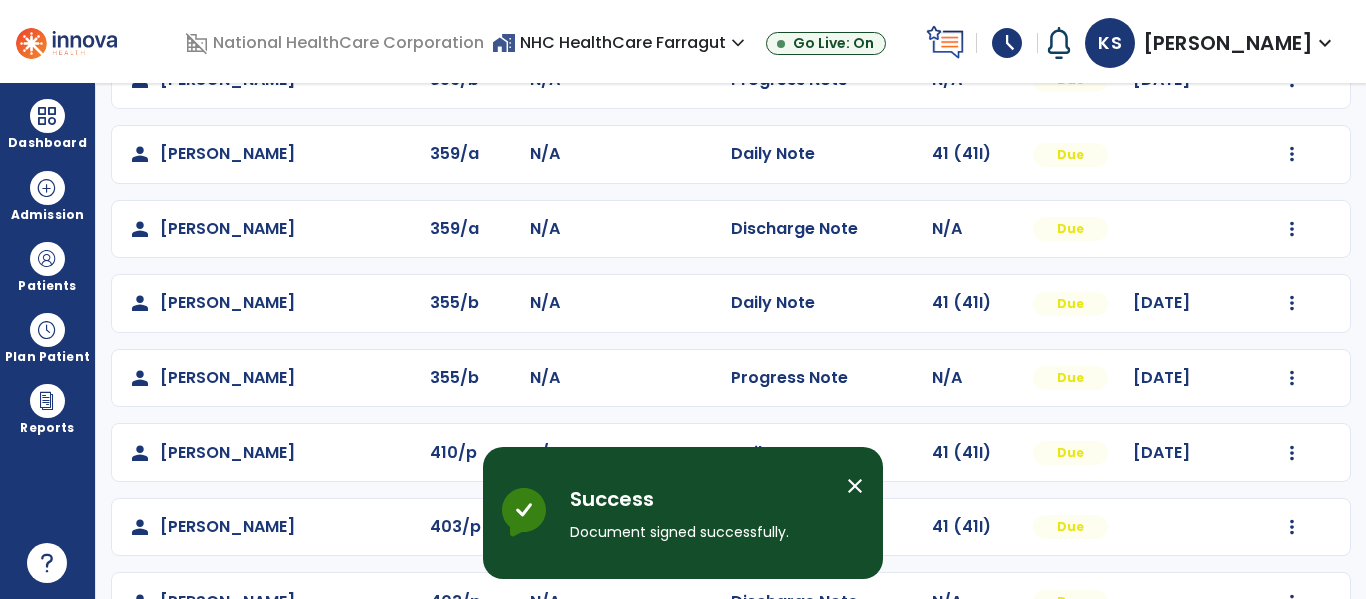 scroll, scrollTop: 637, scrollLeft: 0, axis: vertical 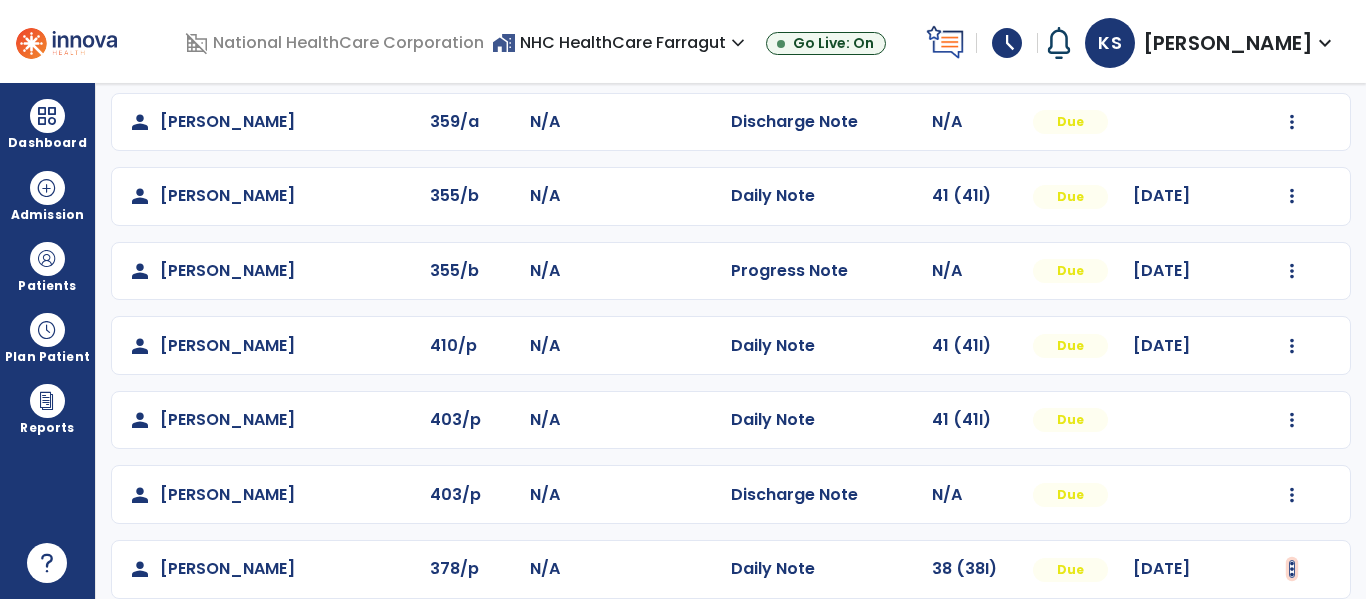 click at bounding box center (1293, -337) 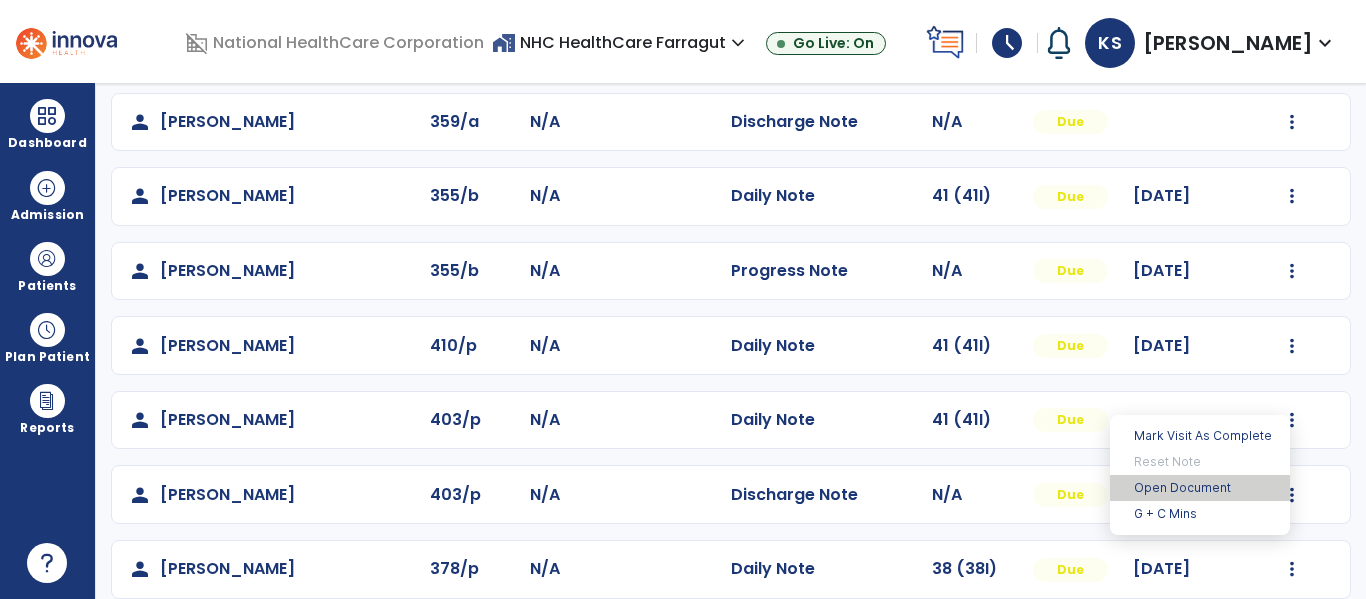 click on "Open Document" at bounding box center (1200, 488) 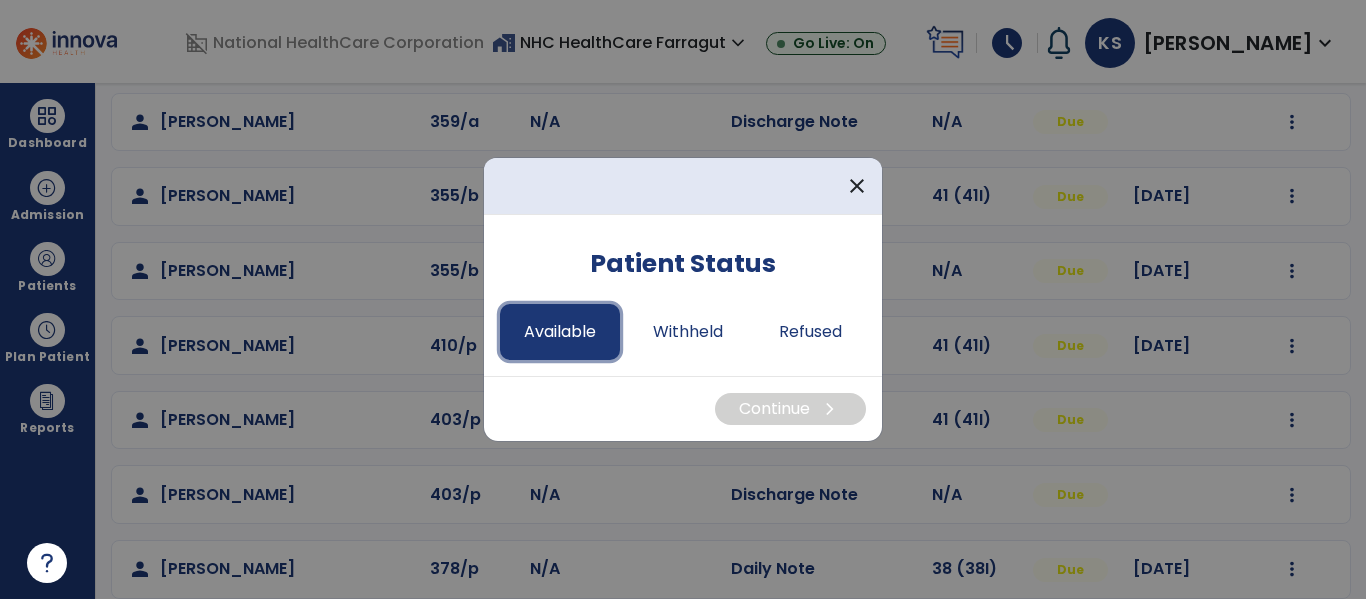 click on "Available" at bounding box center [560, 332] 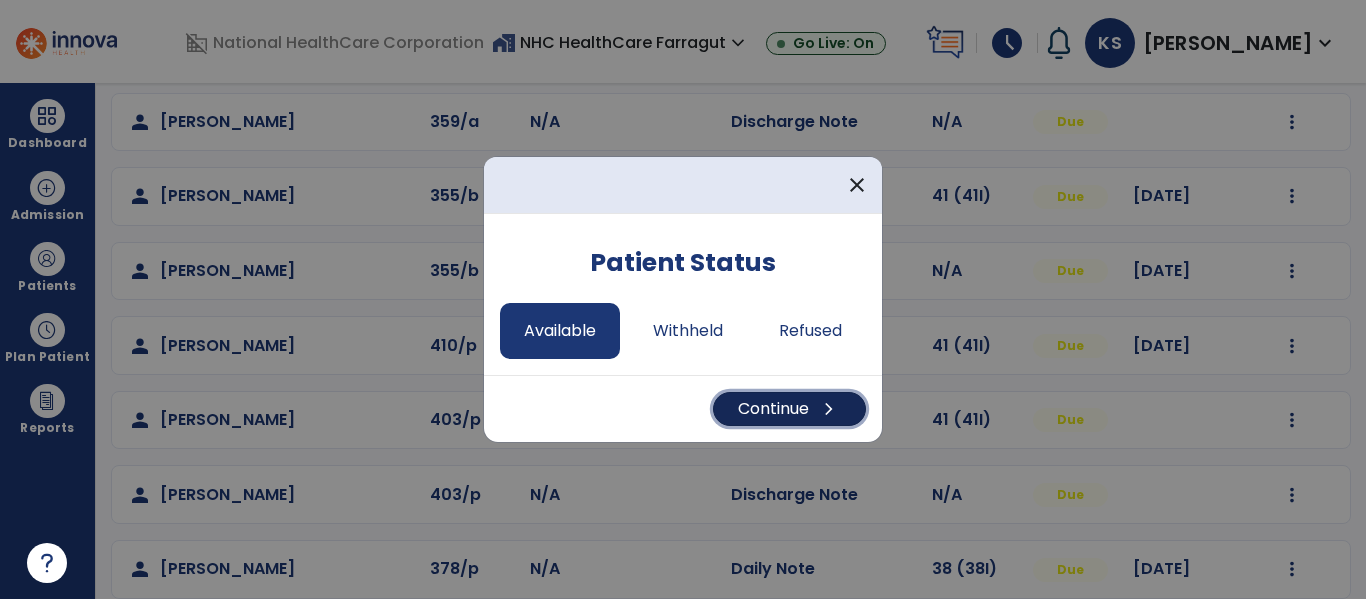 click on "Continue   chevron_right" at bounding box center [789, 409] 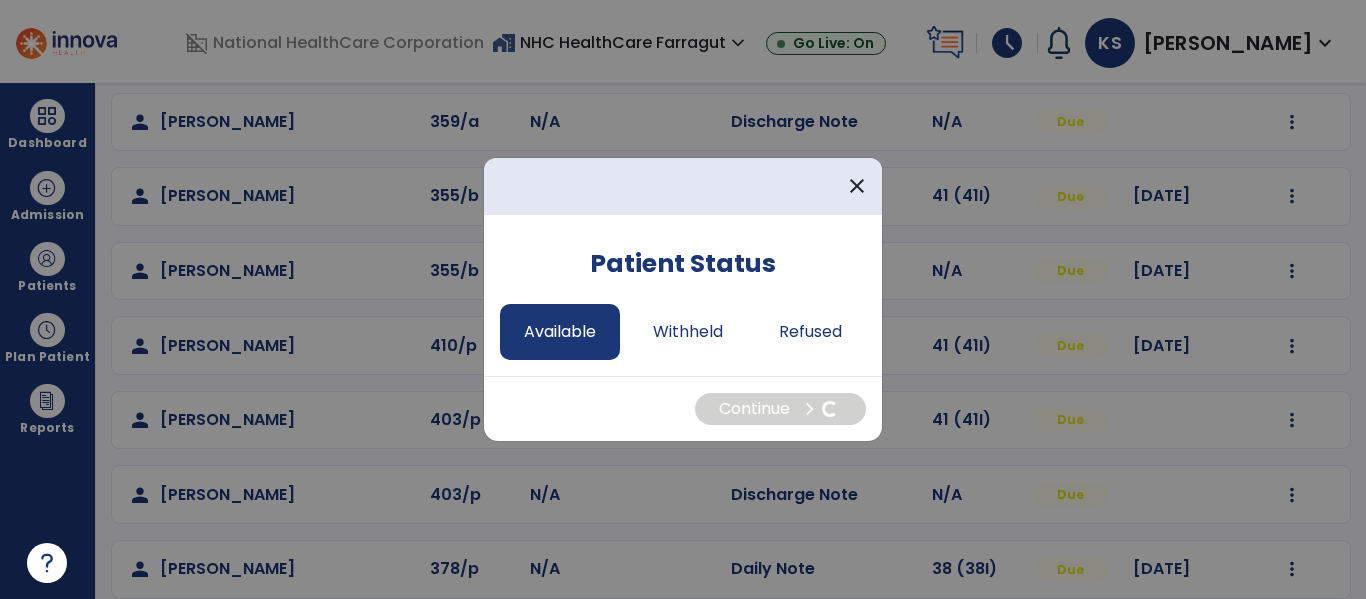 select on "*" 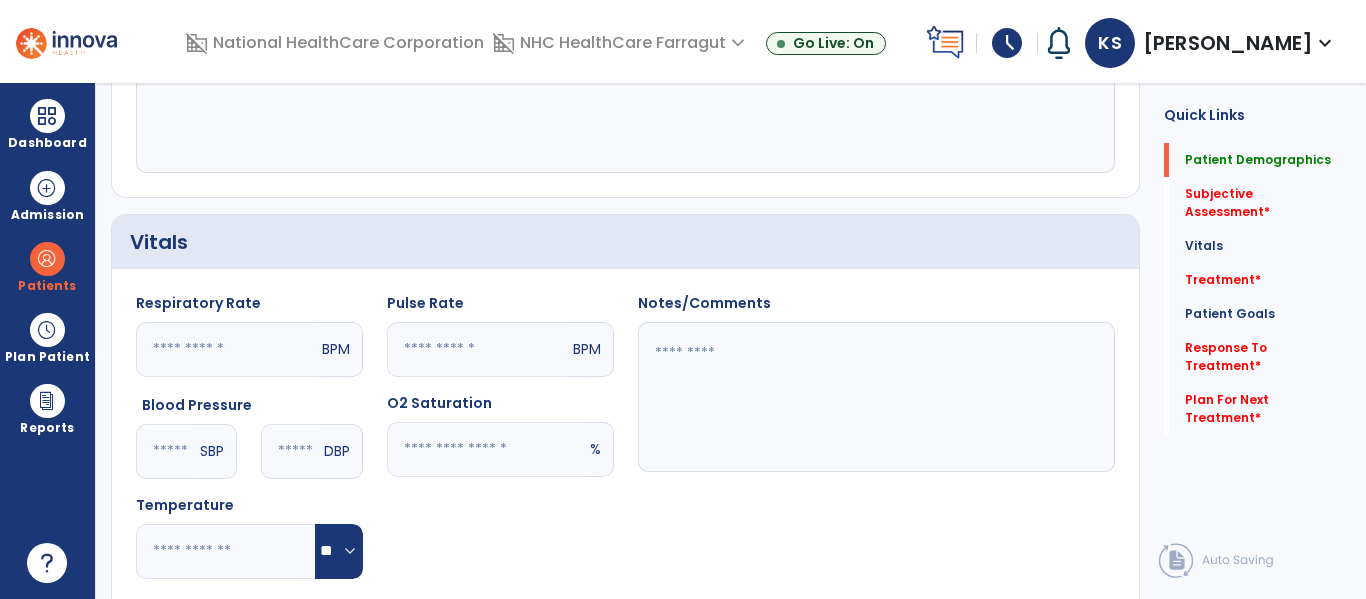 scroll, scrollTop: 632, scrollLeft: 0, axis: vertical 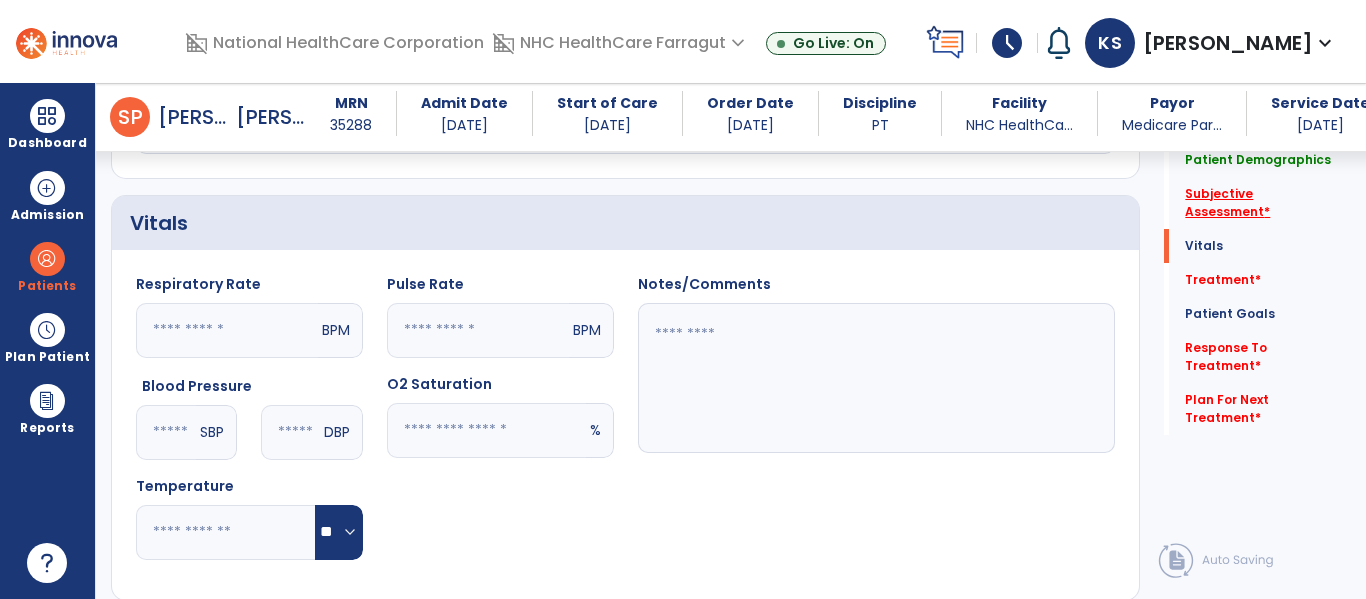 click on "Subjective Assessment   *" 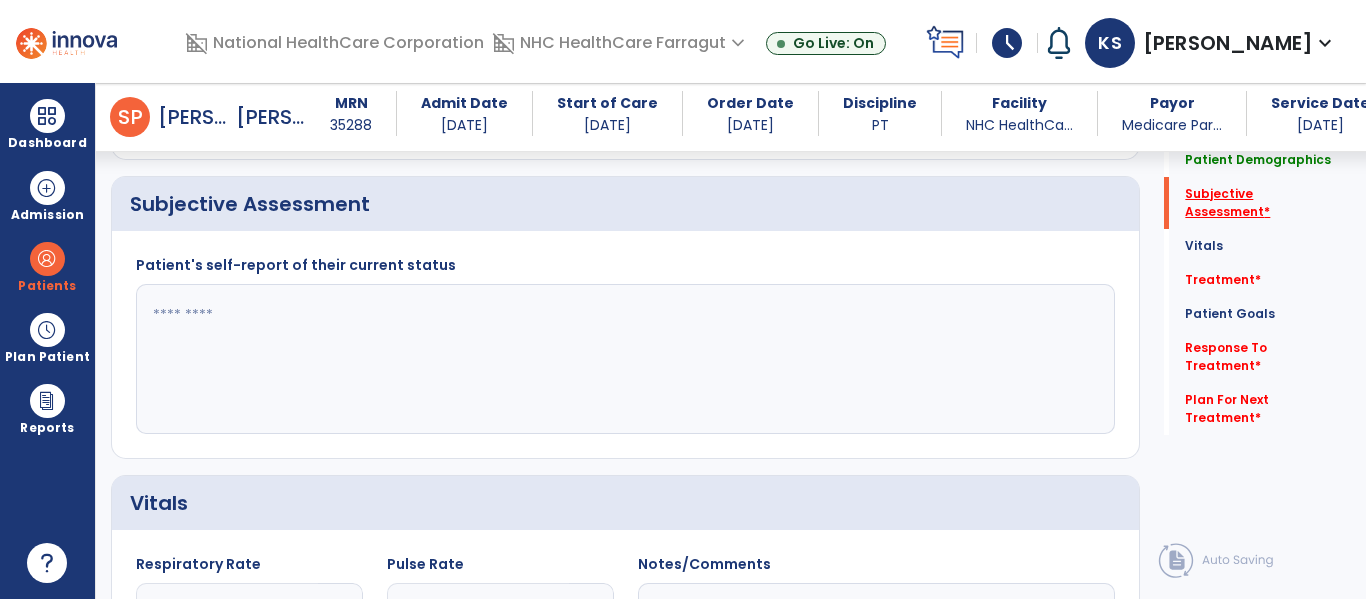 click on "Subjective Assessment   *" 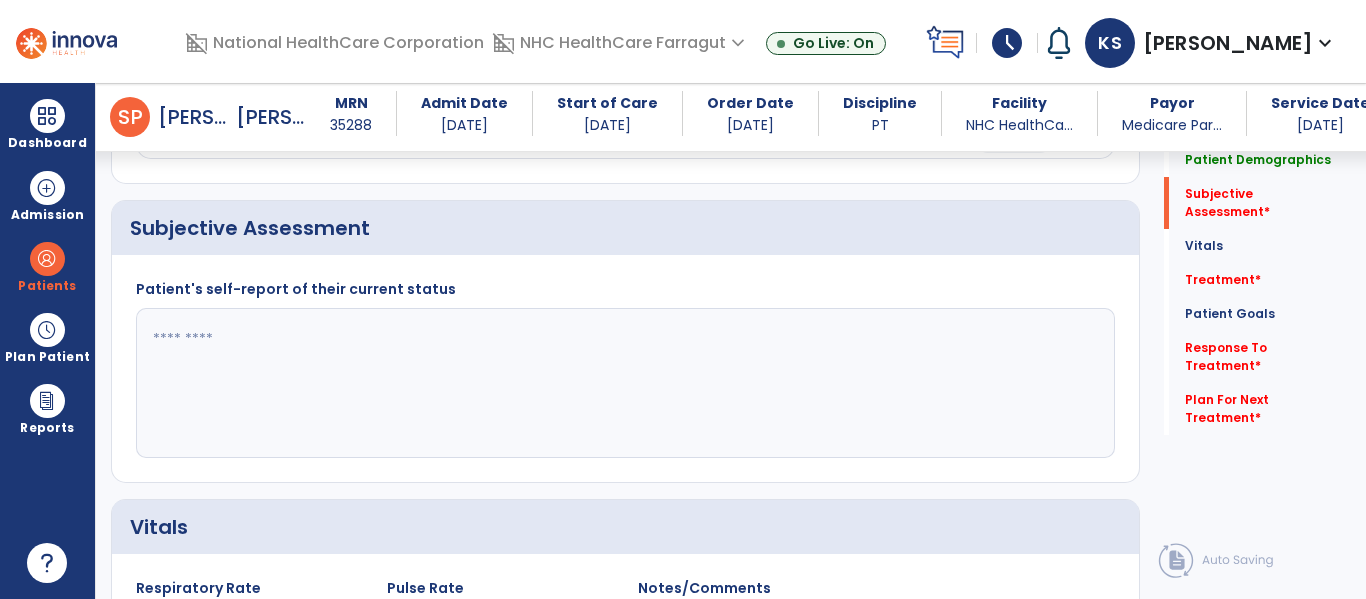 click 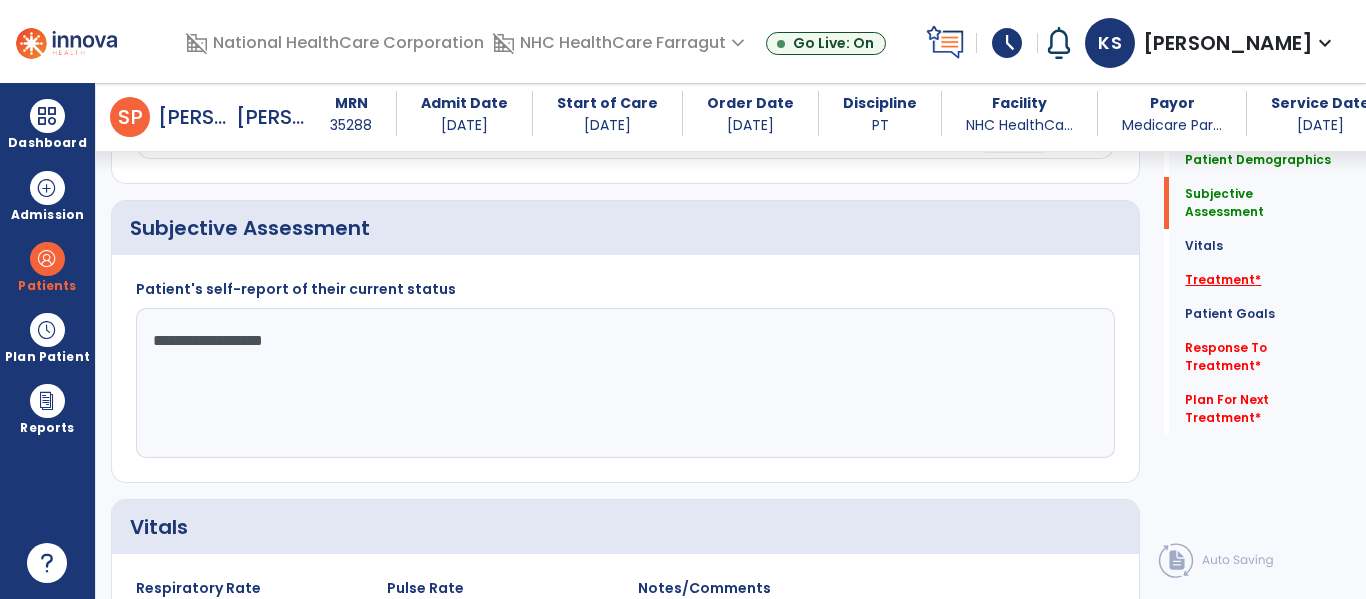 type on "**********" 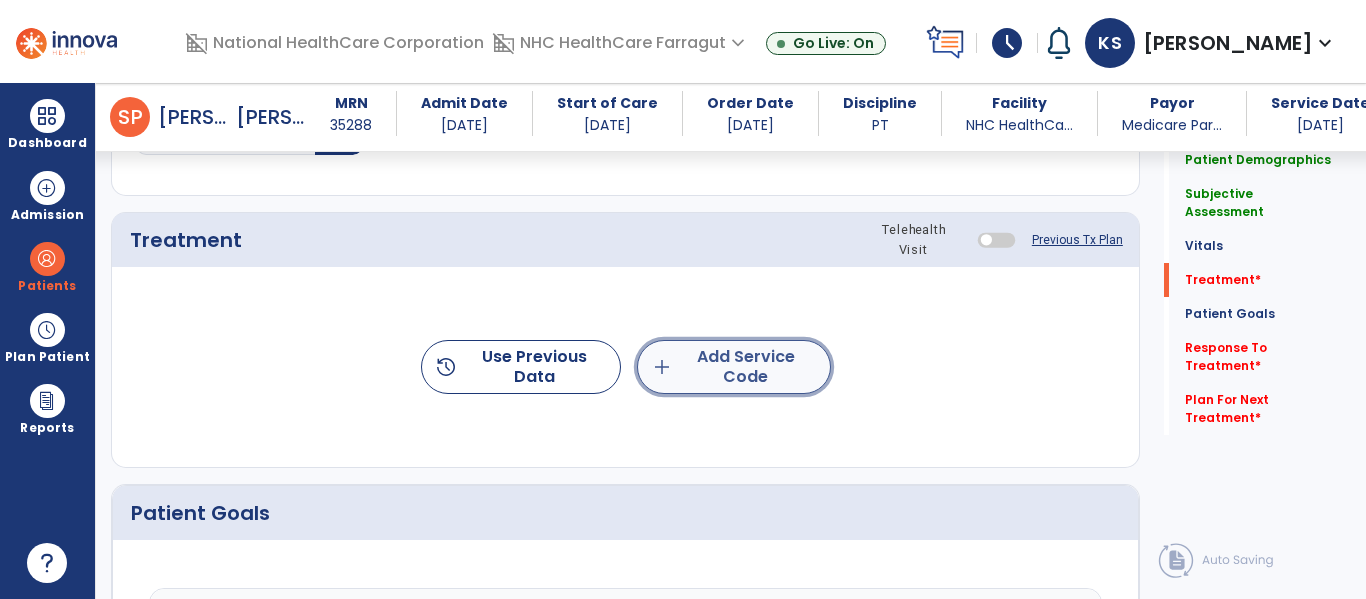 click on "add  Add Service Code" 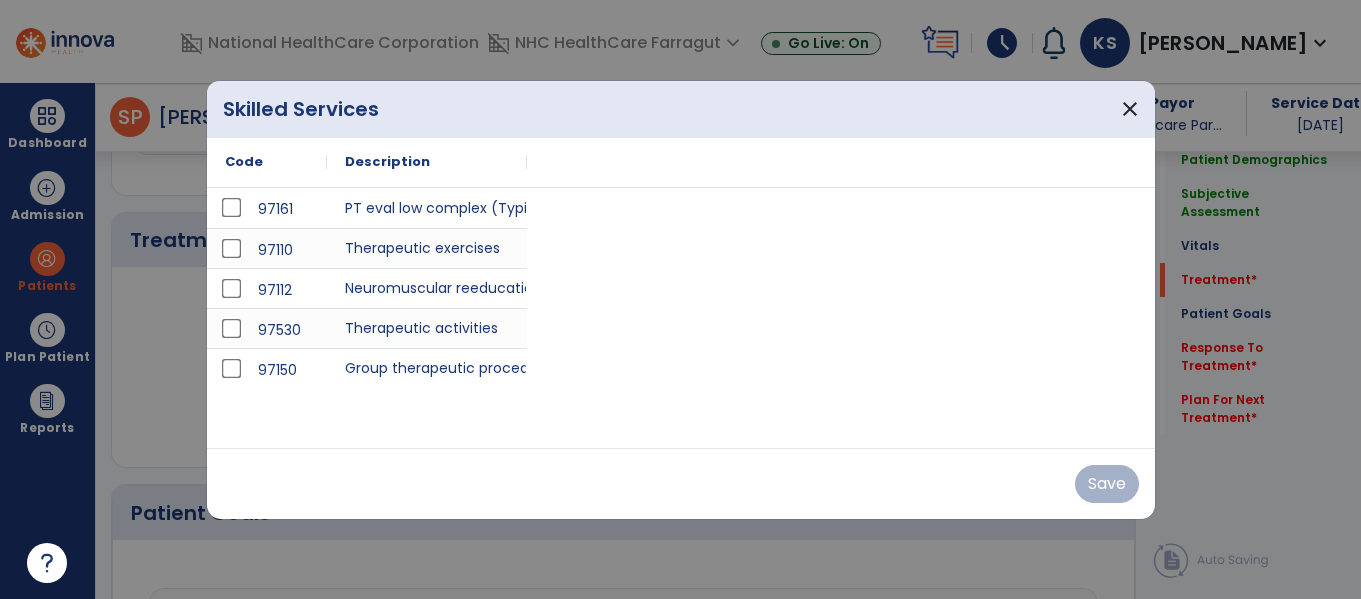 scroll, scrollTop: 1037, scrollLeft: 0, axis: vertical 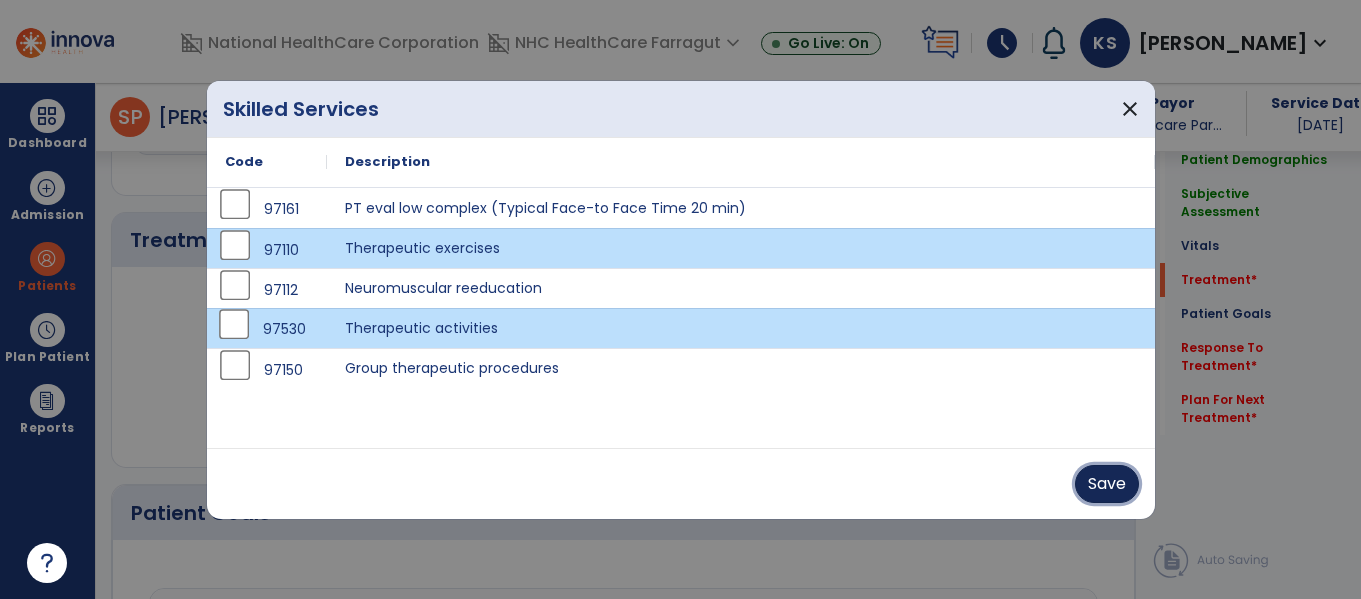 click on "Save" at bounding box center (1107, 484) 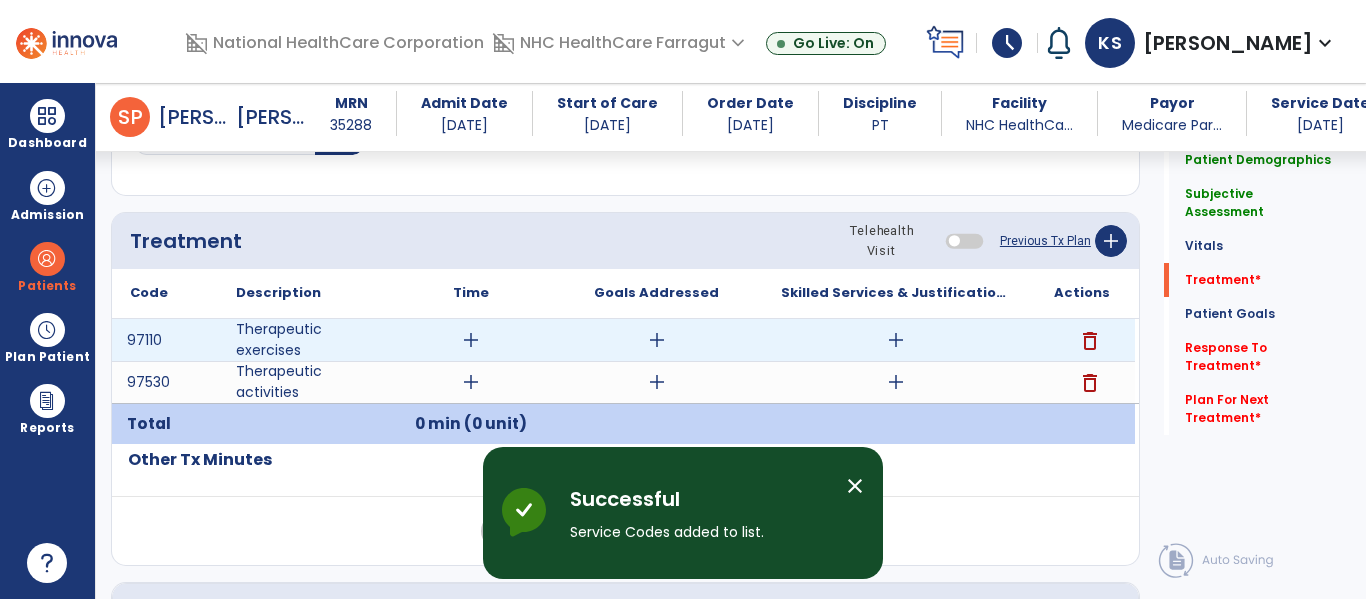 click on "add" at bounding box center [471, 340] 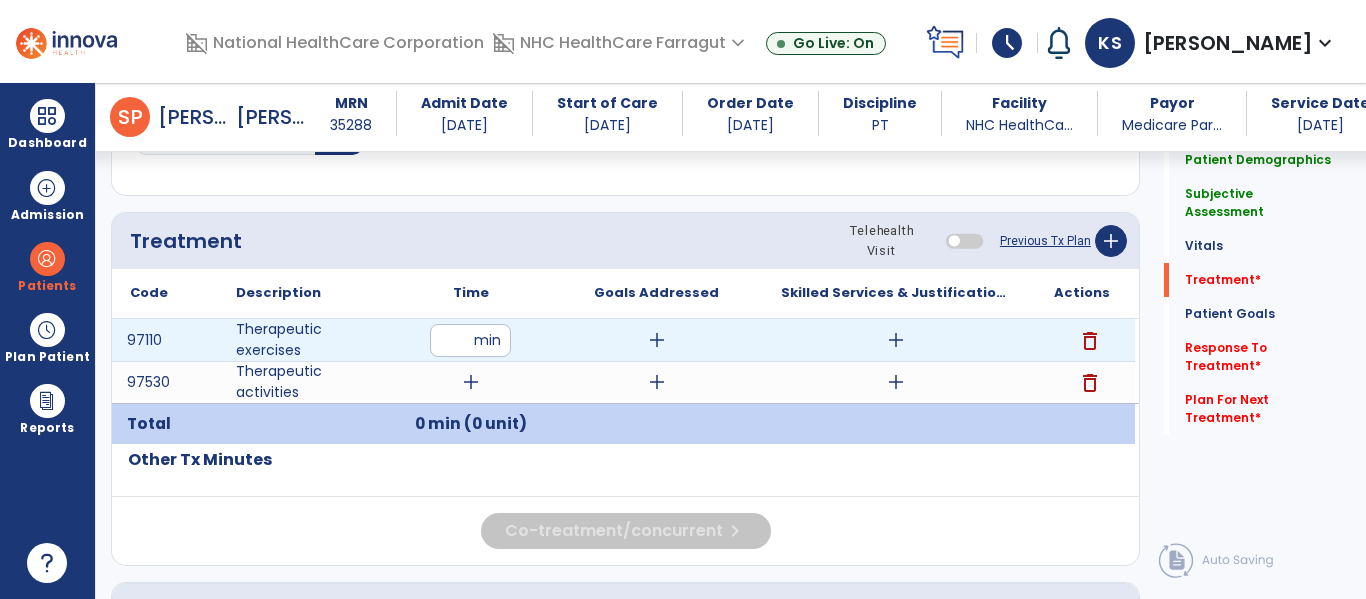type on "**" 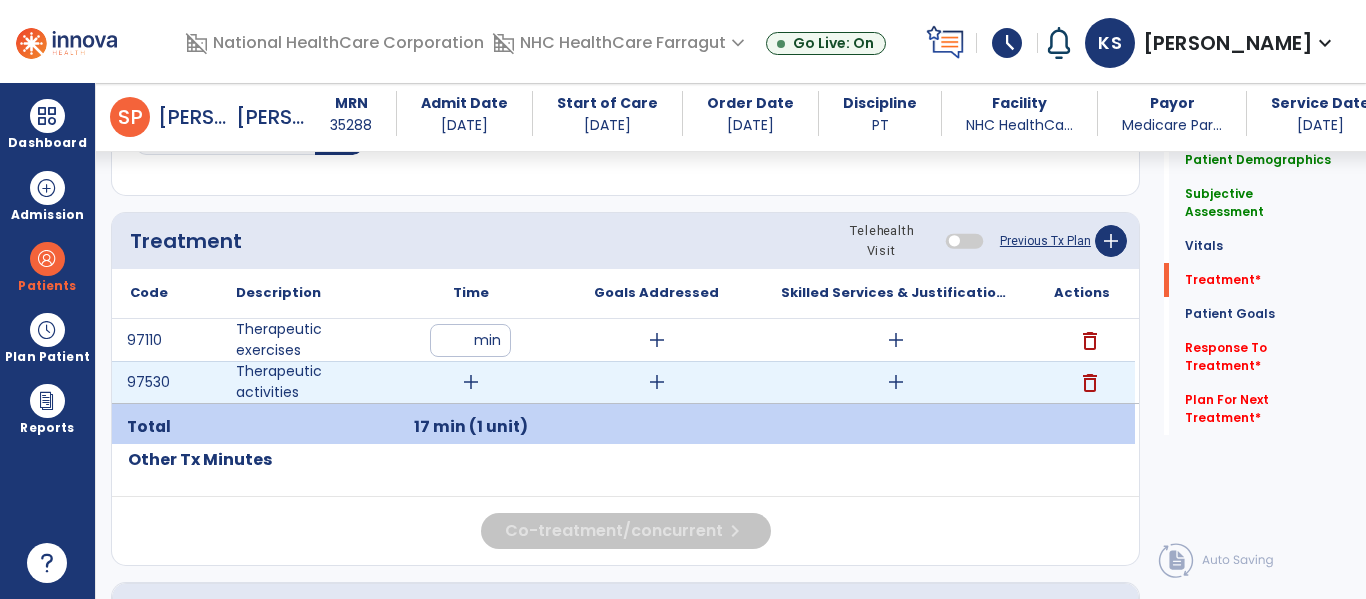 click on "add" at bounding box center (471, 382) 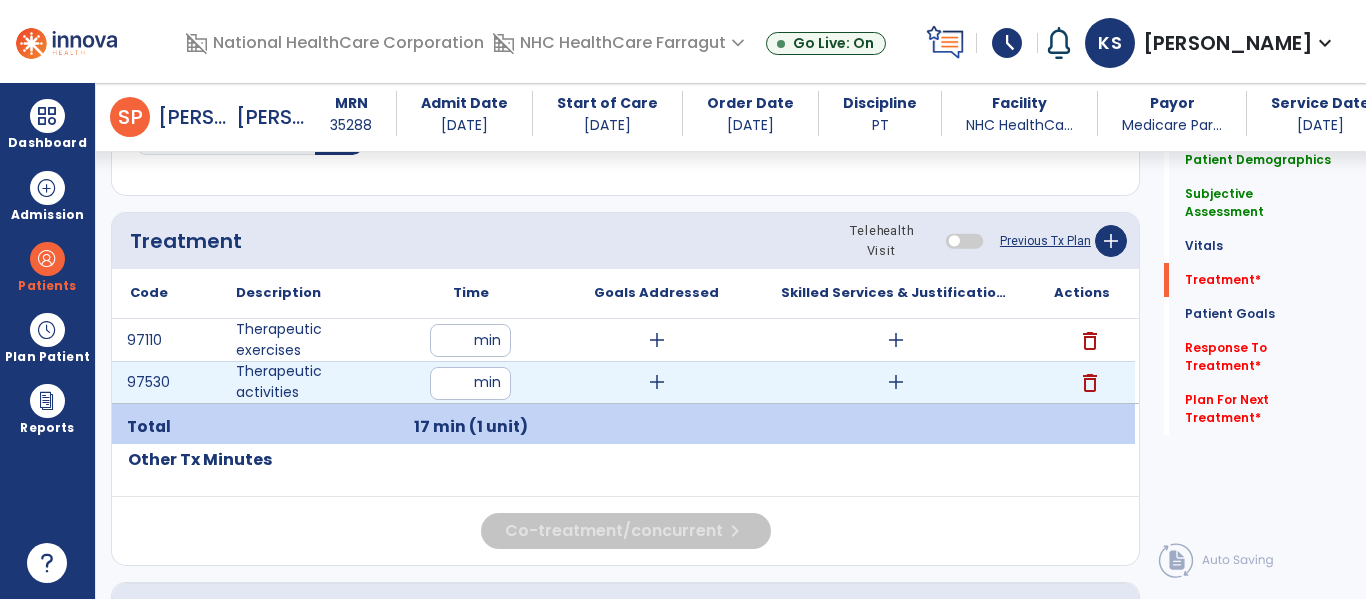 type on "**" 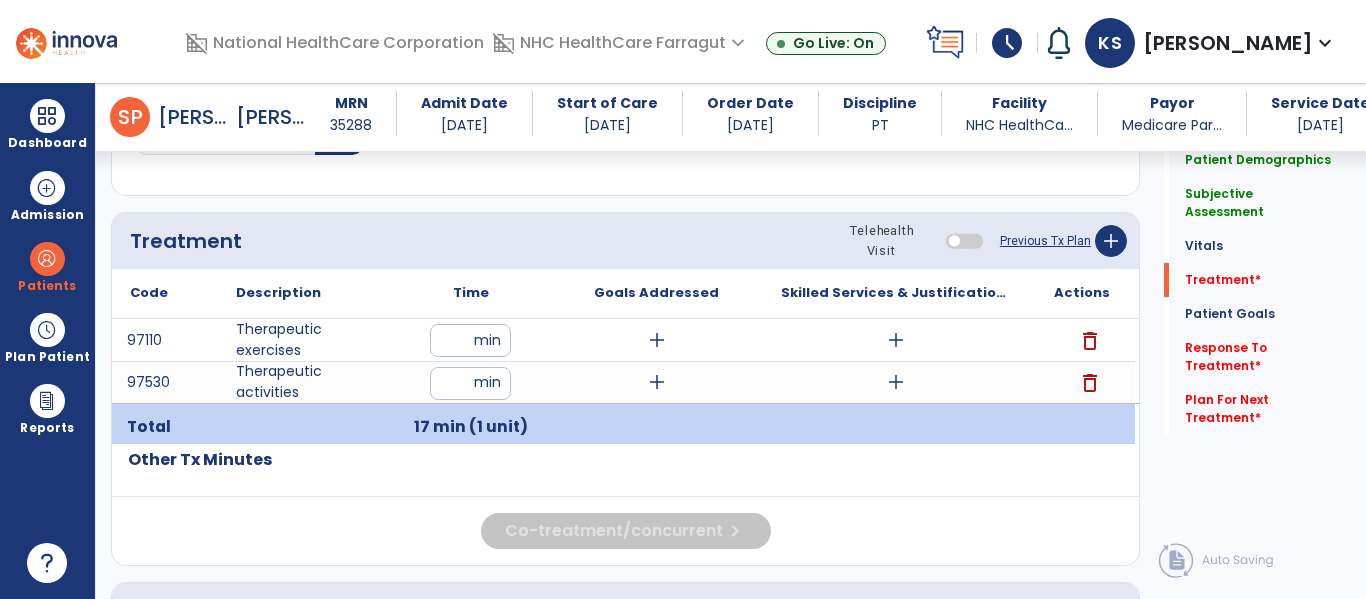 click on "Code
Description
Time" 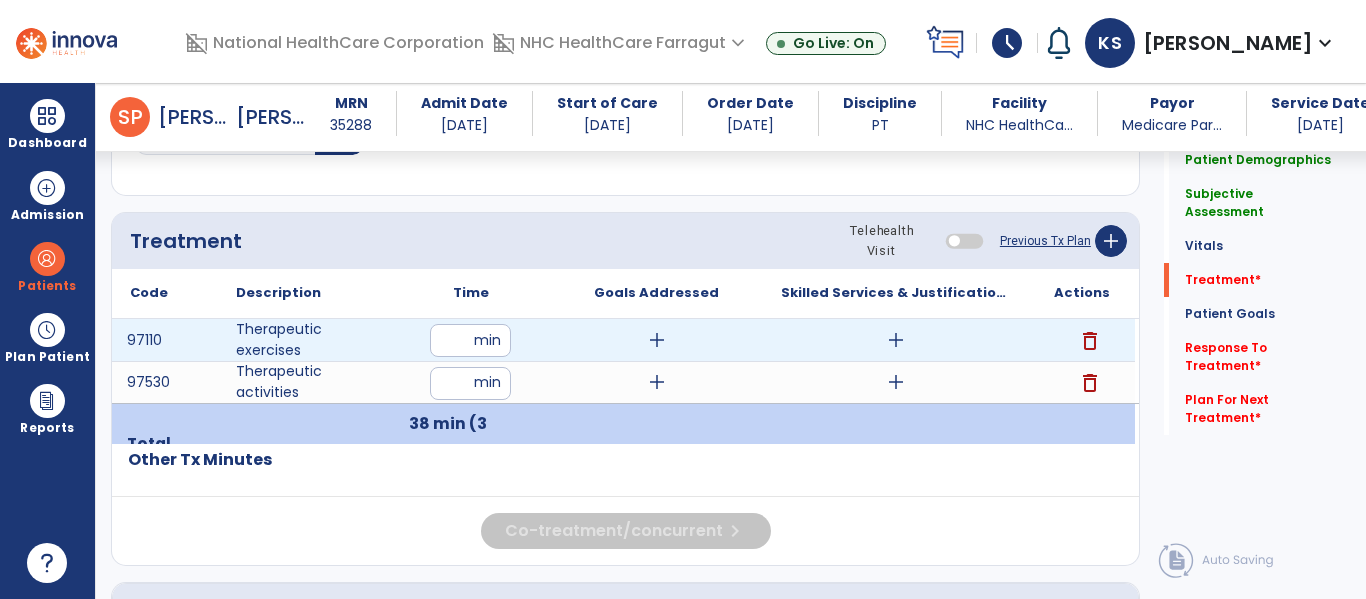 click on "add" at bounding box center (896, 340) 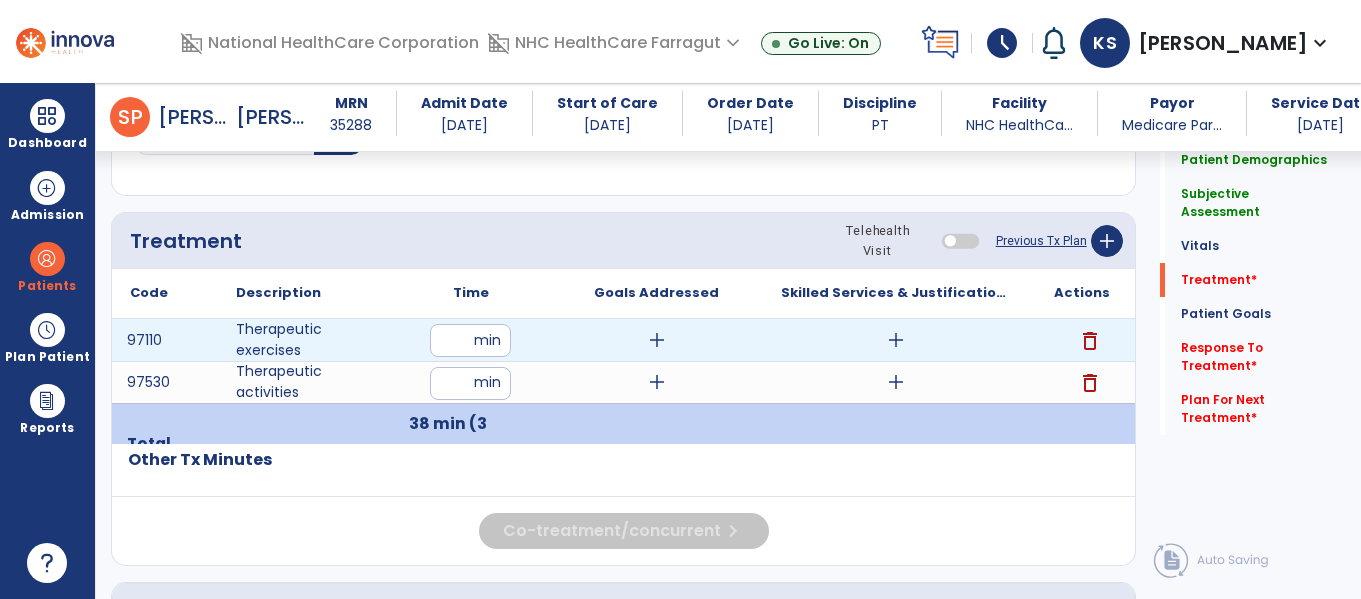 scroll, scrollTop: 1037, scrollLeft: 0, axis: vertical 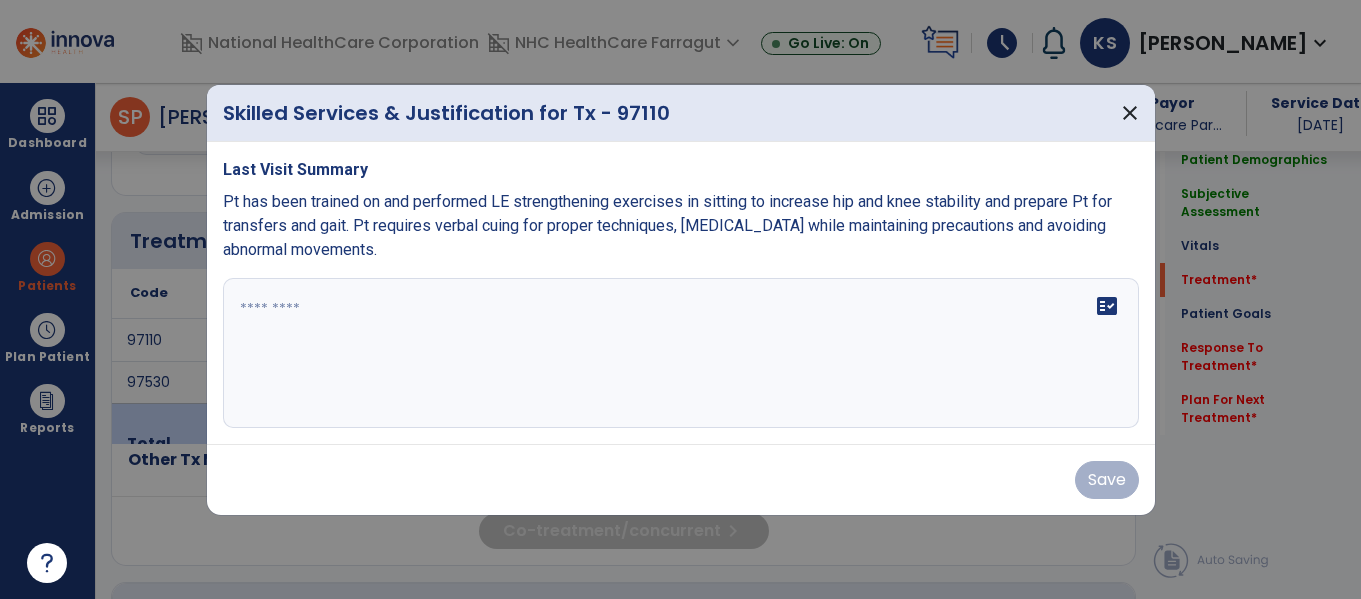 drag, startPoint x: 224, startPoint y: 197, endPoint x: 480, endPoint y: 255, distance: 262.4881 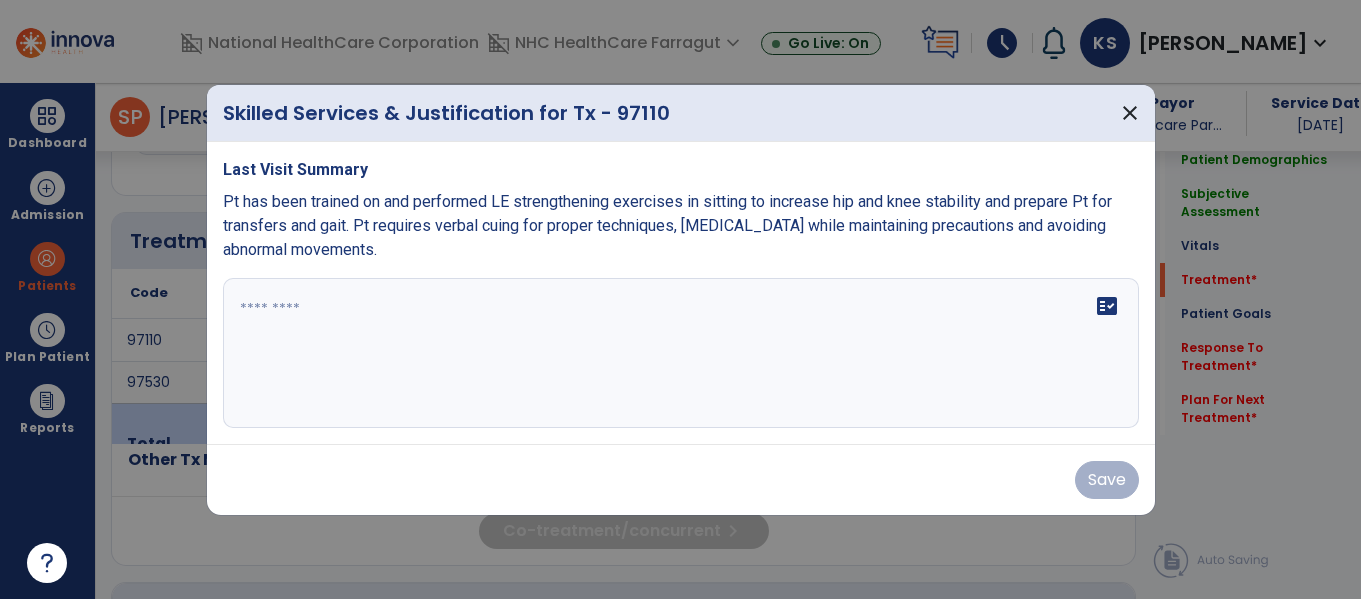 click on "Pt has been trained on and performed LE strengthening exercises in sitting to increase hip and knee stability and prepare Pt for transfers and gait. Pt requires verbal cuing for proper techniques, [MEDICAL_DATA] while maintaining precautions and avoiding abnormal movements." at bounding box center (681, 226) 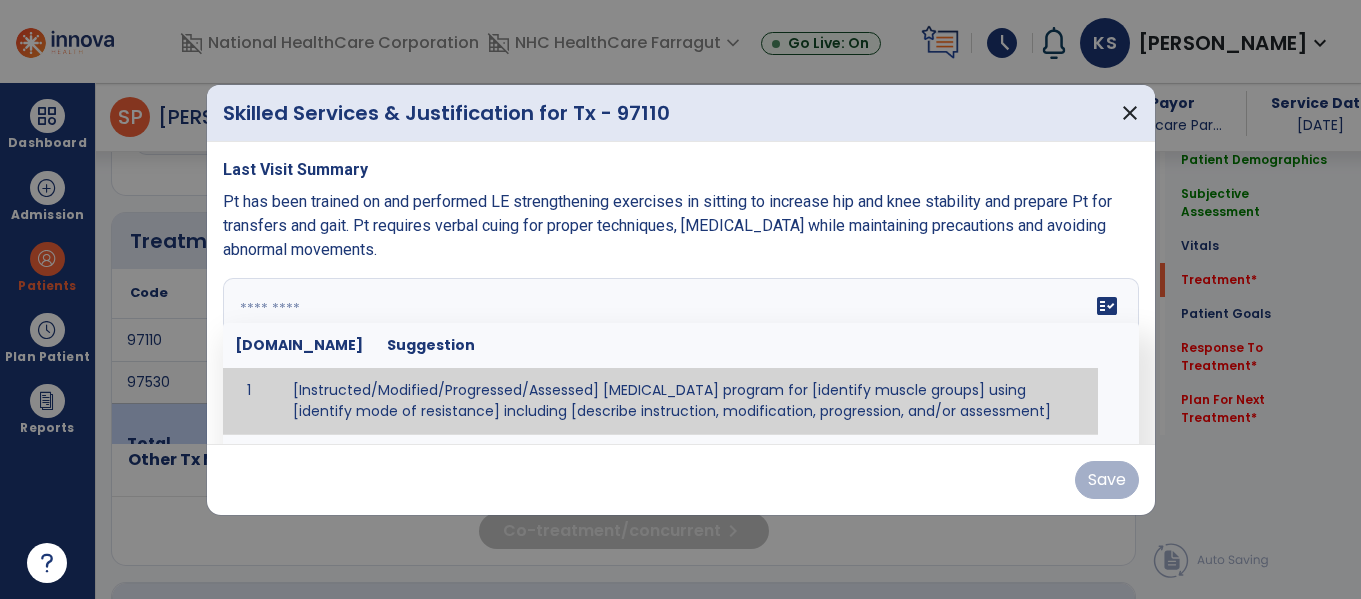 paste on "**********" 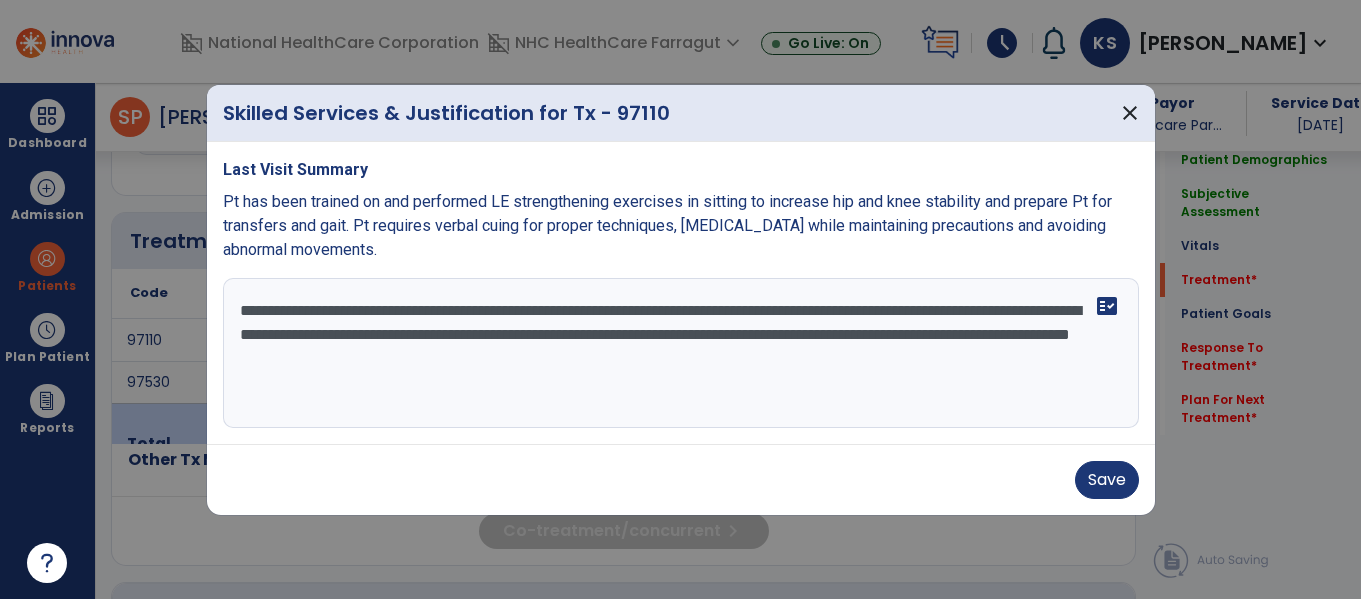 type on "**********" 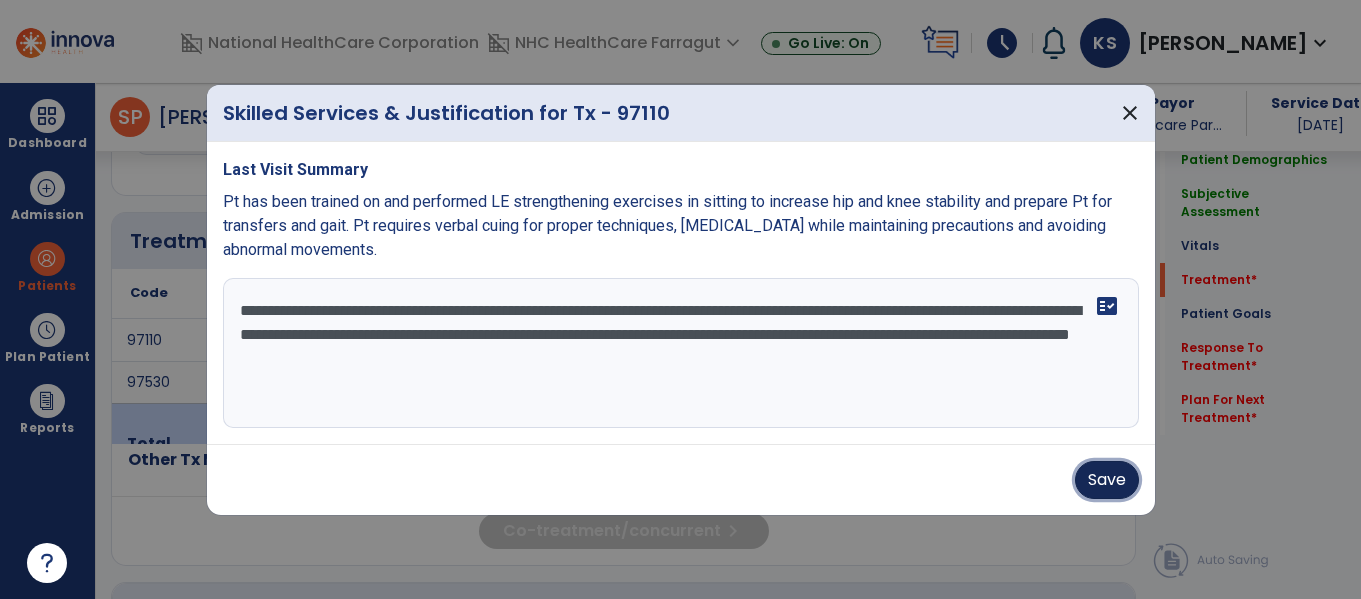 click on "Save" at bounding box center [1107, 480] 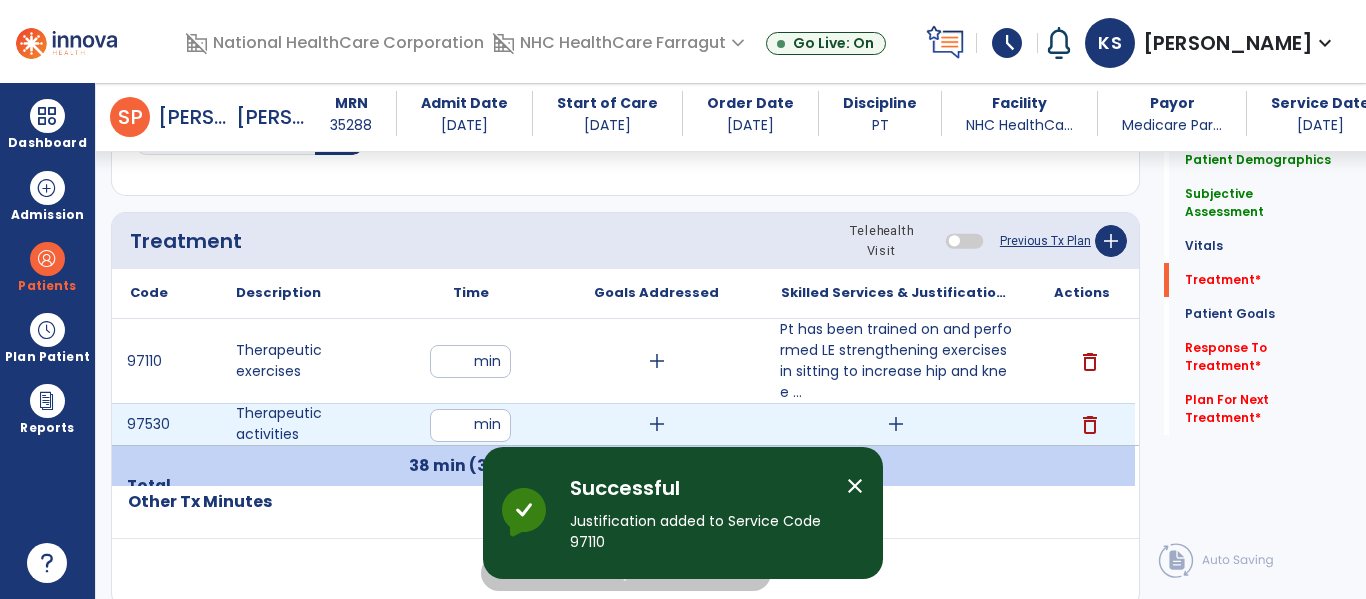 click on "add" at bounding box center [896, 424] 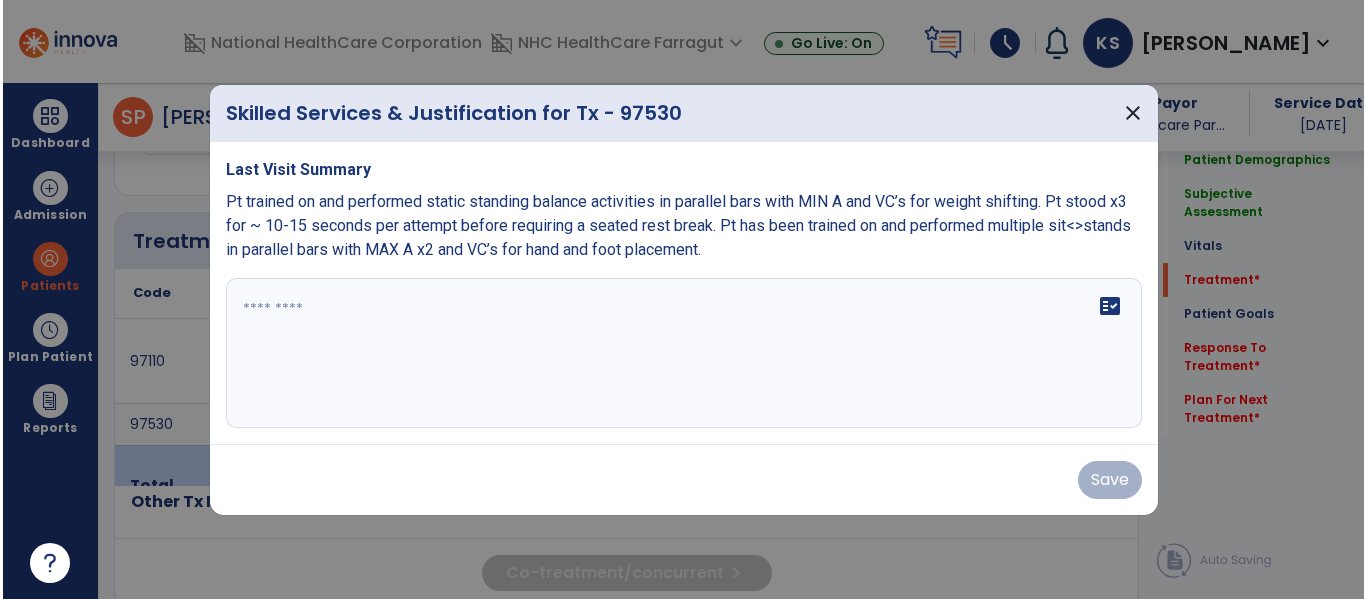 scroll, scrollTop: 1037, scrollLeft: 0, axis: vertical 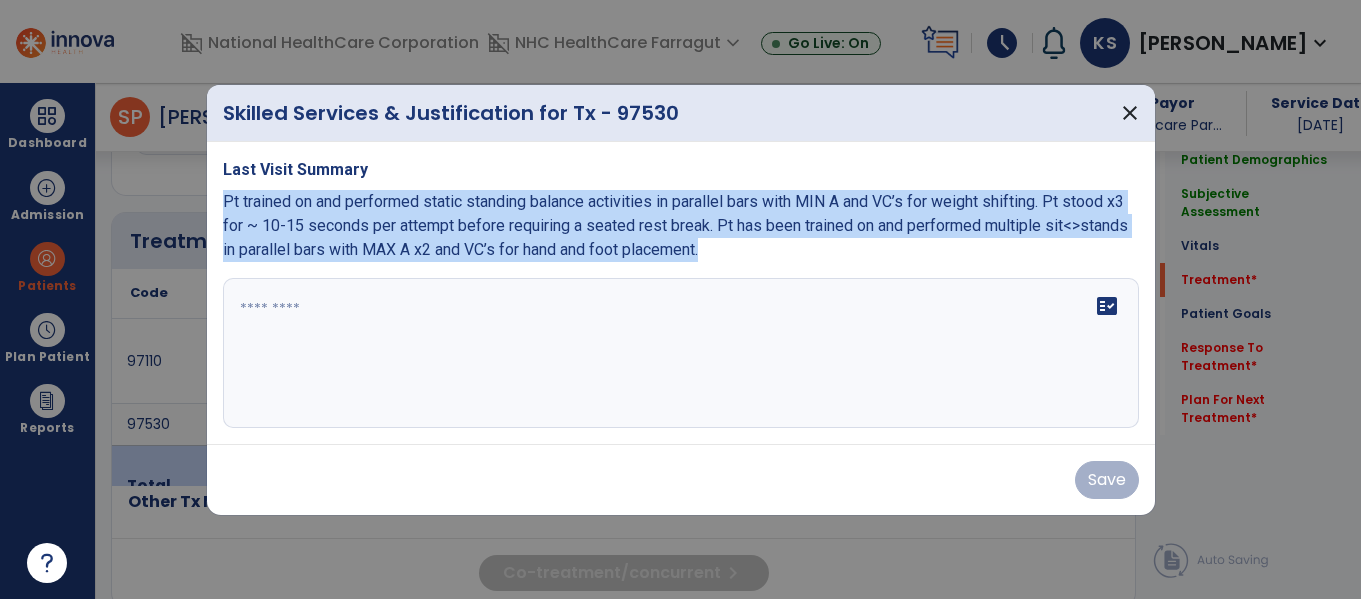 drag, startPoint x: 222, startPoint y: 196, endPoint x: 800, endPoint y: 250, distance: 580.517 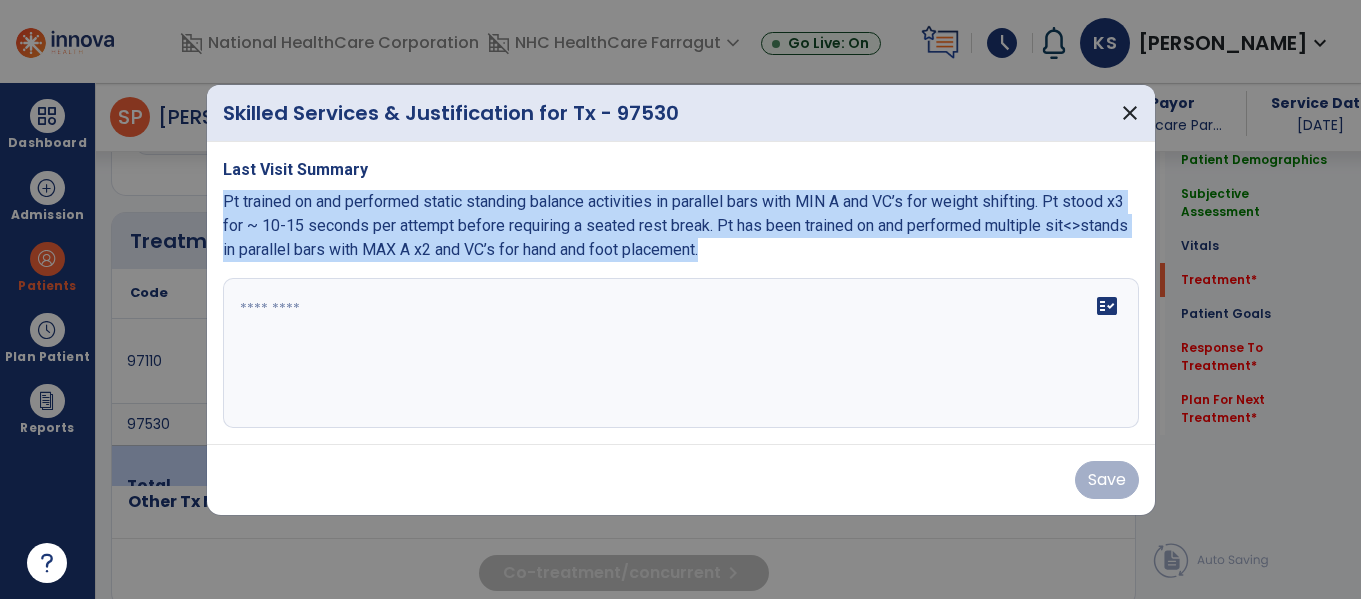 click on "Pt trained on and performed static standing balance activities in parallel bars with MIN A and VC’s for weight shifting. Pt stood x3 for ~ 10-15 seconds per attempt before requiring a seated rest break. Pt has been trained on and performed multiple sit<>stands in parallel bars with MAX A x2 and VC’s for hand and foot placement." at bounding box center (681, 226) 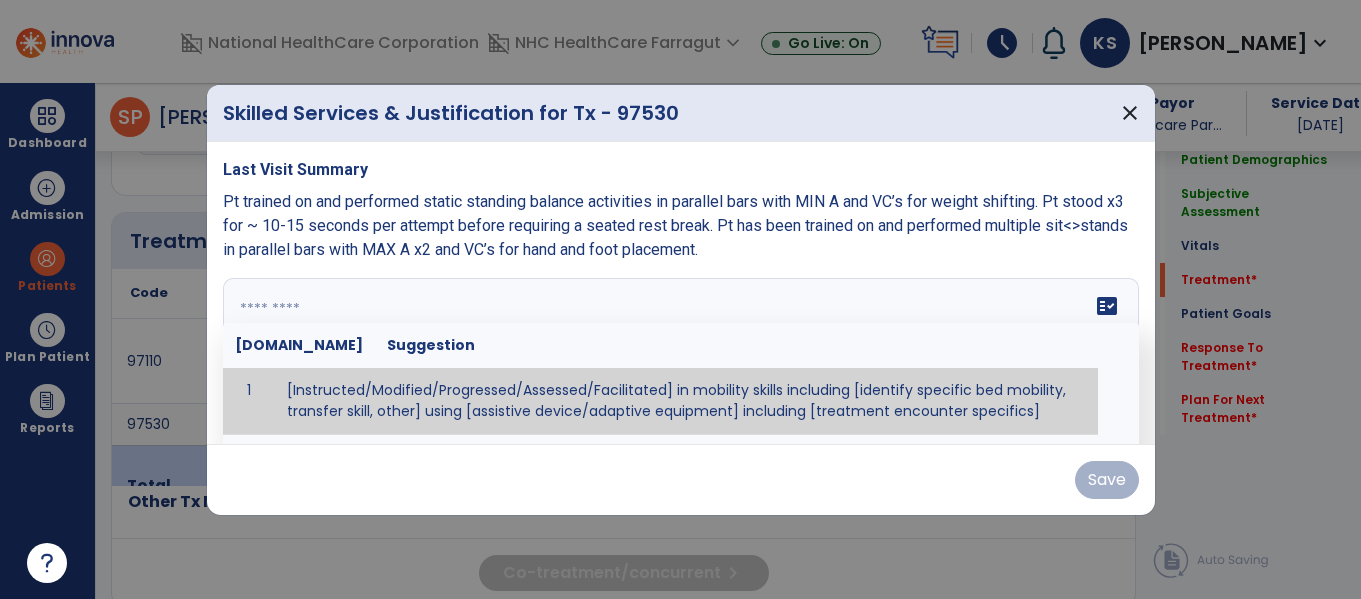 click at bounding box center (678, 353) 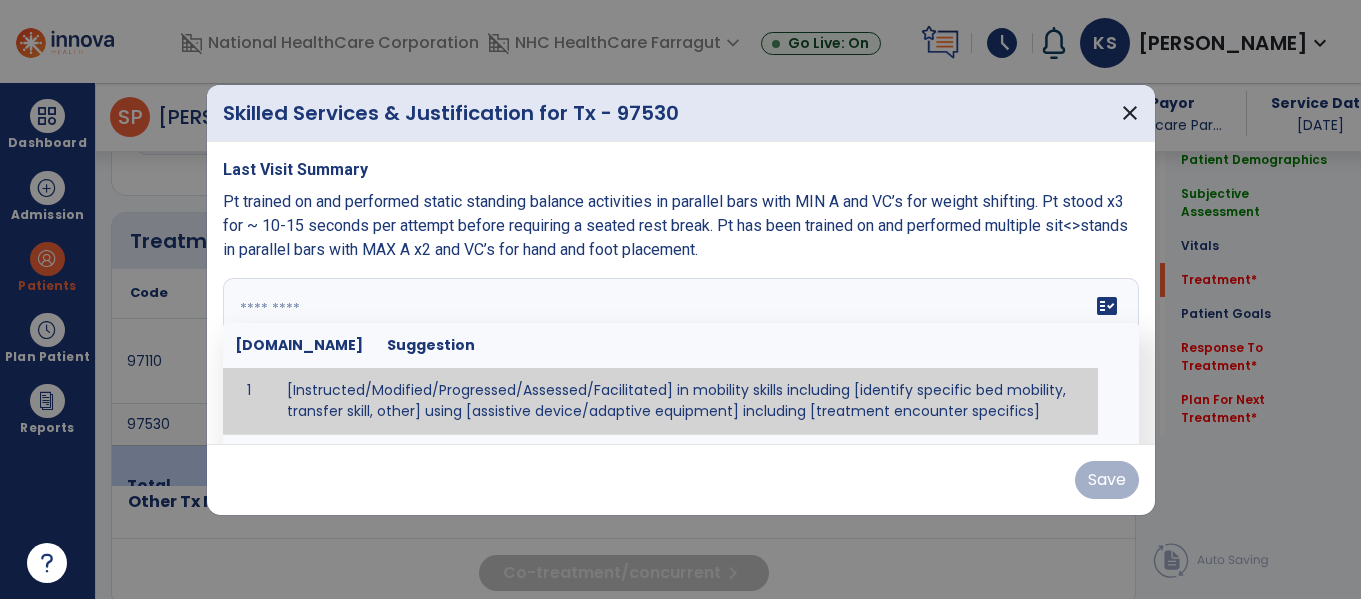 paste on "**********" 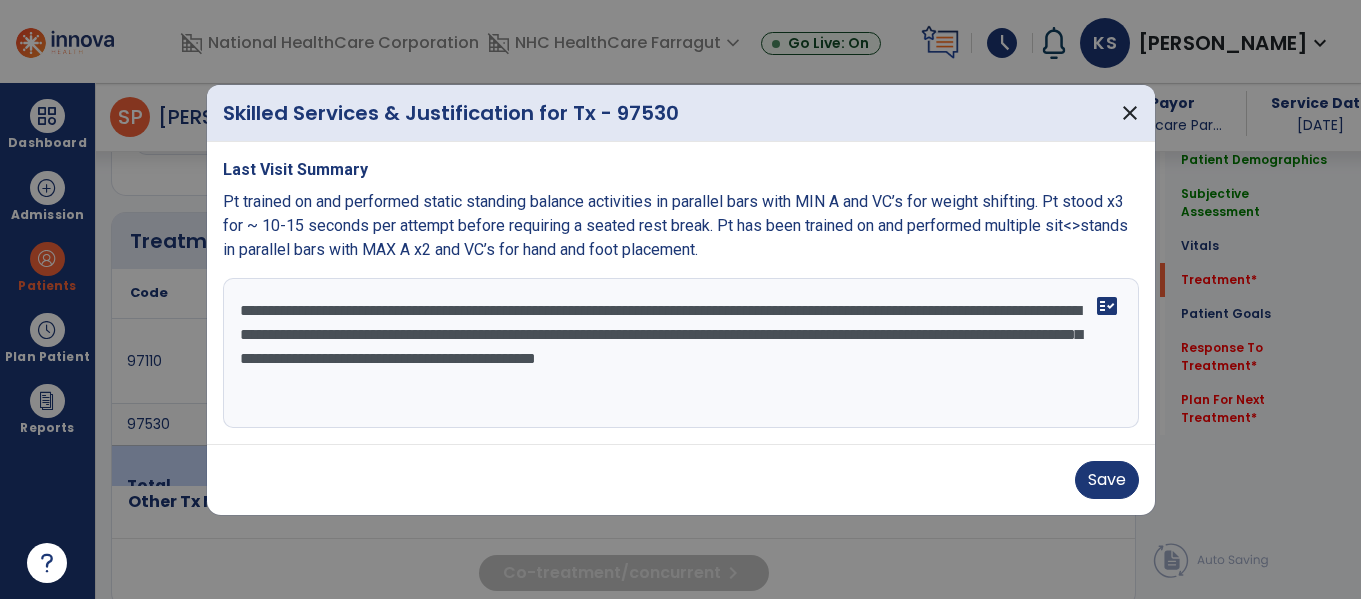 click on "**********" at bounding box center [681, 353] 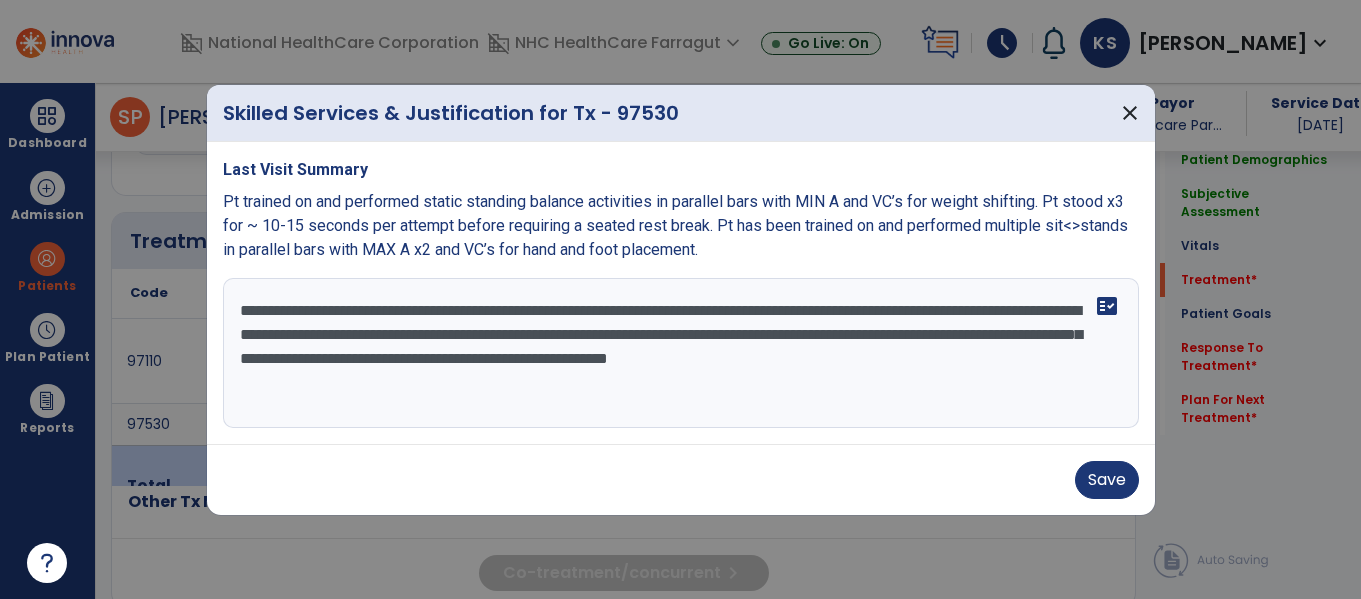 click on "**********" at bounding box center [681, 353] 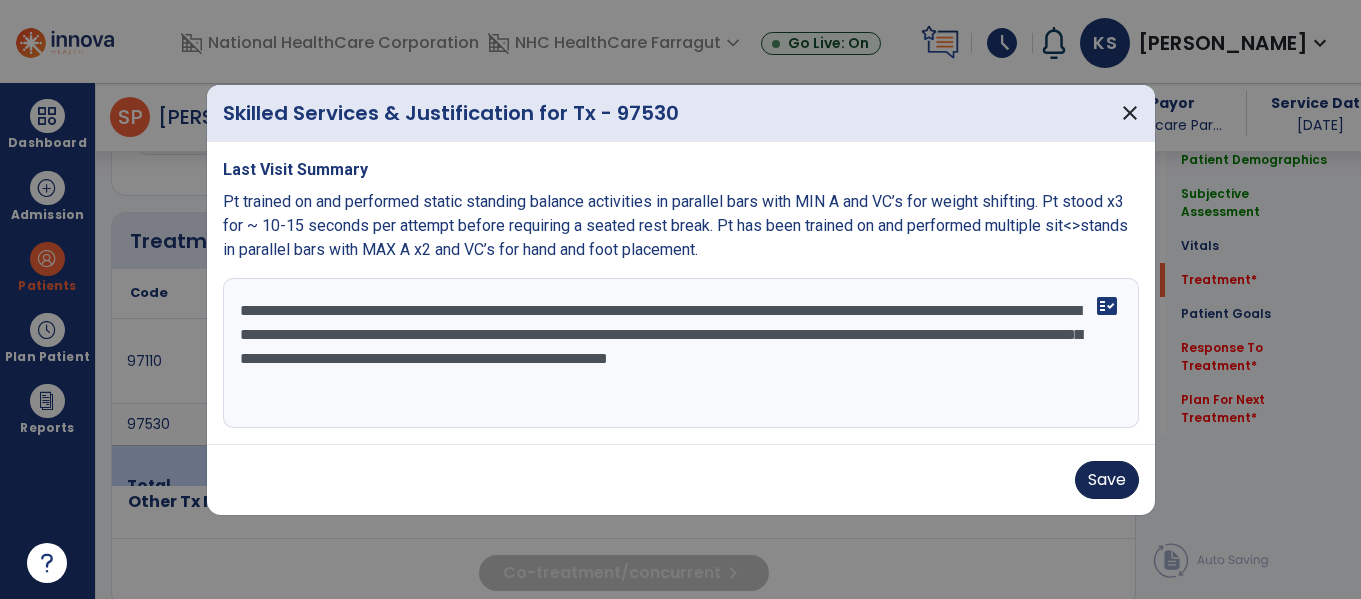 type on "**********" 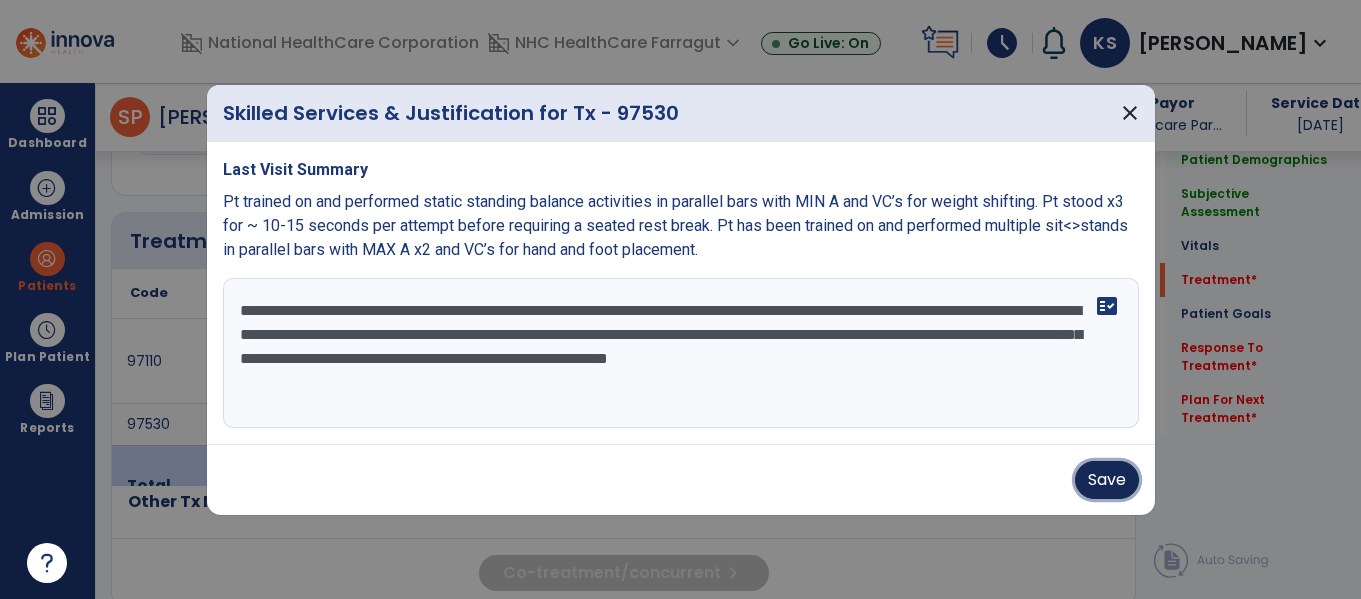 click on "Save" at bounding box center [1107, 480] 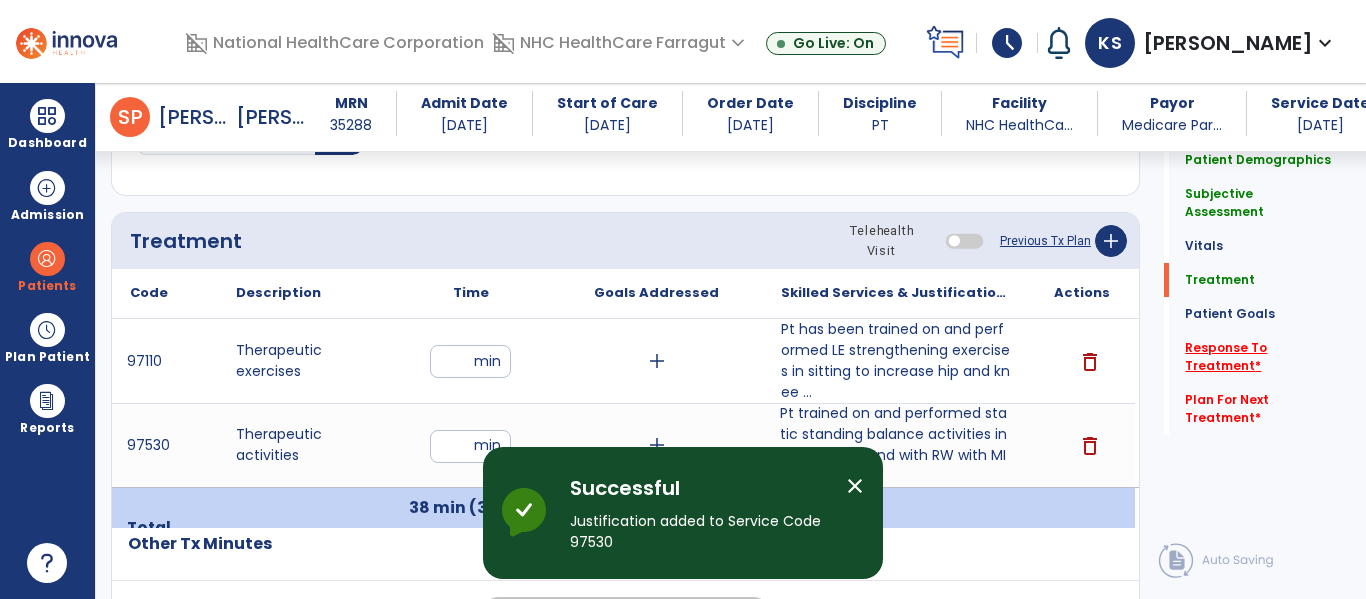 click on "Response To Treatment   *" 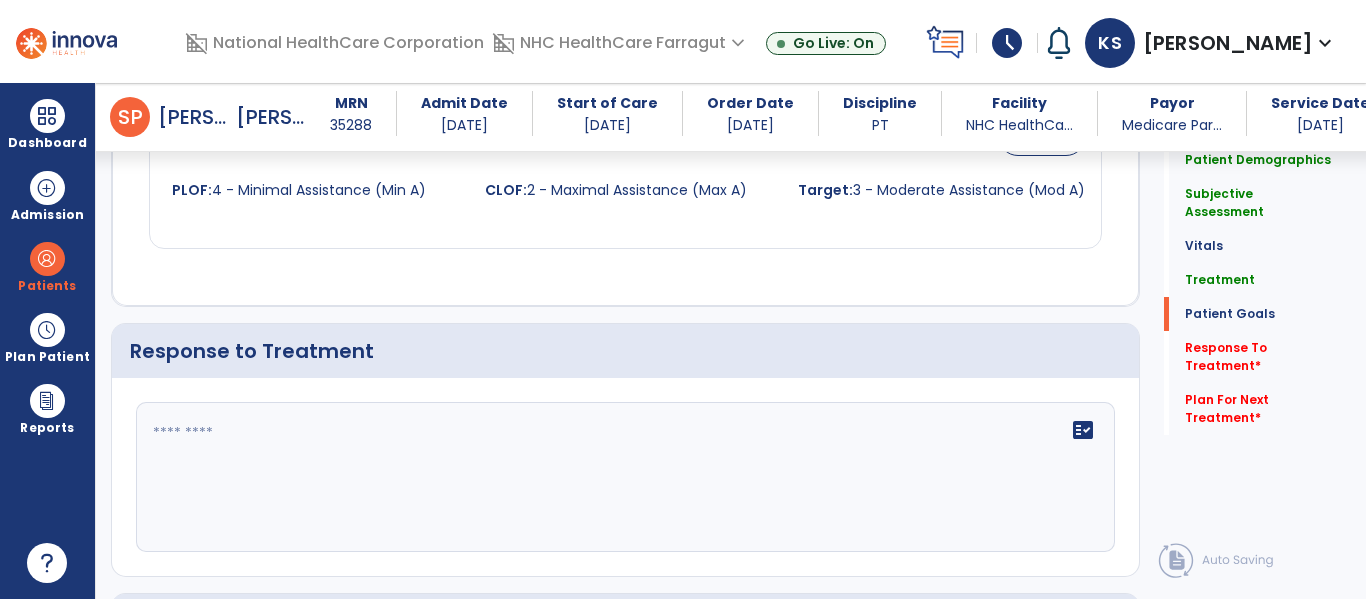 scroll, scrollTop: 2304, scrollLeft: 0, axis: vertical 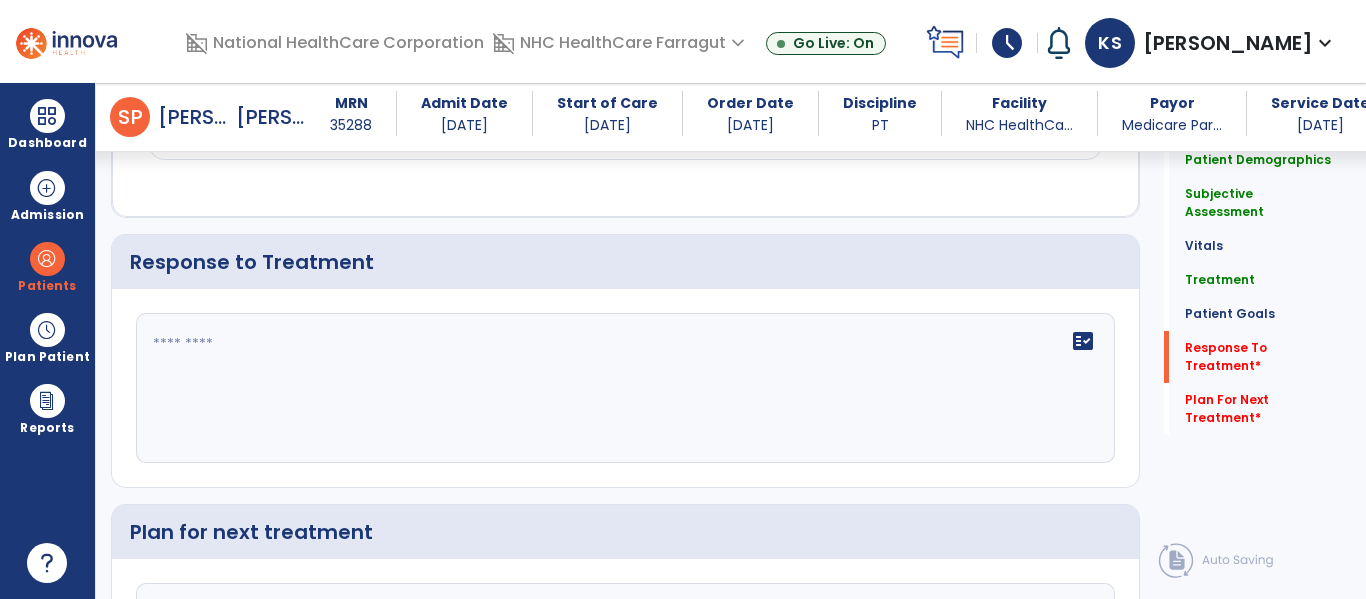 click 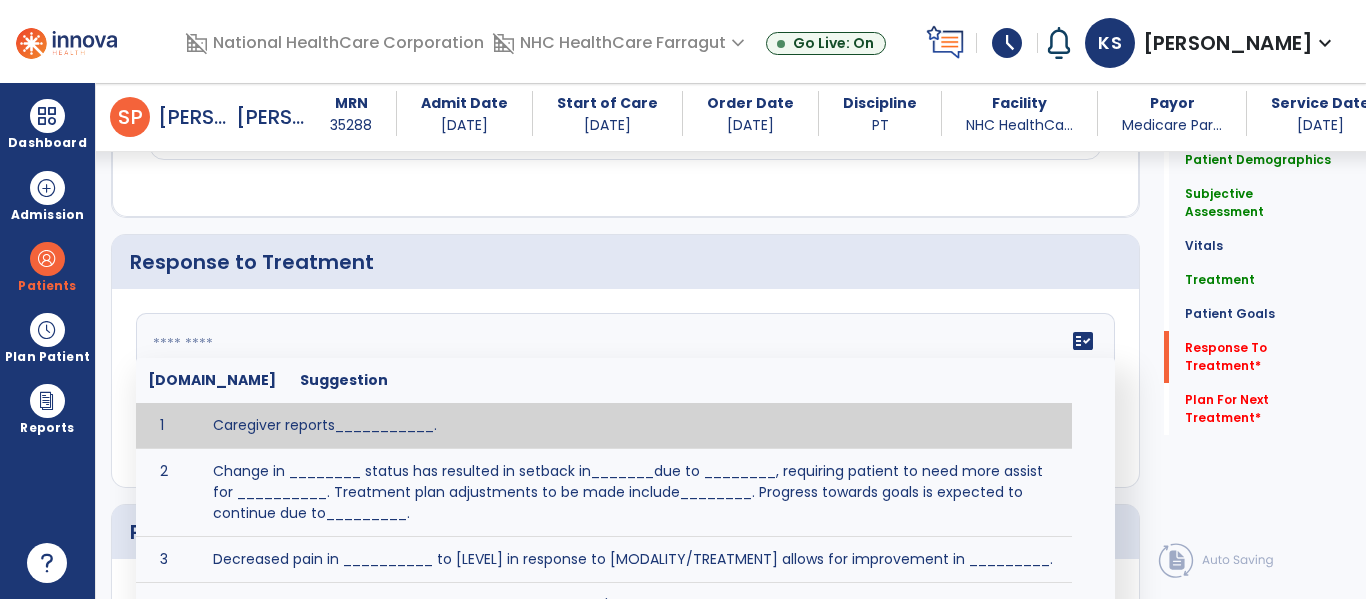 paste on "**********" 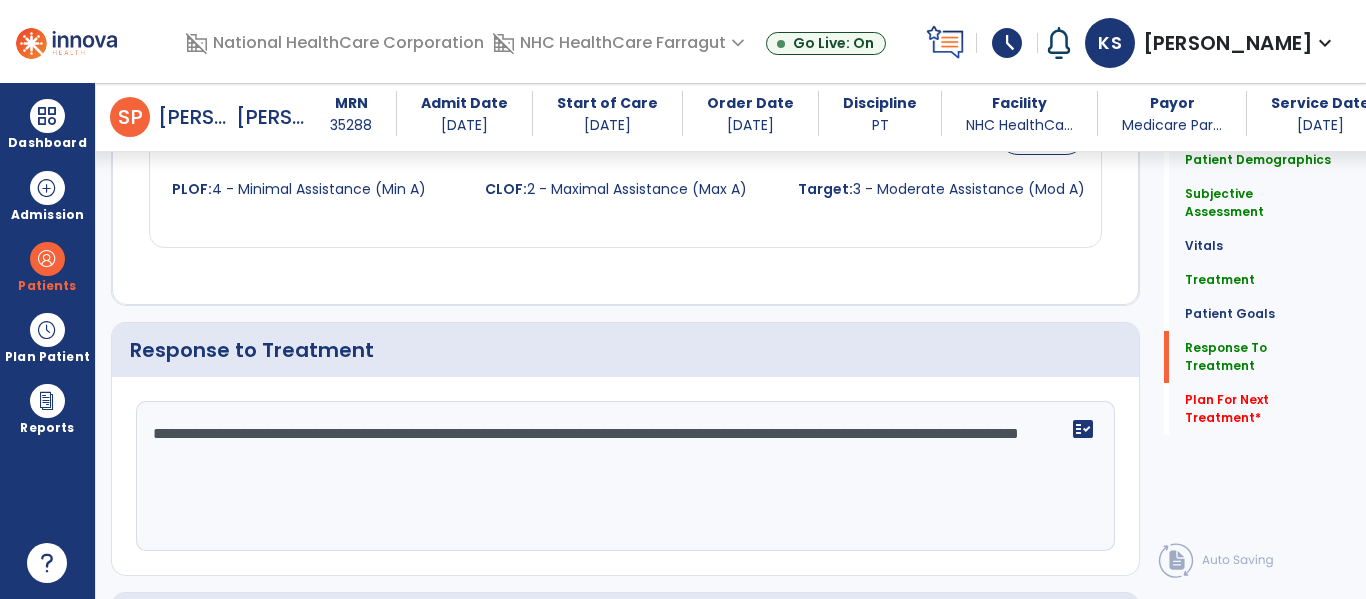 scroll, scrollTop: 2304, scrollLeft: 0, axis: vertical 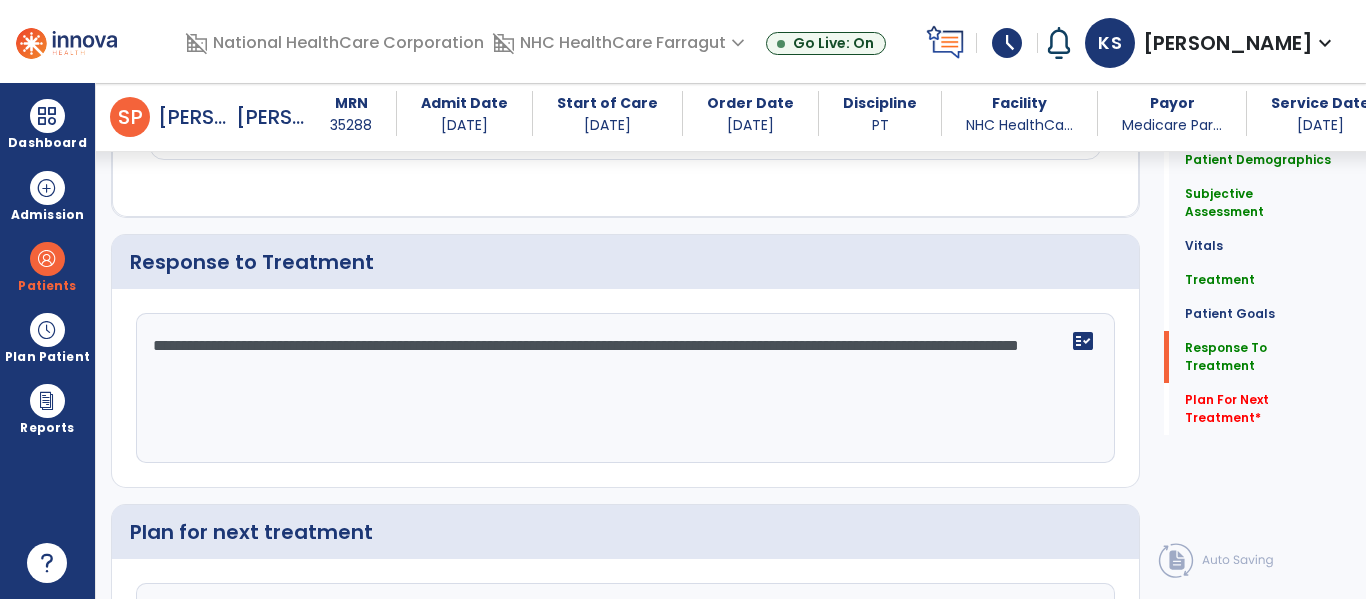 drag, startPoint x: 674, startPoint y: 325, endPoint x: 739, endPoint y: 382, distance: 86.4523 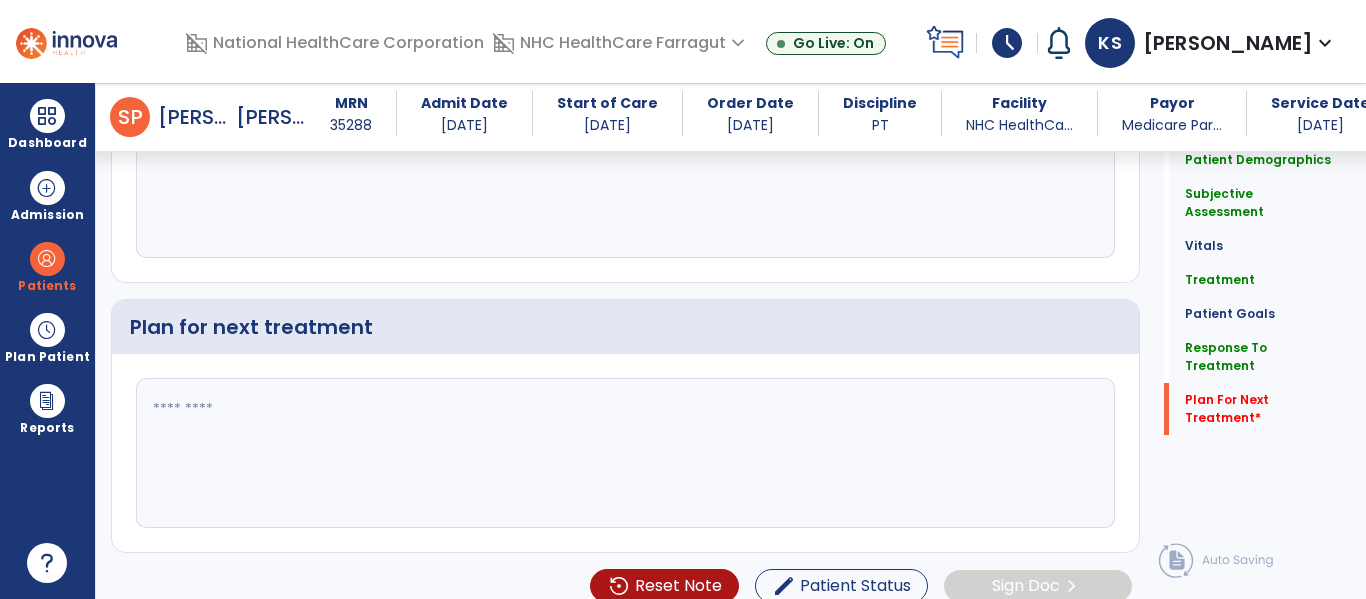 type on "**********" 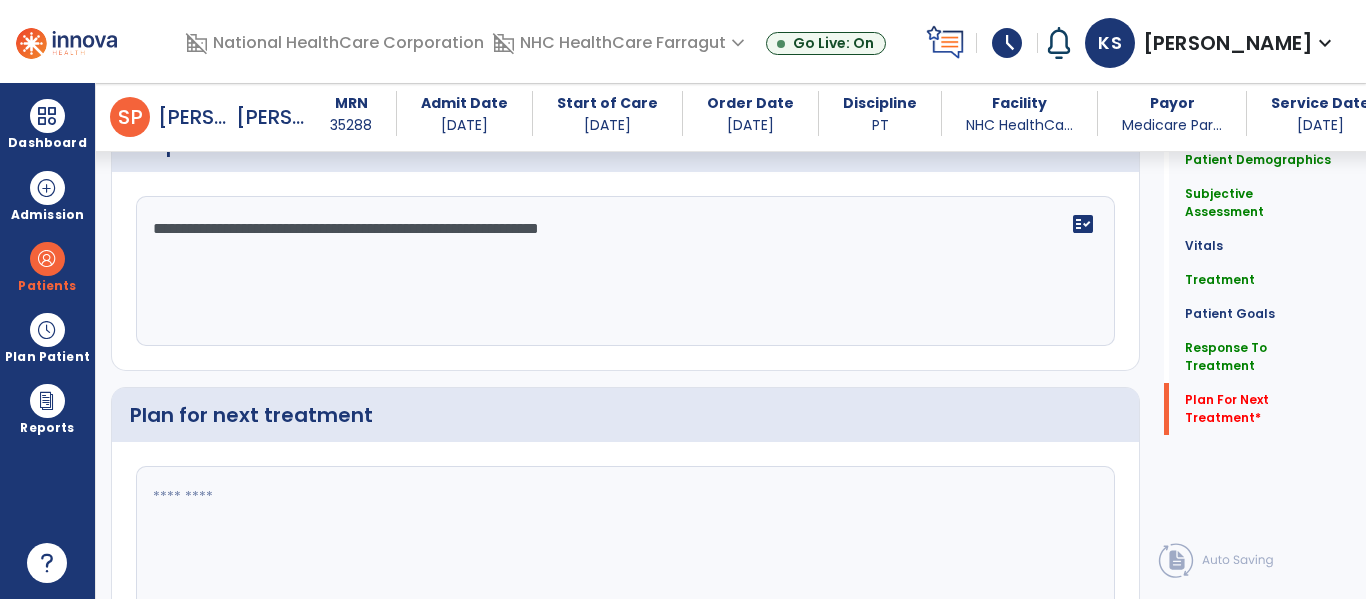 scroll, scrollTop: 2509, scrollLeft: 0, axis: vertical 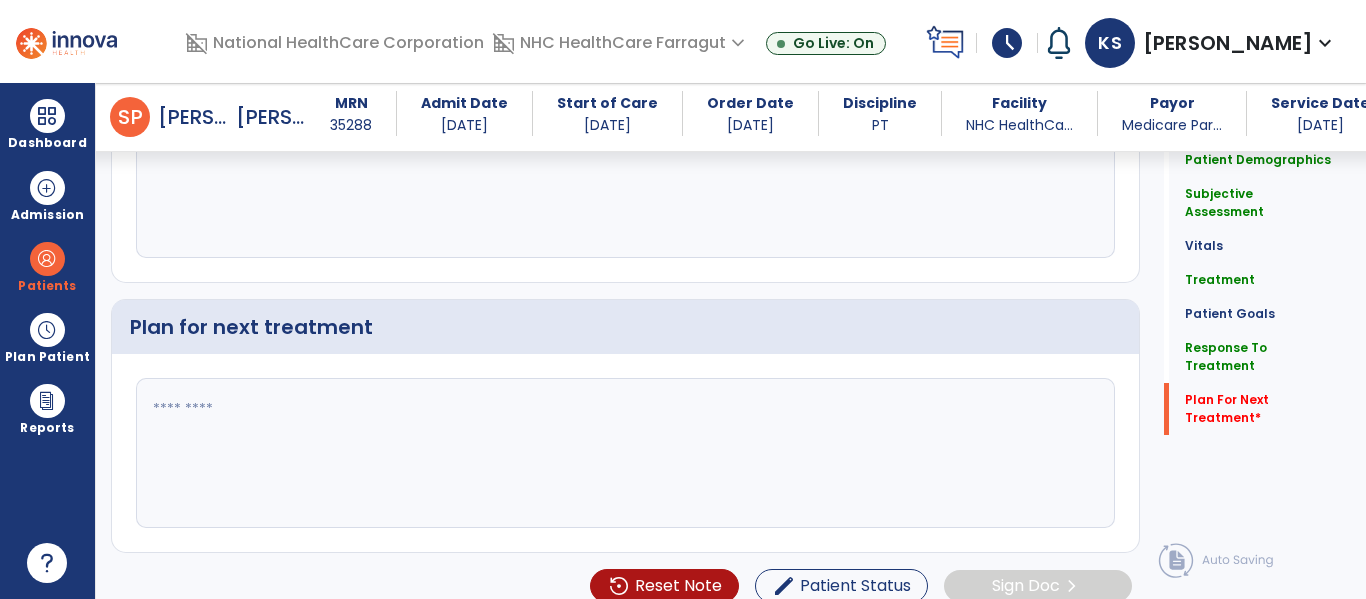 paste on "**********" 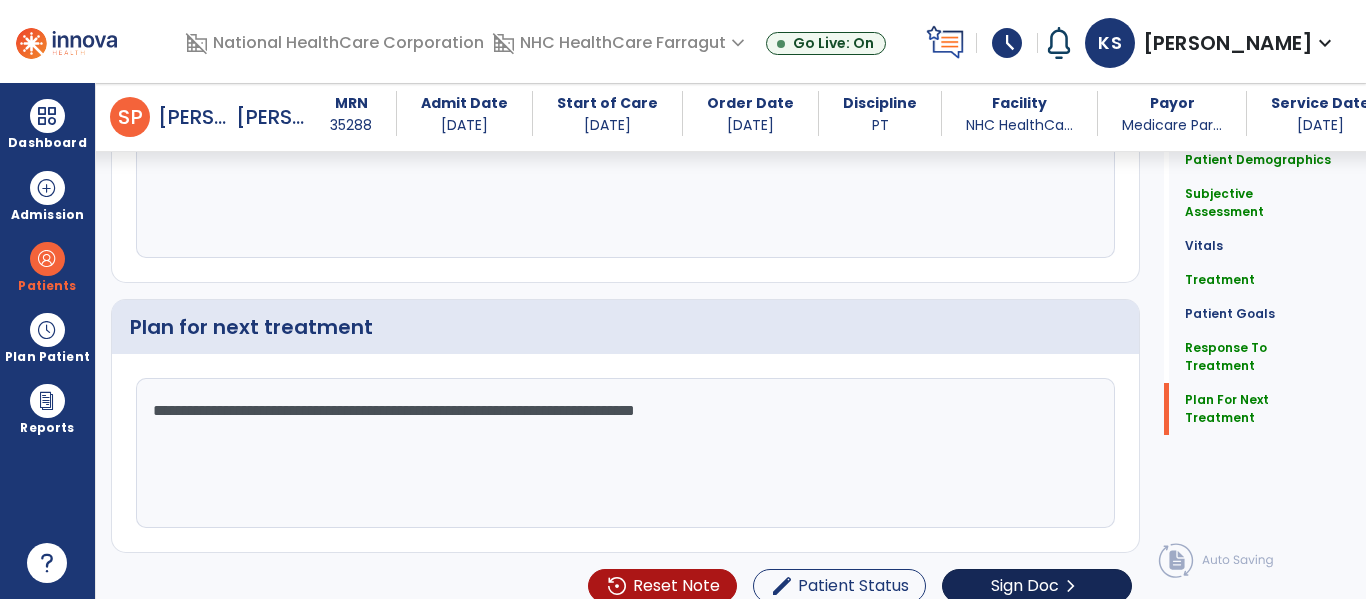 type on "**********" 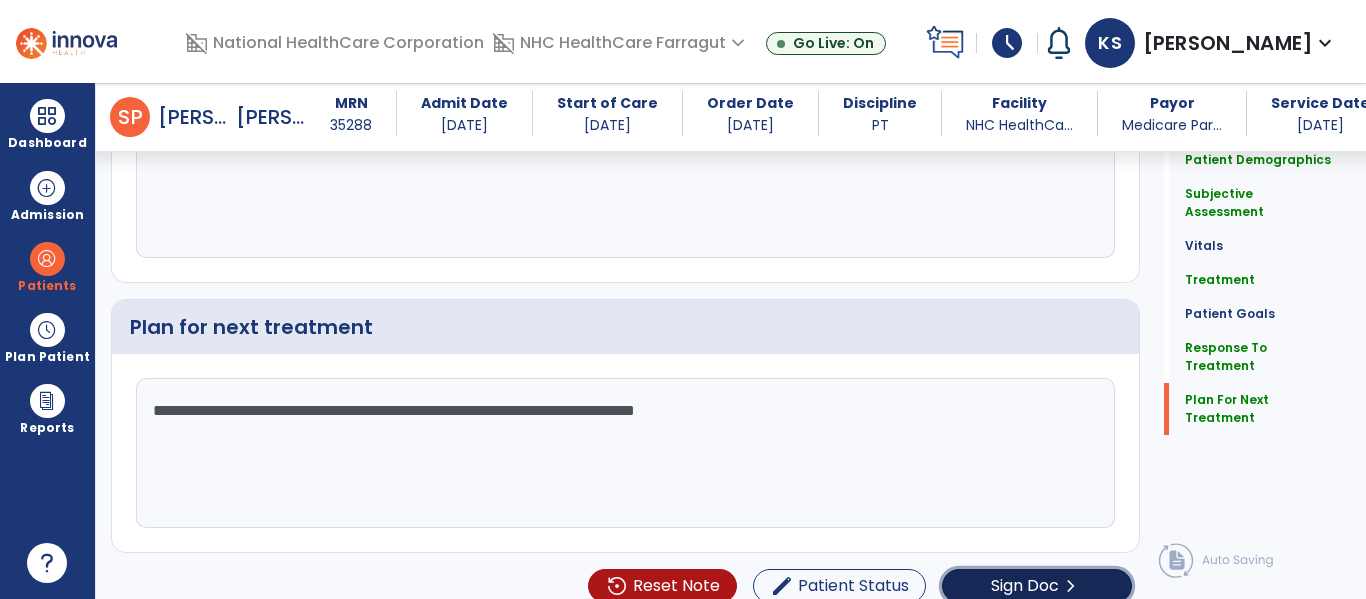click on "Sign Doc" 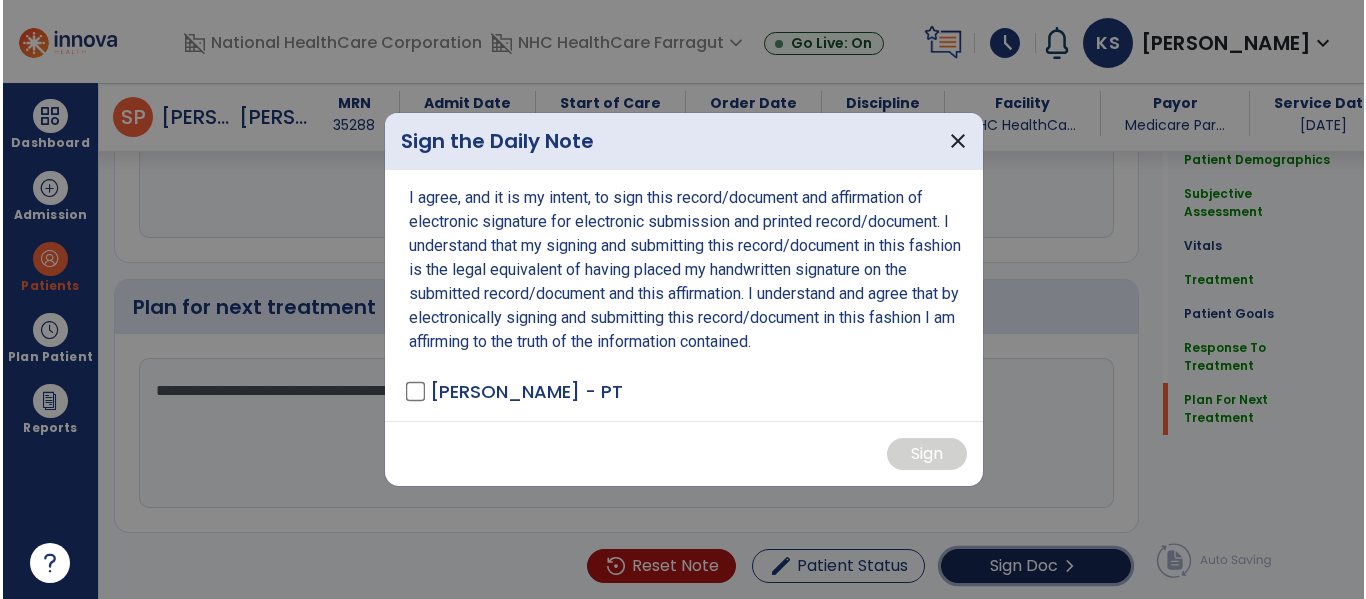 scroll, scrollTop: 2530, scrollLeft: 0, axis: vertical 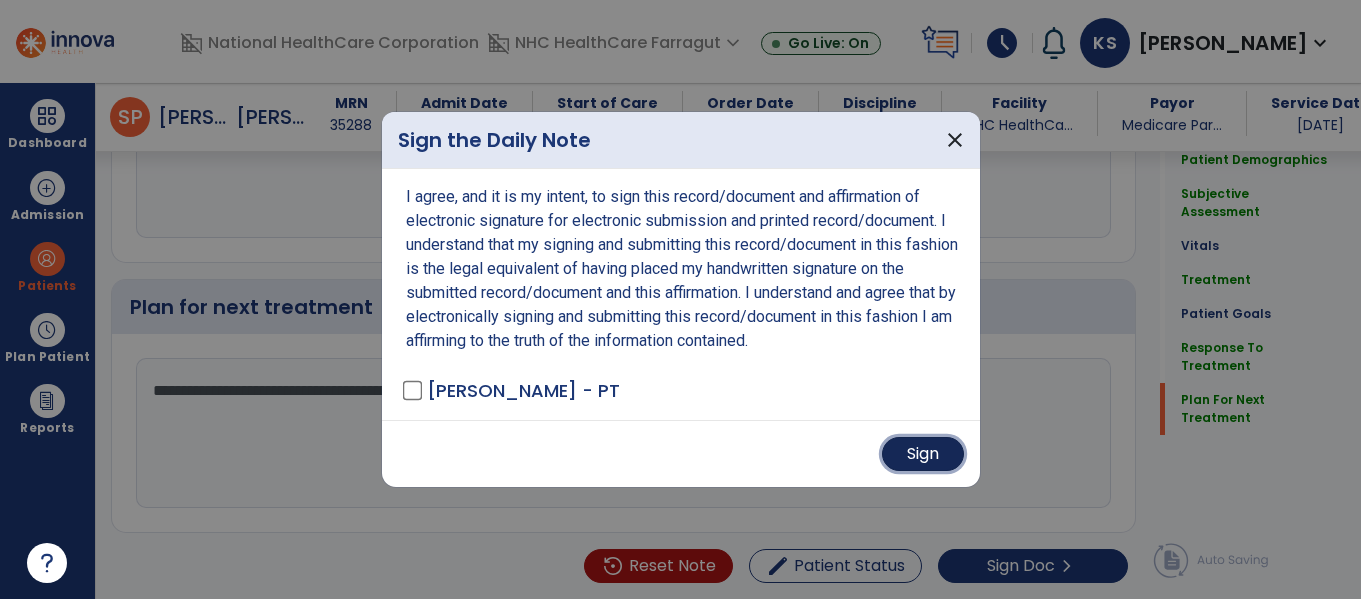 click on "Sign" at bounding box center (923, 454) 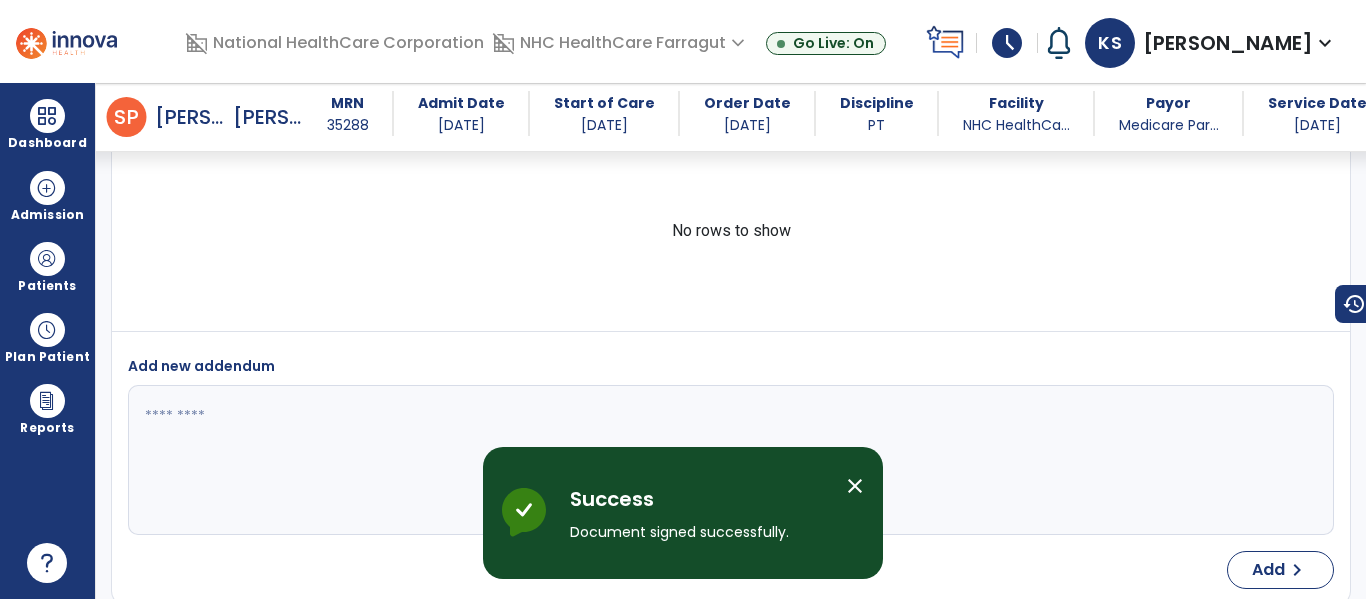 scroll, scrollTop: 3485, scrollLeft: 0, axis: vertical 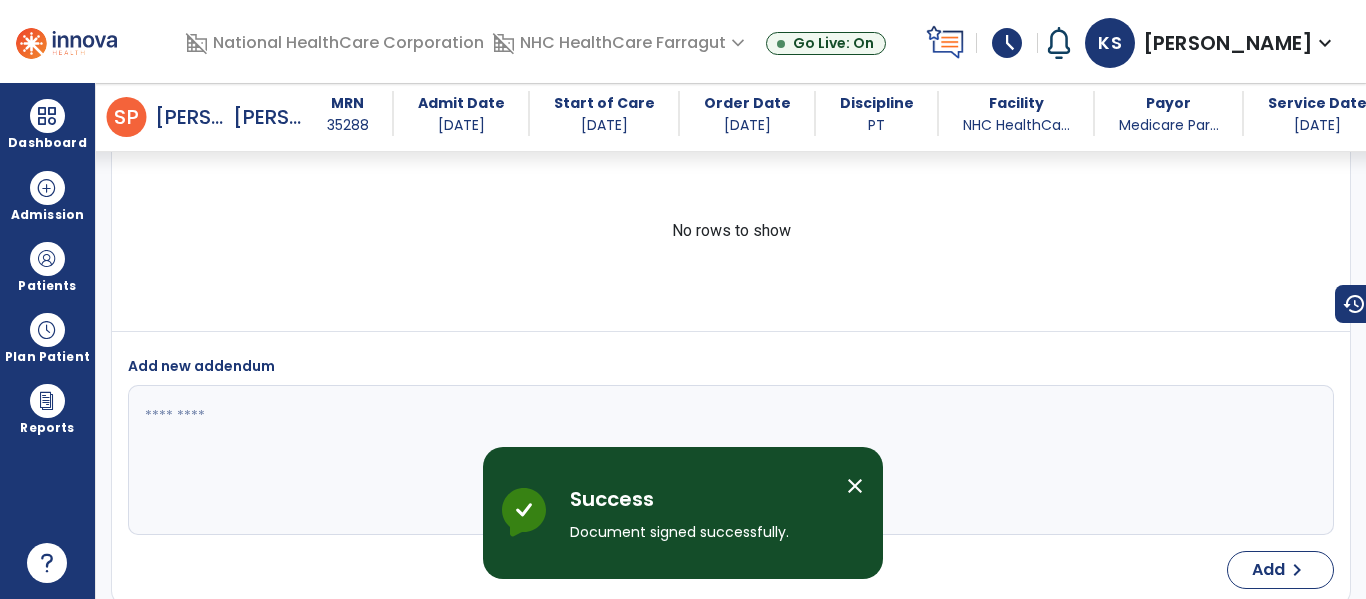 select on "*" 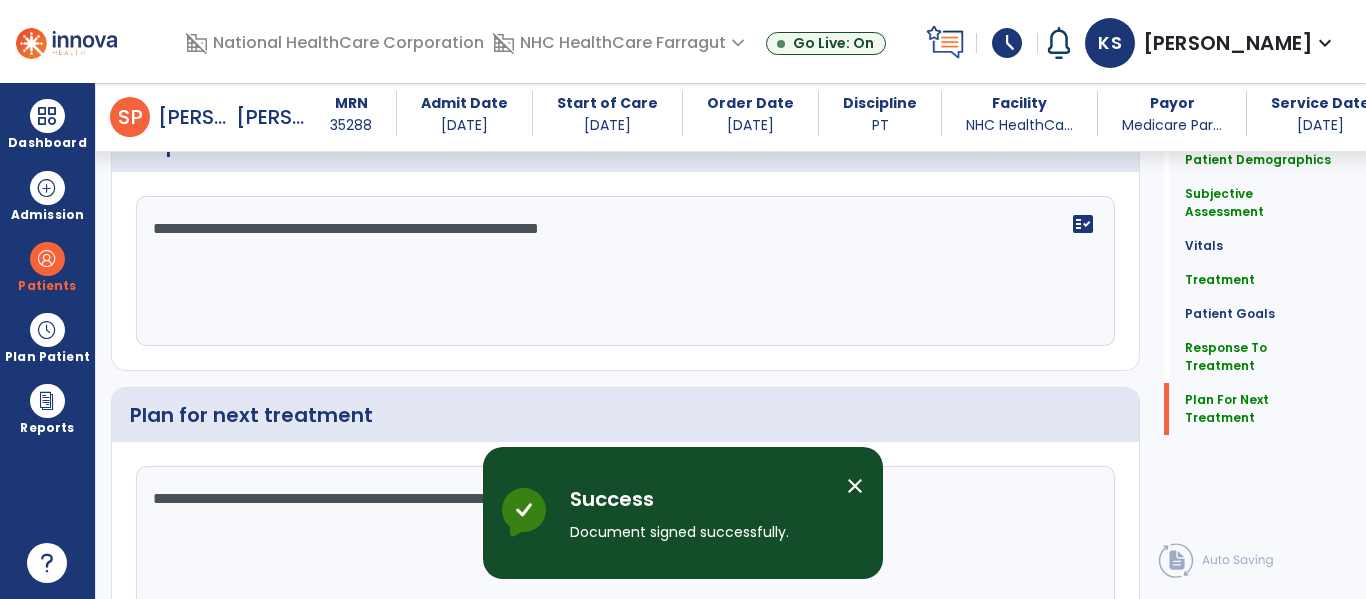 scroll, scrollTop: 2509, scrollLeft: 0, axis: vertical 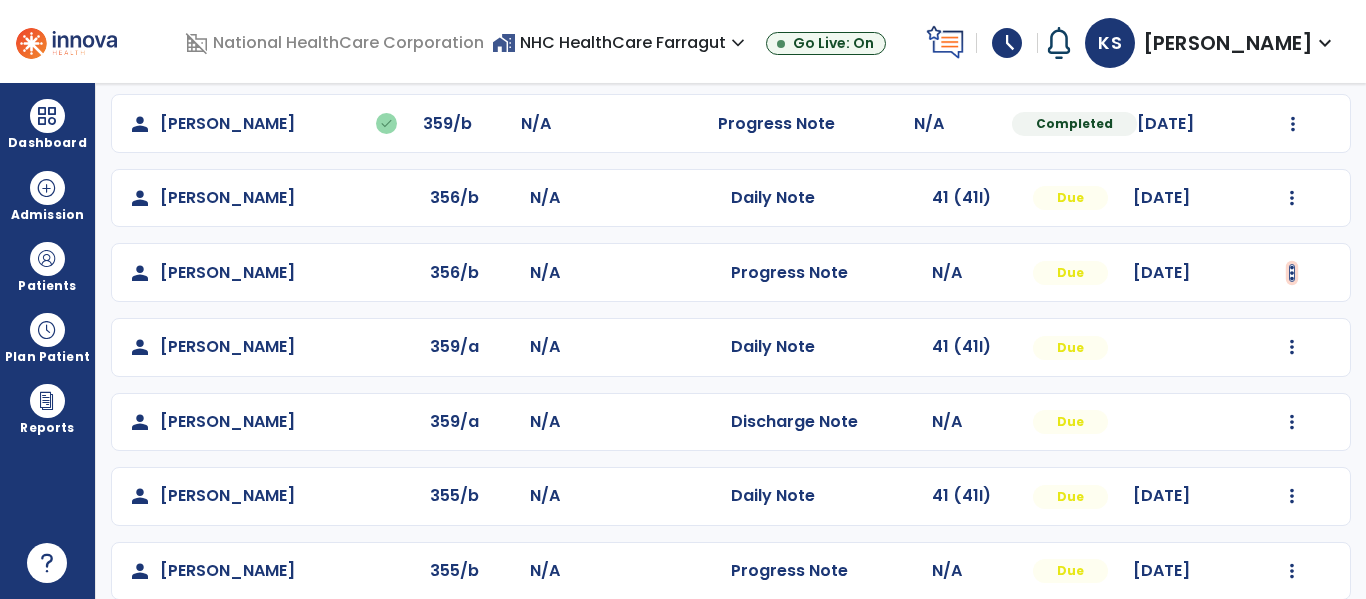 click at bounding box center (1293, -37) 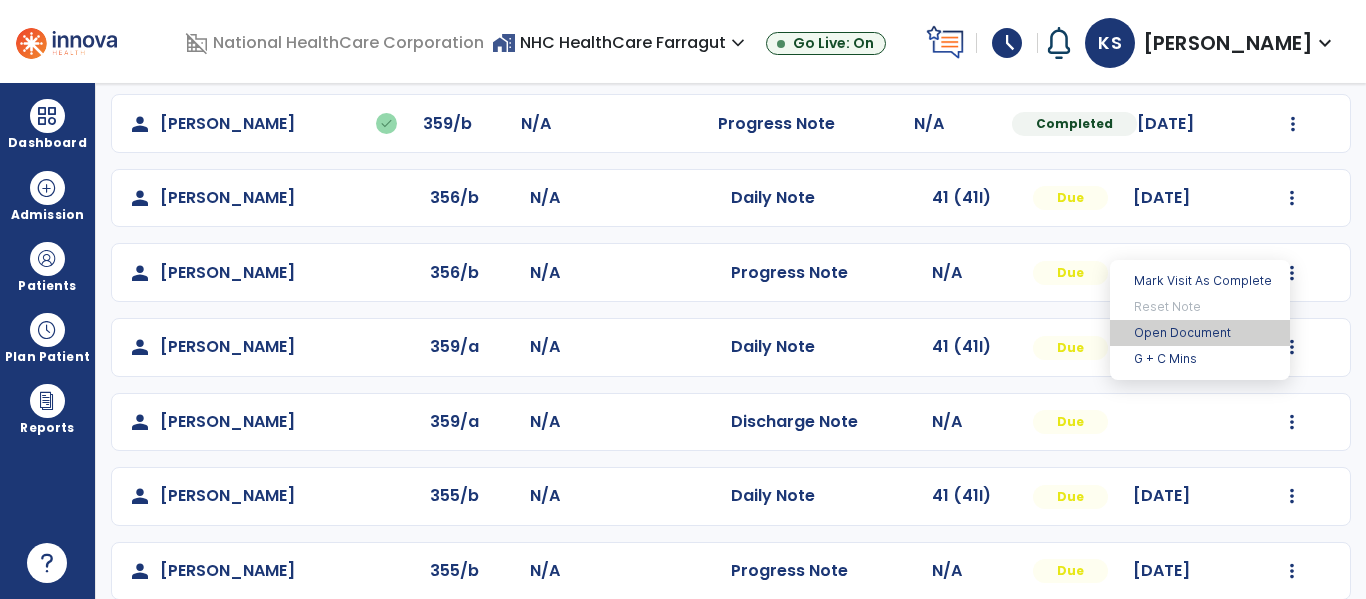 click on "Open Document" at bounding box center (1200, 333) 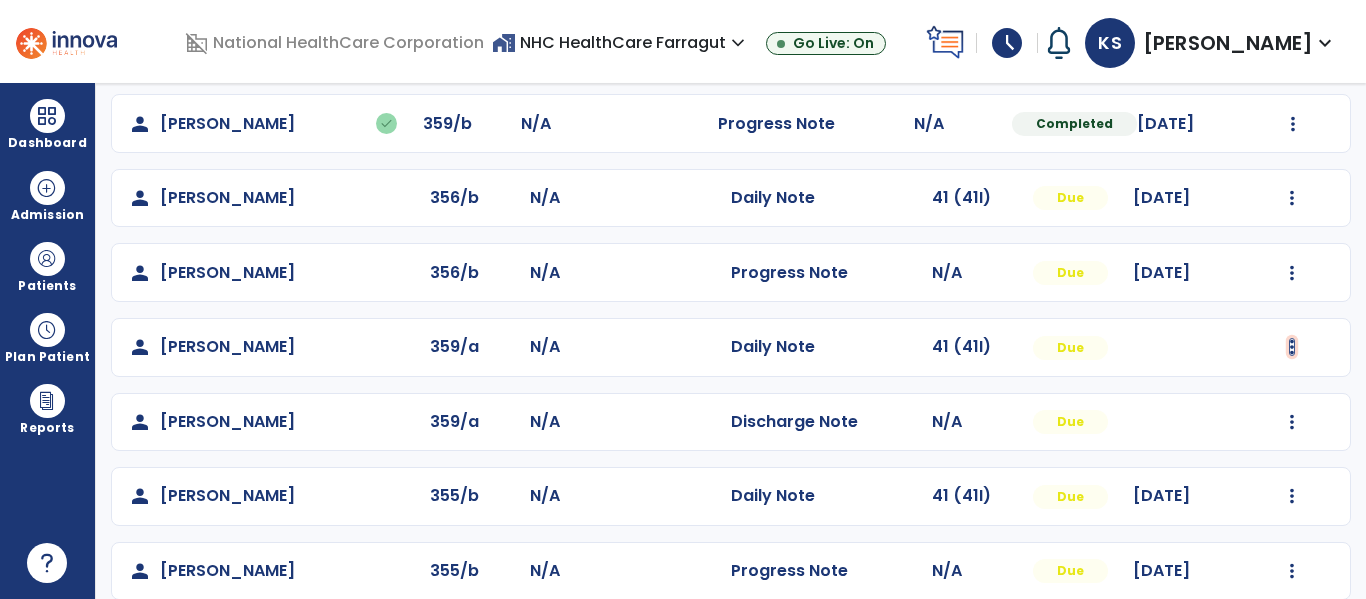 click at bounding box center (1293, -37) 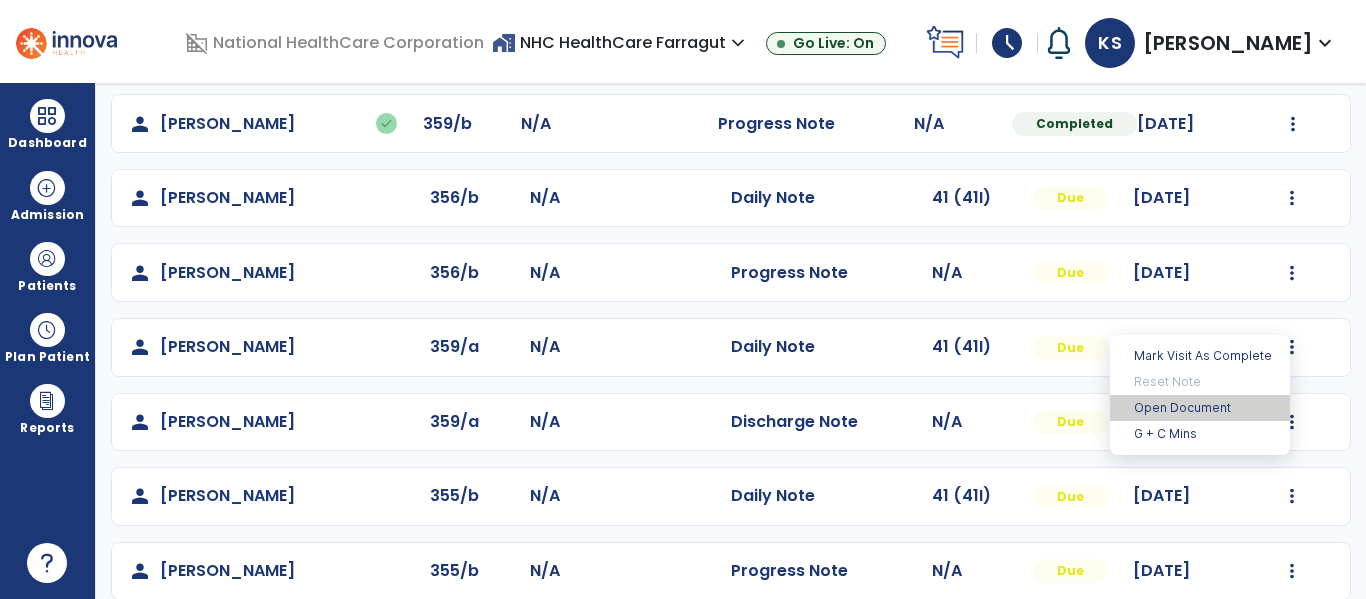 click on "Open Document" at bounding box center (1200, 408) 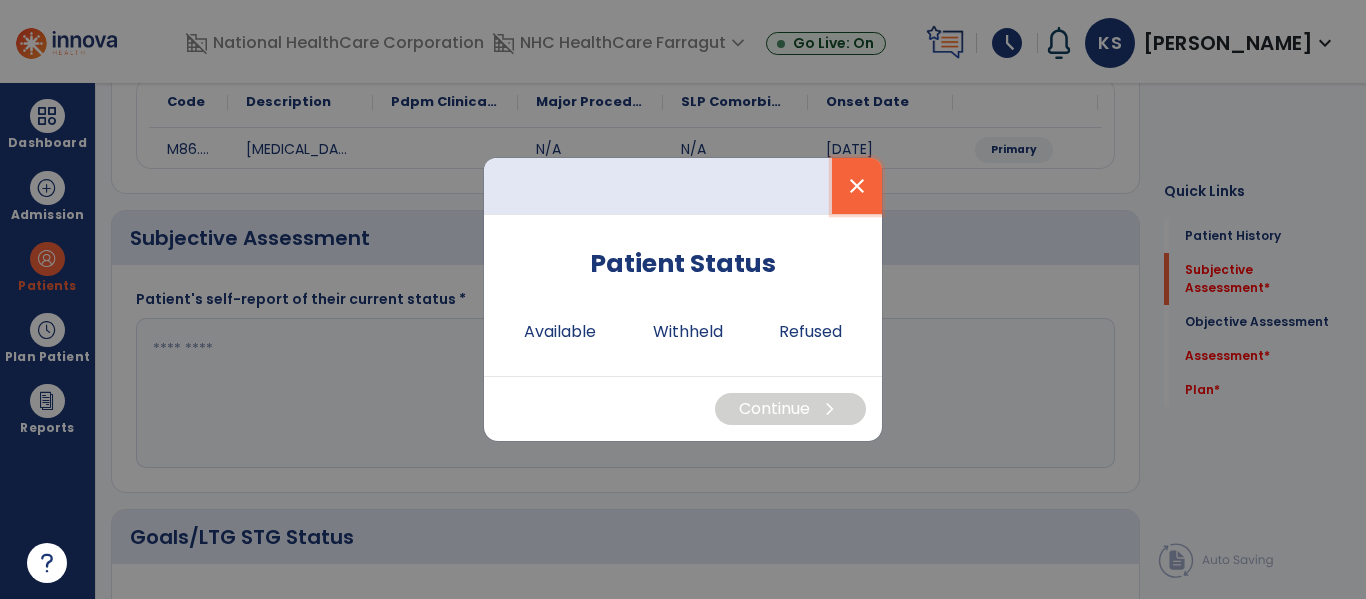 click on "close" at bounding box center (857, 186) 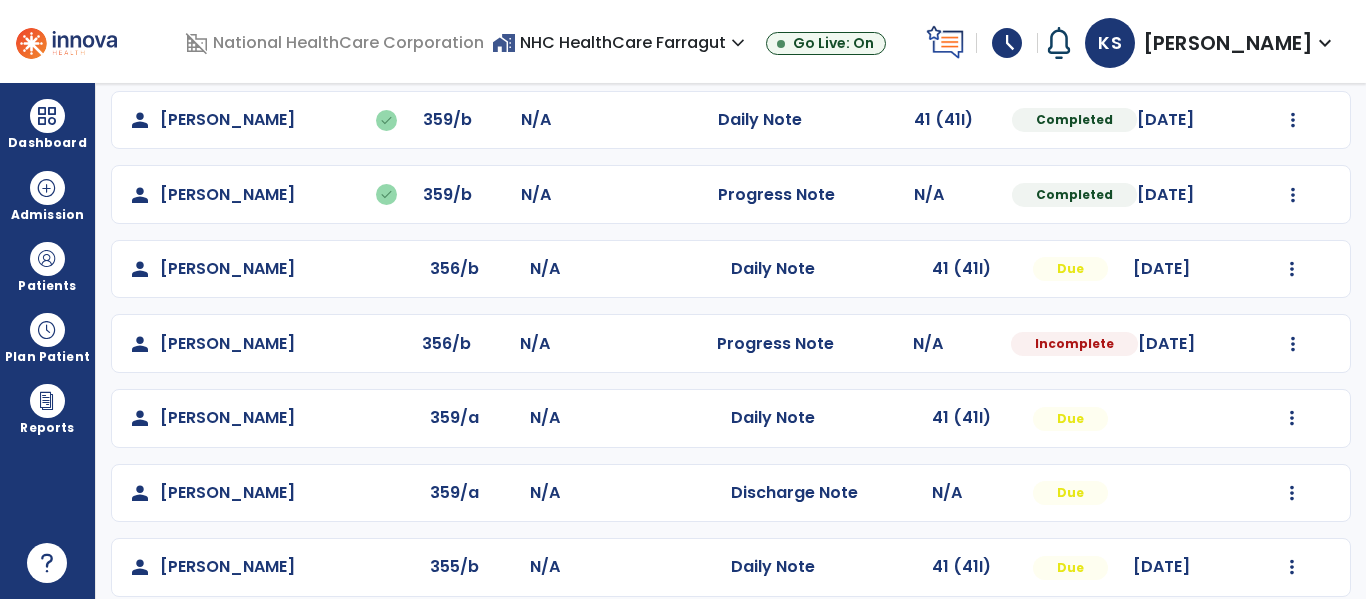 scroll, scrollTop: 268, scrollLeft: 0, axis: vertical 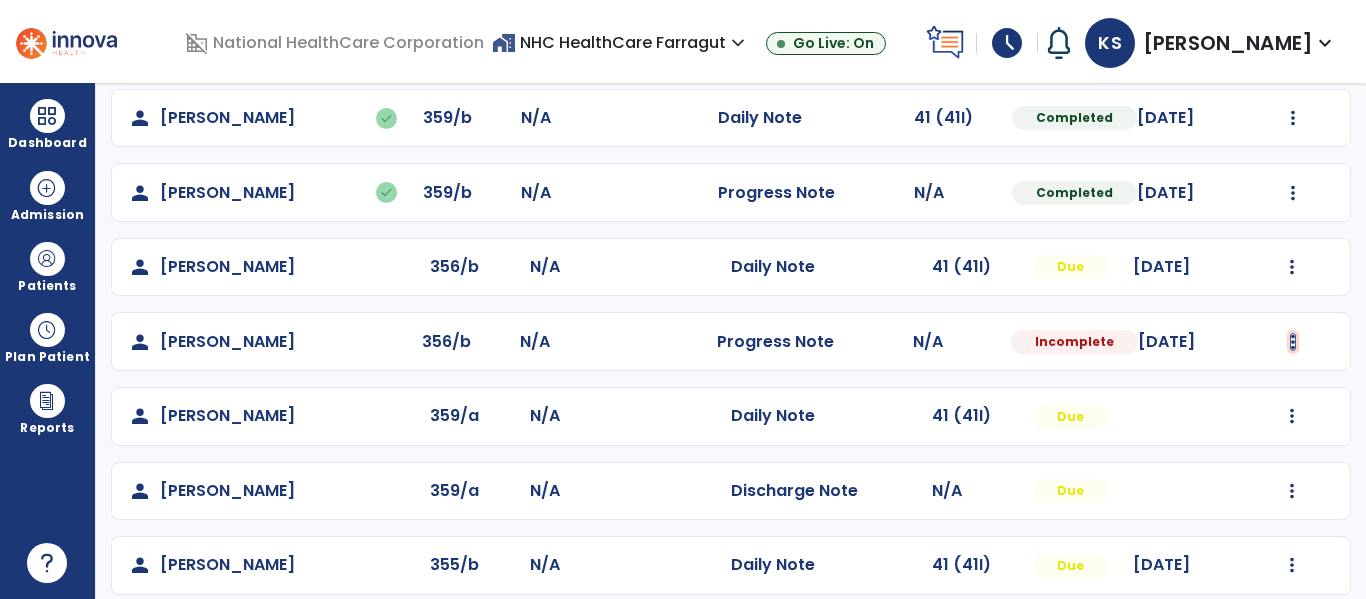 click at bounding box center (1293, 32) 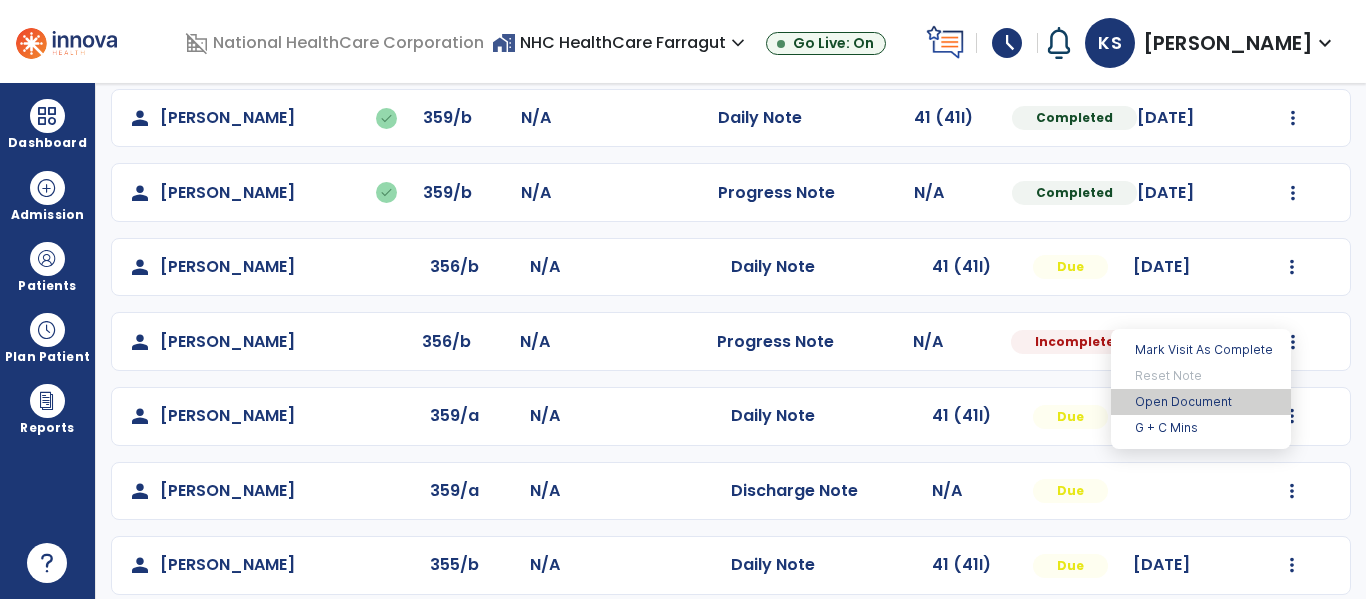 click on "Open Document" at bounding box center (1201, 402) 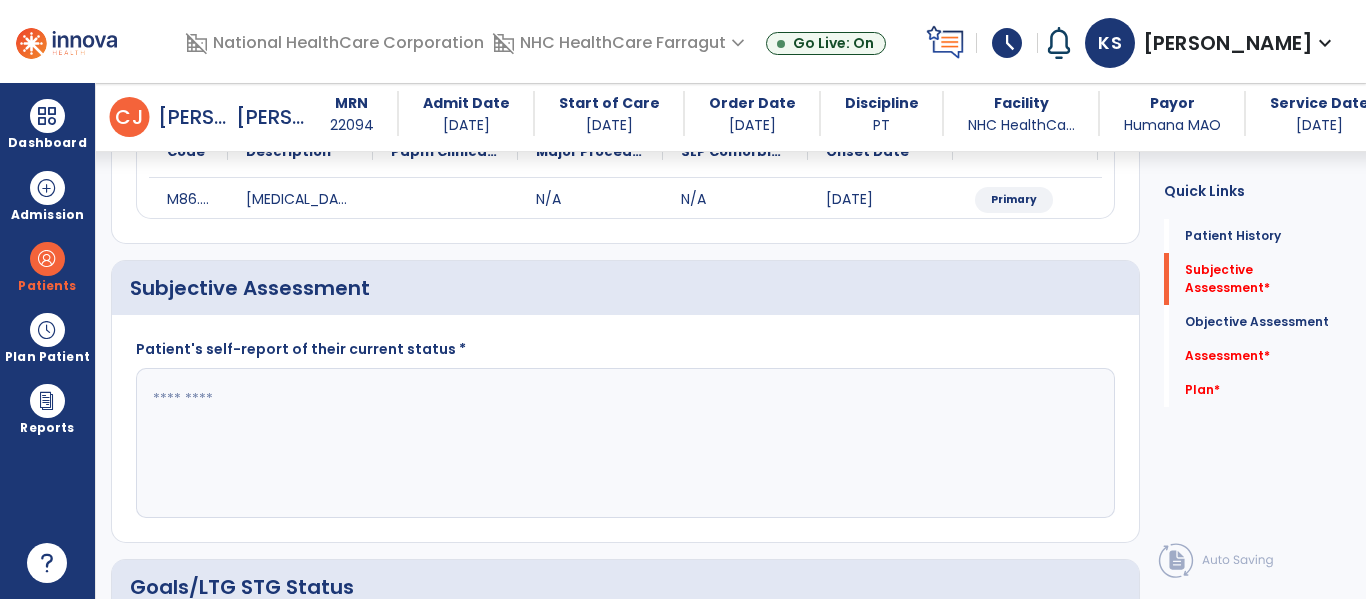 scroll, scrollTop: 0, scrollLeft: 0, axis: both 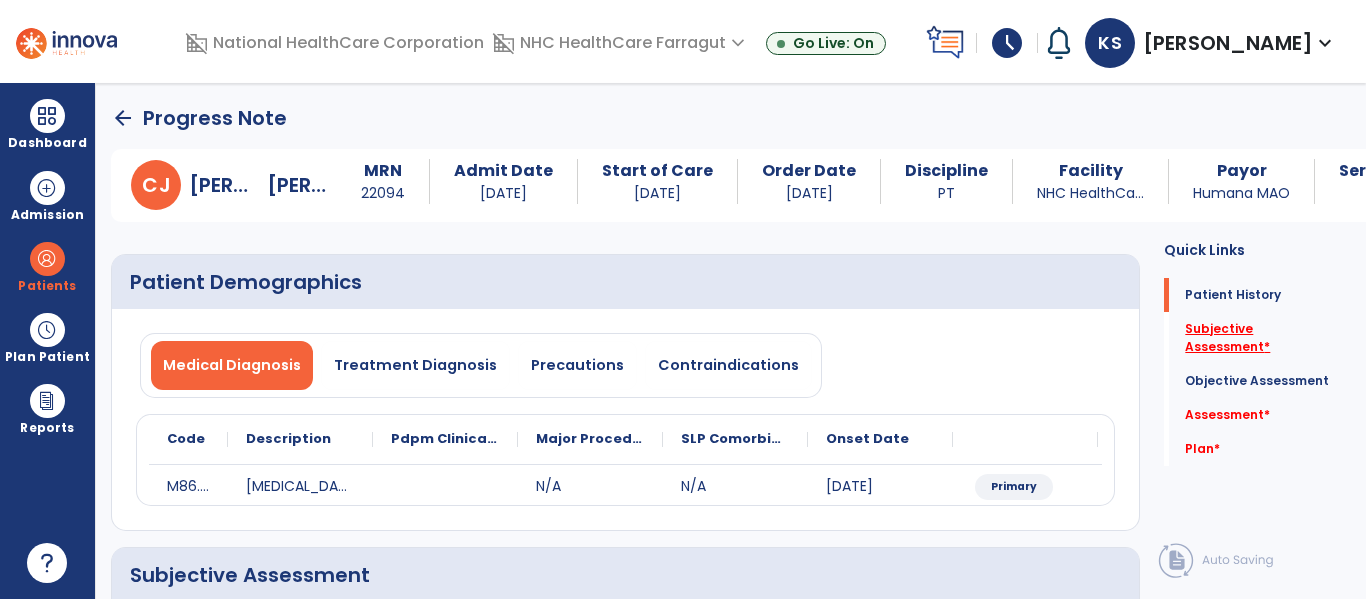 click on "Subjective Assessment   *" 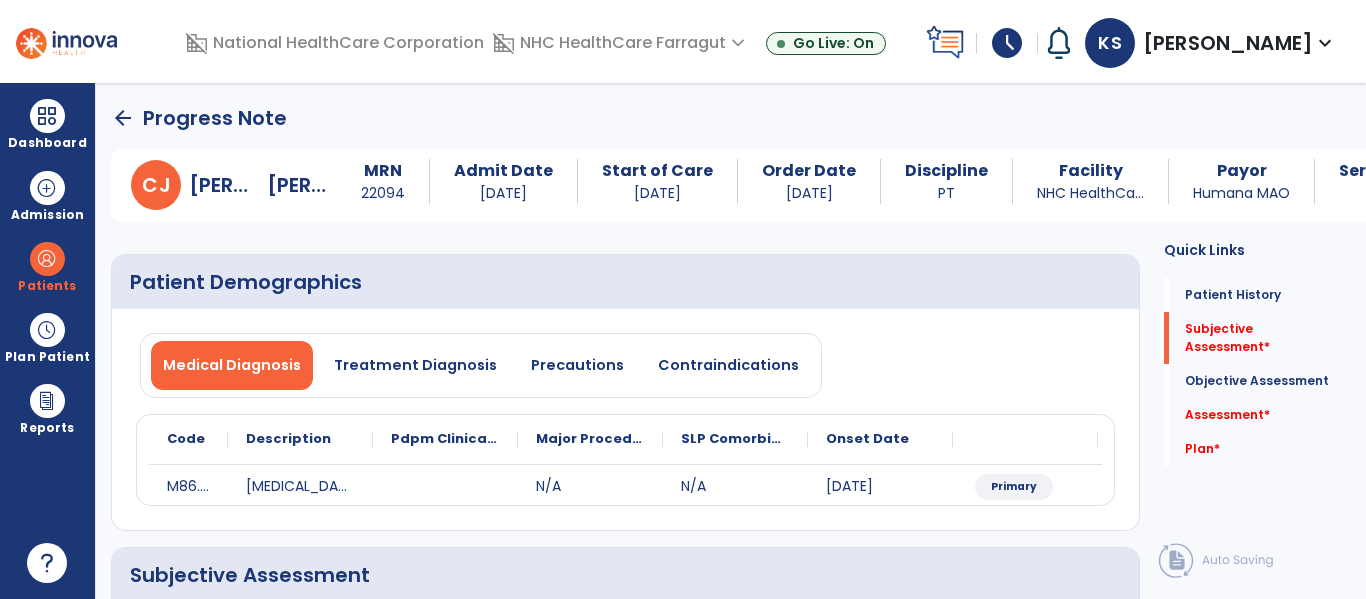 scroll, scrollTop: 42, scrollLeft: 0, axis: vertical 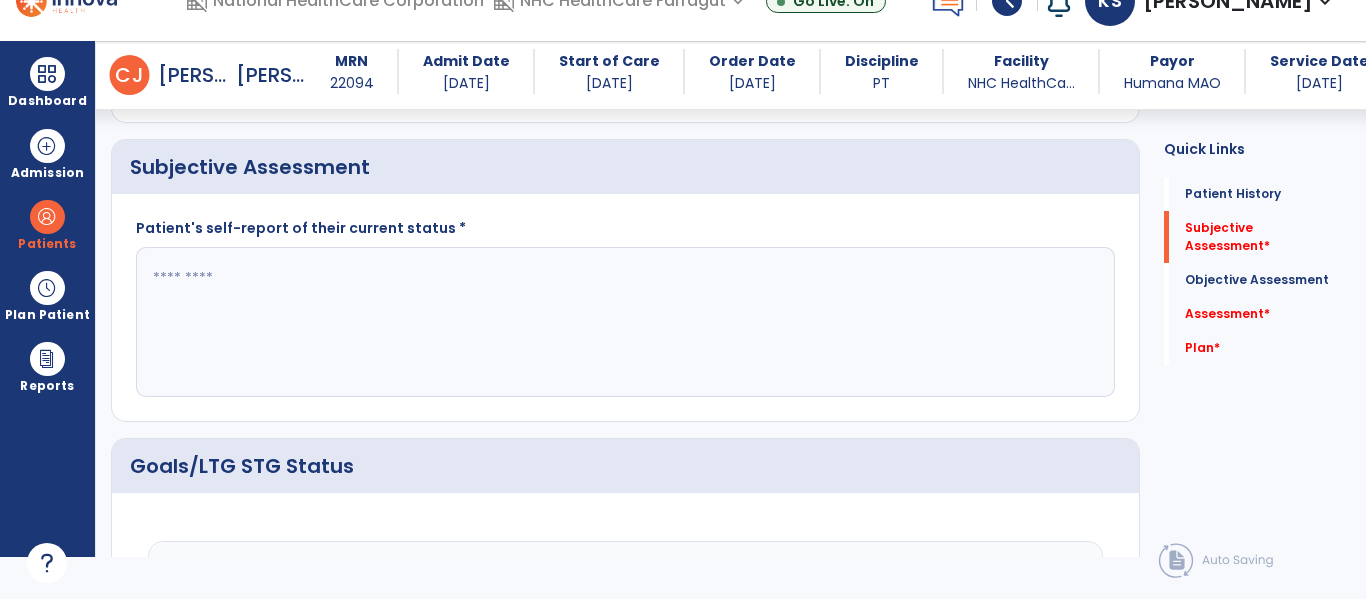click 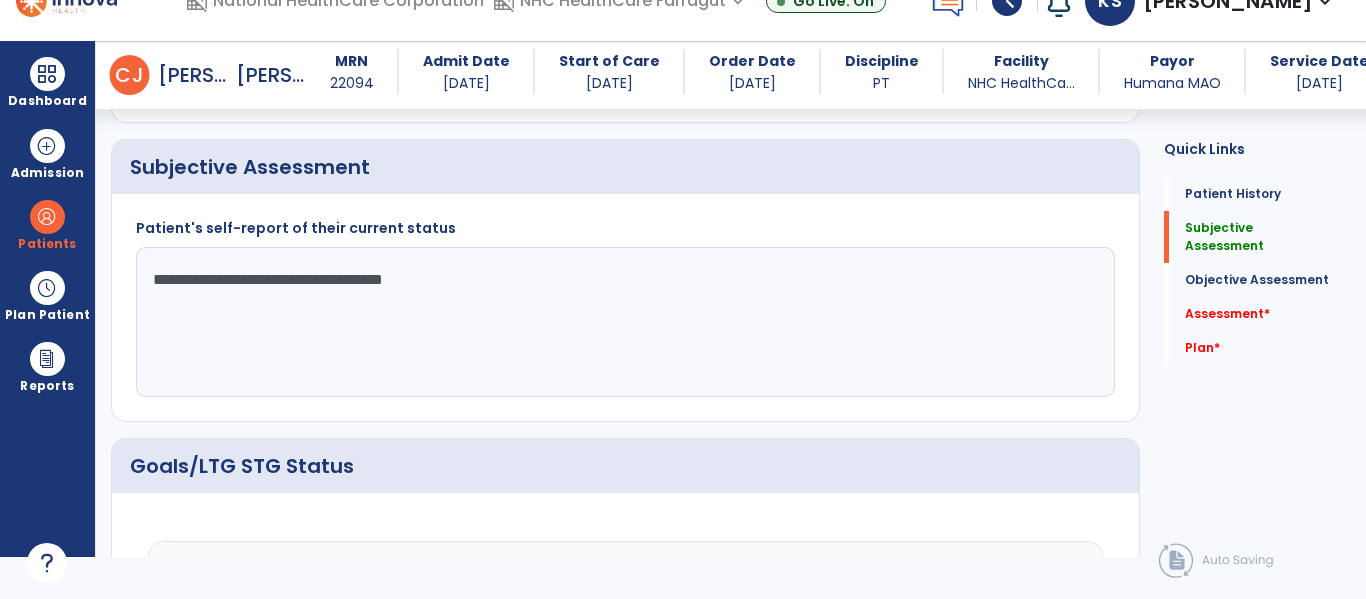 click on "**********" 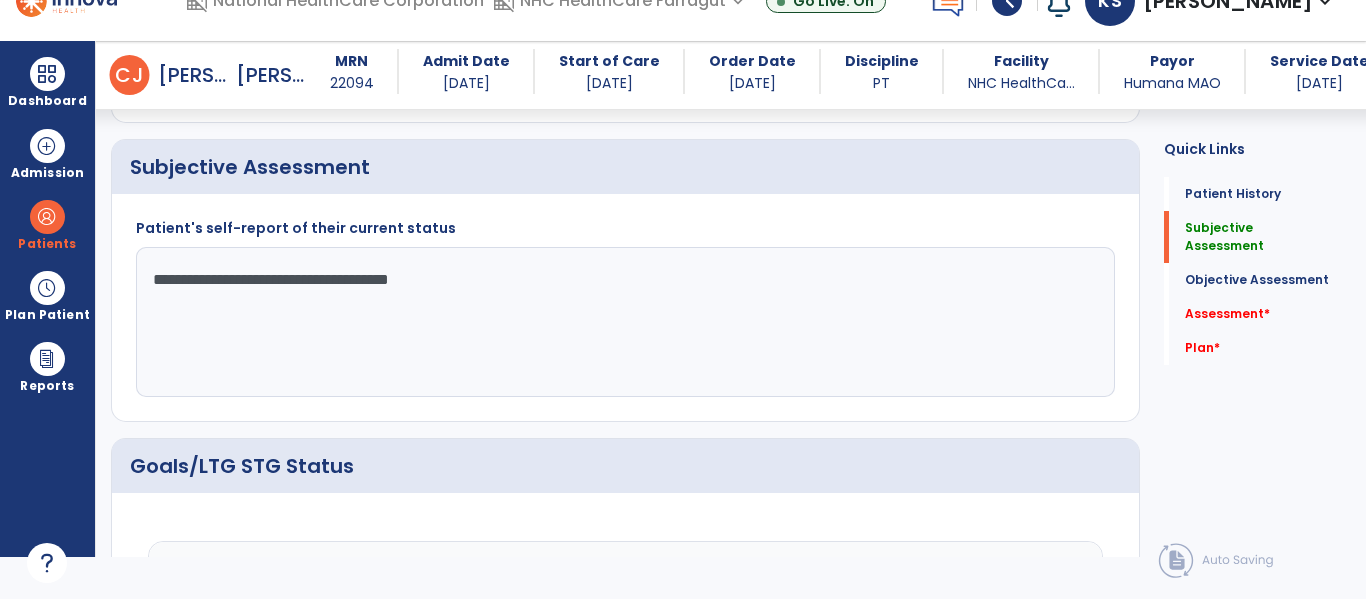 click on "**********" 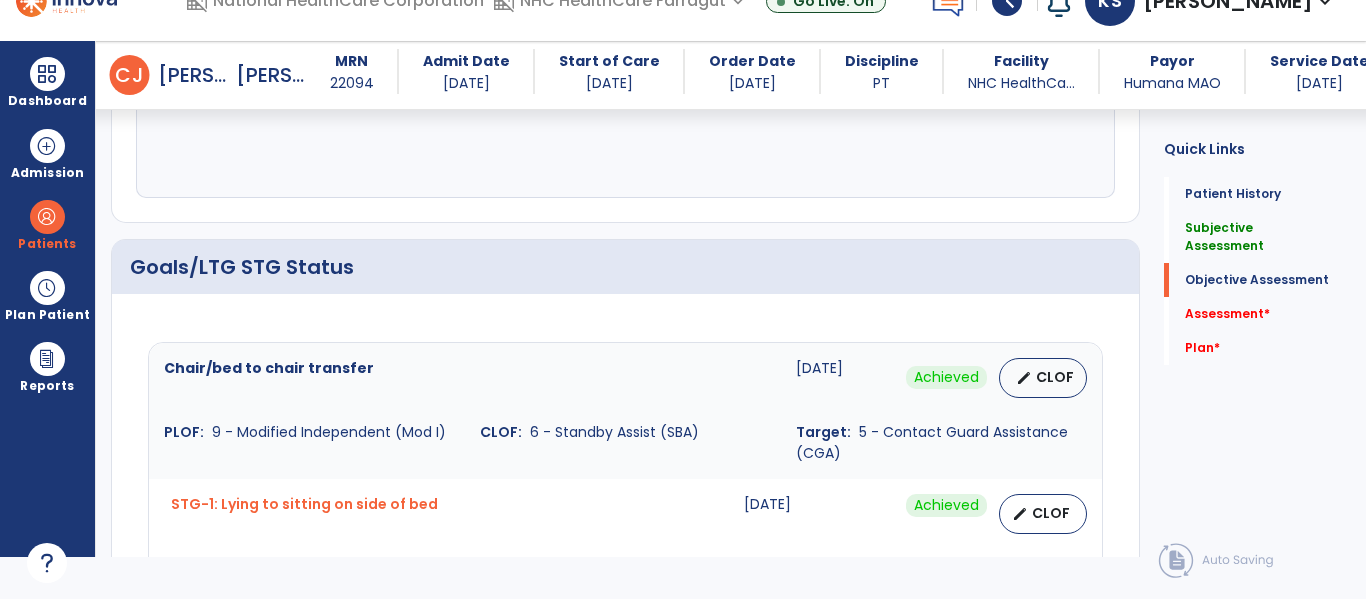 scroll, scrollTop: 547, scrollLeft: 0, axis: vertical 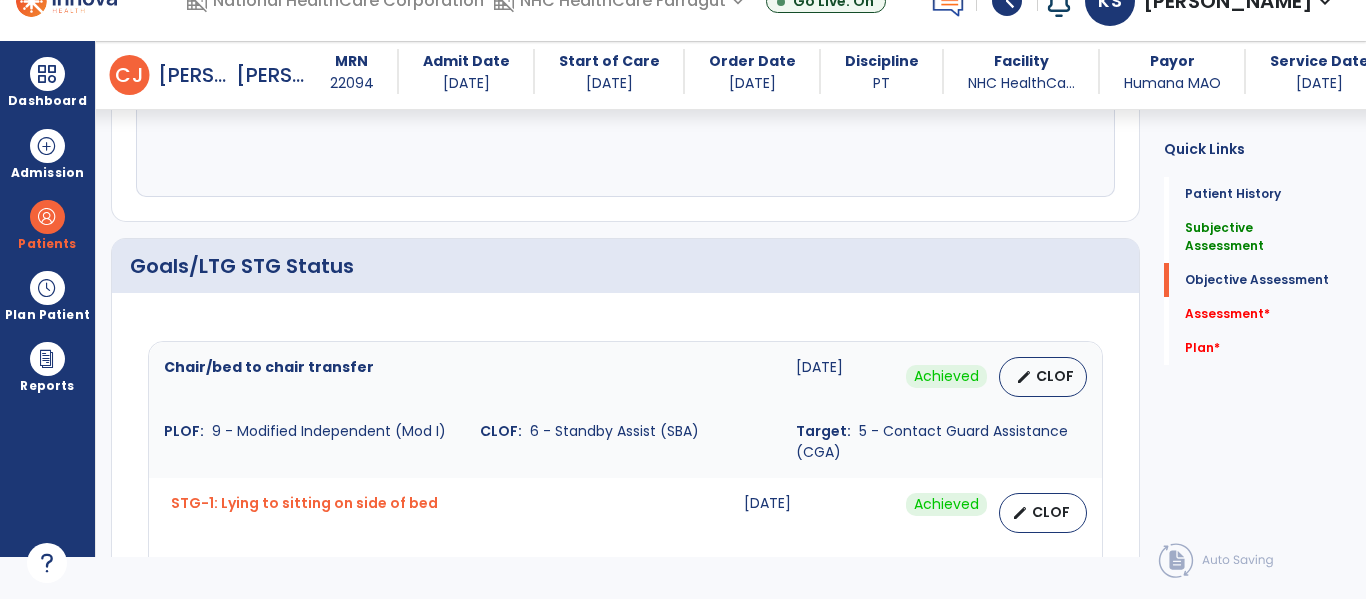 type on "**********" 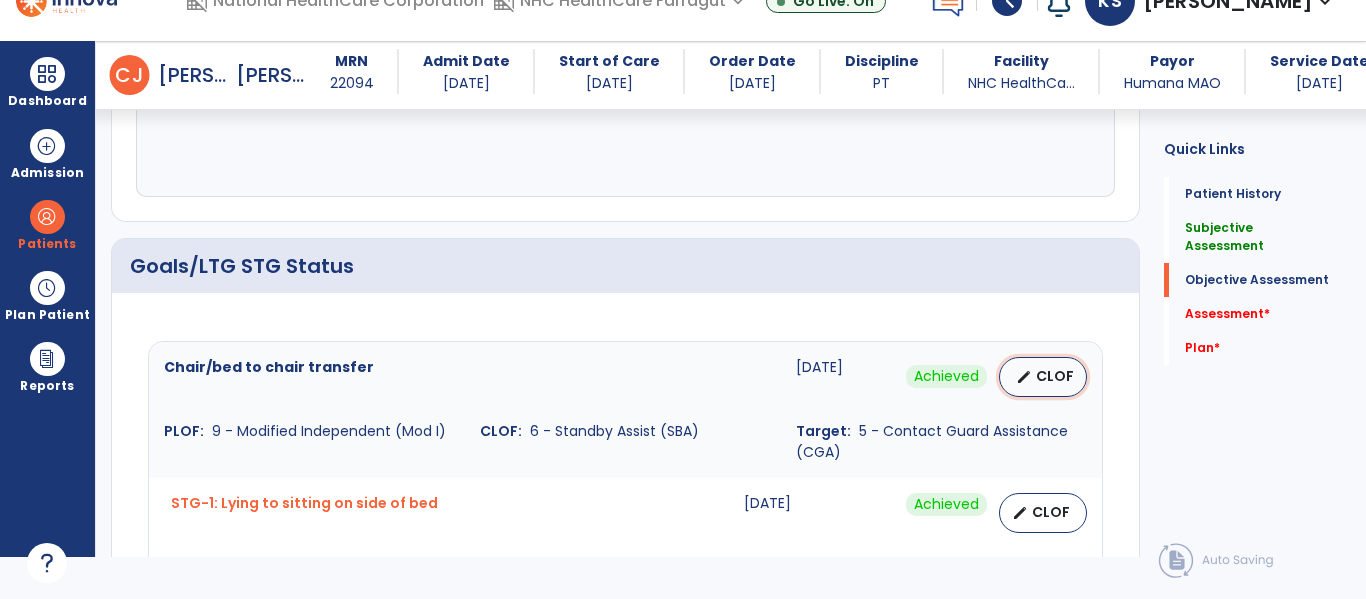 click on "edit" at bounding box center (1024, 377) 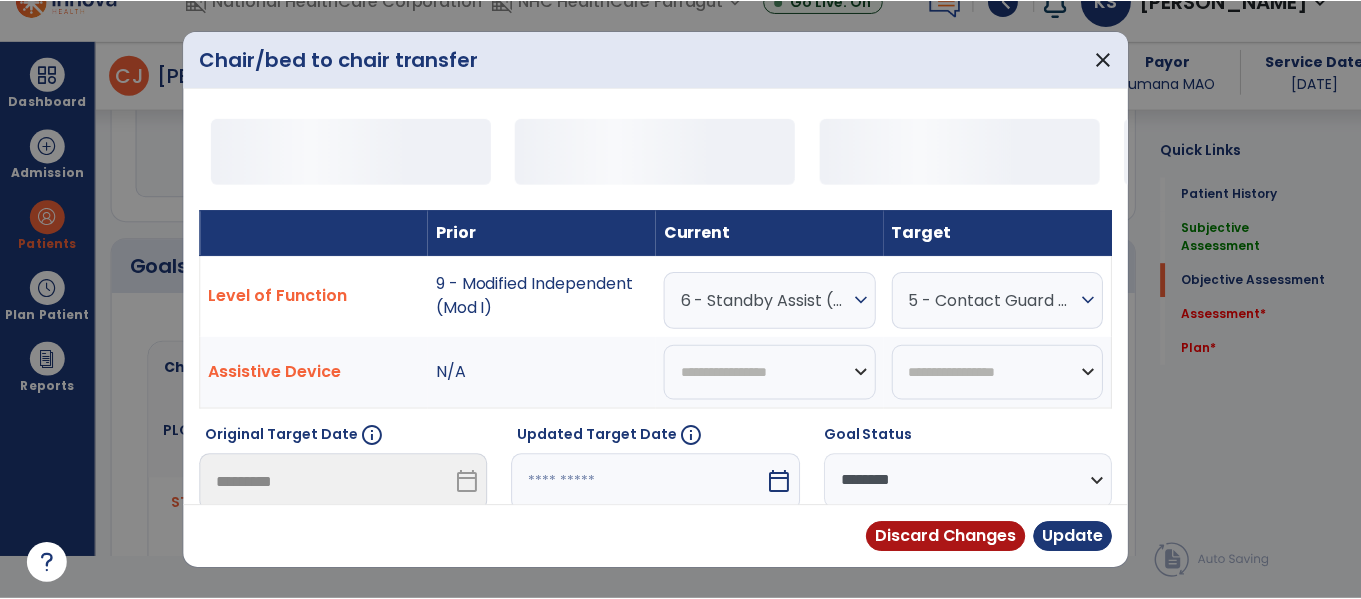 scroll, scrollTop: 0, scrollLeft: 0, axis: both 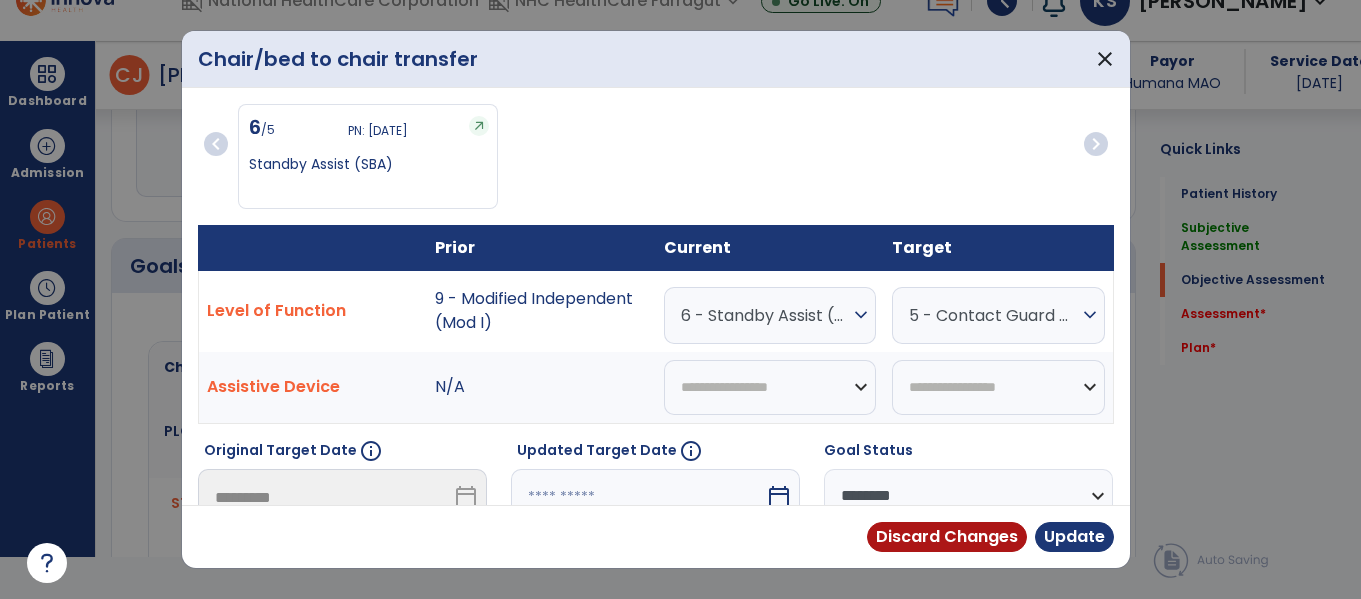 click on "6 - Standby Assist (SBA)" at bounding box center [765, 315] 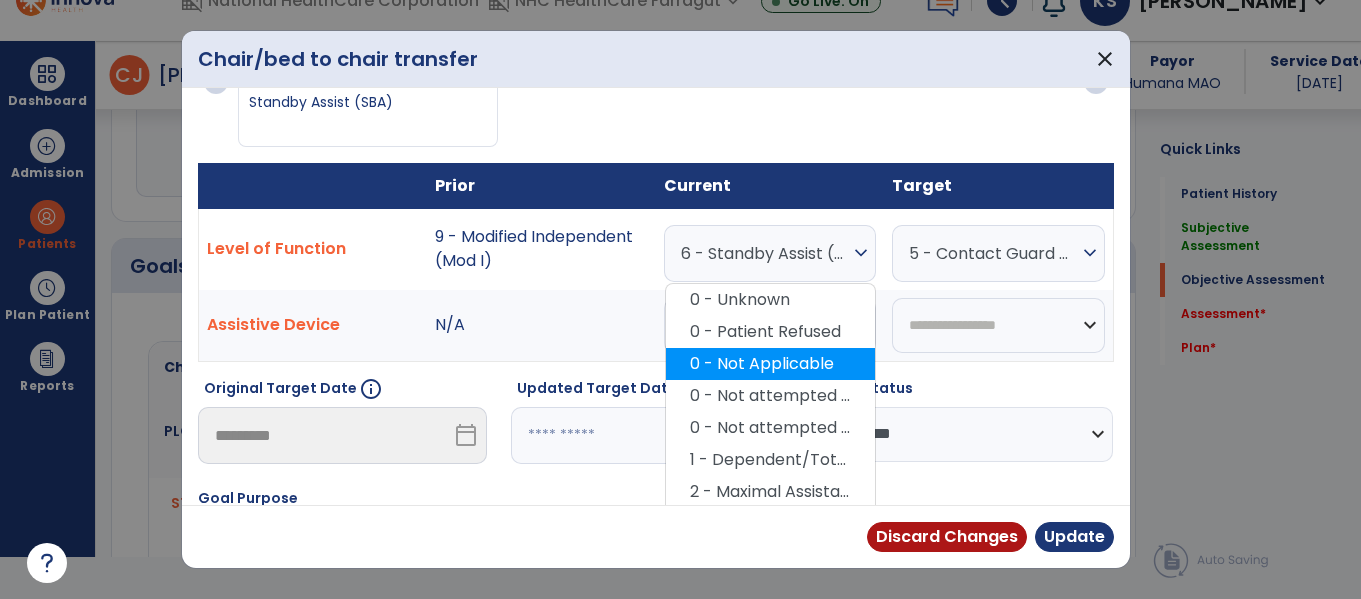 scroll, scrollTop: 200, scrollLeft: 0, axis: vertical 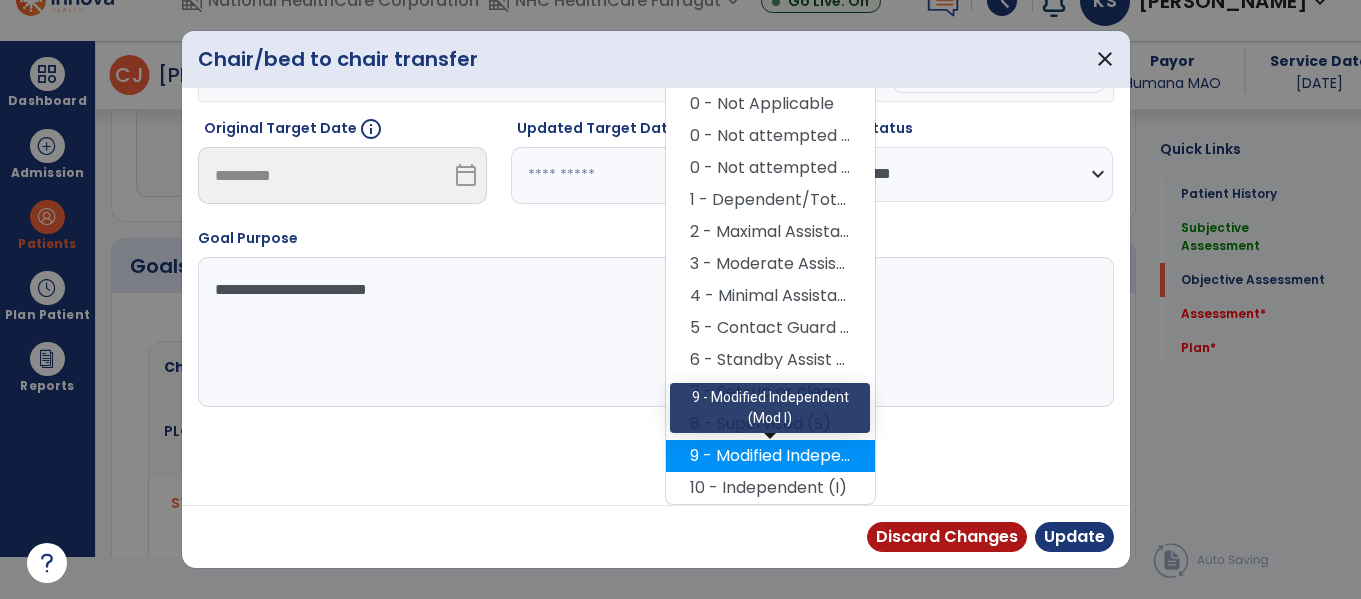 click on "9 - Modified Independent (Mod I)" at bounding box center [770, 456] 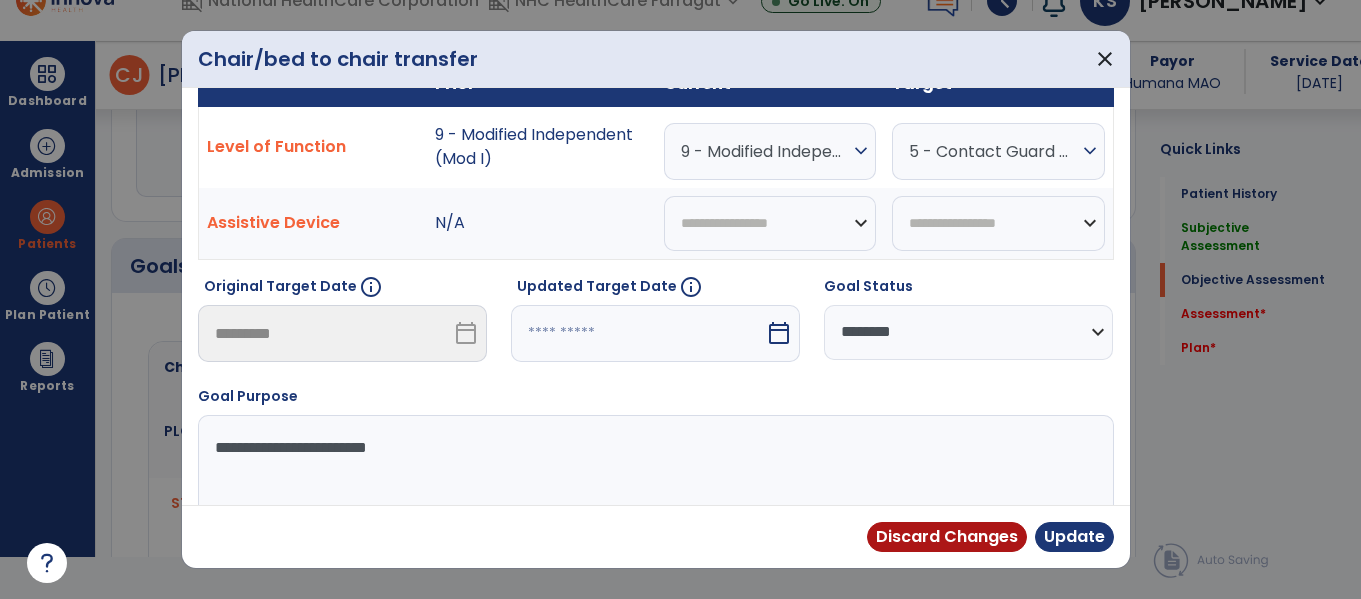 scroll, scrollTop: 200, scrollLeft: 0, axis: vertical 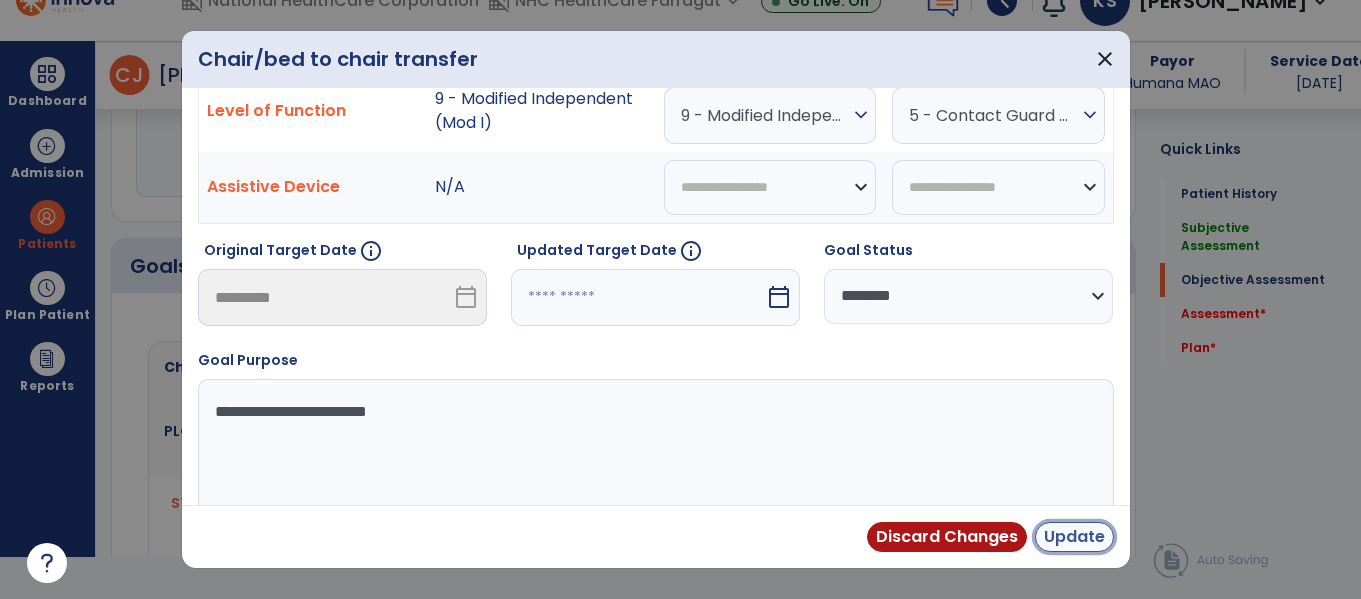 click on "Update" at bounding box center (1074, 537) 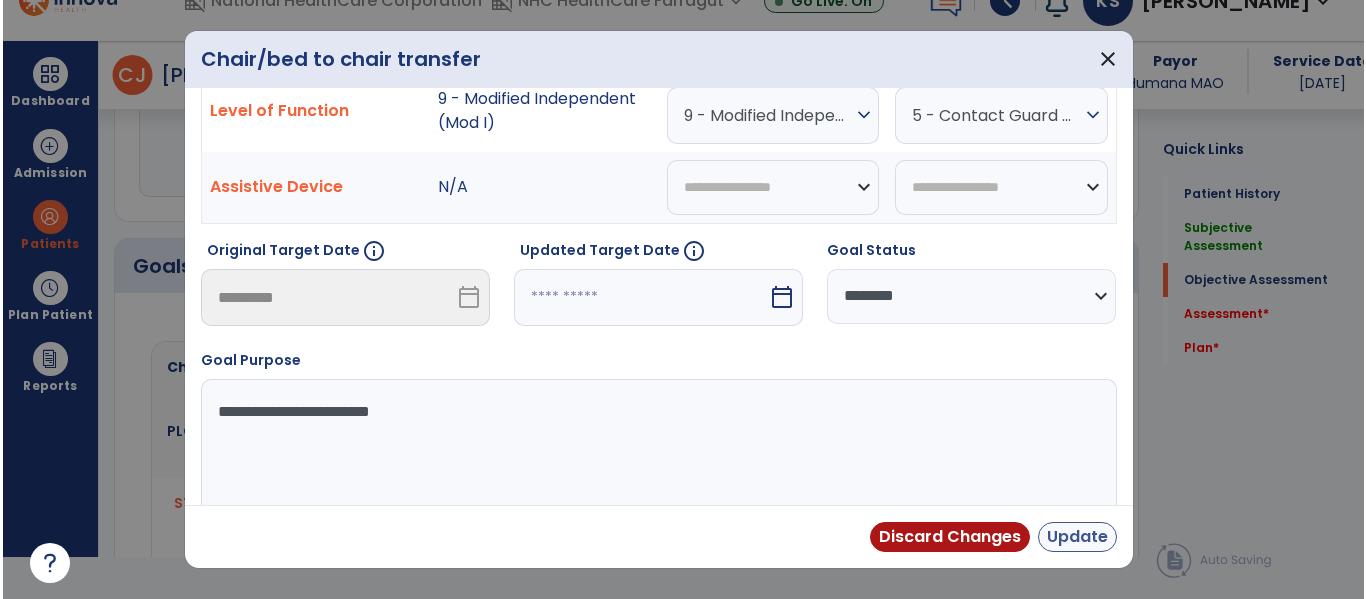 scroll, scrollTop: 42, scrollLeft: 0, axis: vertical 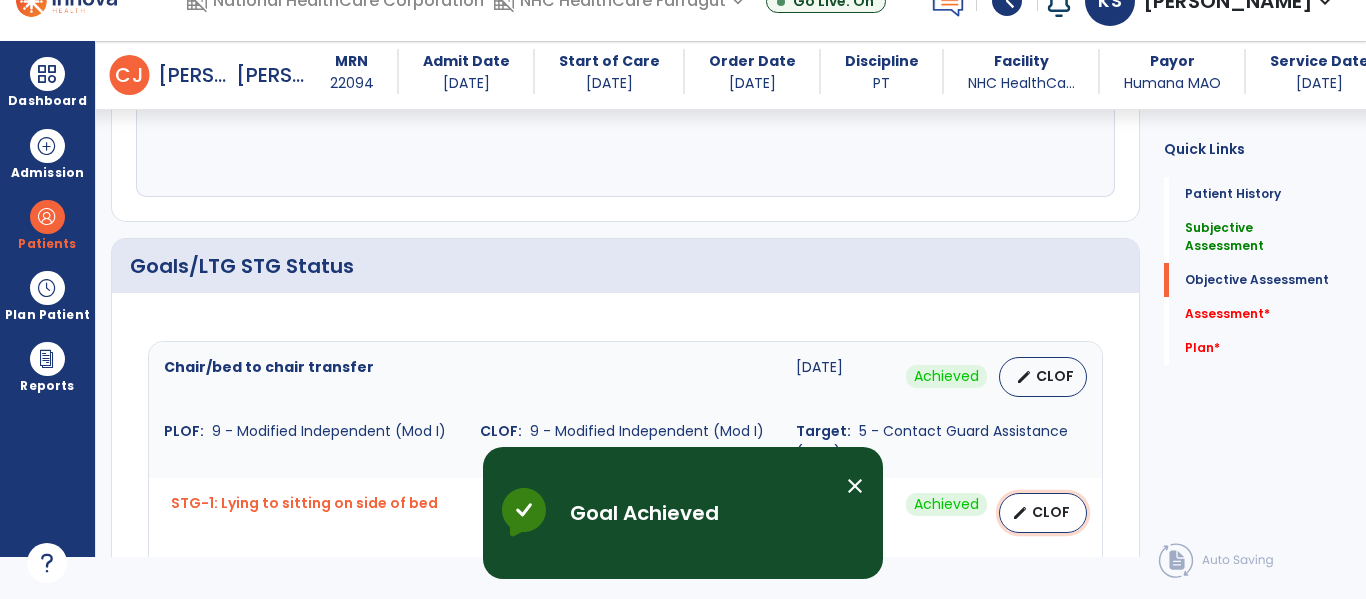 click on "CLOF" at bounding box center (1051, 512) 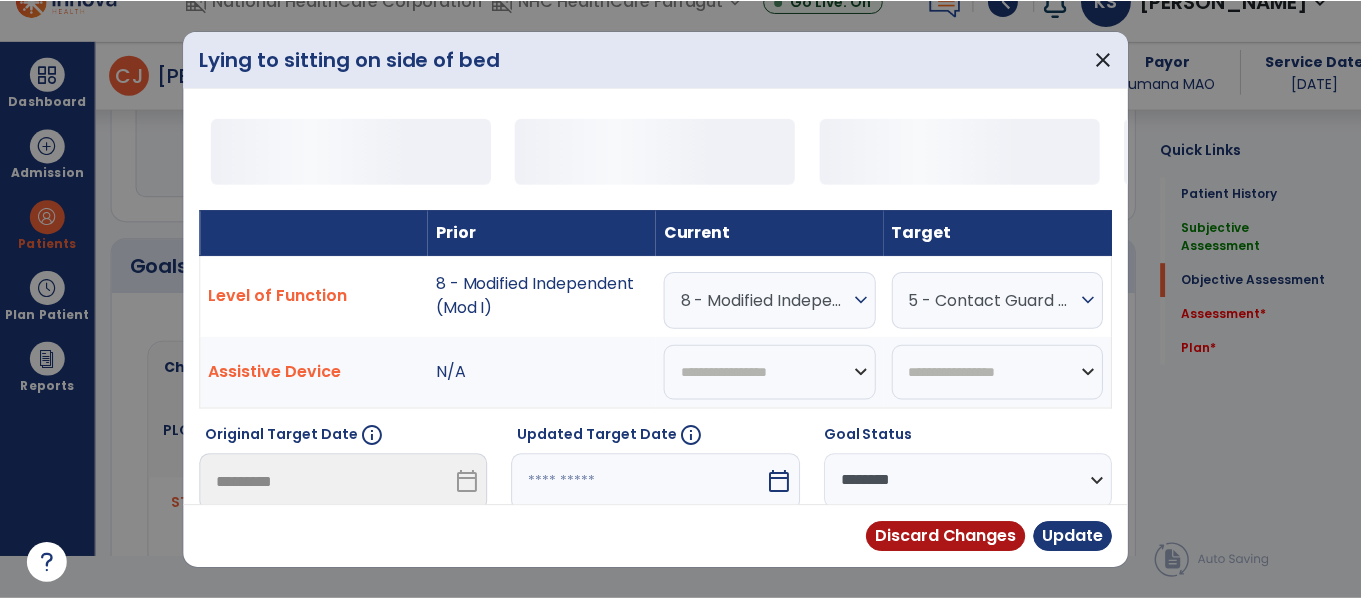 scroll, scrollTop: 0, scrollLeft: 0, axis: both 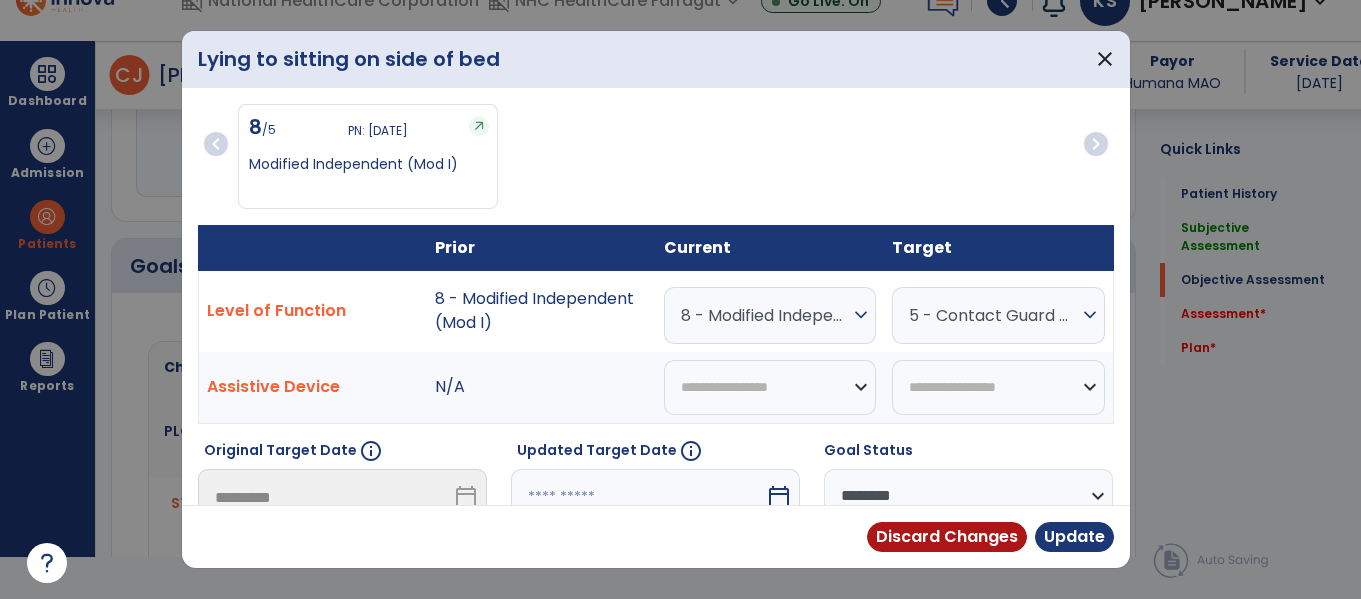 click on "8 - Modified Independent (Mod I)" at bounding box center (765, 315) 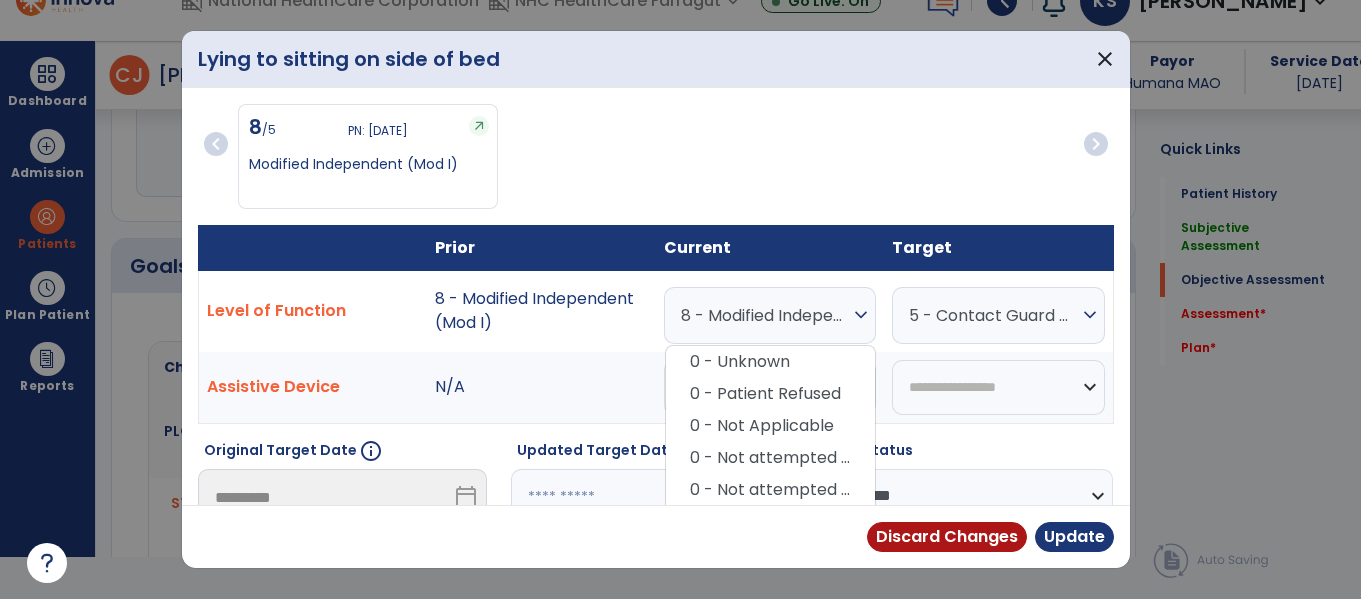 click on "8 - Modified Independent (Mod I)" at bounding box center [765, 315] 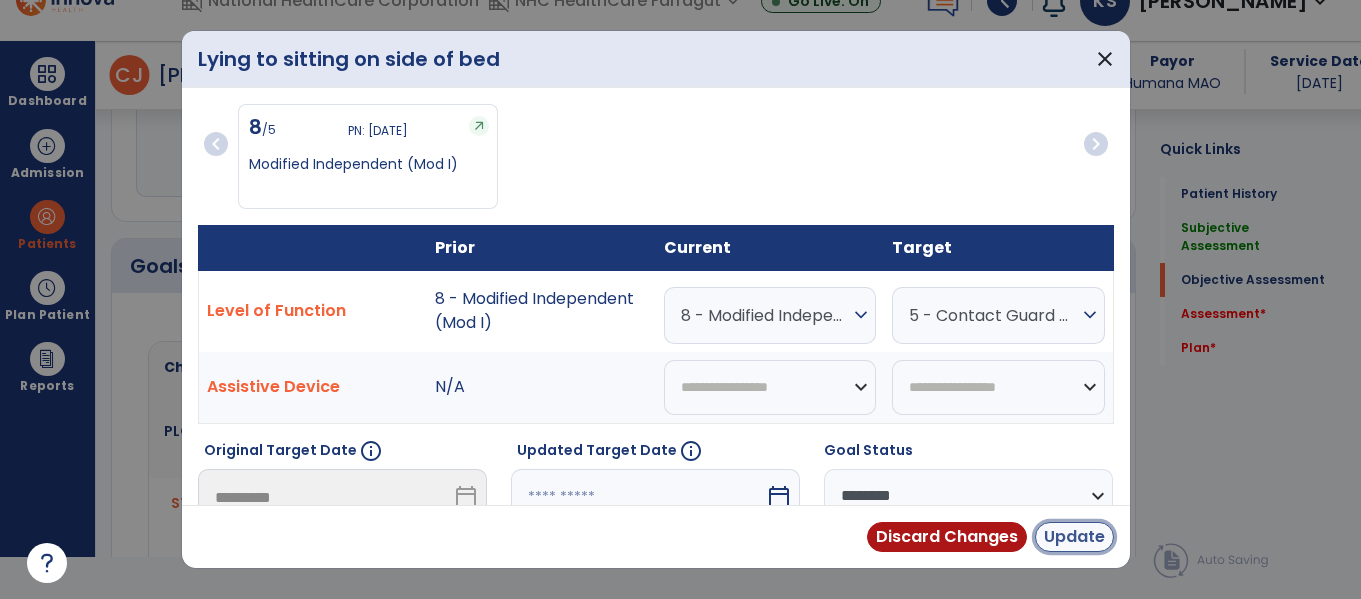 click on "Update" at bounding box center [1074, 537] 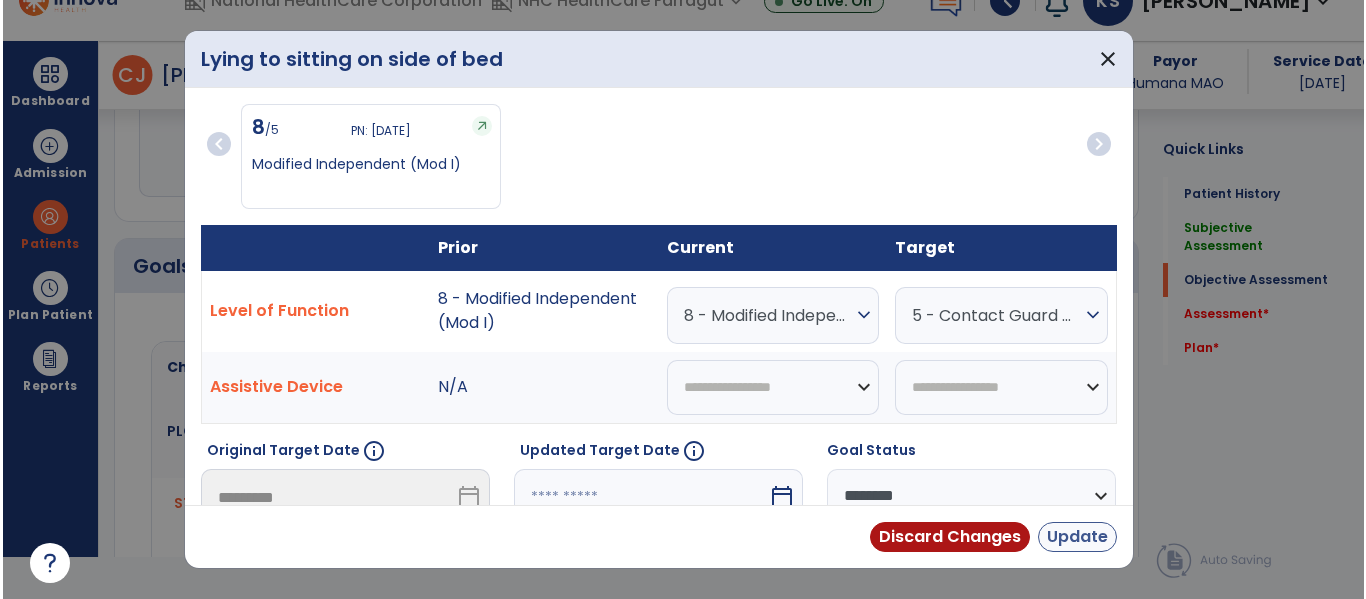 scroll, scrollTop: 42, scrollLeft: 0, axis: vertical 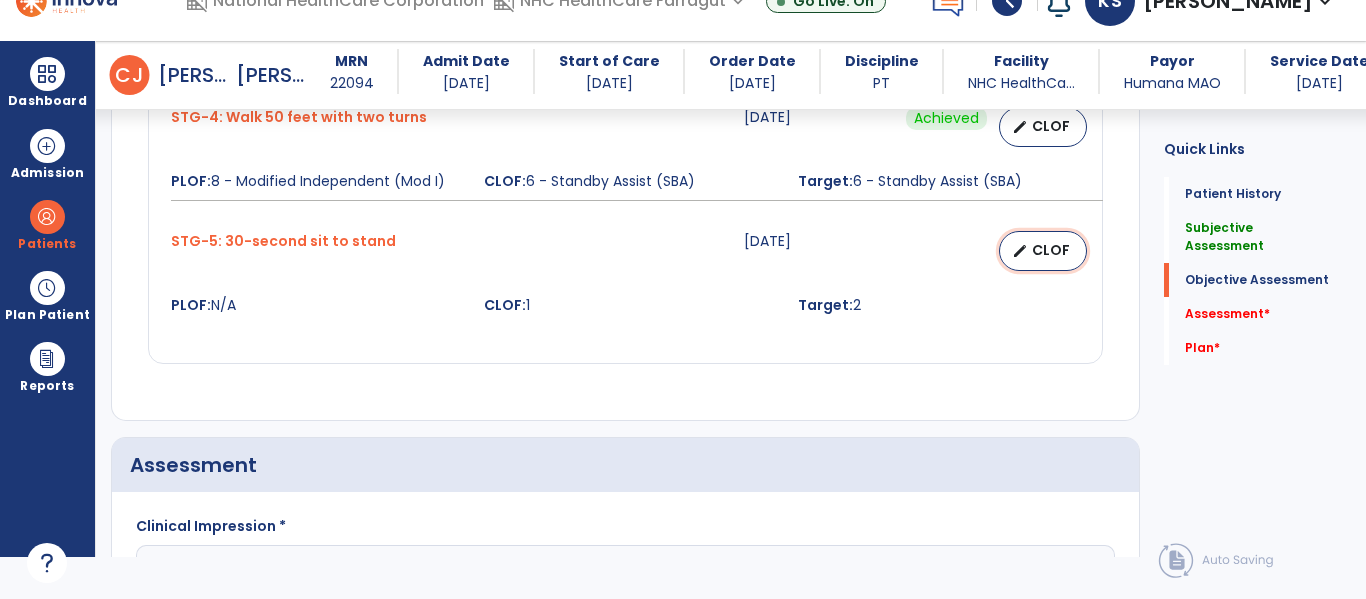 click on "CLOF" at bounding box center [1051, 250] 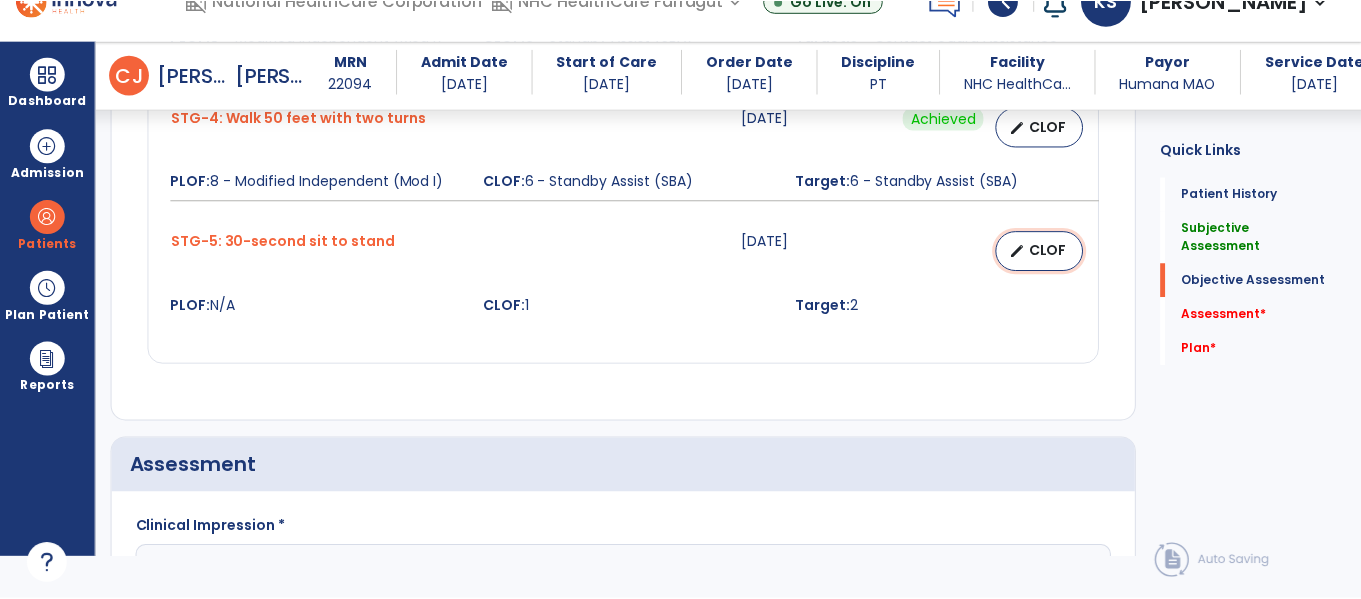 scroll, scrollTop: 0, scrollLeft: 0, axis: both 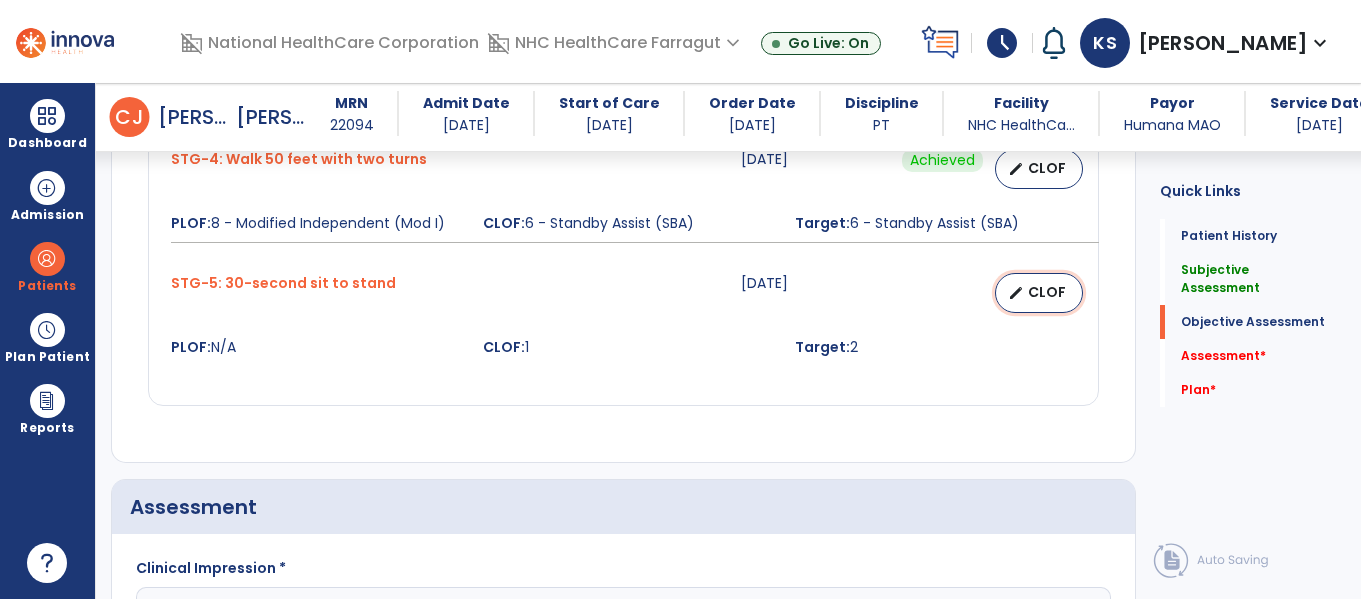 select on "********" 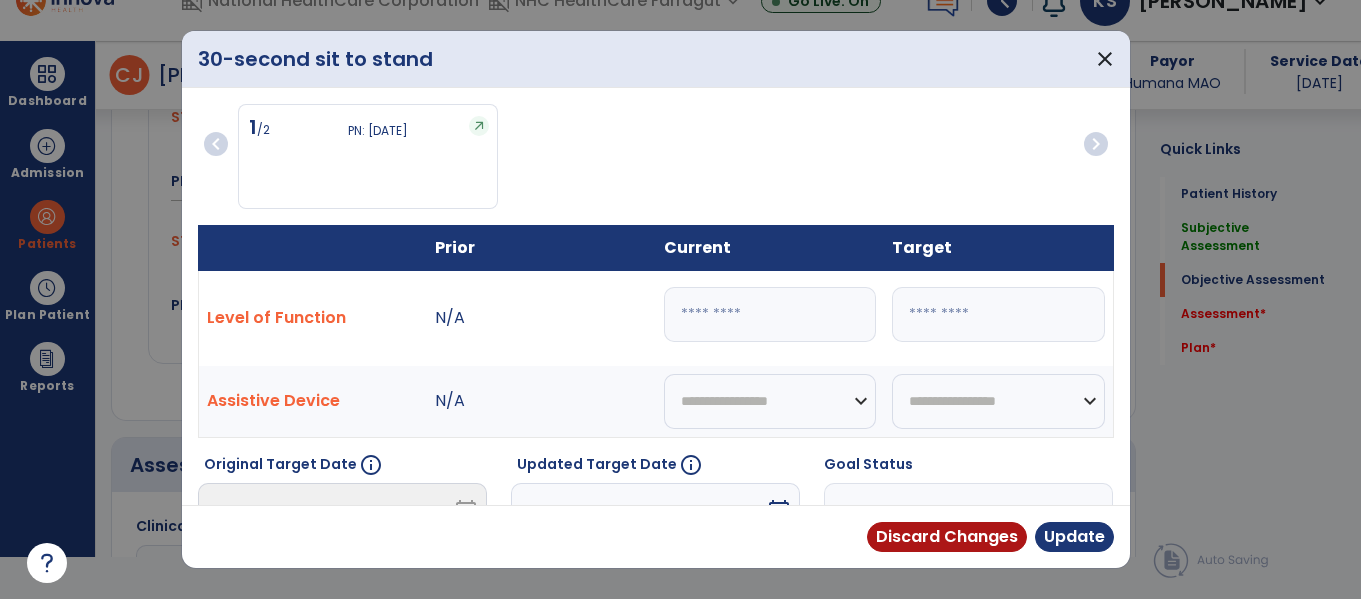 scroll, scrollTop: 1347, scrollLeft: 0, axis: vertical 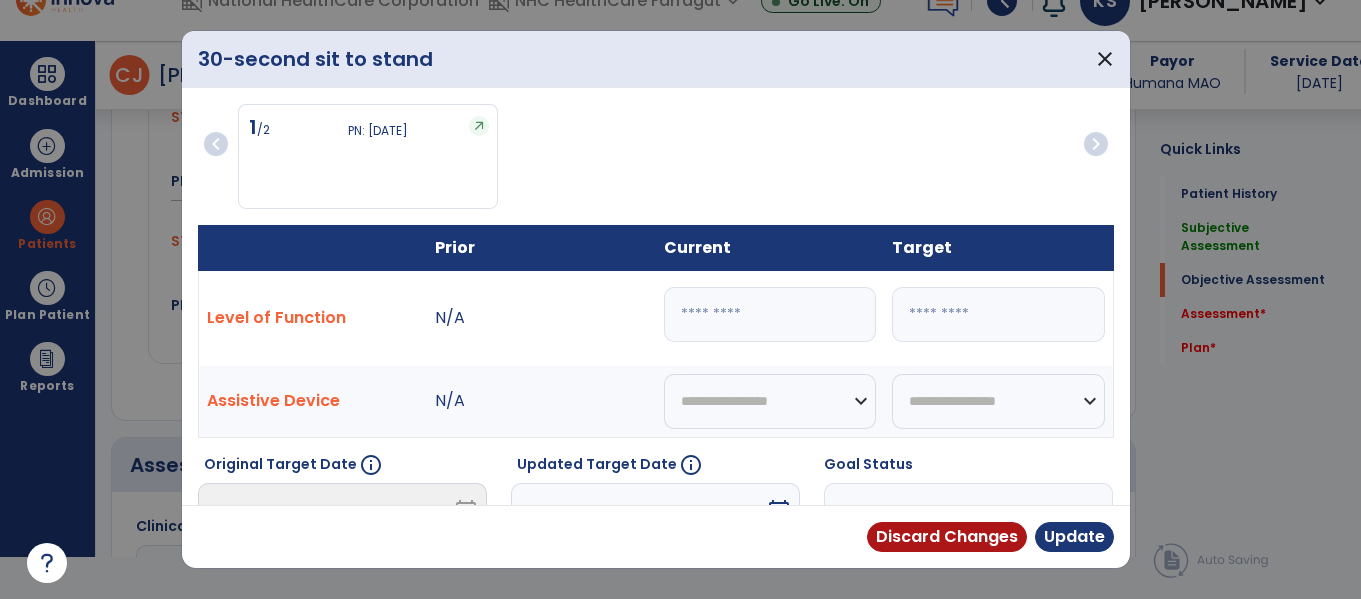 click on "*" at bounding box center [770, 314] 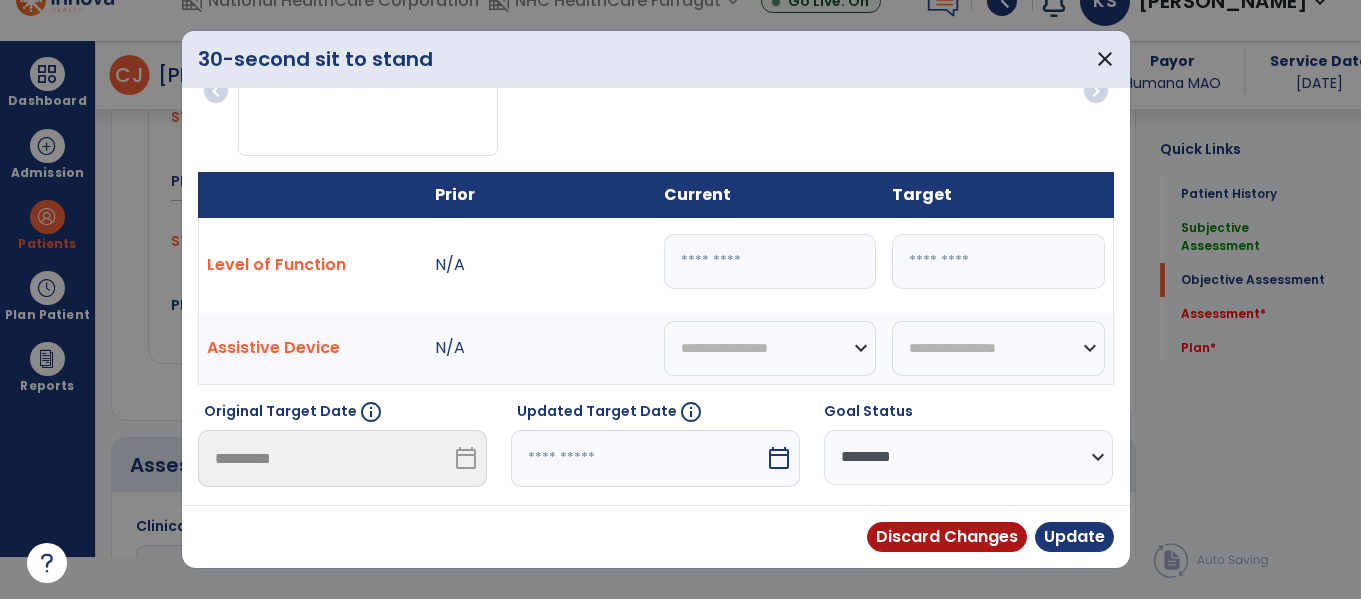 scroll, scrollTop: 200, scrollLeft: 0, axis: vertical 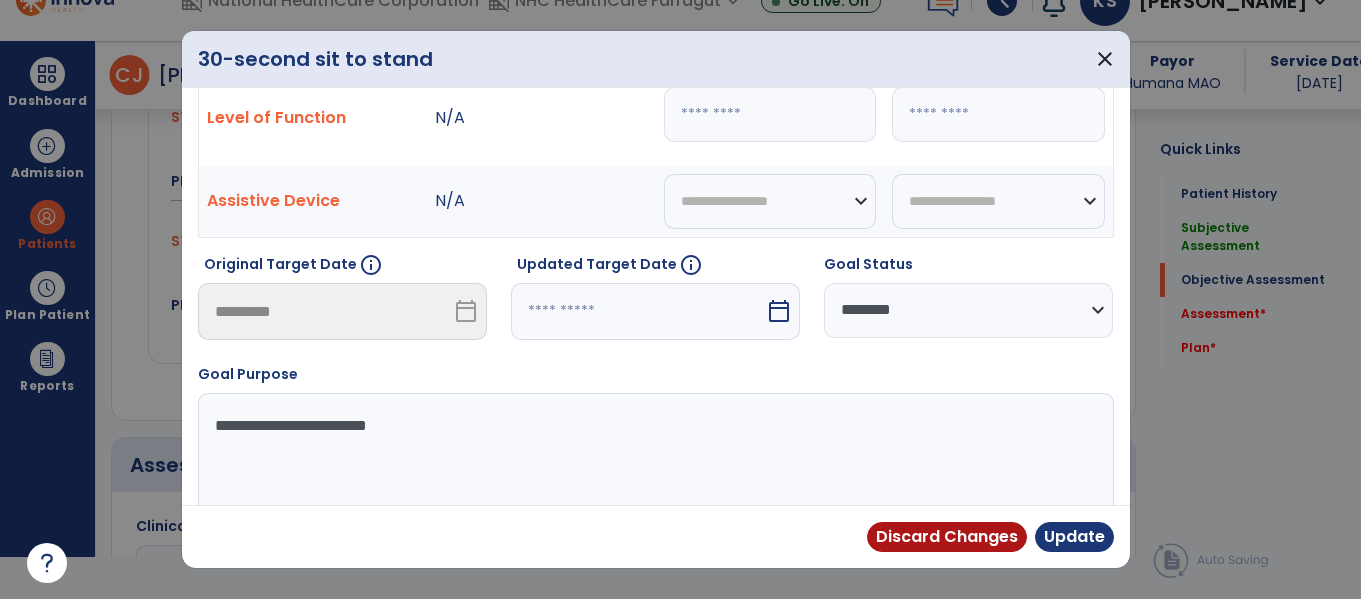 type on "*" 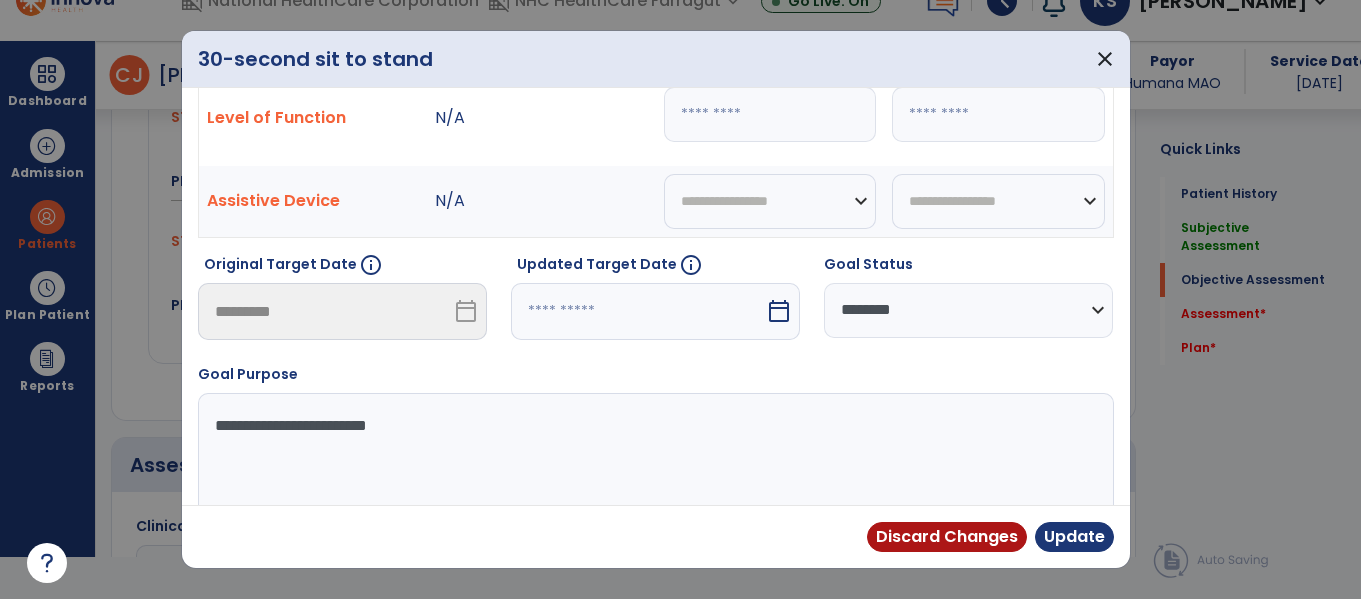 select on "********" 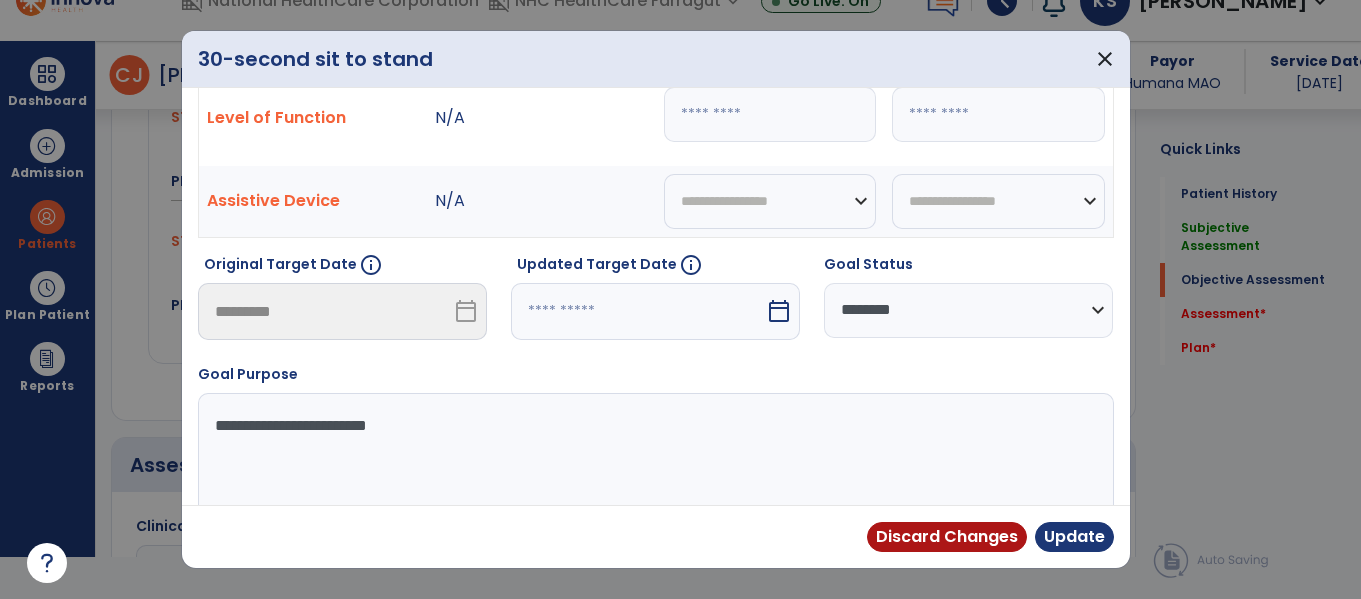 click on "**********" at bounding box center (968, 310) 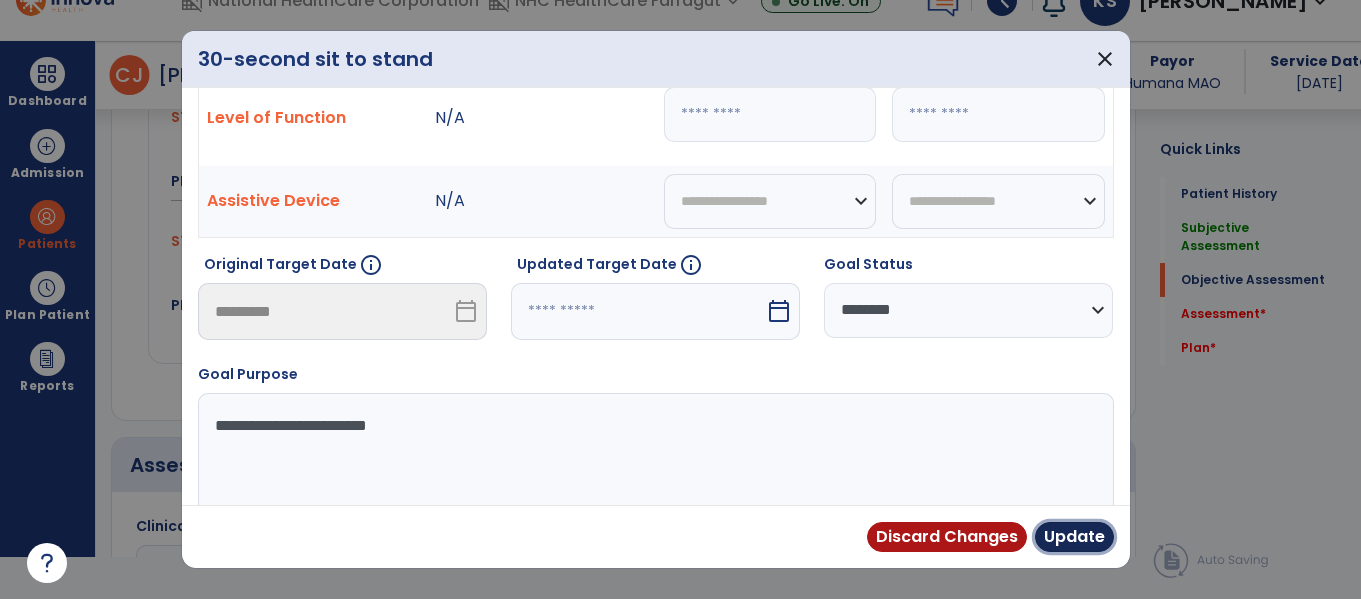 click on "Update" at bounding box center [1074, 537] 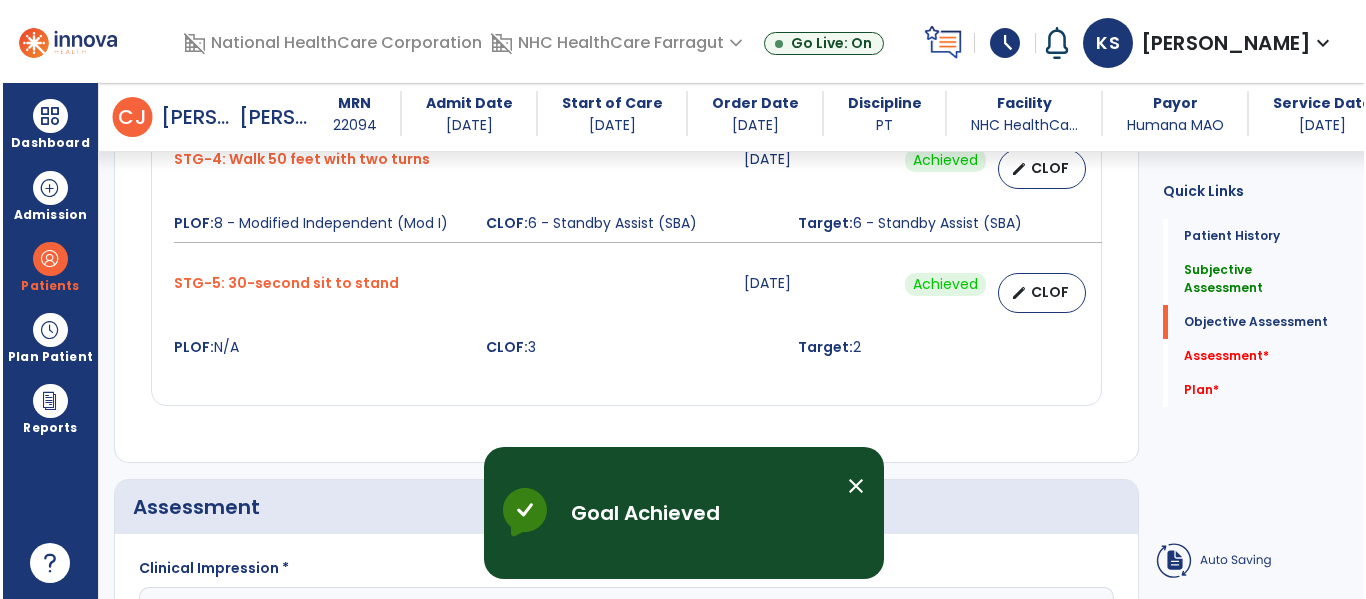 scroll, scrollTop: 42, scrollLeft: 0, axis: vertical 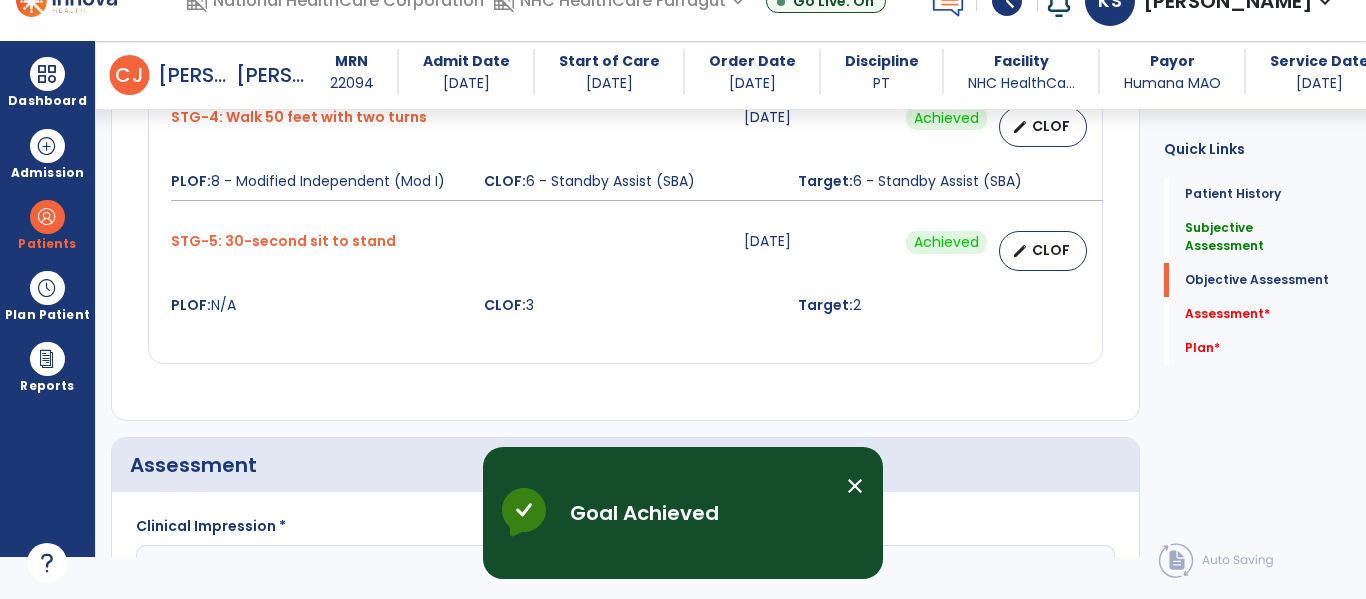drag, startPoint x: 1202, startPoint y: 291, endPoint x: 1179, endPoint y: 291, distance: 23 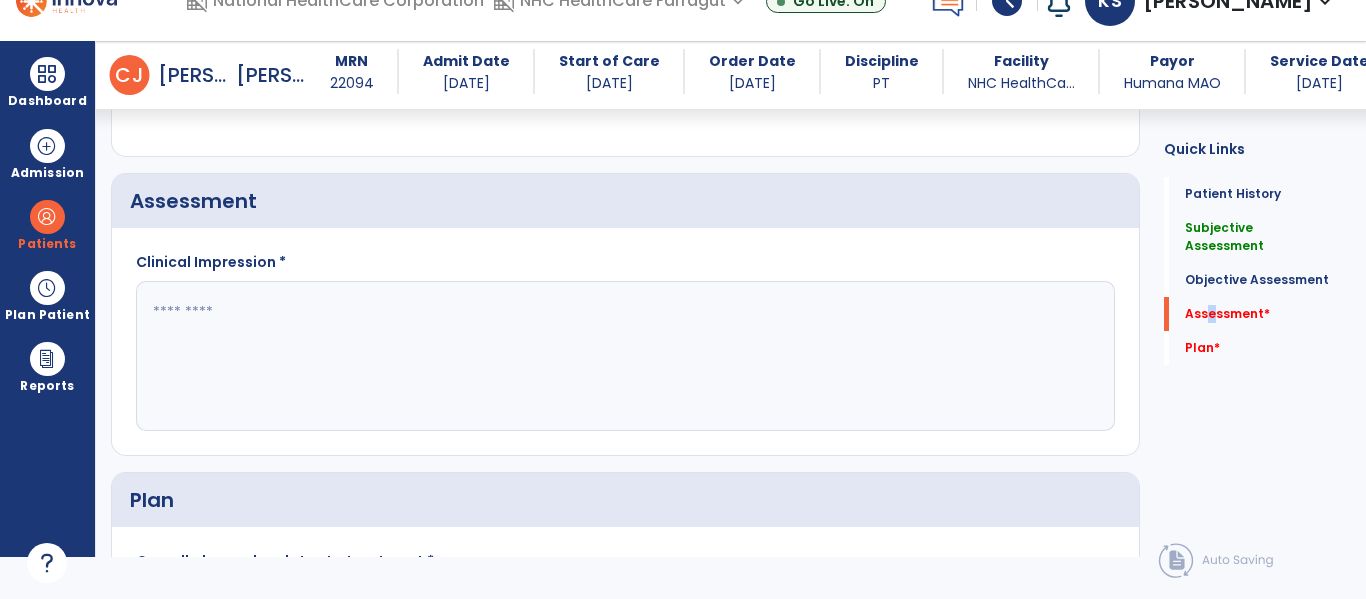 scroll, scrollTop: 1626, scrollLeft: 0, axis: vertical 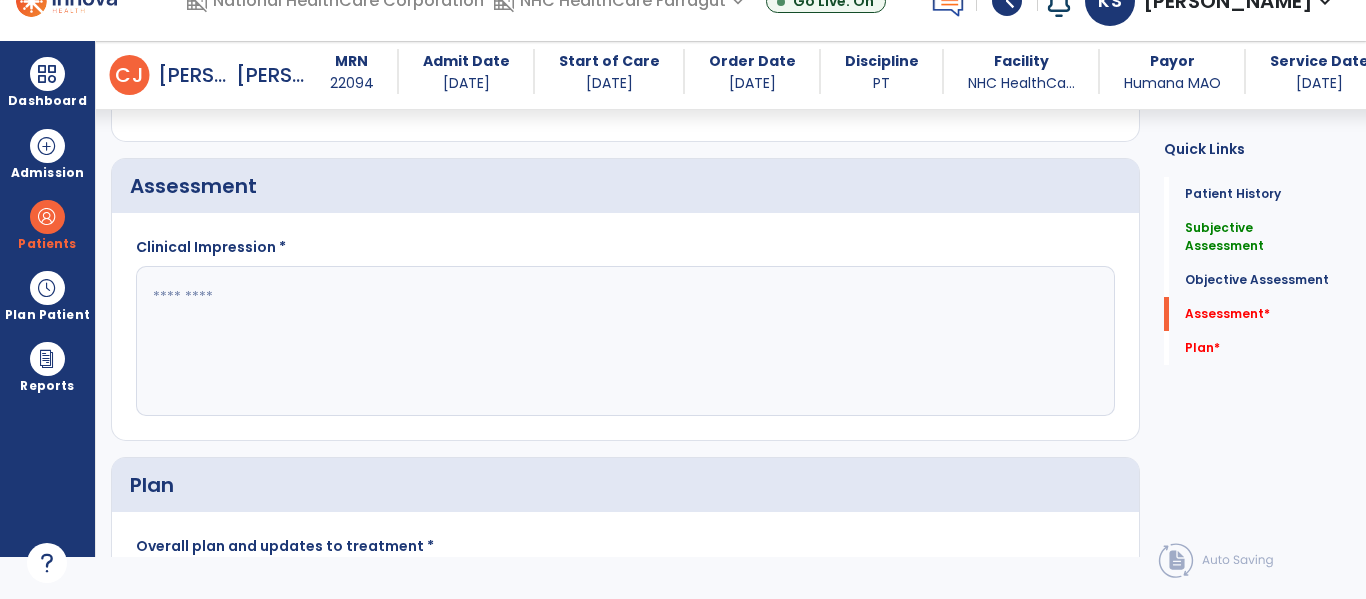 click 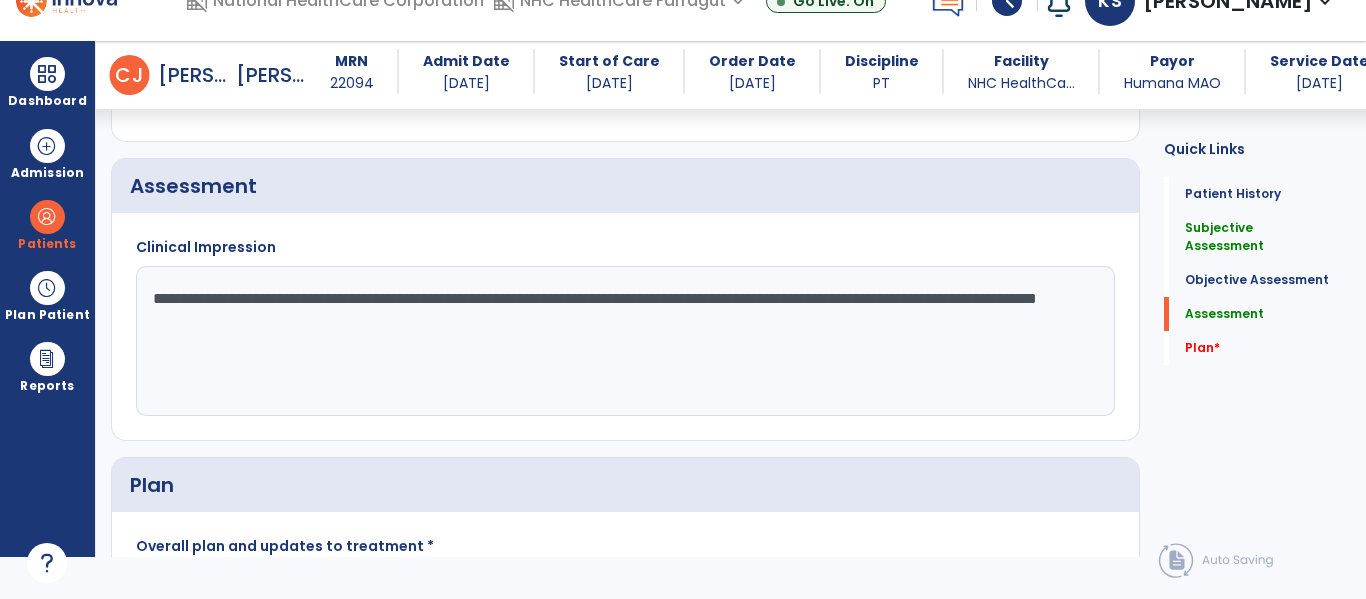 drag, startPoint x: 706, startPoint y: 346, endPoint x: 773, endPoint y: 441, distance: 116.24973 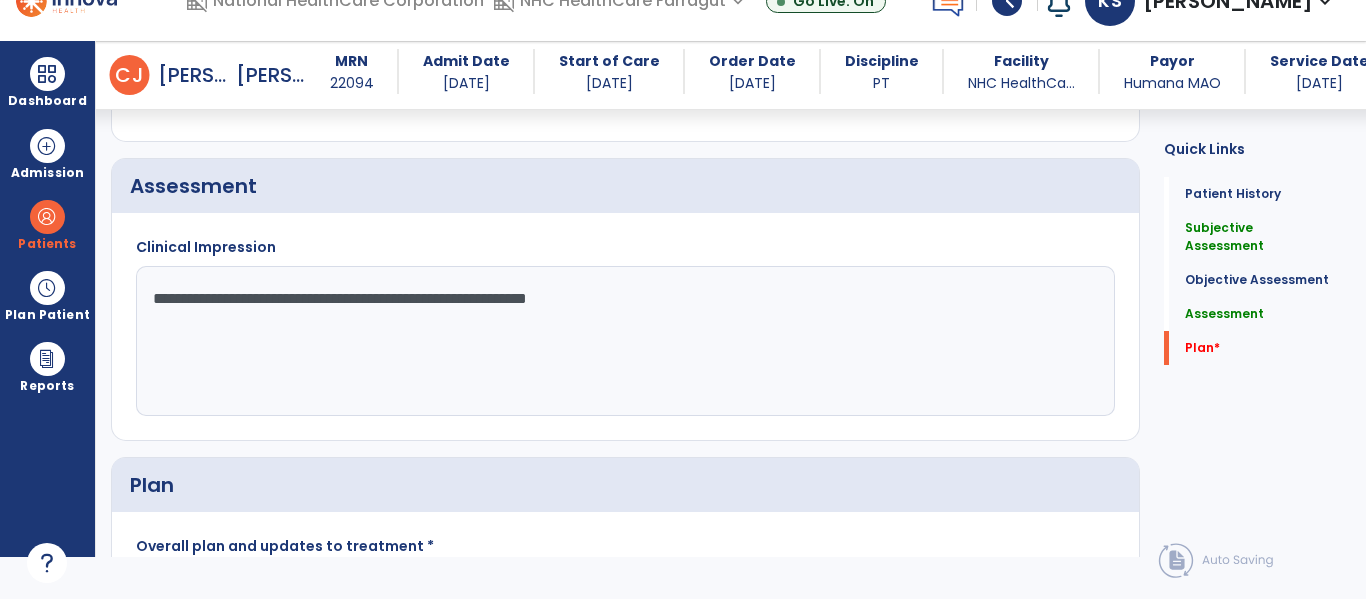 scroll, scrollTop: 1877, scrollLeft: 0, axis: vertical 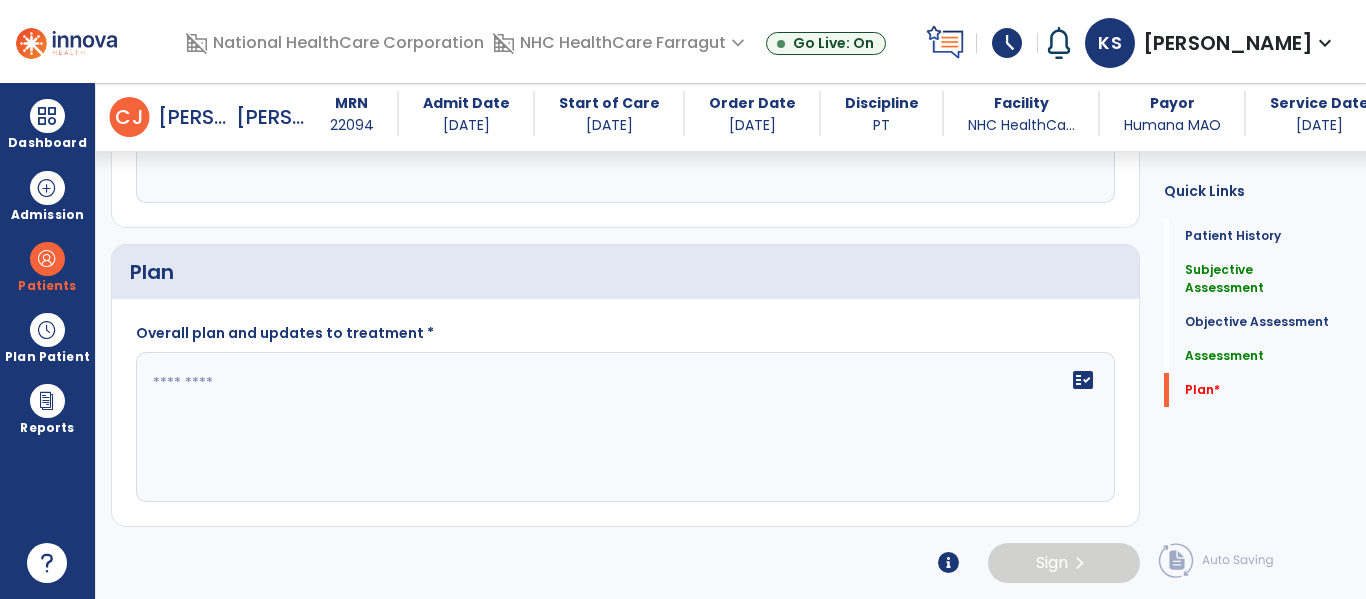 type on "**********" 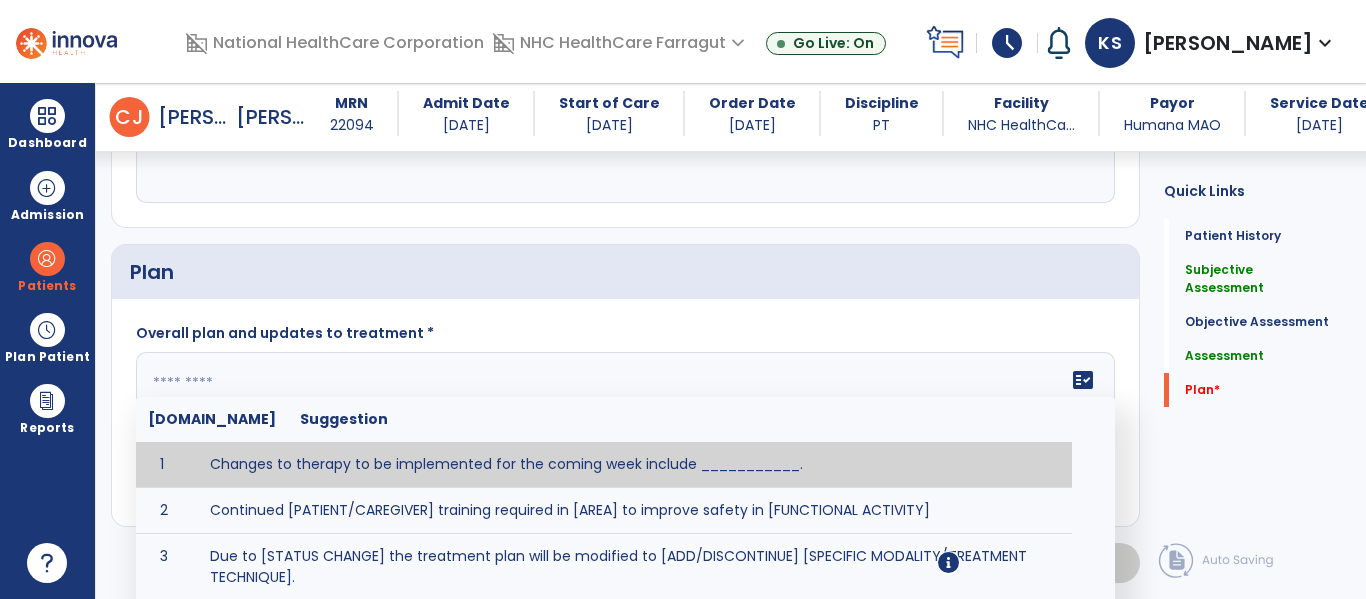 click 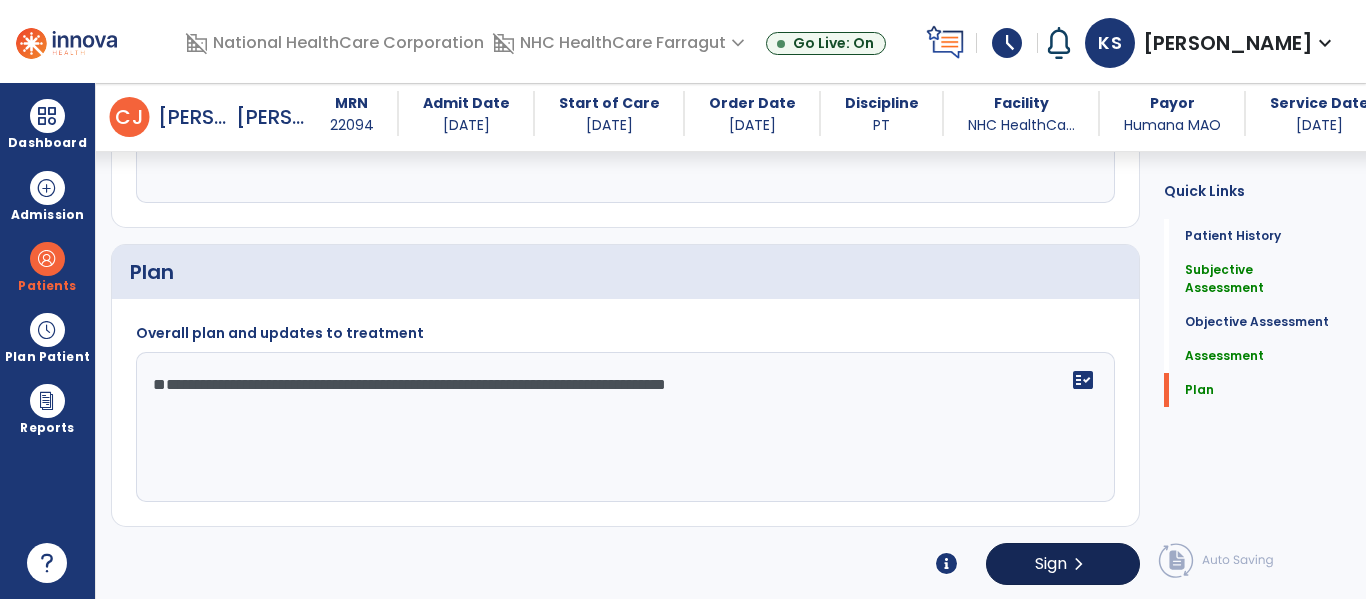 type on "**********" 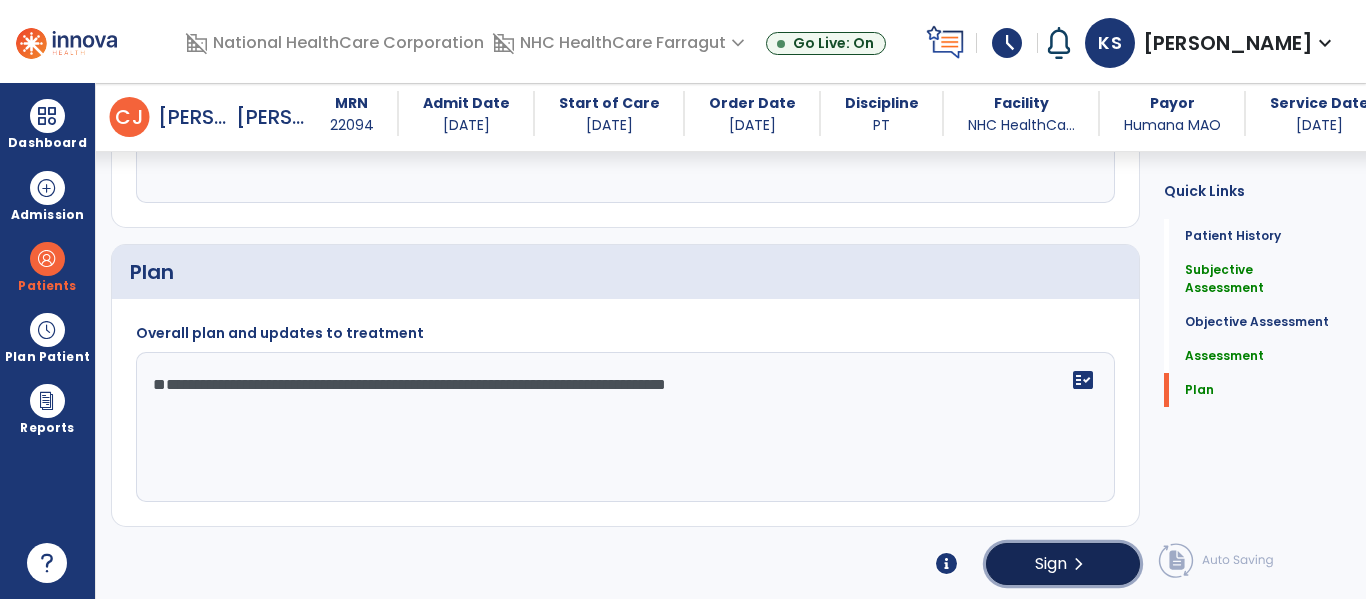 click on "Sign" 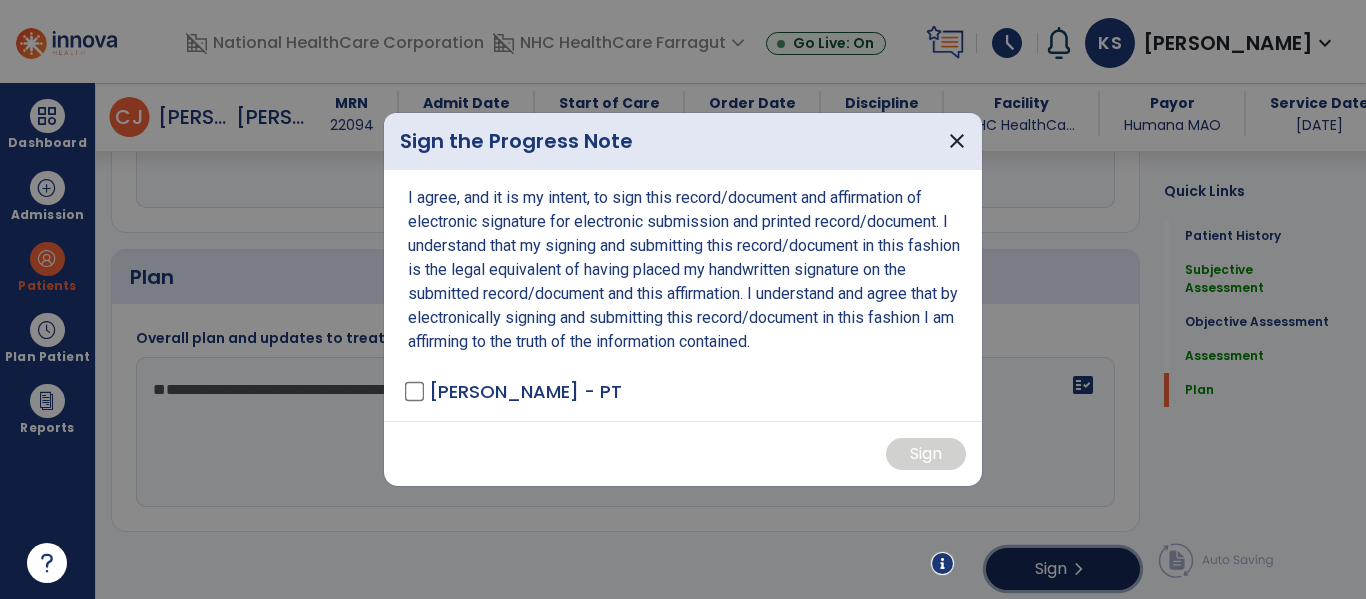 scroll, scrollTop: 1881, scrollLeft: 0, axis: vertical 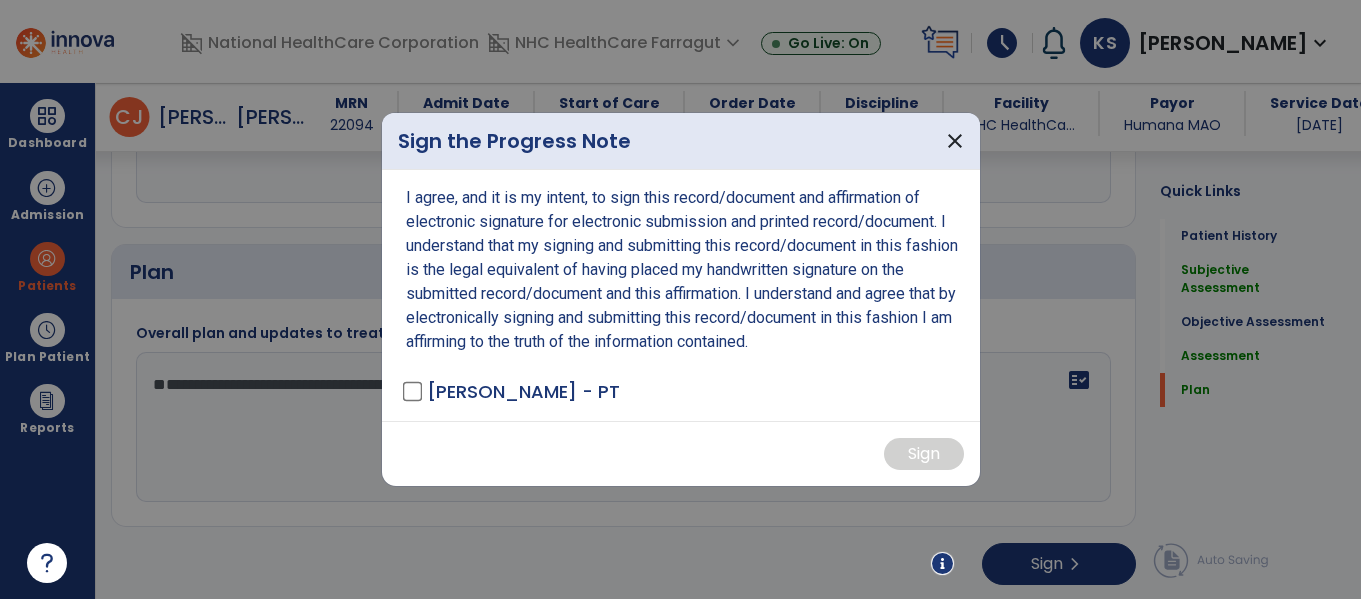 click on "[PERSON_NAME]  - PT" at bounding box center [523, 391] 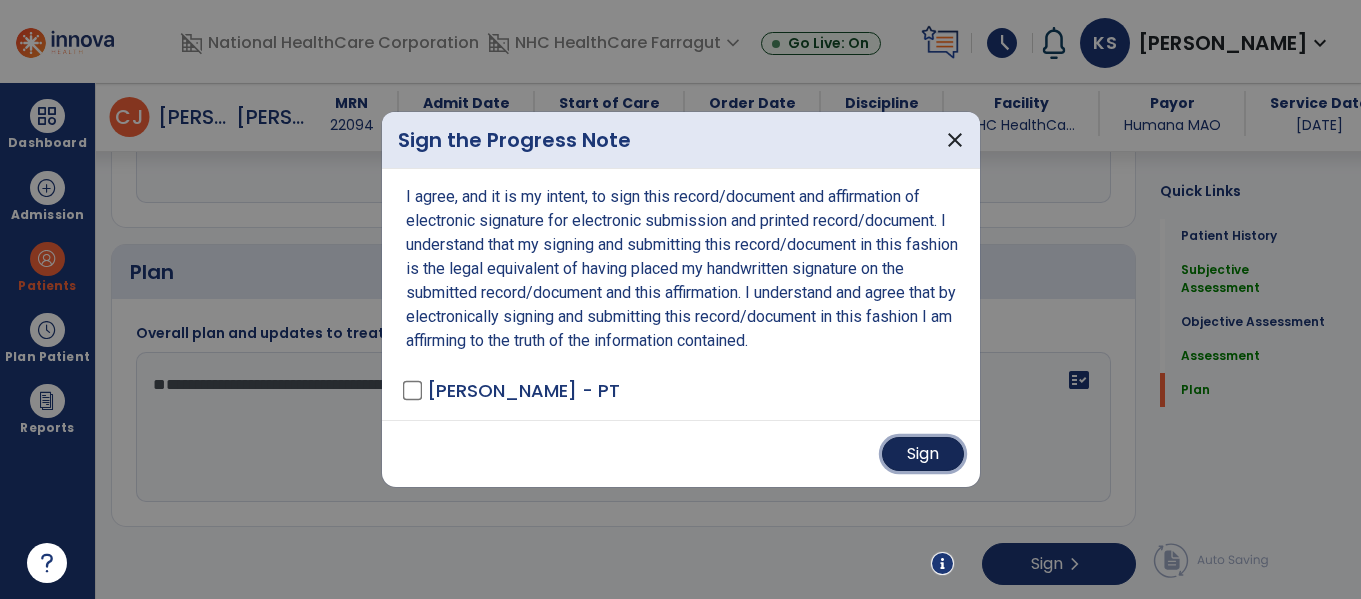drag, startPoint x: 927, startPoint y: 452, endPoint x: 915, endPoint y: 444, distance: 14.422205 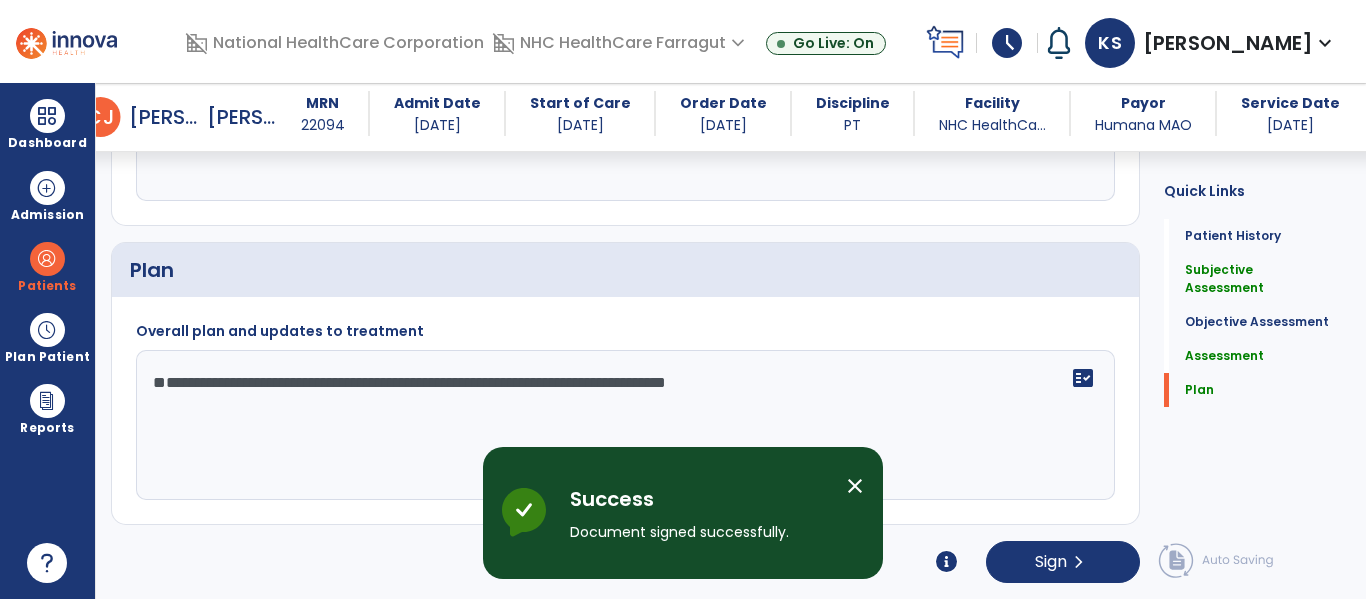 scroll, scrollTop: 1883, scrollLeft: 0, axis: vertical 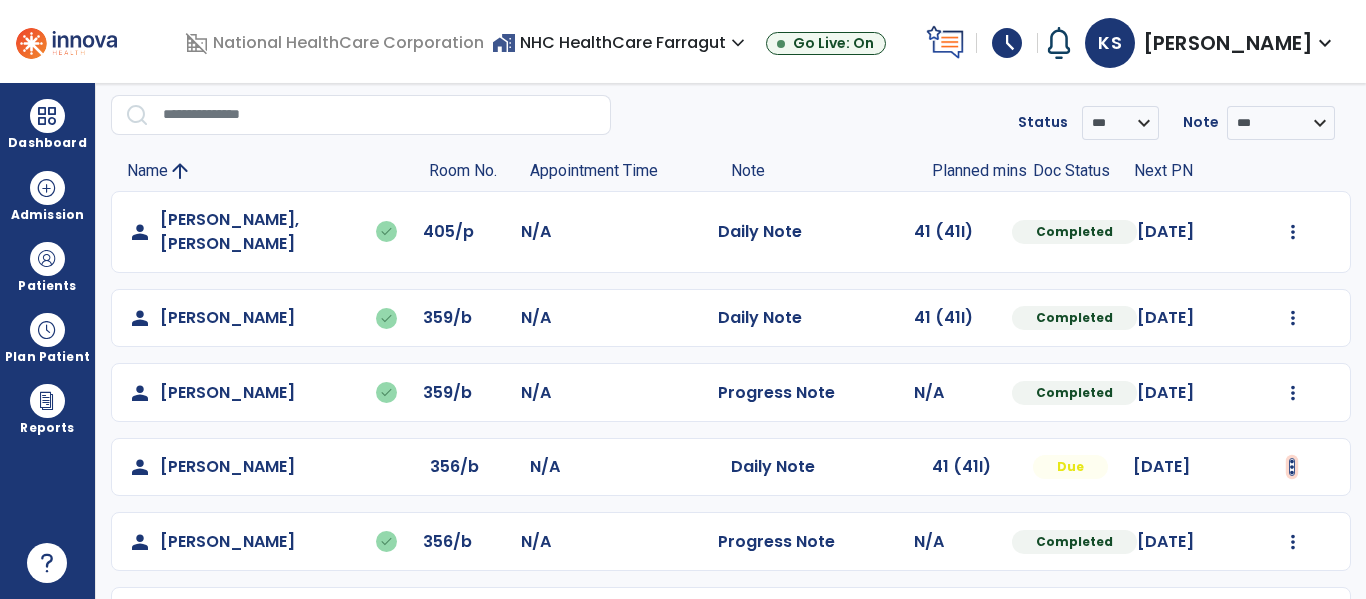 click at bounding box center (1293, 232) 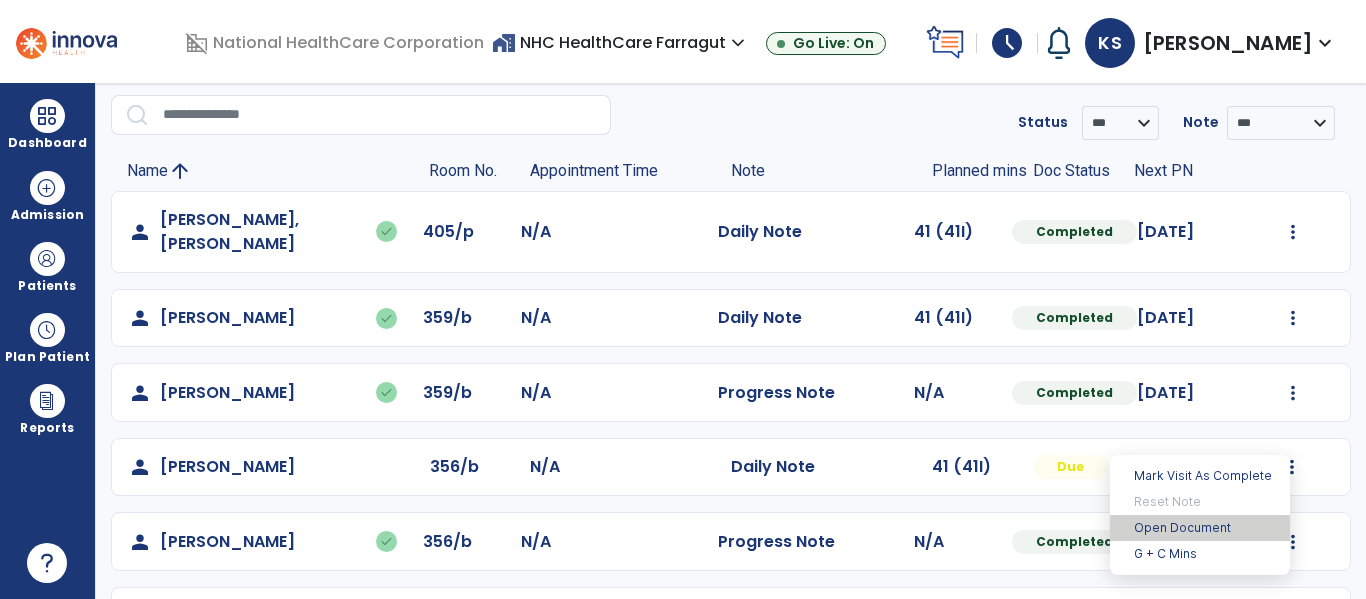 click on "Open Document" at bounding box center [1200, 528] 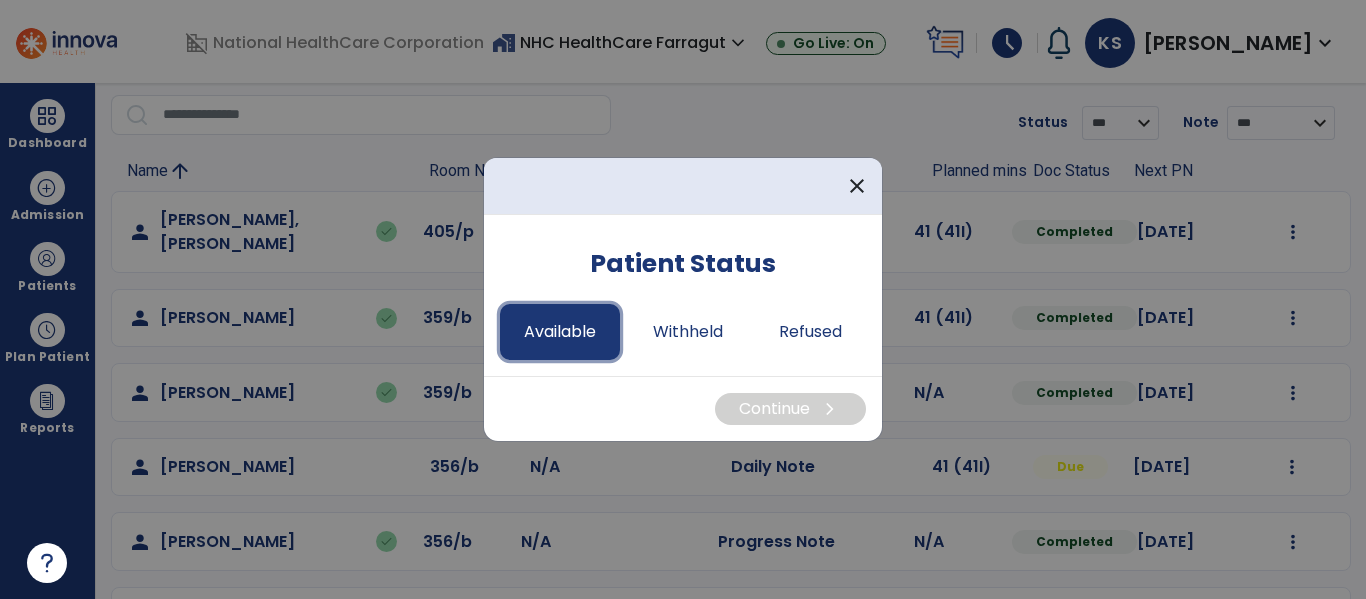 click on "Available" at bounding box center [560, 332] 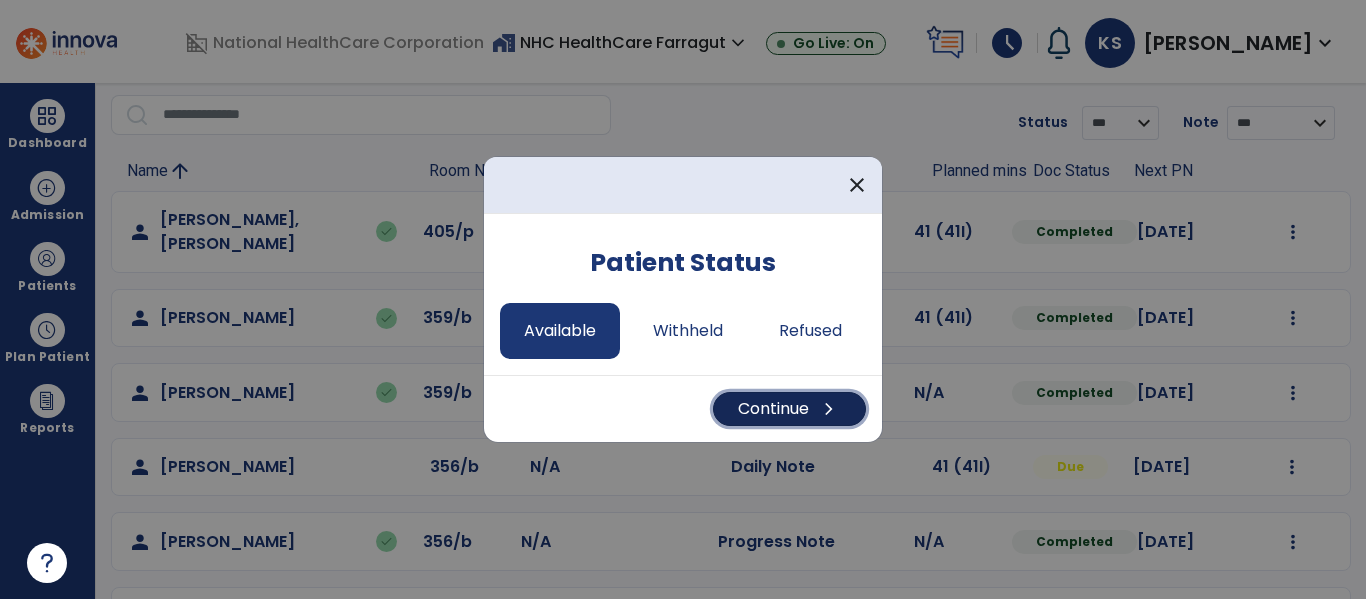 click on "Continue   chevron_right" at bounding box center (789, 409) 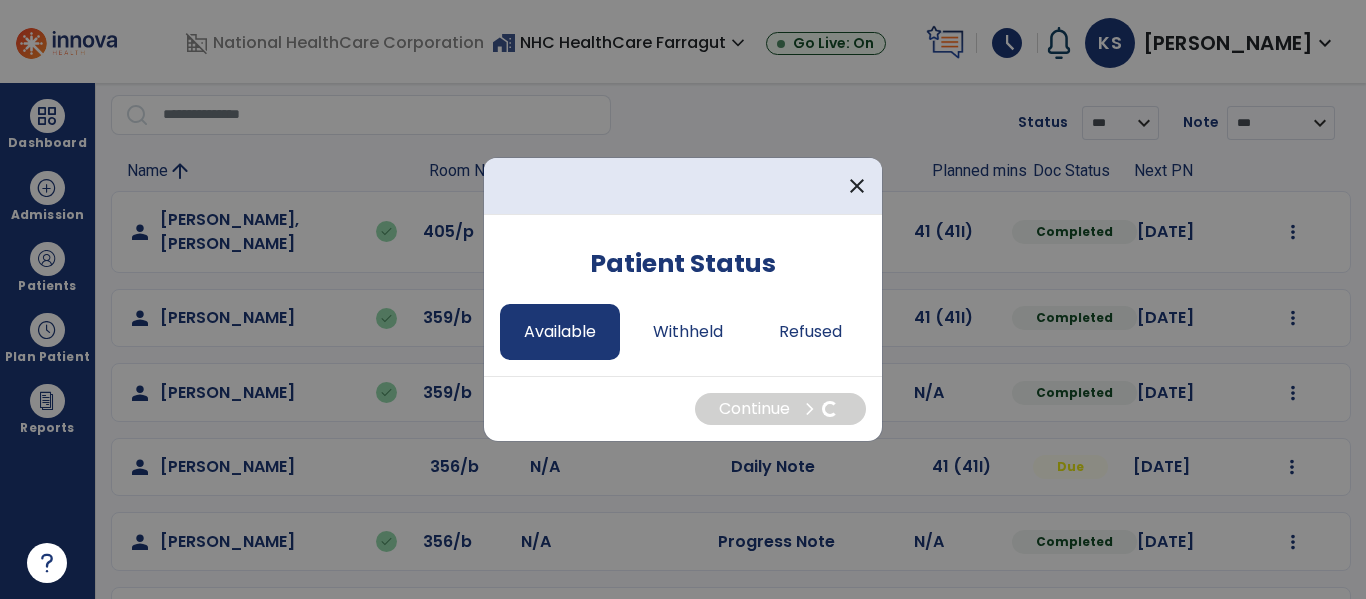 select on "*" 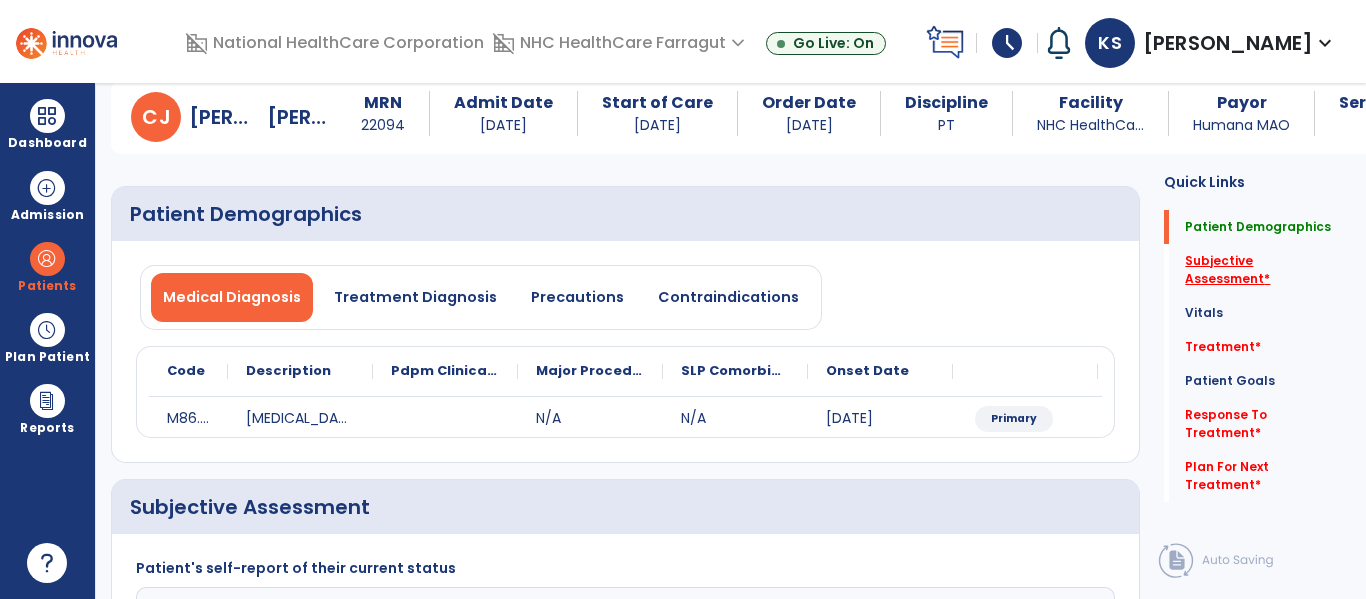 click on "Subjective Assessment   *" 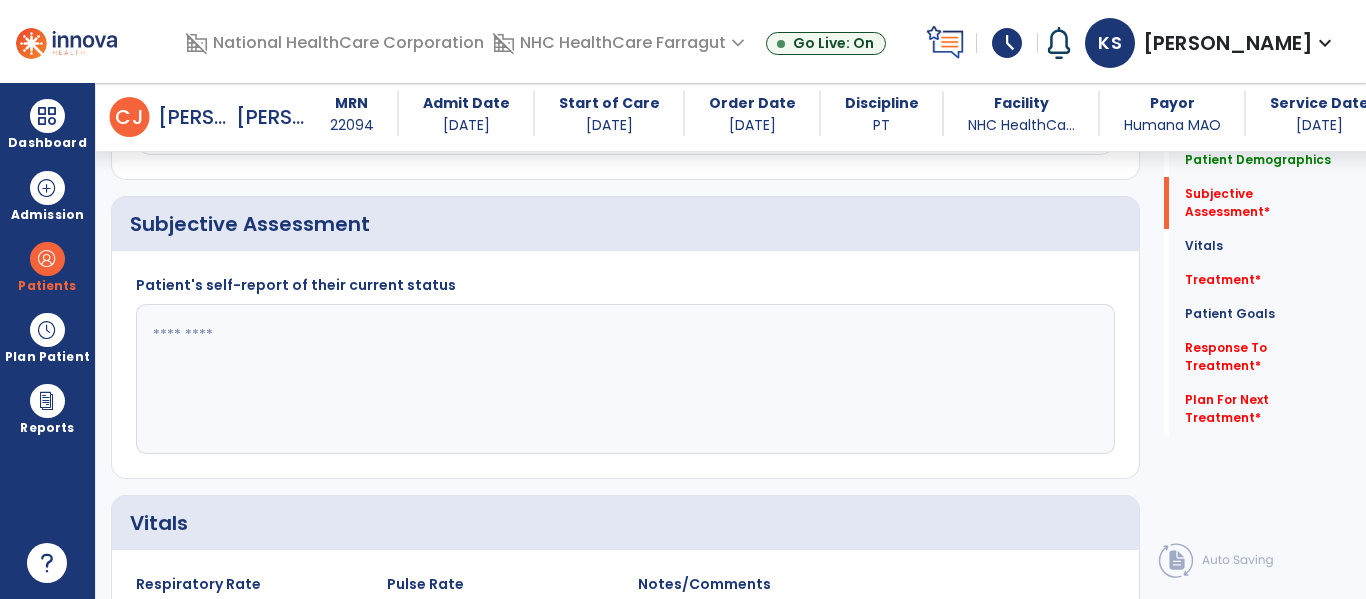 scroll, scrollTop: 347, scrollLeft: 0, axis: vertical 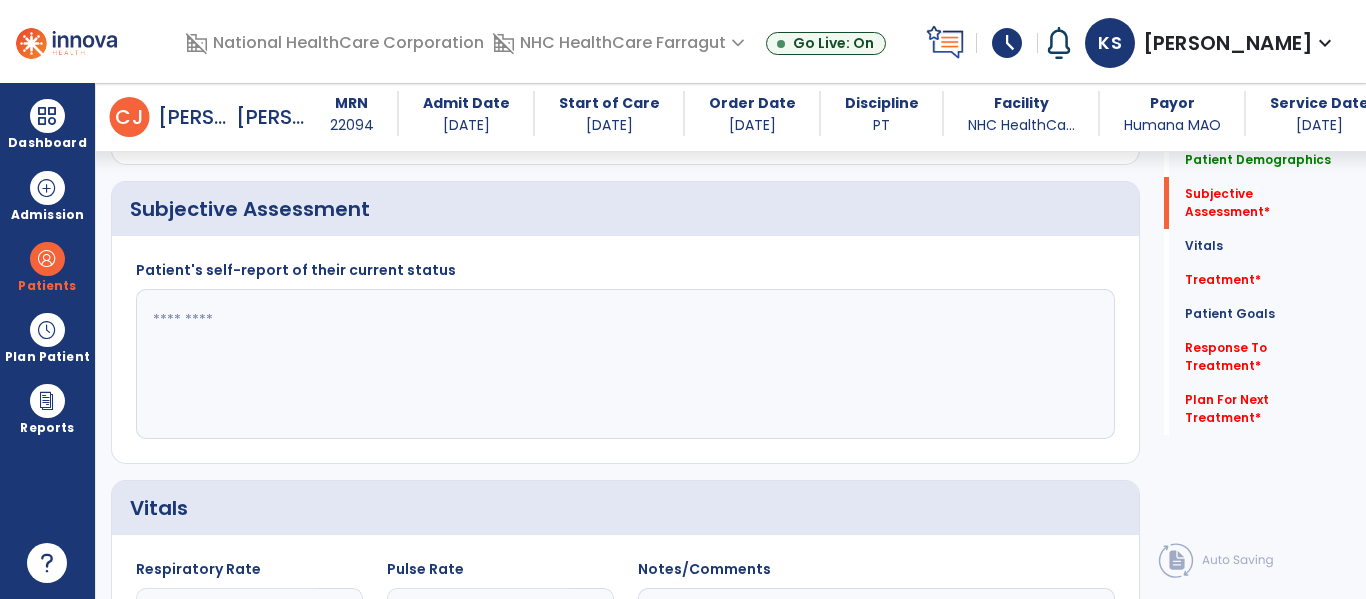 click 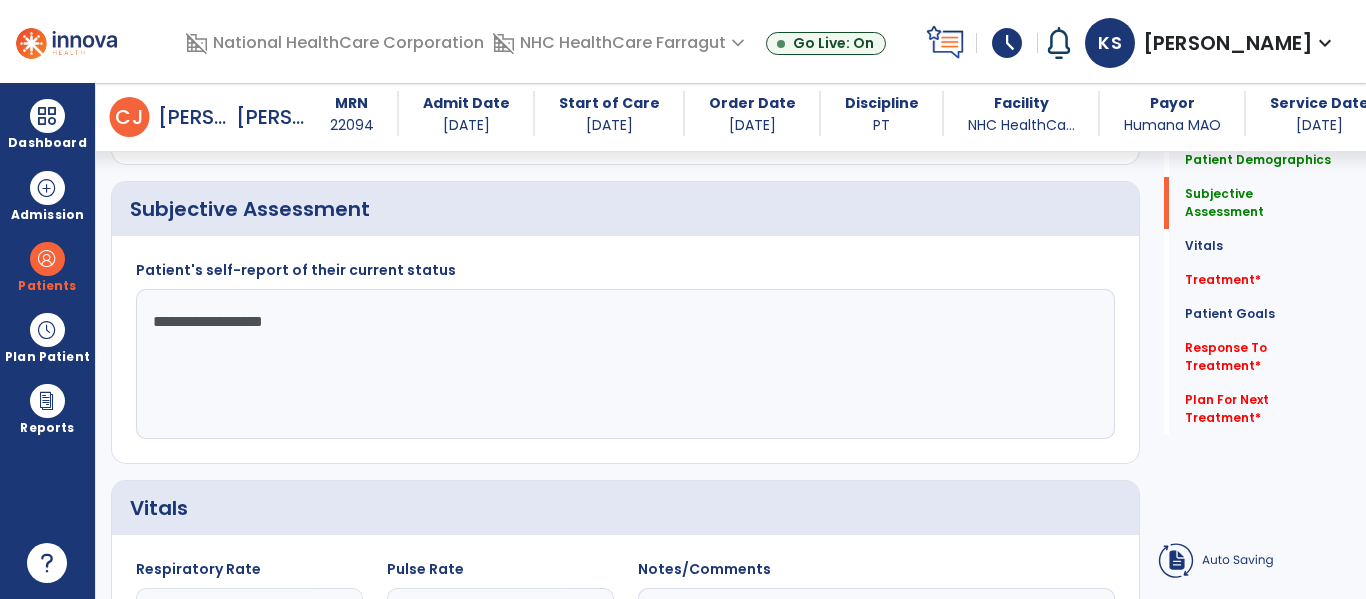 scroll, scrollTop: 547, scrollLeft: 0, axis: vertical 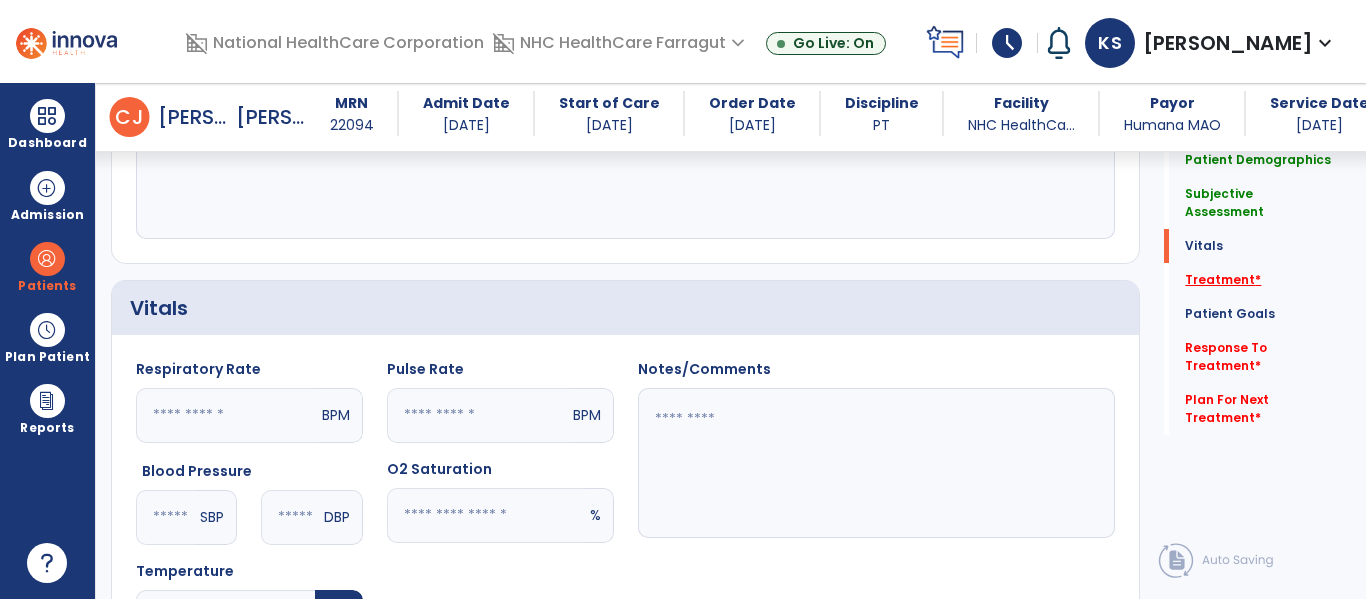type on "**********" 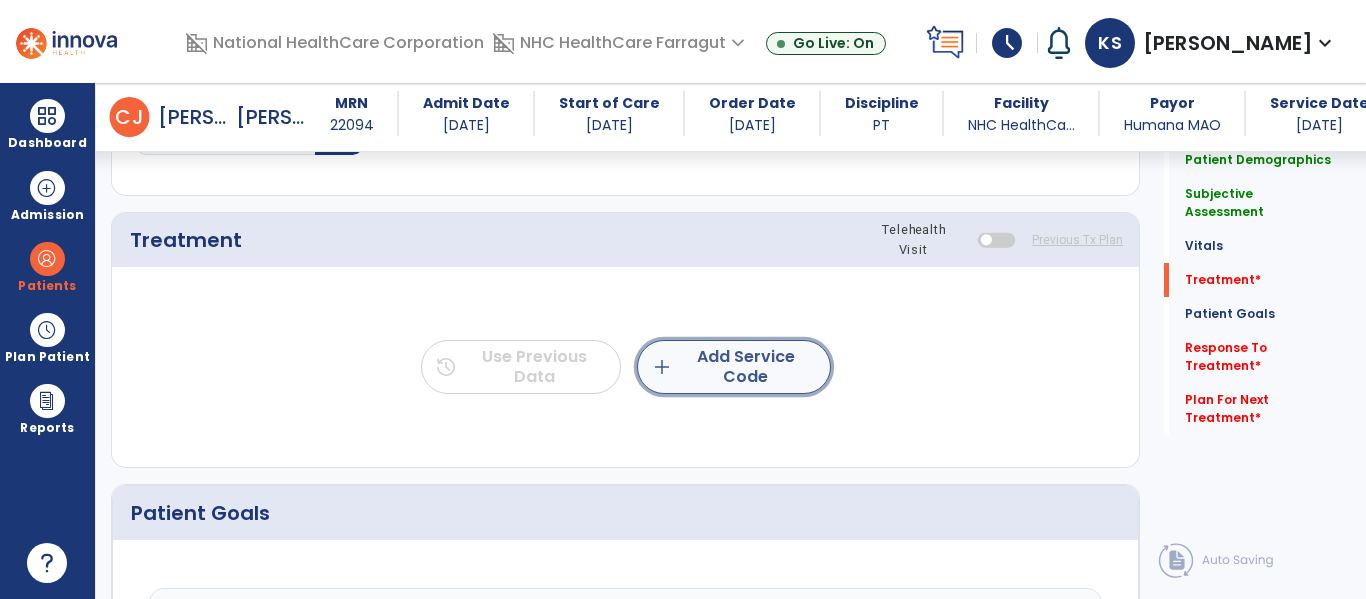 click on "add  Add Service Code" 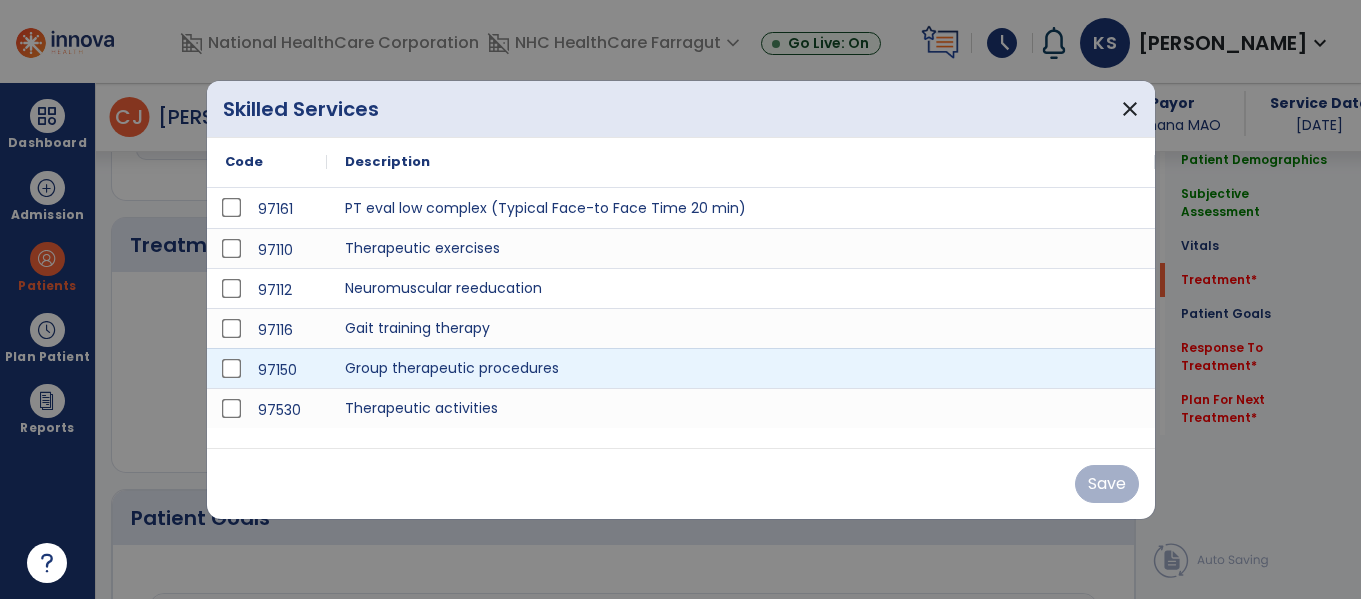 scroll, scrollTop: 1037, scrollLeft: 0, axis: vertical 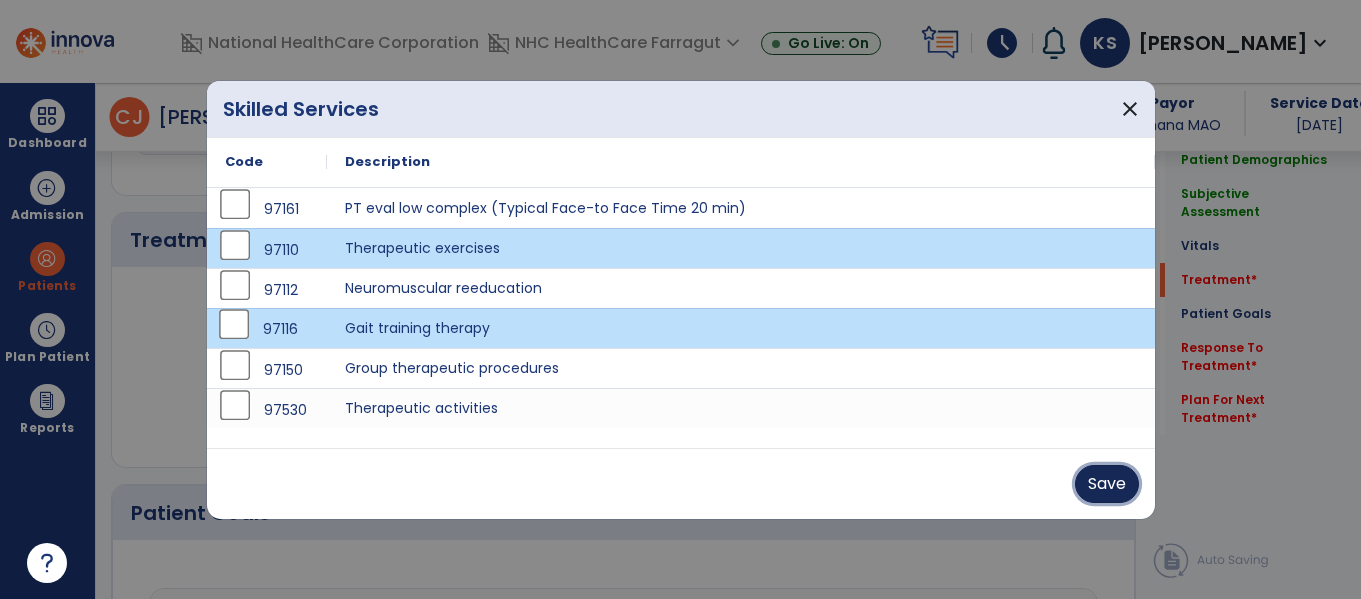 click on "Save" at bounding box center [1107, 484] 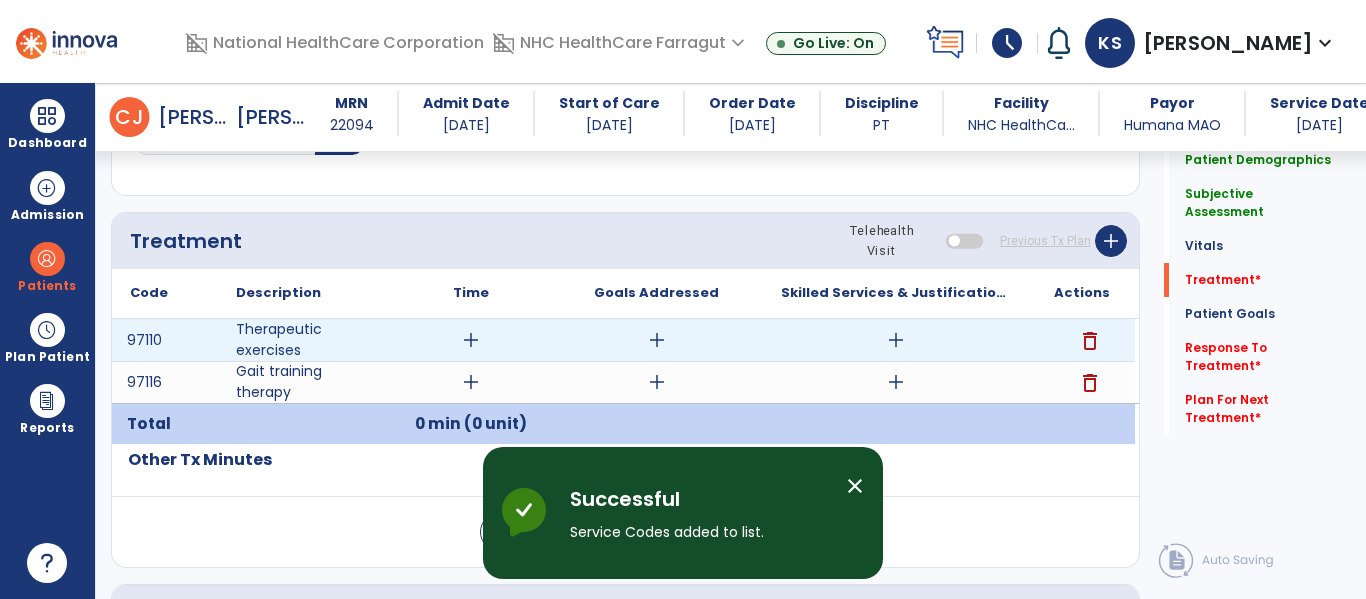click on "add" at bounding box center [471, 340] 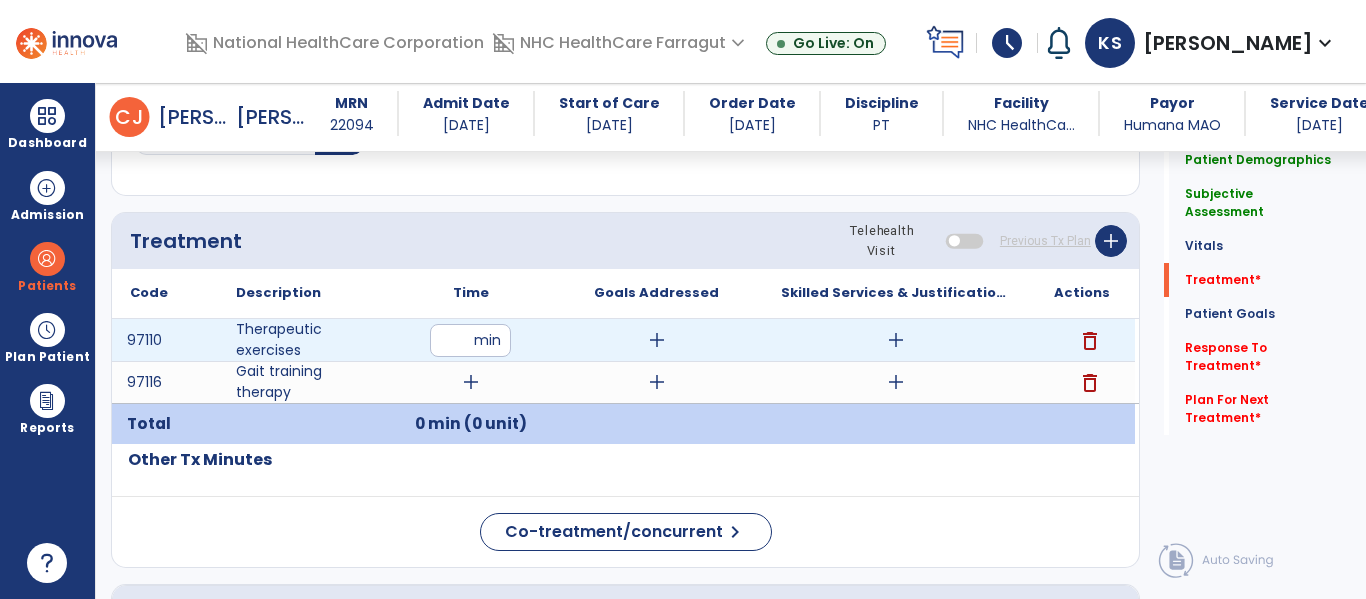 type on "**" 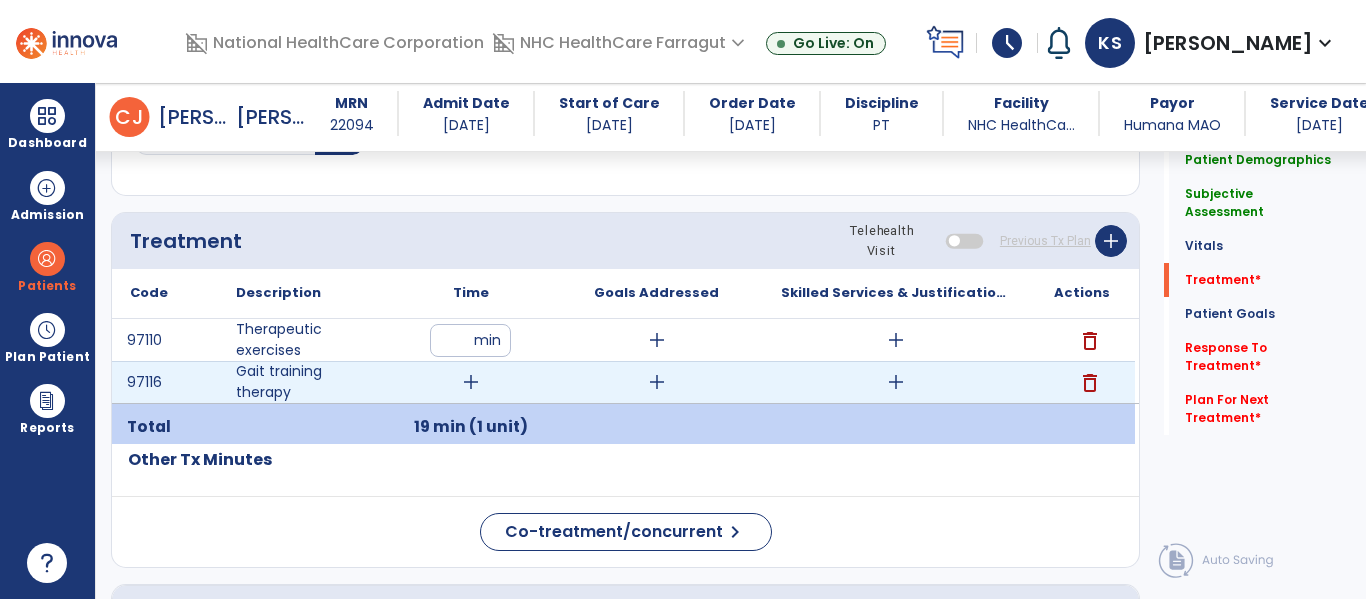 click on "add" at bounding box center (471, 382) 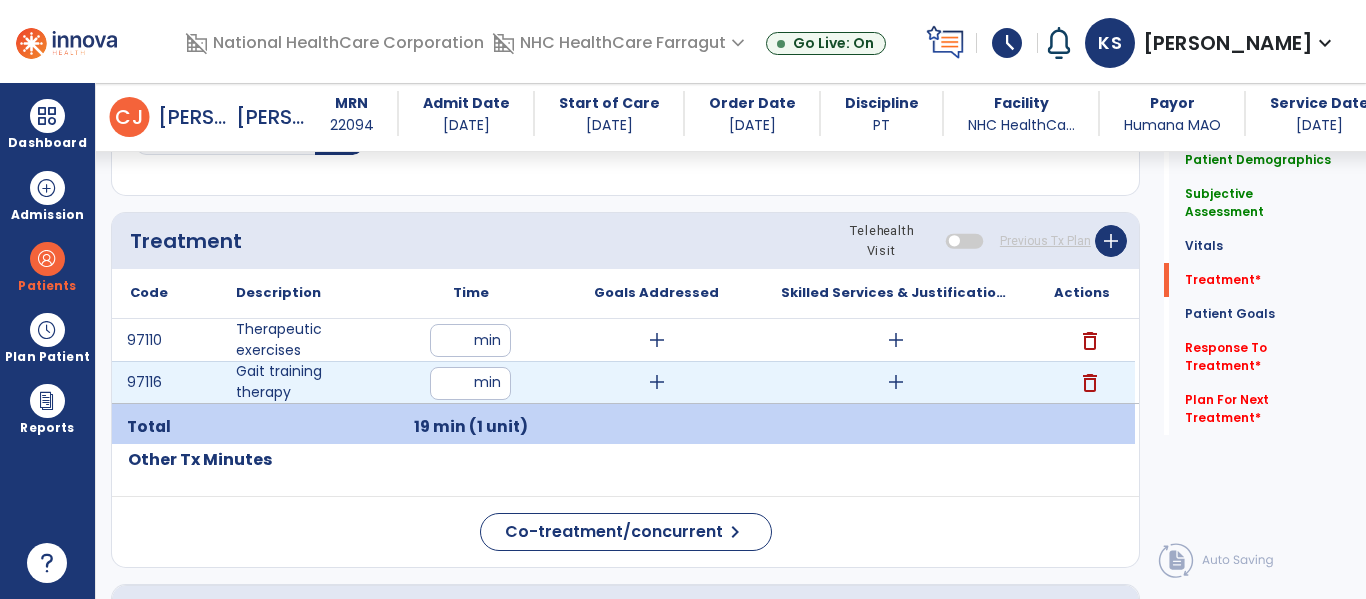 type on "**" 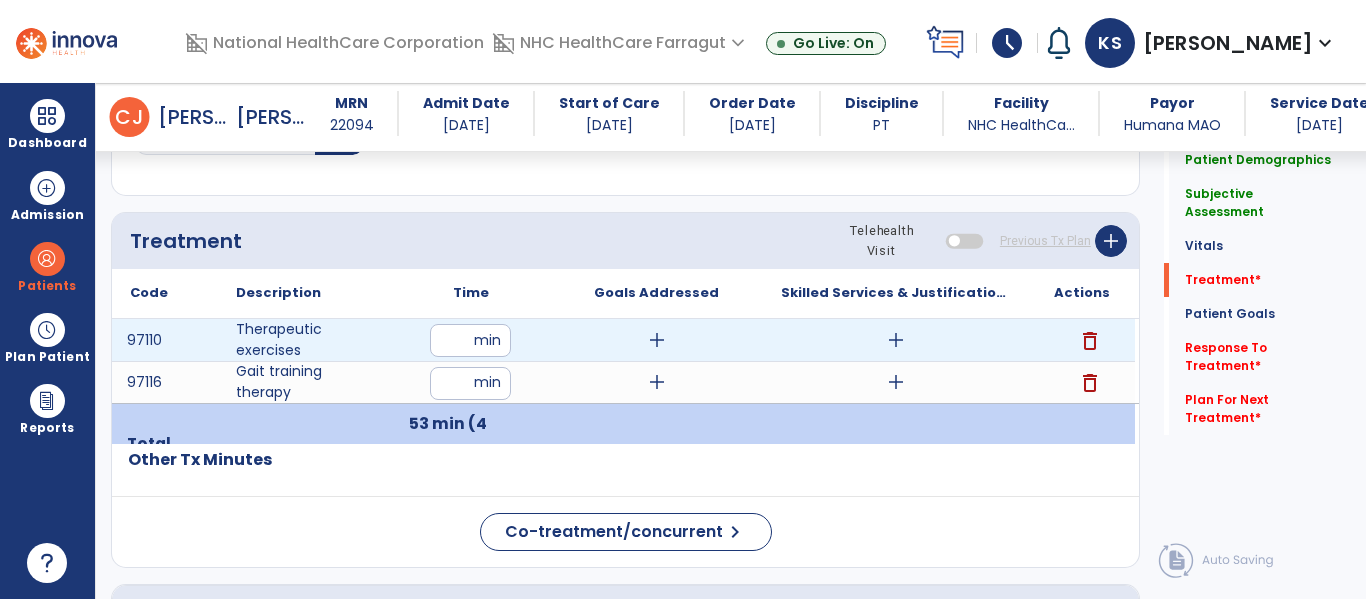 click on "add" at bounding box center [896, 340] 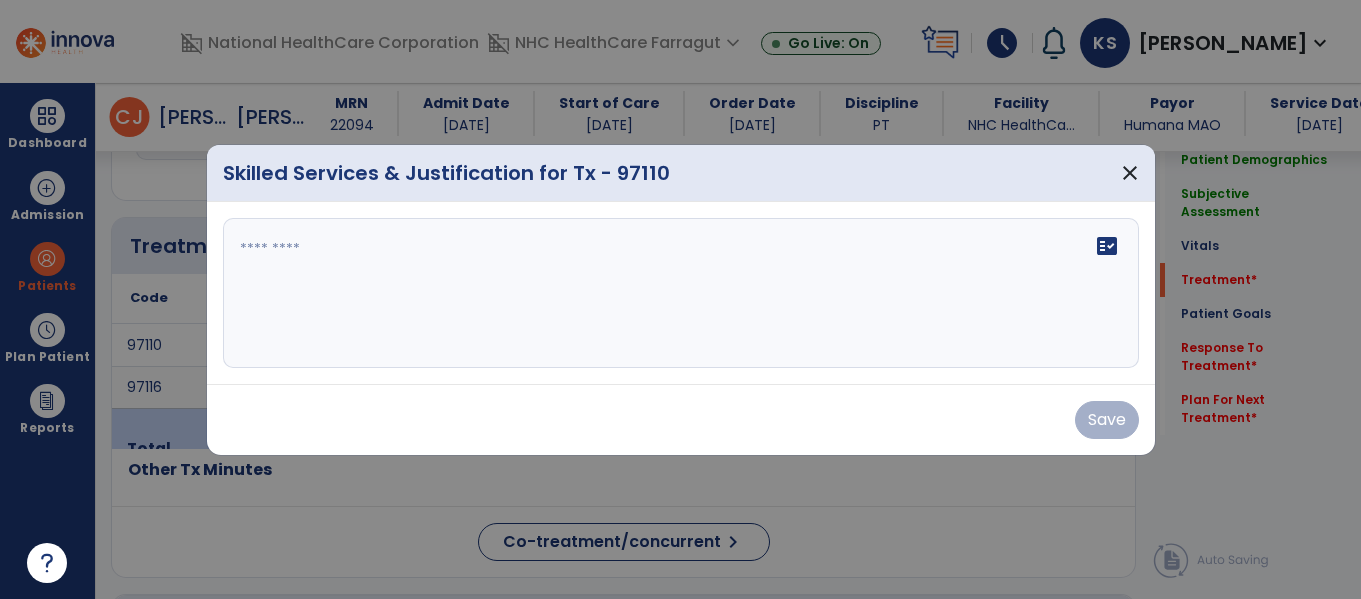 scroll, scrollTop: 1037, scrollLeft: 0, axis: vertical 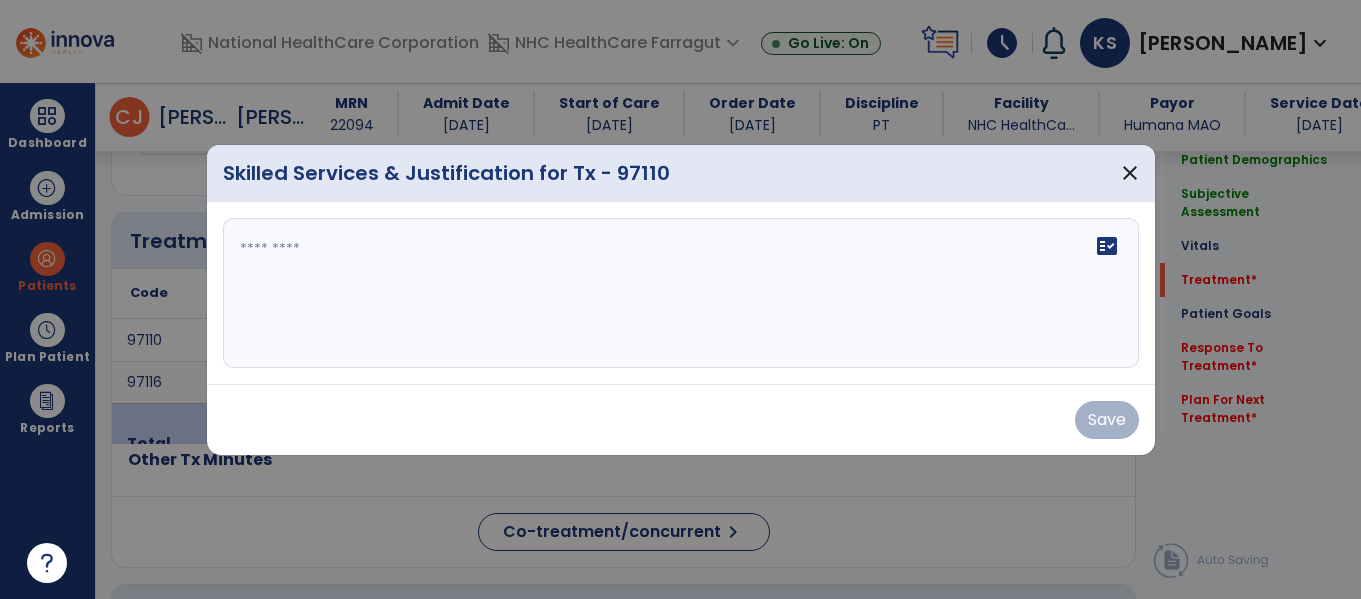 click on "fact_check" at bounding box center [681, 293] 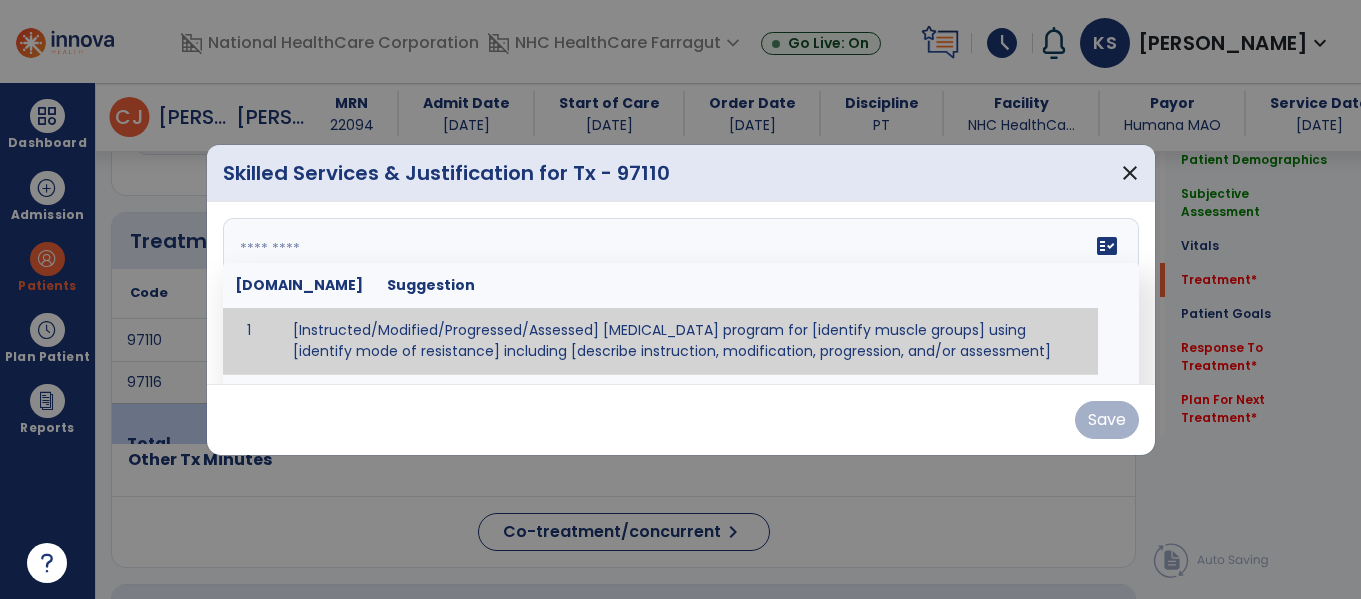 paste on "**********" 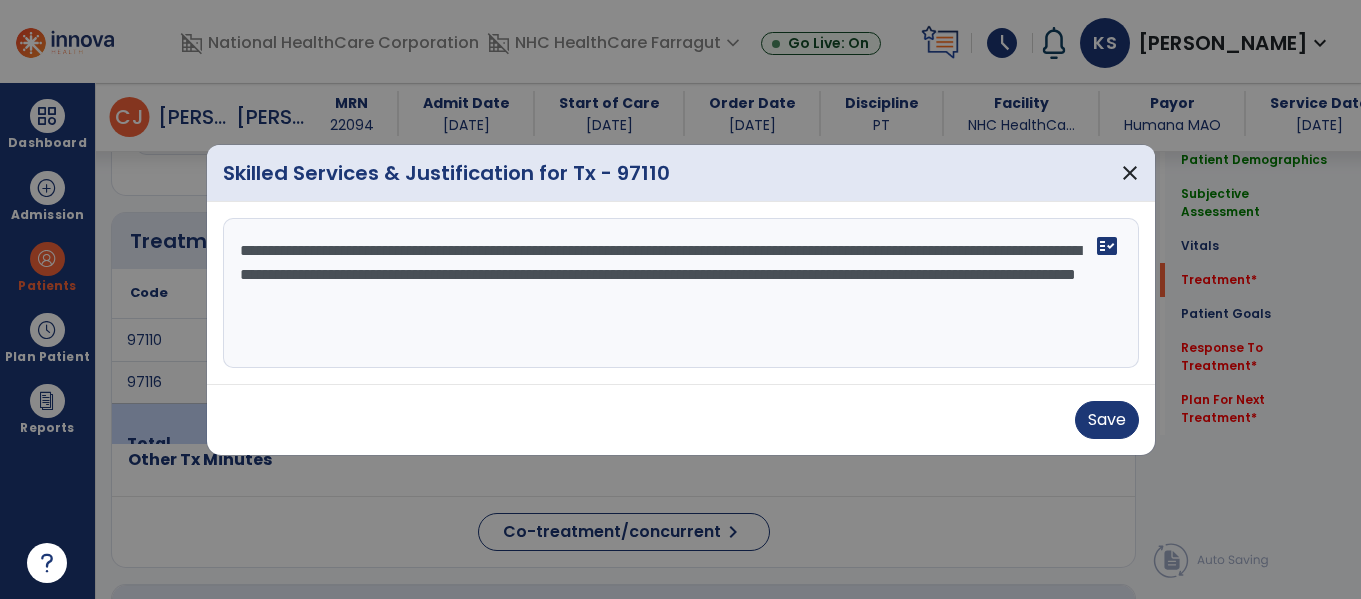 type on "**********" 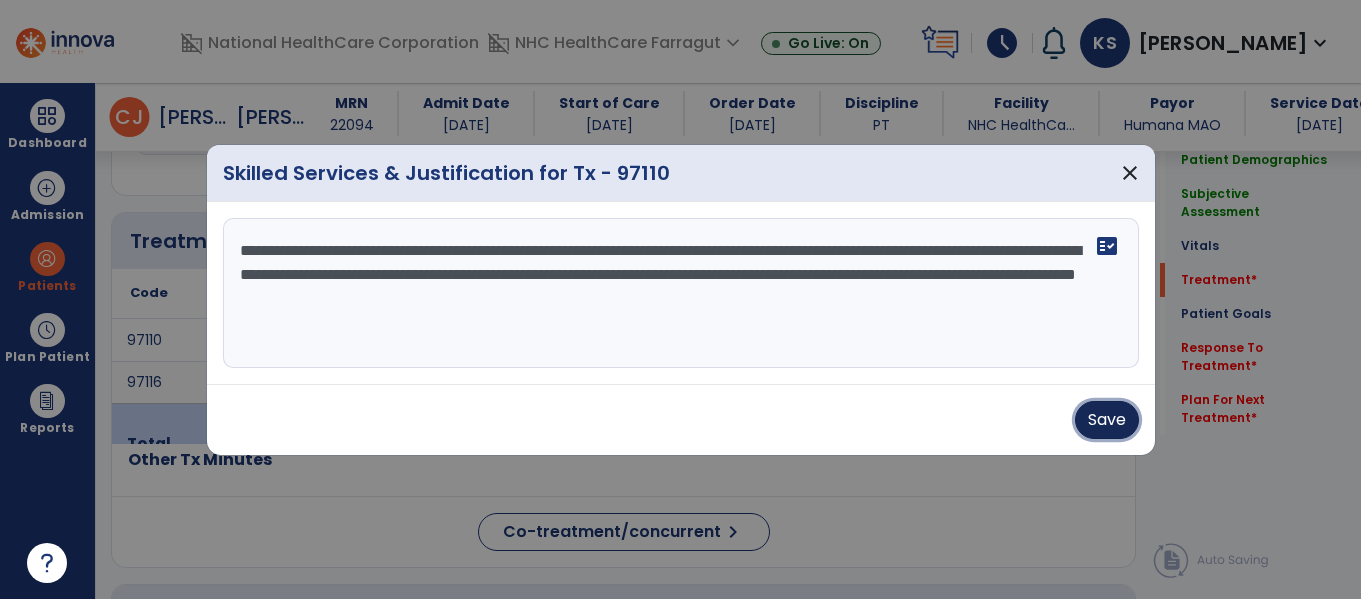 click on "Save" at bounding box center [1107, 420] 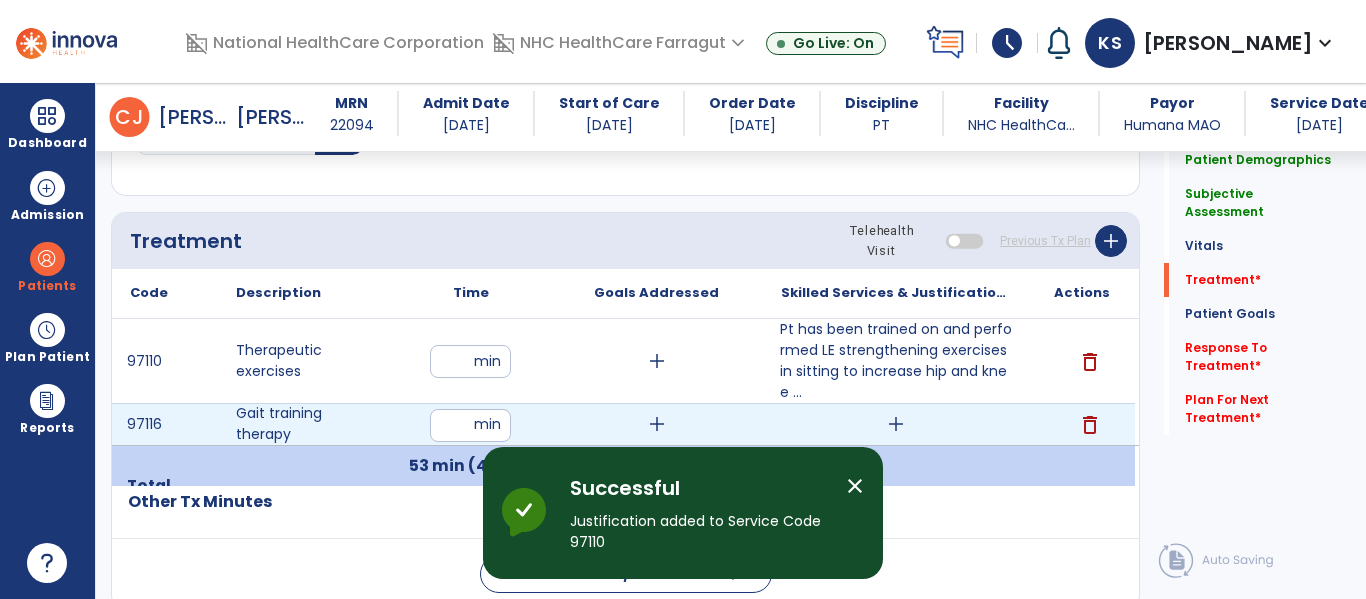 click on "add" at bounding box center [896, 424] 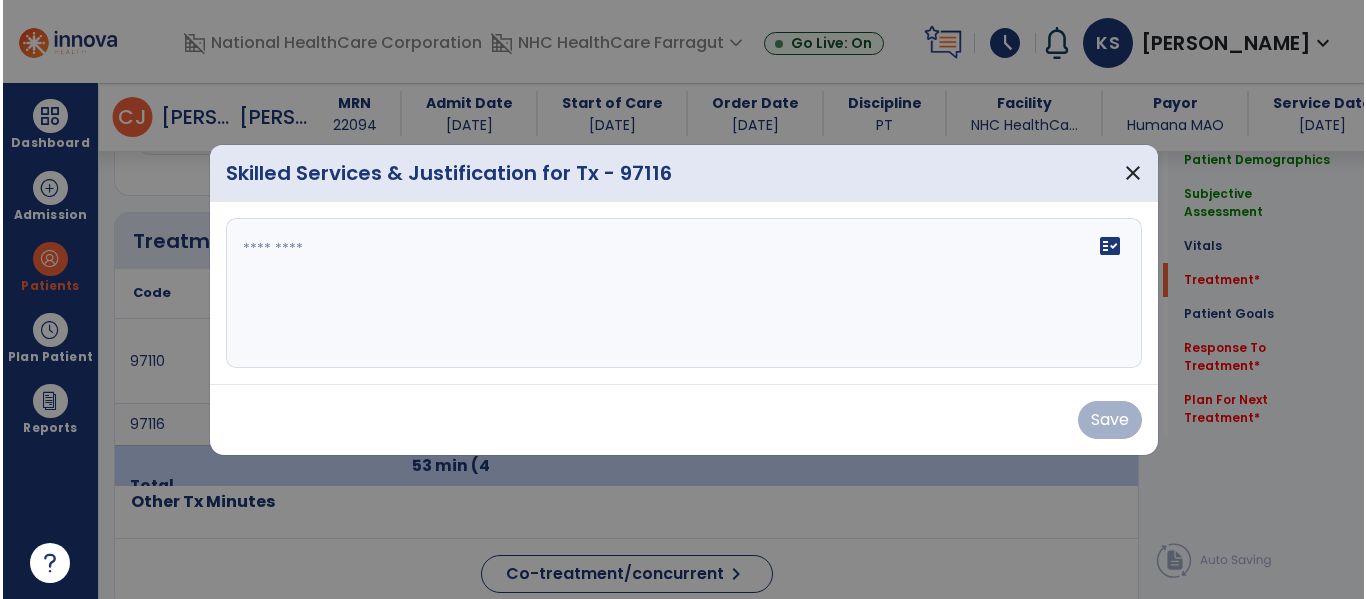 scroll, scrollTop: 1037, scrollLeft: 0, axis: vertical 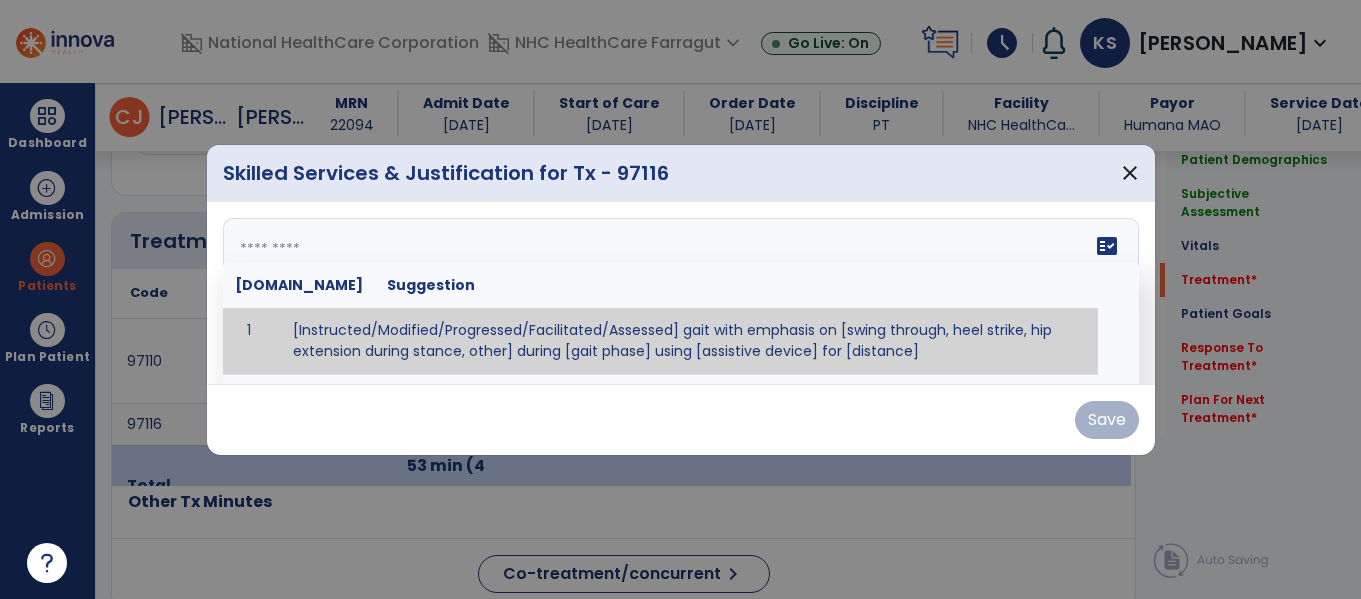 click at bounding box center [681, 293] 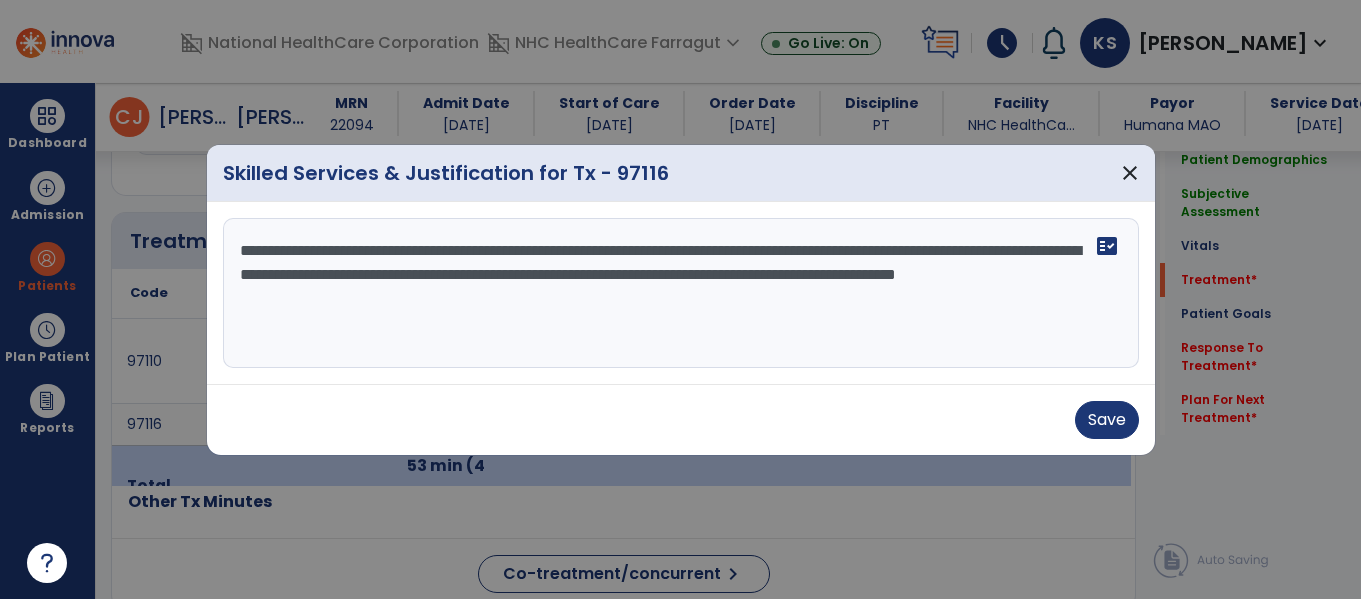 click on "**********" at bounding box center (681, 293) 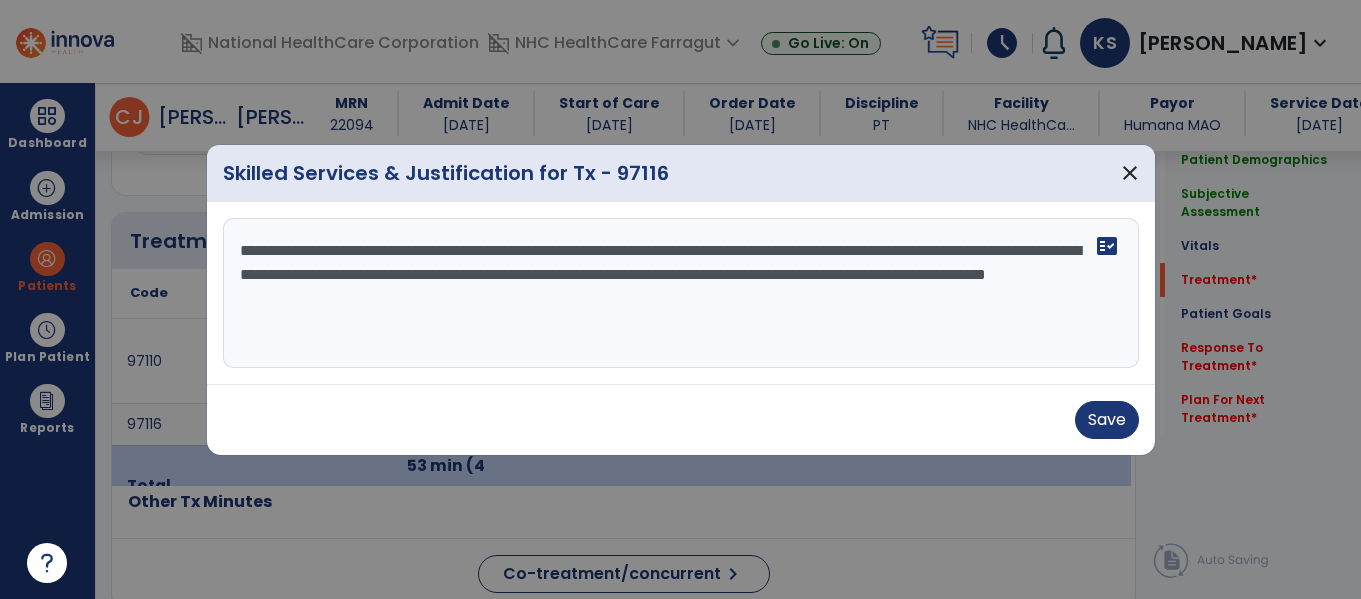 click on "**********" at bounding box center [681, 293] 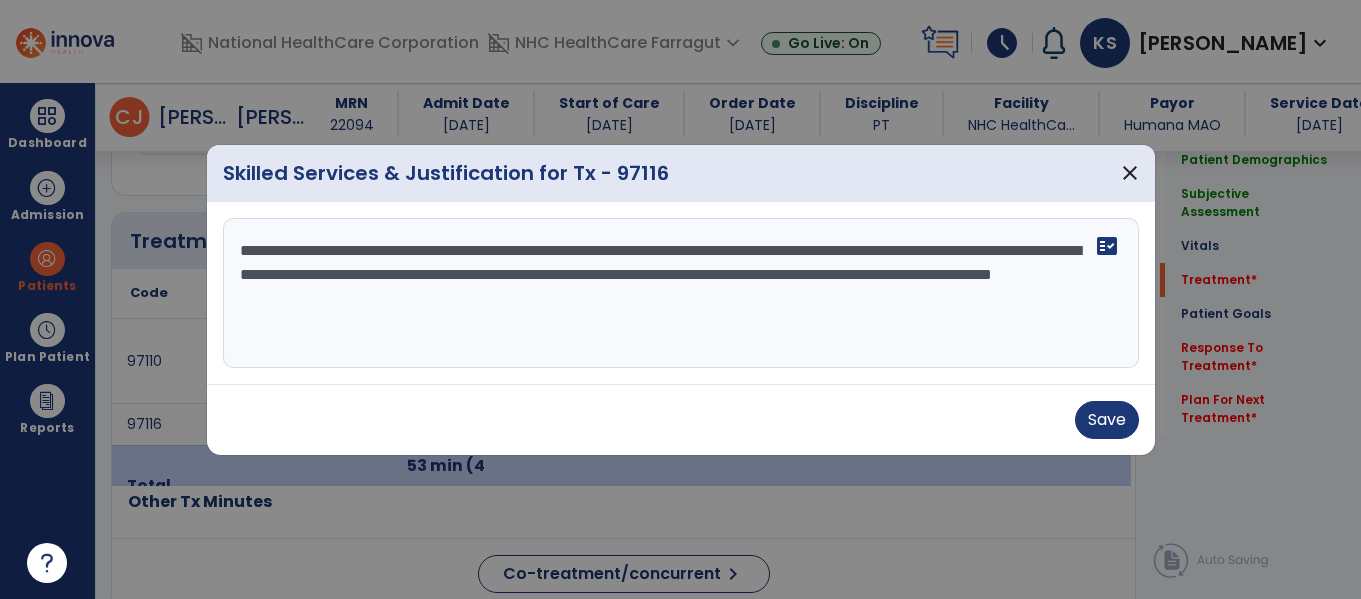 click on "**********" at bounding box center [681, 293] 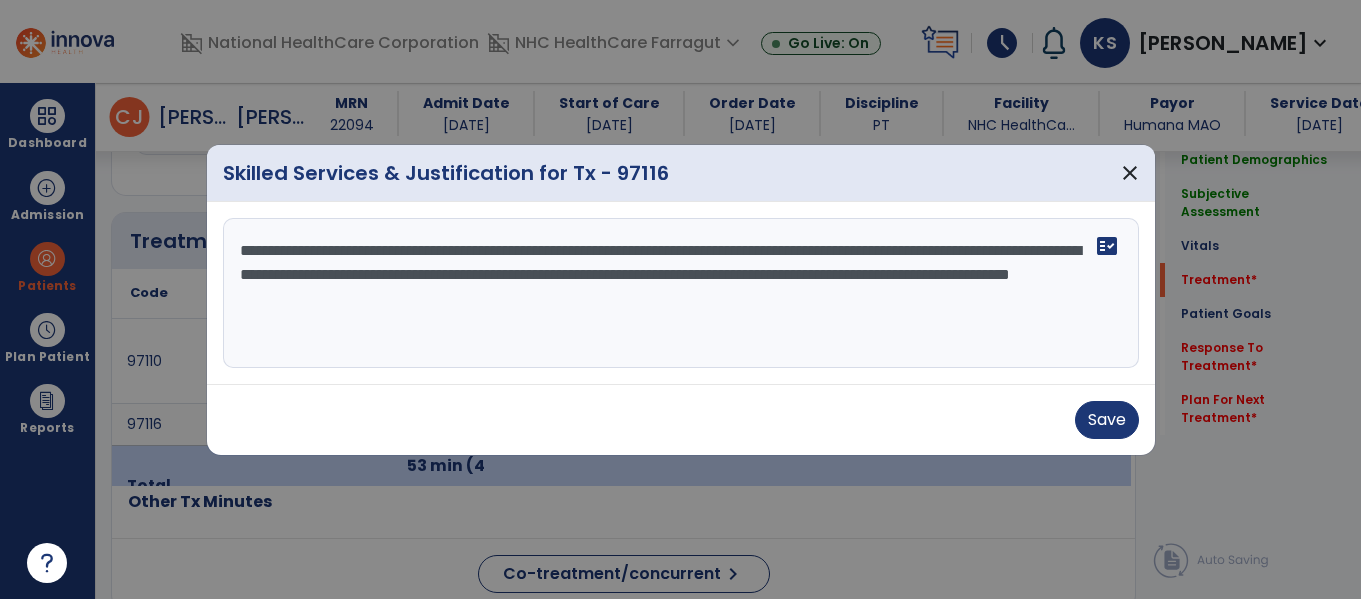 click on "**********" at bounding box center (681, 293) 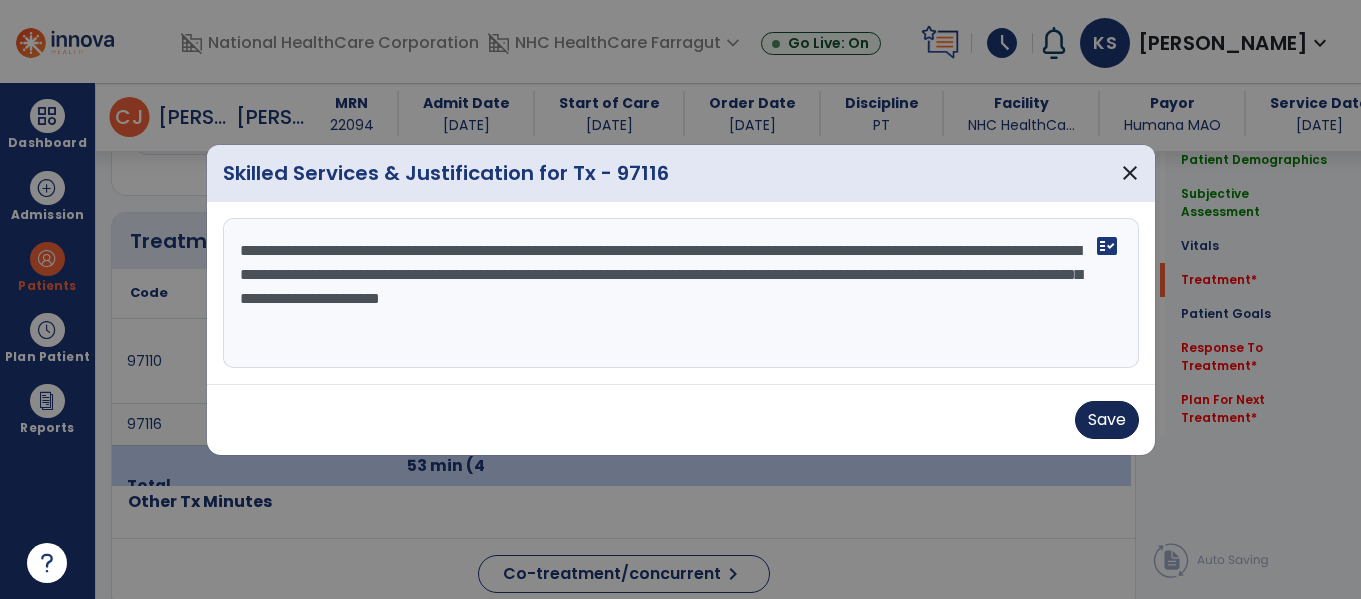 type on "**********" 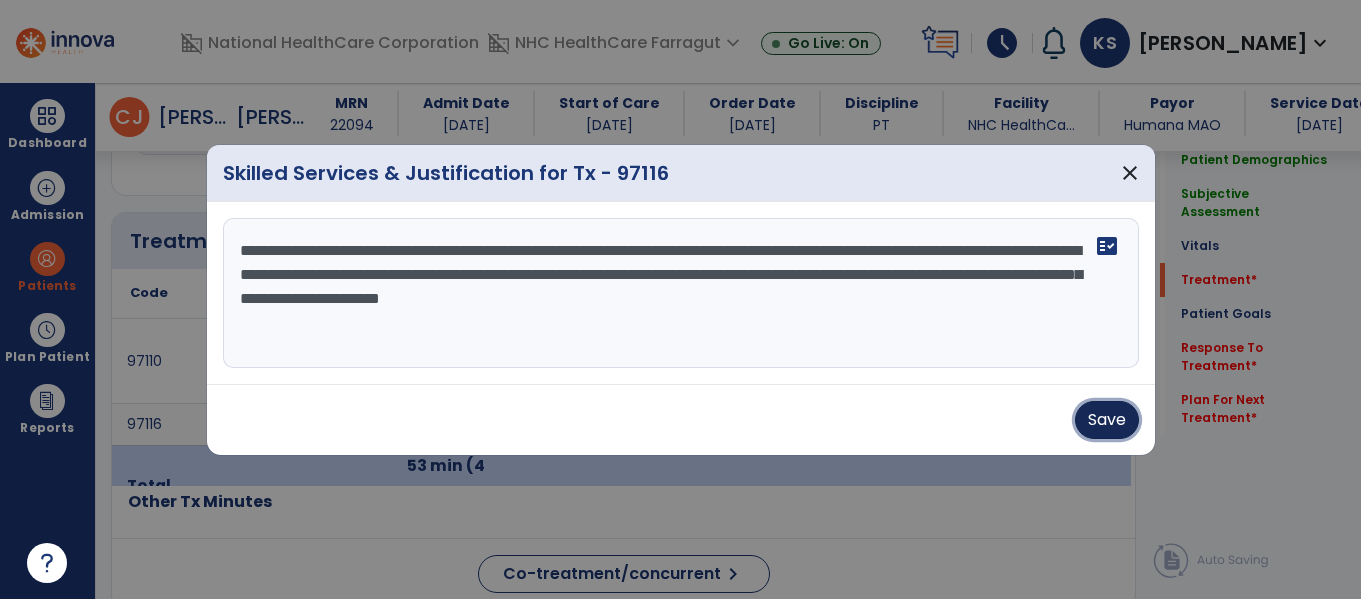 click on "Save" at bounding box center (1107, 420) 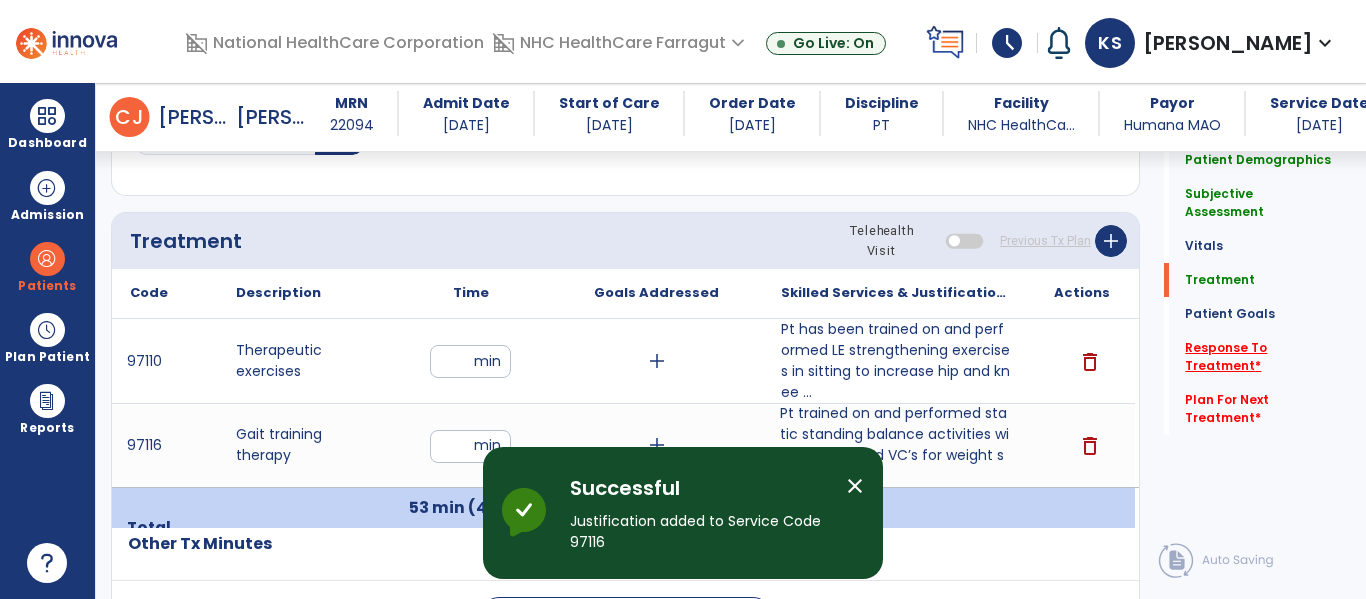 click on "Response To Treatment   *" 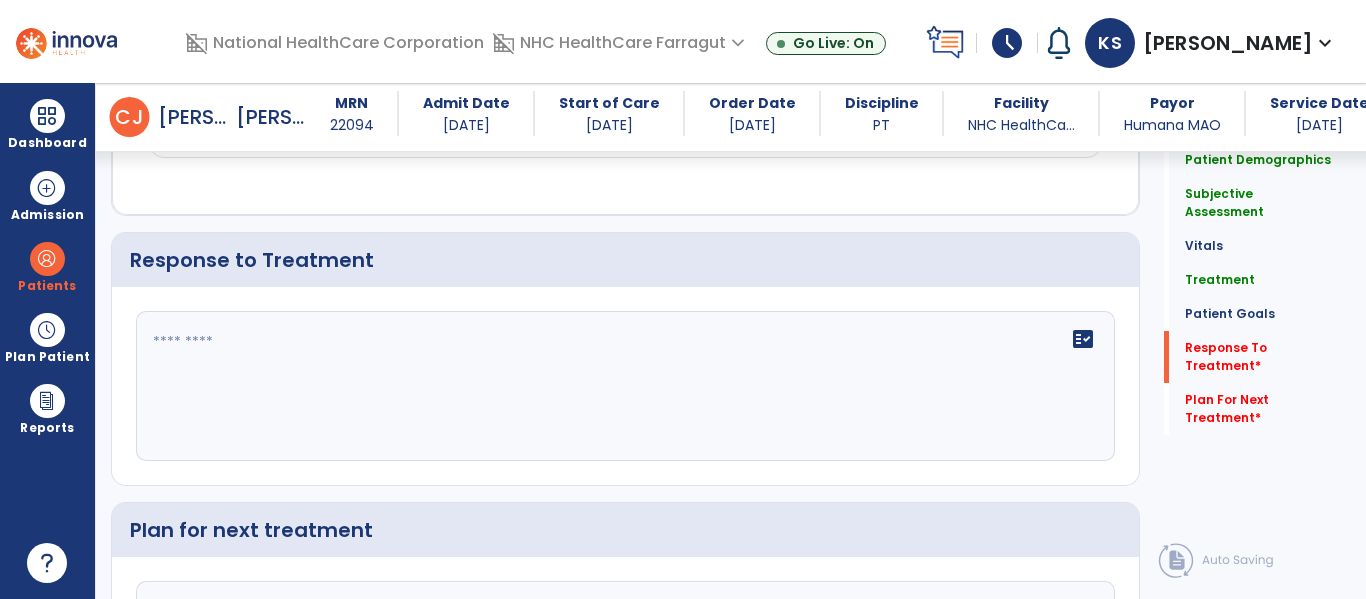 scroll, scrollTop: 2493, scrollLeft: 0, axis: vertical 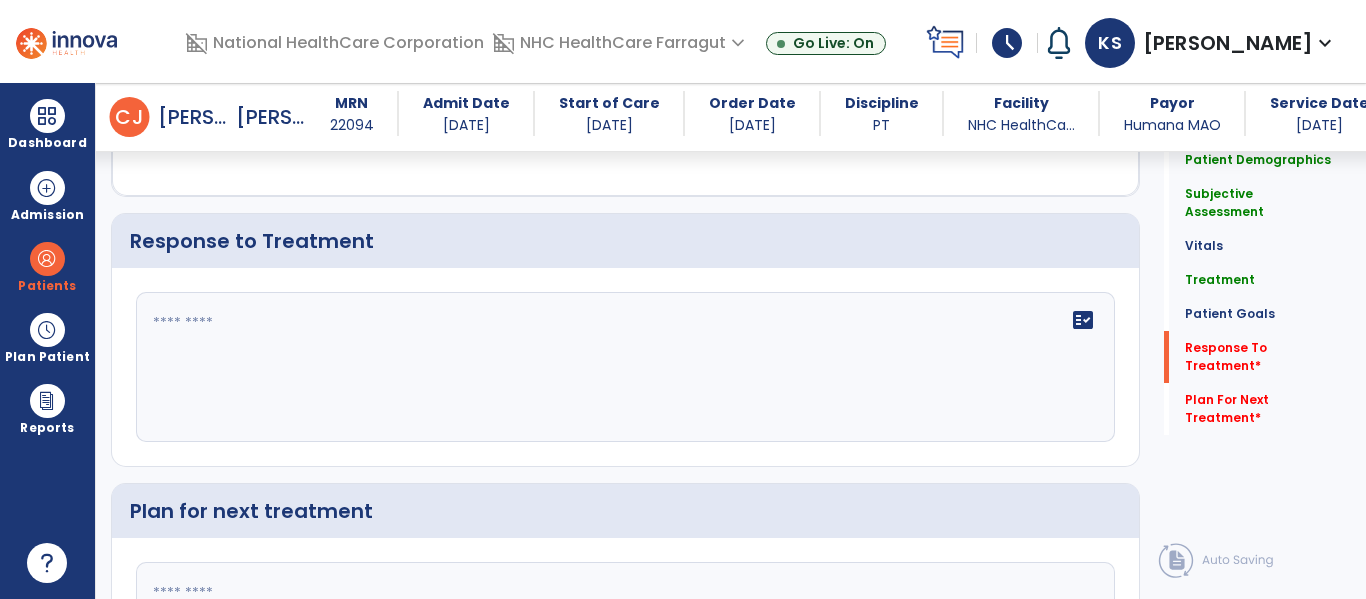 click on "fact_check" 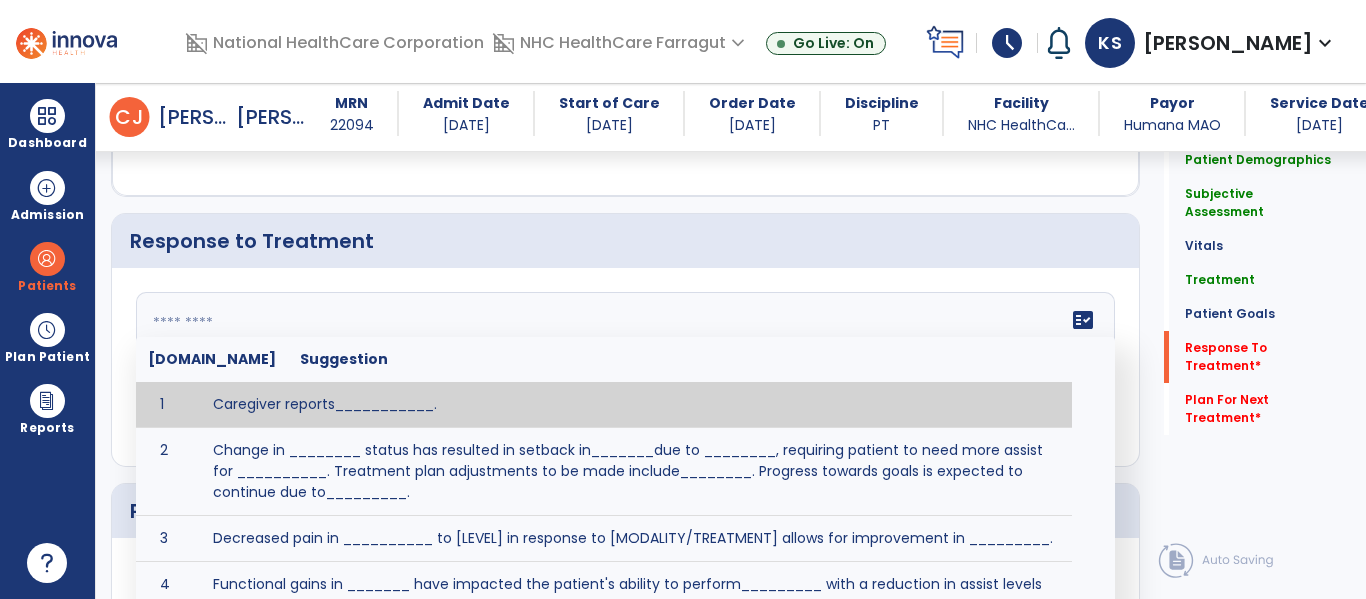 paste on "**********" 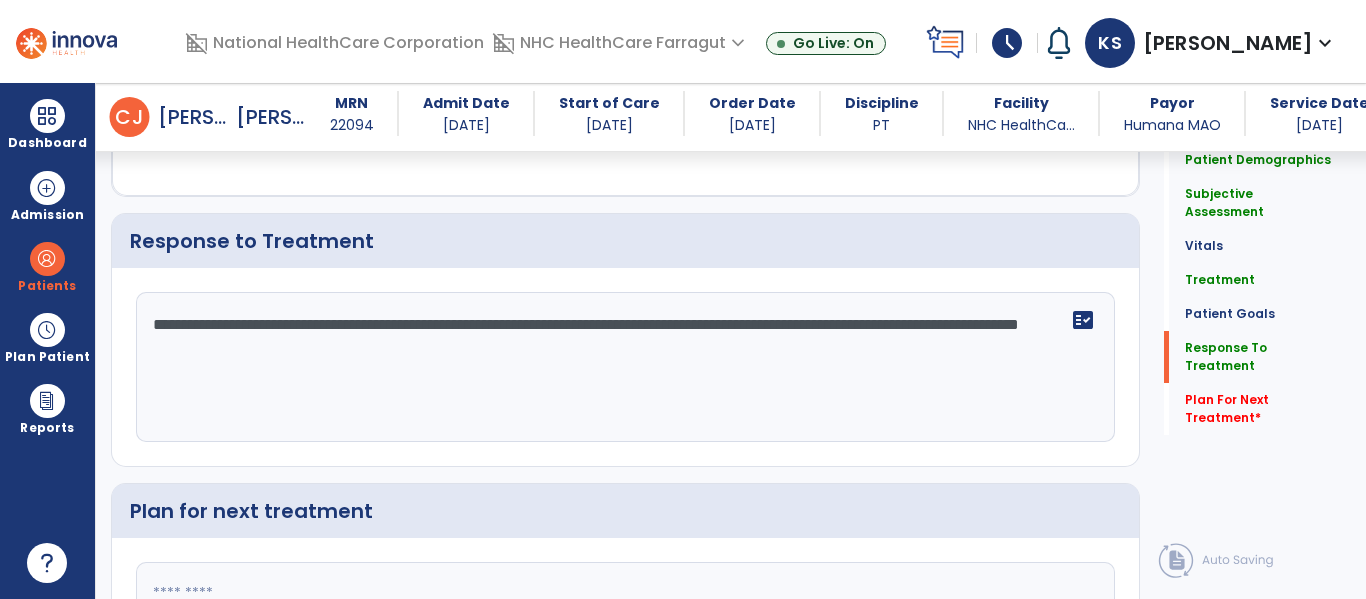 drag, startPoint x: 670, startPoint y: 324, endPoint x: 837, endPoint y: 427, distance: 196.20908 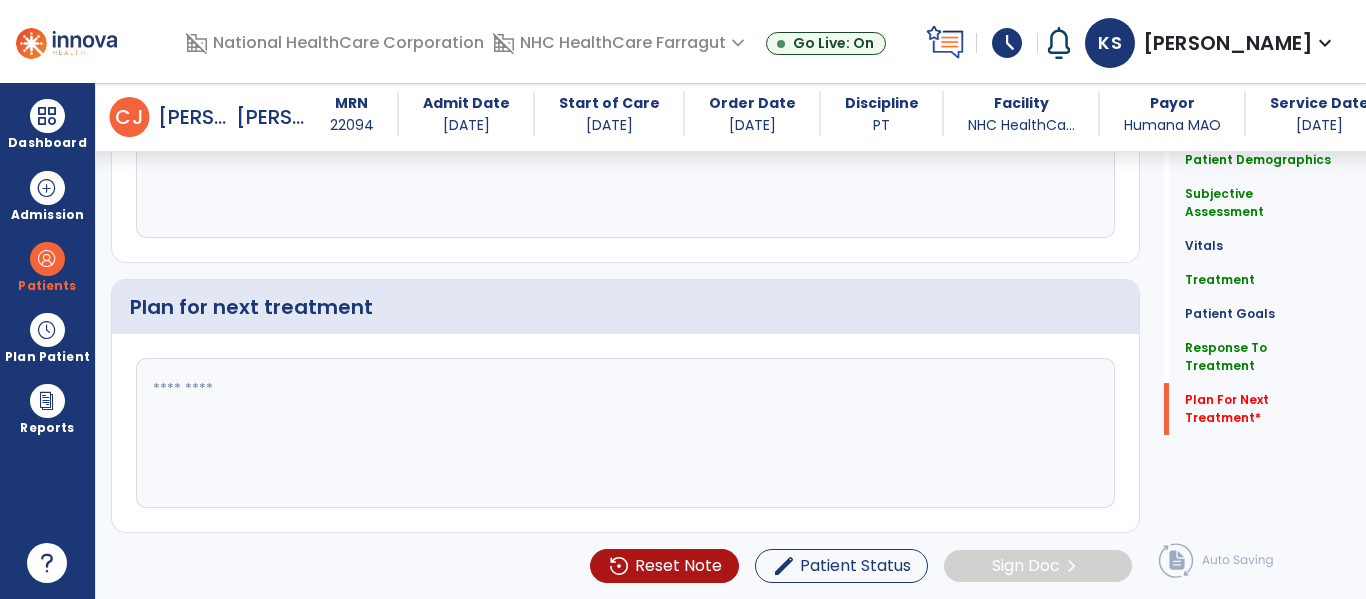 type on "**********" 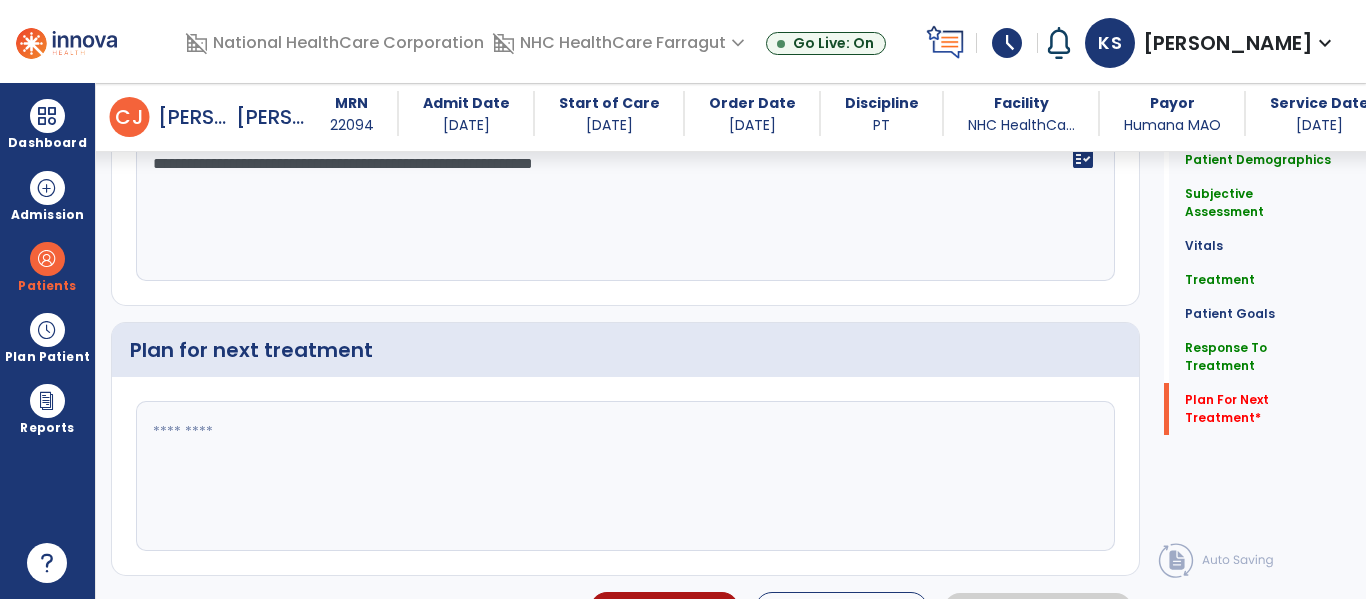 scroll, scrollTop: 2698, scrollLeft: 0, axis: vertical 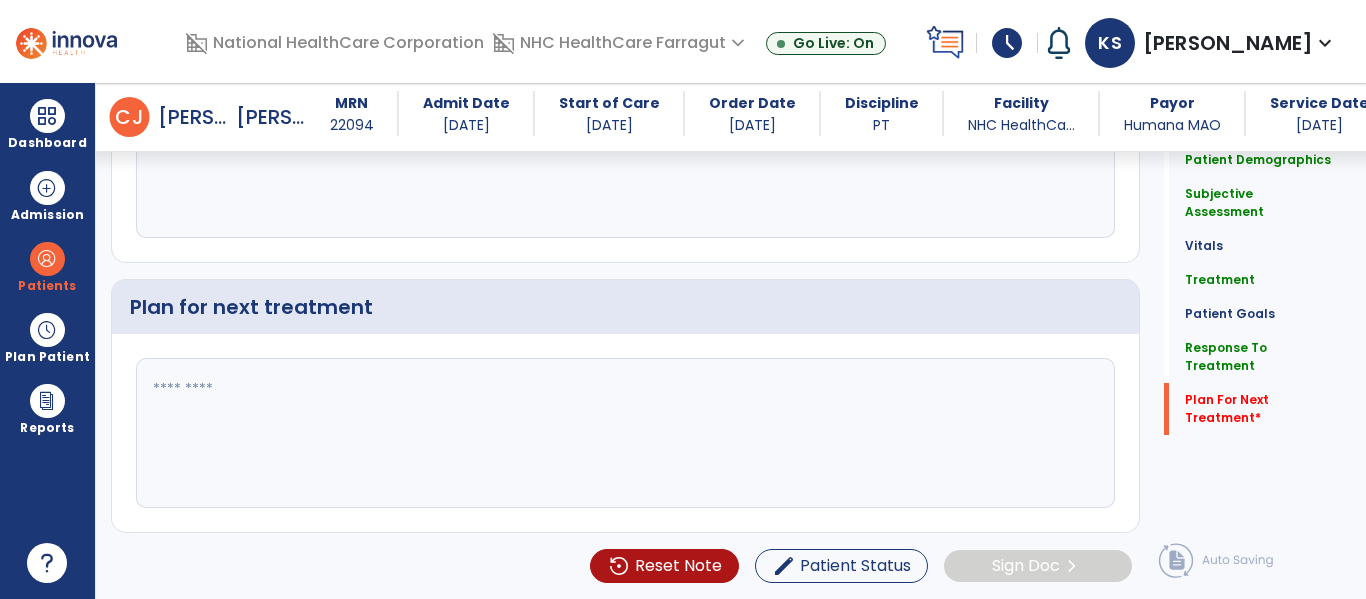 paste on "**********" 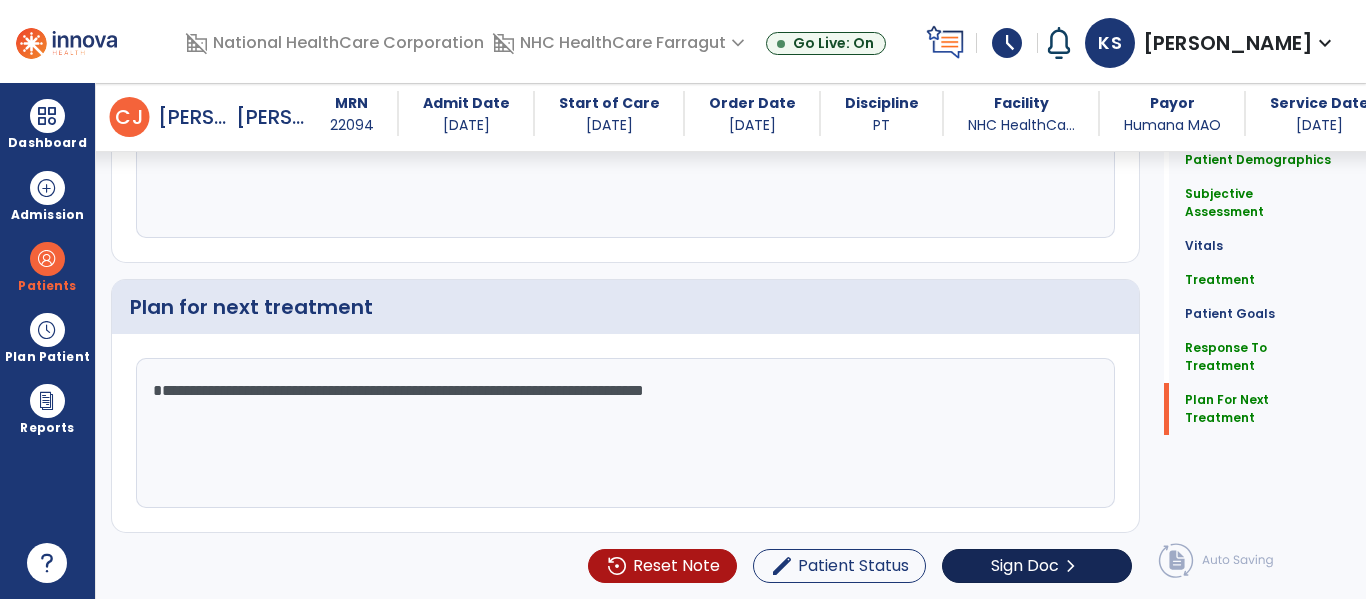 type on "**********" 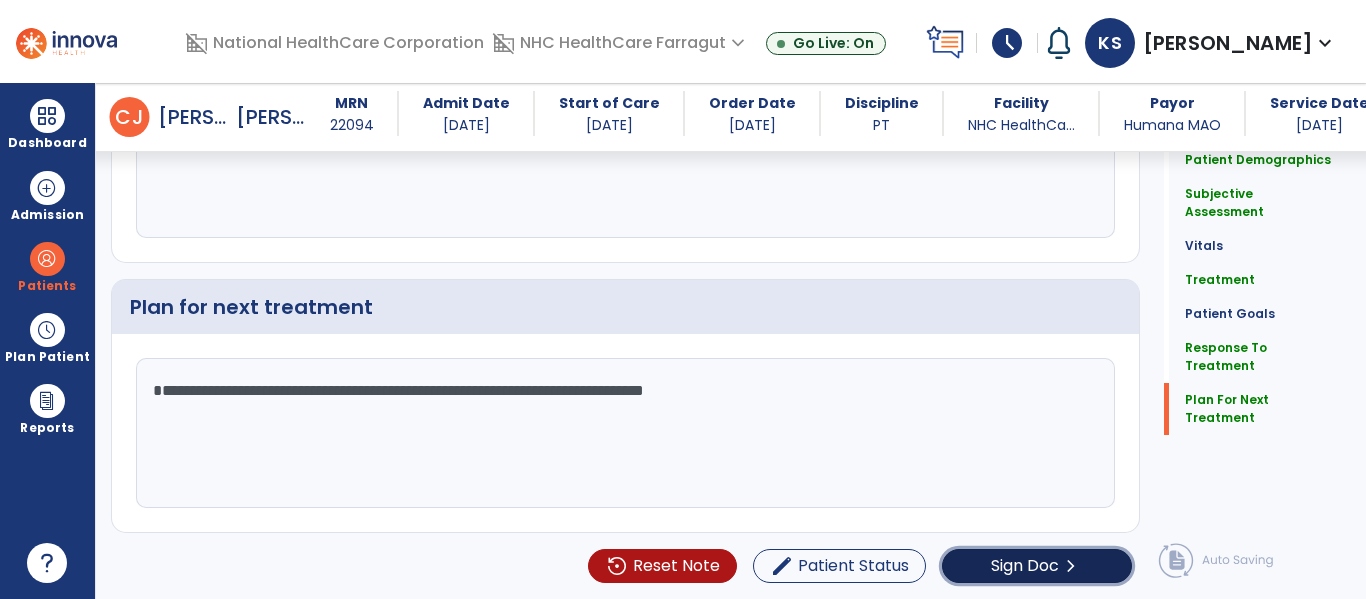 click on "Sign Doc" 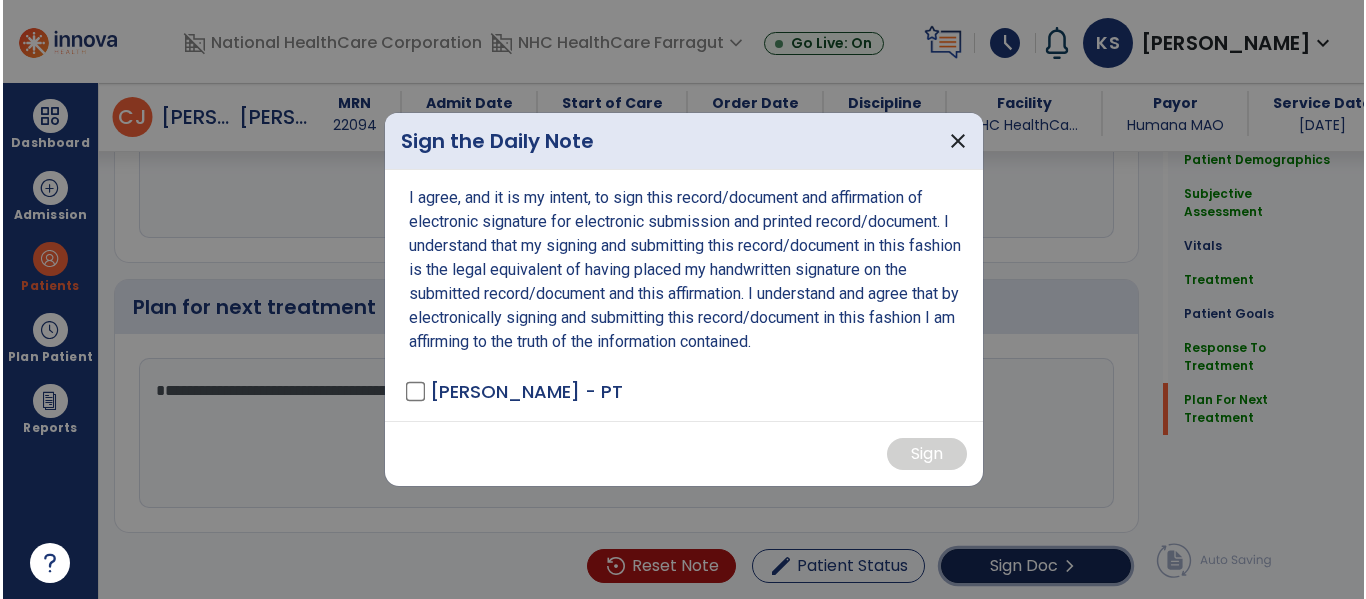scroll, scrollTop: 2698, scrollLeft: 0, axis: vertical 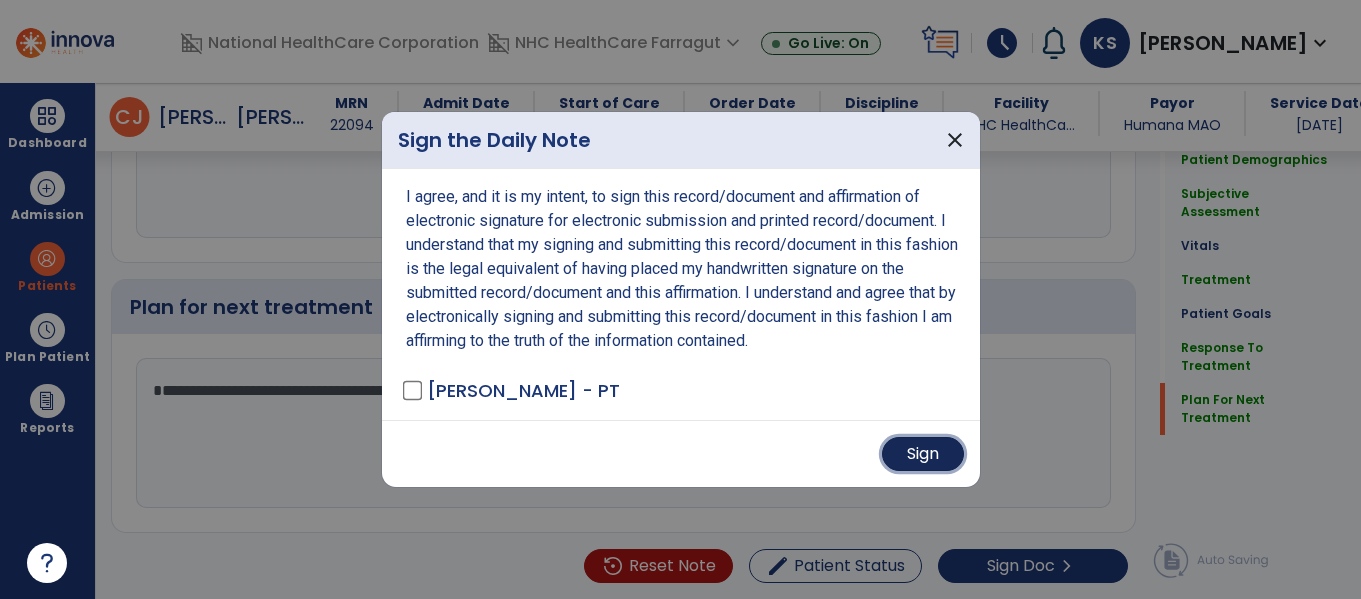 click on "Sign" at bounding box center [923, 454] 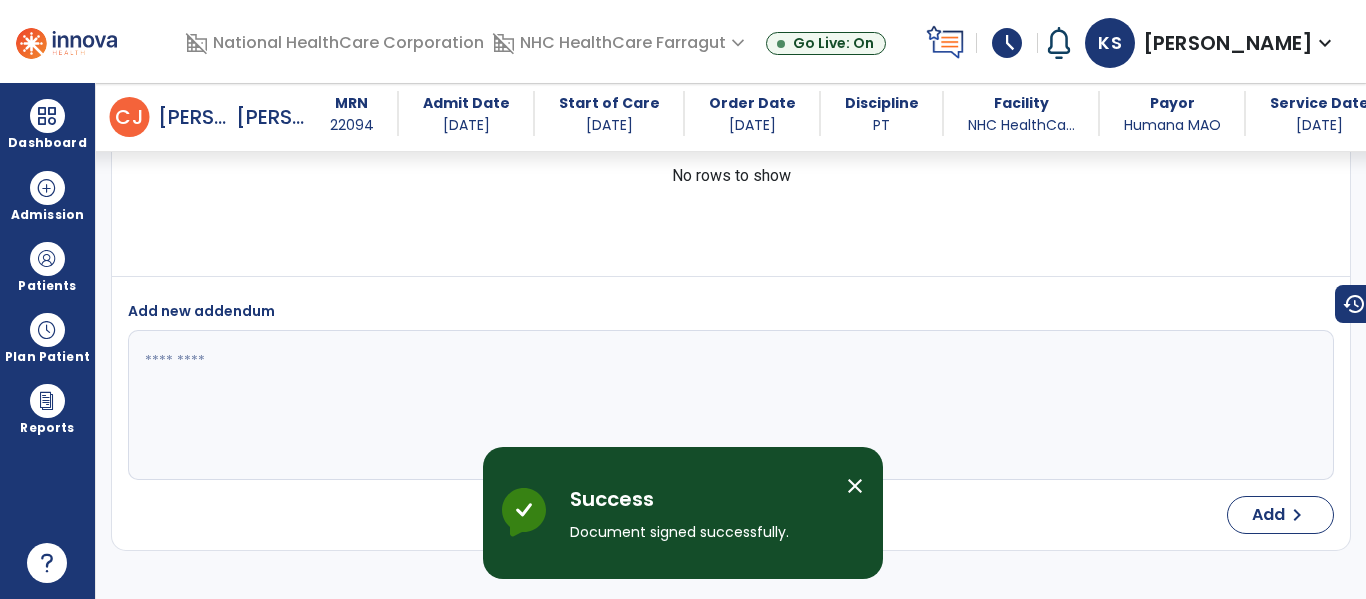 scroll, scrollTop: 4009, scrollLeft: 0, axis: vertical 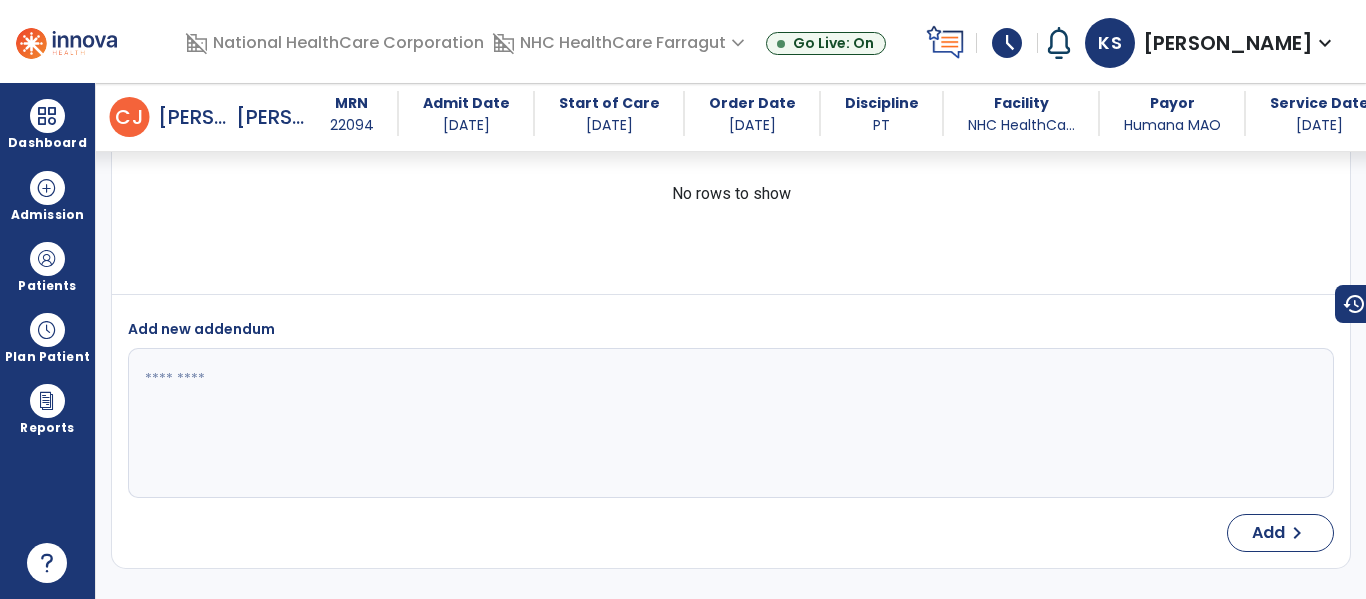select on "*" 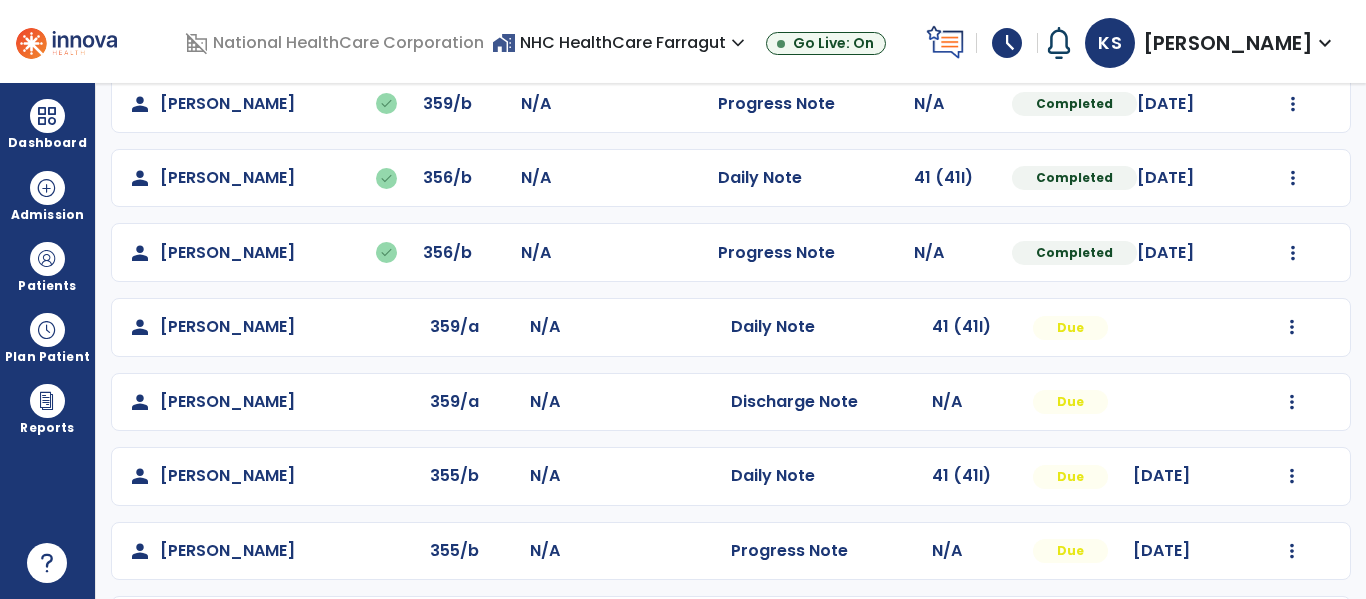 scroll, scrollTop: 368, scrollLeft: 0, axis: vertical 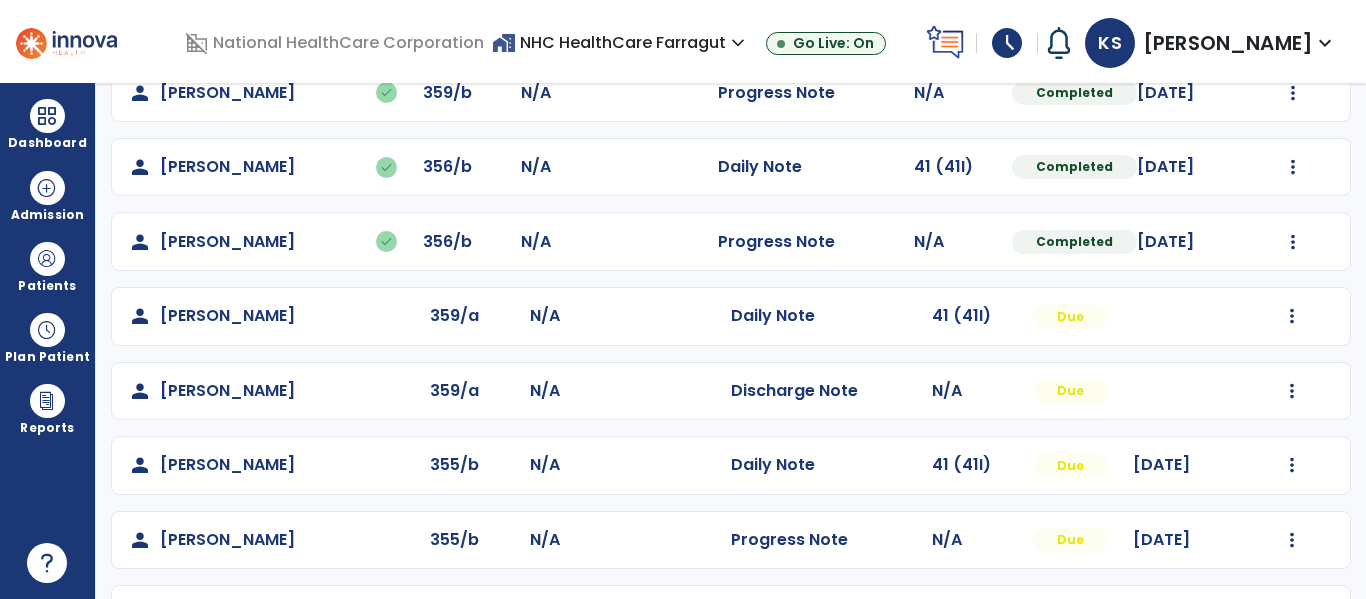 click on "Mark Visit As Complete   Reset Note   Open Document   G + C Mins" 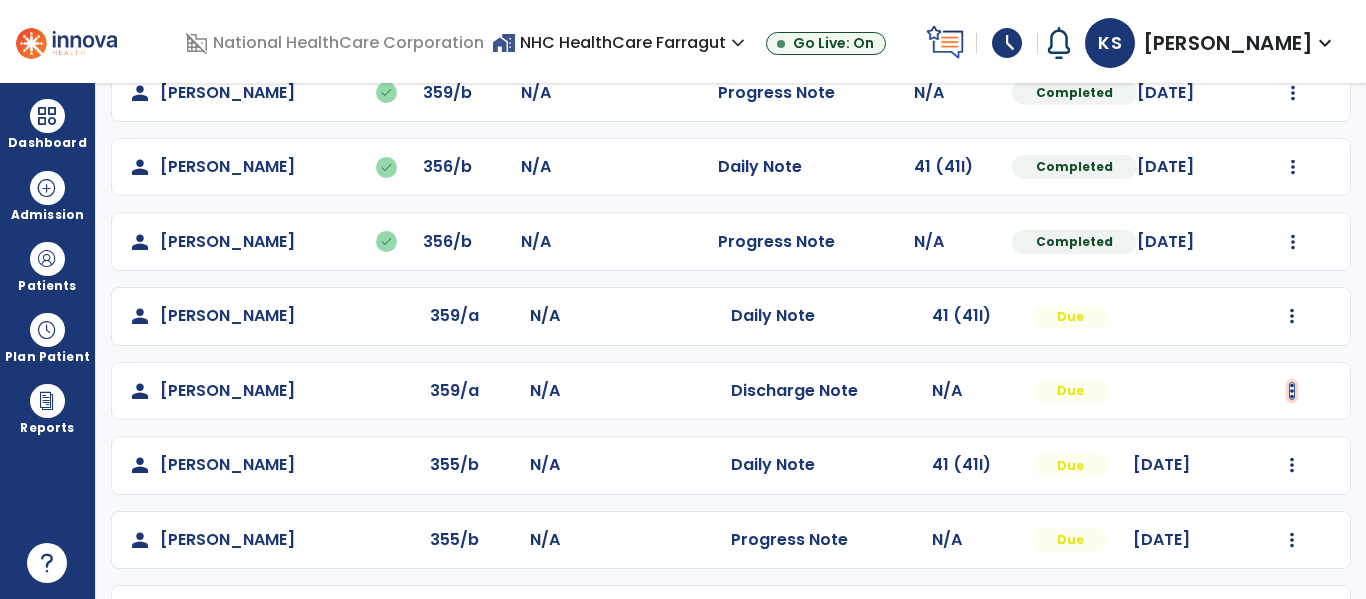 click at bounding box center [1293, -68] 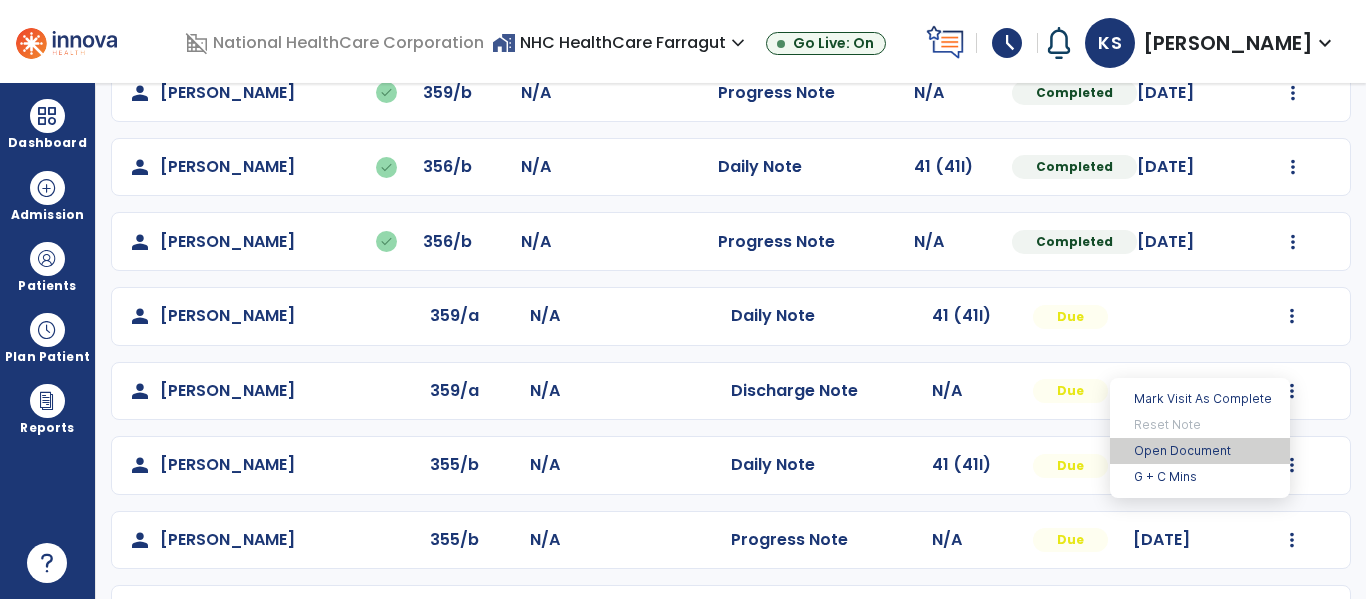 click on "Open Document" at bounding box center [1200, 451] 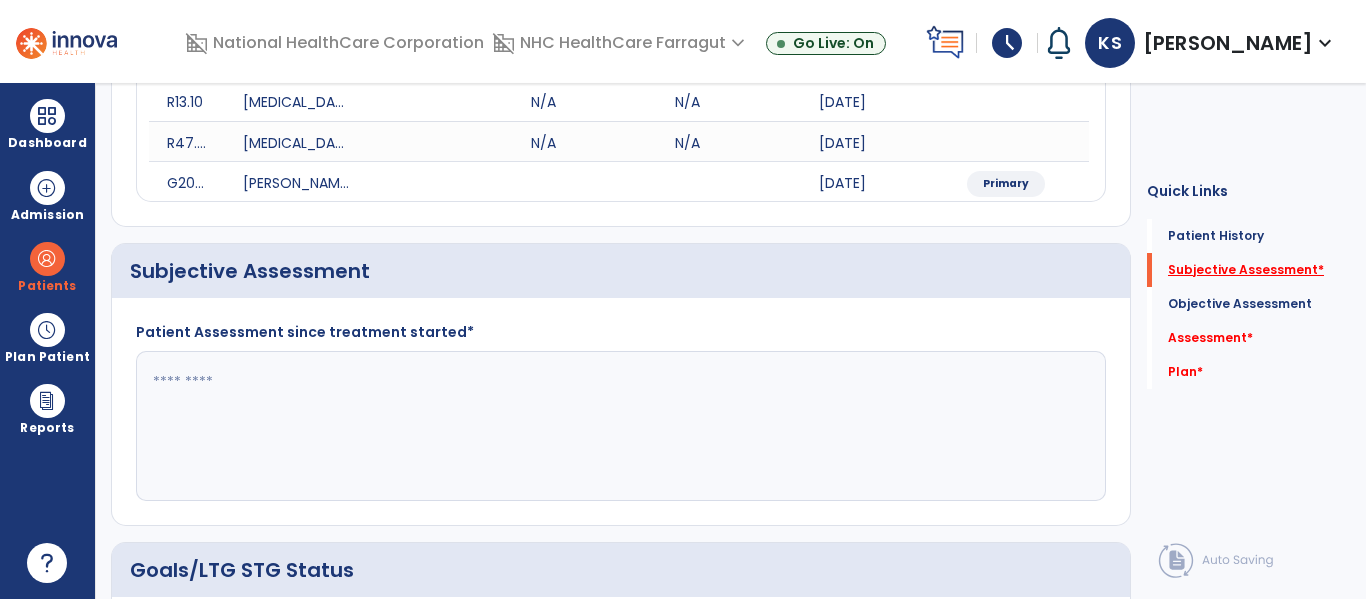 click on "Subjective Assessment   *" 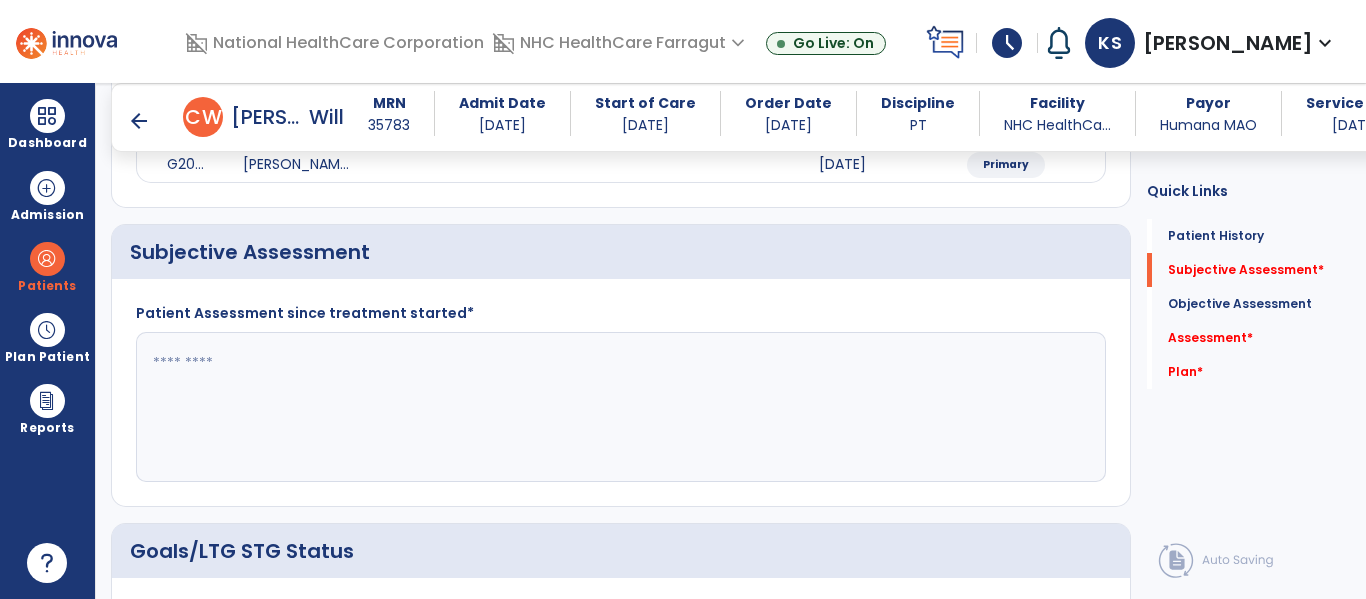 scroll, scrollTop: 411, scrollLeft: 0, axis: vertical 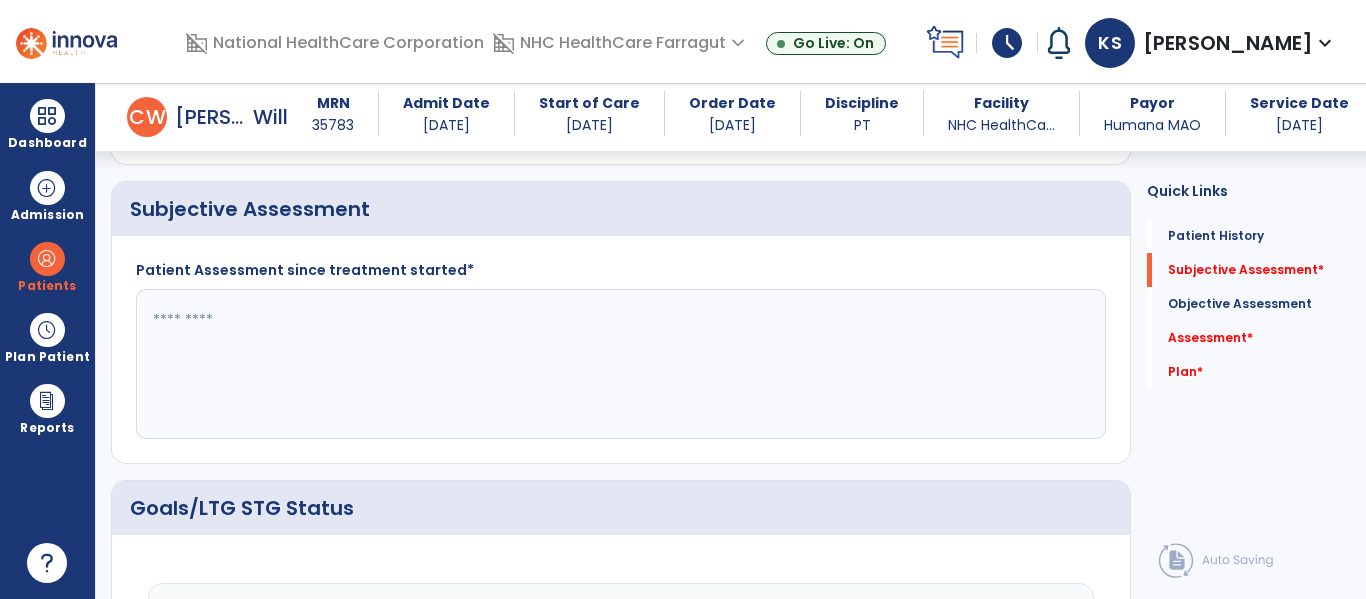 click 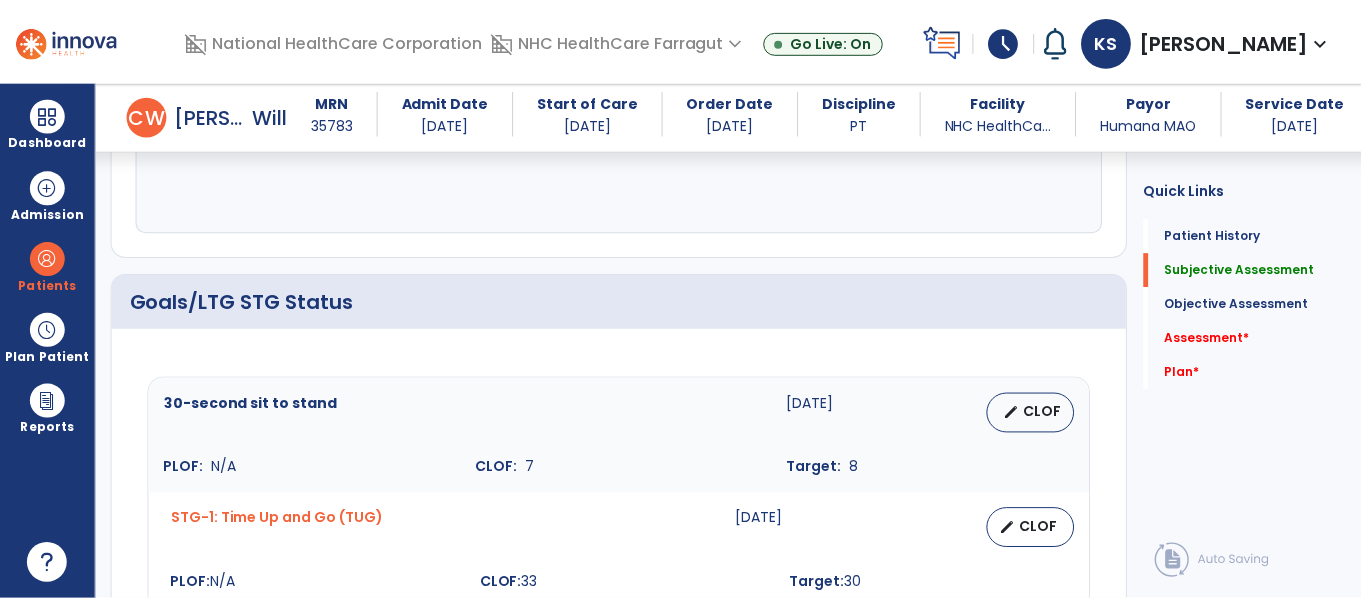 scroll, scrollTop: 711, scrollLeft: 0, axis: vertical 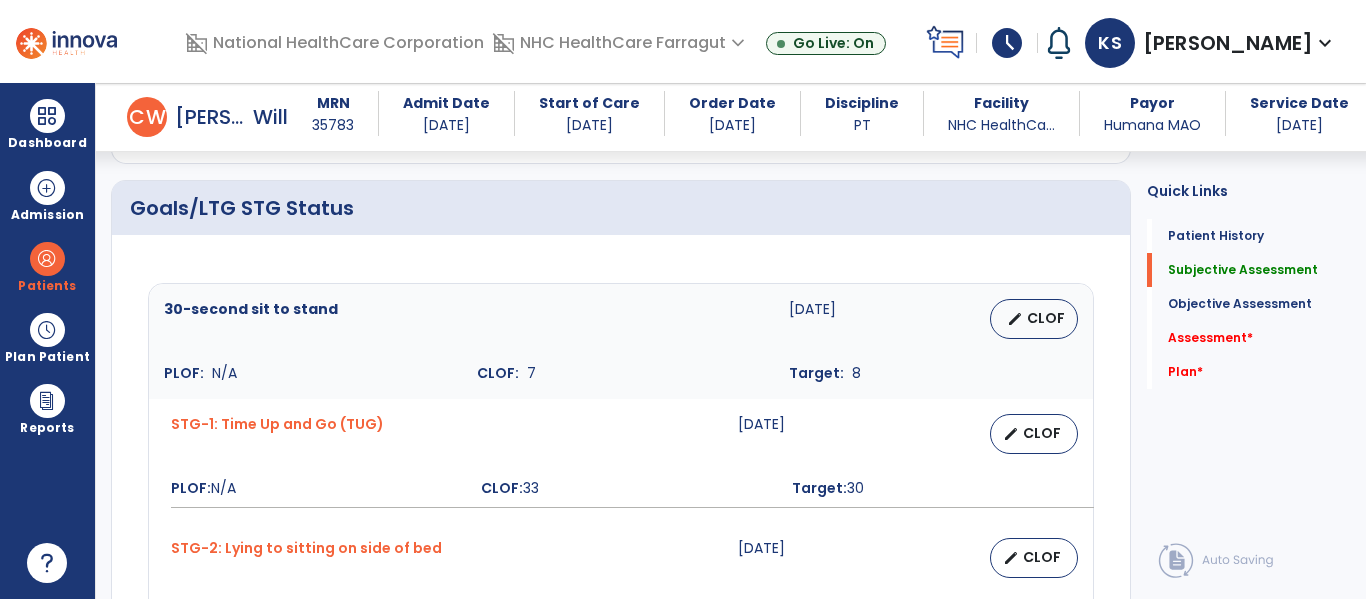 type on "**********" 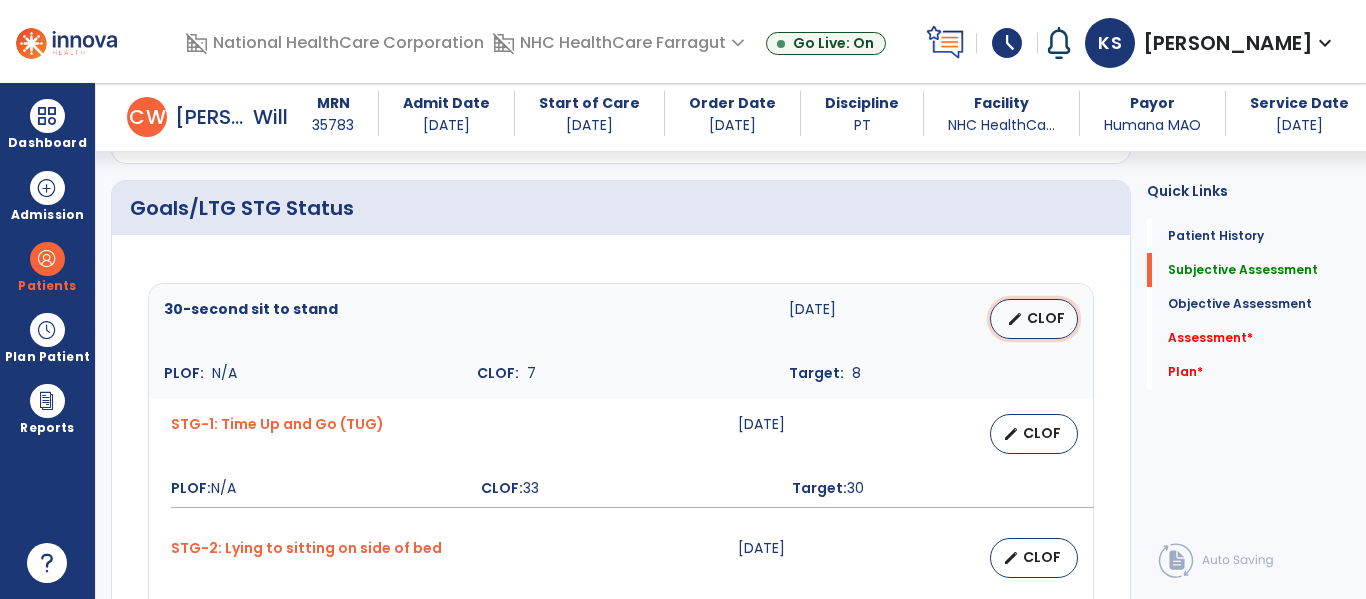 click on "CLOF" at bounding box center (1046, 318) 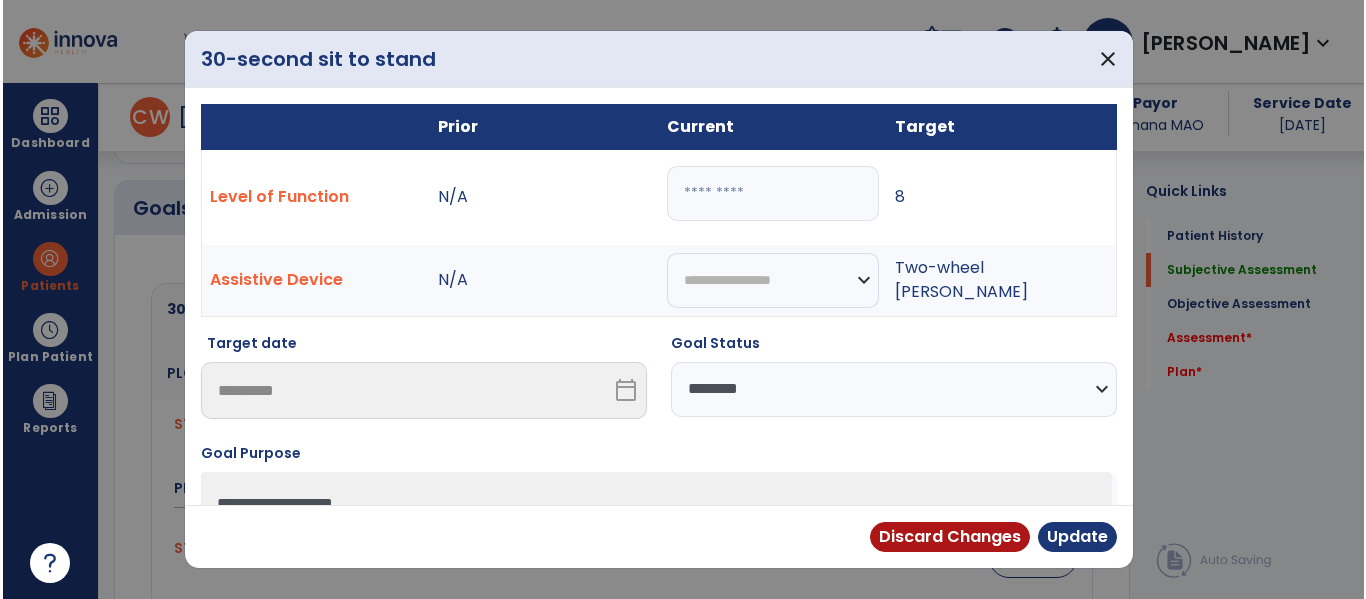 scroll, scrollTop: 711, scrollLeft: 0, axis: vertical 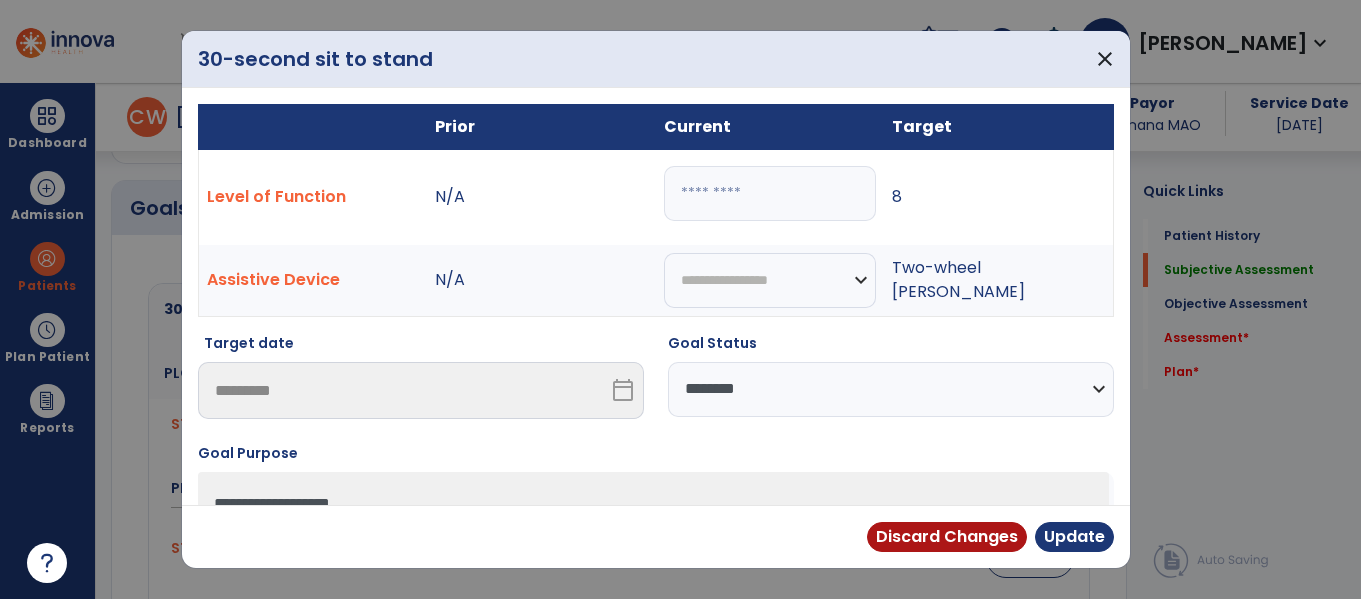 click on "*" at bounding box center [770, 193] 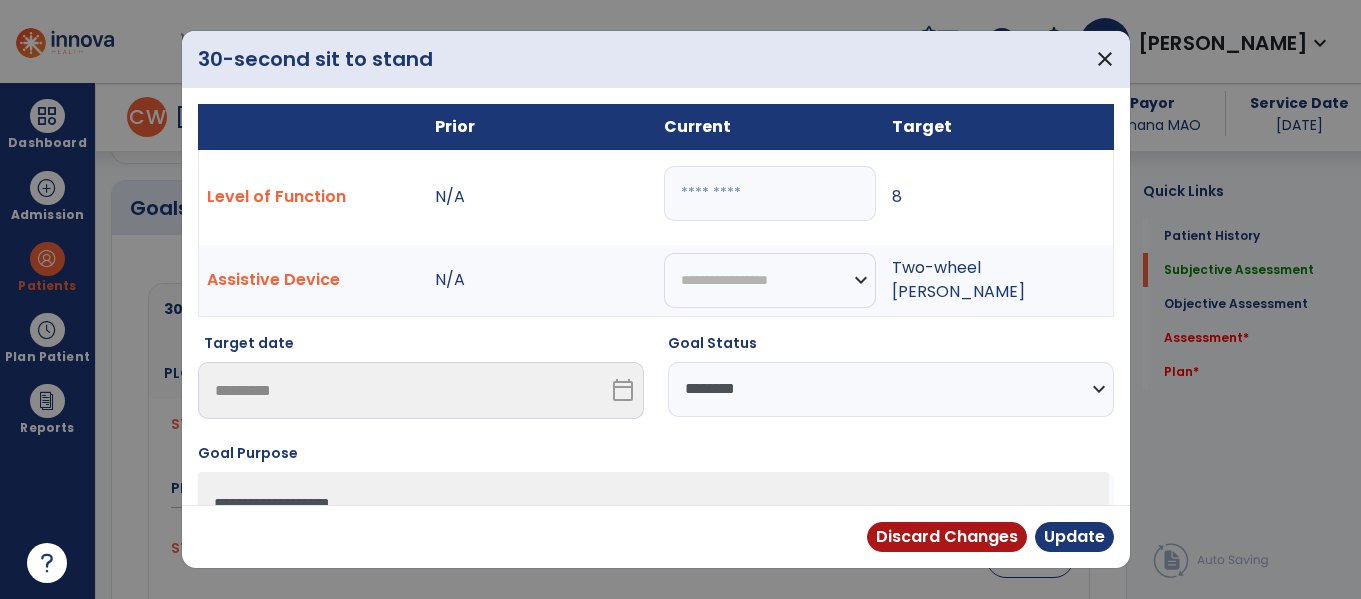 type on "*" 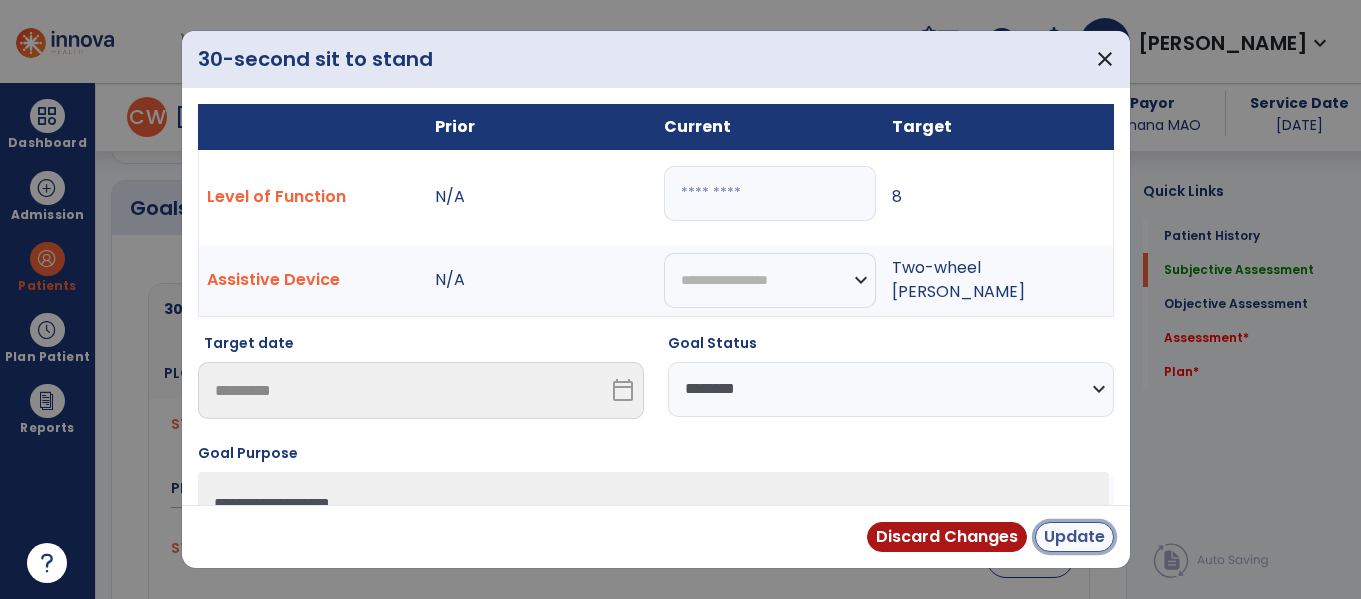 click on "Update" at bounding box center (1074, 537) 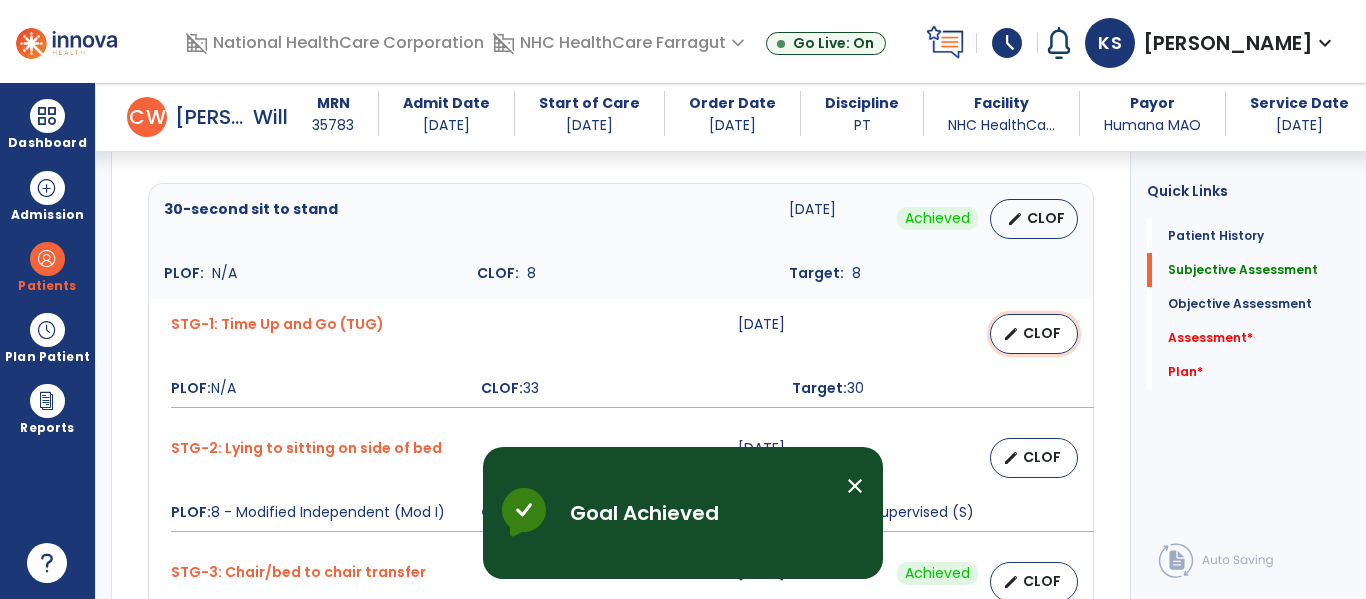 click on "CLOF" at bounding box center [1042, 333] 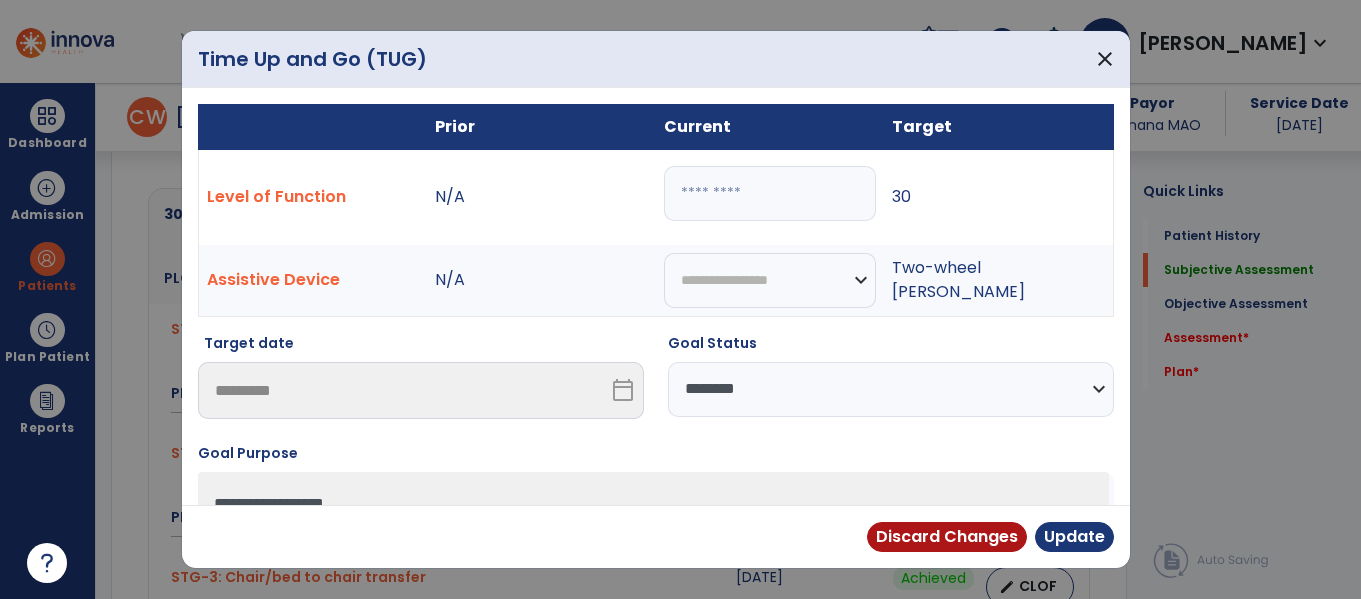 scroll, scrollTop: 811, scrollLeft: 0, axis: vertical 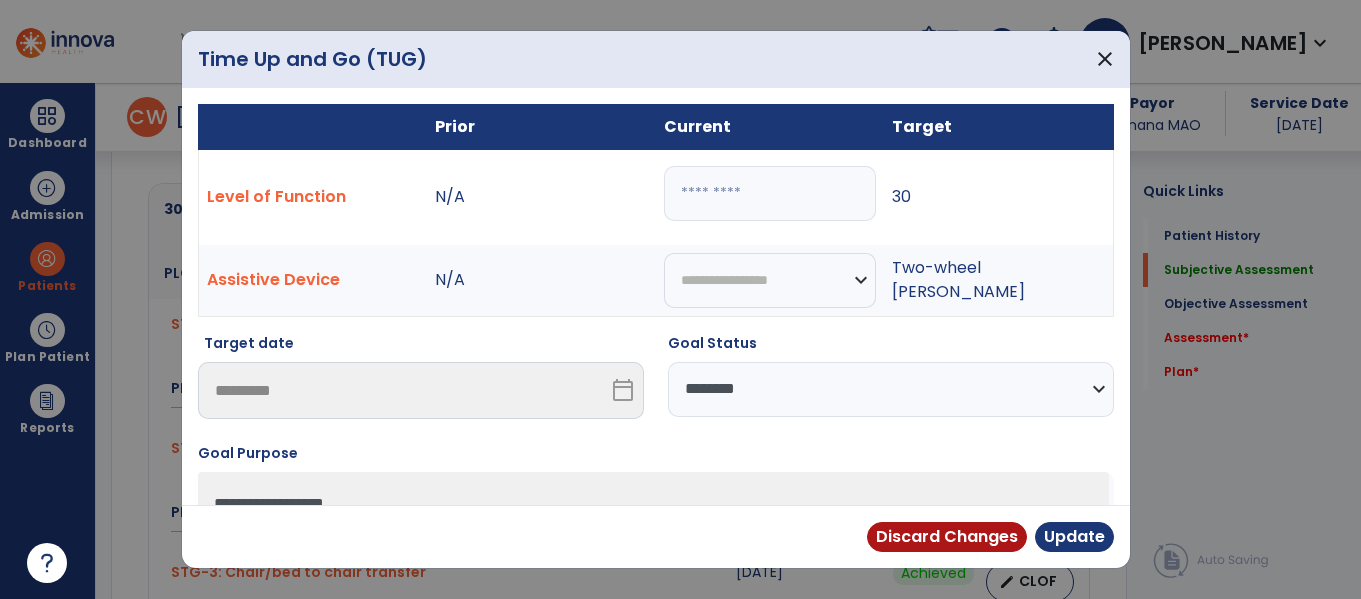 click on "**" at bounding box center [770, 193] 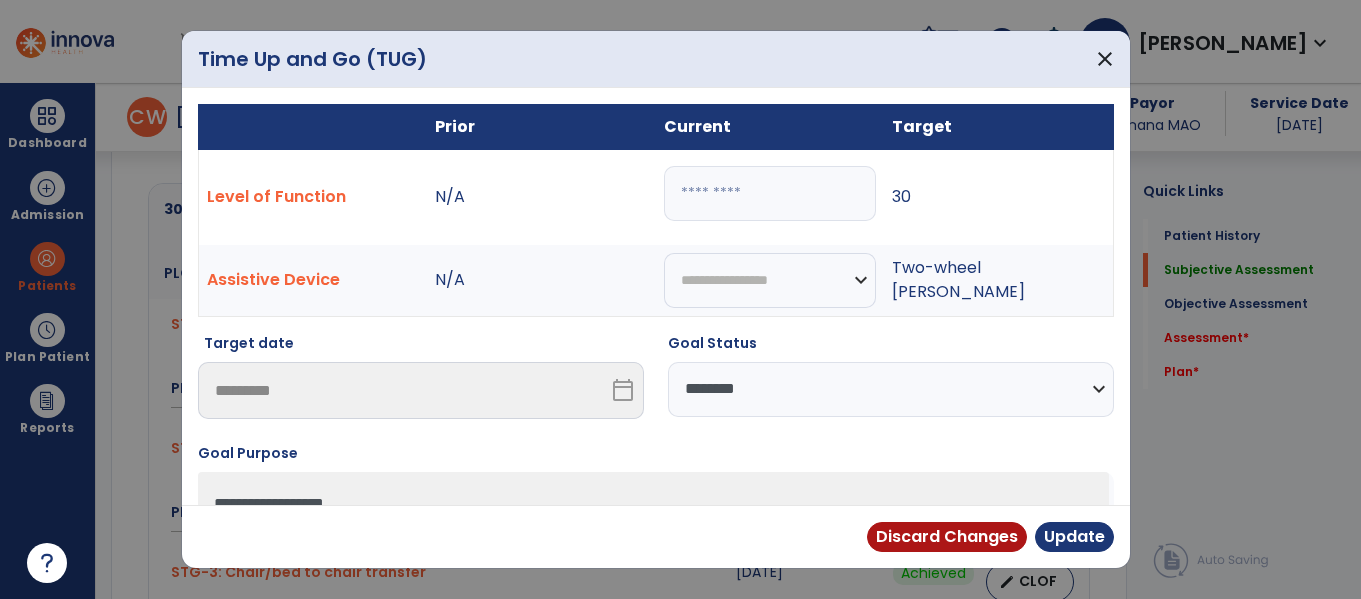 type on "*" 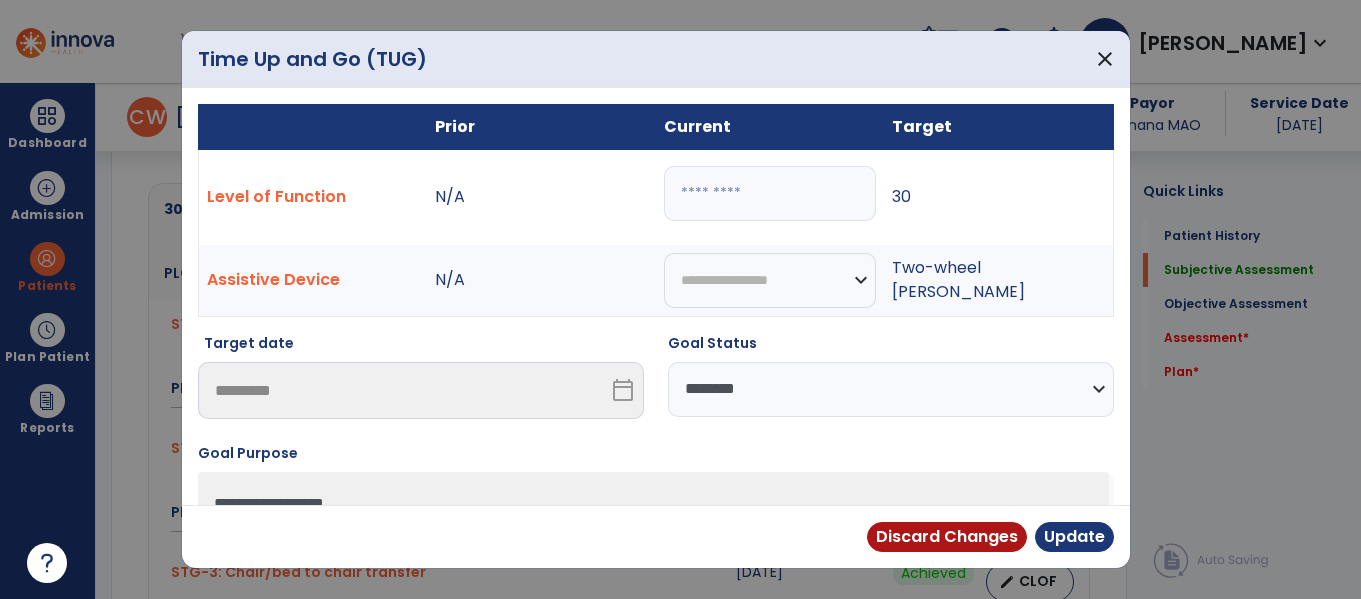 type on "**" 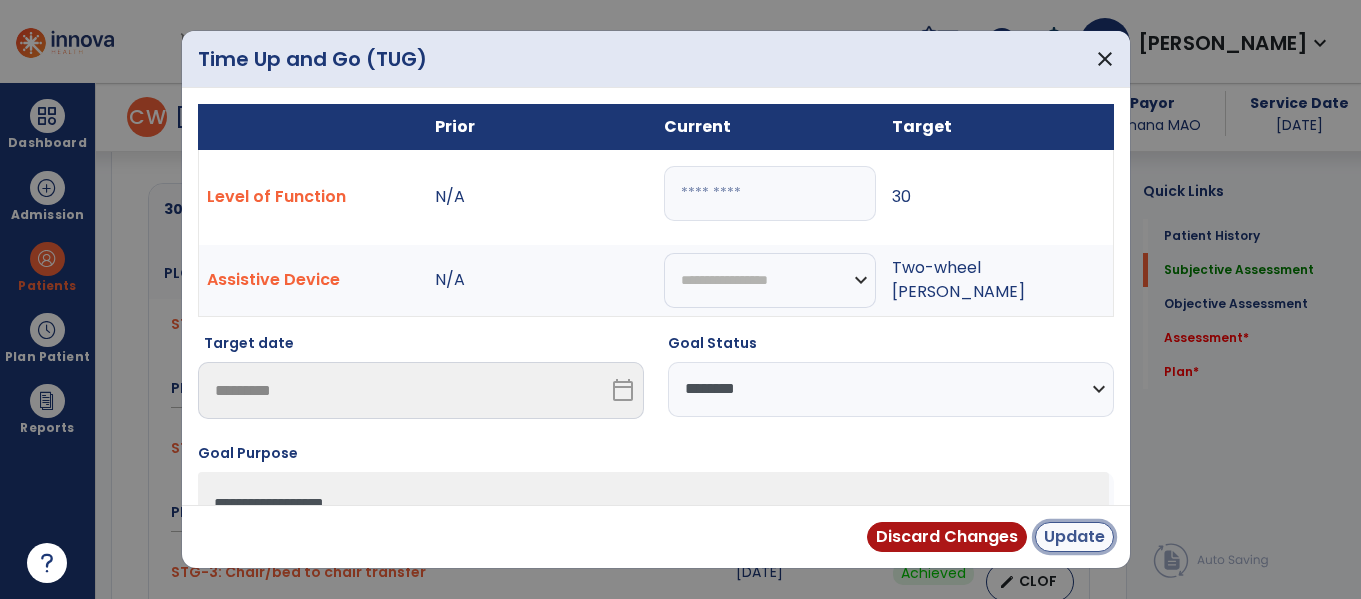click on "Update" at bounding box center (1074, 537) 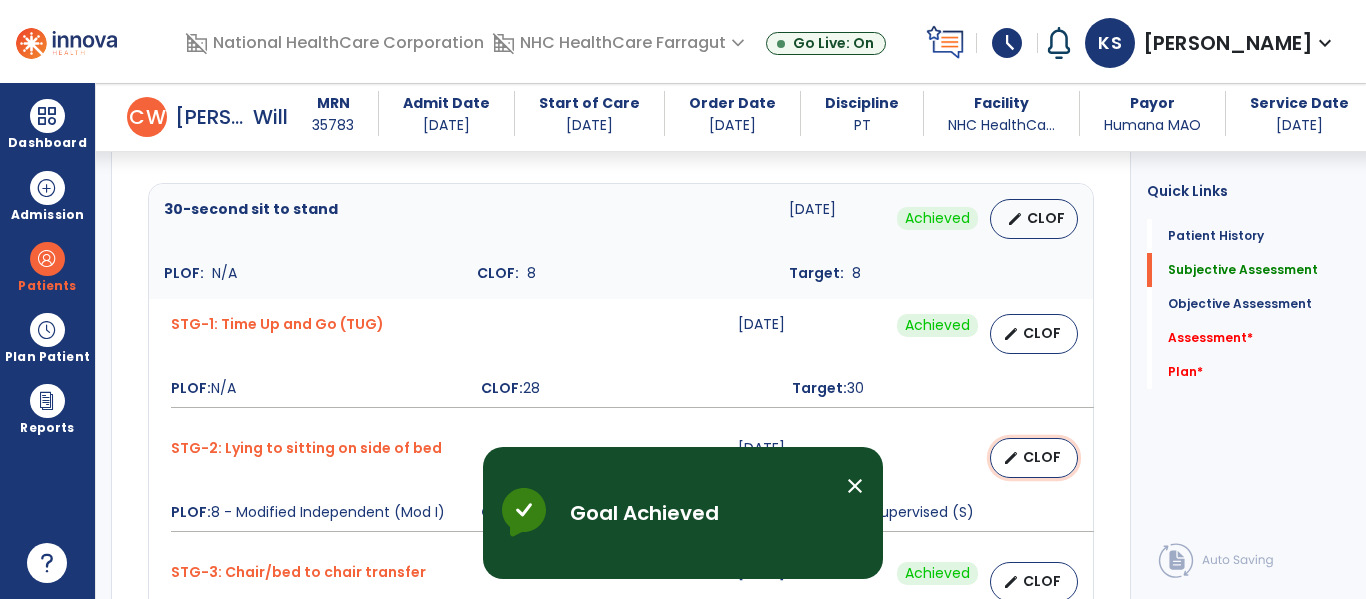 click on "CLOF" at bounding box center (1042, 457) 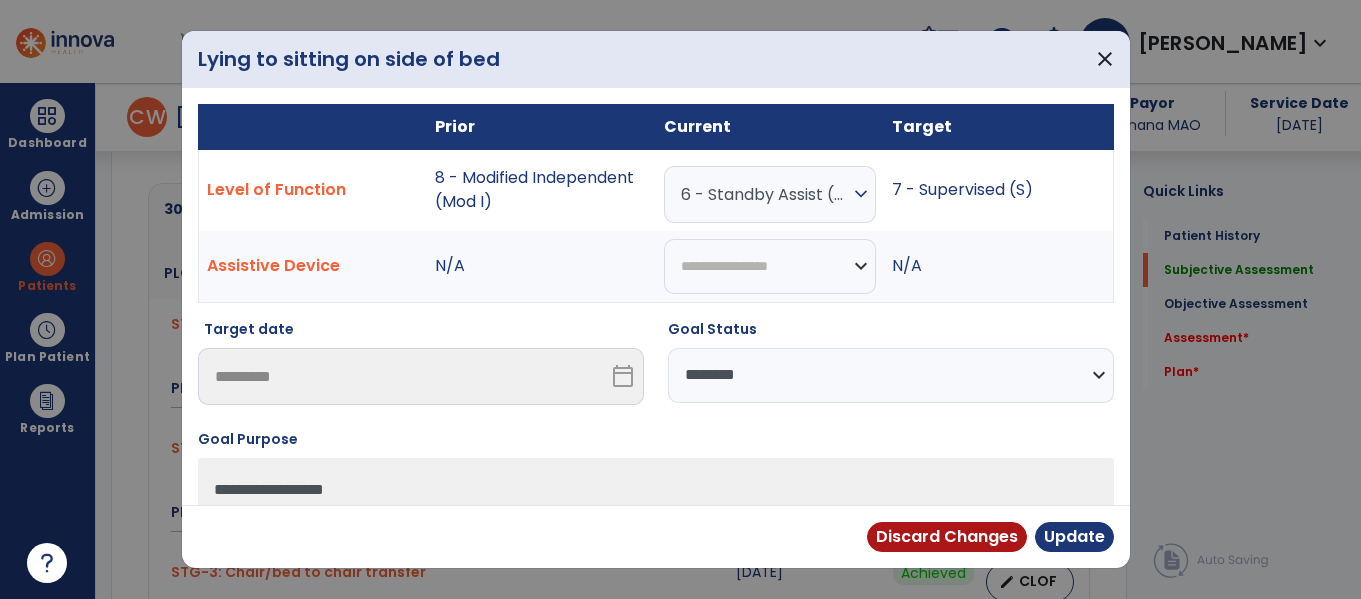 scroll, scrollTop: 811, scrollLeft: 0, axis: vertical 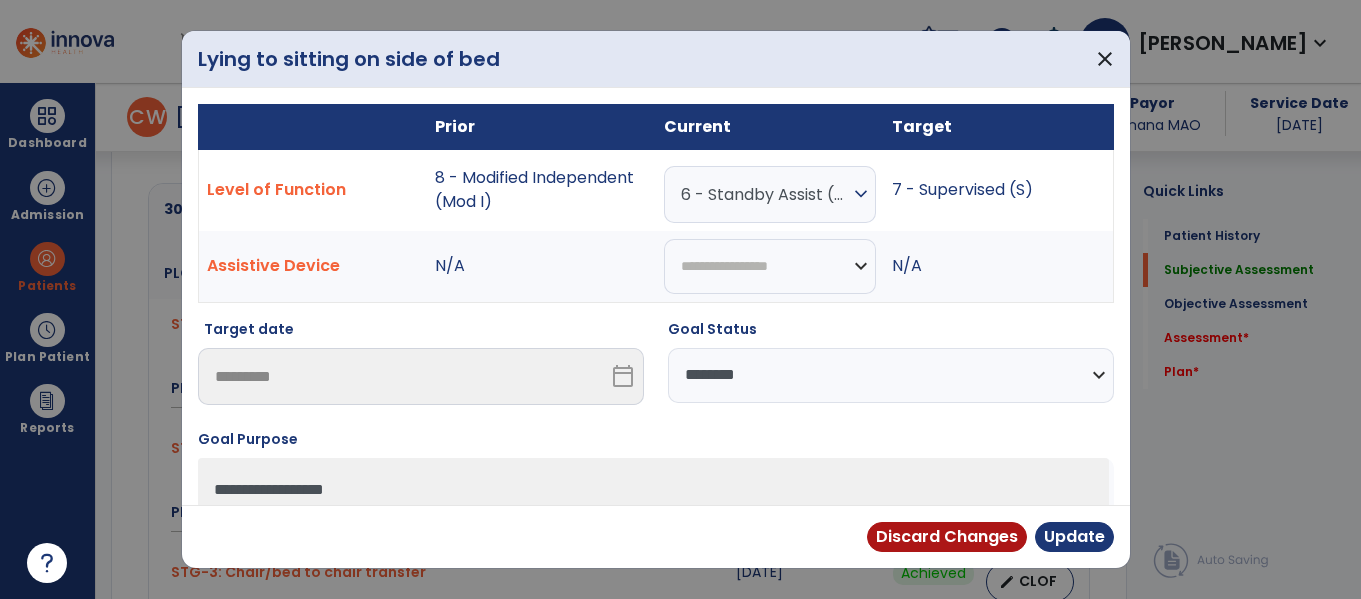 click on "6 - Standby Assist (SBA)" at bounding box center (765, 194) 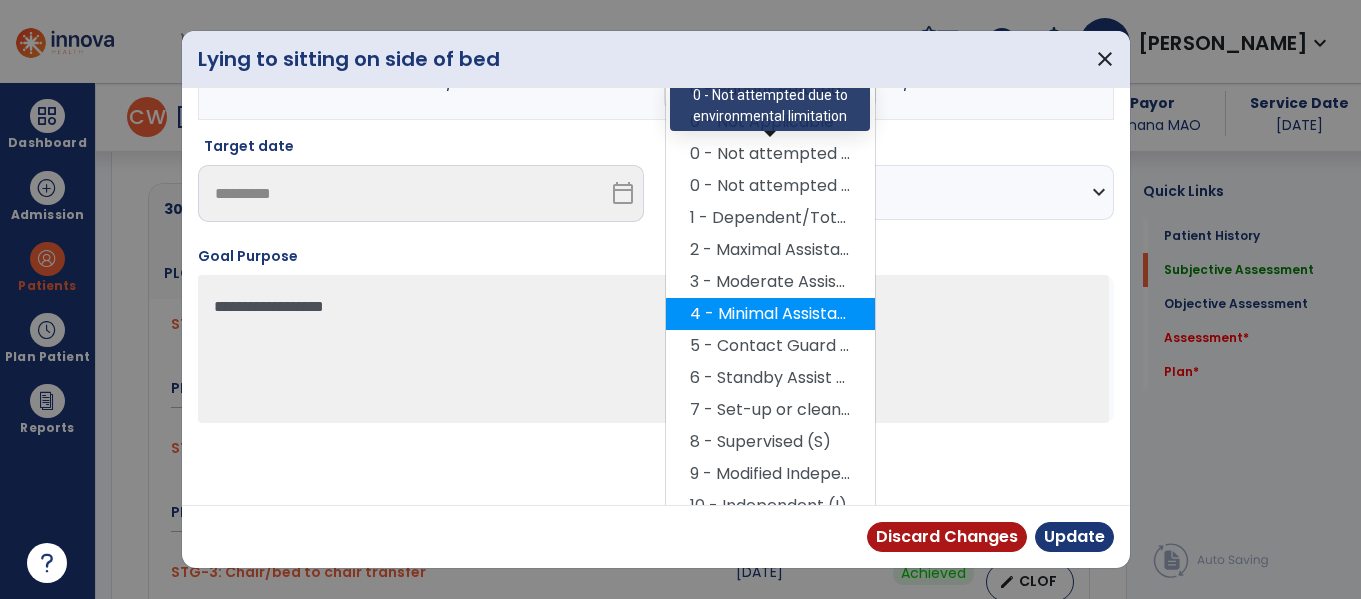 scroll, scrollTop: 200, scrollLeft: 0, axis: vertical 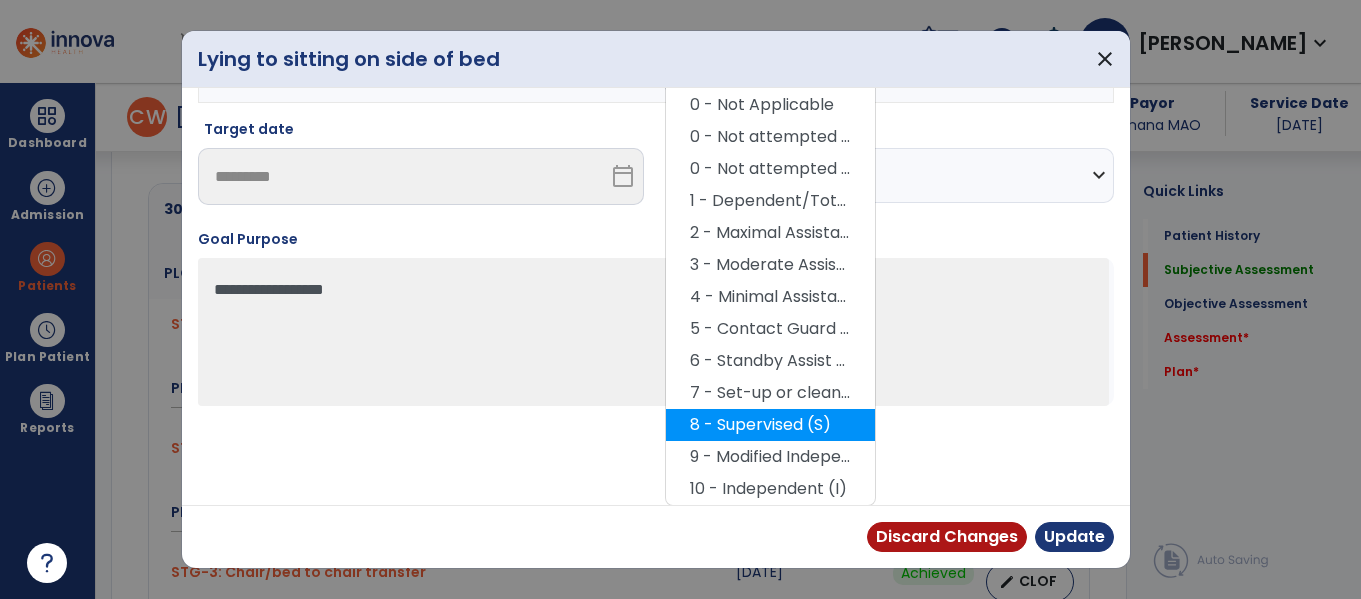 click on "8 - Supervised (S)" at bounding box center (770, 425) 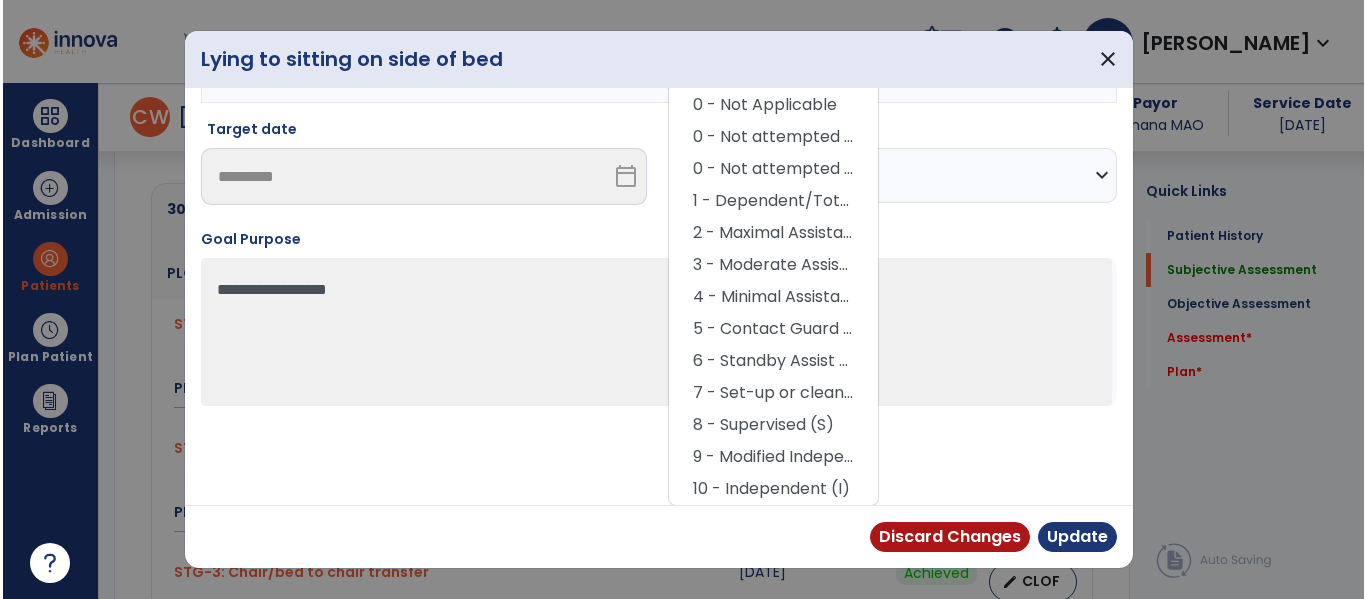 scroll, scrollTop: 117, scrollLeft: 0, axis: vertical 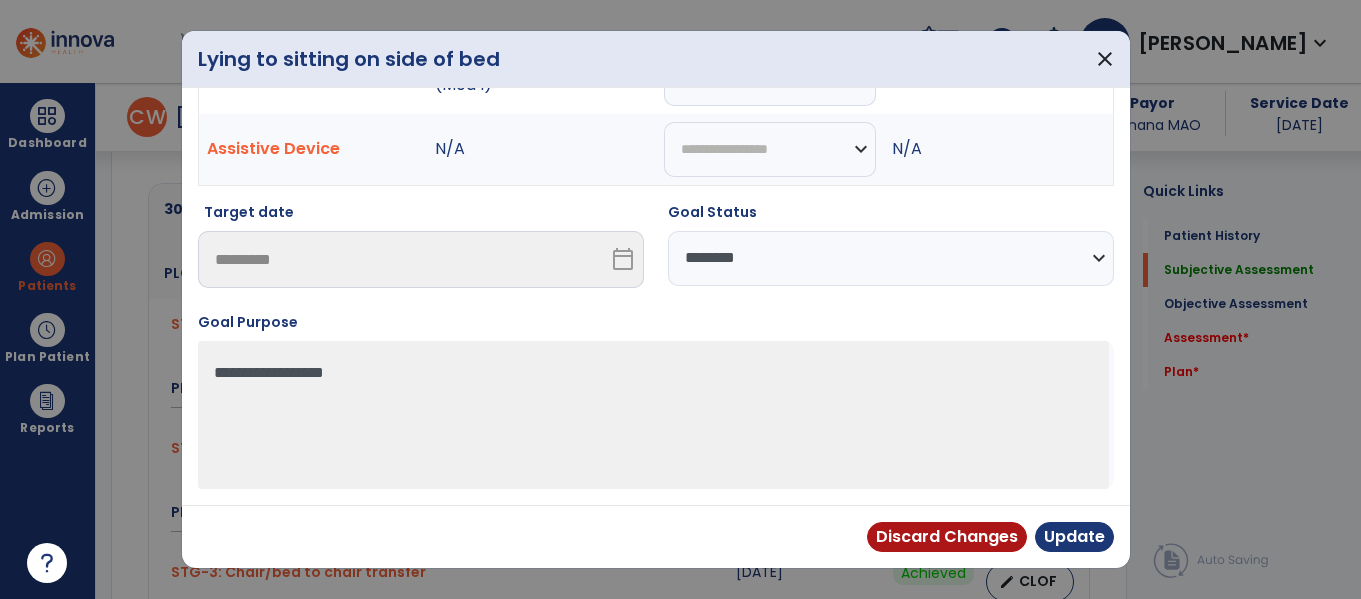 click on "**********" at bounding box center (891, 258) 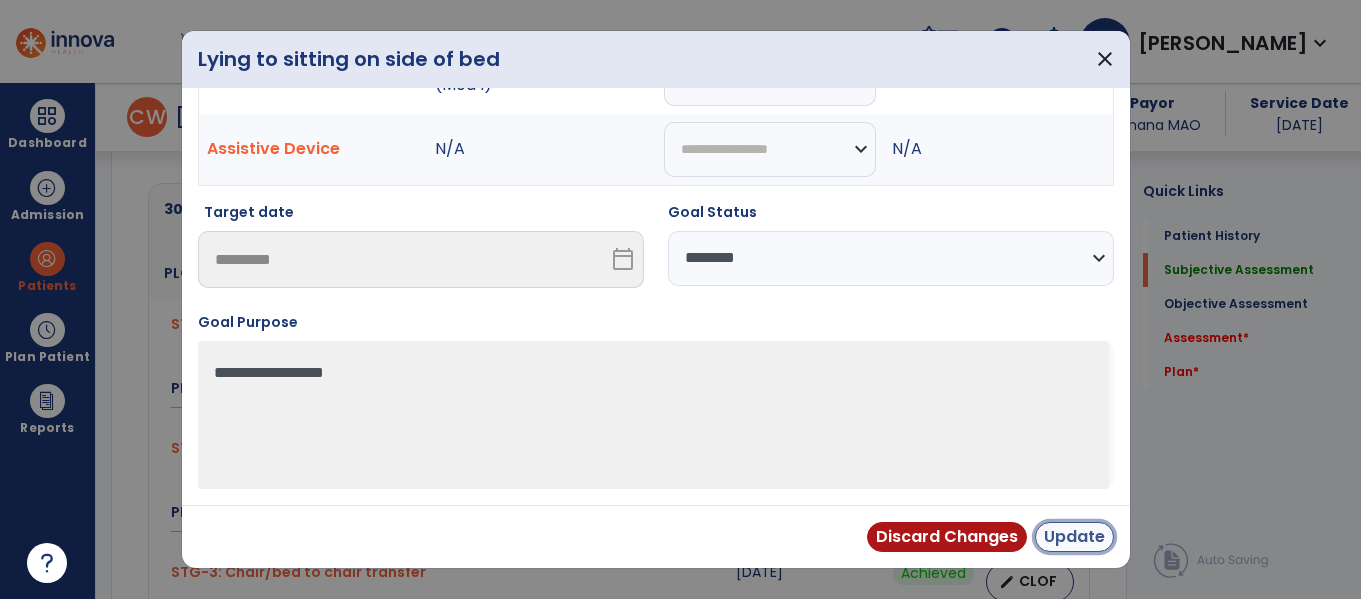 click on "Update" at bounding box center [1074, 537] 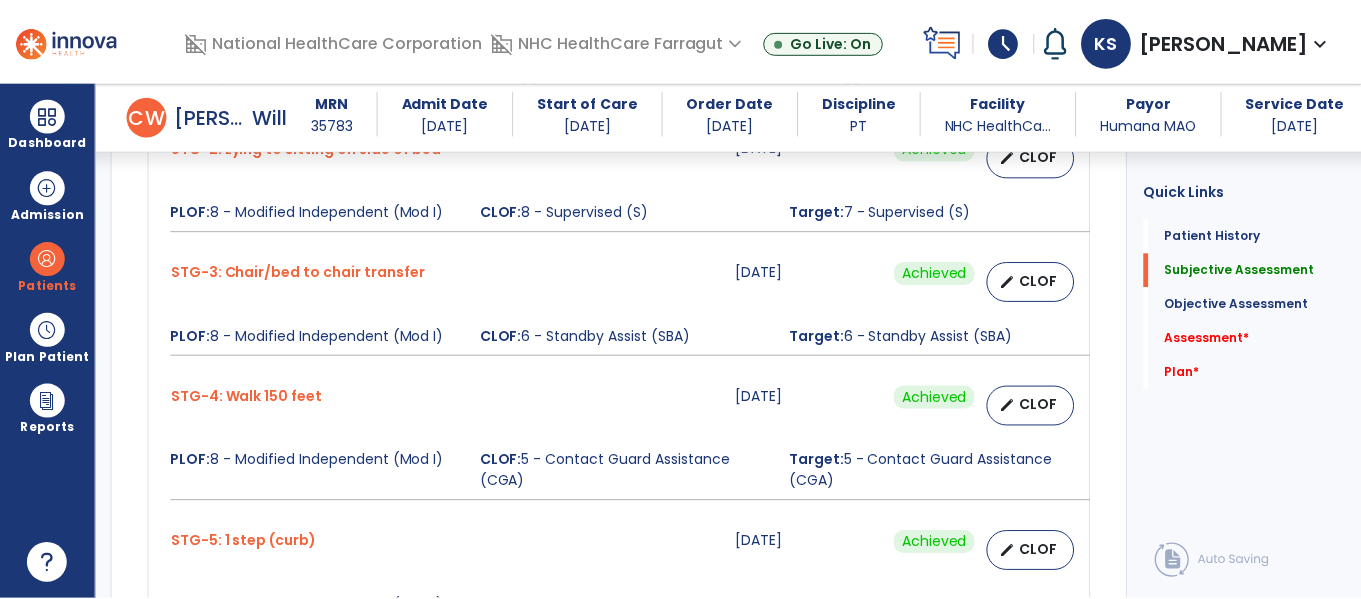 scroll, scrollTop: 1211, scrollLeft: 0, axis: vertical 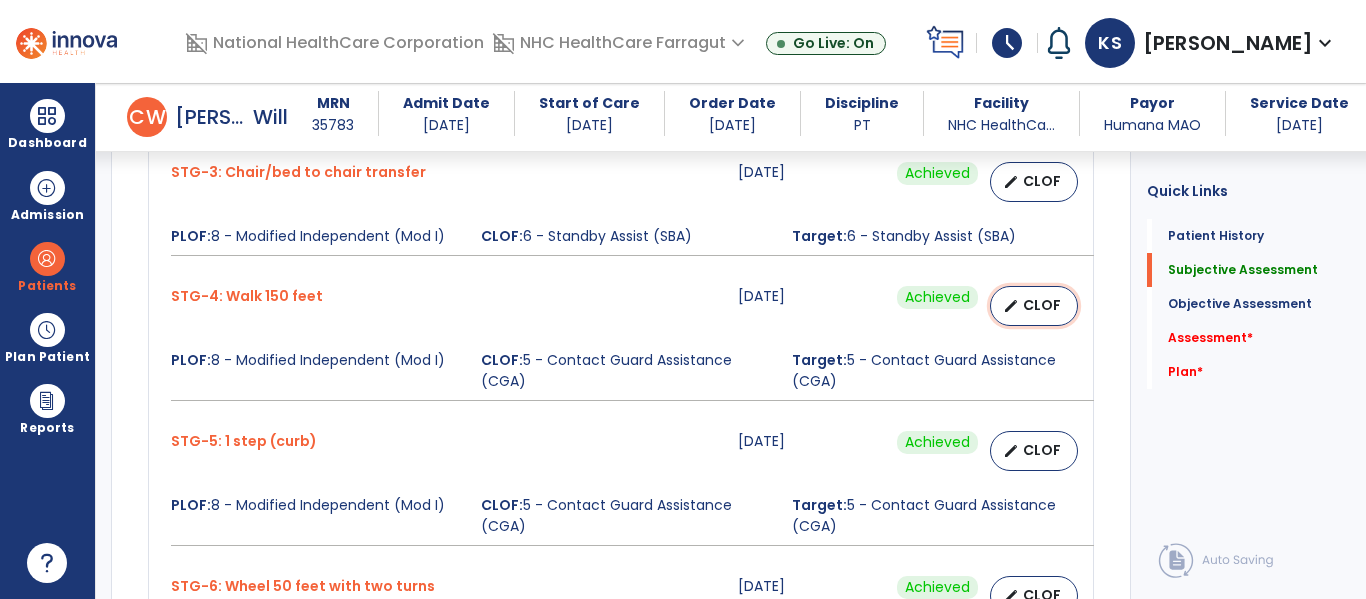 click on "CLOF" at bounding box center (1042, 305) 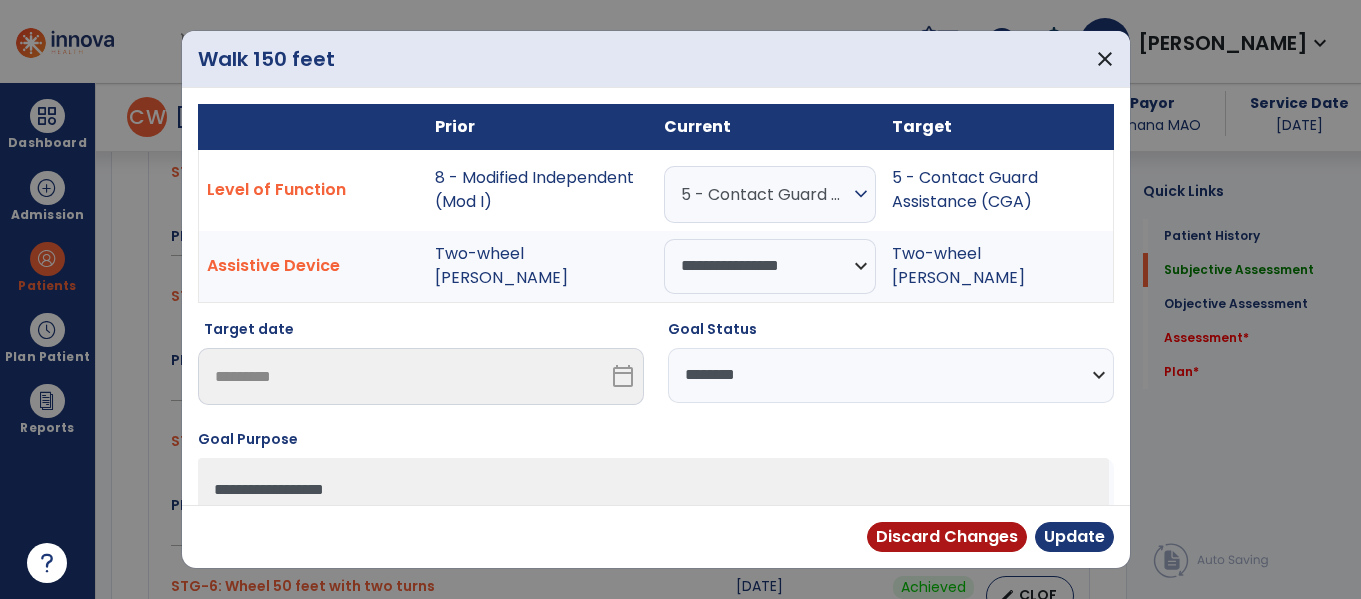 scroll, scrollTop: 1211, scrollLeft: 0, axis: vertical 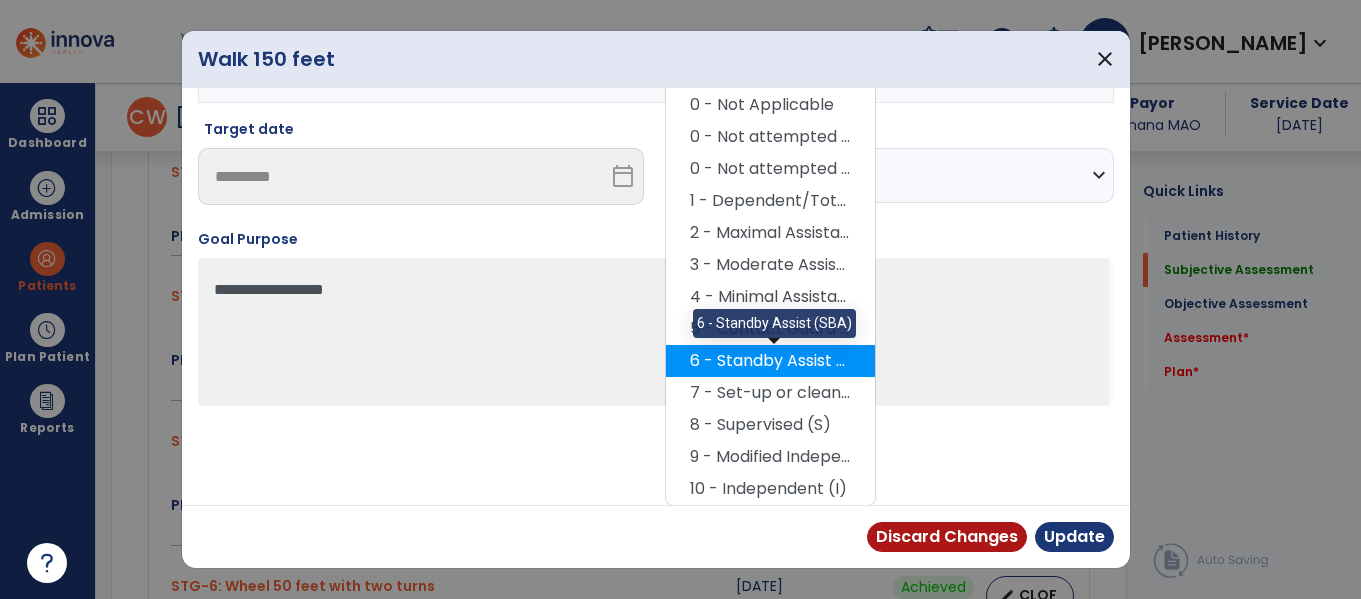 click on "6 - Standby Assist (SBA)" at bounding box center [770, 361] 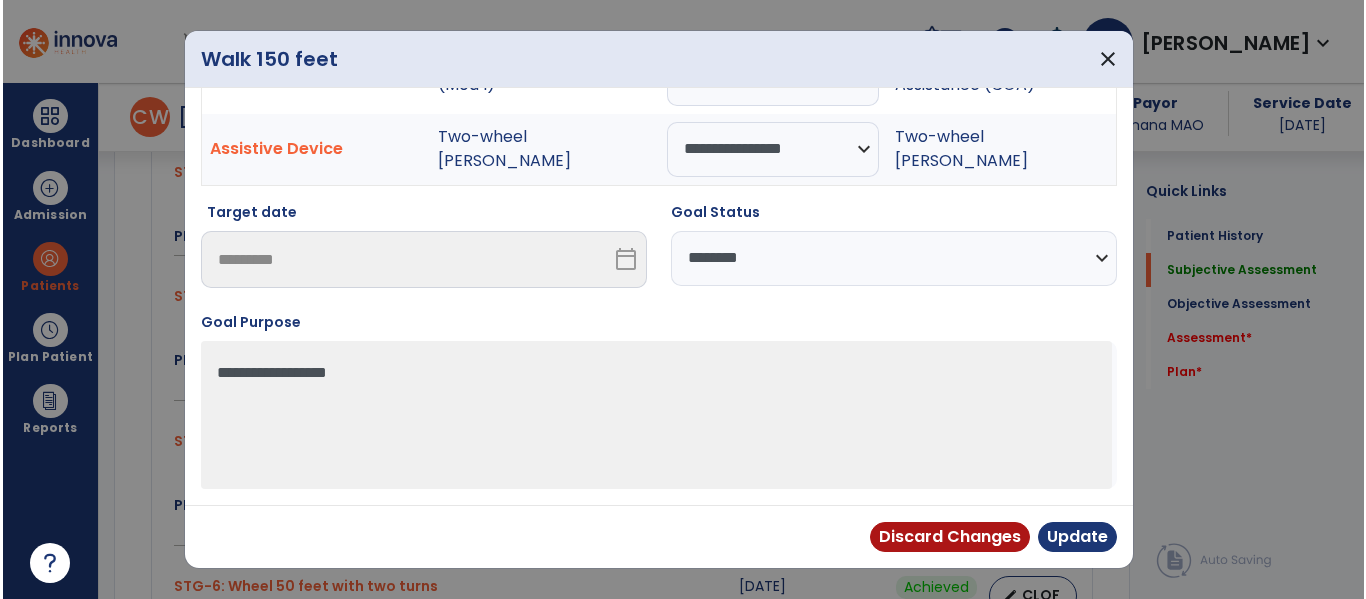 scroll, scrollTop: 117, scrollLeft: 0, axis: vertical 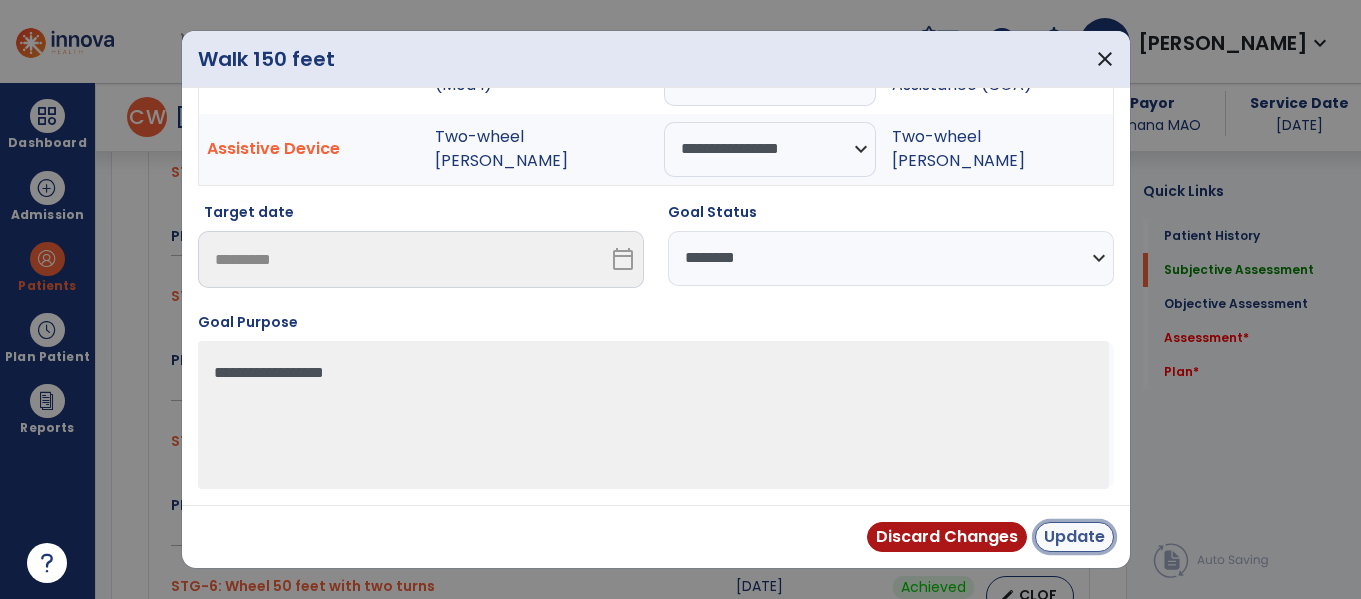 click on "Update" at bounding box center [1074, 537] 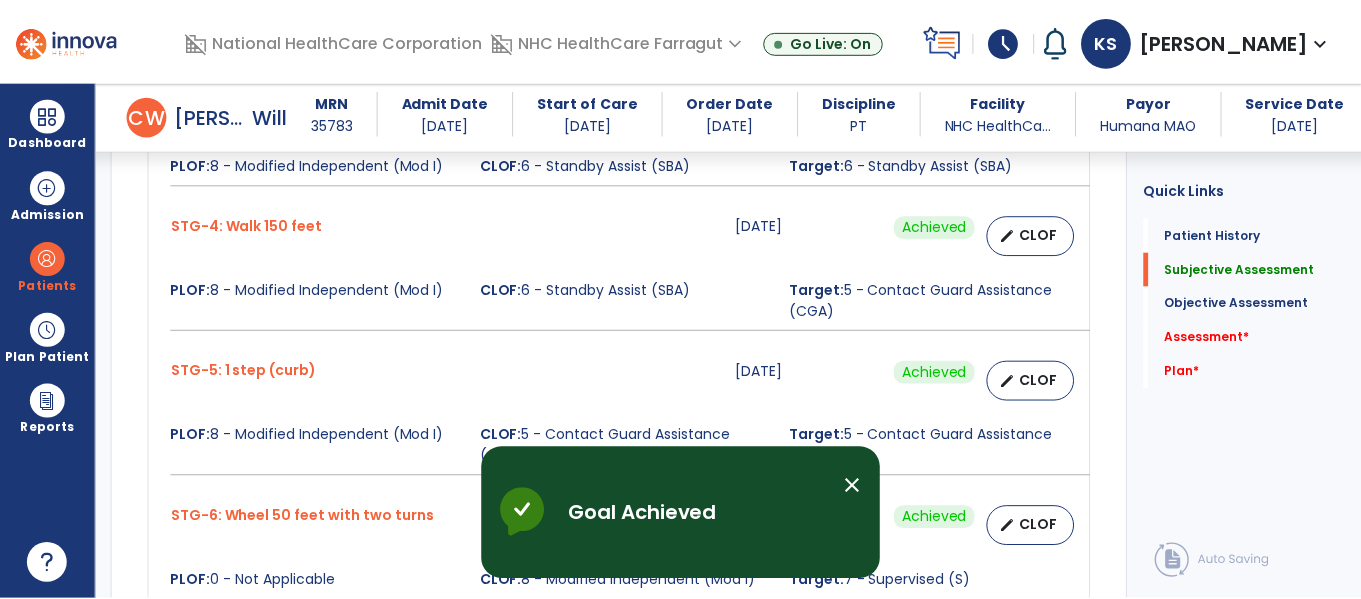 scroll, scrollTop: 1411, scrollLeft: 0, axis: vertical 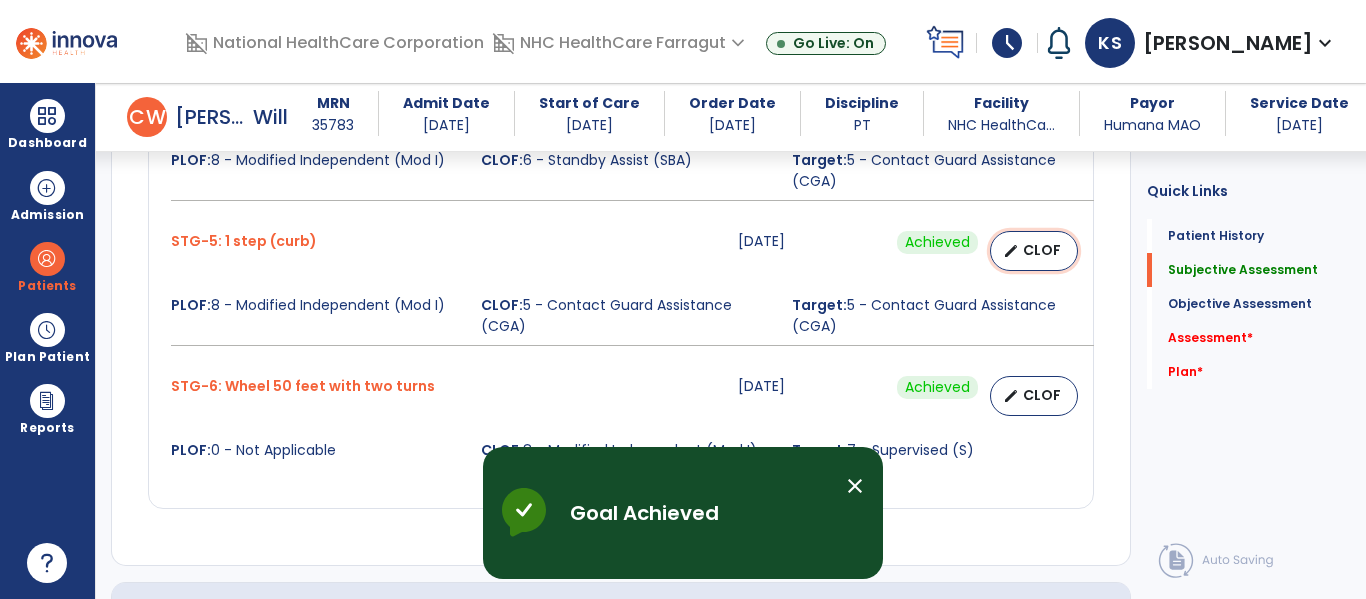 click on "CLOF" at bounding box center [1042, 250] 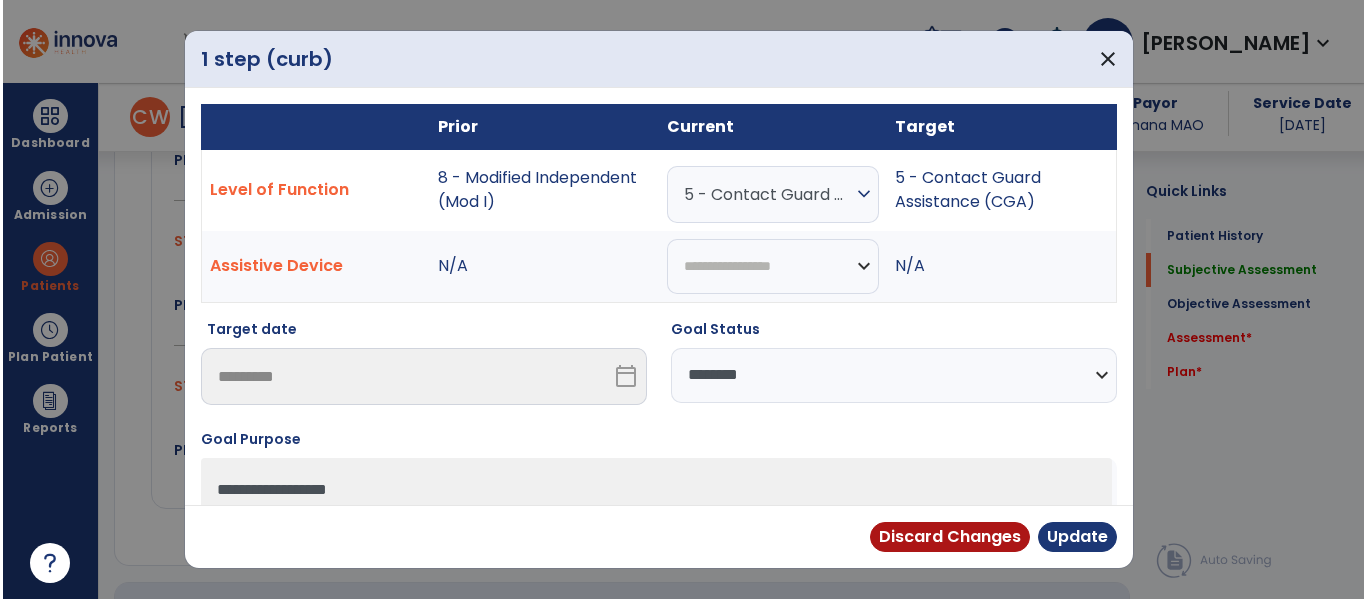 scroll, scrollTop: 1411, scrollLeft: 0, axis: vertical 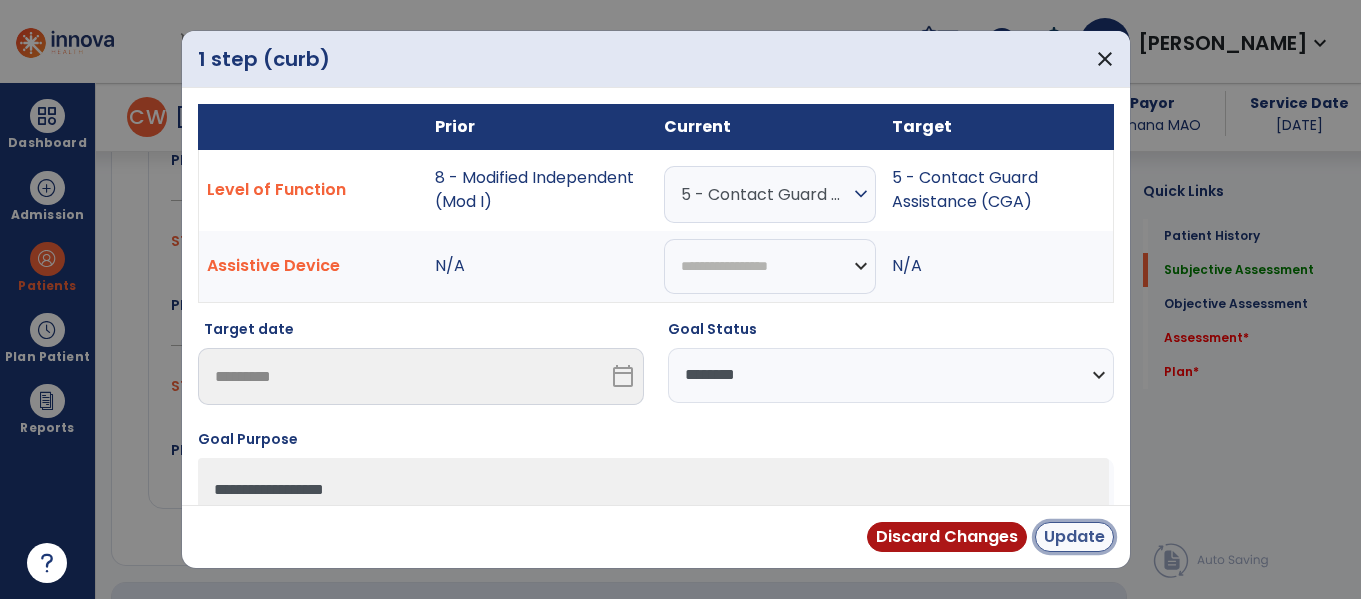click on "Update" at bounding box center (1074, 537) 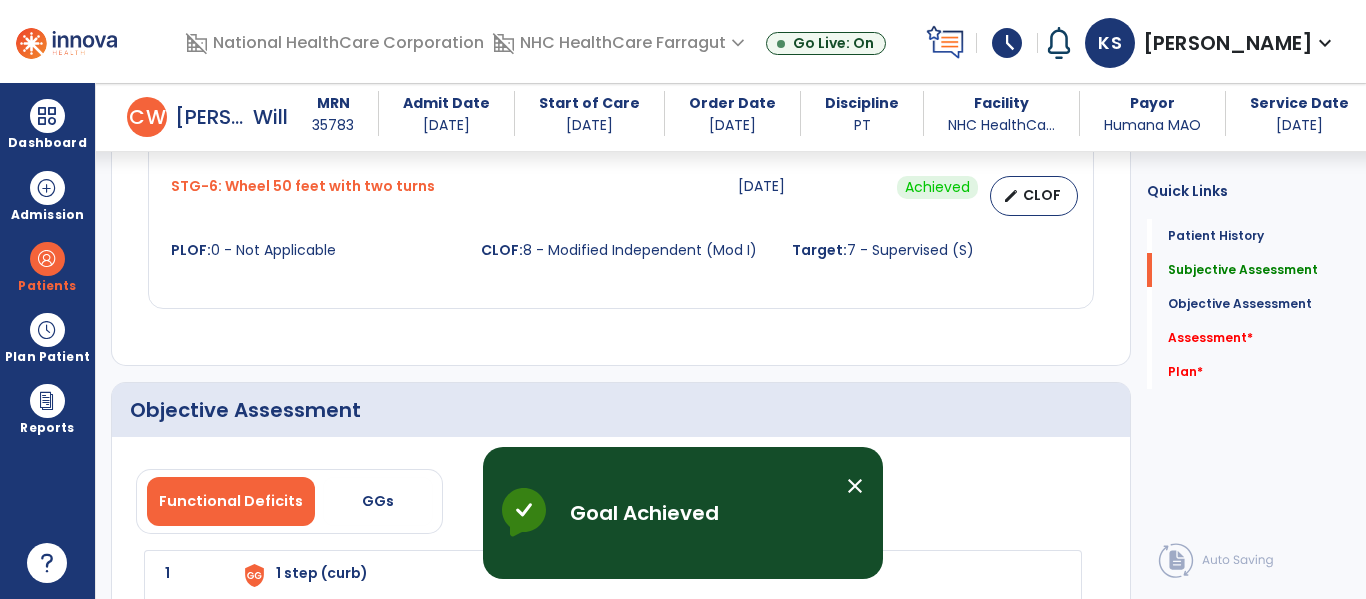 scroll, scrollTop: 1711, scrollLeft: 0, axis: vertical 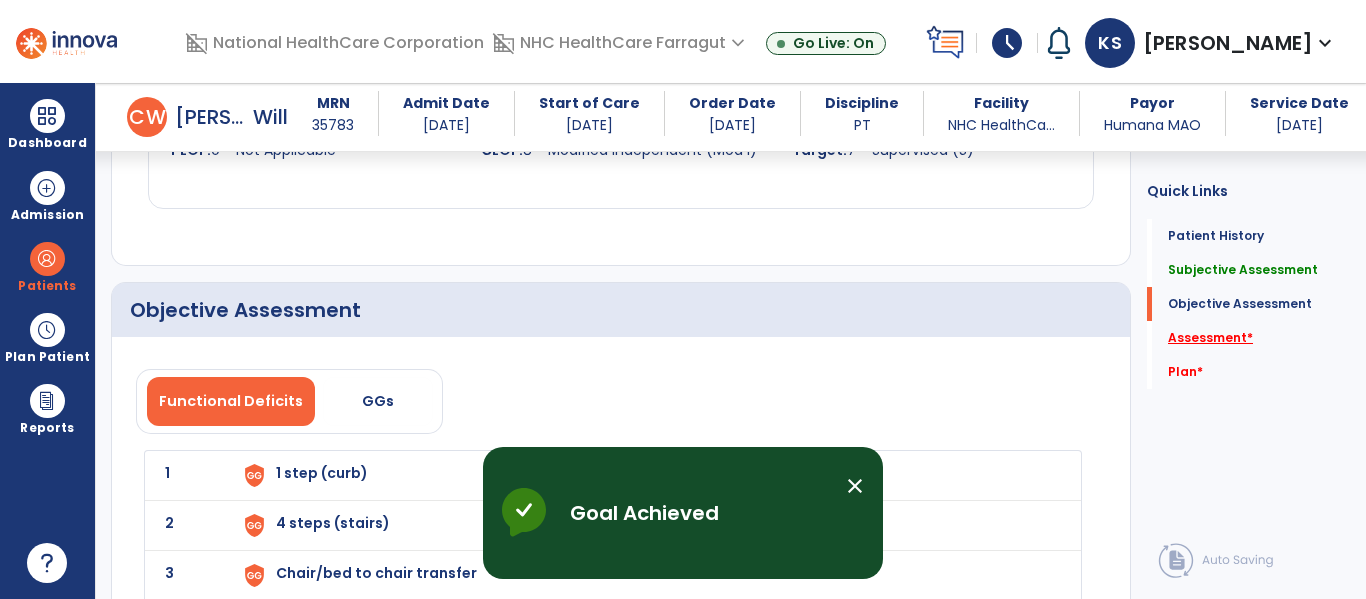 click on "Assessment   *" 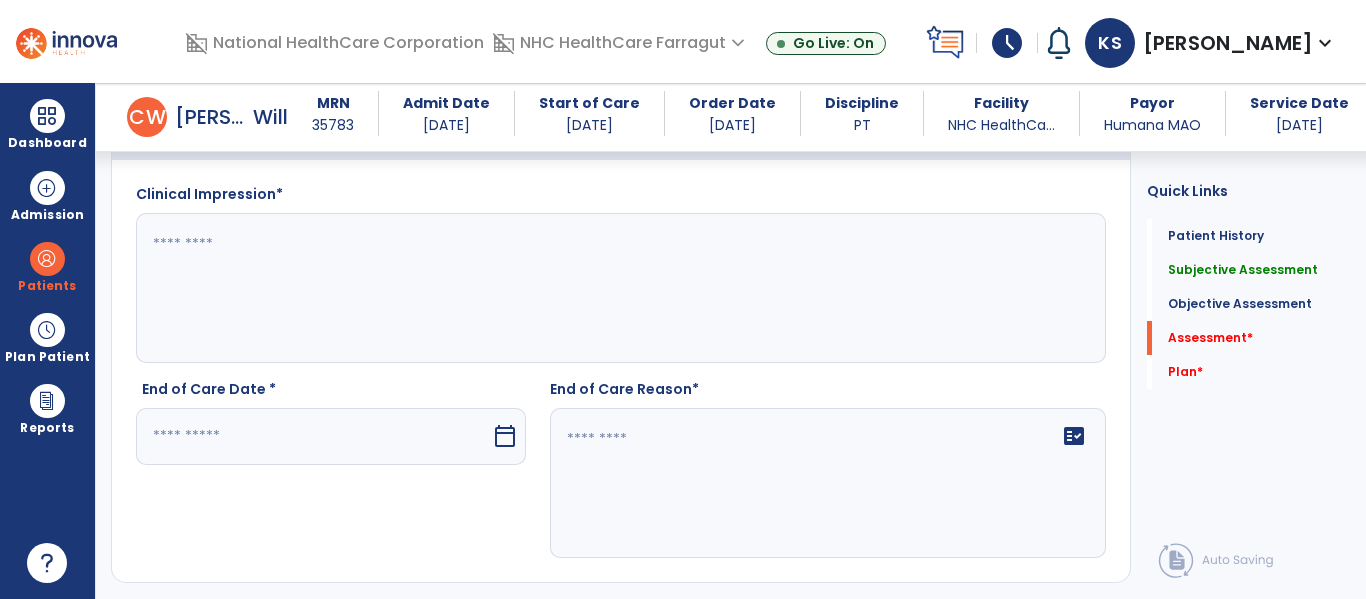 scroll, scrollTop: 2451, scrollLeft: 0, axis: vertical 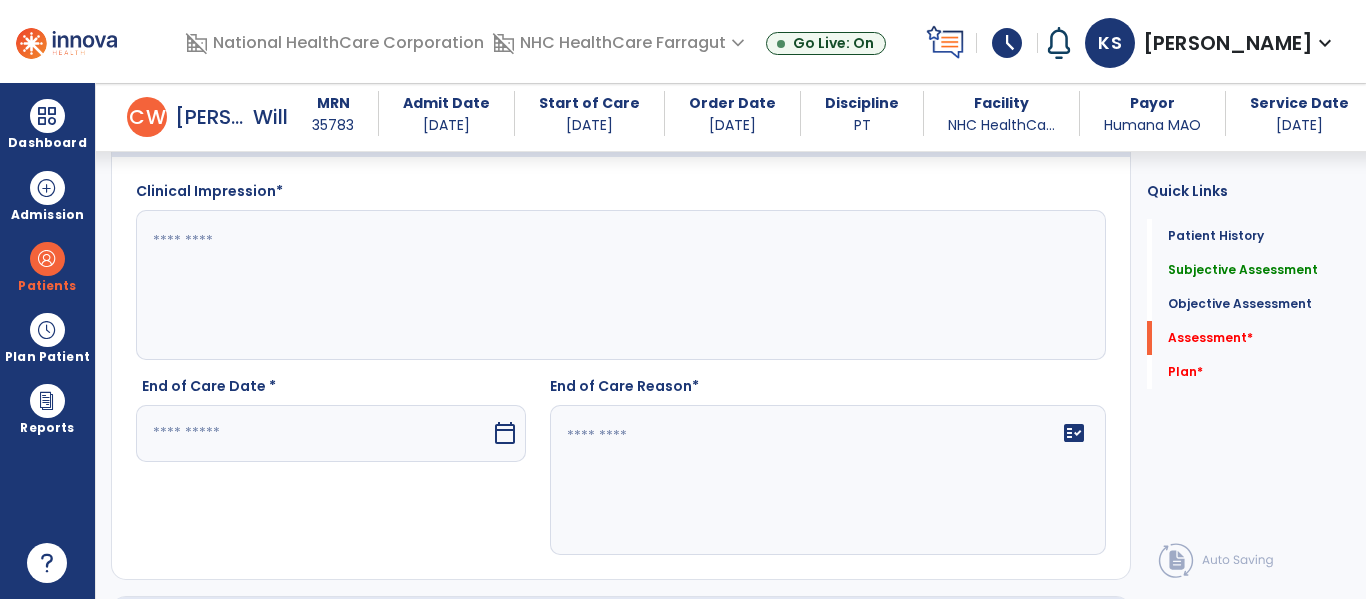 click 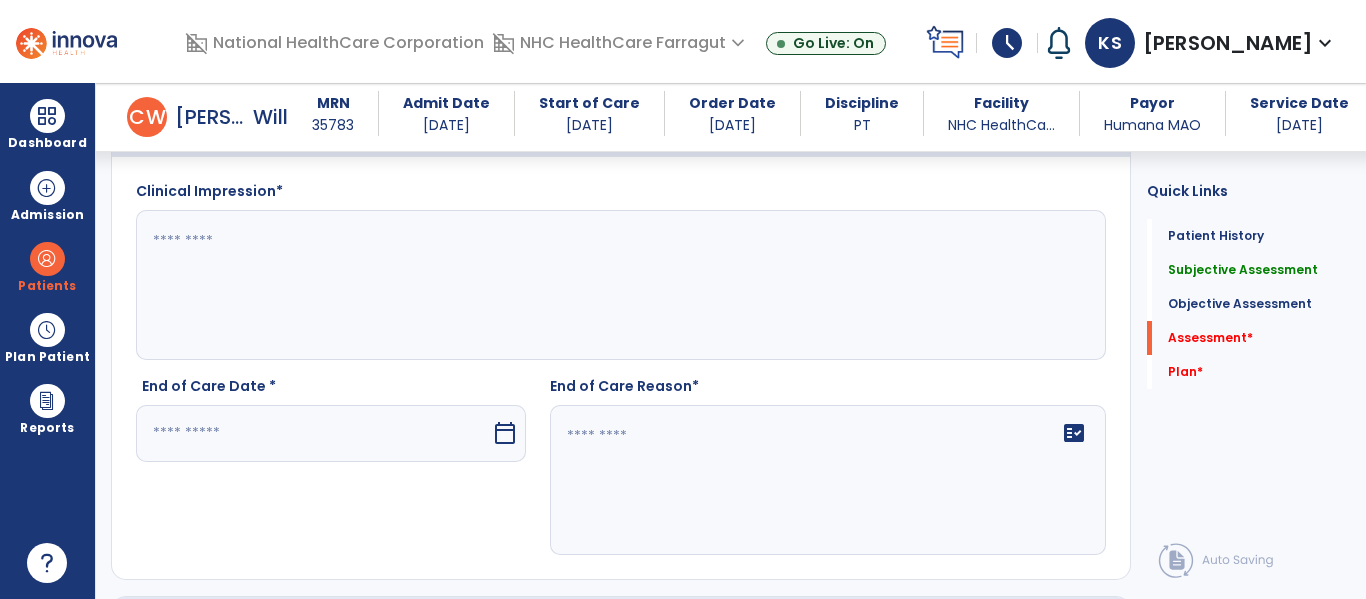paste on "**********" 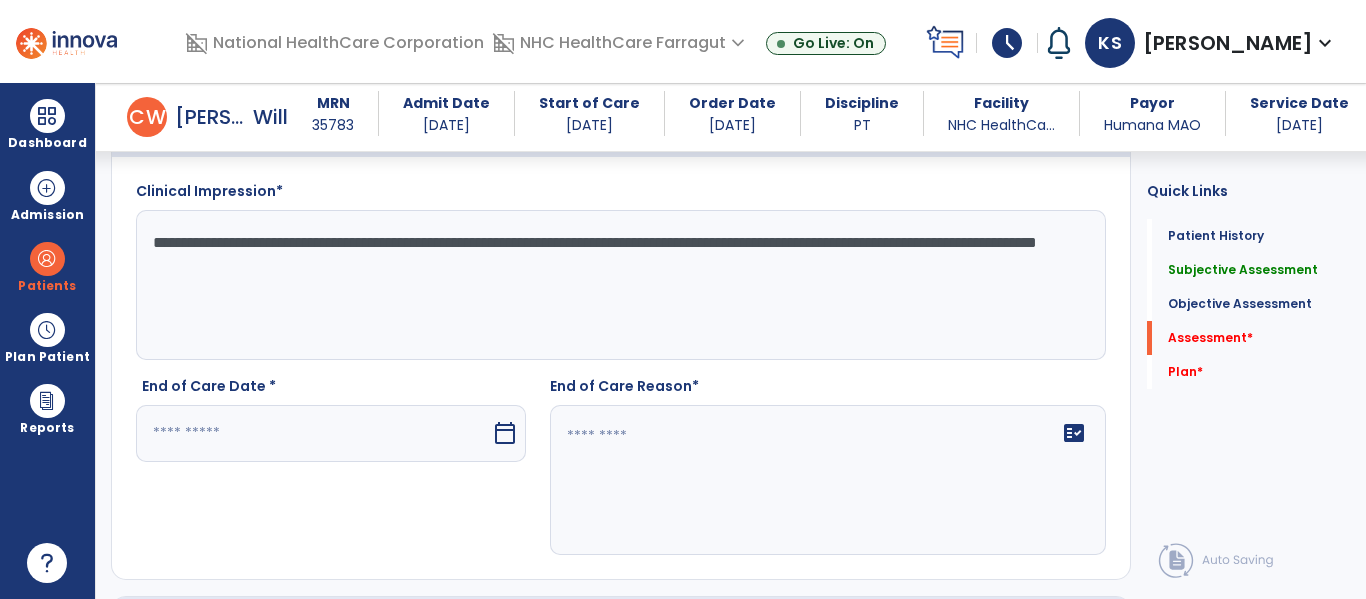 drag, startPoint x: 662, startPoint y: 242, endPoint x: 696, endPoint y: 328, distance: 92.47703 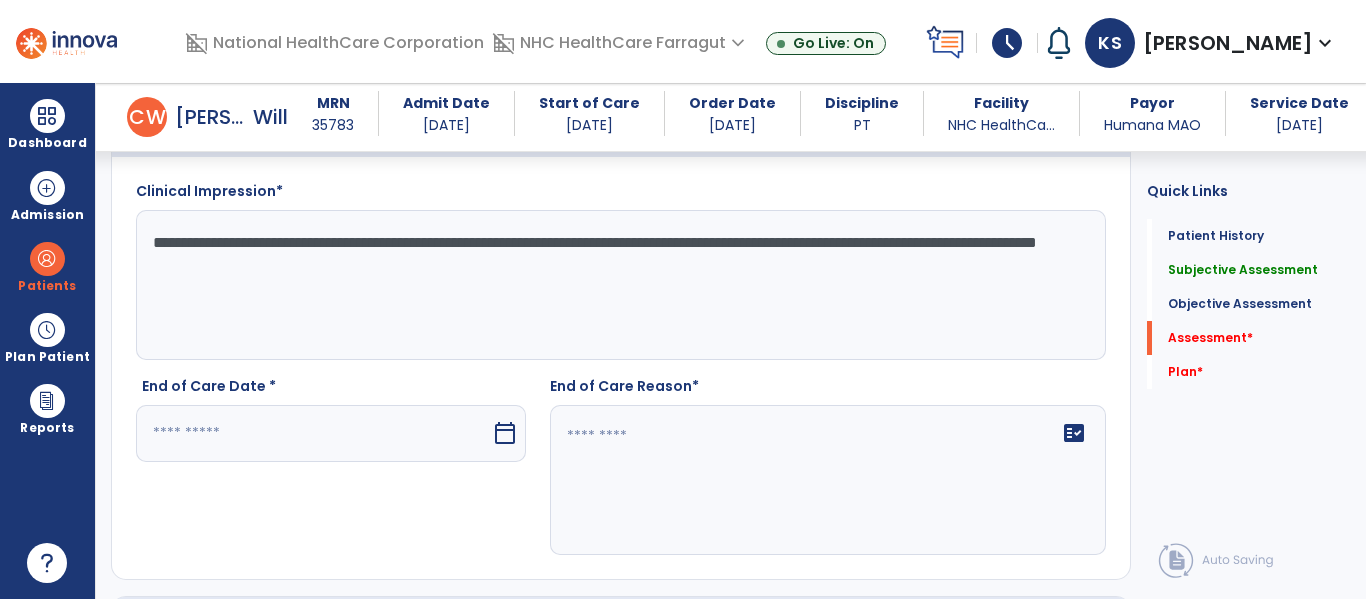 click on "**********" 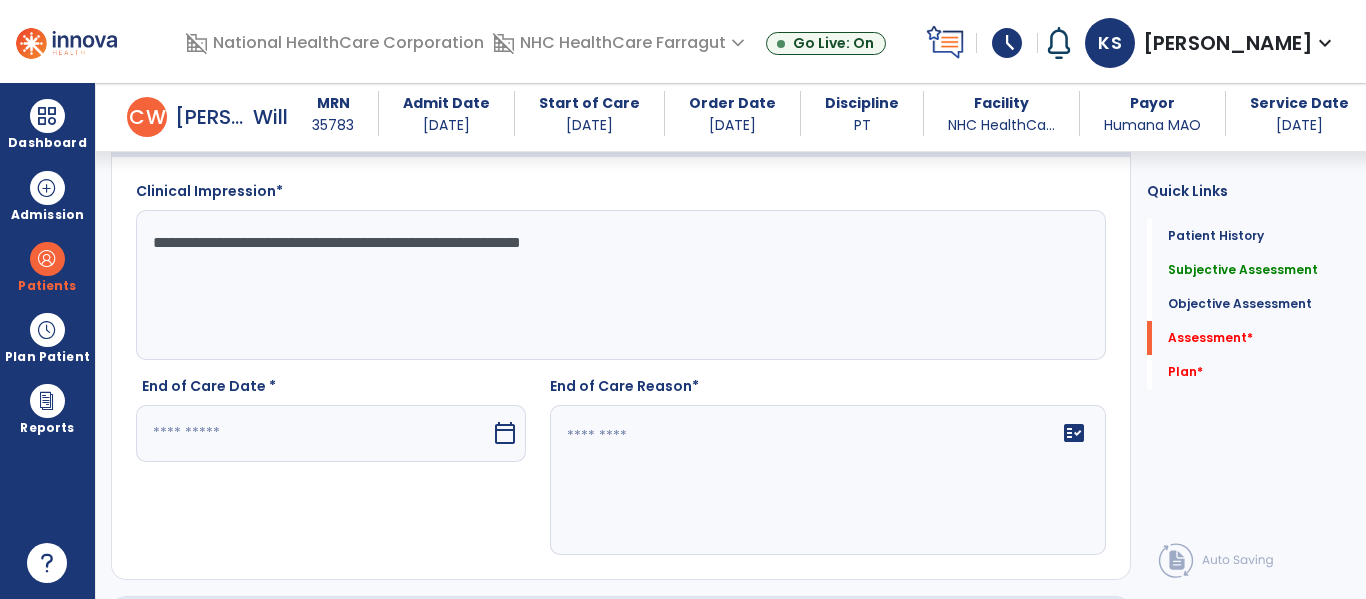 type on "**********" 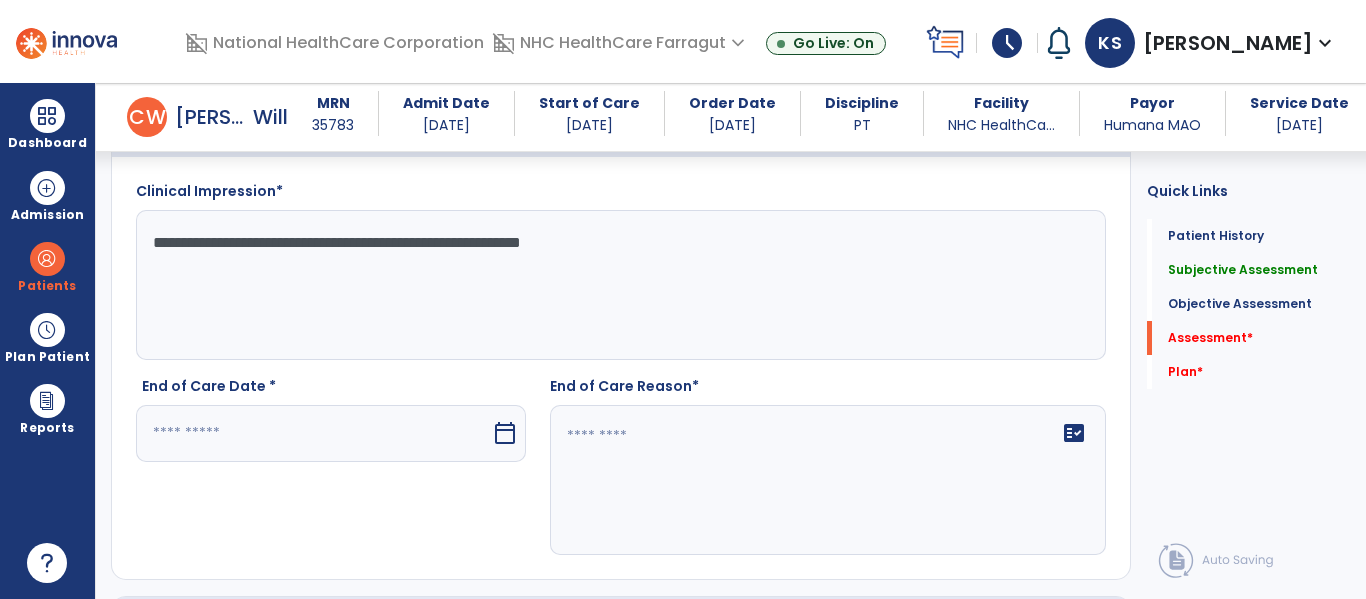 click at bounding box center (313, 433) 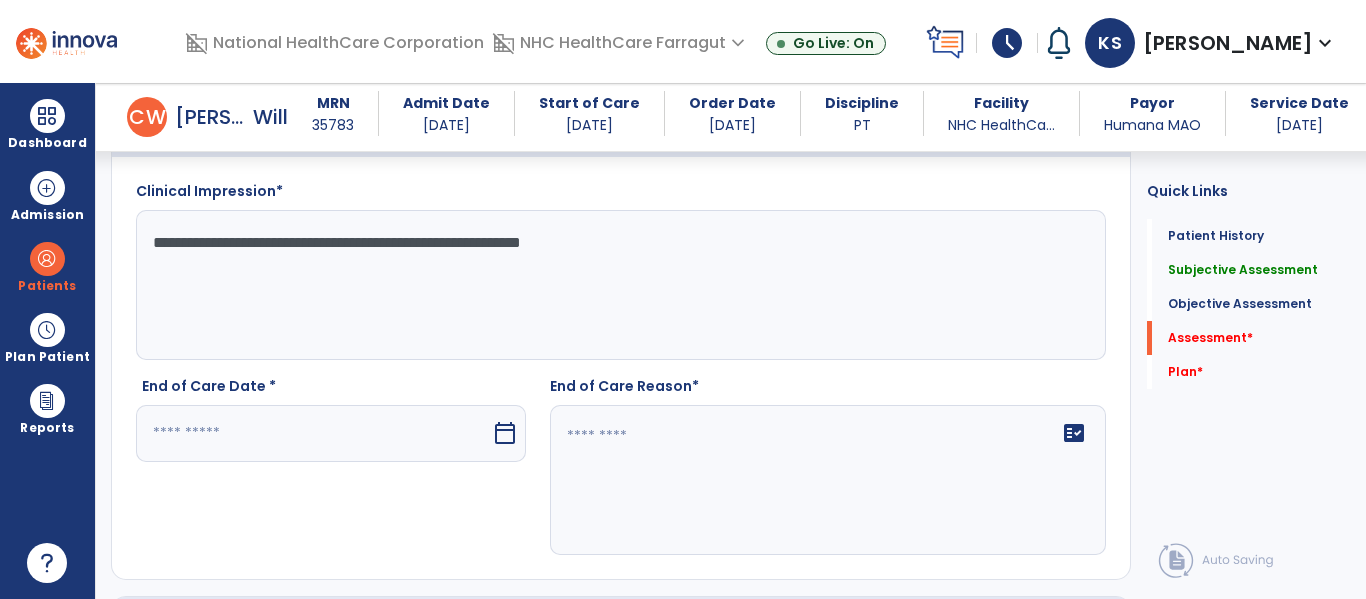 scroll, scrollTop: 2468, scrollLeft: 0, axis: vertical 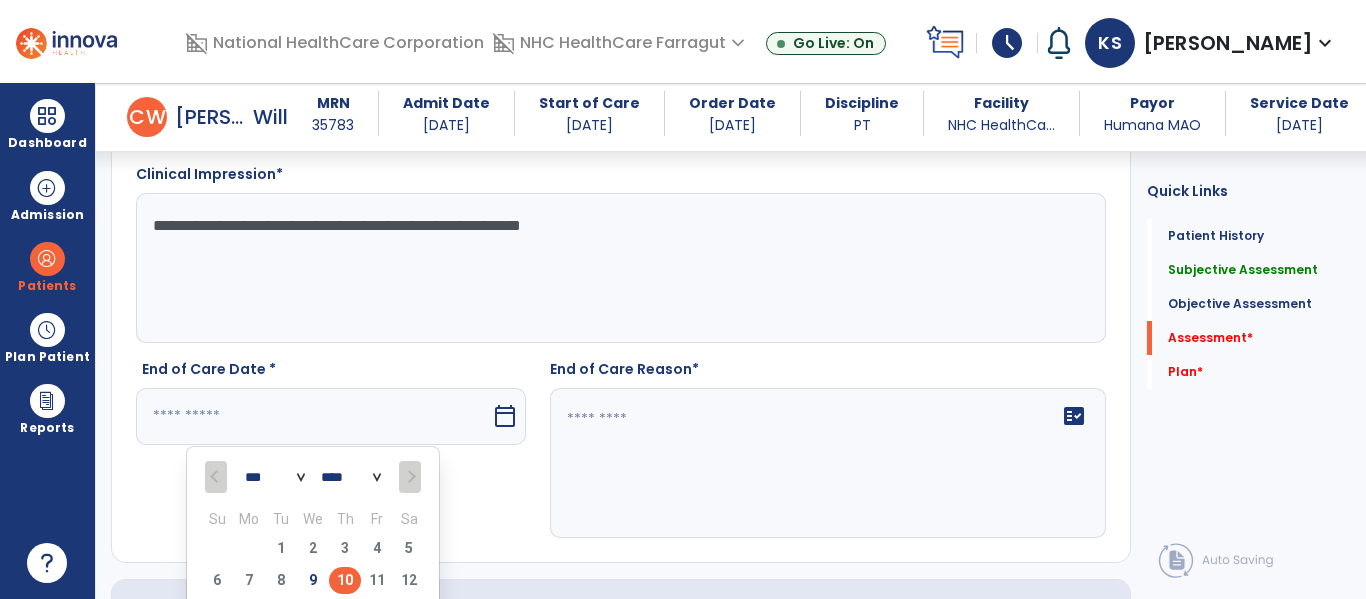 click on "10" at bounding box center [345, 580] 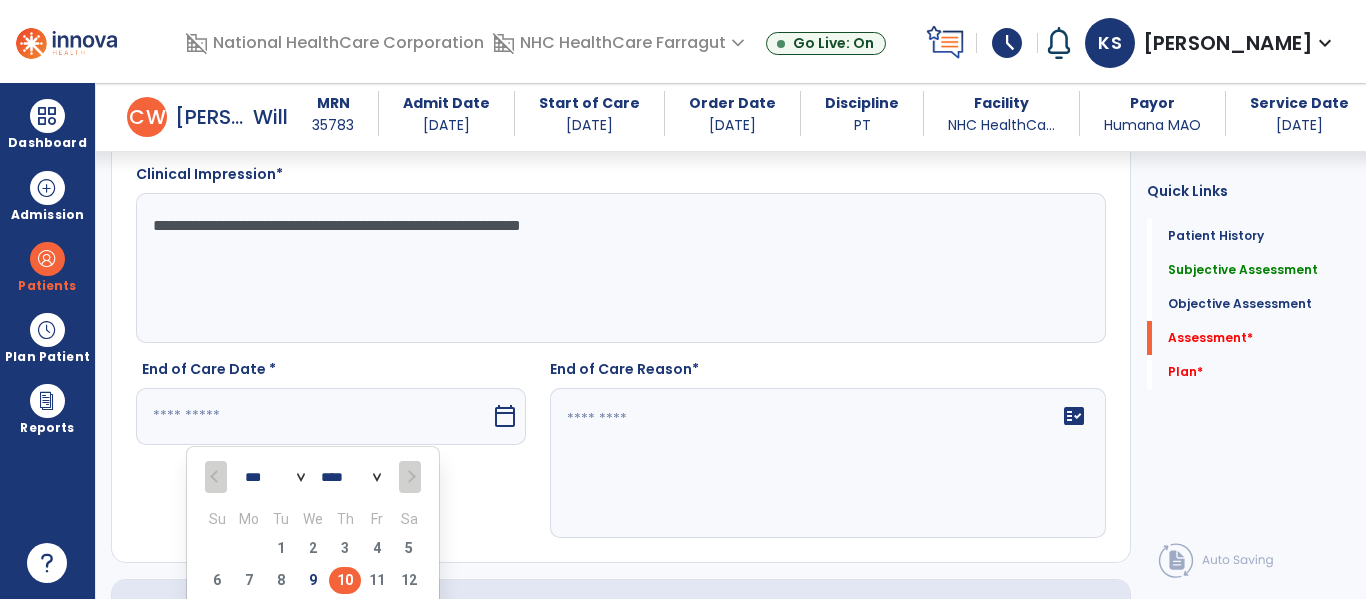 type on "*********" 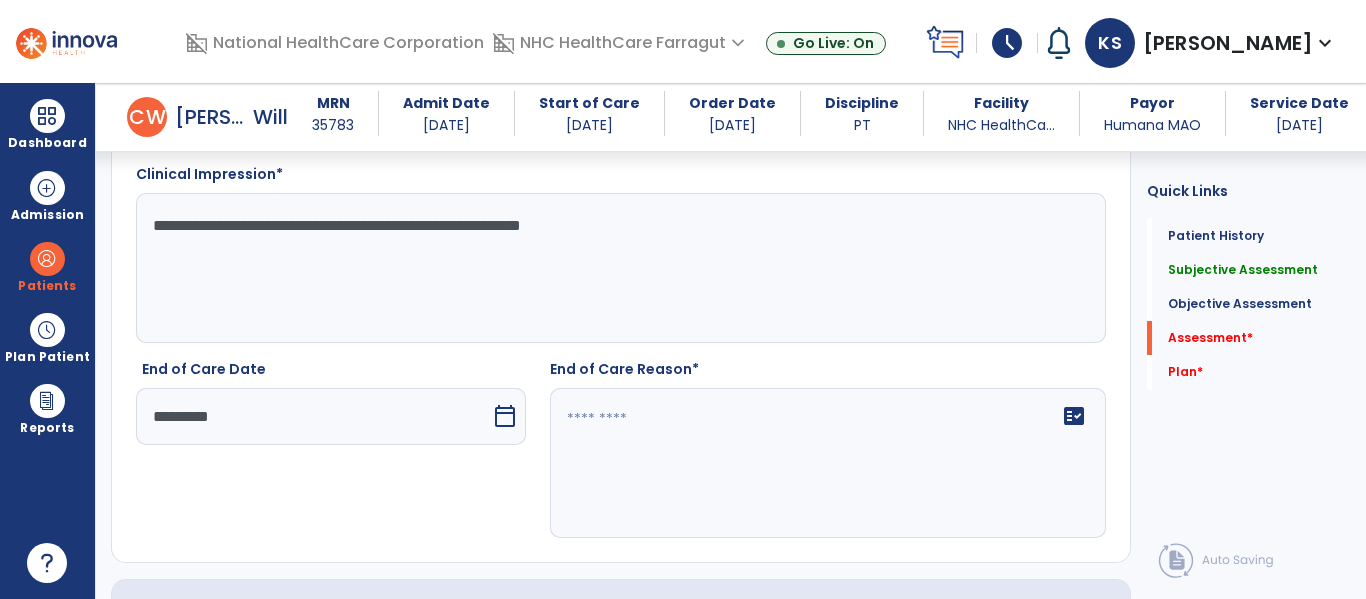 click on "fact_check" 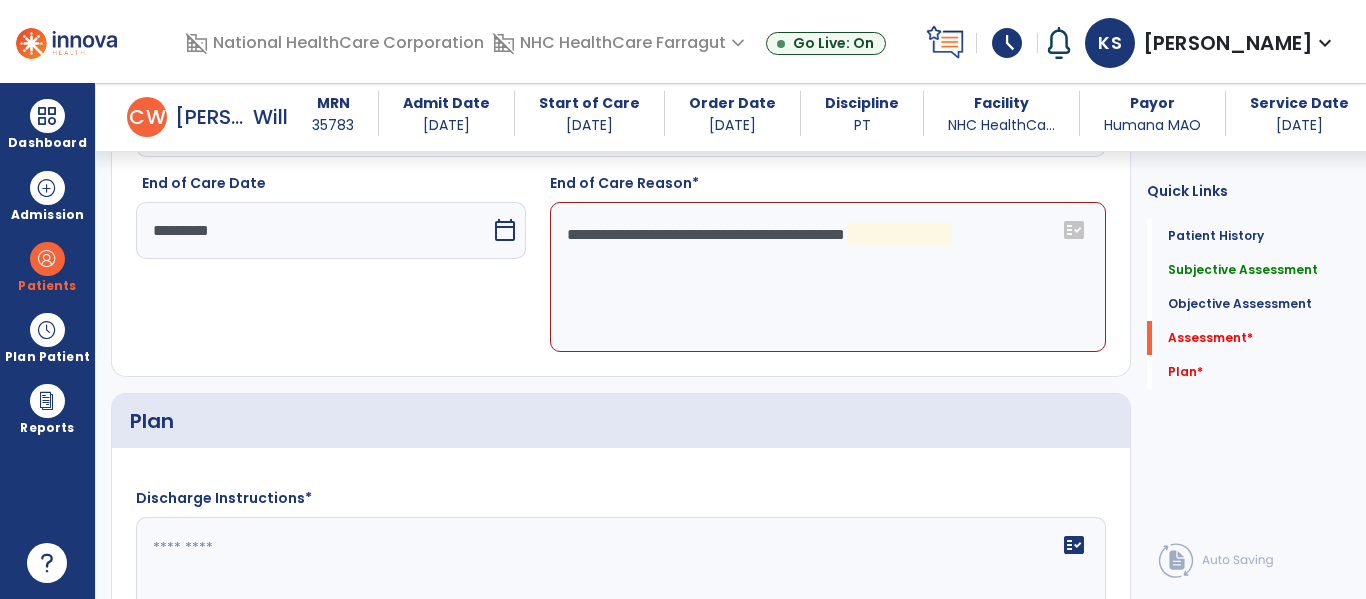 scroll, scrollTop: 2568, scrollLeft: 0, axis: vertical 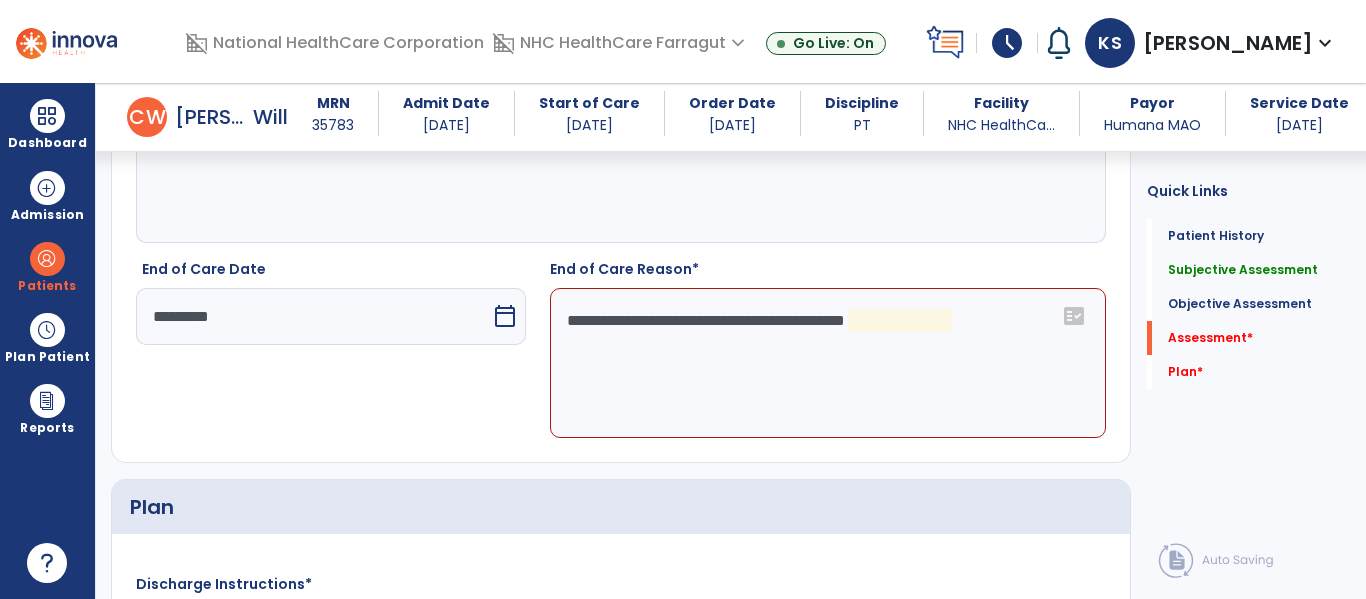 click on "**********" 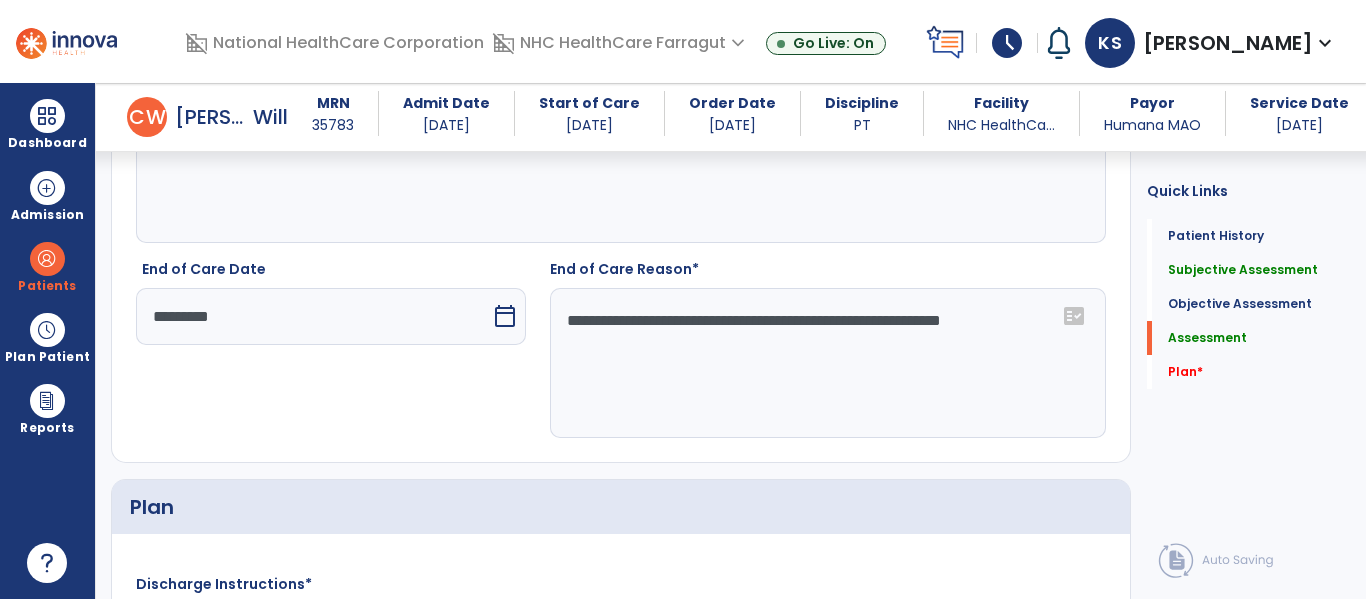 scroll, scrollTop: 2868, scrollLeft: 0, axis: vertical 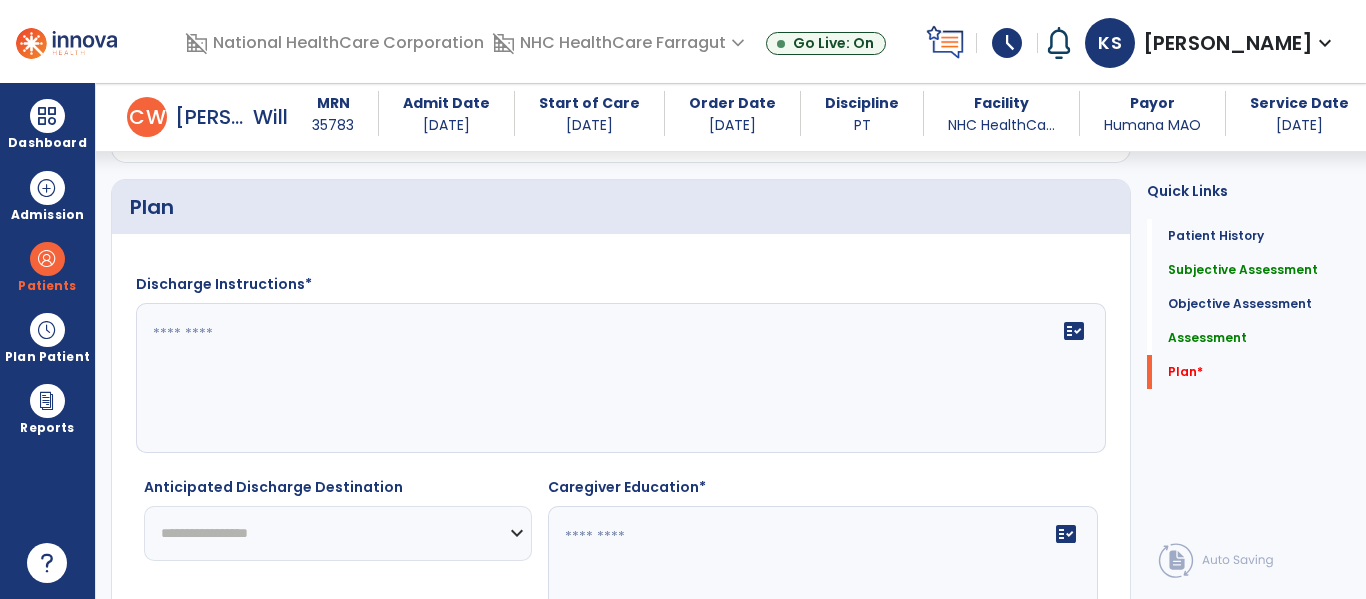 type on "**********" 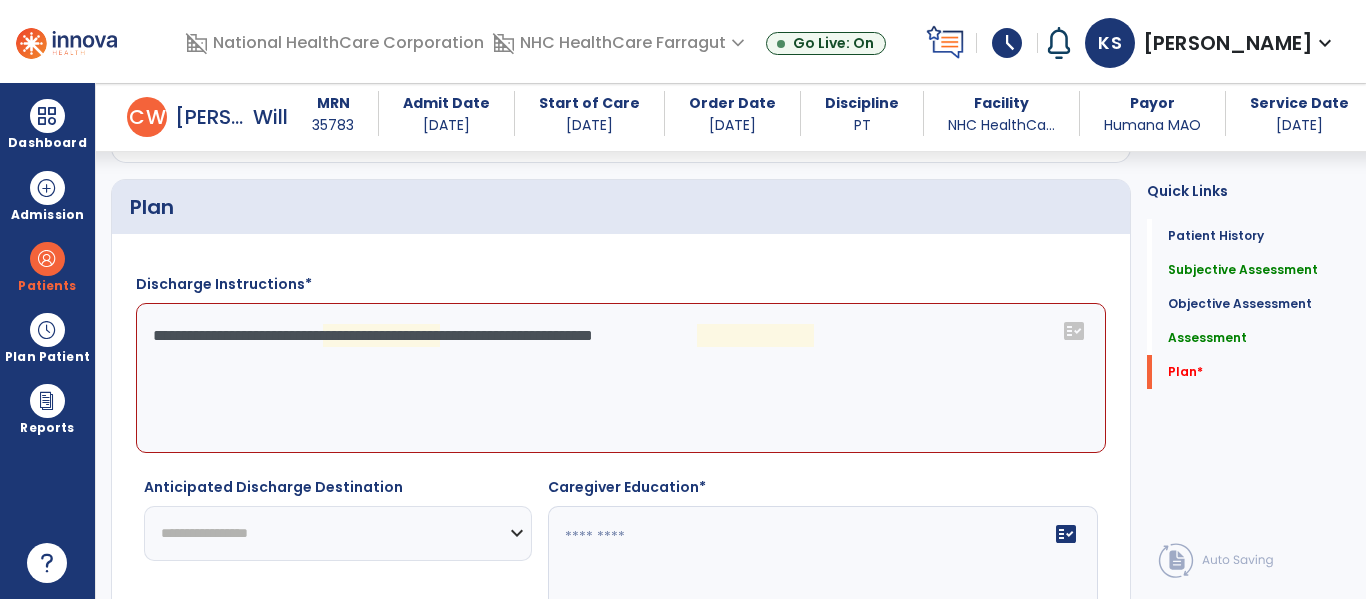 click on "**********" 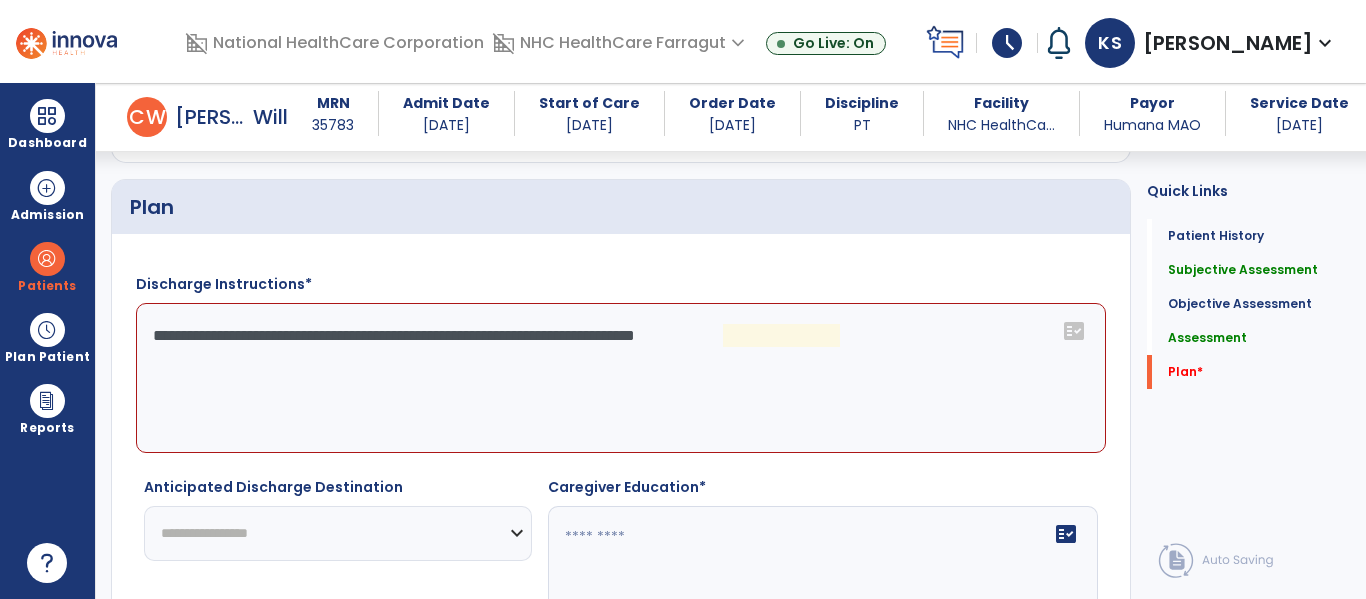 click on "**********" 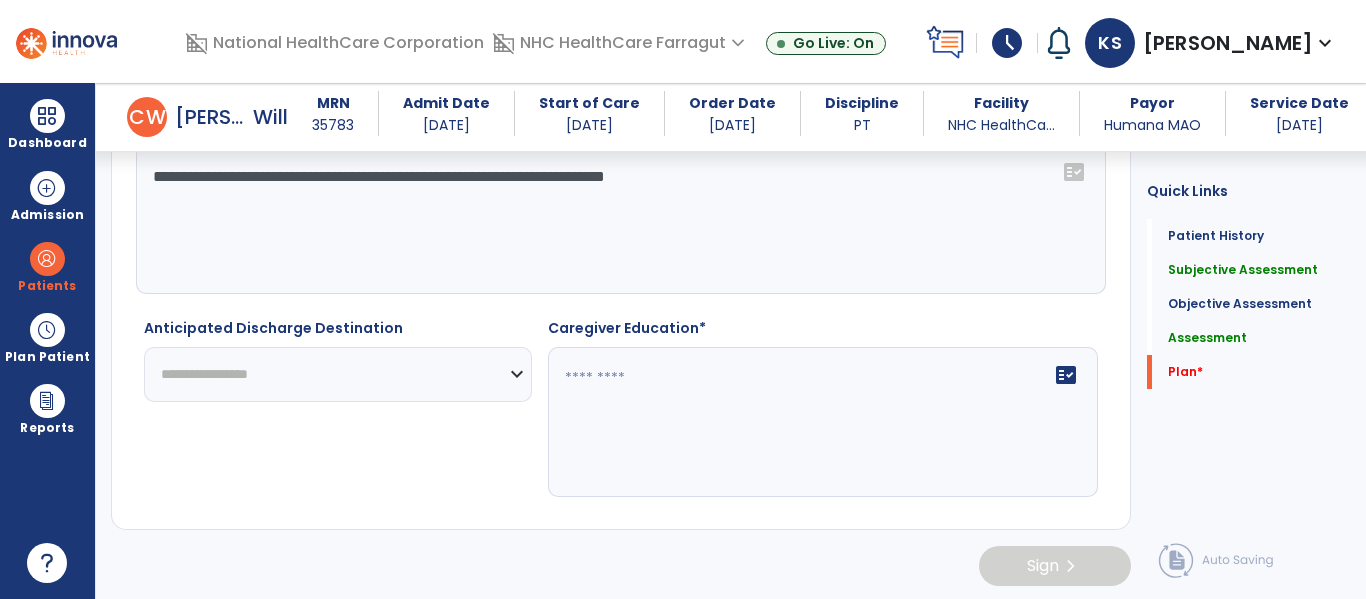 scroll, scrollTop: 3030, scrollLeft: 0, axis: vertical 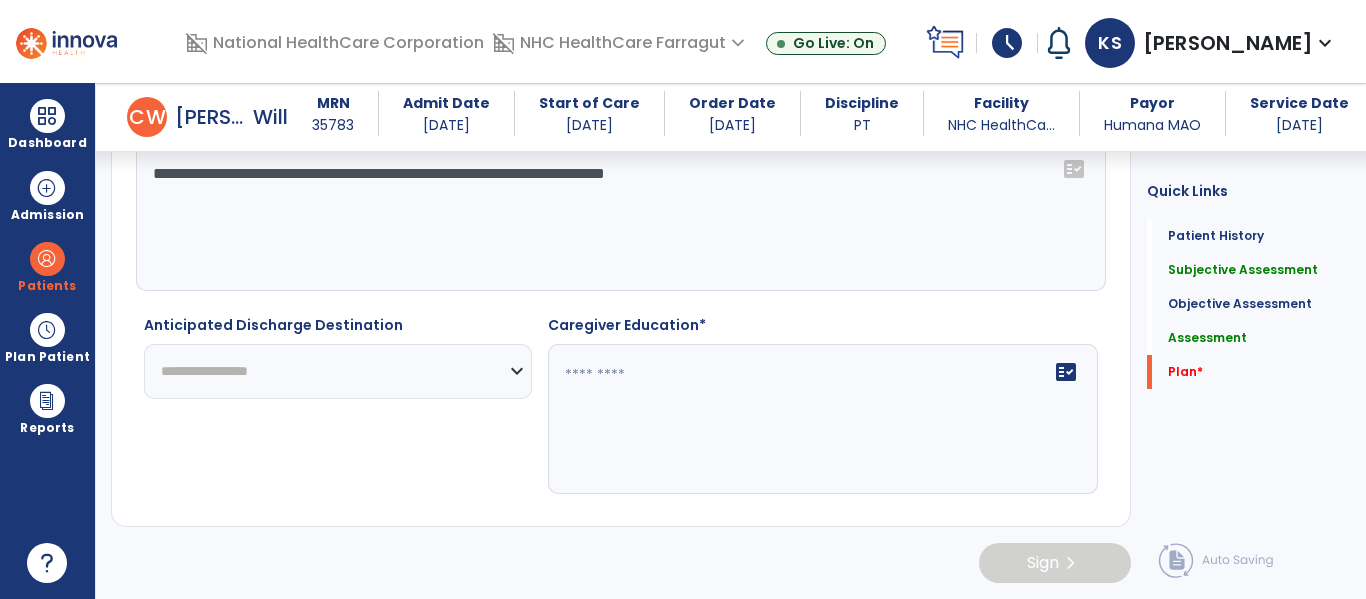 type on "**********" 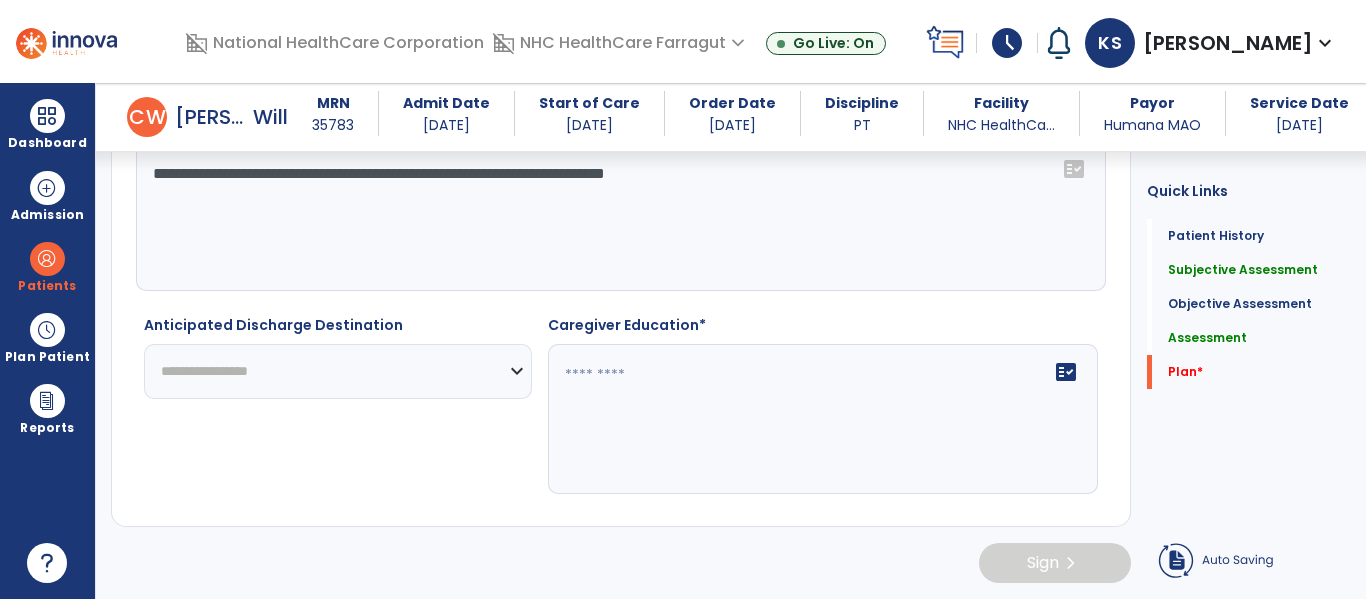 click on "**********" 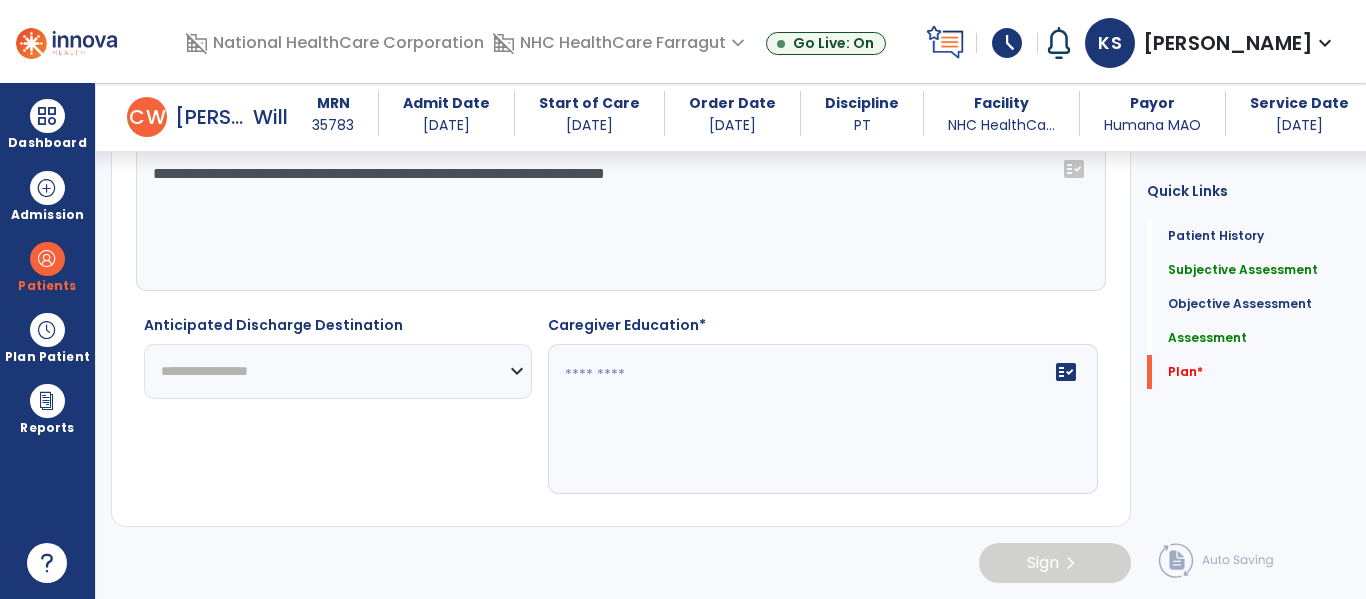 select on "****" 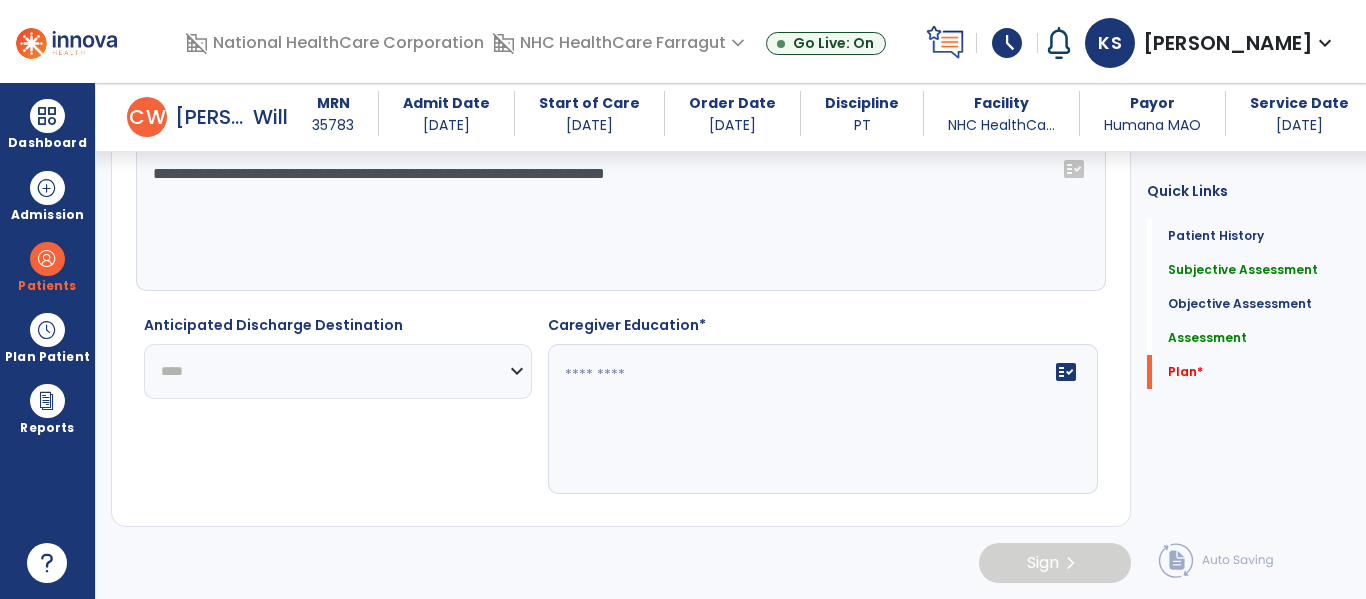 click on "**********" 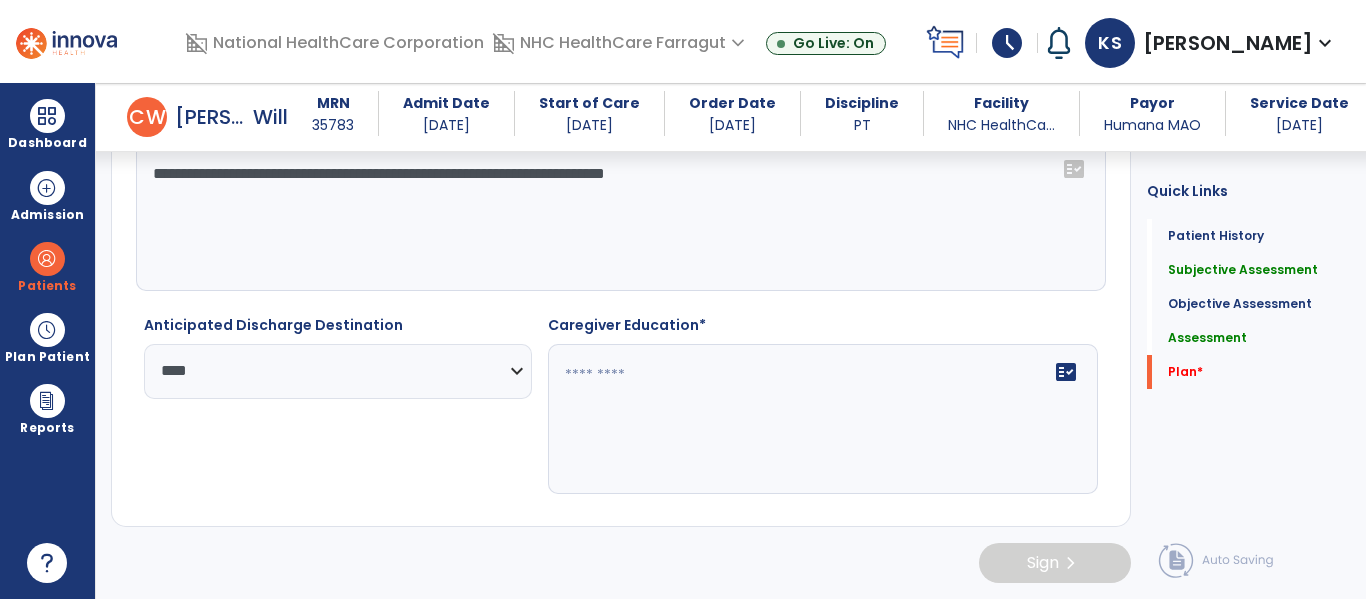 click on "fact_check" 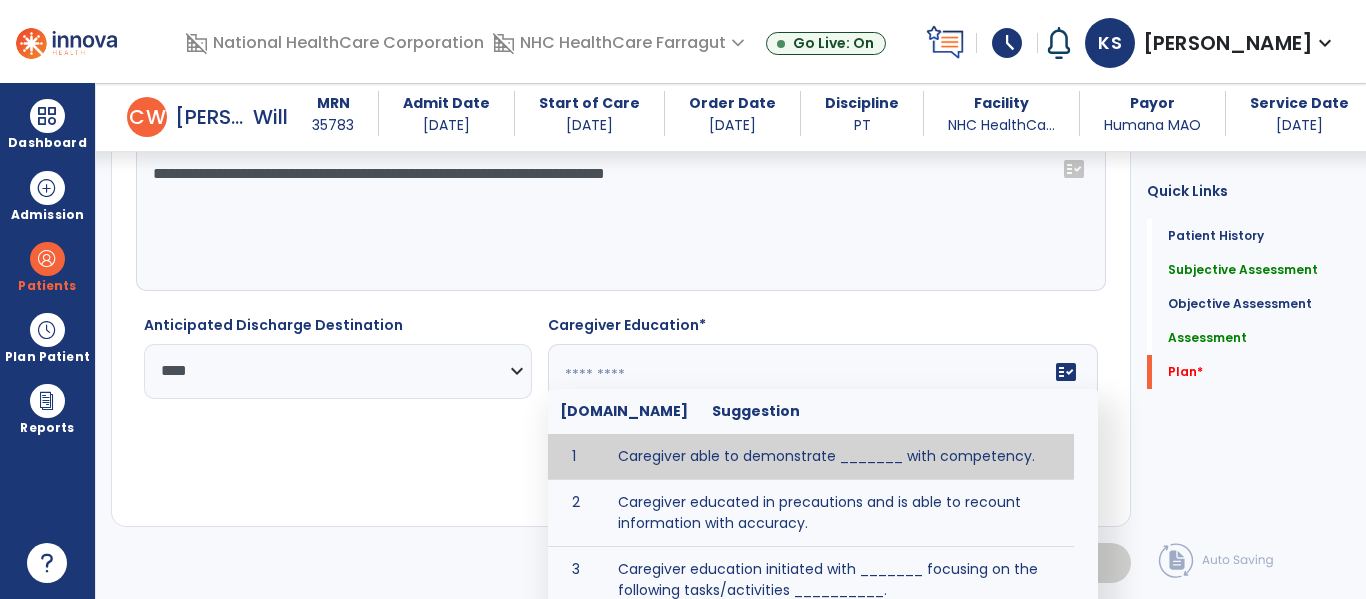 click 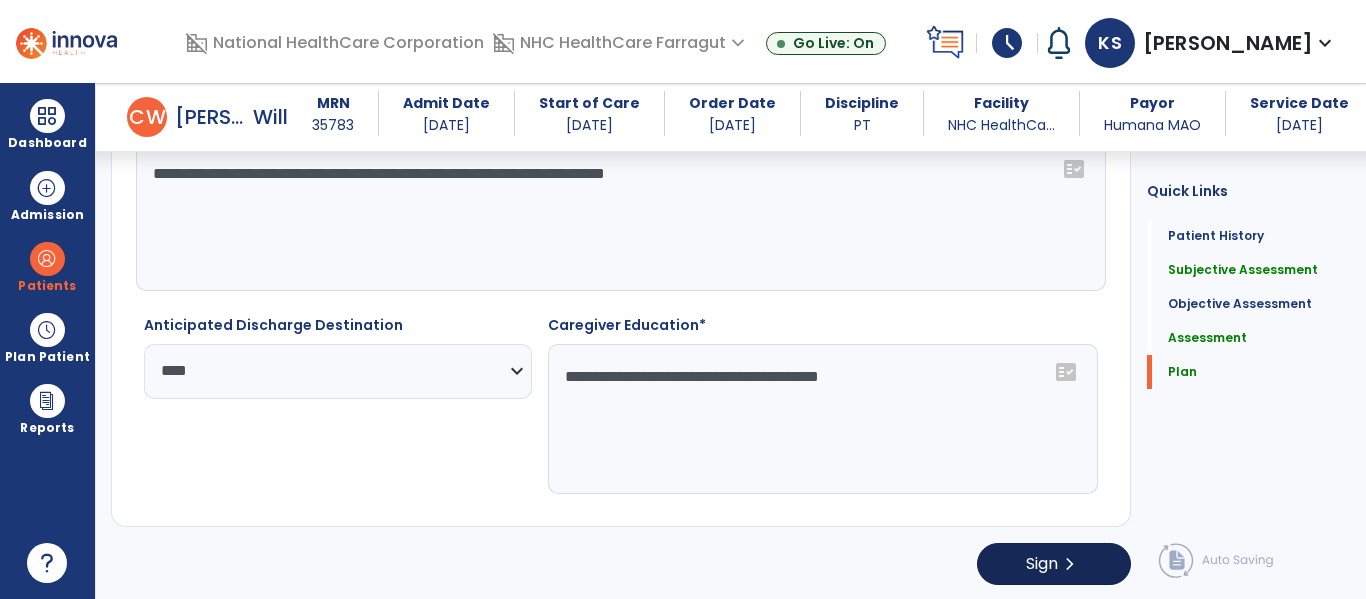 type on "**********" 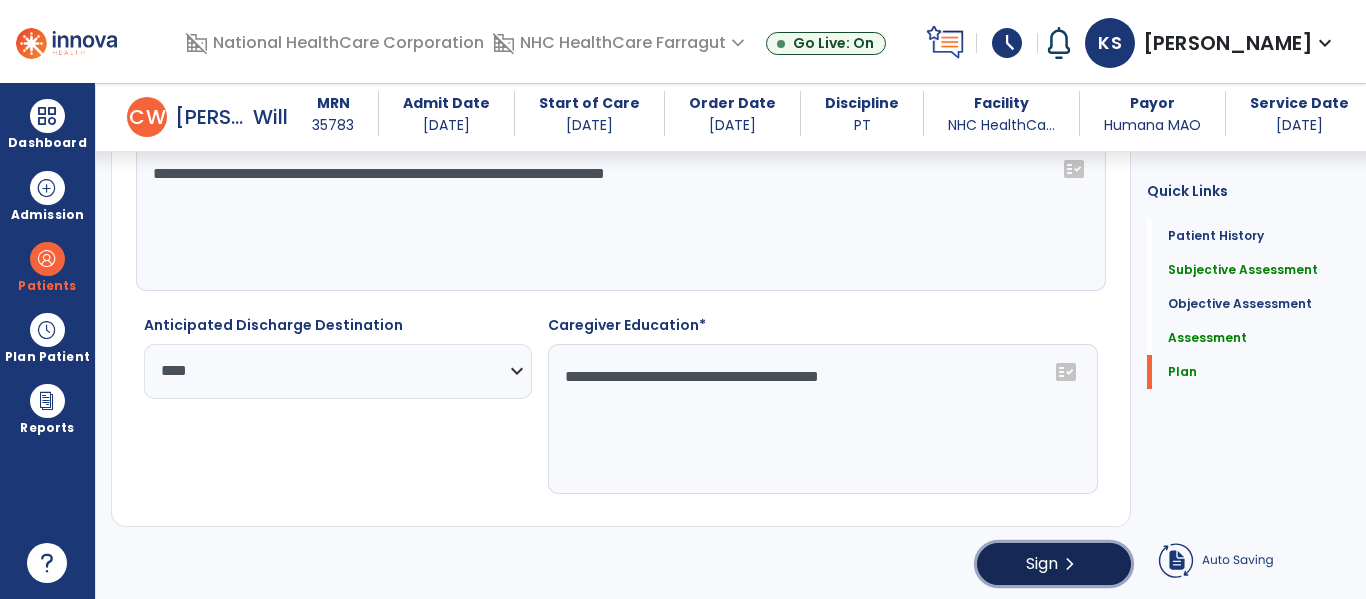 click on "Sign" 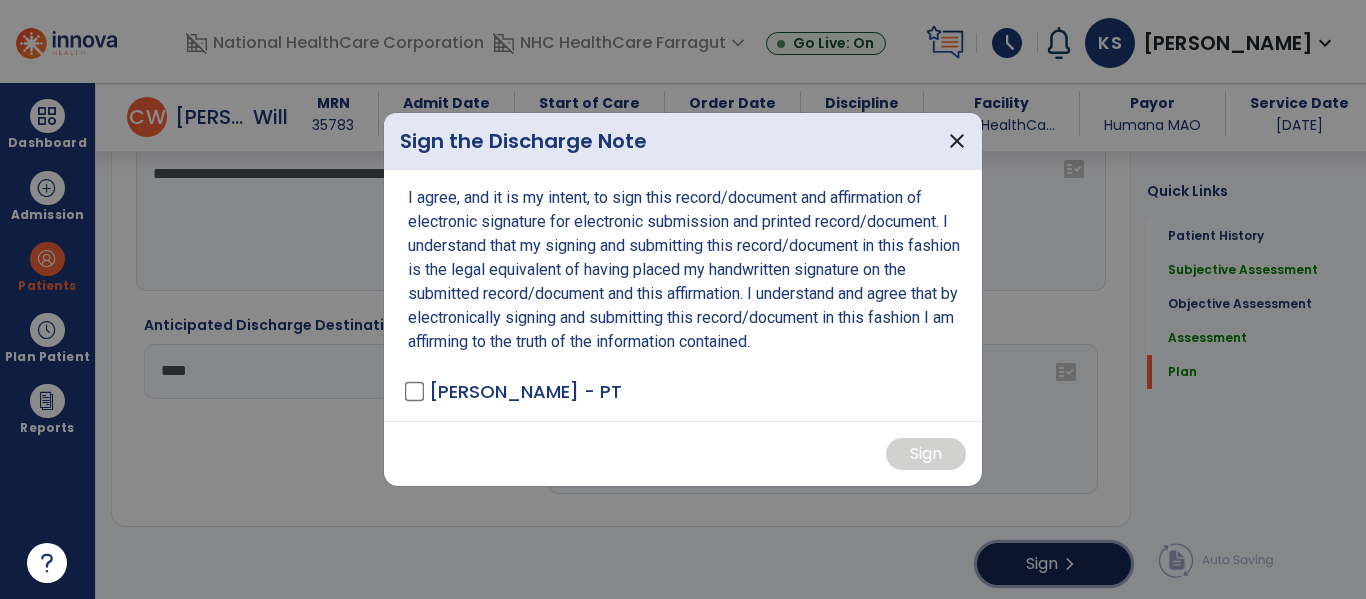 scroll, scrollTop: 3030, scrollLeft: 0, axis: vertical 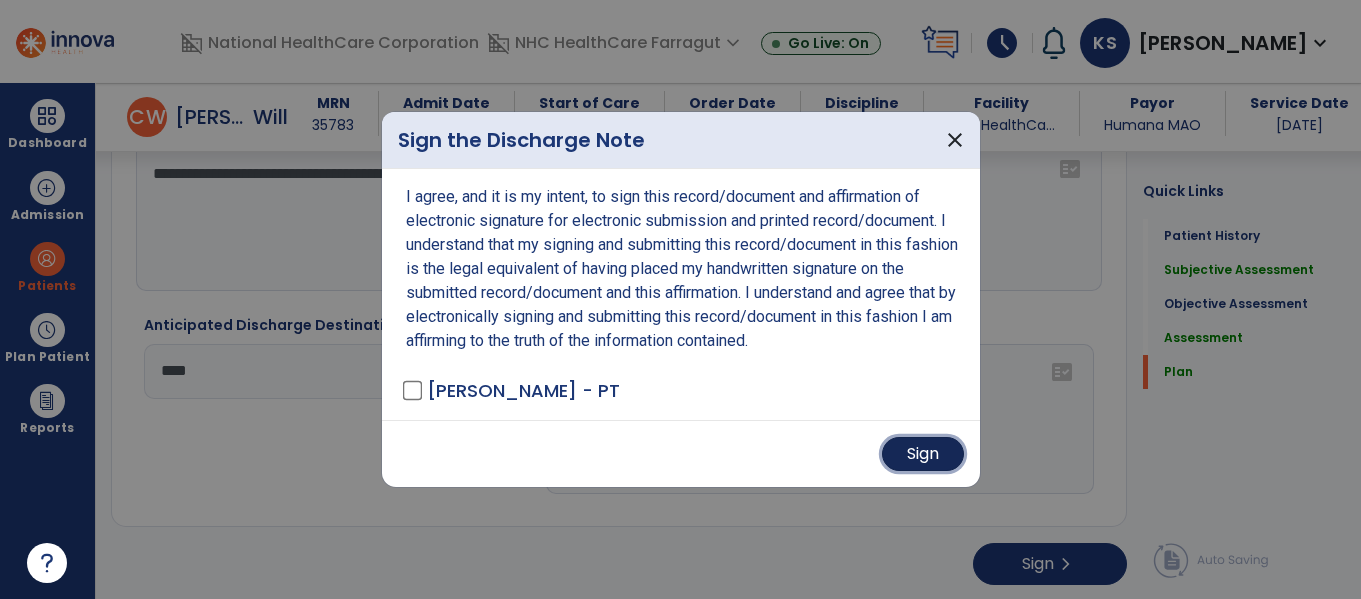 click on "Sign" at bounding box center (923, 454) 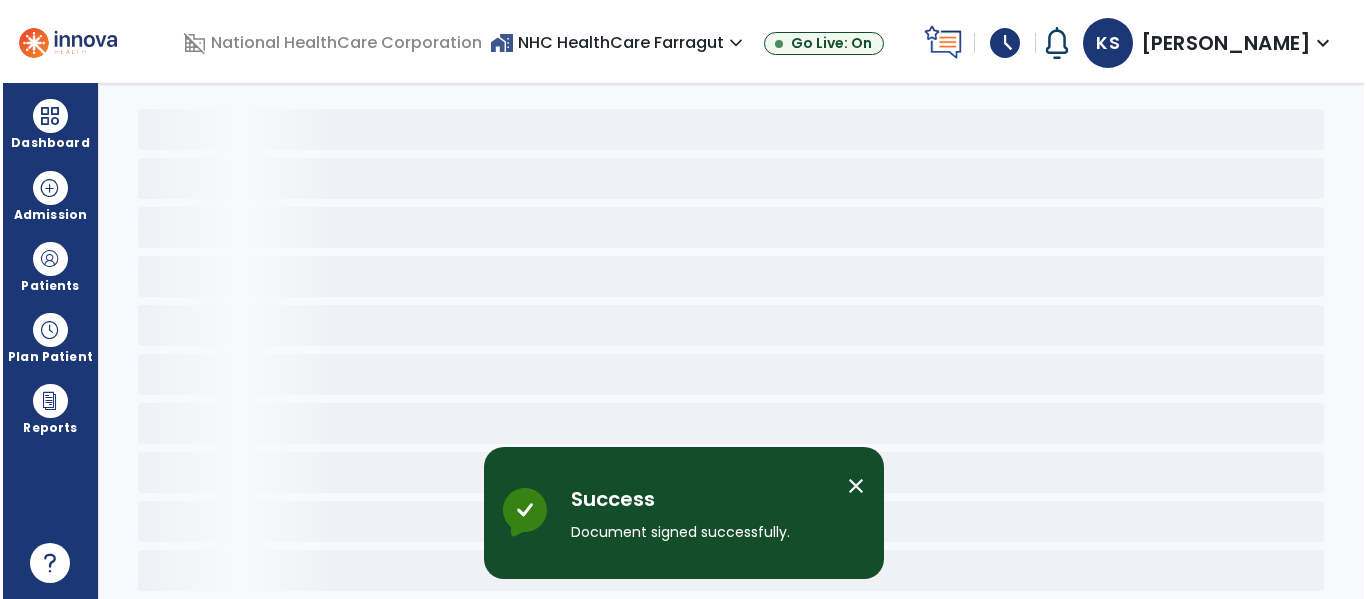 scroll, scrollTop: 68, scrollLeft: 0, axis: vertical 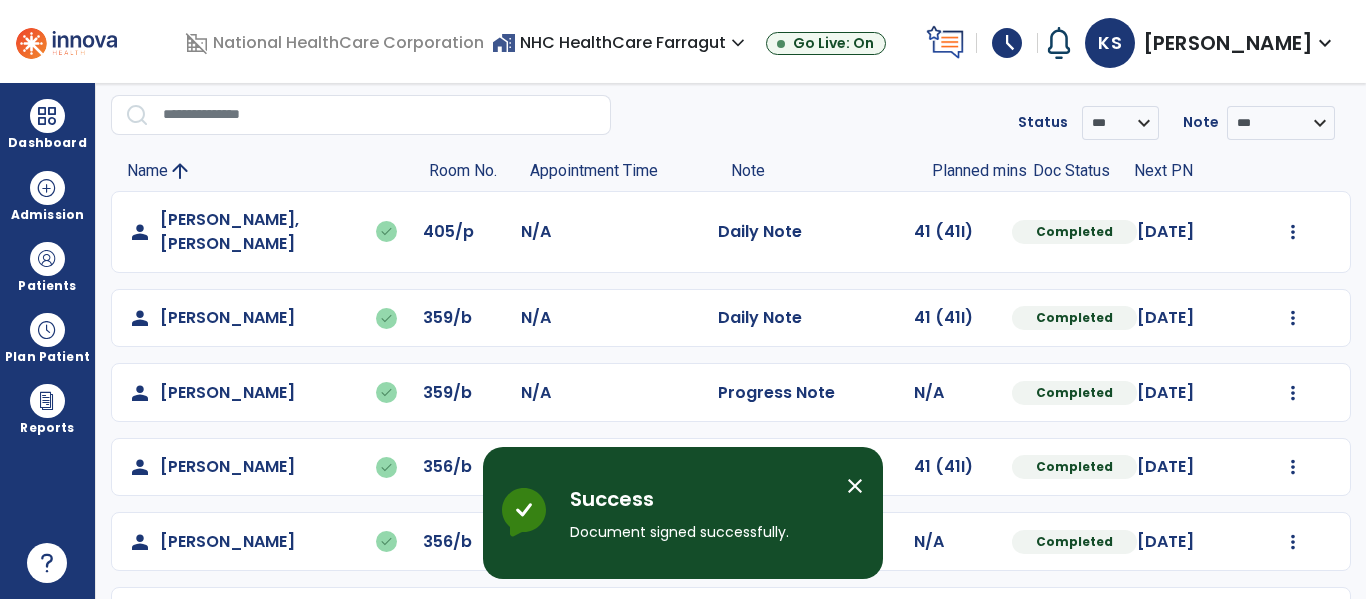 select on "****" 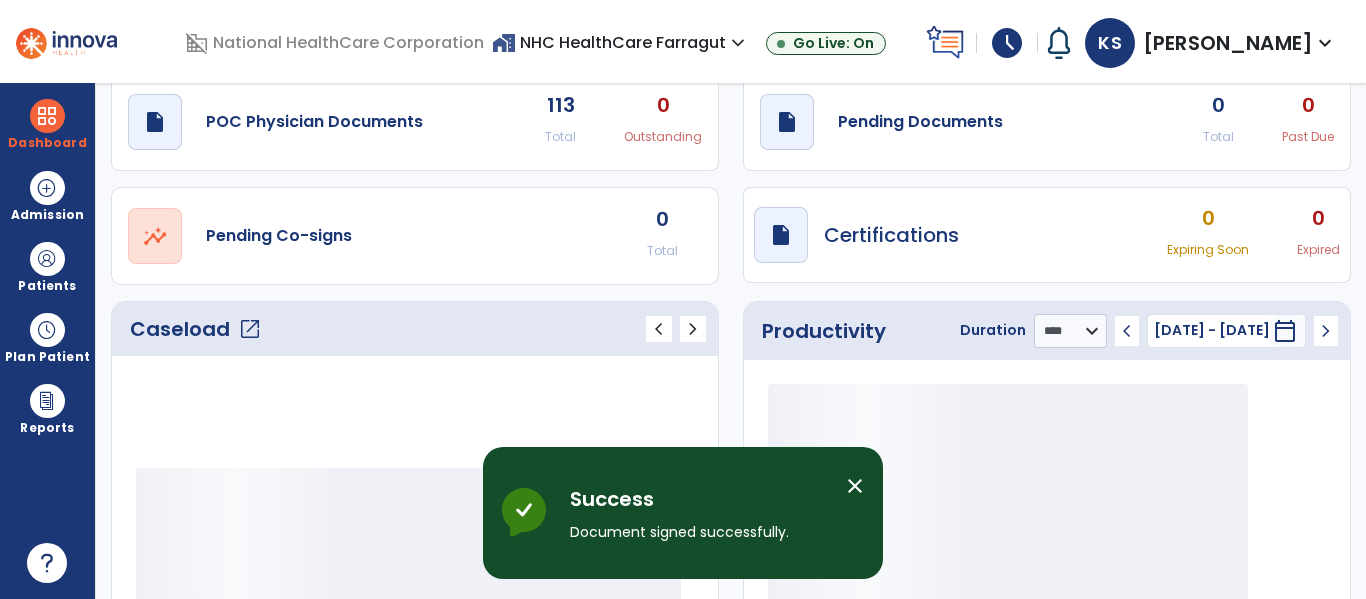 select on "****" 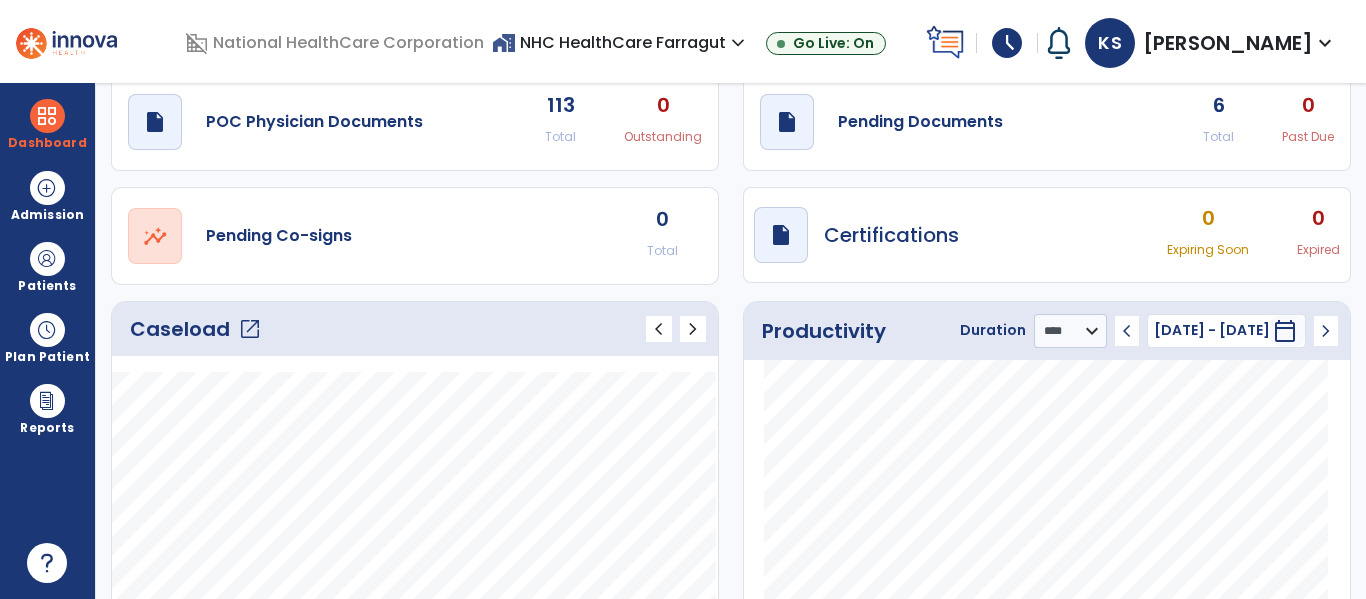click on "open_in_new" 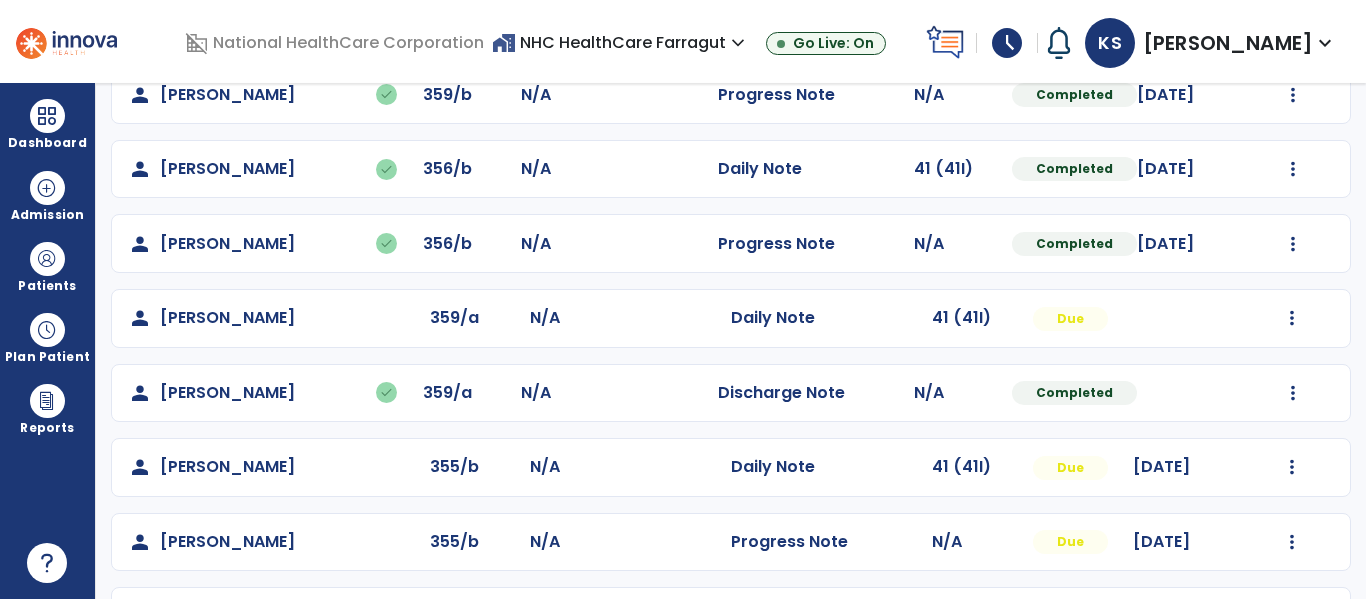 scroll, scrollTop: 368, scrollLeft: 0, axis: vertical 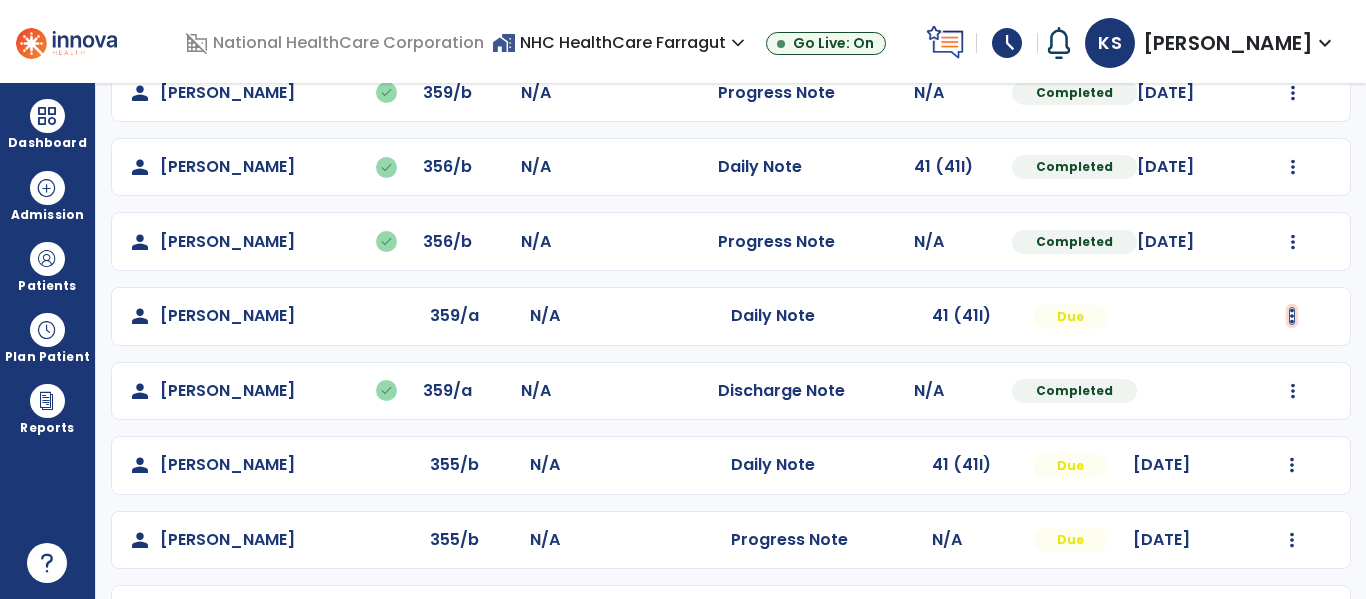 click at bounding box center [1293, -68] 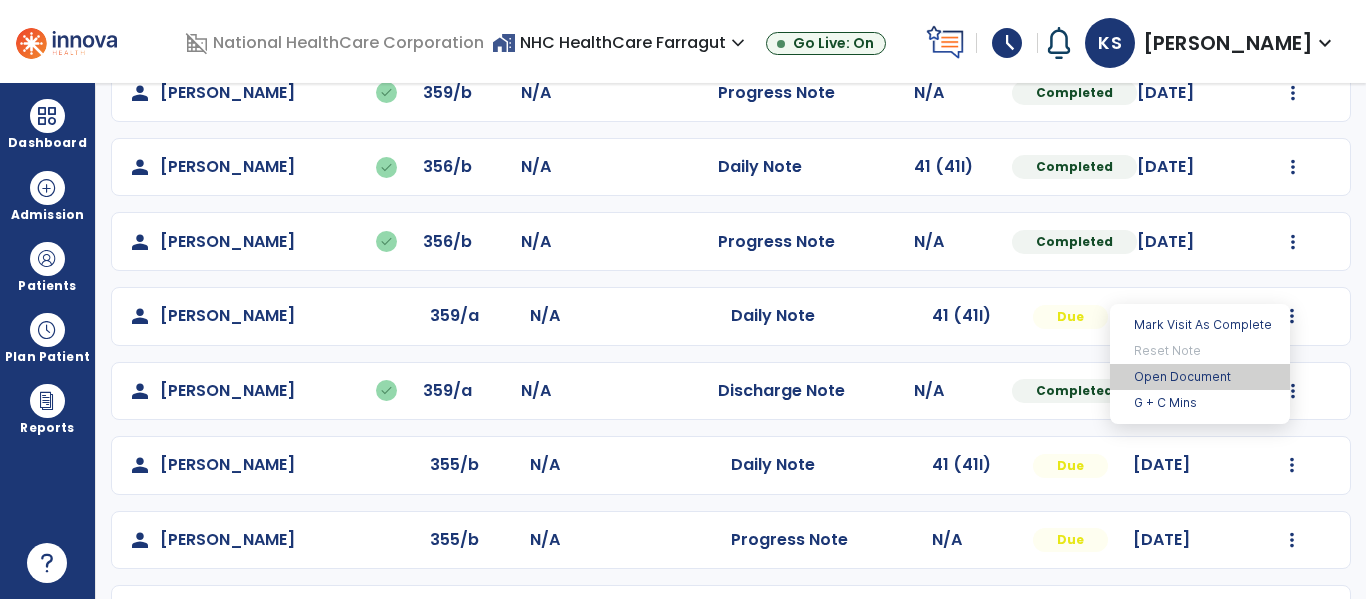 click on "Open Document" at bounding box center (1200, 377) 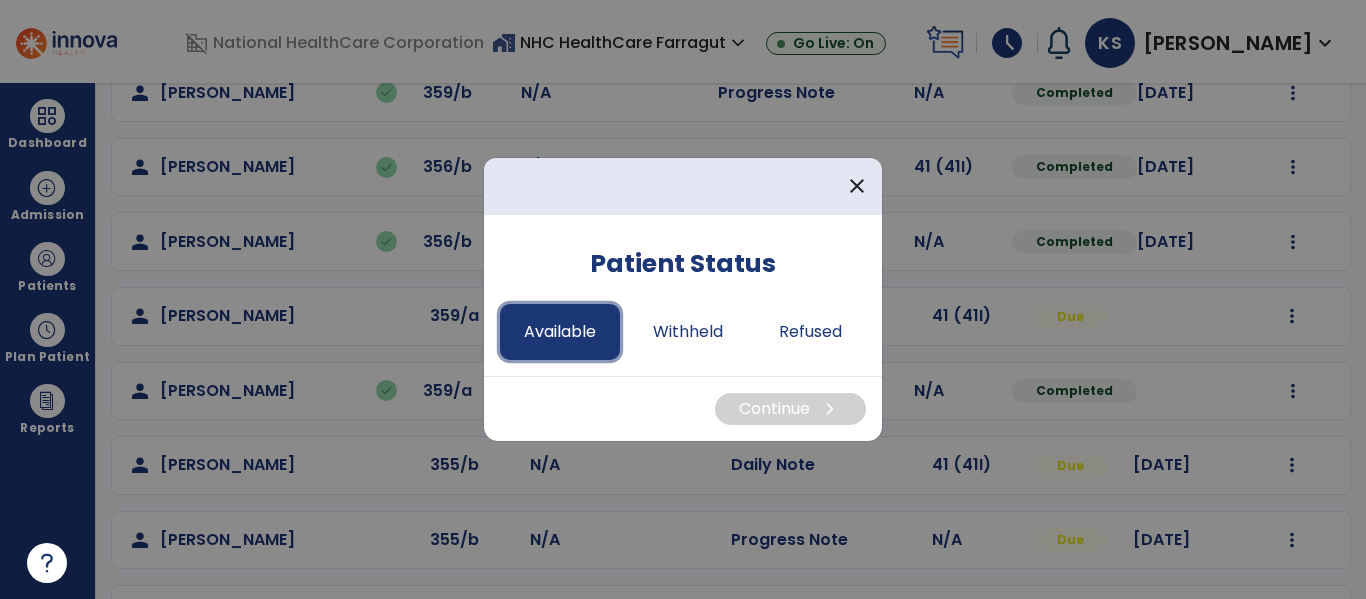 click on "Available" at bounding box center [560, 332] 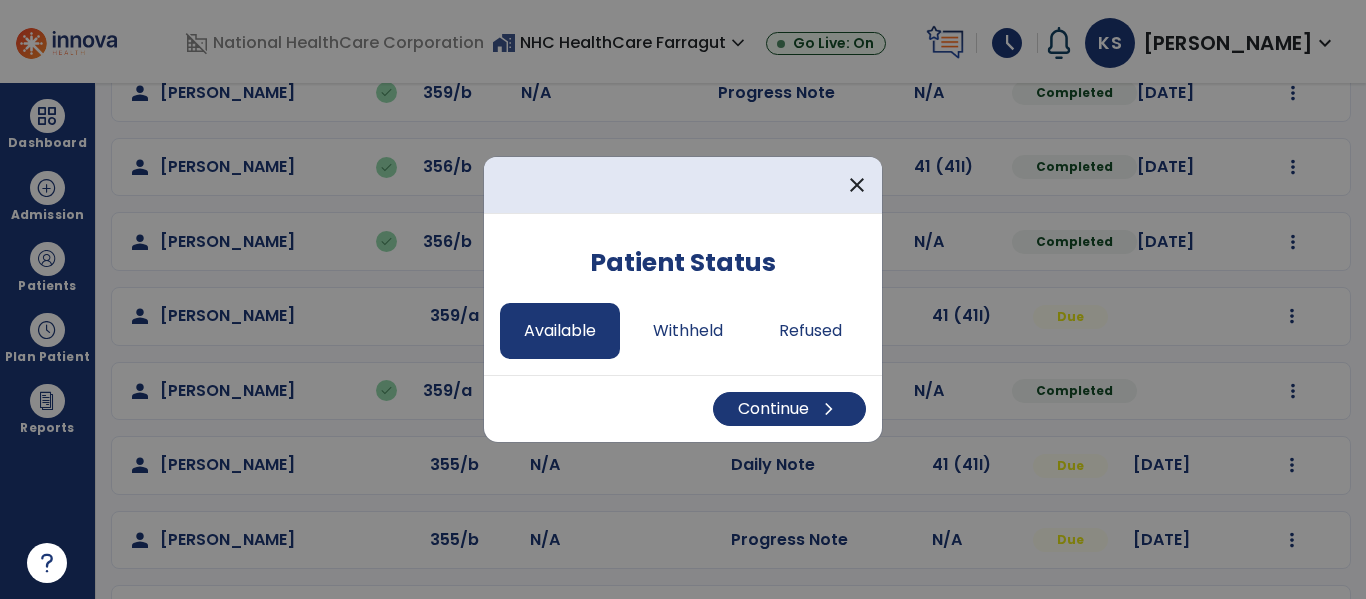 click on "Continue   chevron_right" at bounding box center [683, 408] 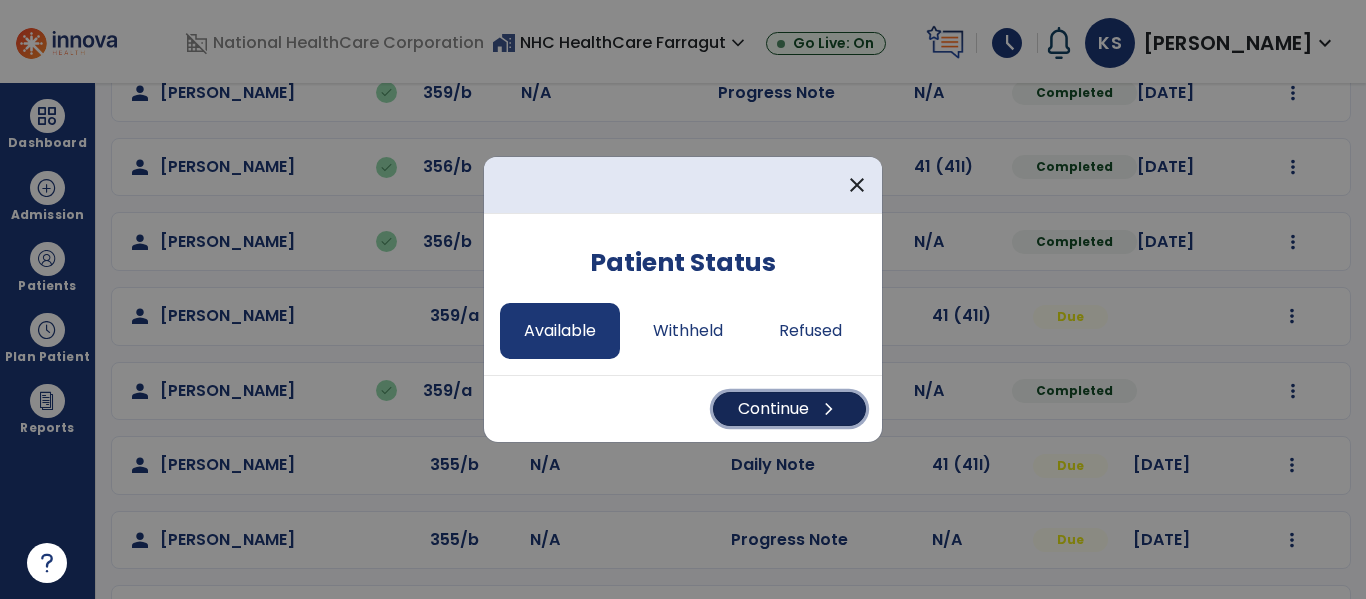 click on "Continue   chevron_right" at bounding box center [789, 409] 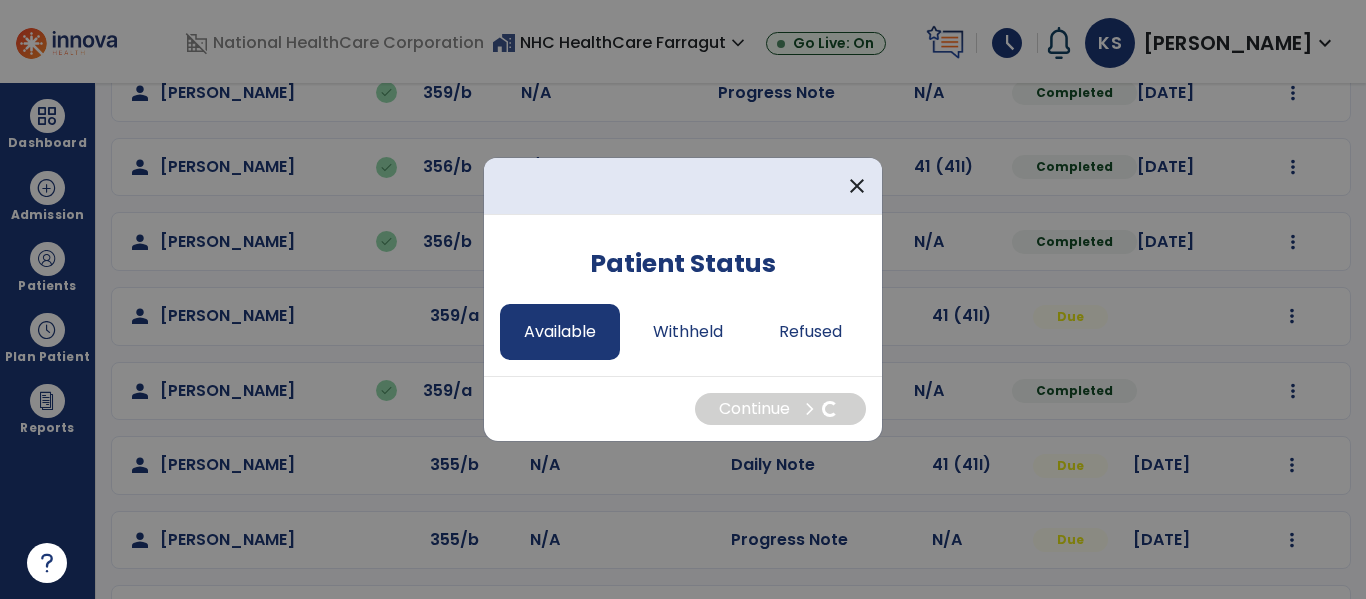 select on "*" 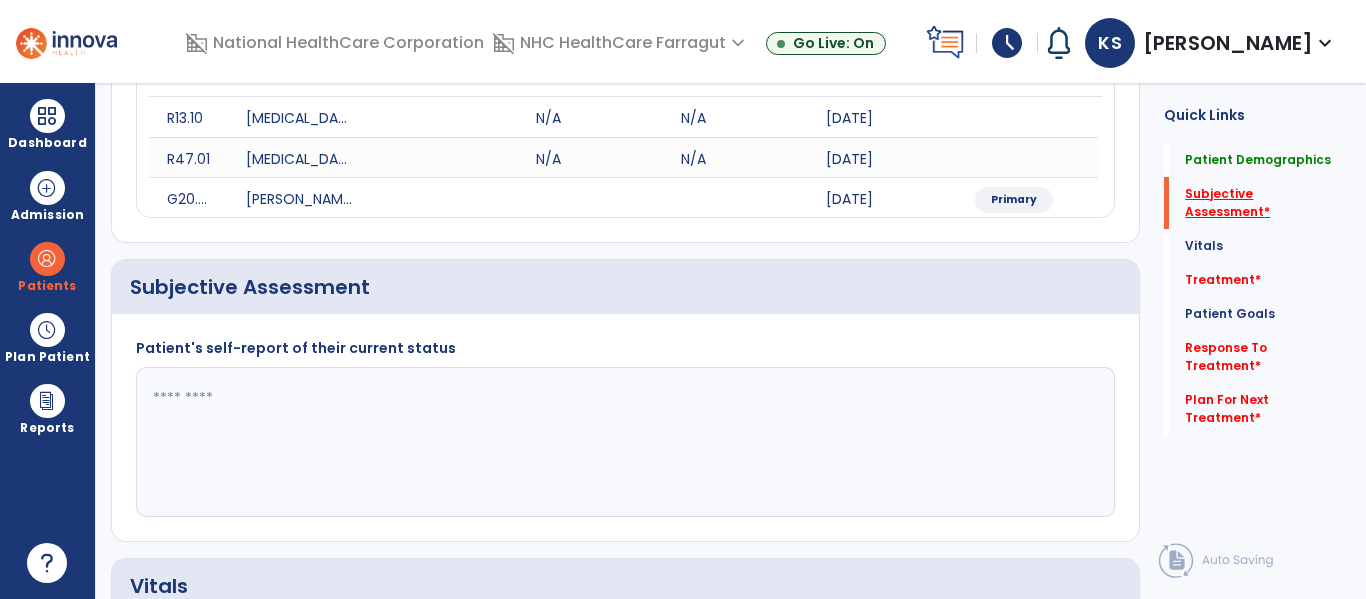 click on "Subjective Assessment   *" 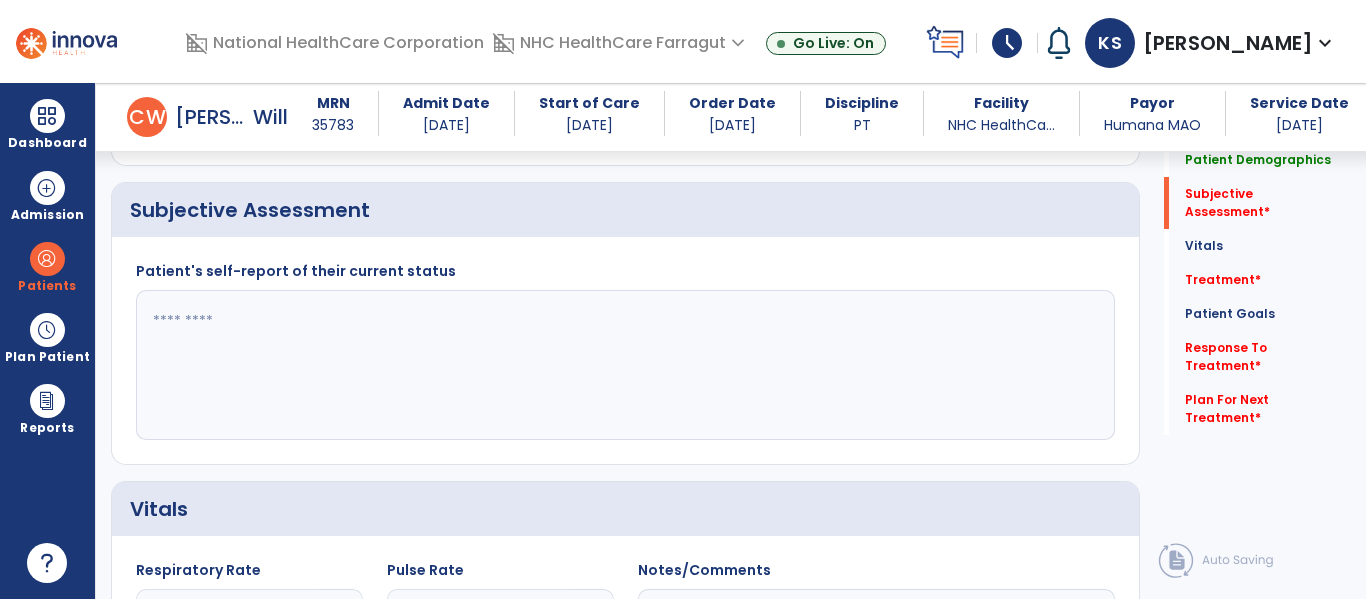 scroll, scrollTop: 427, scrollLeft: 0, axis: vertical 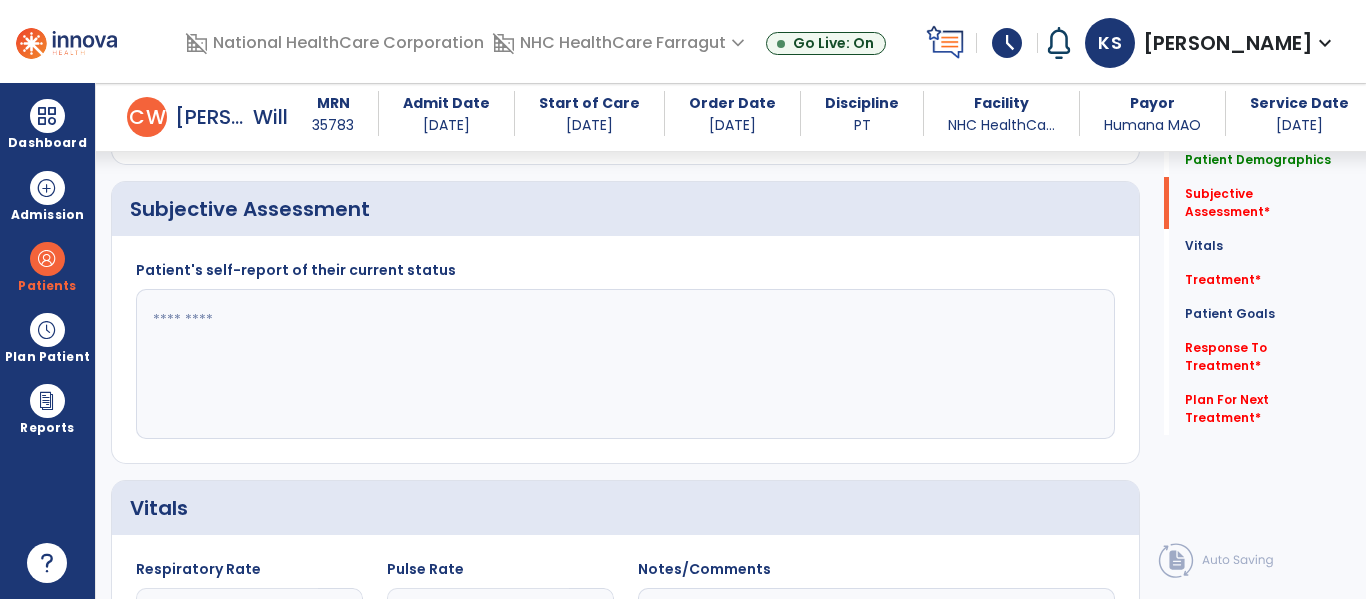 click 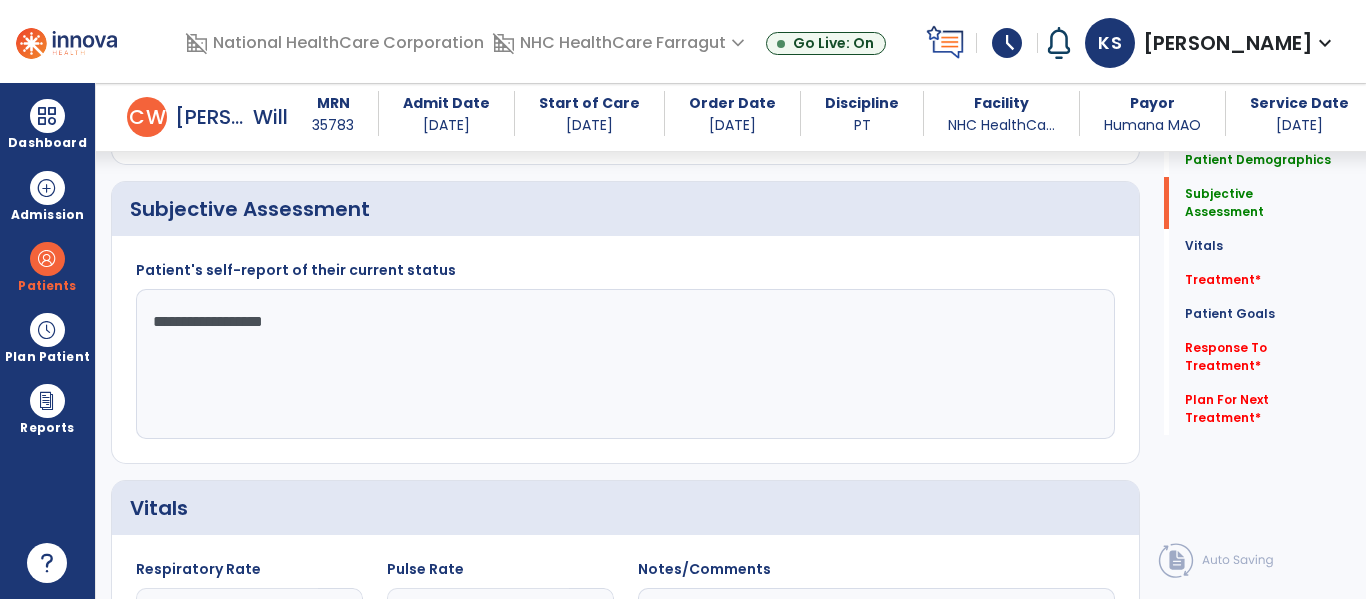 type on "**********" 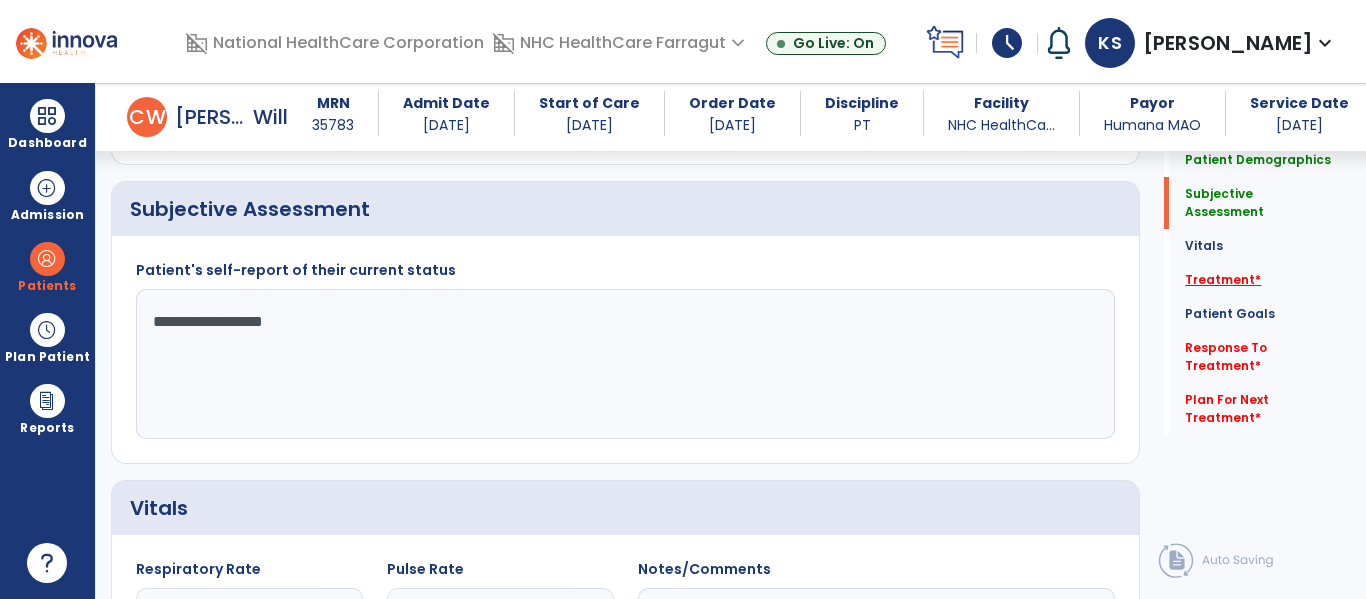 click on "Treatment   *" 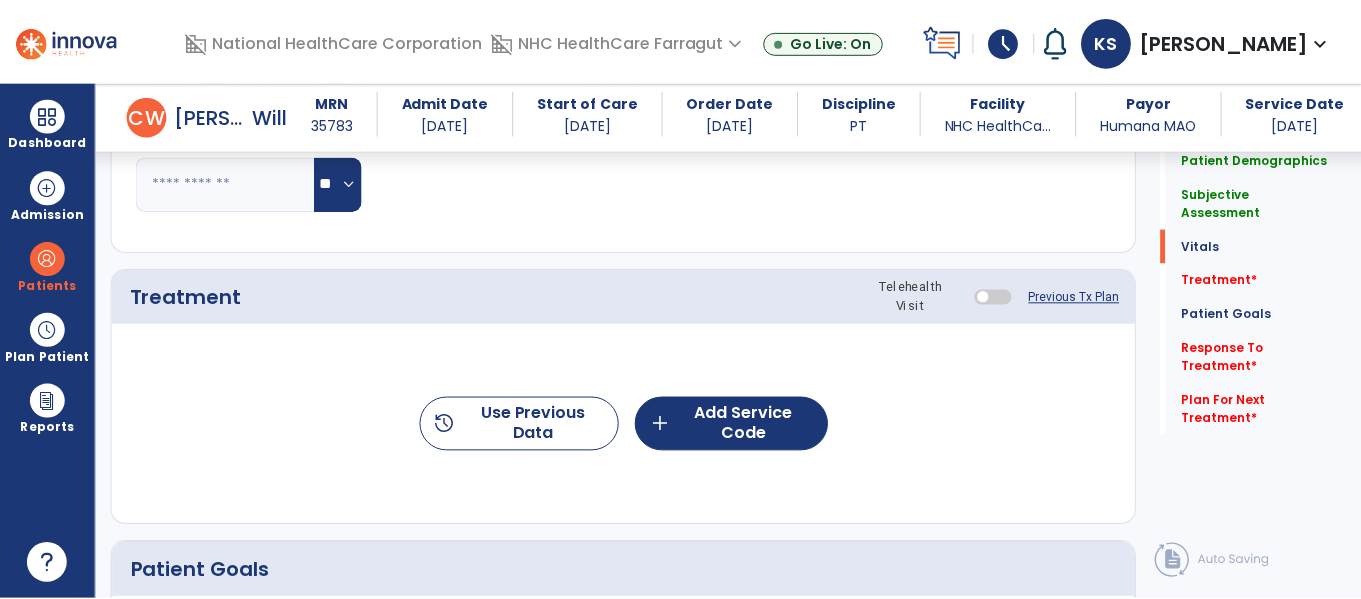scroll, scrollTop: 1117, scrollLeft: 0, axis: vertical 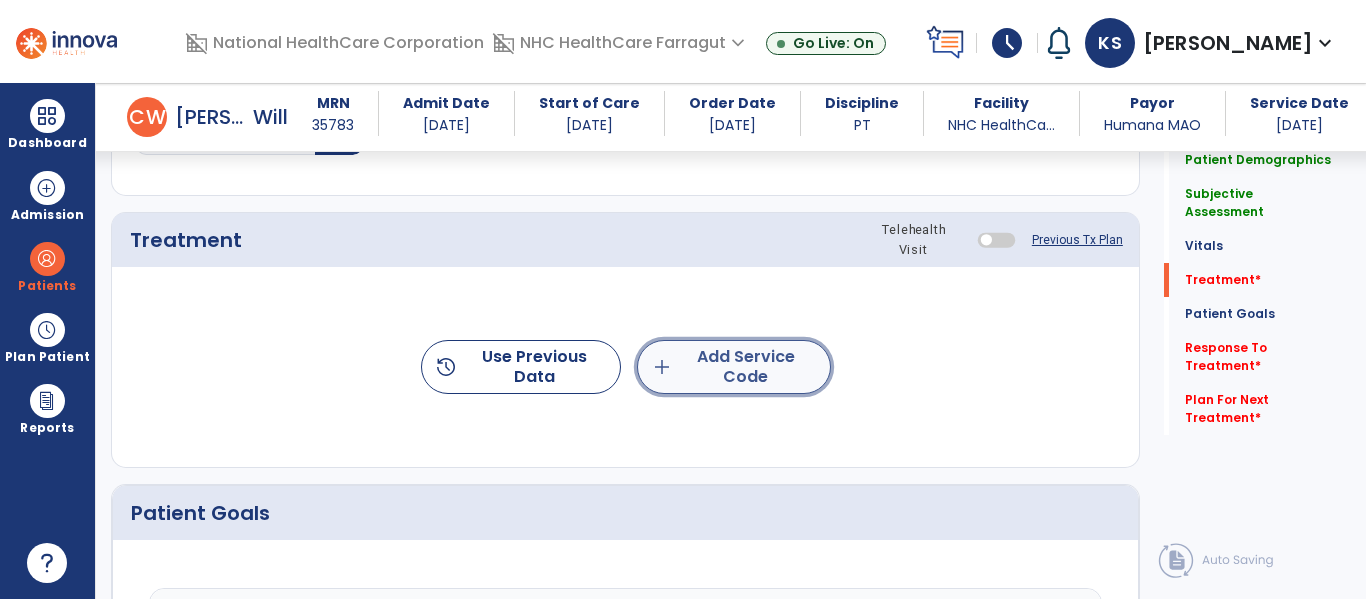 click on "add  Add Service Code" 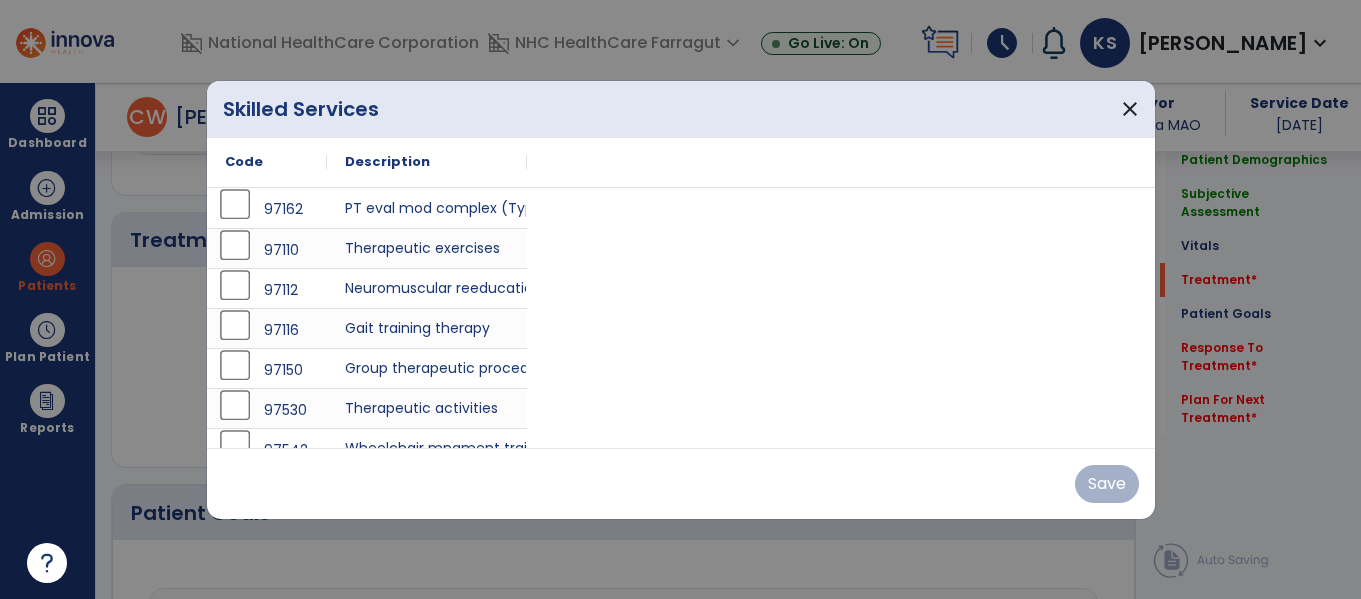 scroll, scrollTop: 1117, scrollLeft: 0, axis: vertical 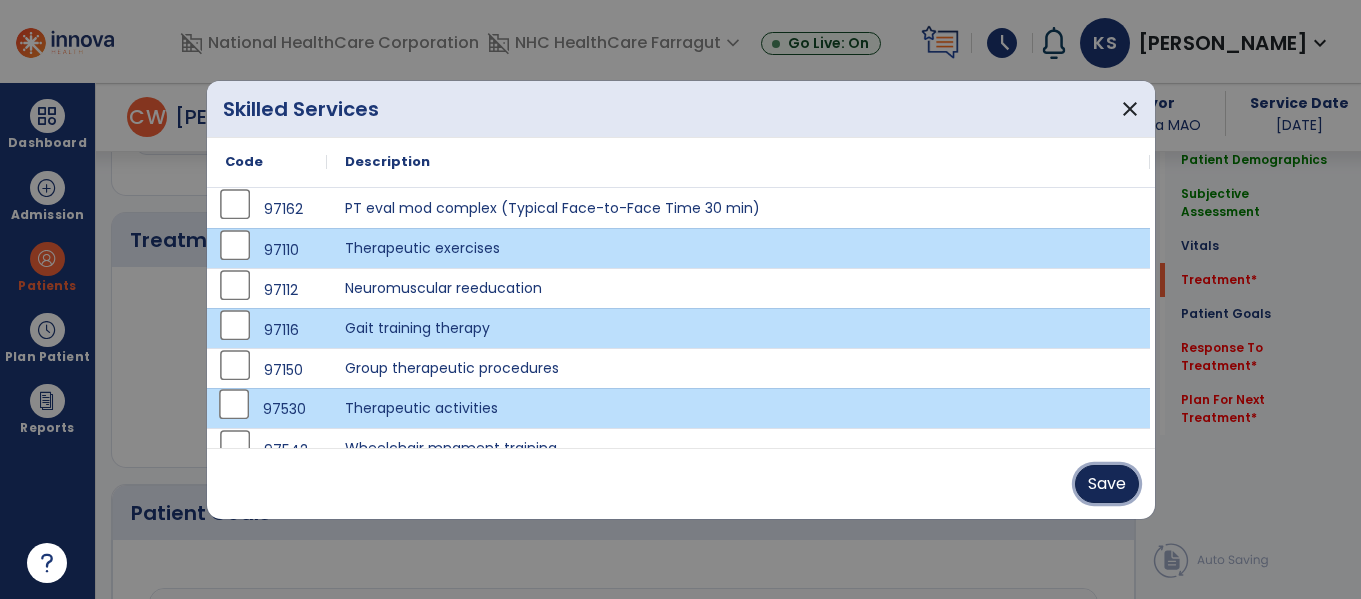 click on "Save" at bounding box center [1107, 484] 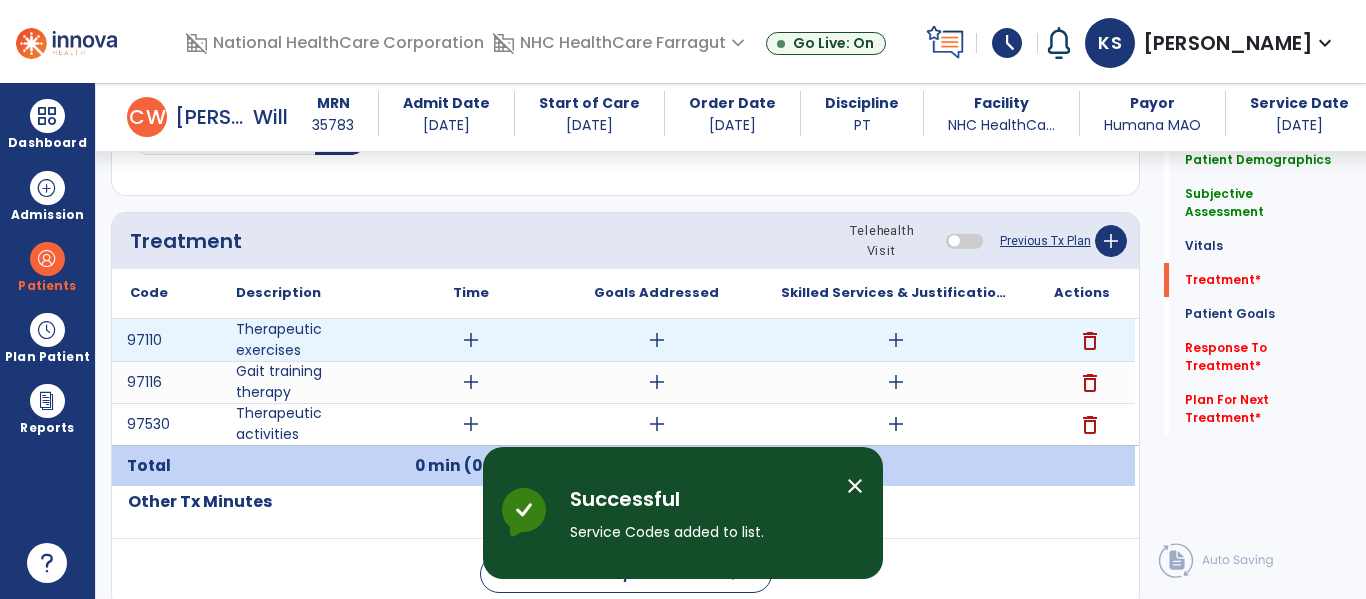 click on "add" at bounding box center [471, 340] 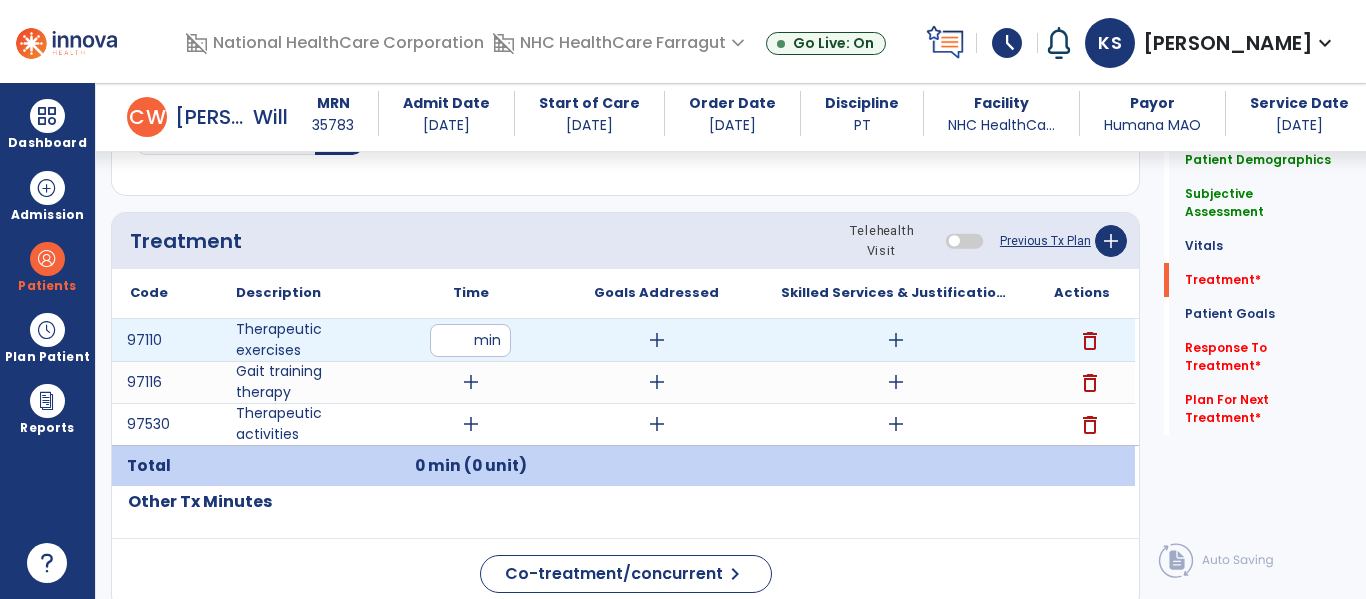 type on "**" 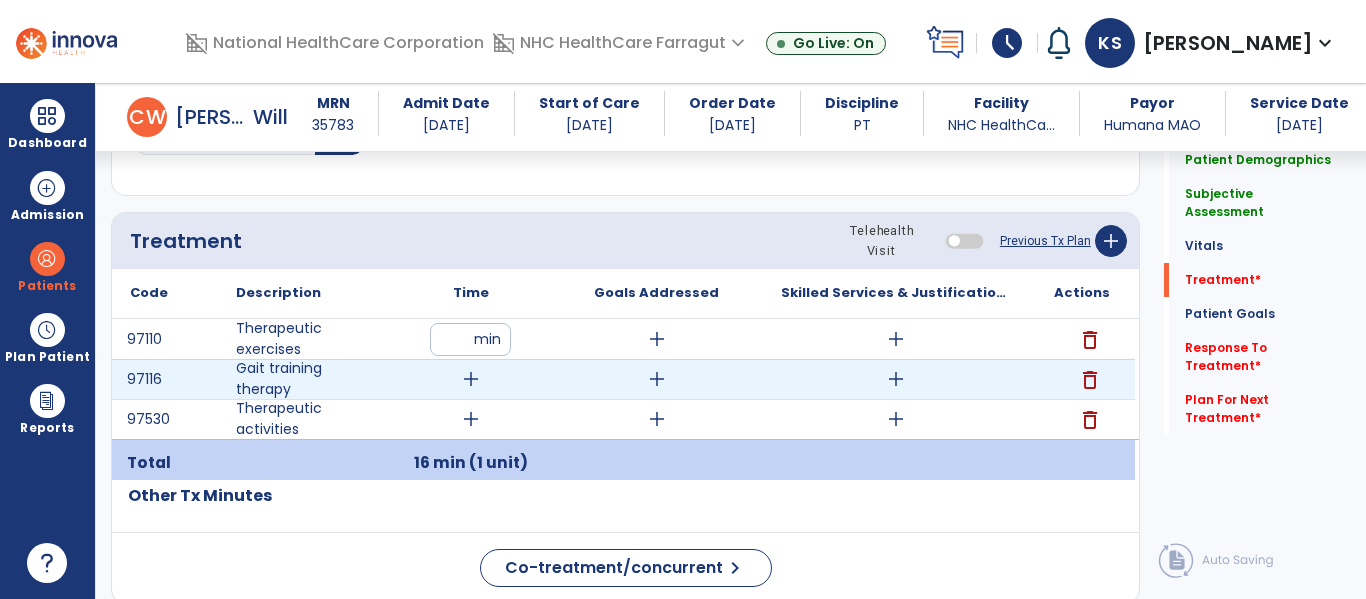 click on "add" at bounding box center (470, 379) 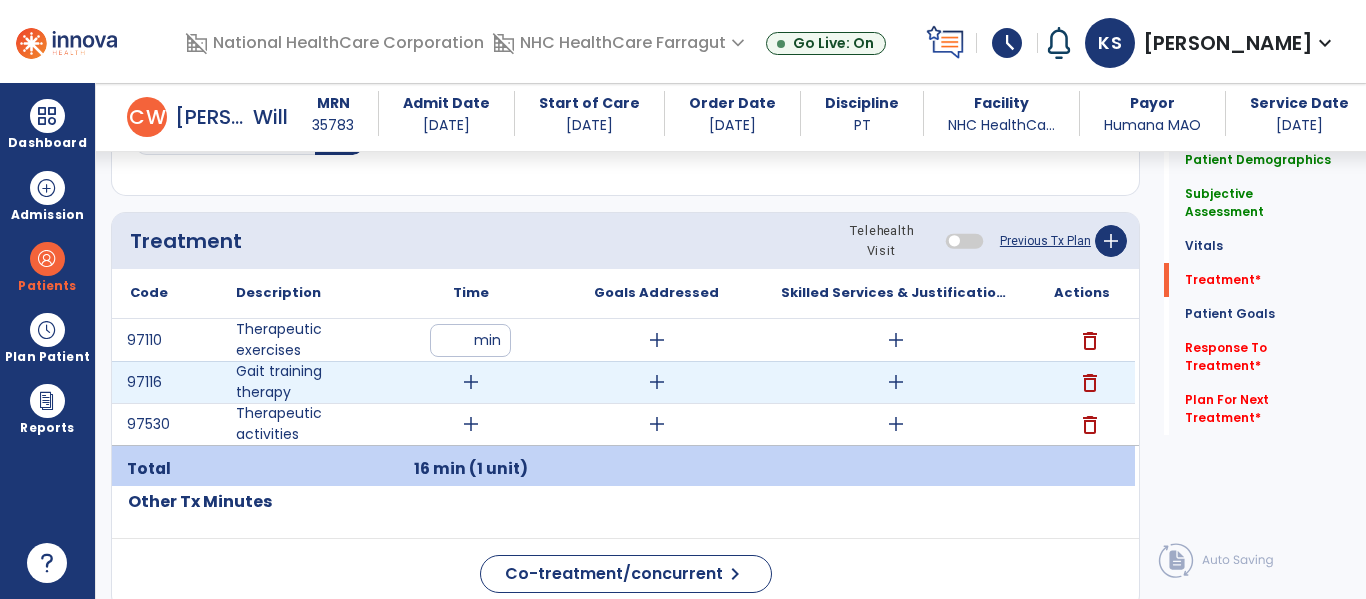click on "add" at bounding box center [471, 382] 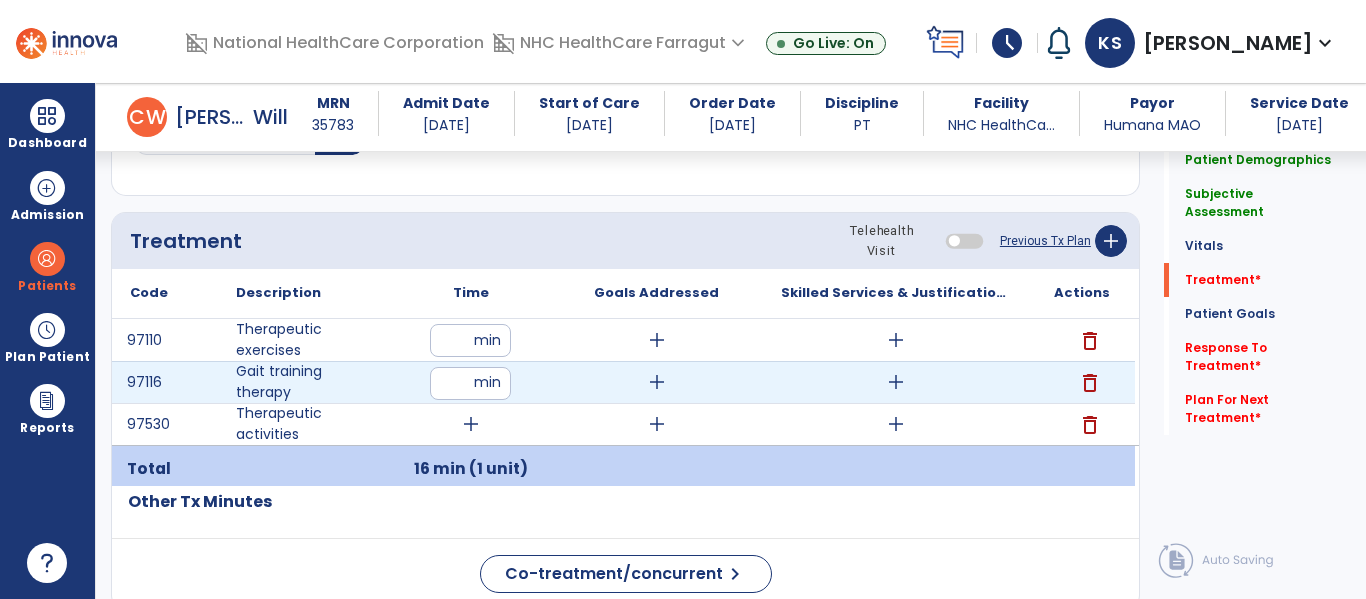 type on "**" 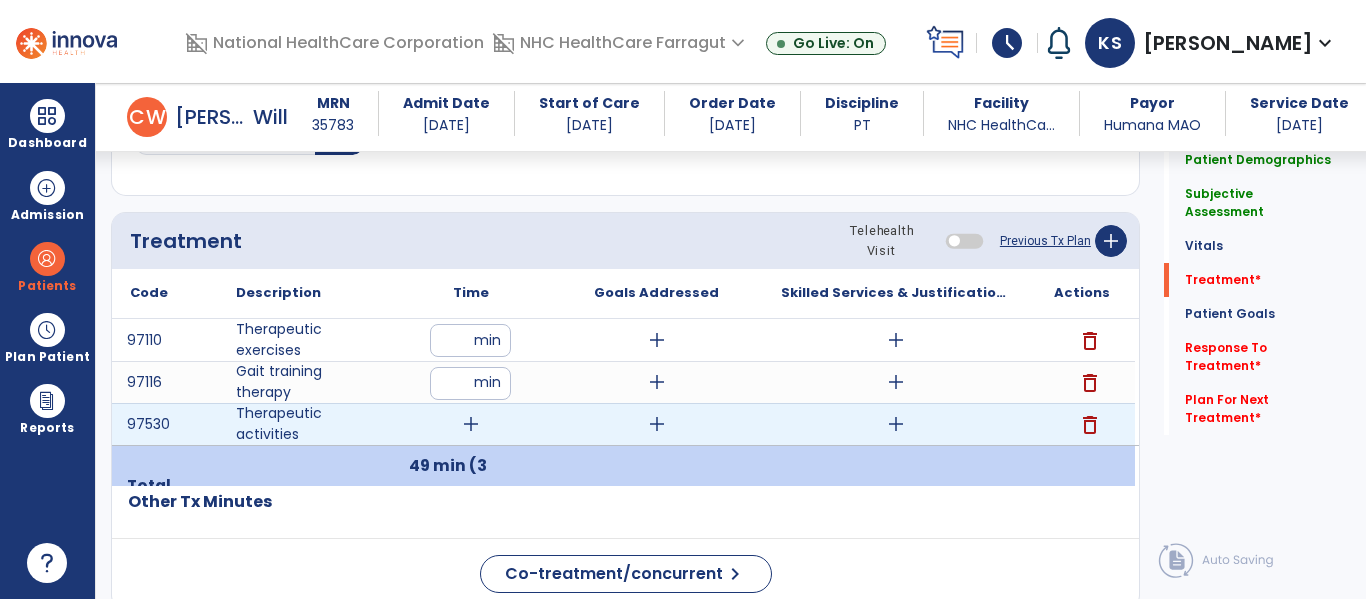 click on "add" at bounding box center (471, 424) 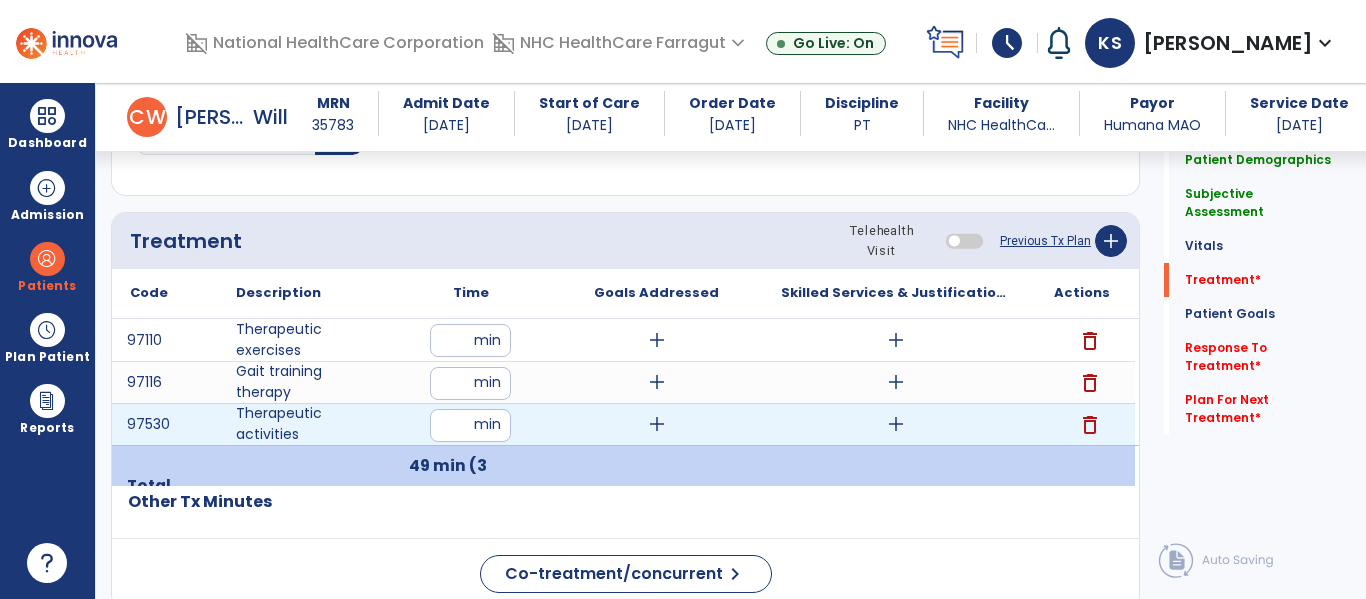 type on "**" 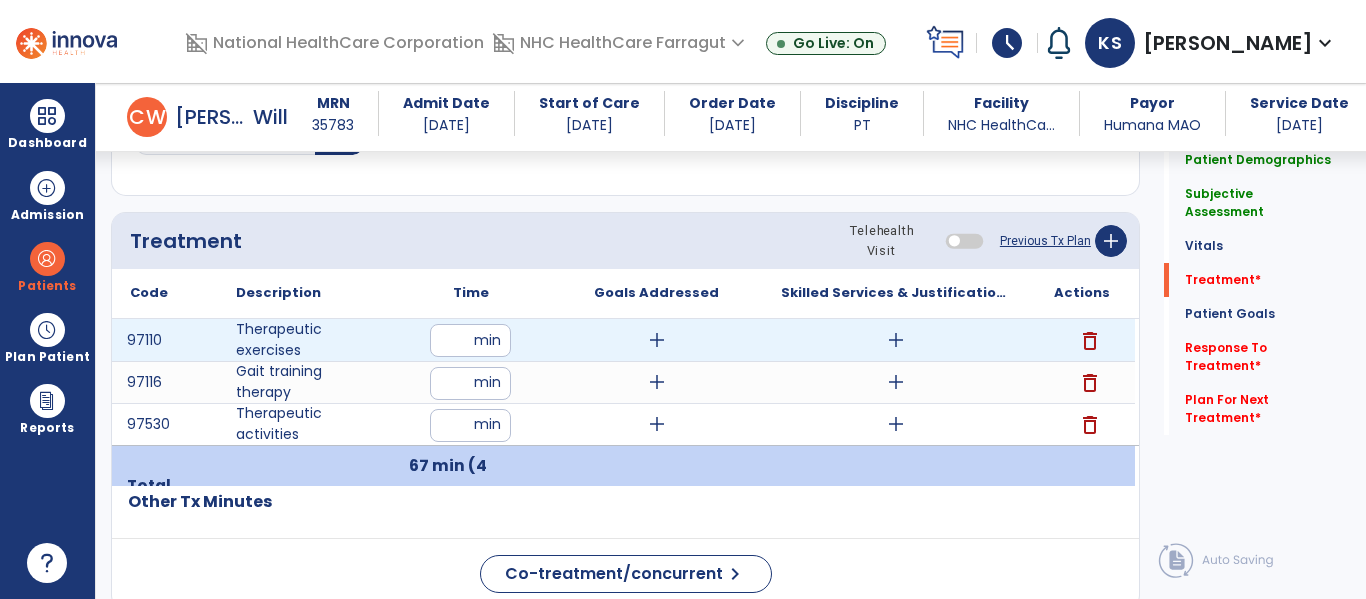 click on "add" at bounding box center (896, 340) 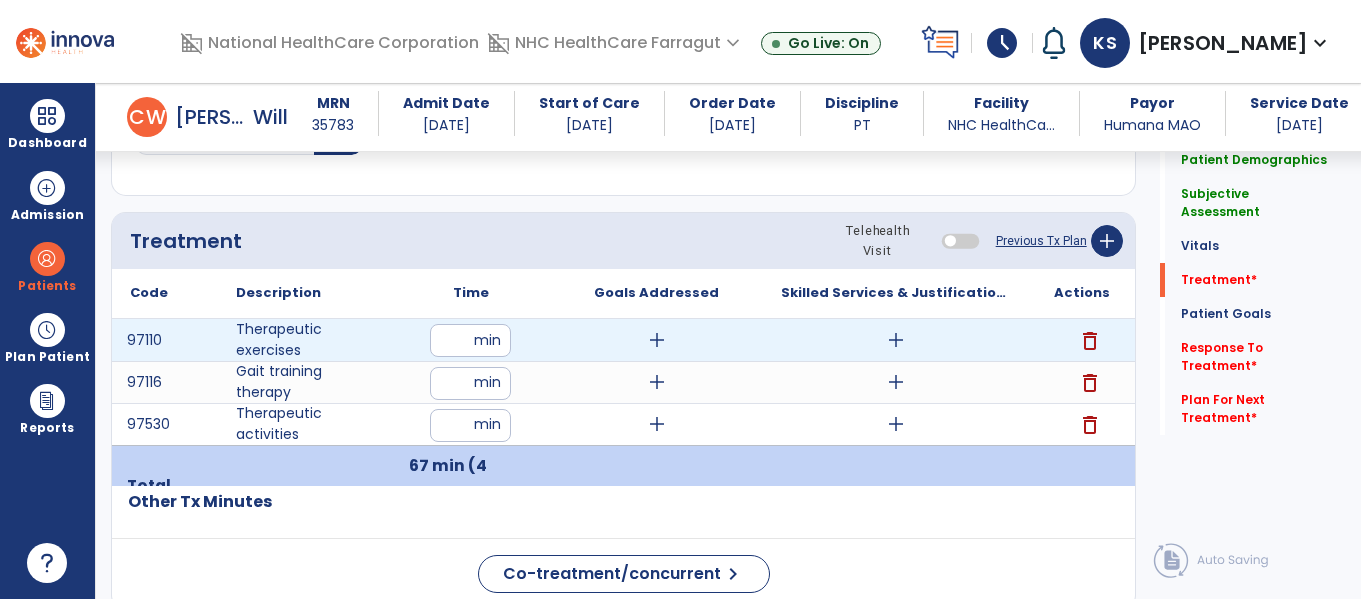 scroll, scrollTop: 1117, scrollLeft: 0, axis: vertical 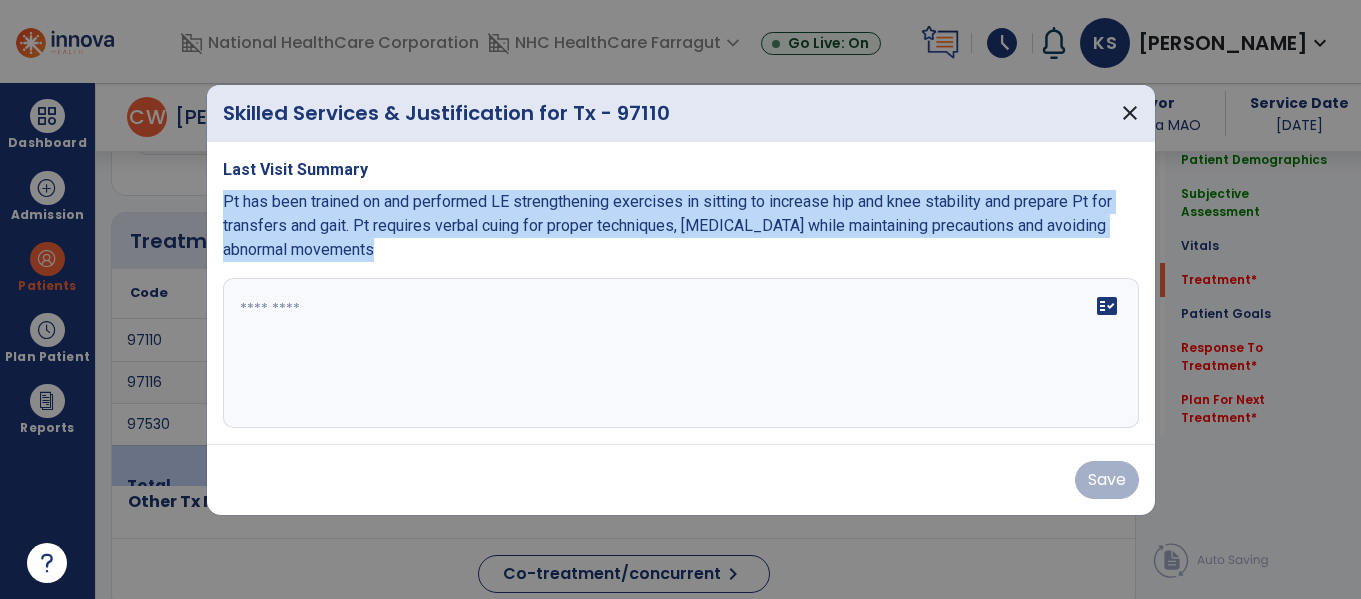 drag, startPoint x: 217, startPoint y: 190, endPoint x: 455, endPoint y: 263, distance: 248.94377 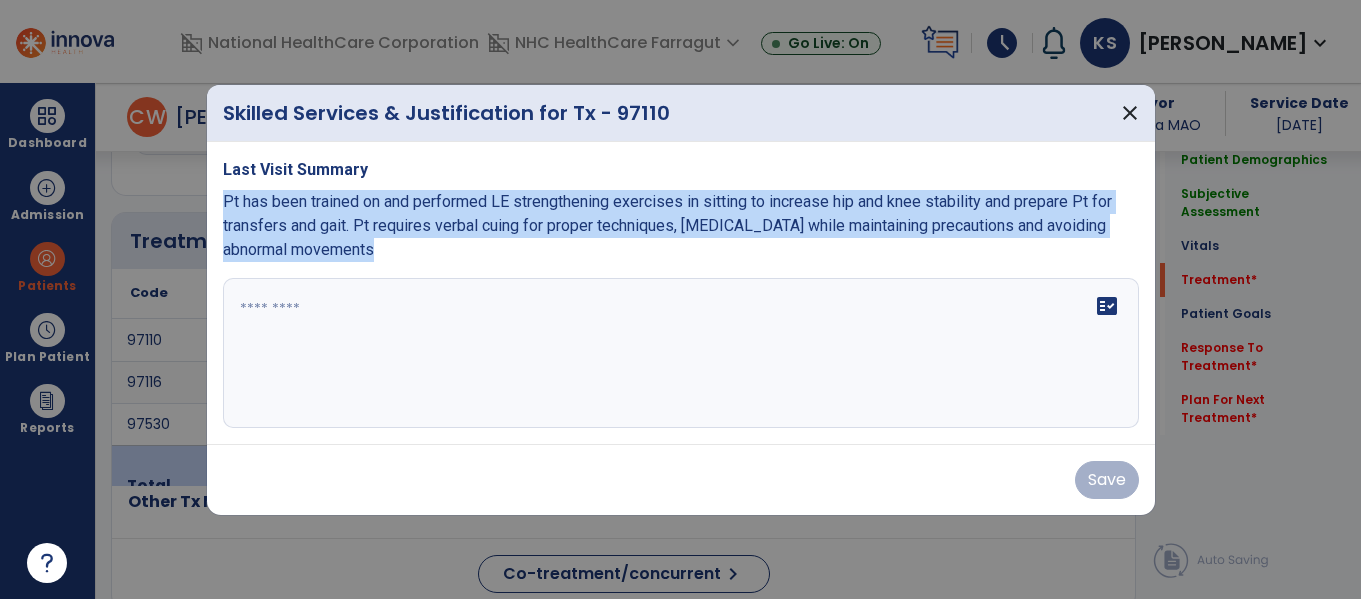 click on "Last Visit Summary Pt has been trained on and performed LE strengthening exercises in sitting to increase hip and knee stability and prepare Pt for transfers and gait. Pt requires verbal cuing for proper techniques, [MEDICAL_DATA] while maintaining precautions and avoiding abnormal movements   fact_check" at bounding box center [681, 293] 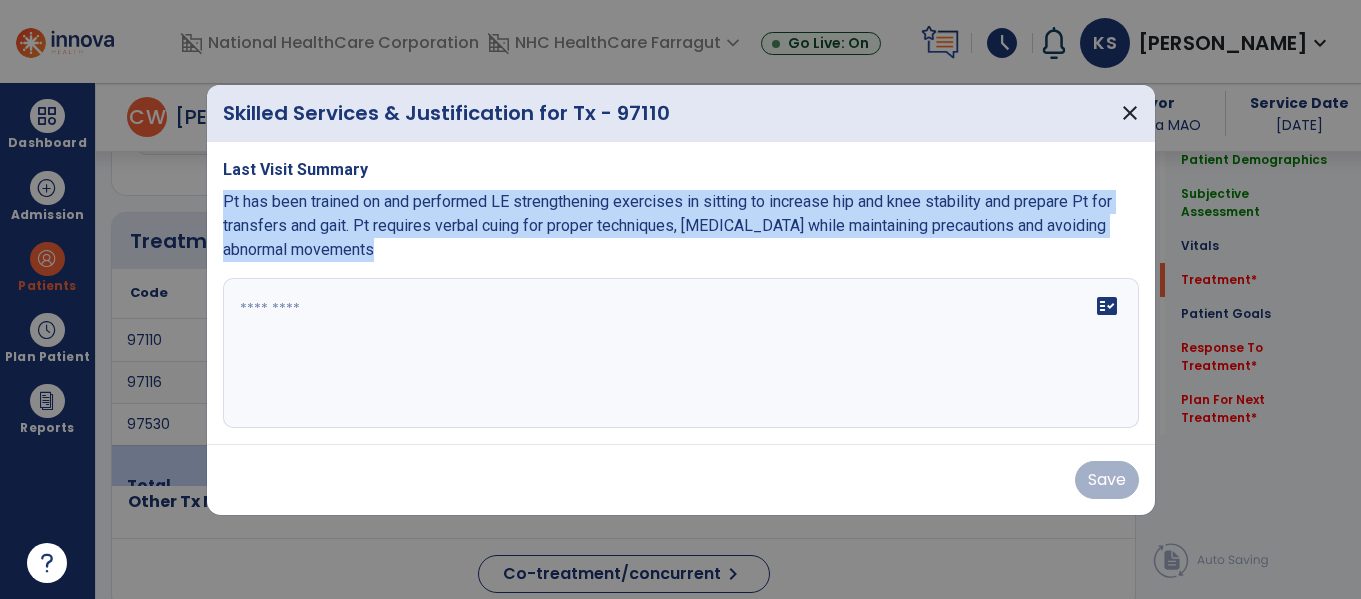 copy on "Pt has been trained on and performed LE strengthening exercises in sitting to increase hip and knee stability and prepare Pt for transfers and gait. Pt requires verbal cuing for proper techniques, [MEDICAL_DATA] while maintaining precautions and avoiding abnormal movements" 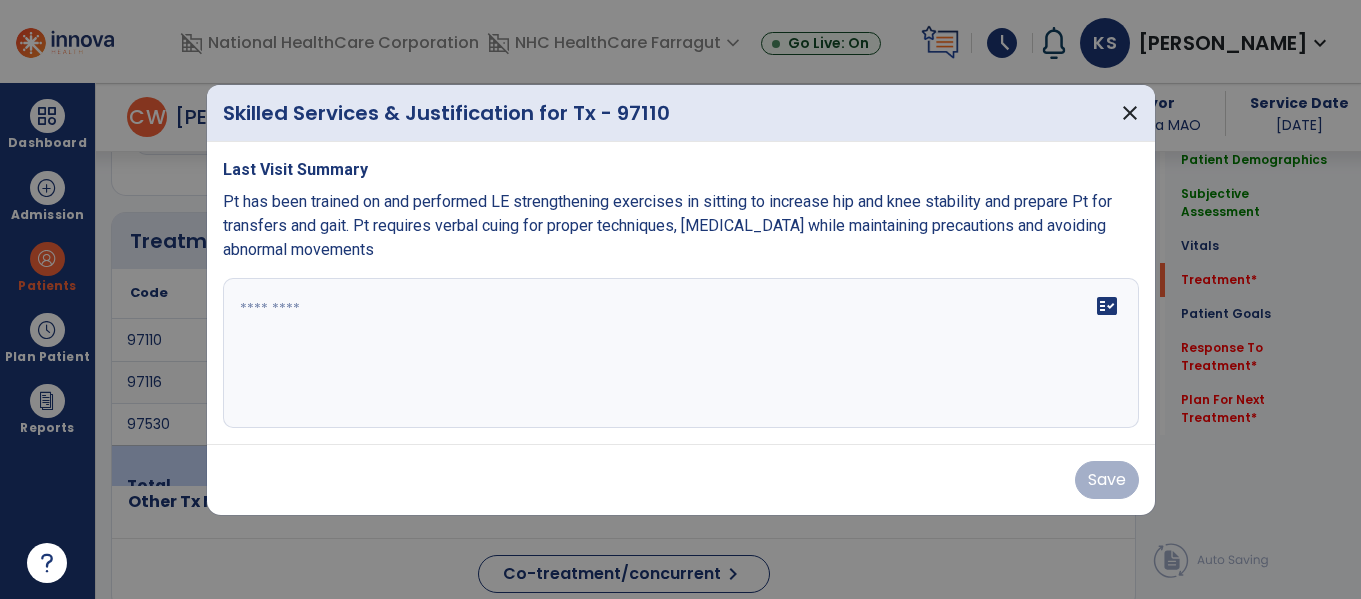 click on "fact_check" at bounding box center (681, 353) 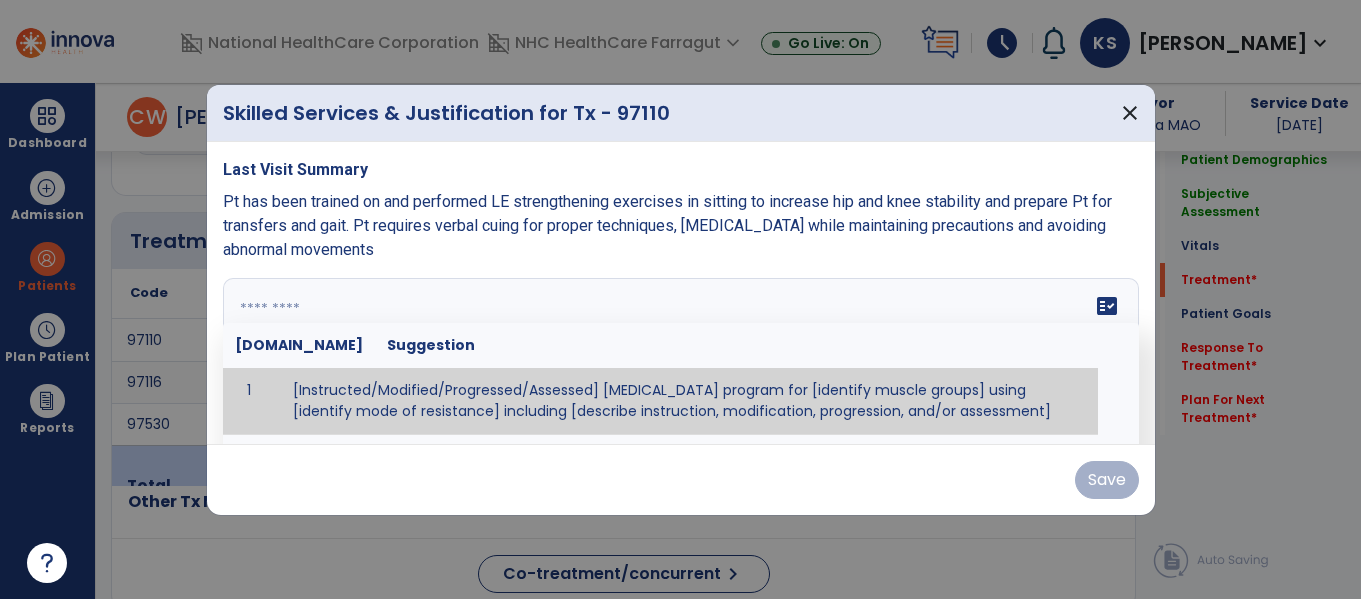 paste on "**********" 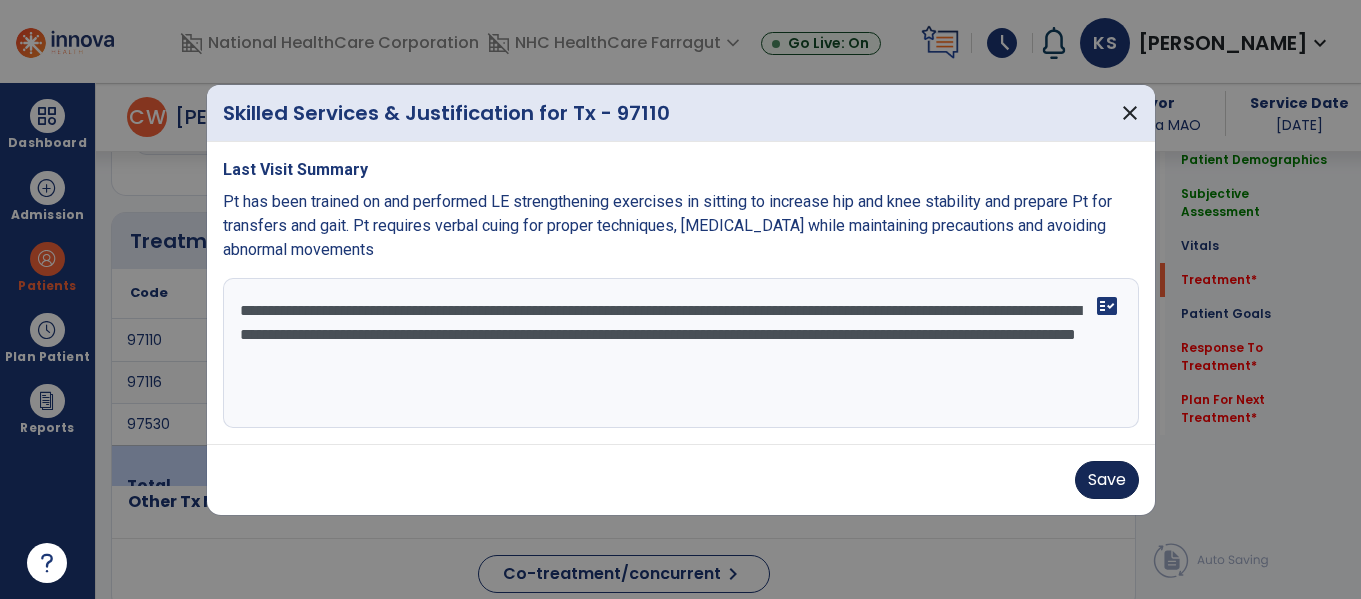 type on "**********" 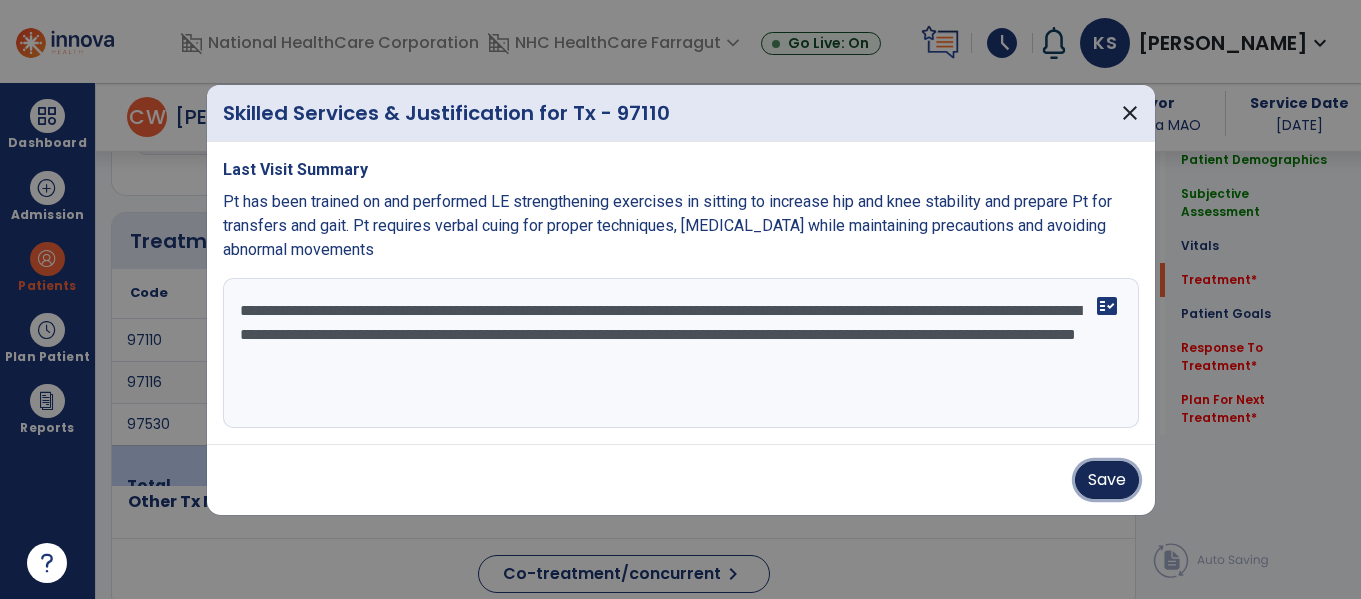 click on "Save" at bounding box center [1107, 480] 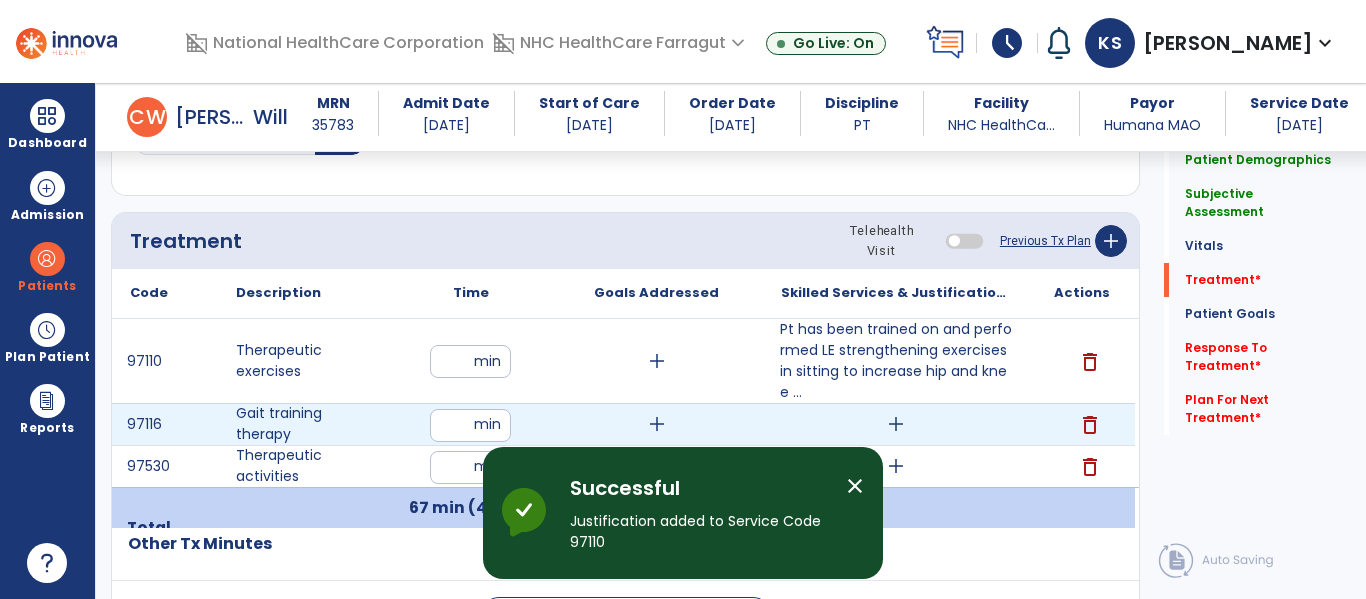 click on "add" at bounding box center (896, 424) 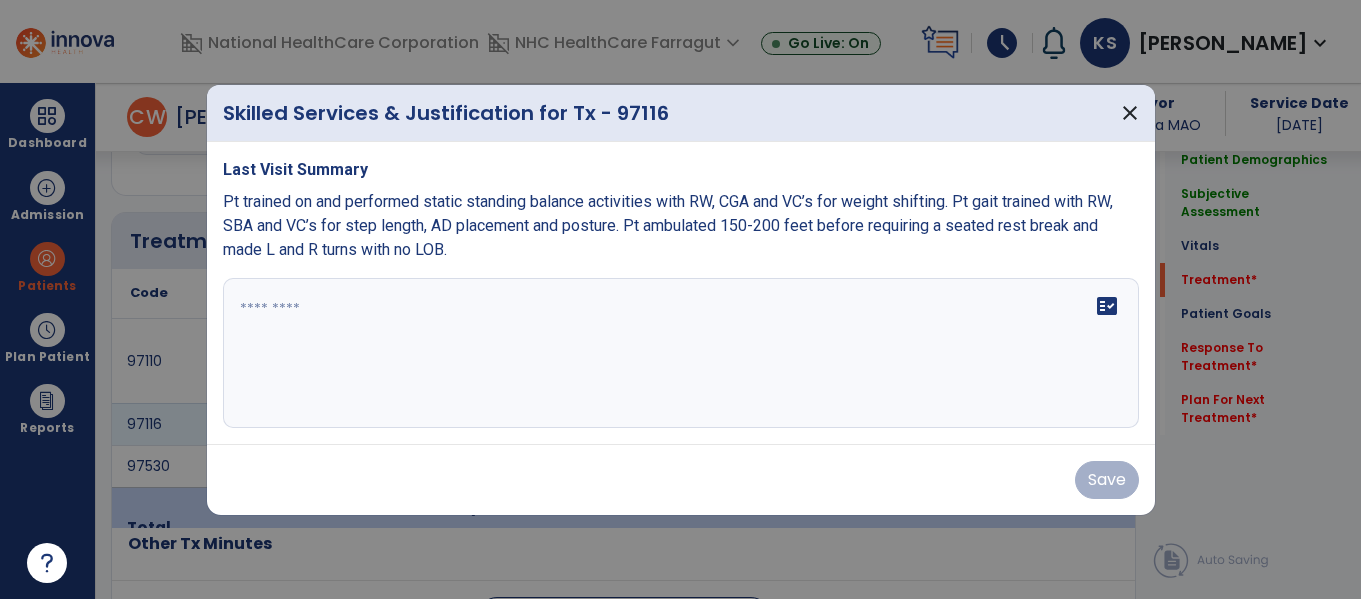 scroll, scrollTop: 1117, scrollLeft: 0, axis: vertical 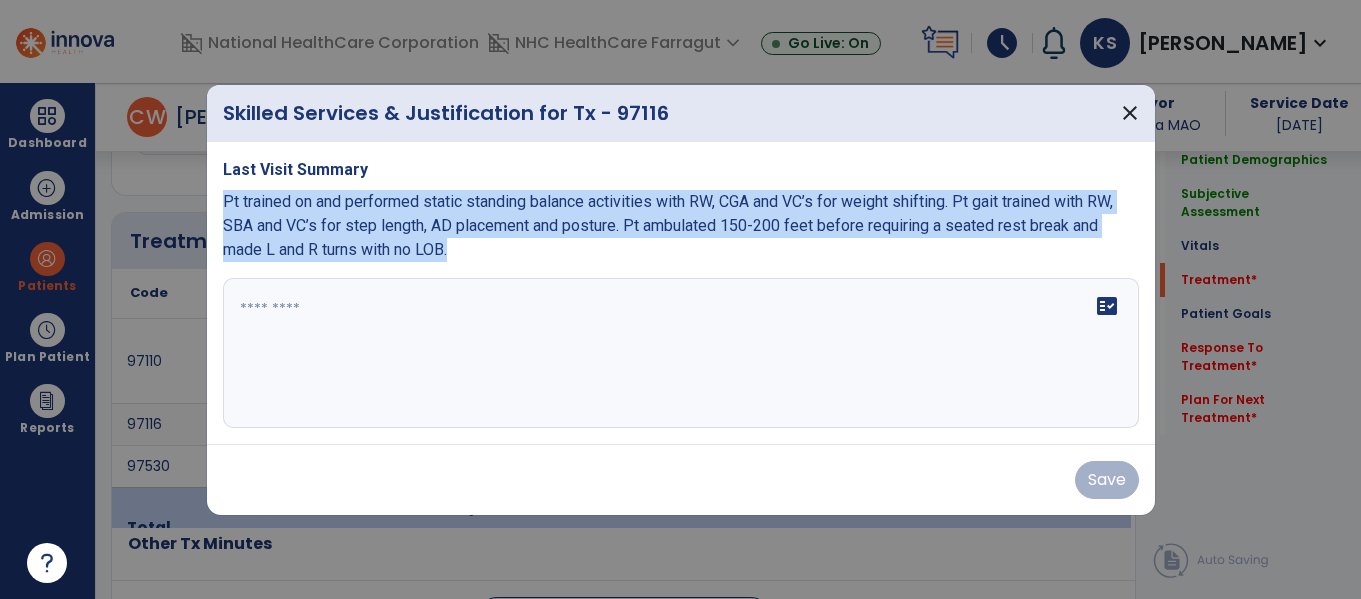 drag, startPoint x: 225, startPoint y: 200, endPoint x: 608, endPoint y: 252, distance: 386.51392 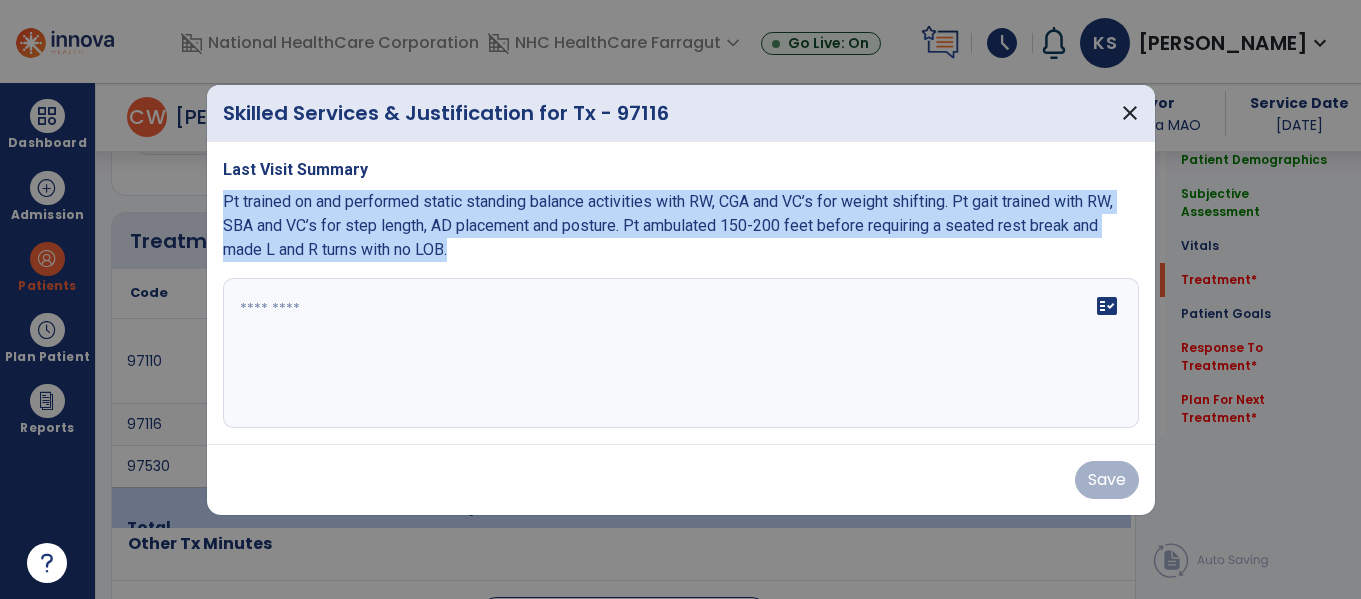 click on "Pt trained on and performed static standing balance activities with RW, CGA and VC’s for weight shifting. Pt gait trained with RW, SBA and VC’s for step length, AD placement and posture. Pt ambulated 150-200 feet before requiring a seated rest break and made L and R turns with no LOB." at bounding box center [681, 226] 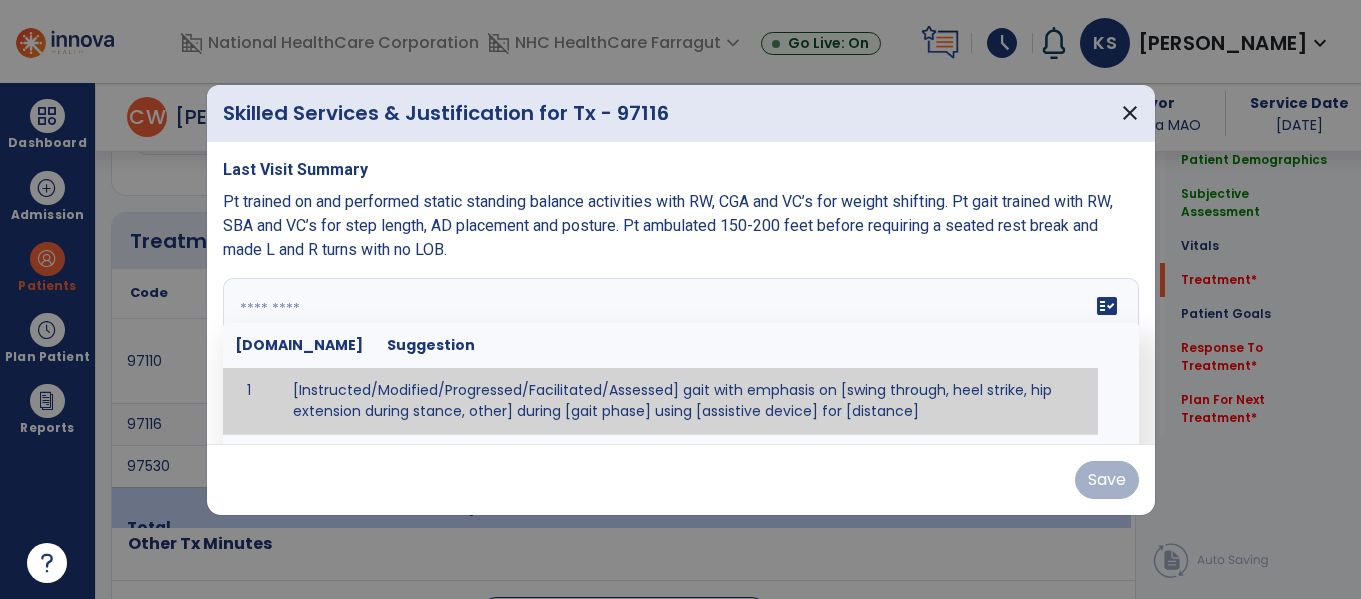 click at bounding box center (681, 353) 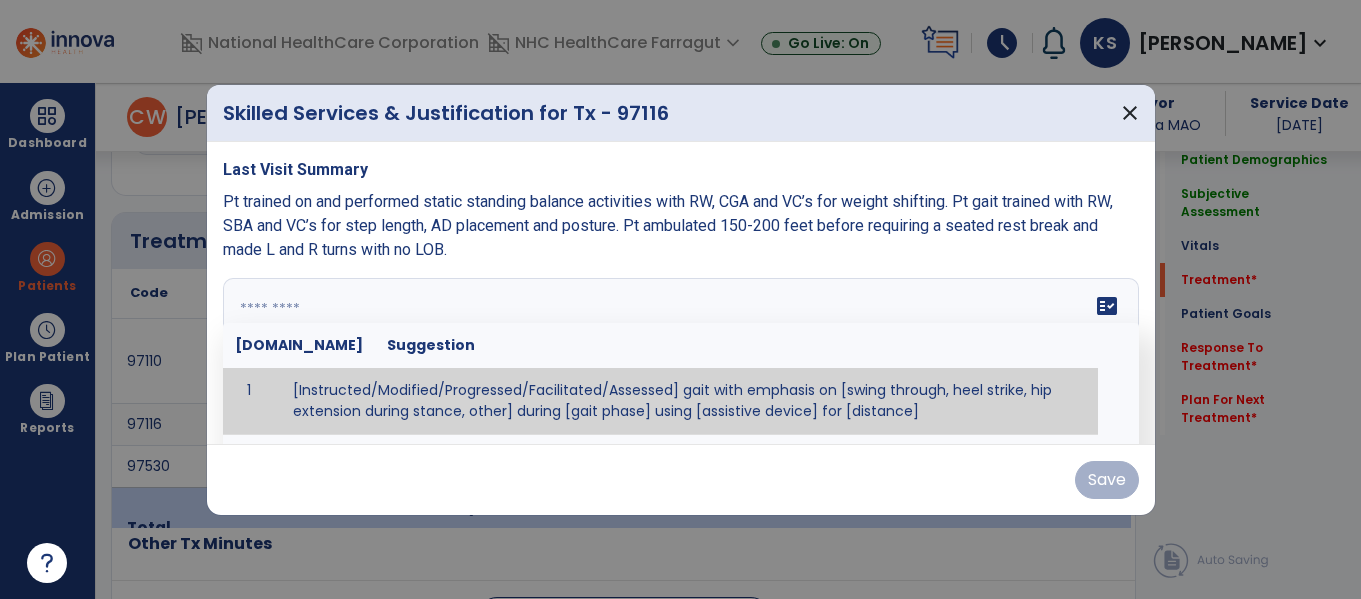 paste on "**********" 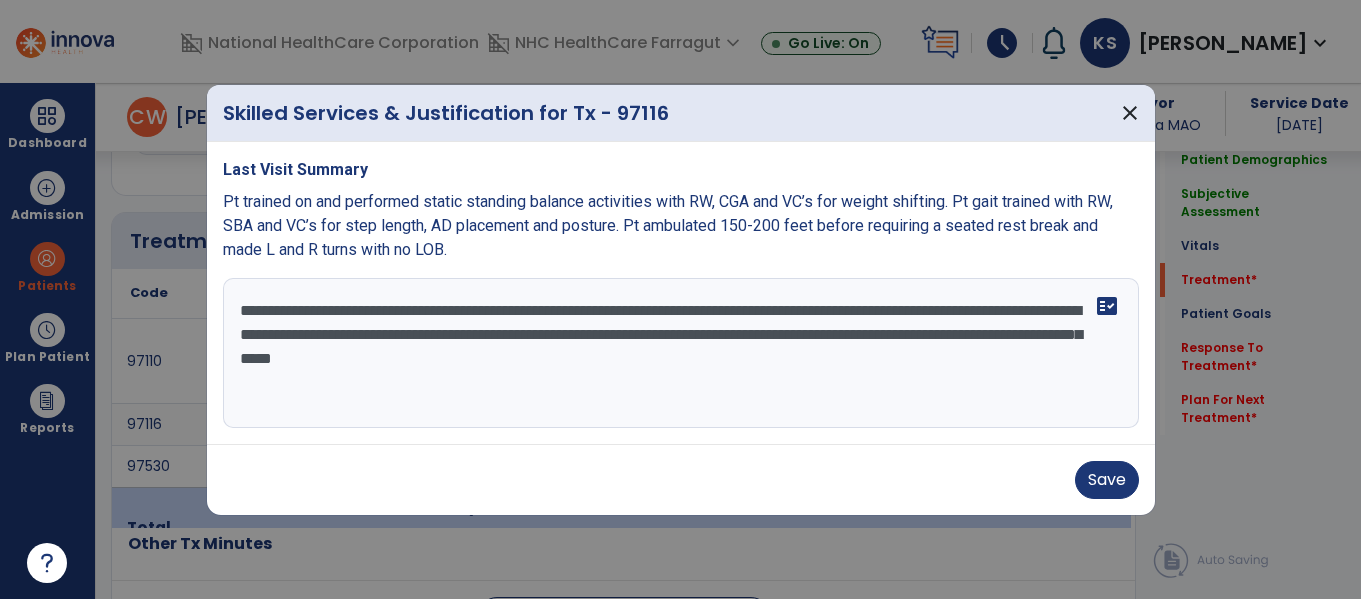 click on "**********" at bounding box center (681, 353) 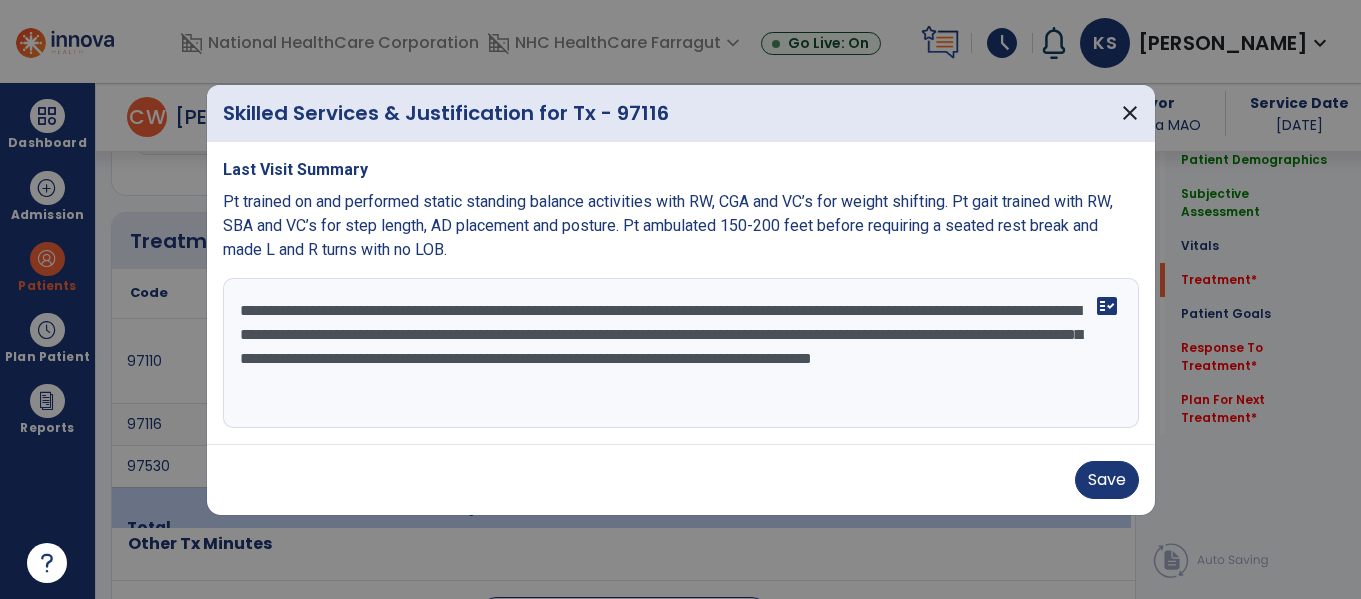 click on "**********" at bounding box center [681, 353] 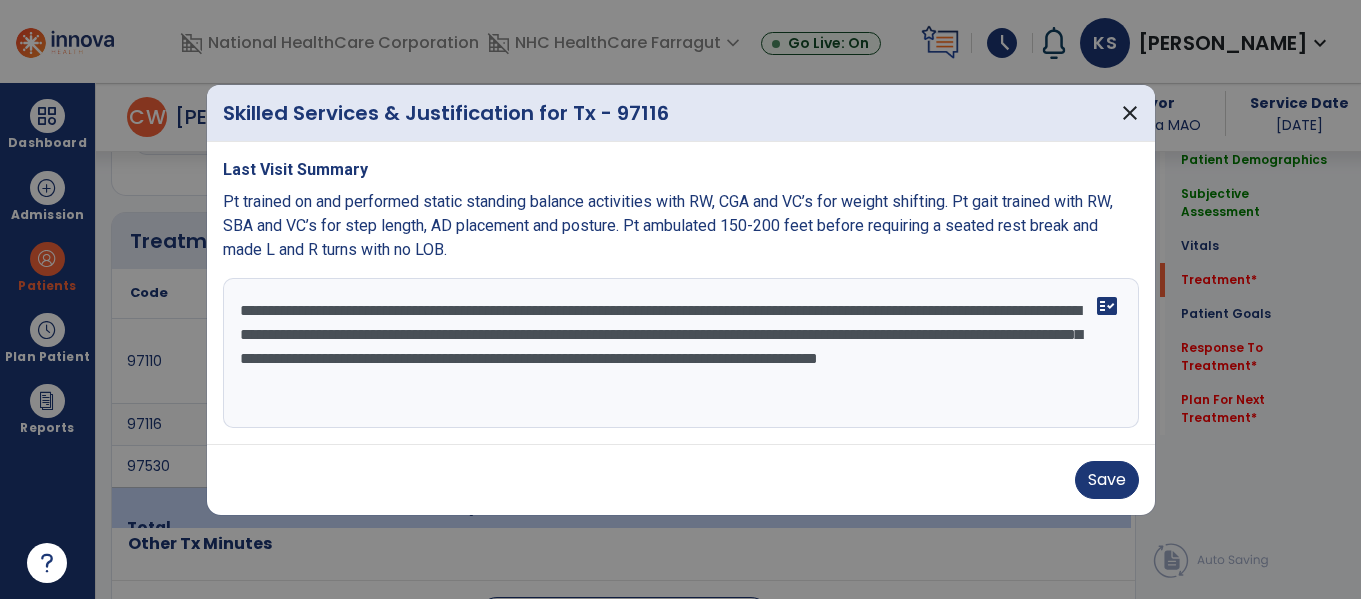 click on "**********" at bounding box center (681, 353) 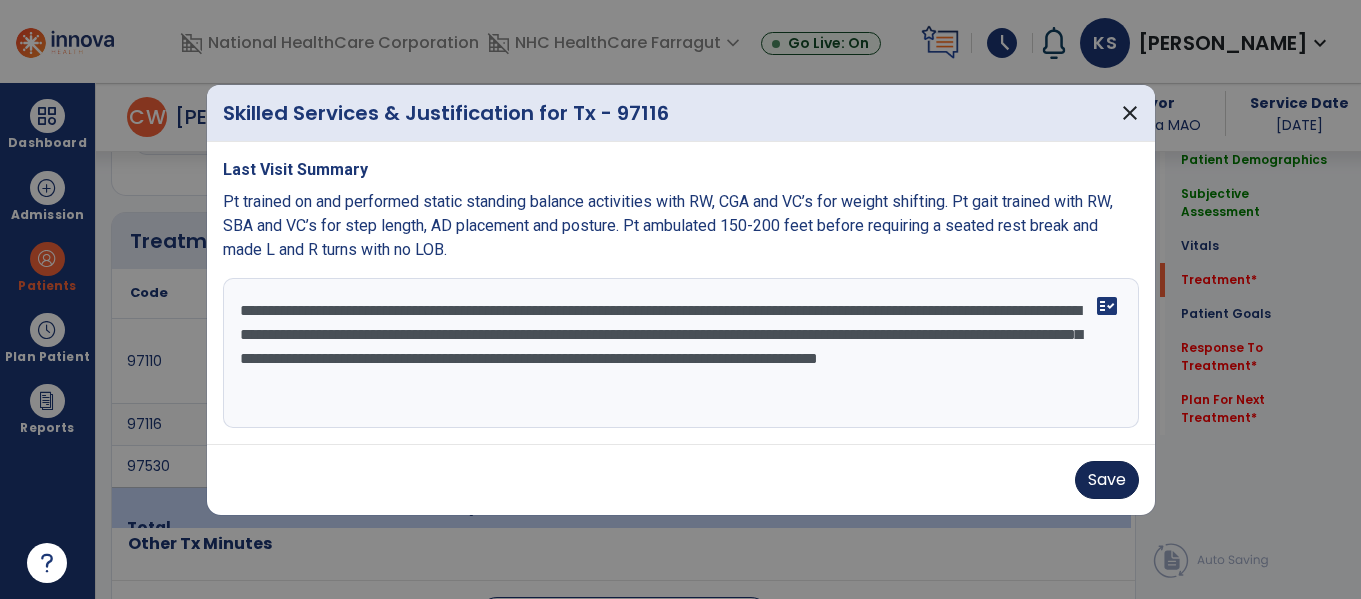 type on "**********" 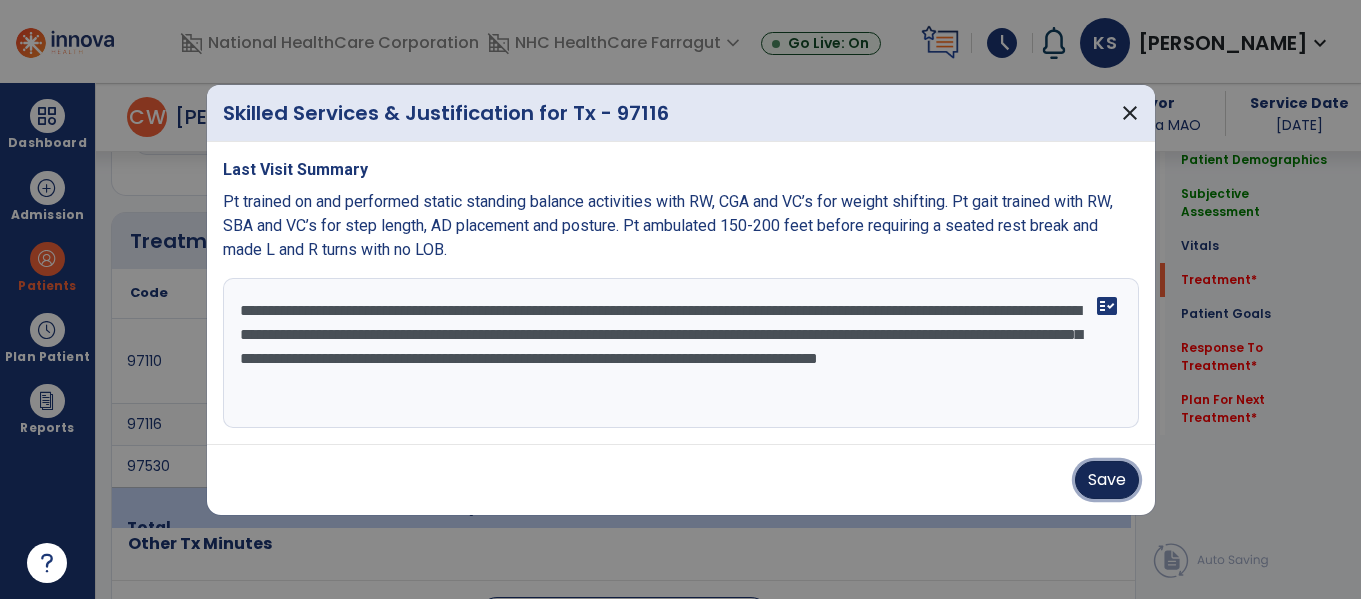 click on "Save" at bounding box center (1107, 480) 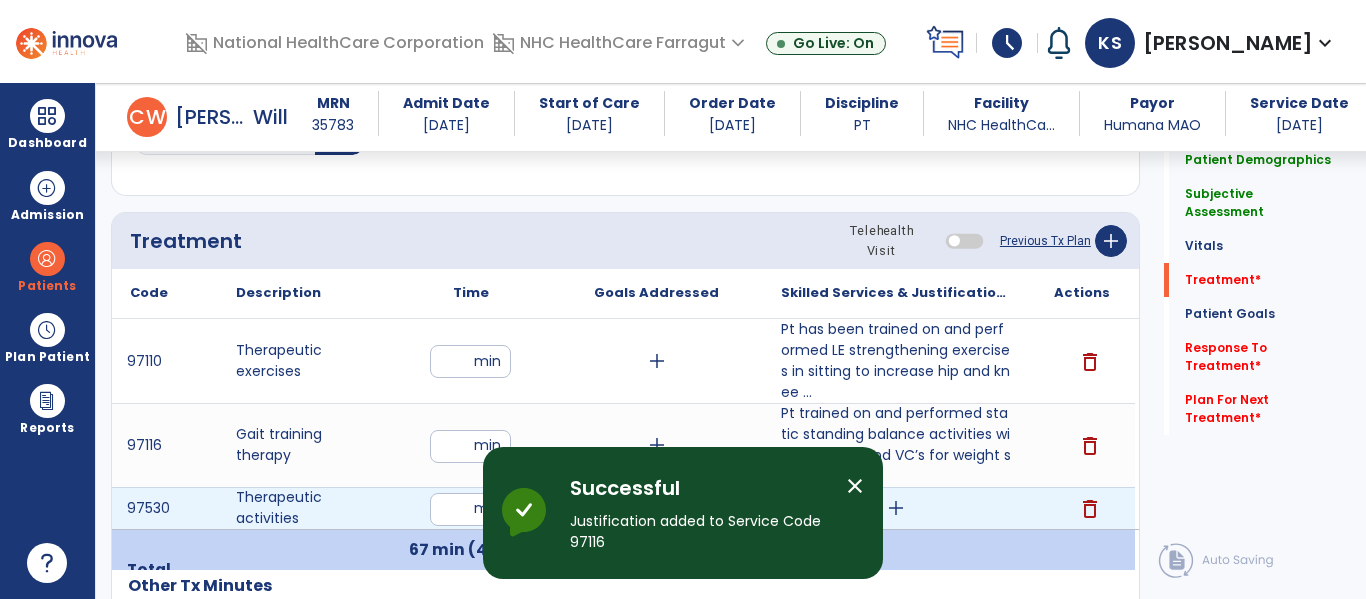 click on "add" at bounding box center [896, 508] 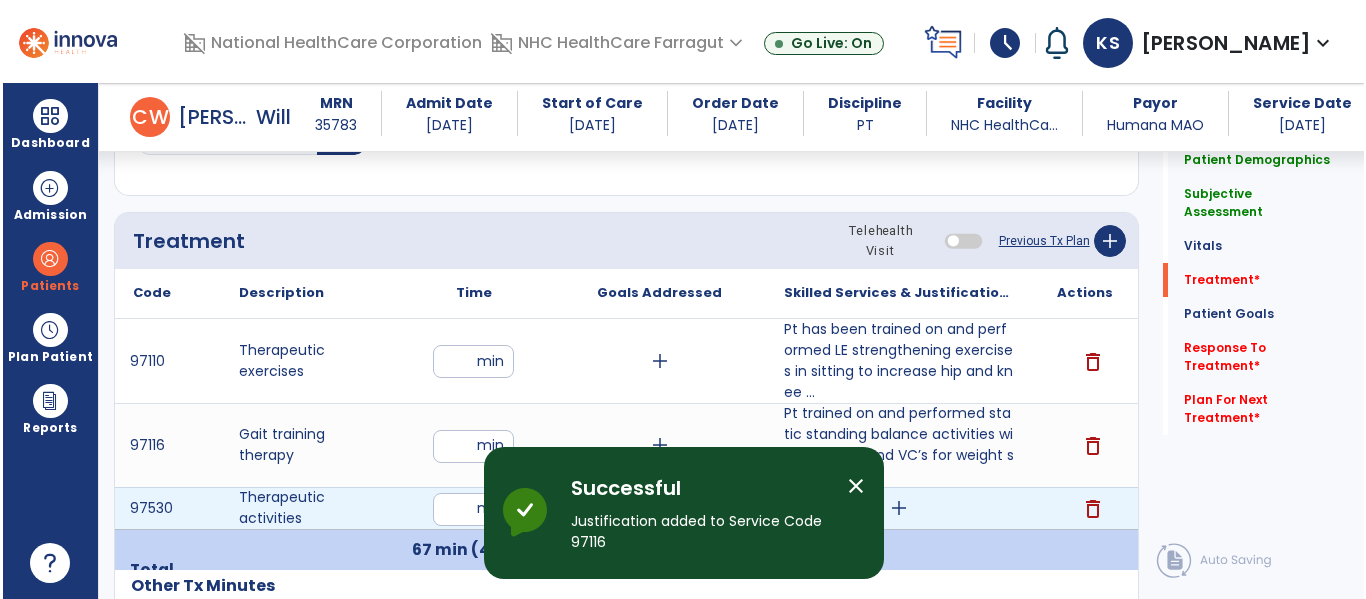 scroll, scrollTop: 1117, scrollLeft: 0, axis: vertical 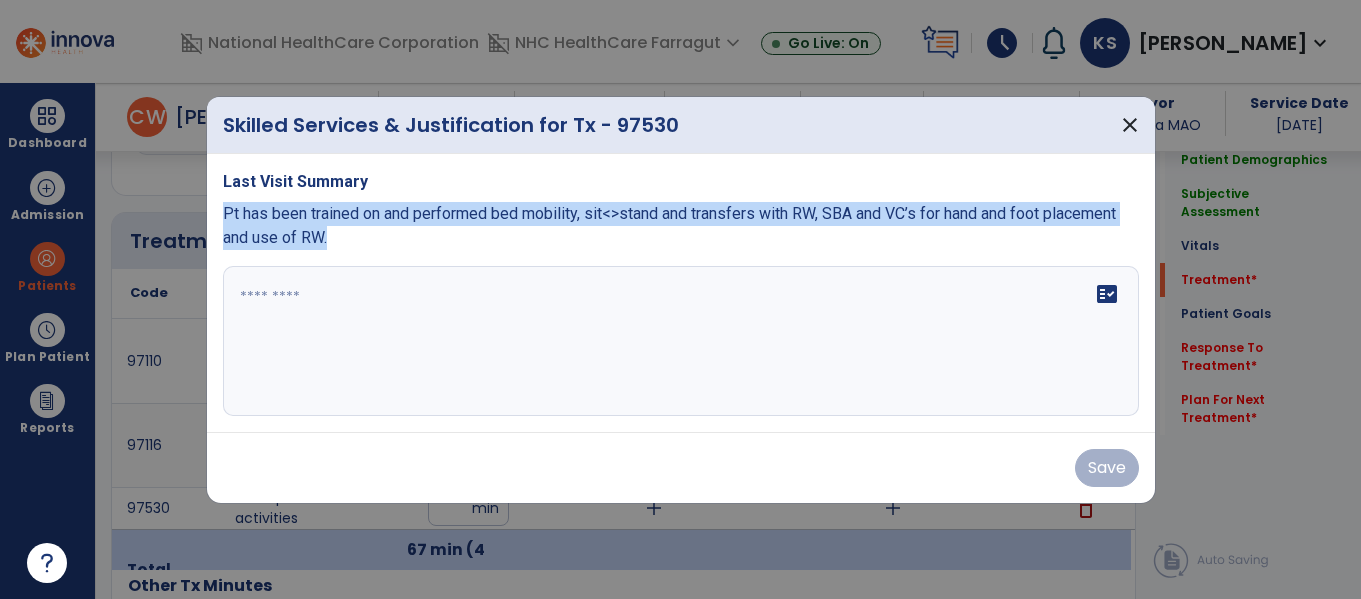 drag, startPoint x: 215, startPoint y: 212, endPoint x: 496, endPoint y: 239, distance: 282.29416 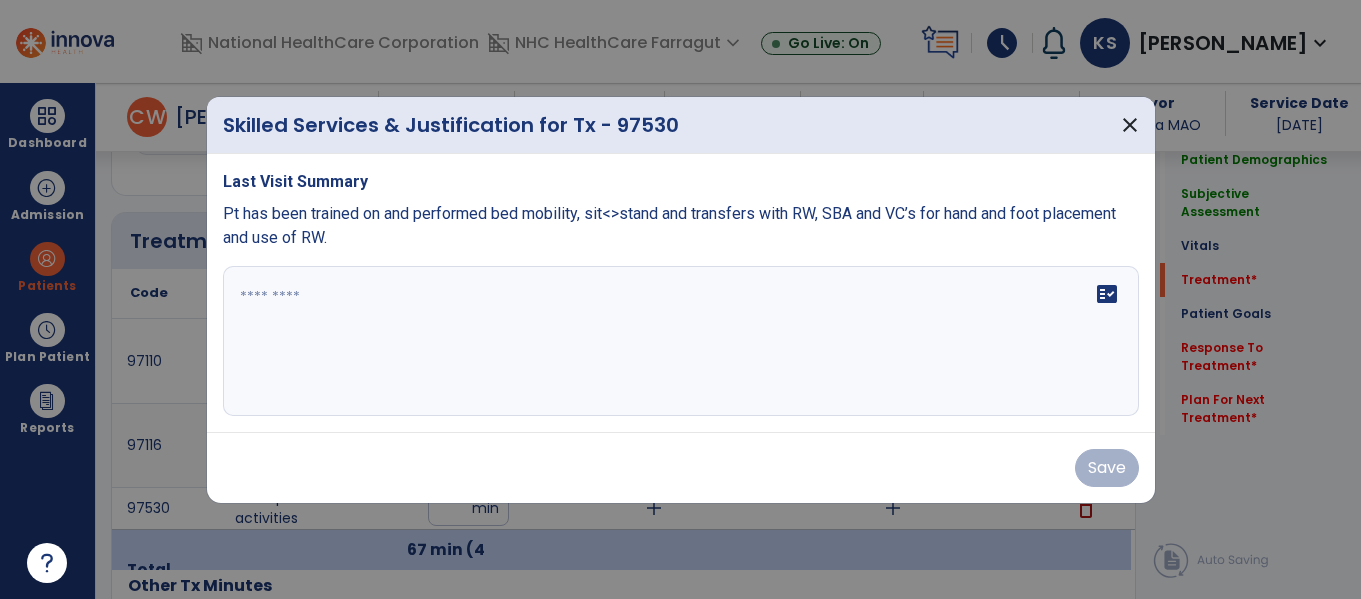 click on "fact_check" at bounding box center [681, 341] 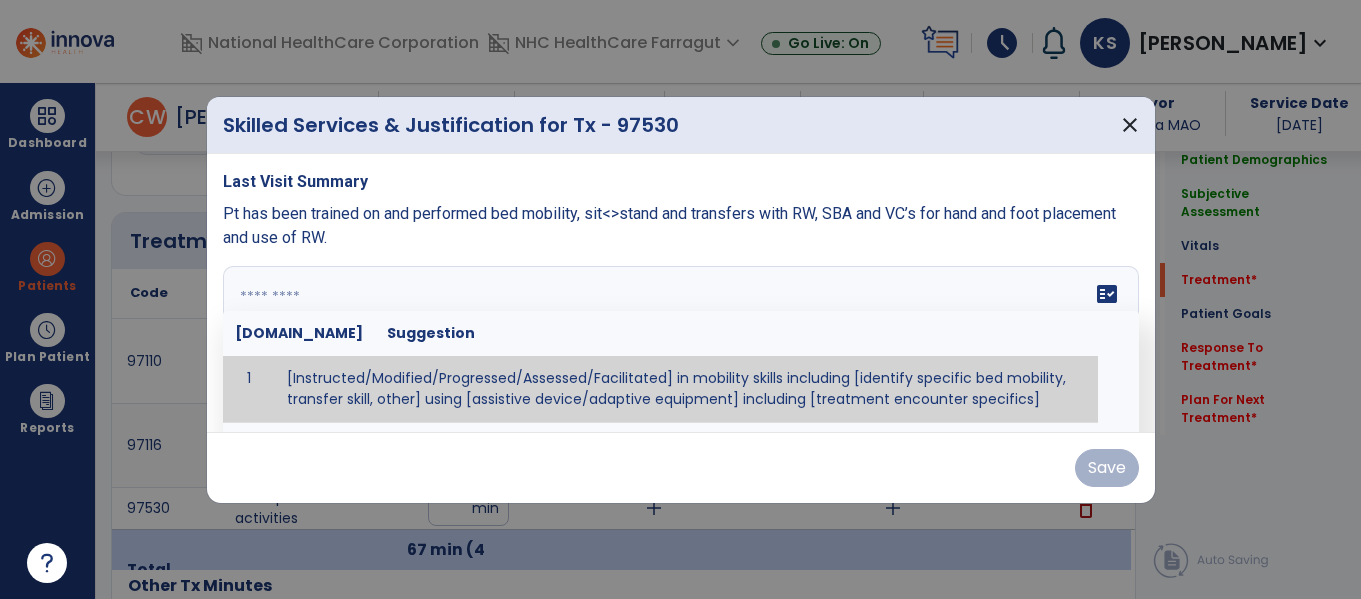 paste on "**********" 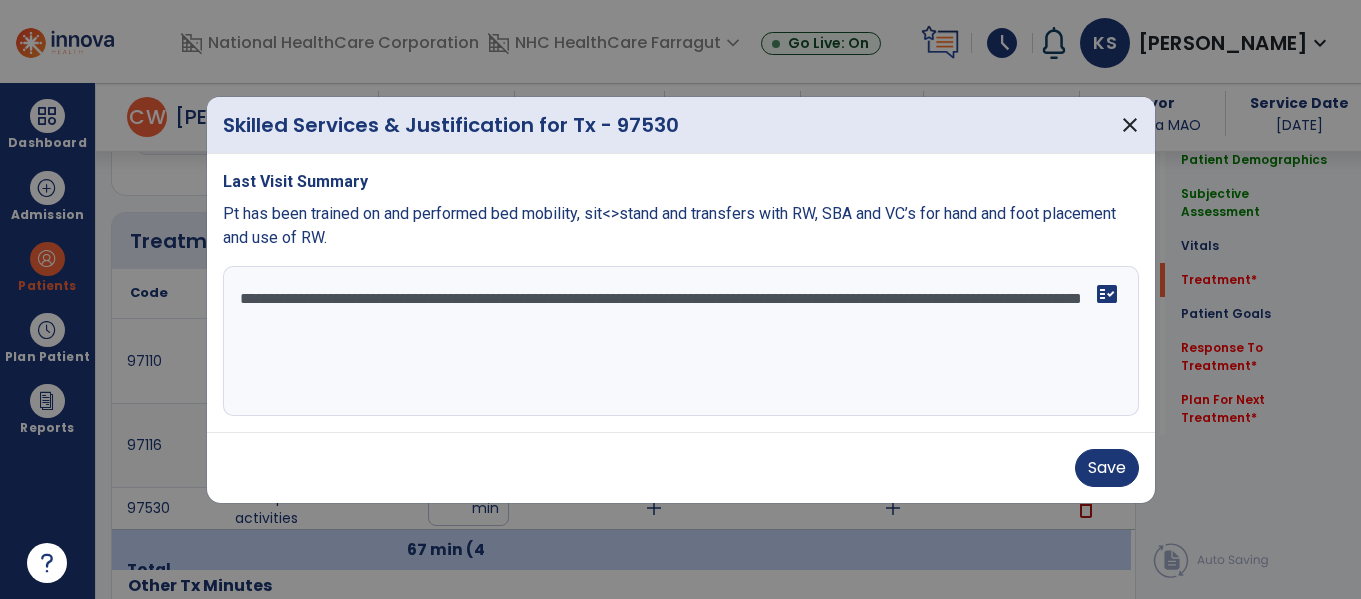 click on "**********" at bounding box center (681, 341) 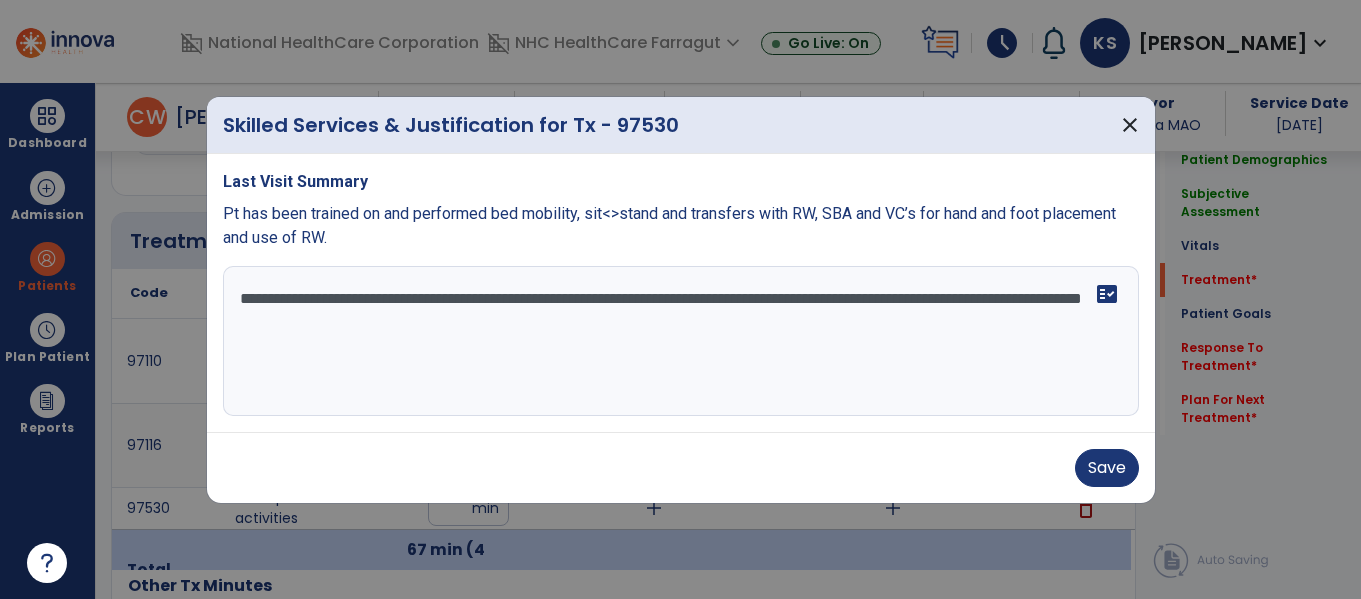 click on "**********" at bounding box center [681, 341] 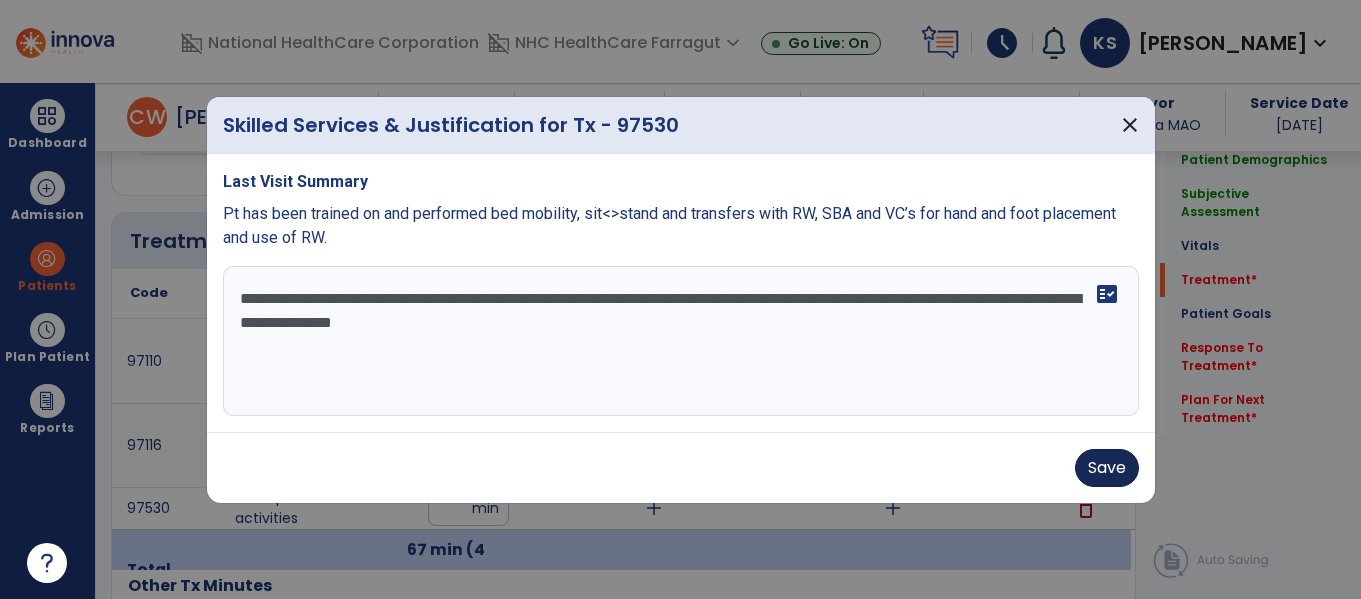 type on "**********" 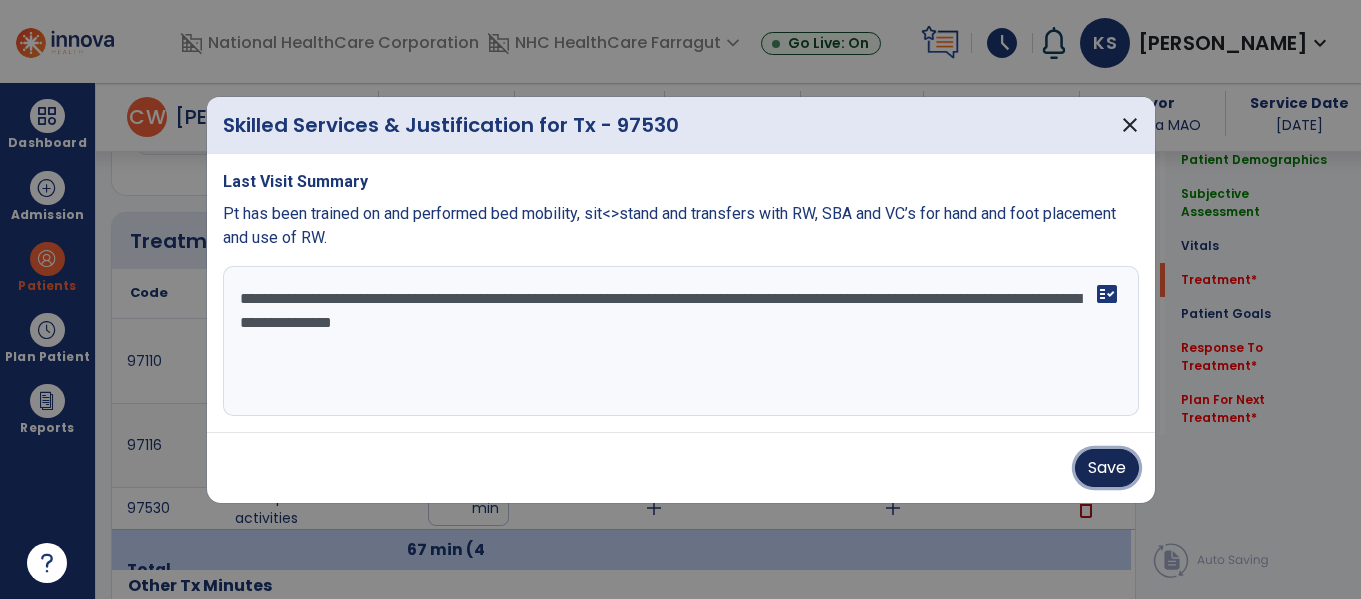click on "Save" at bounding box center (1107, 468) 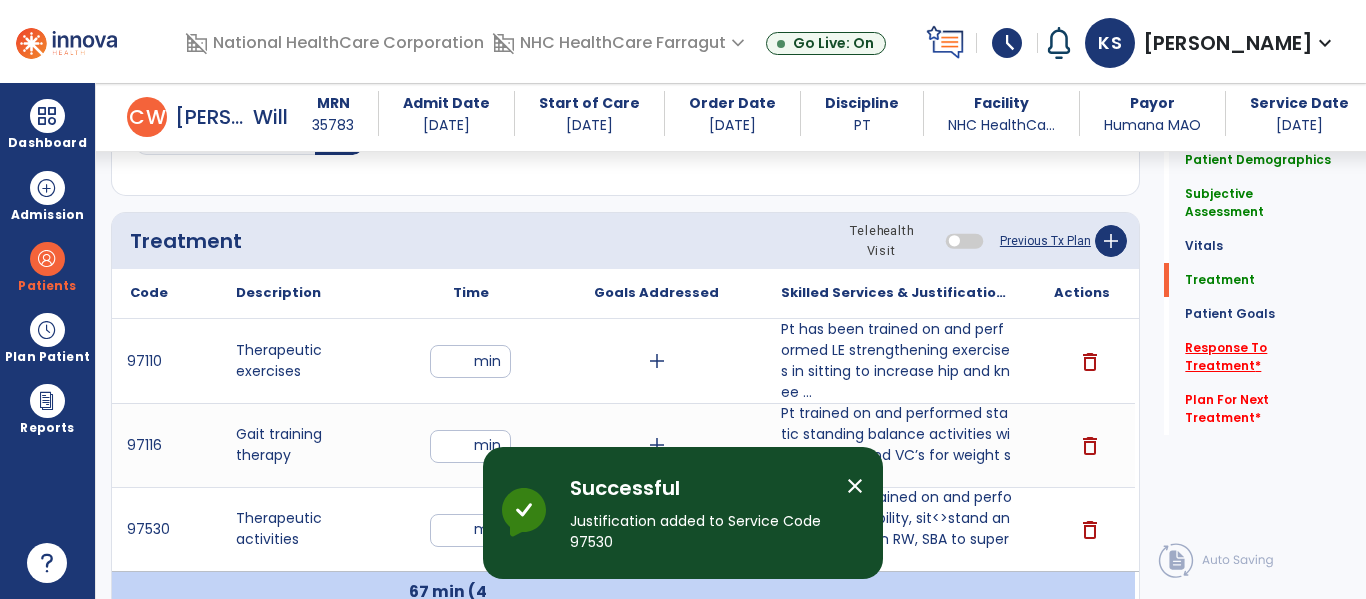 click on "Response To Treatment   *" 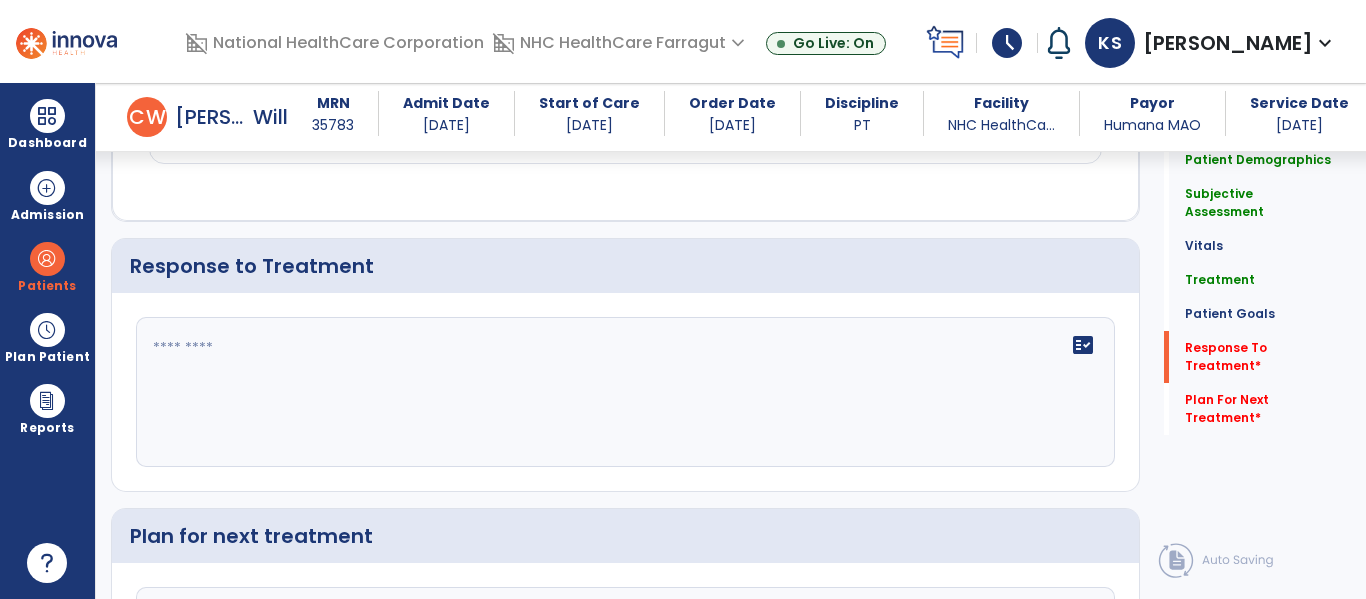 scroll, scrollTop: 2760, scrollLeft: 0, axis: vertical 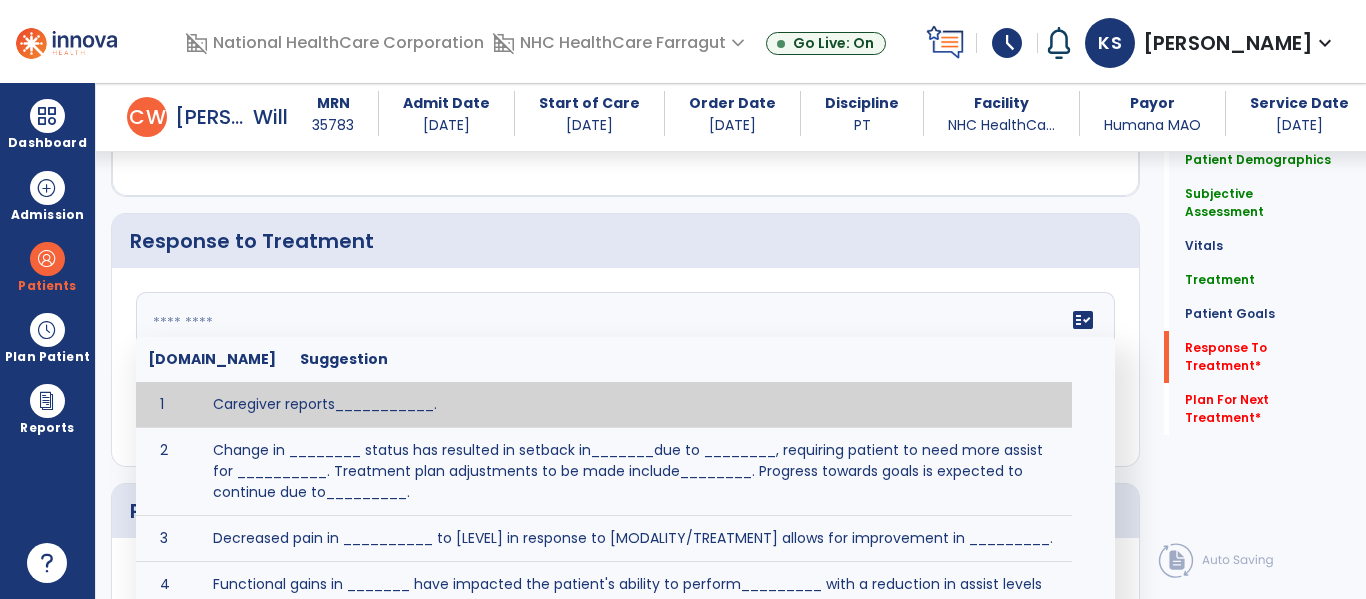 click 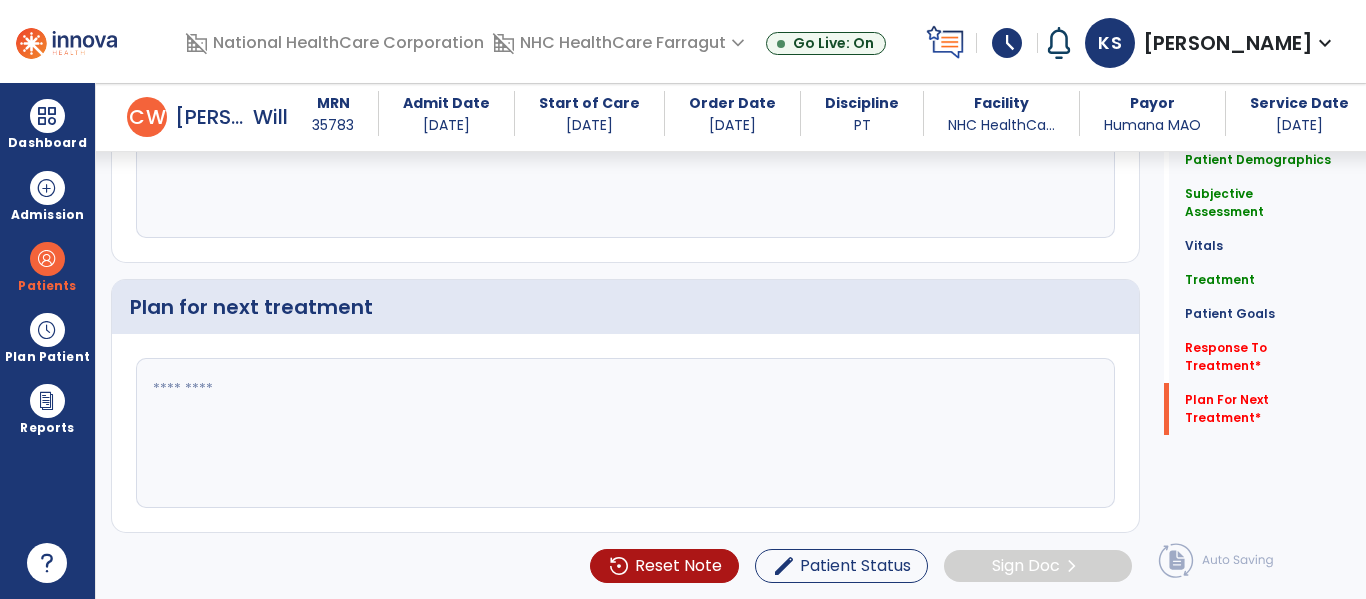 type on "**********" 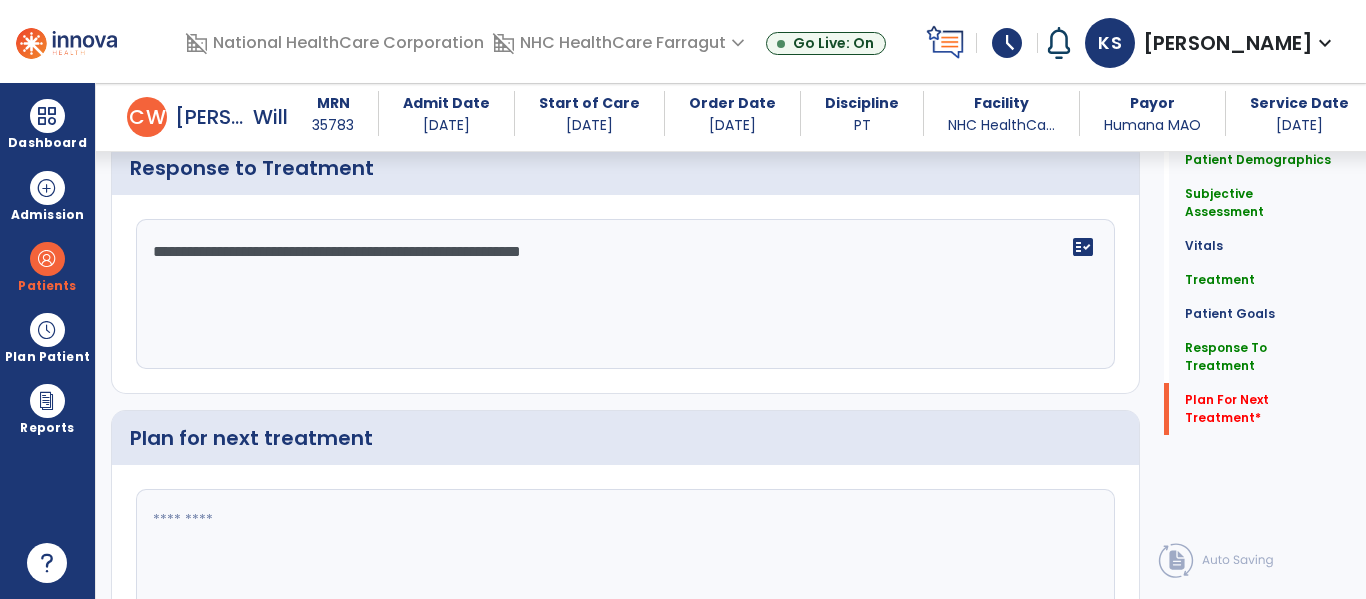 scroll, scrollTop: 2965, scrollLeft: 0, axis: vertical 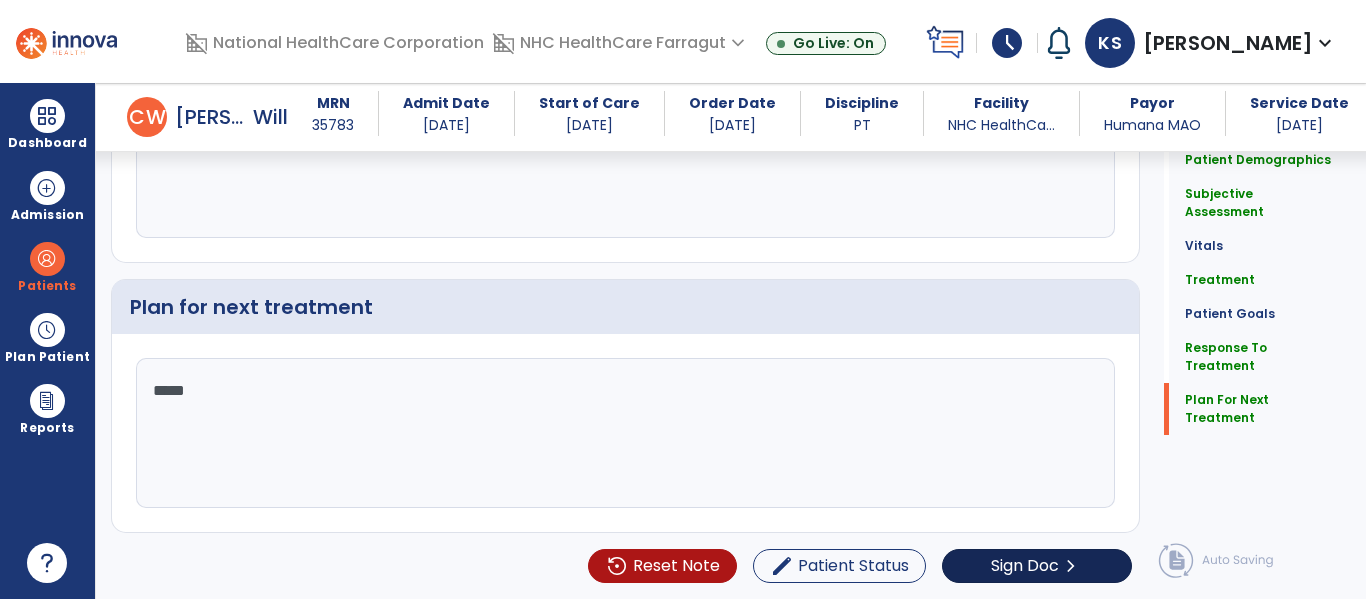 type on "*****" 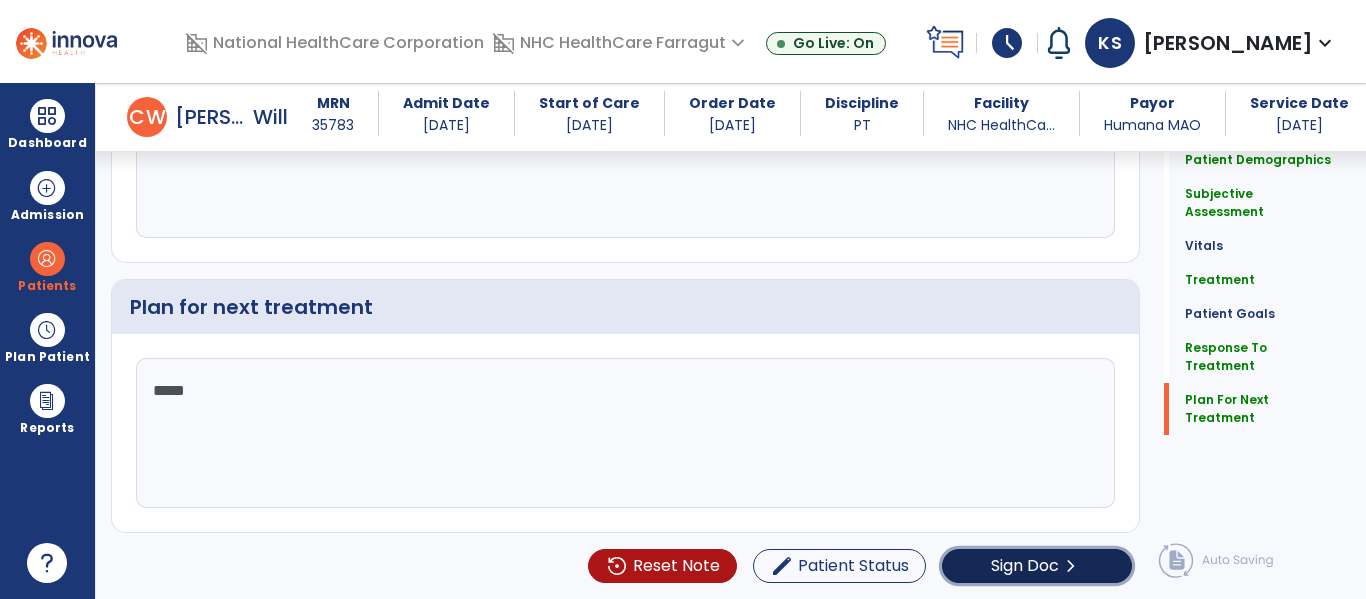 click on "Sign Doc" 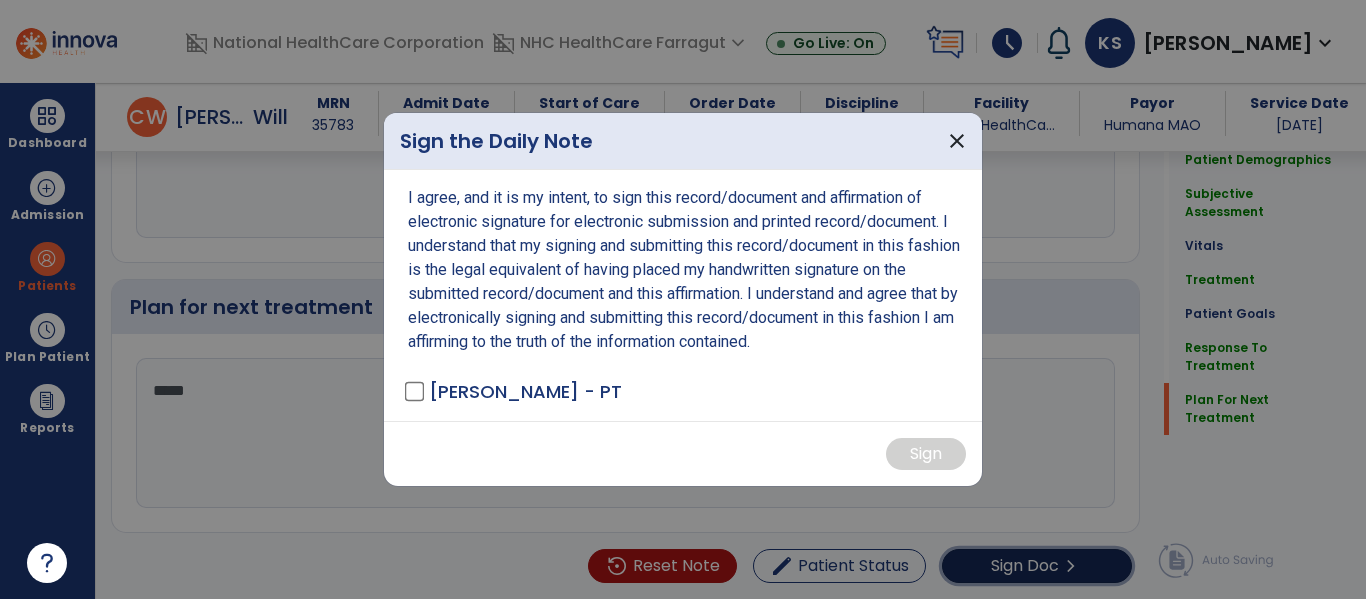 scroll, scrollTop: 2965, scrollLeft: 0, axis: vertical 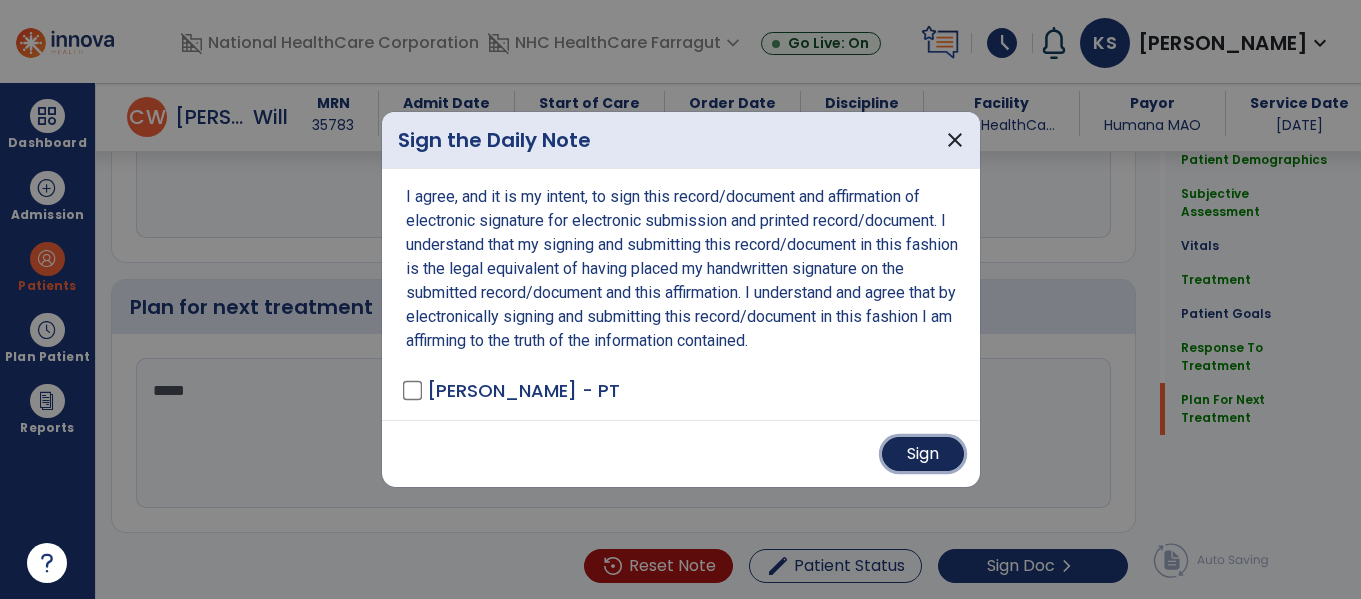 click on "Sign" at bounding box center (923, 454) 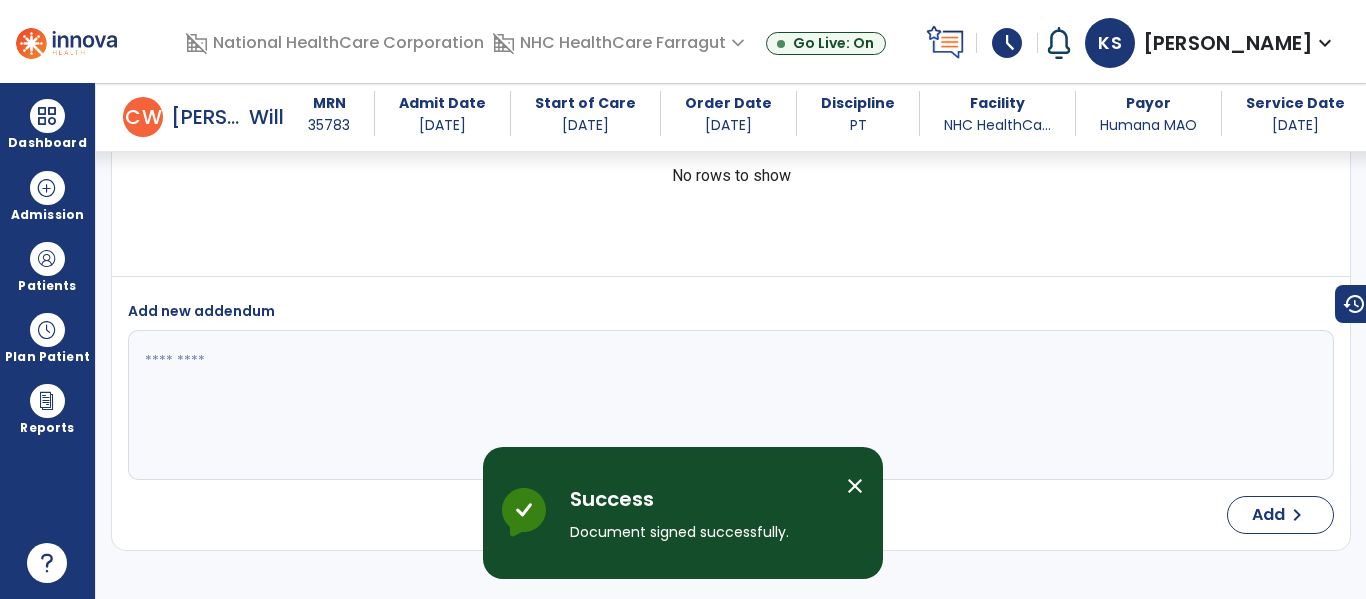 scroll, scrollTop: 4418, scrollLeft: 0, axis: vertical 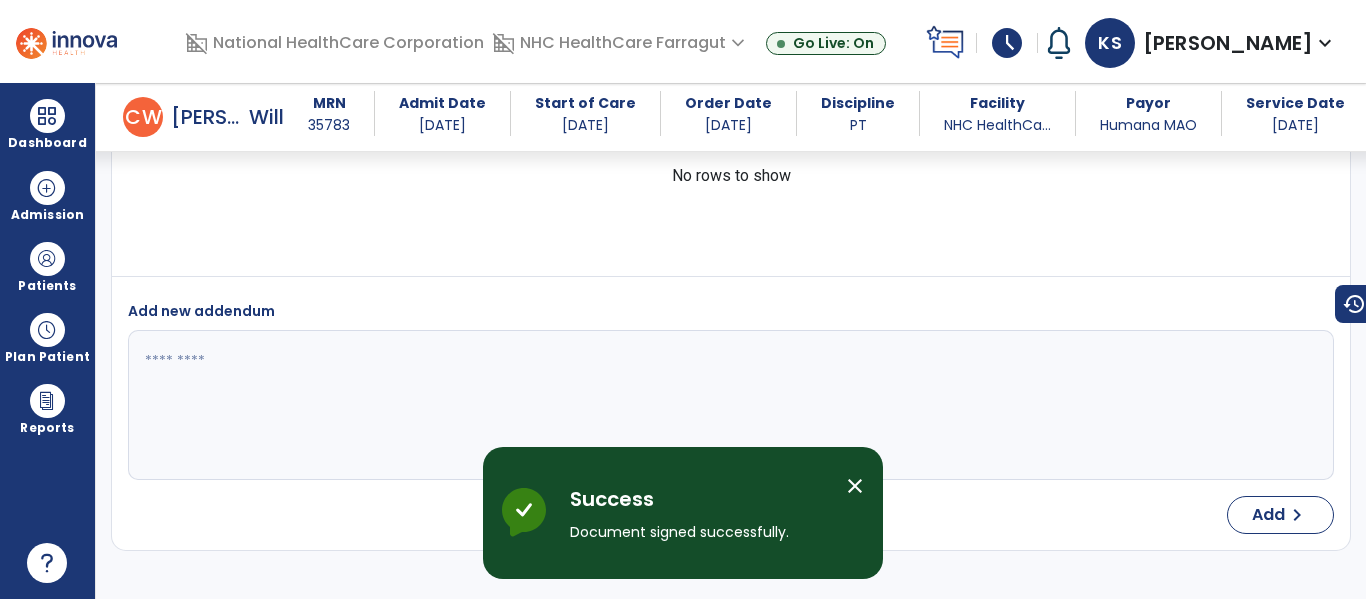 select on "*" 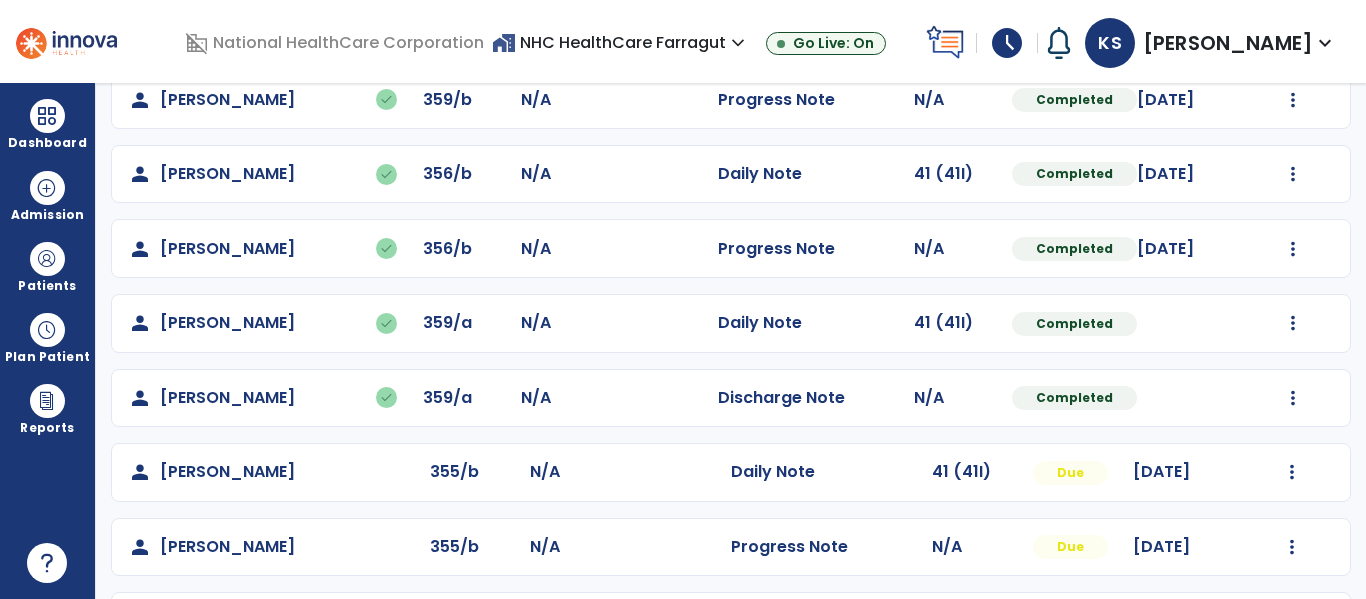 scroll, scrollTop: 468, scrollLeft: 0, axis: vertical 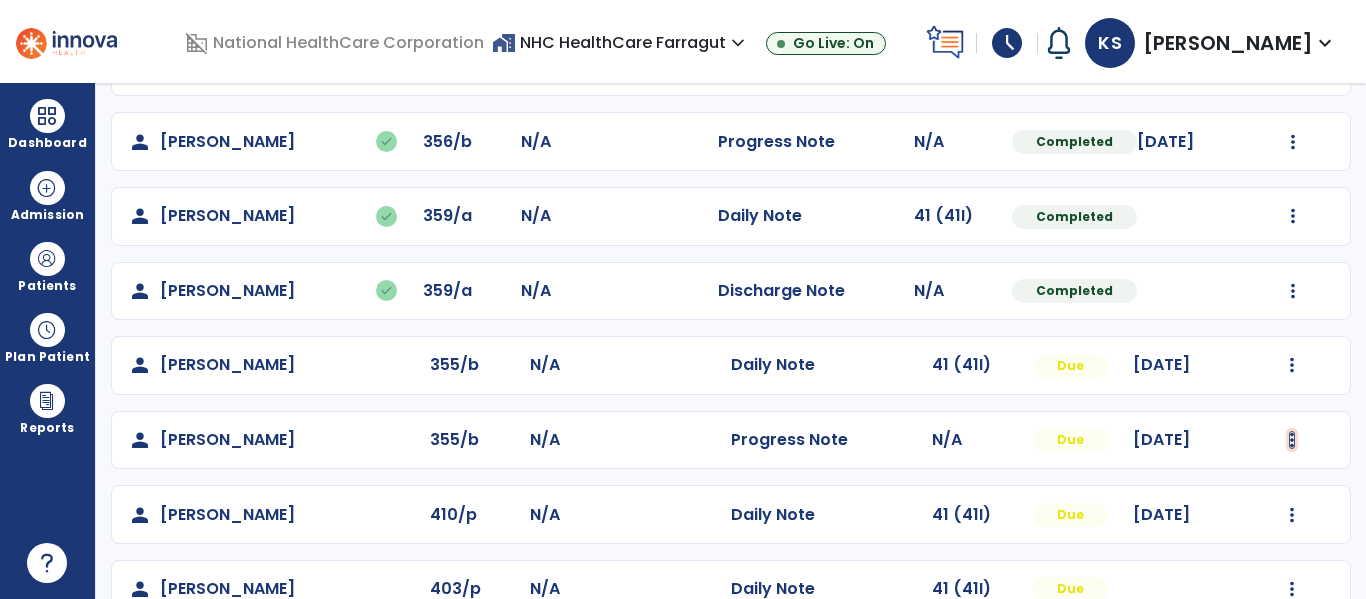 click at bounding box center (1293, -168) 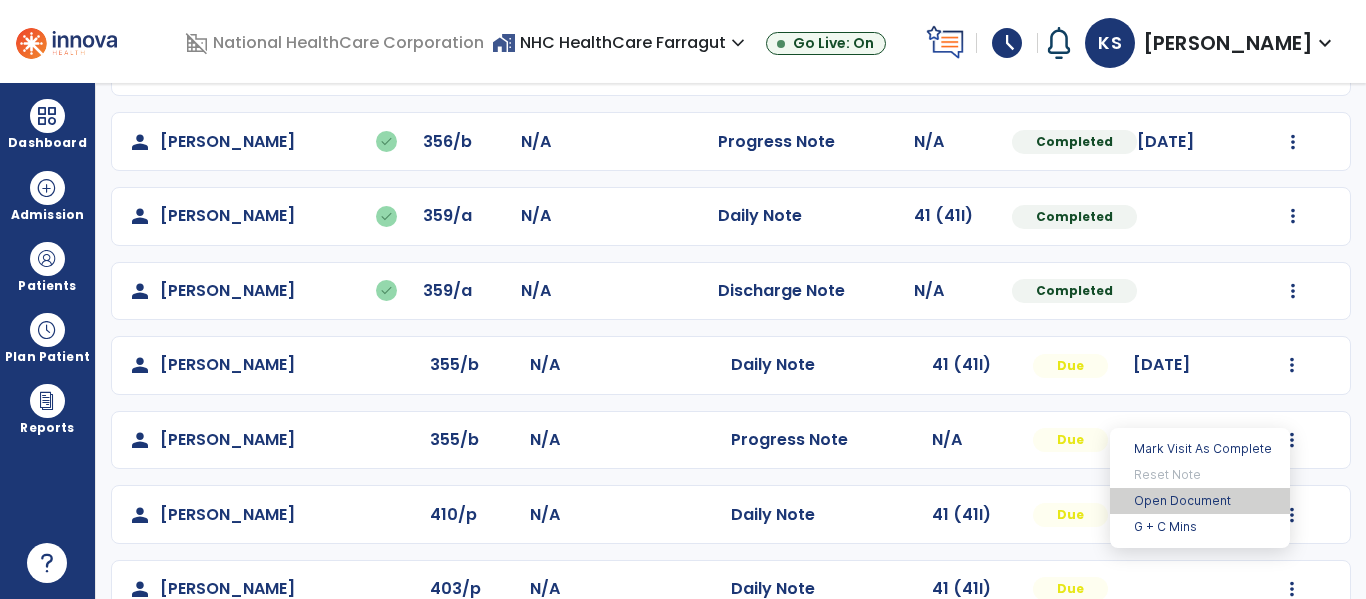 click on "Open Document" at bounding box center (1200, 501) 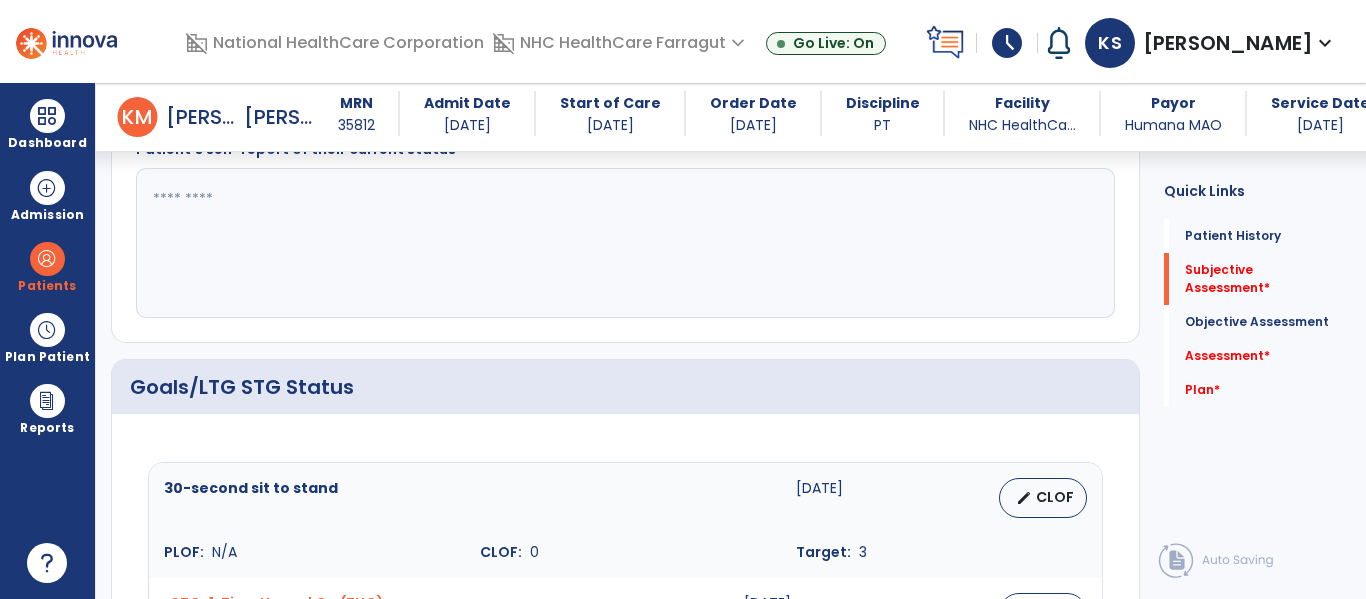 scroll, scrollTop: 463, scrollLeft: 0, axis: vertical 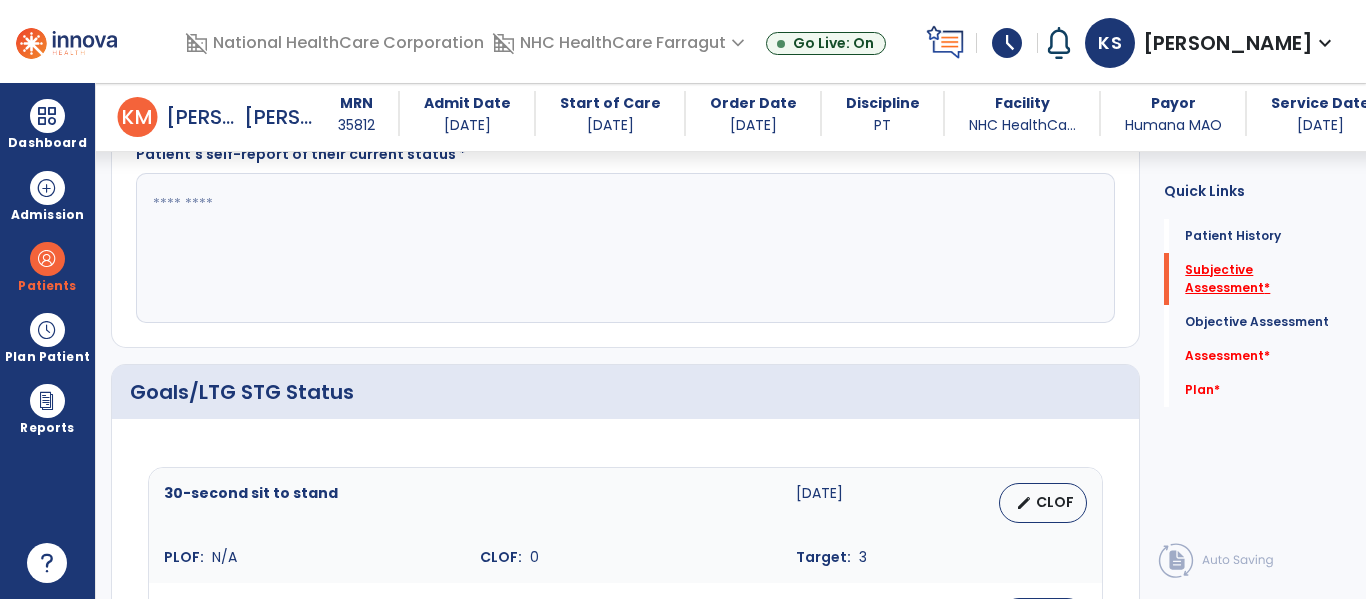 click on "Subjective Assessment   *" 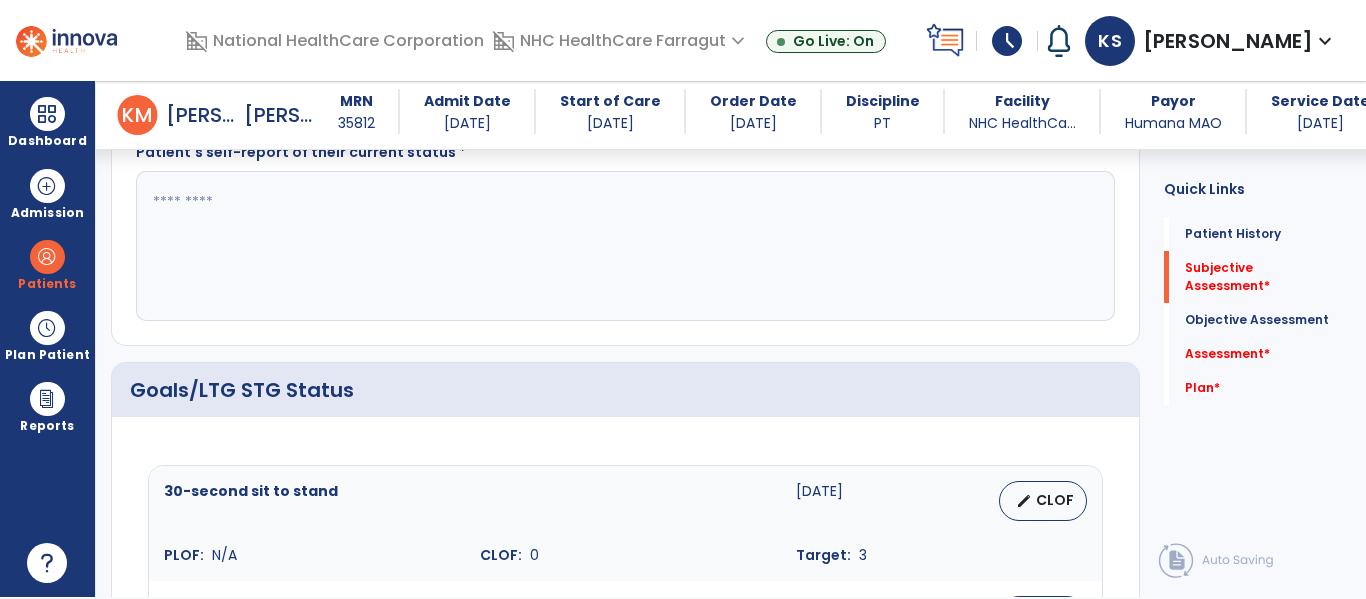 scroll, scrollTop: 42, scrollLeft: 0, axis: vertical 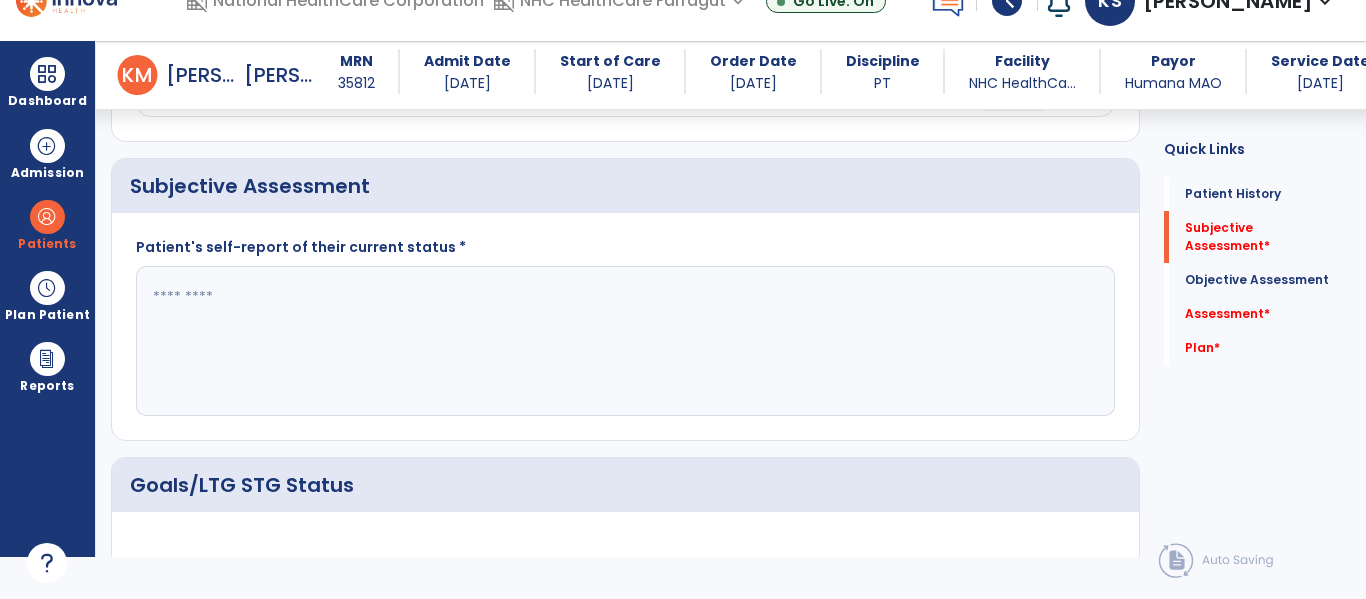 click 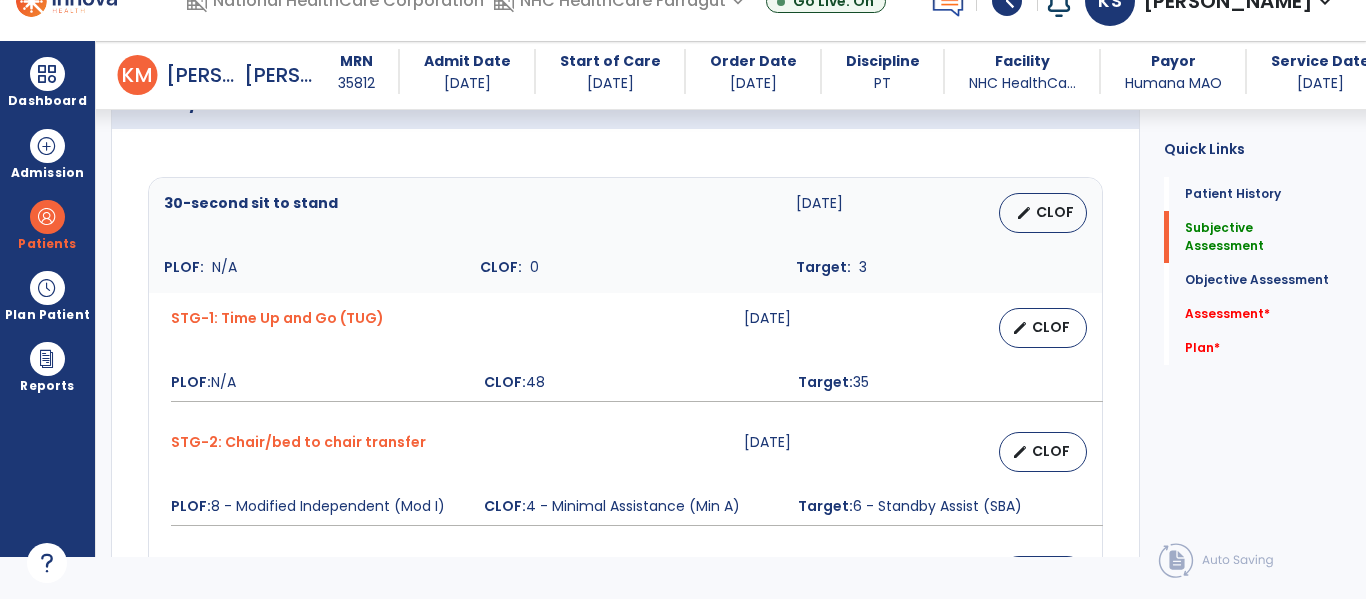 scroll, scrollTop: 728, scrollLeft: 0, axis: vertical 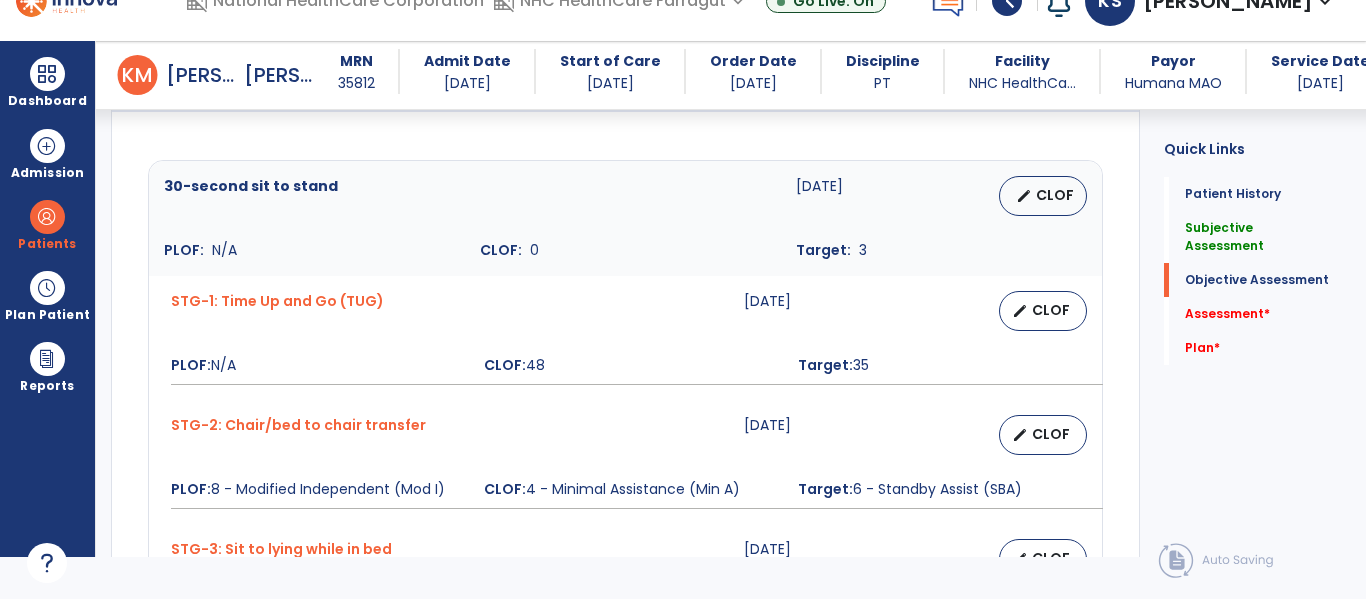type on "**********" 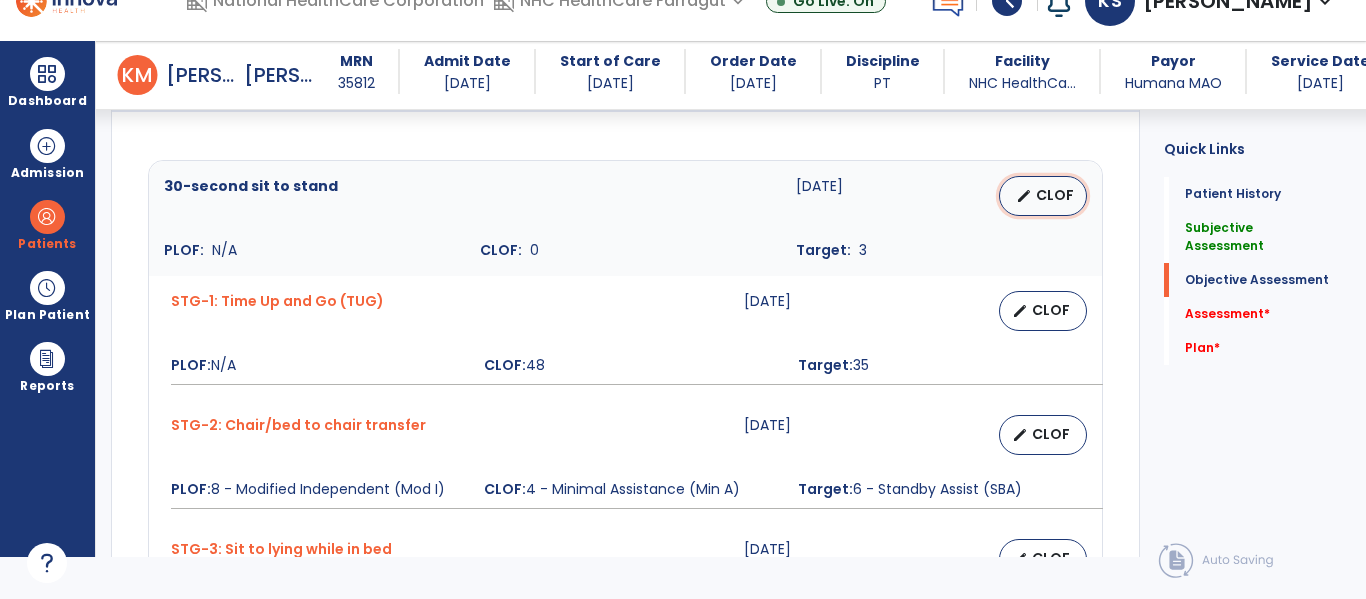 click on "CLOF" at bounding box center (1055, 195) 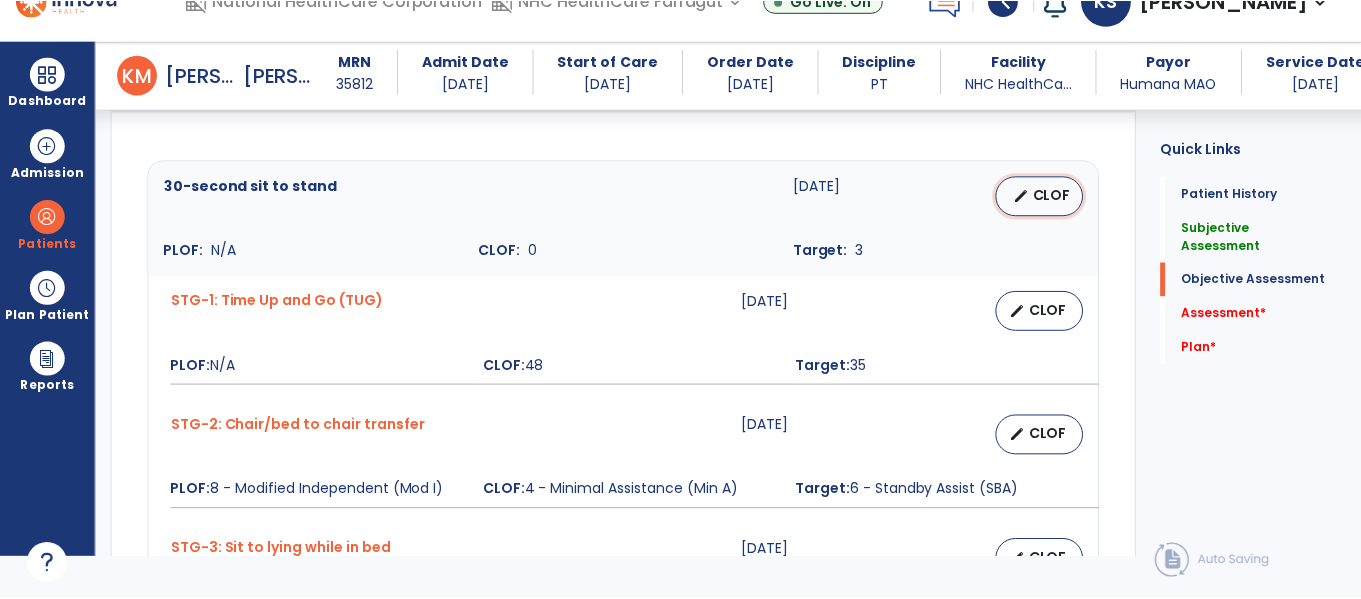 scroll, scrollTop: 0, scrollLeft: 0, axis: both 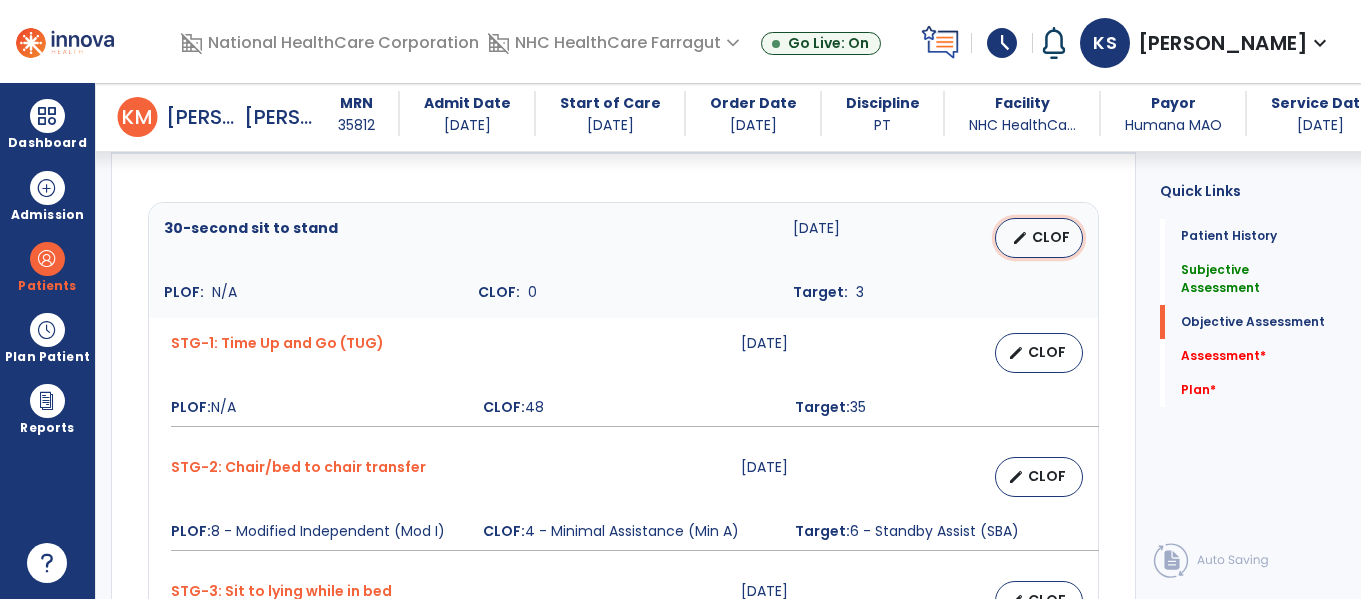 select on "********" 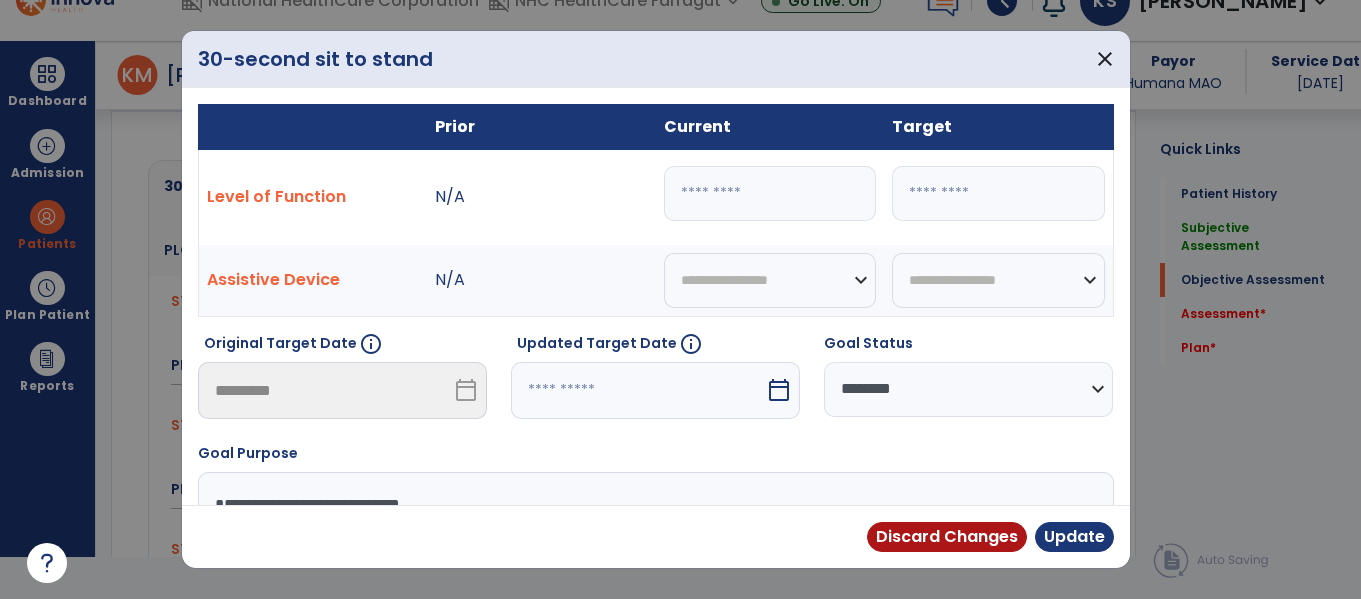 scroll, scrollTop: 728, scrollLeft: 0, axis: vertical 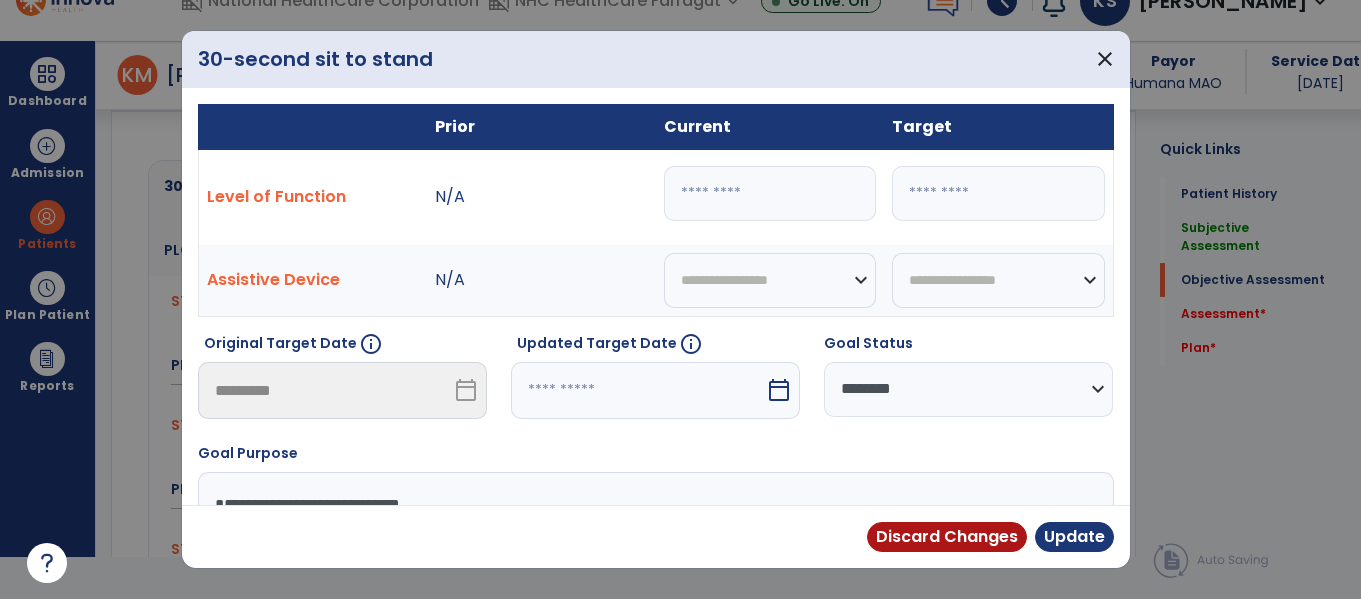 click on "*" at bounding box center [770, 193] 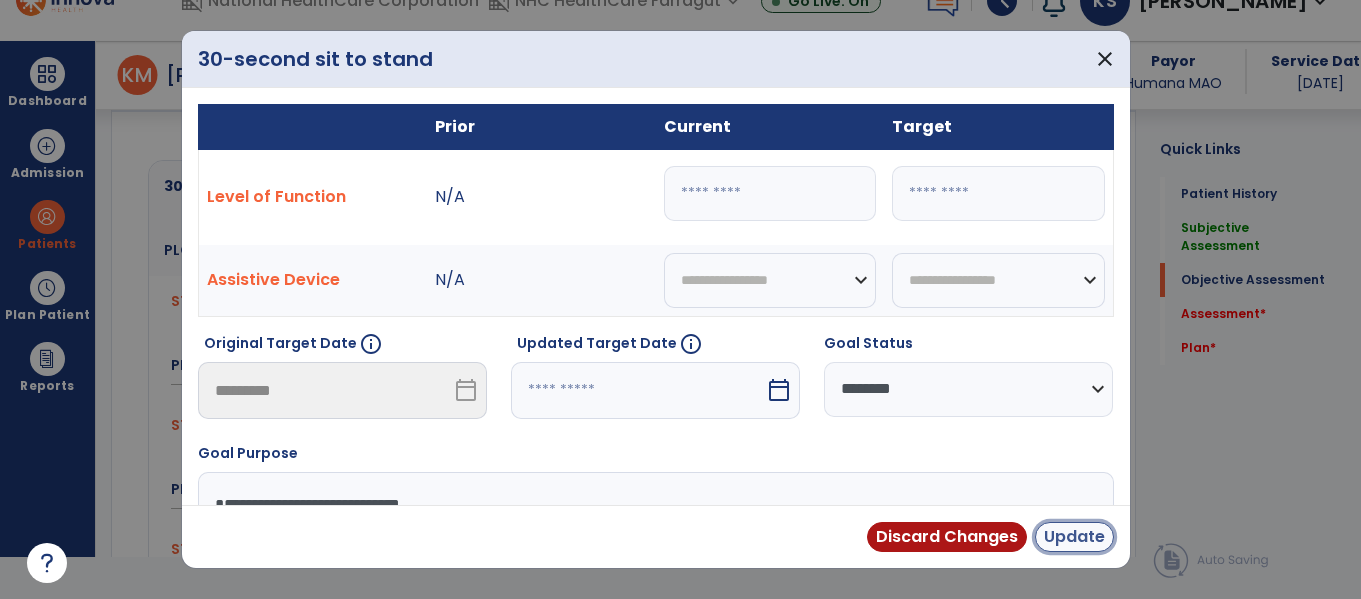 click on "Update" at bounding box center (1074, 537) 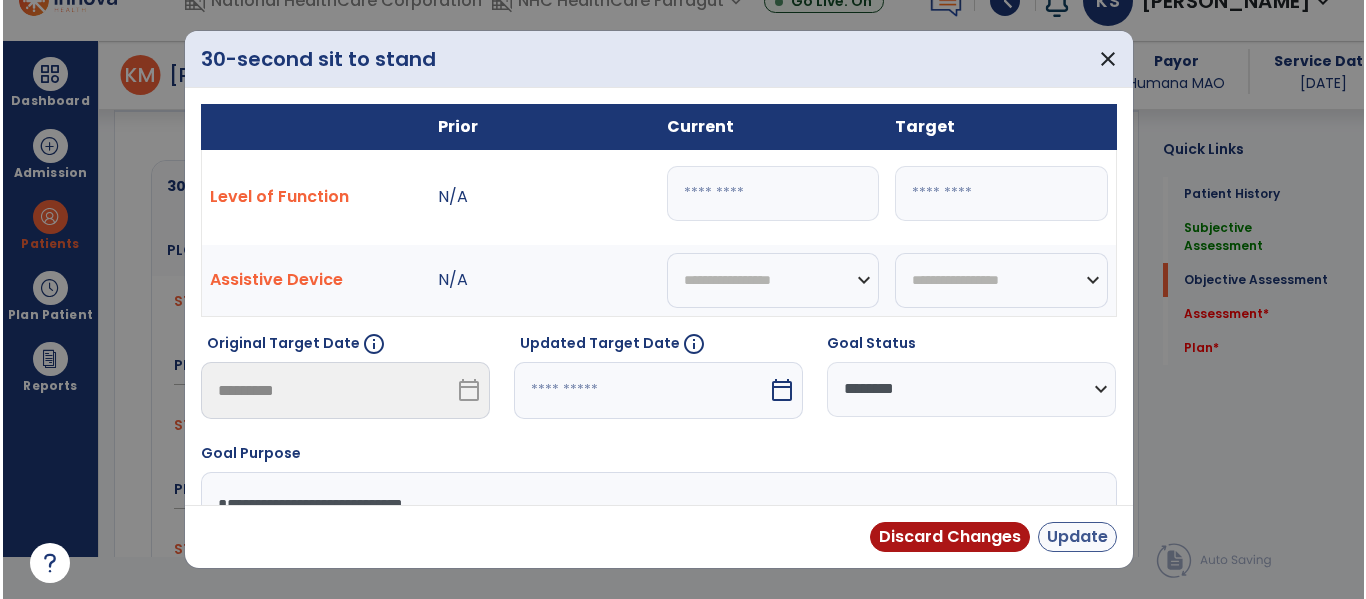 scroll, scrollTop: 42, scrollLeft: 0, axis: vertical 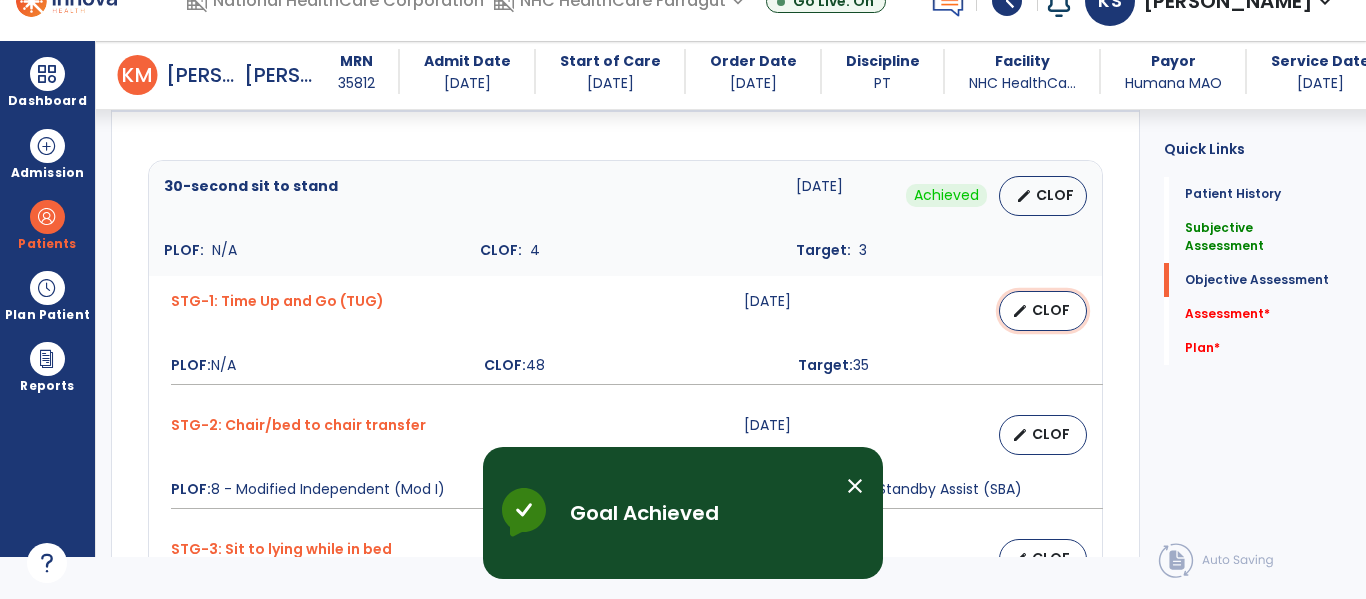 click on "CLOF" at bounding box center [1051, 310] 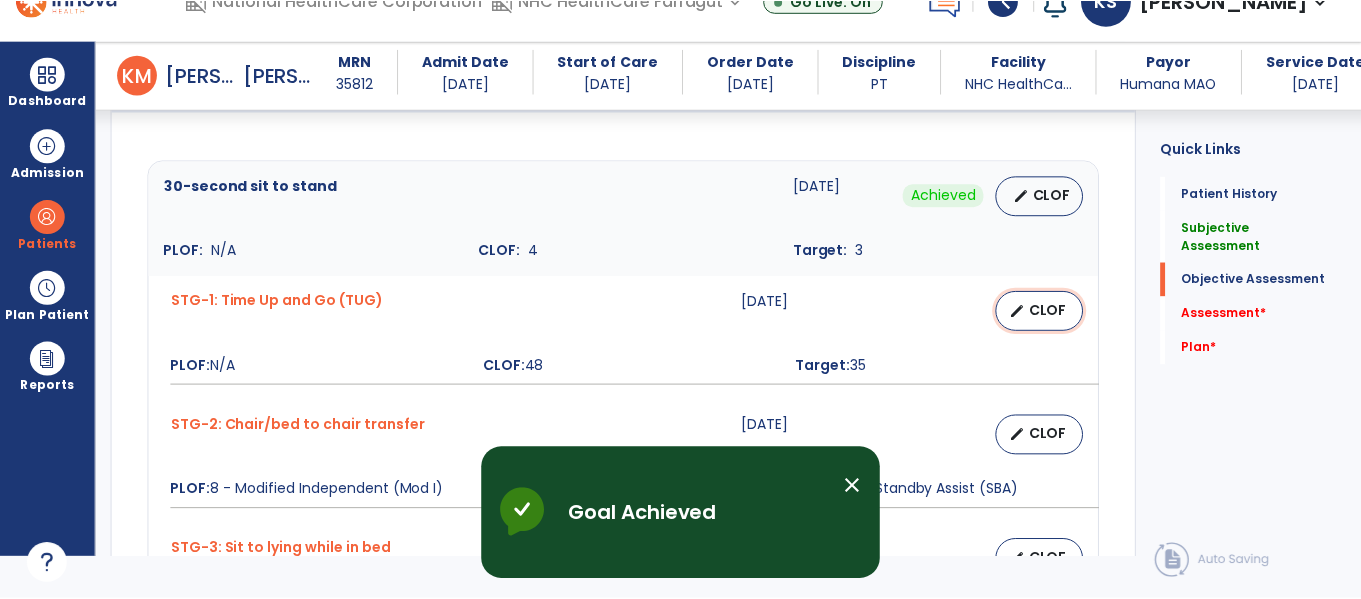 scroll, scrollTop: 0, scrollLeft: 0, axis: both 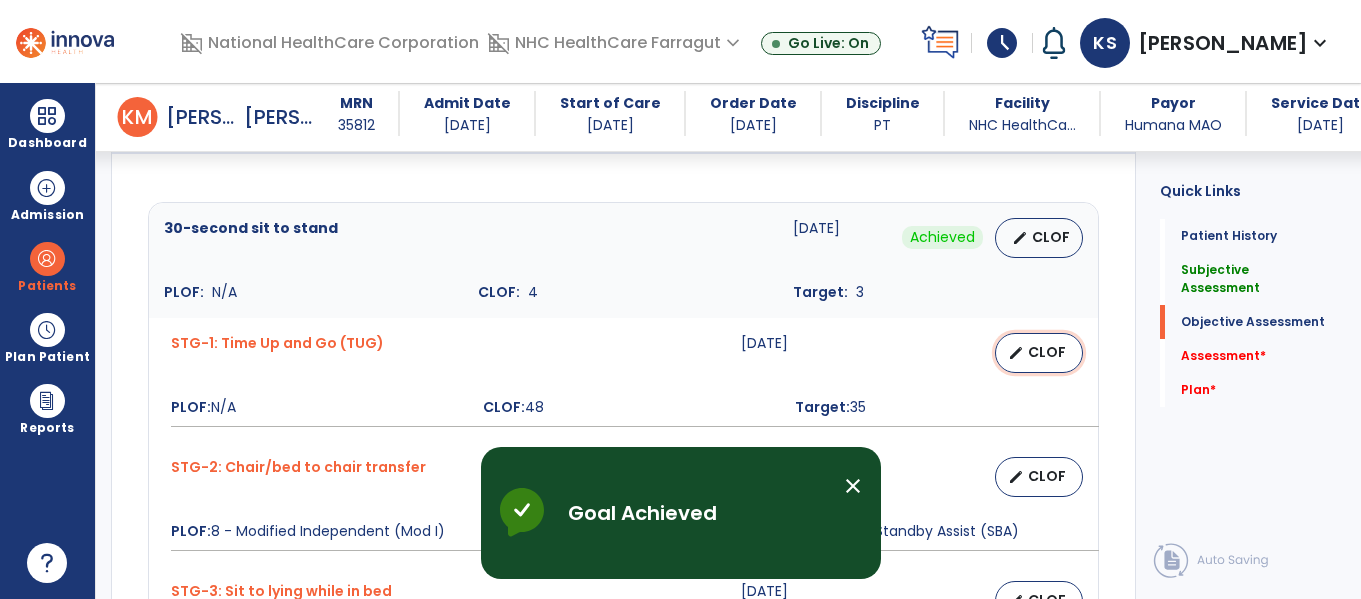 select on "********" 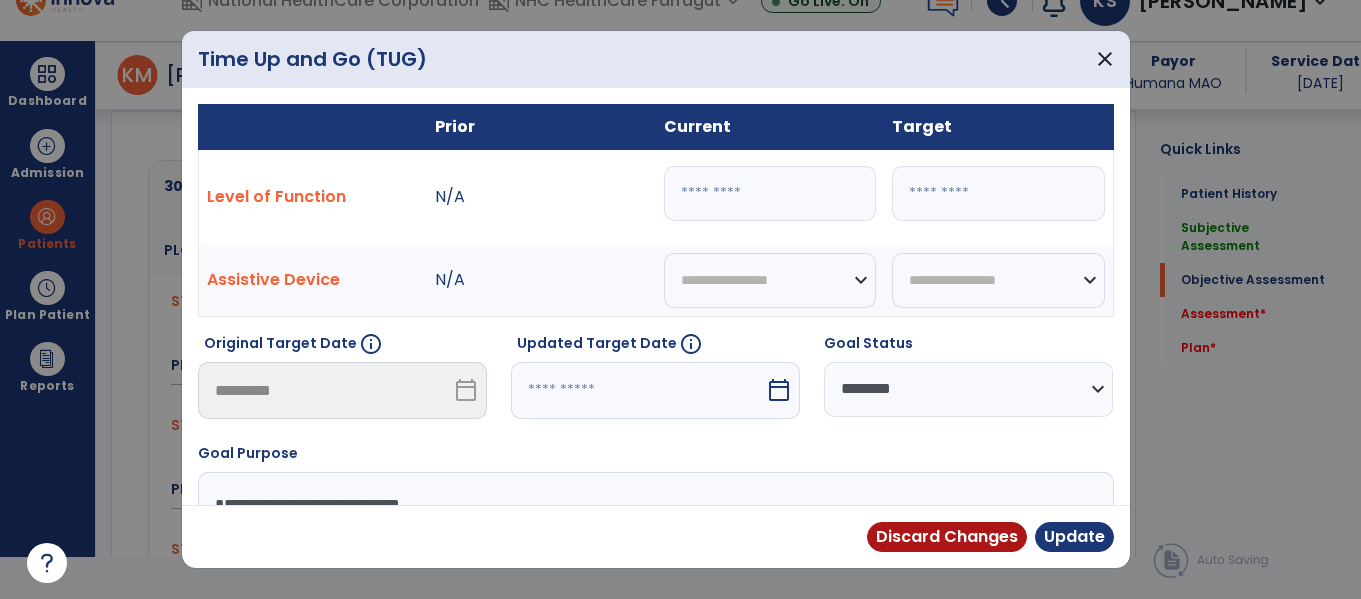 click on "**" at bounding box center [770, 193] 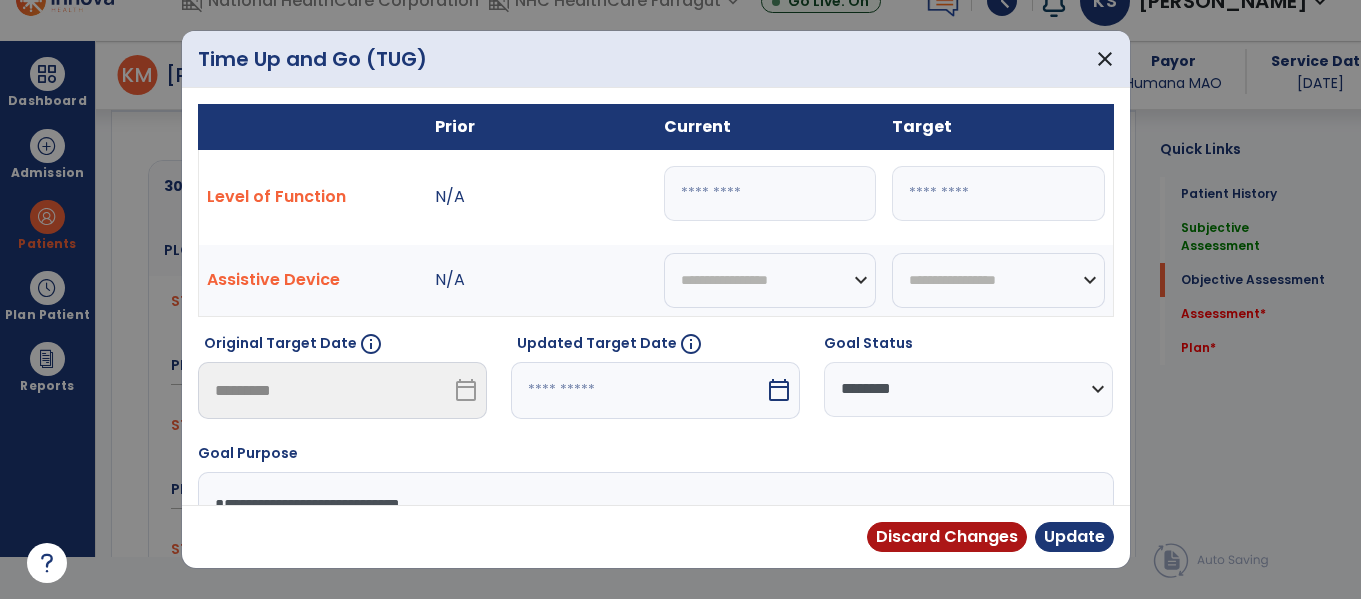 type on "*" 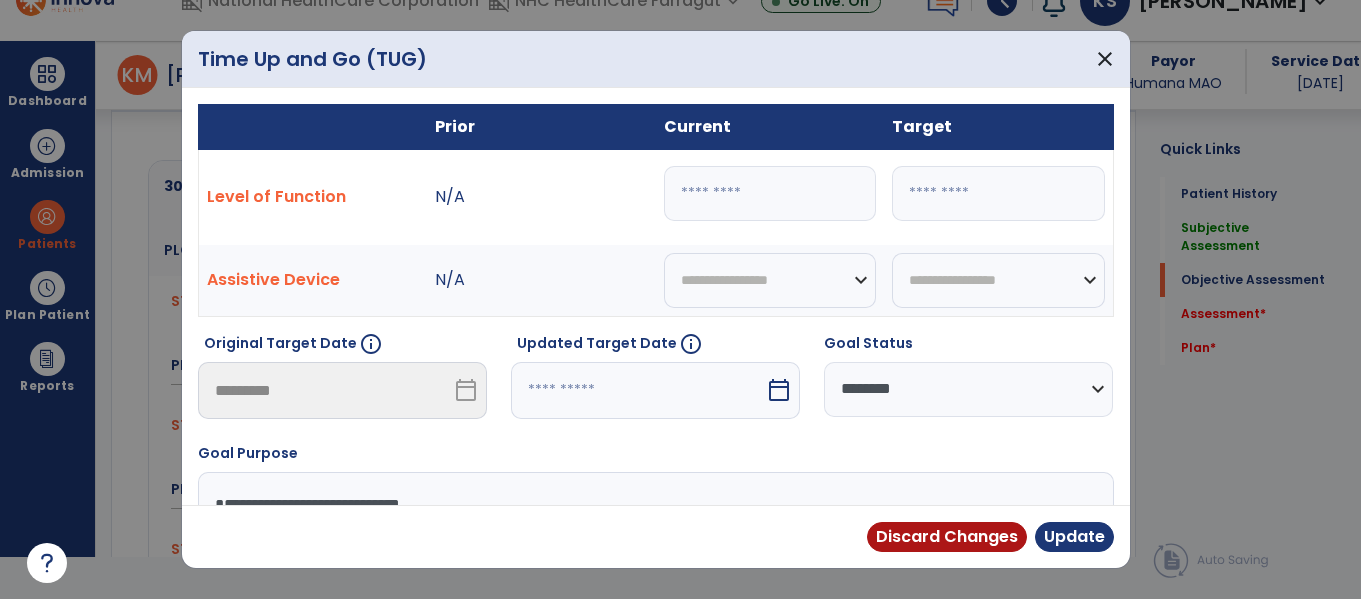 type on "**" 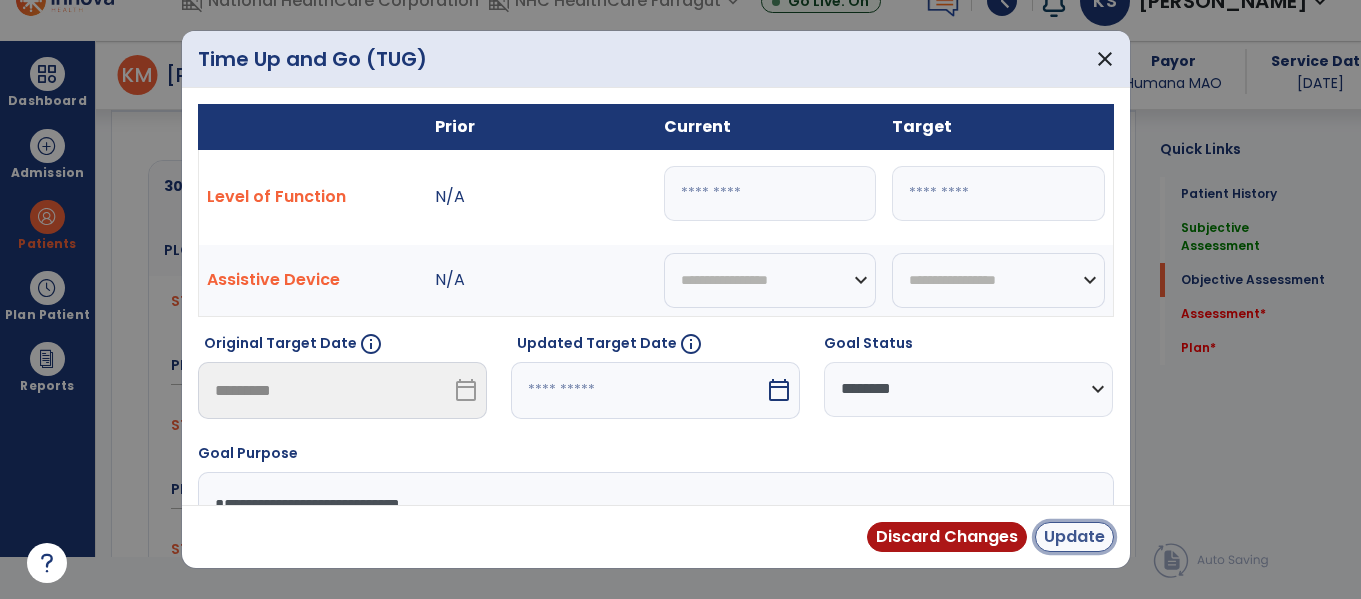 click on "Update" at bounding box center (1074, 537) 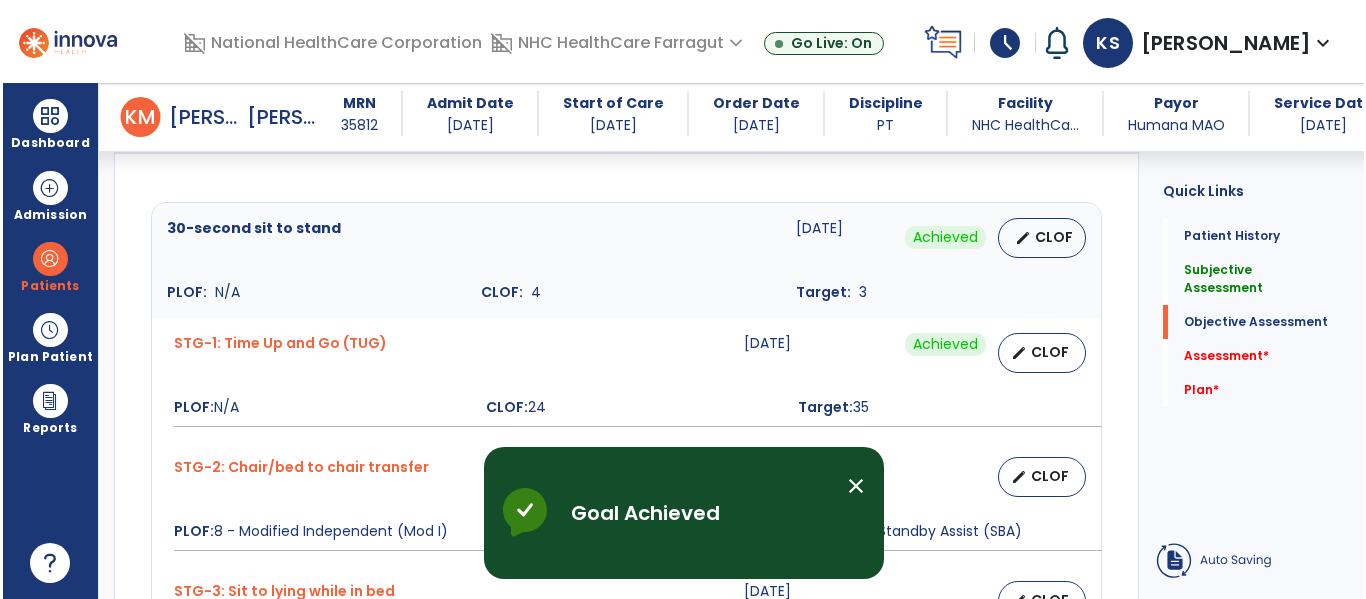 scroll, scrollTop: 42, scrollLeft: 0, axis: vertical 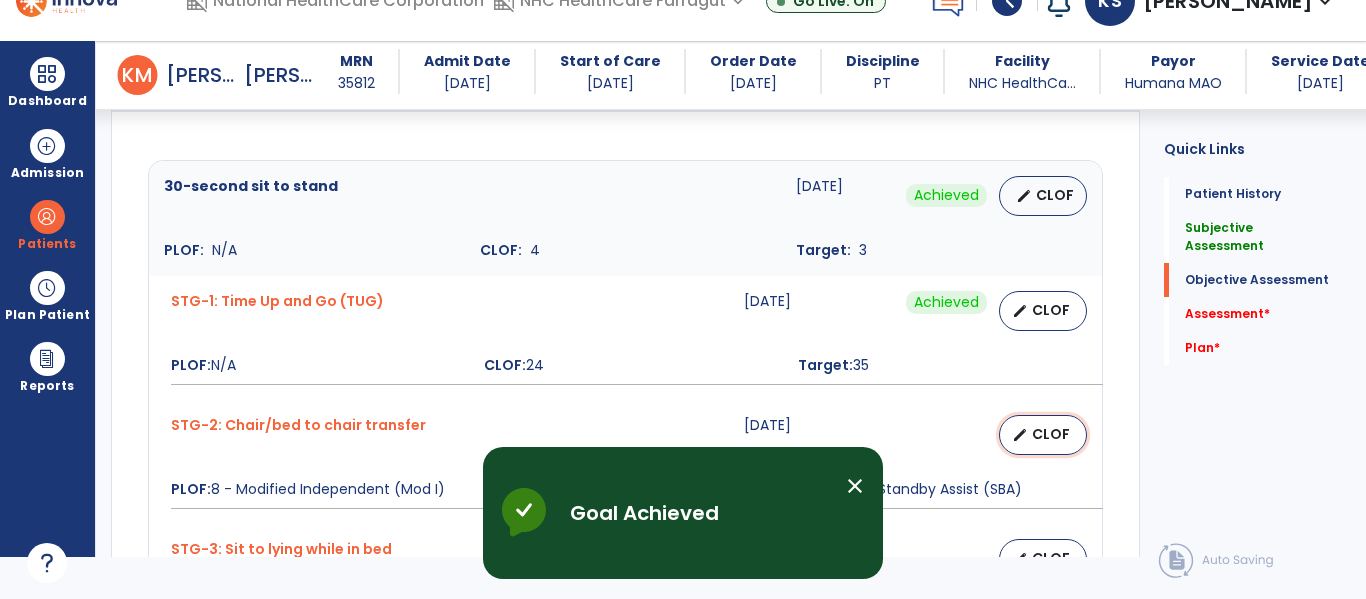 click on "CLOF" at bounding box center [1051, 434] 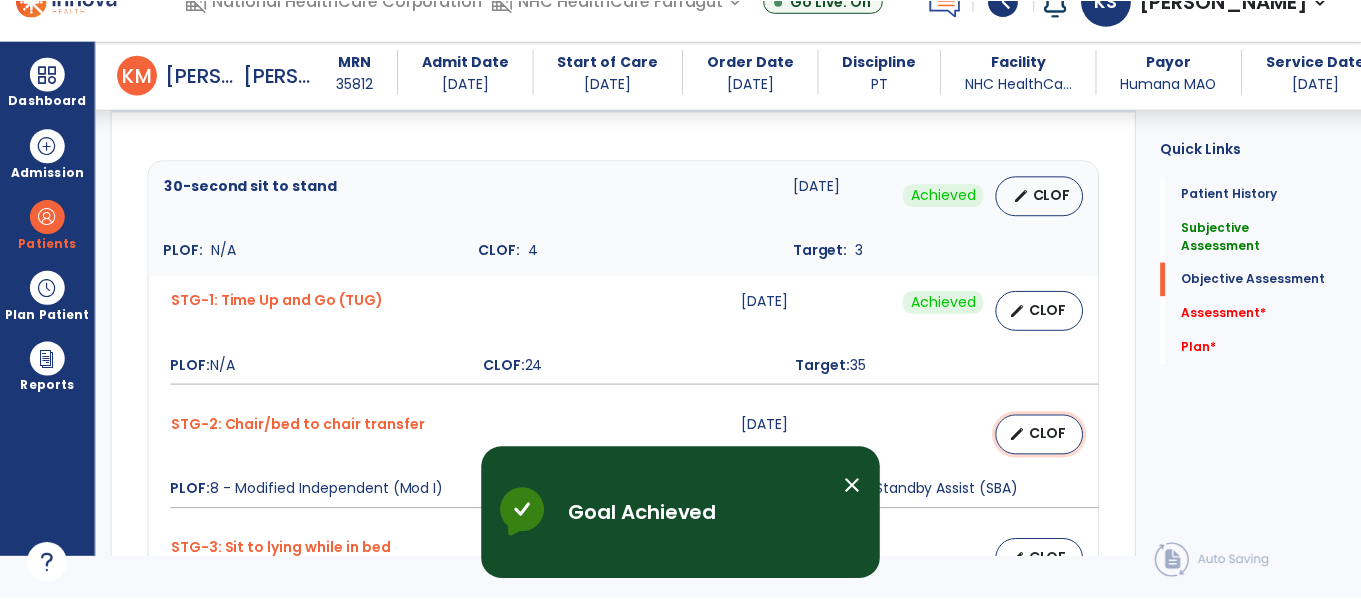 scroll, scrollTop: 0, scrollLeft: 0, axis: both 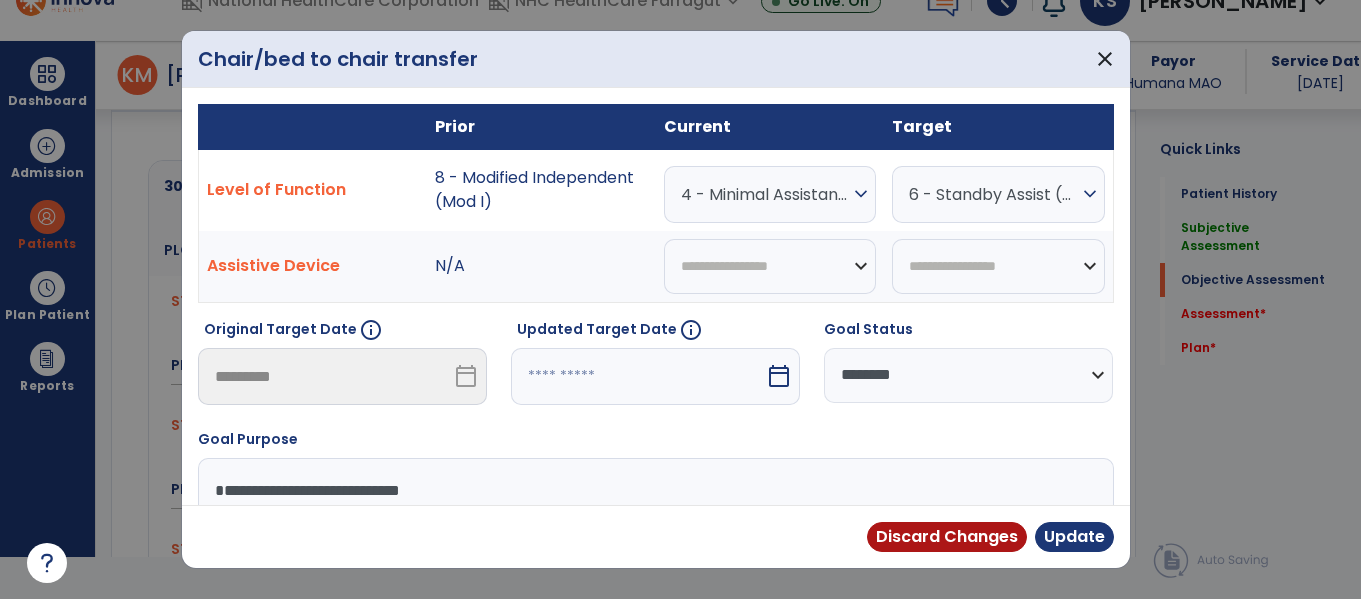 click on "4 - Minimal Assistance (Min A)" at bounding box center [765, 194] 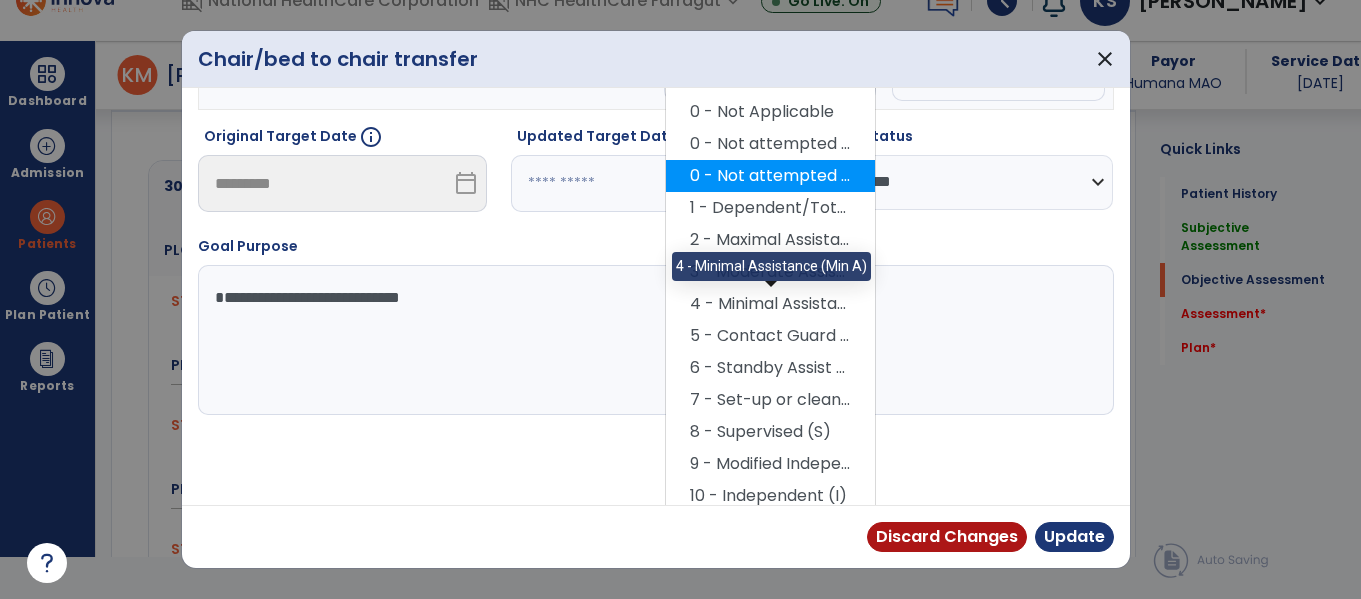 scroll, scrollTop: 201, scrollLeft: 0, axis: vertical 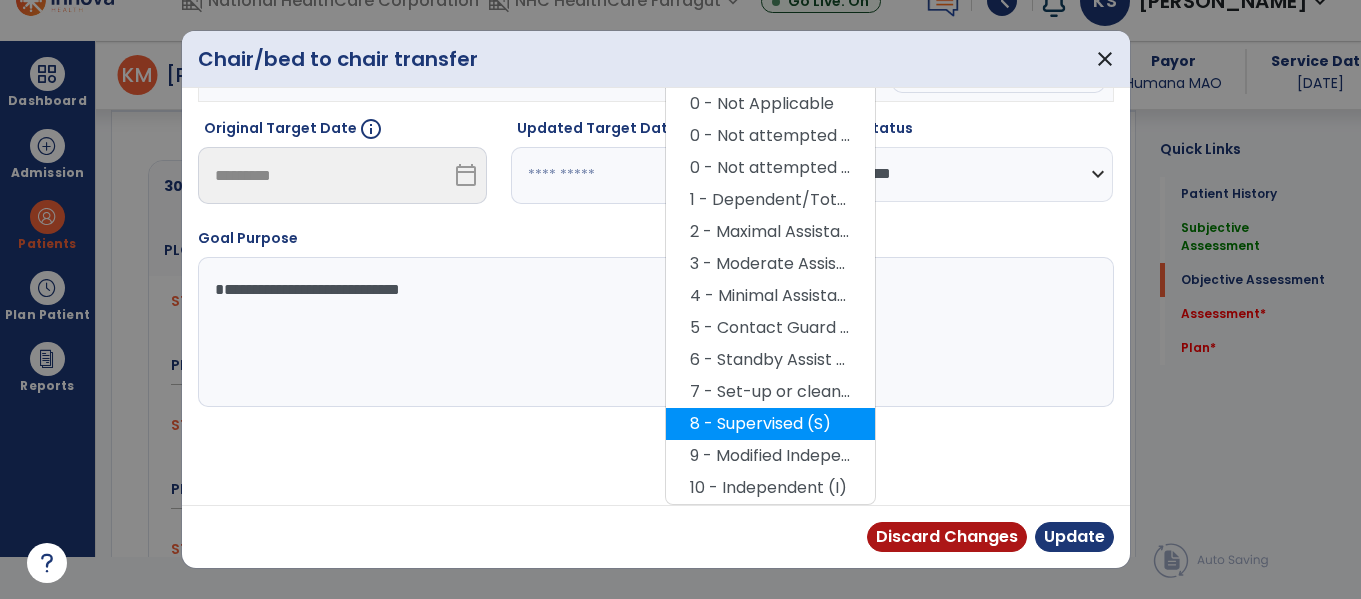 click on "8 - Supervised (S)" at bounding box center (770, 424) 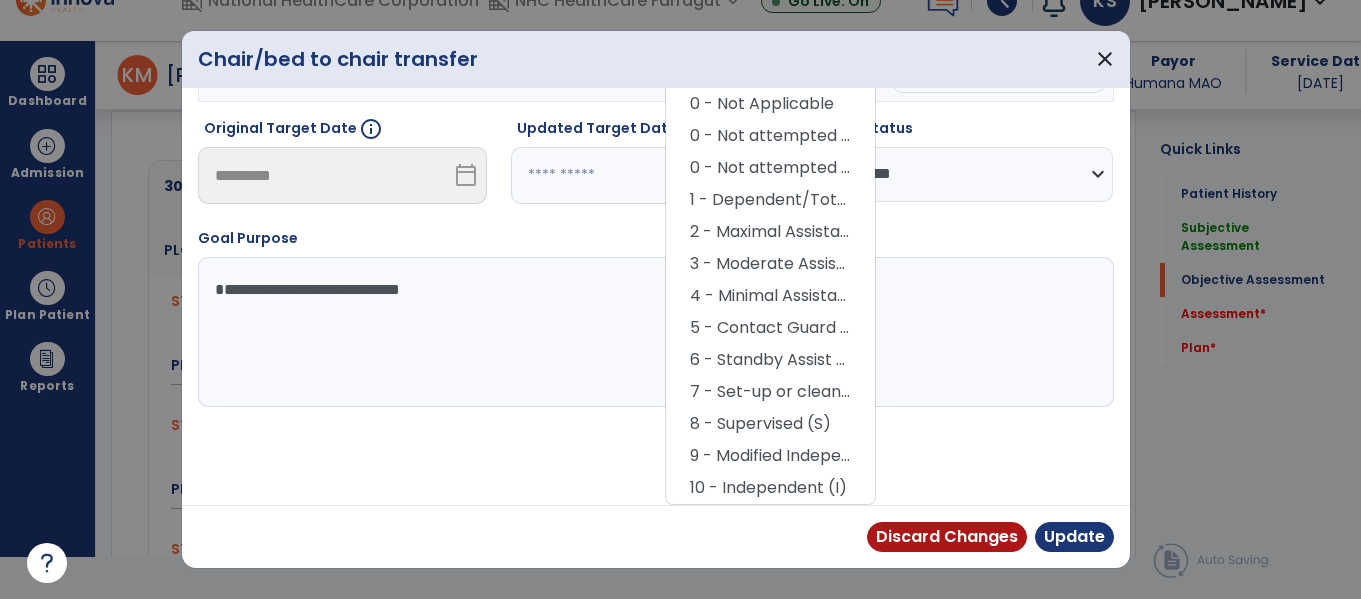 scroll, scrollTop: 119, scrollLeft: 0, axis: vertical 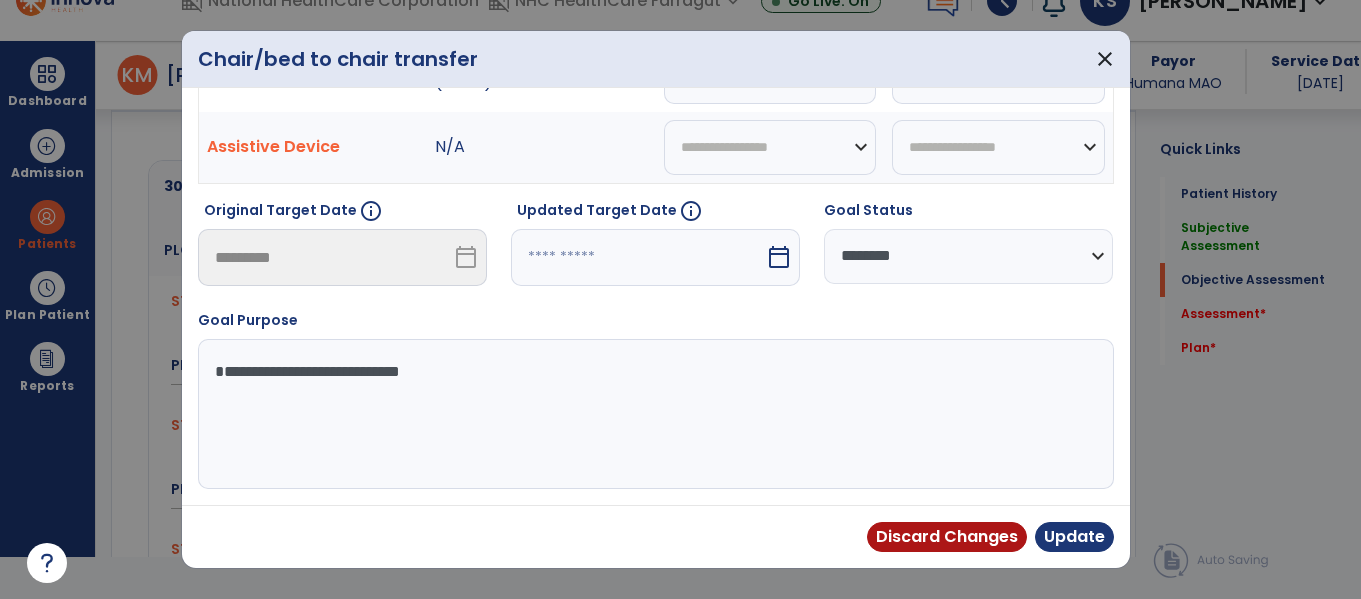 click on "**********" at bounding box center [968, 256] 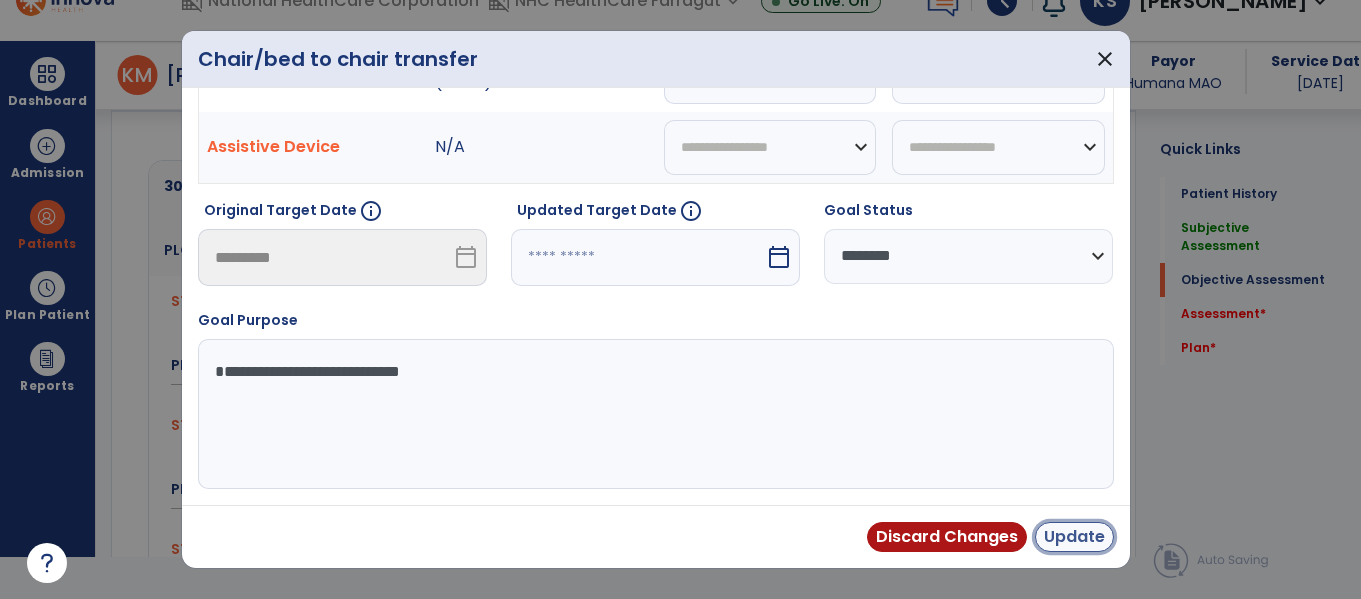 click on "Update" at bounding box center (1074, 537) 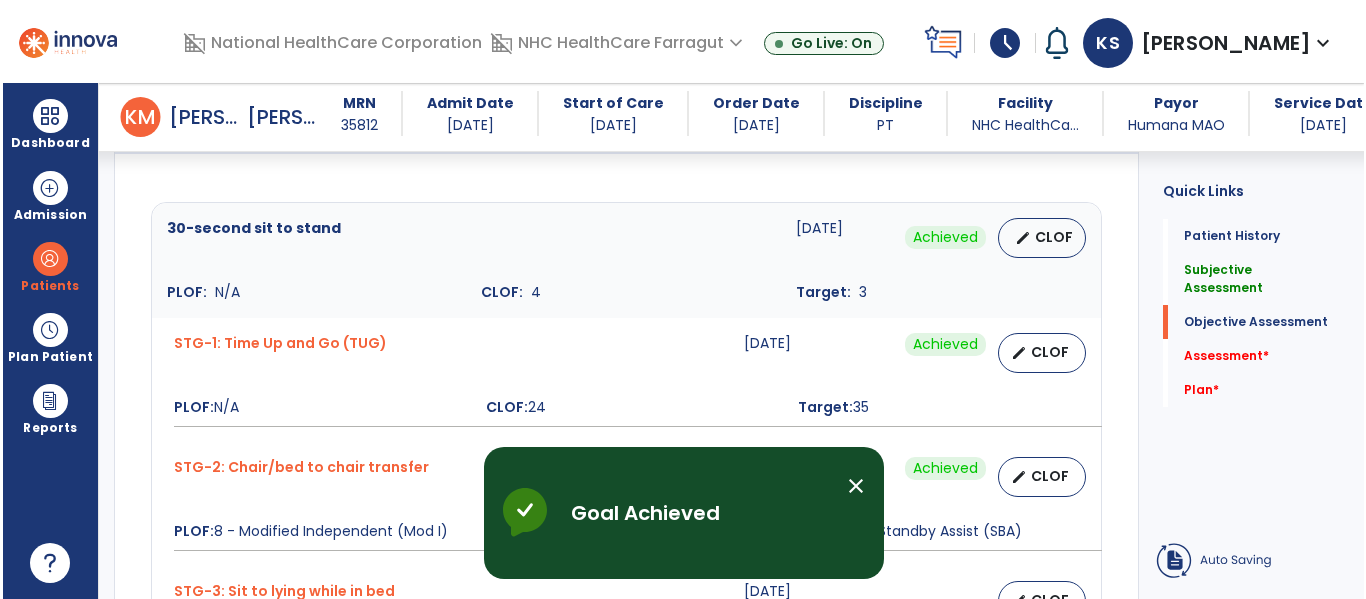 scroll, scrollTop: 42, scrollLeft: 0, axis: vertical 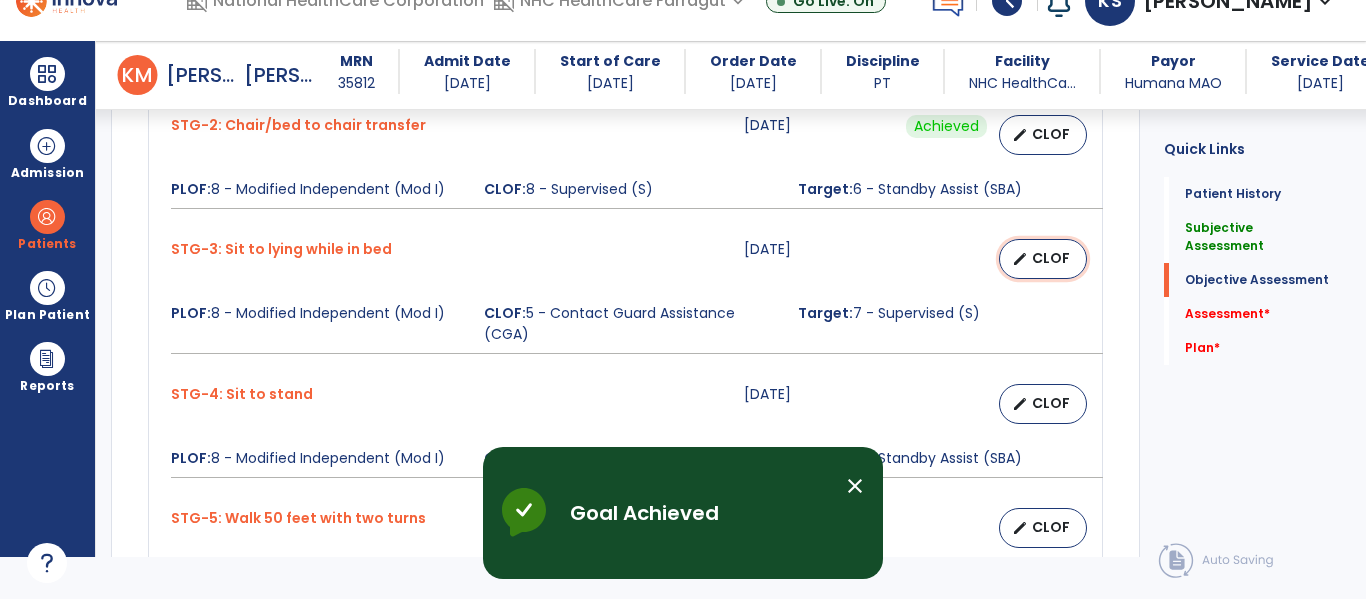 click on "CLOF" at bounding box center [1051, 258] 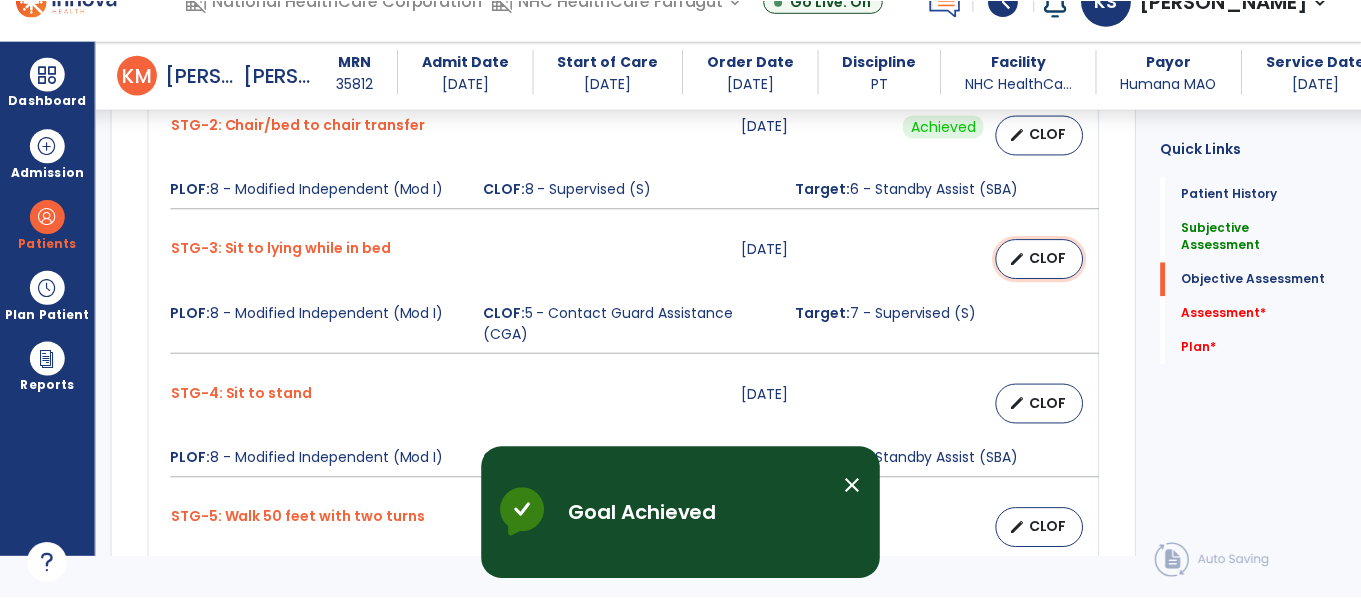 scroll, scrollTop: 0, scrollLeft: 0, axis: both 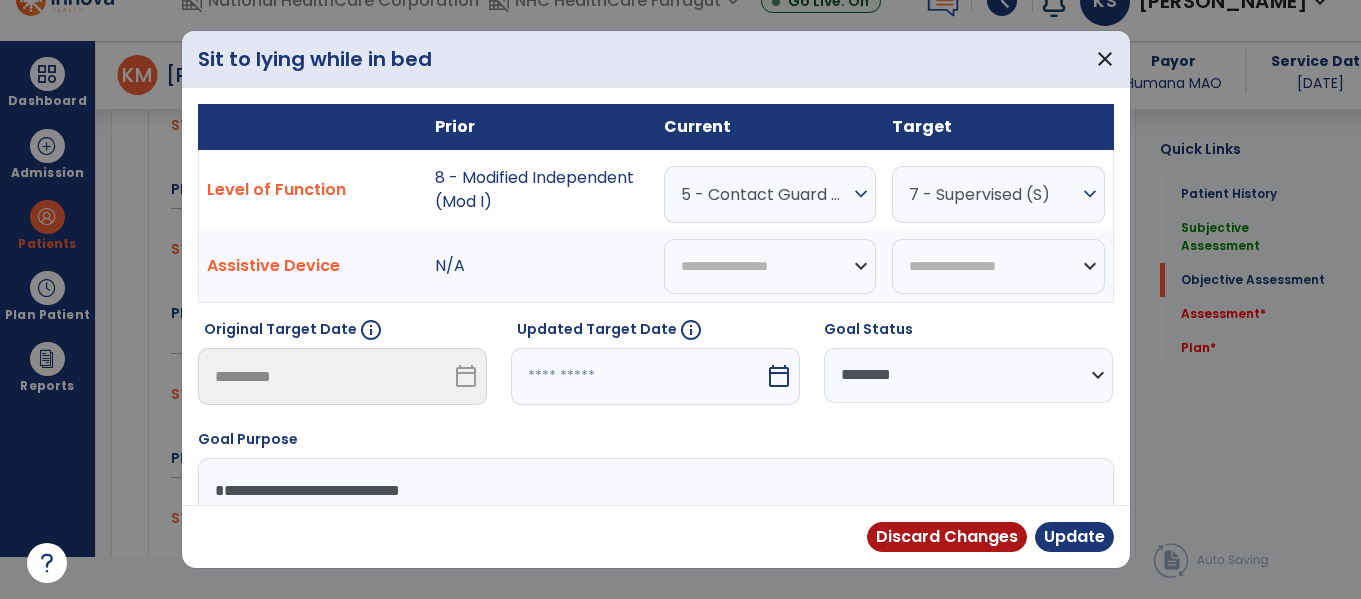 click on "5 - Contact Guard Assistance (CGA)" at bounding box center (765, 194) 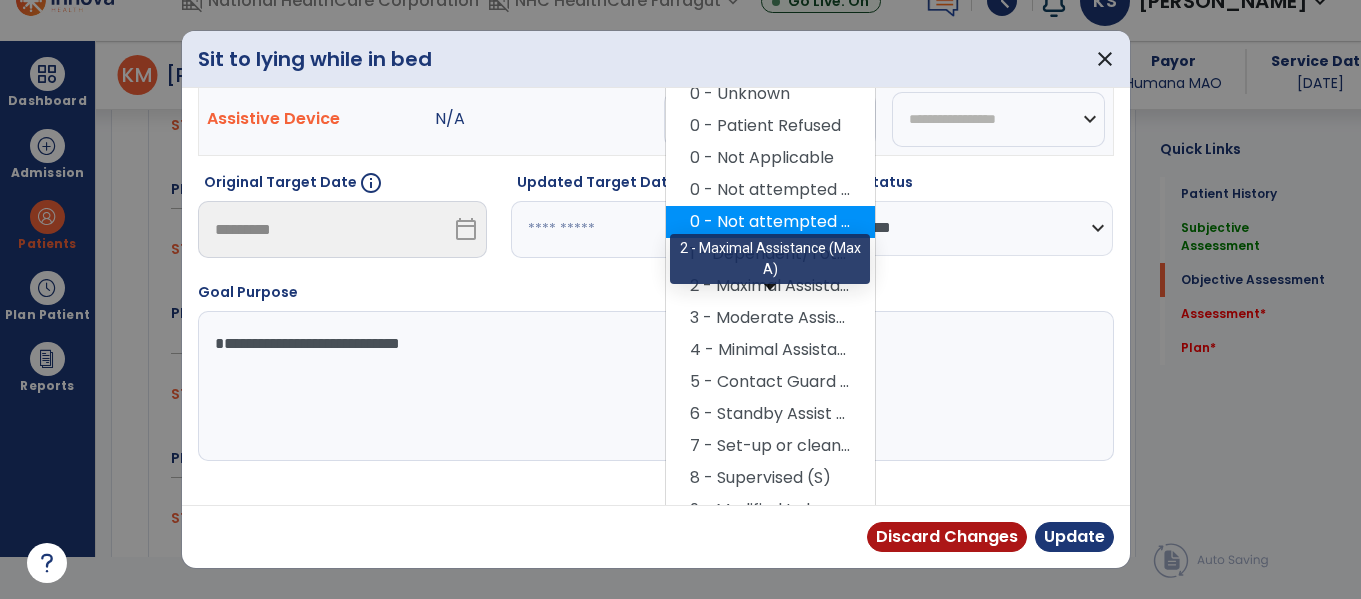 scroll, scrollTop: 201, scrollLeft: 0, axis: vertical 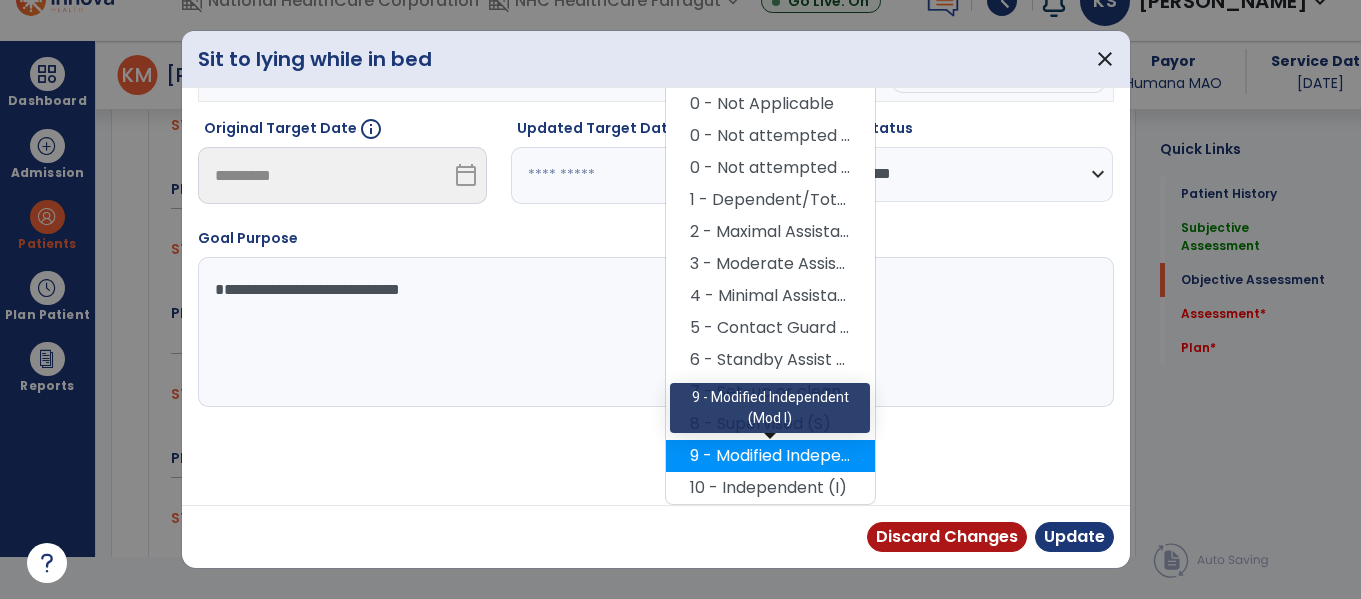 click on "9 - Modified Independent (Mod I)" at bounding box center [770, 456] 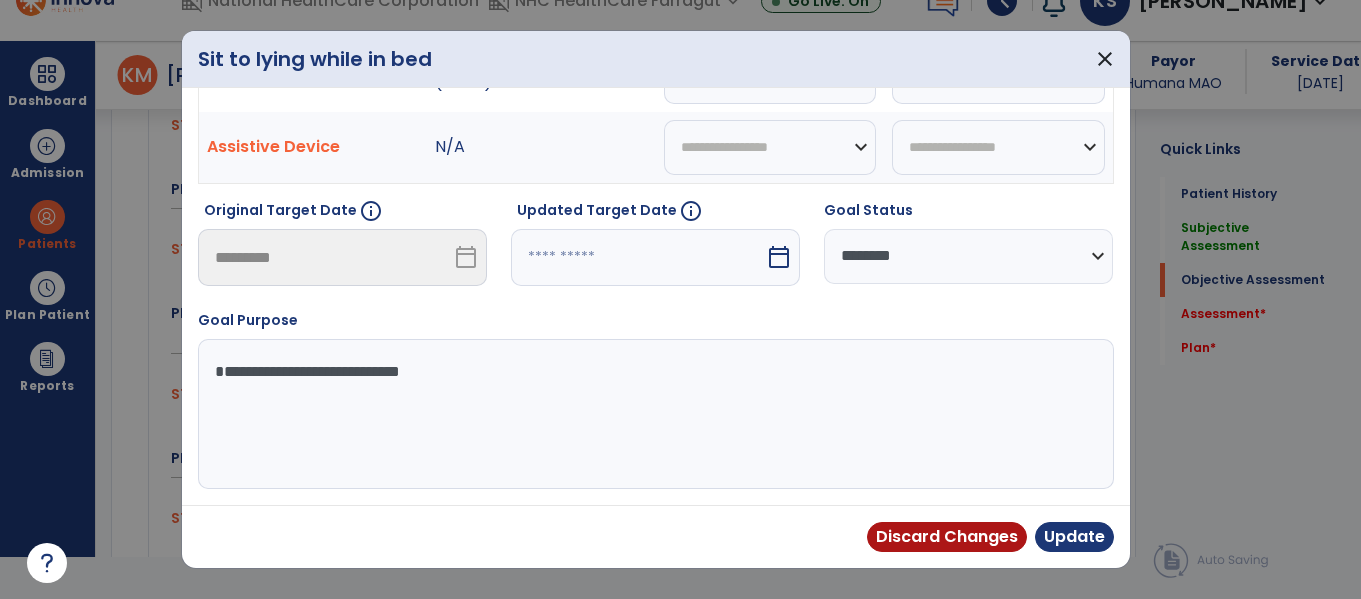 scroll, scrollTop: 119, scrollLeft: 0, axis: vertical 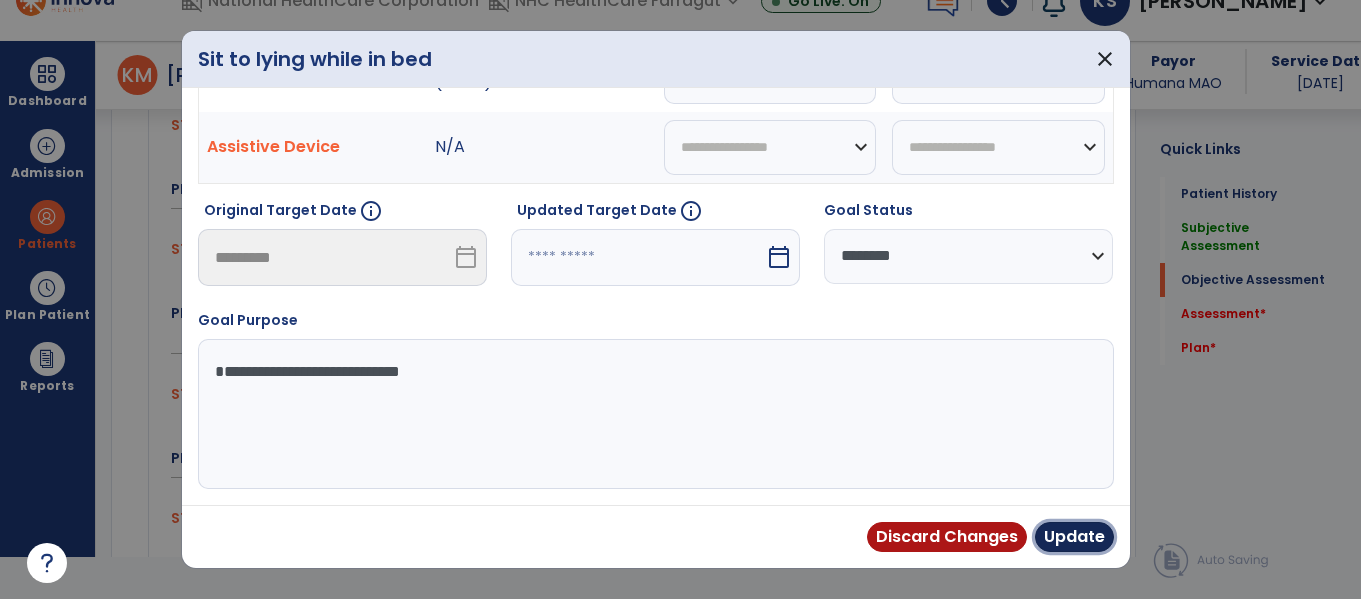 drag, startPoint x: 1074, startPoint y: 535, endPoint x: 1053, endPoint y: 512, distance: 31.144823 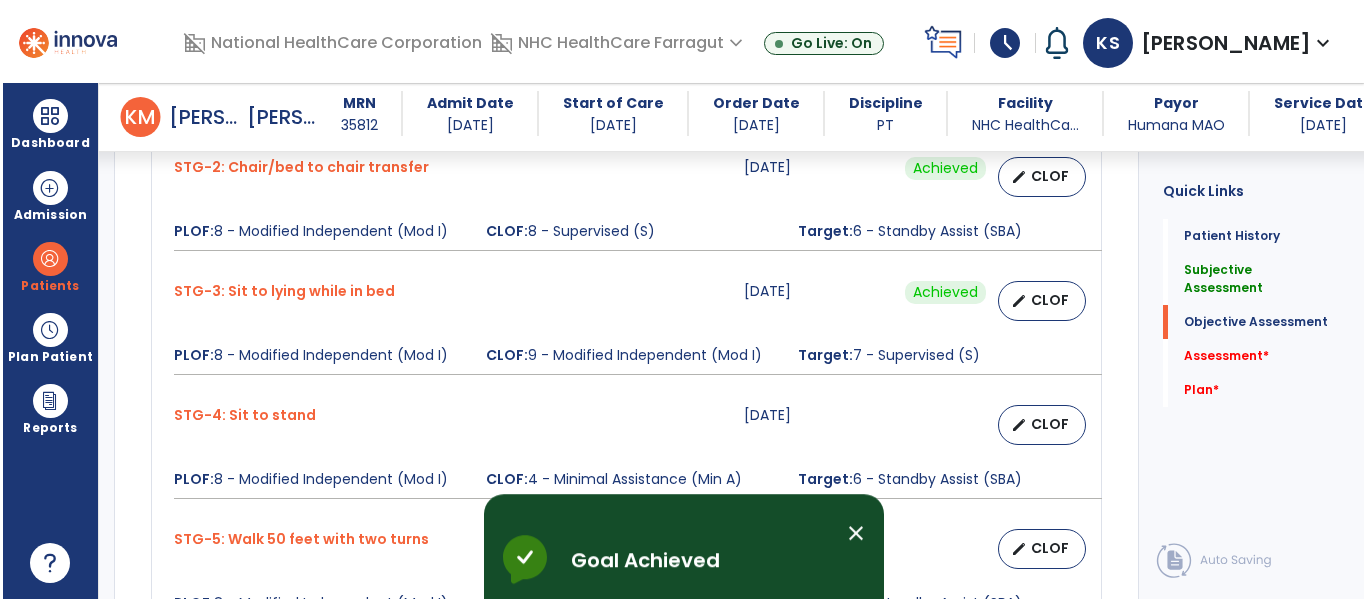 scroll, scrollTop: 42, scrollLeft: 0, axis: vertical 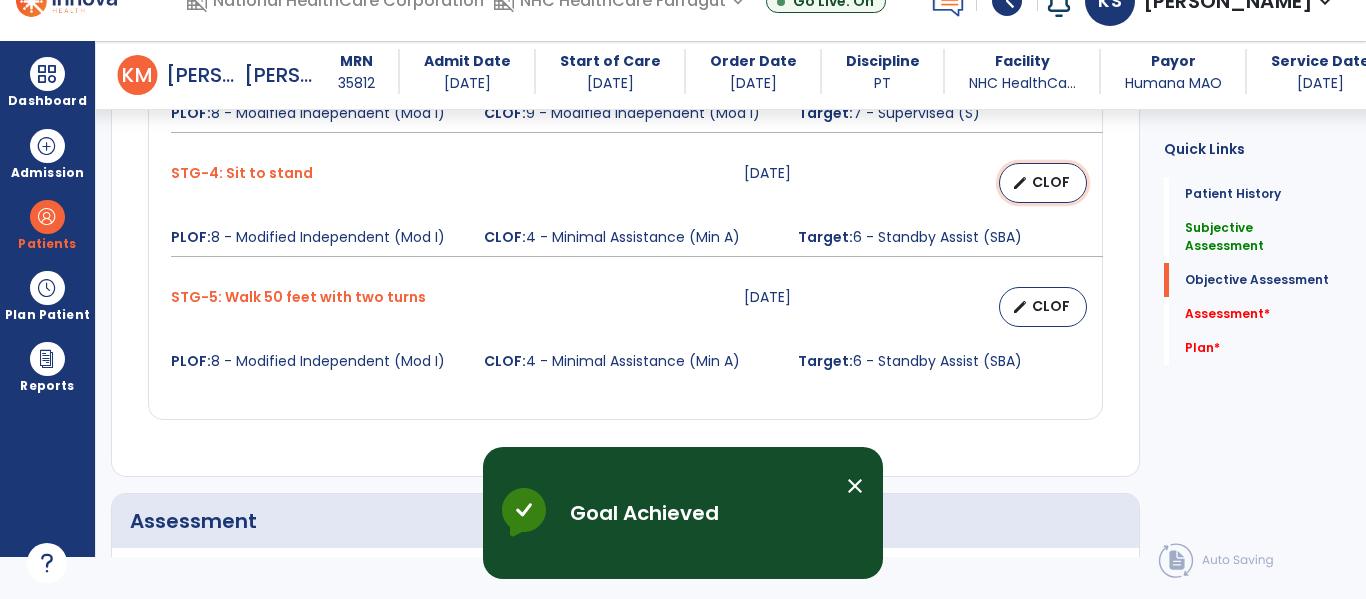 click on "CLOF" at bounding box center (1051, 182) 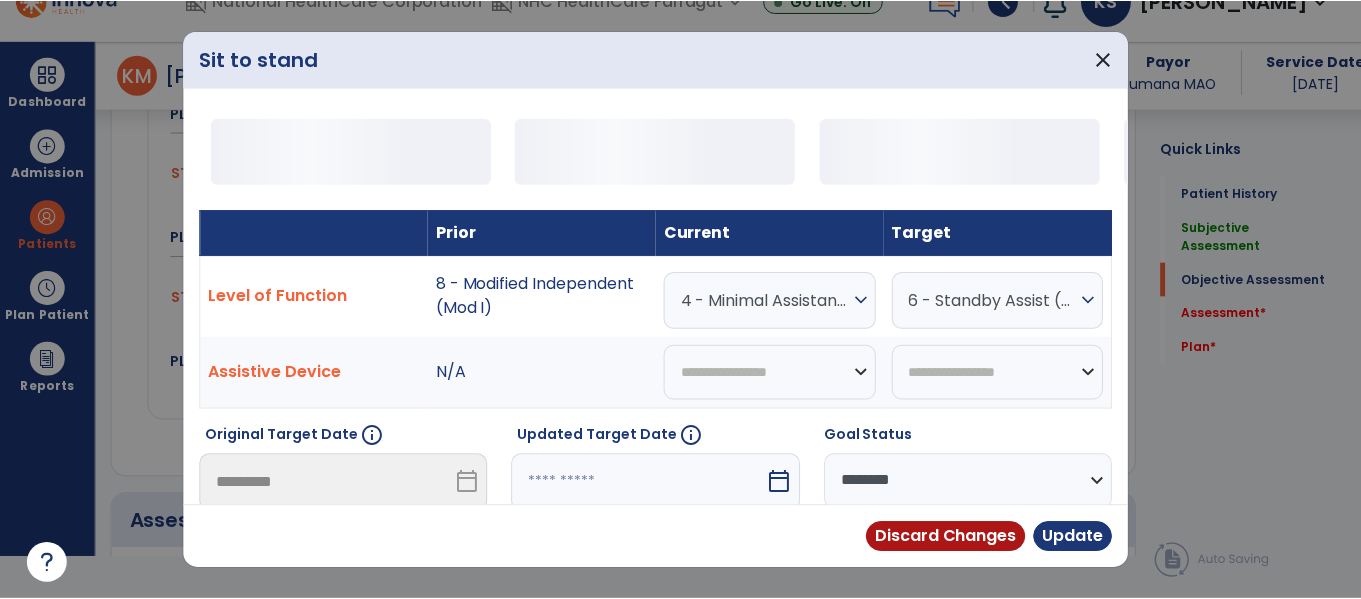 scroll, scrollTop: 0, scrollLeft: 0, axis: both 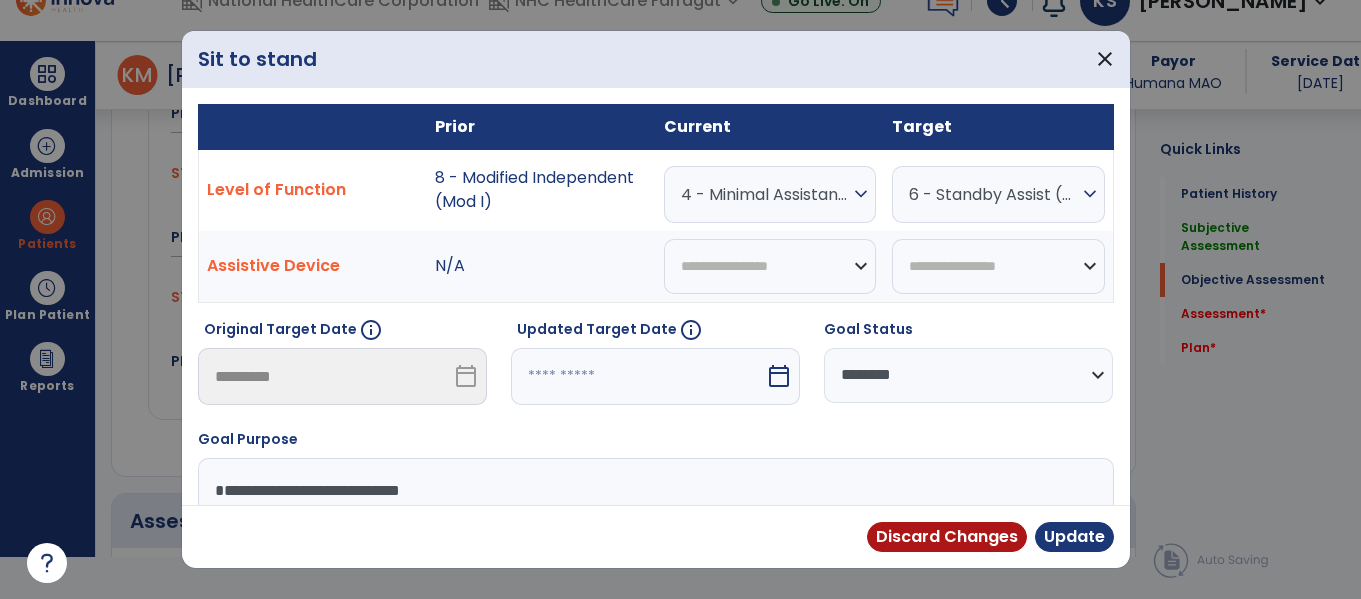 click on "4 - Minimal Assistance (Min A)" at bounding box center [765, 194] 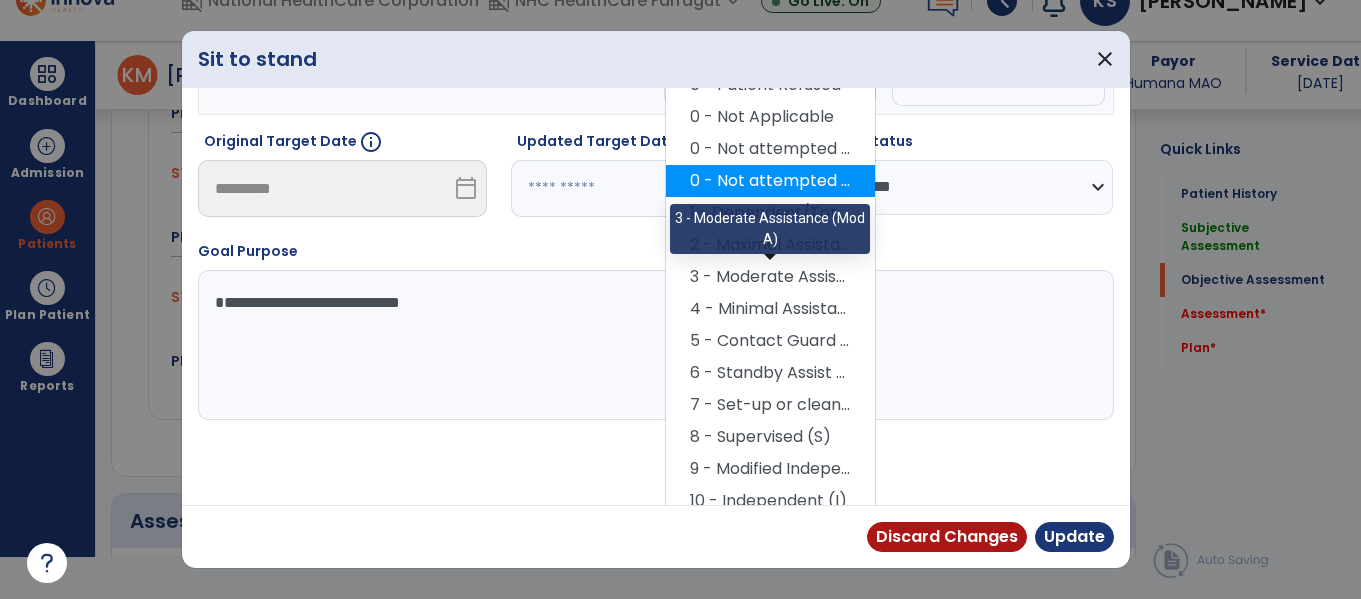 scroll, scrollTop: 201, scrollLeft: 0, axis: vertical 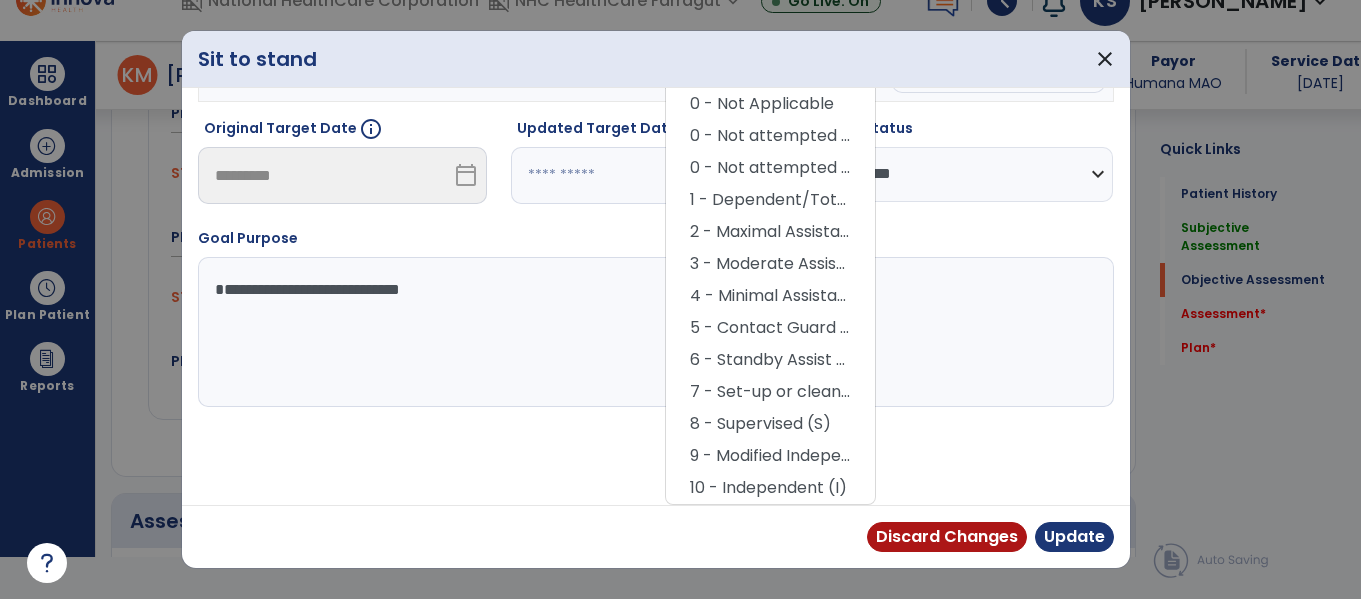 drag, startPoint x: 771, startPoint y: 423, endPoint x: 816, endPoint y: 321, distance: 111.48543 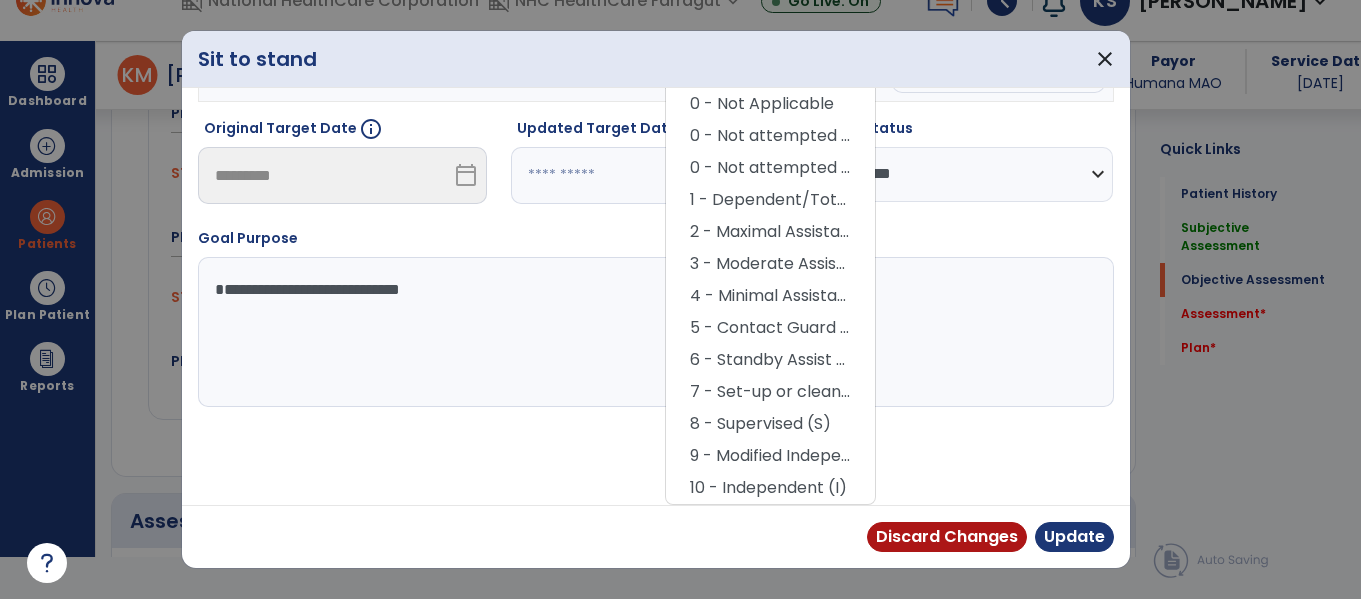 click on "8 - Supervised (S)" at bounding box center (770, 424) 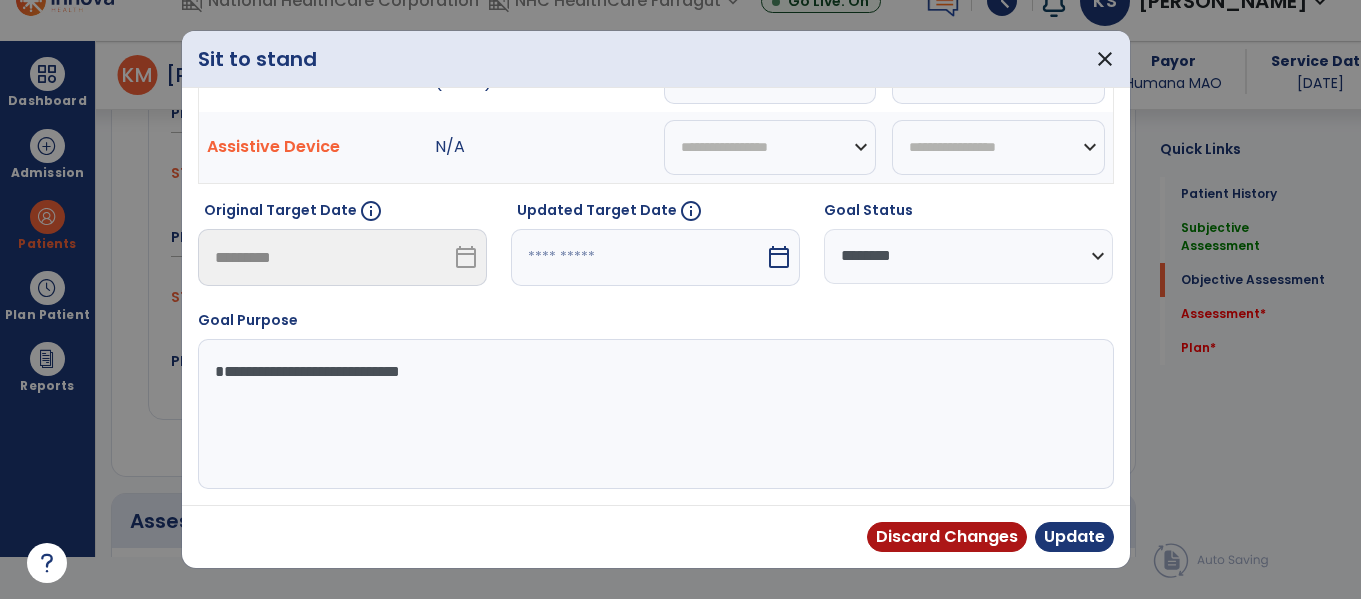 drag, startPoint x: 920, startPoint y: 258, endPoint x: 920, endPoint y: 280, distance: 22 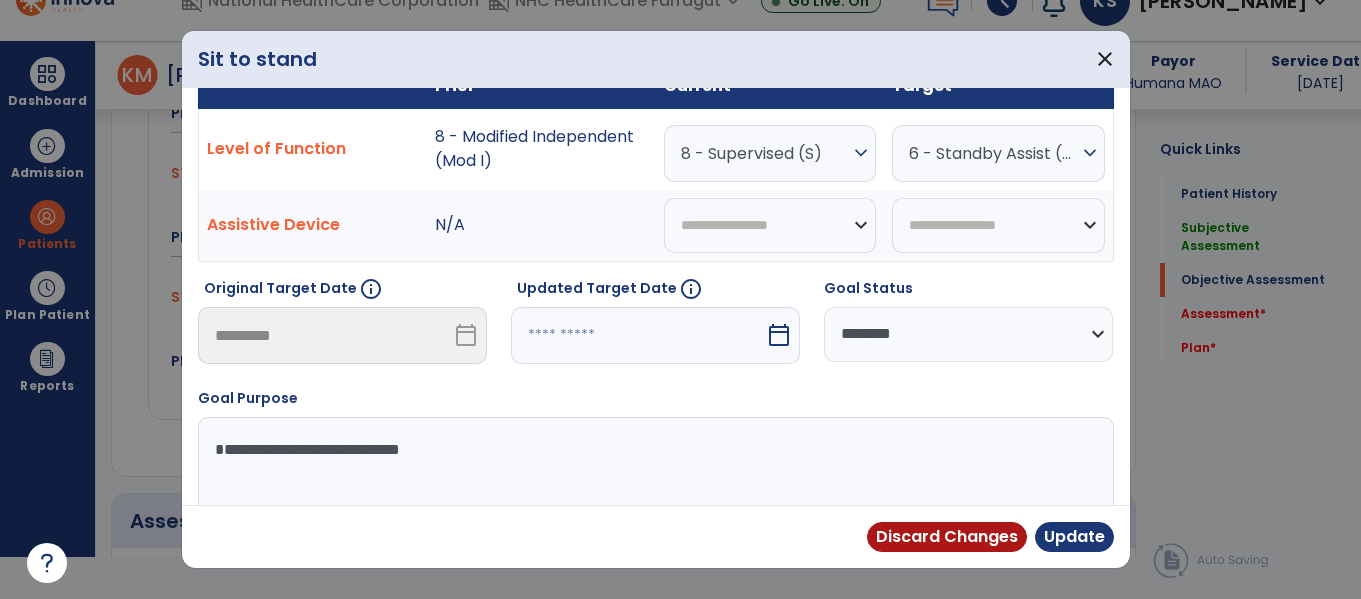 scroll 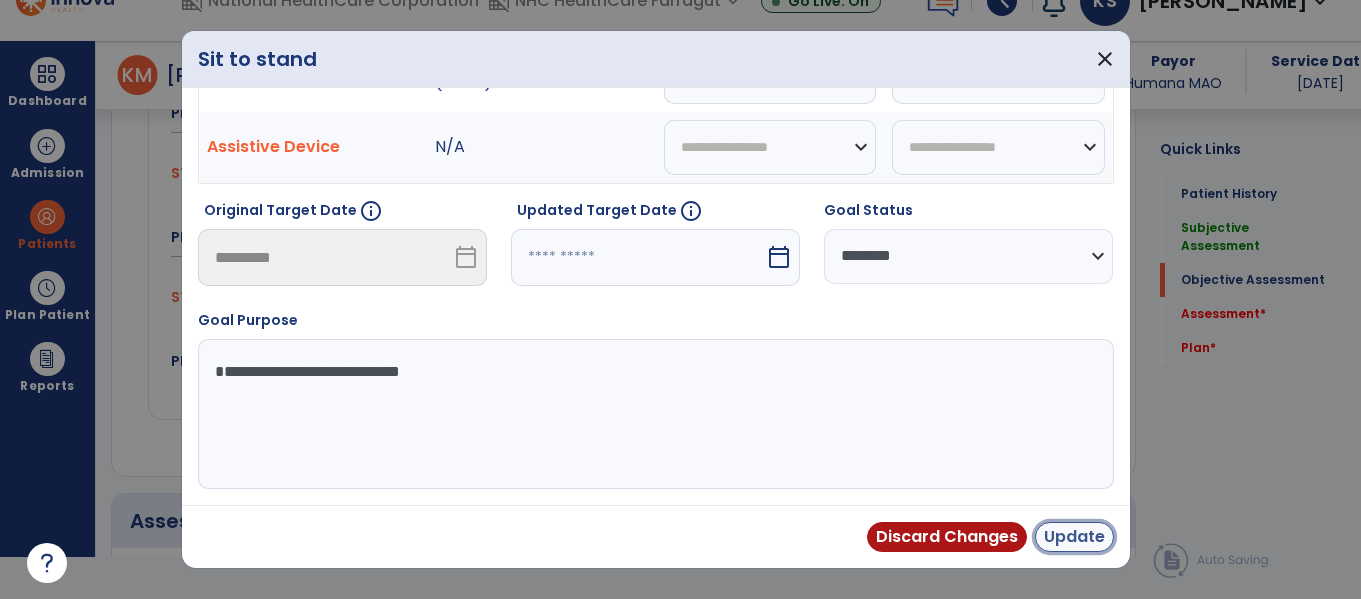 click on "Update" at bounding box center (1074, 537) 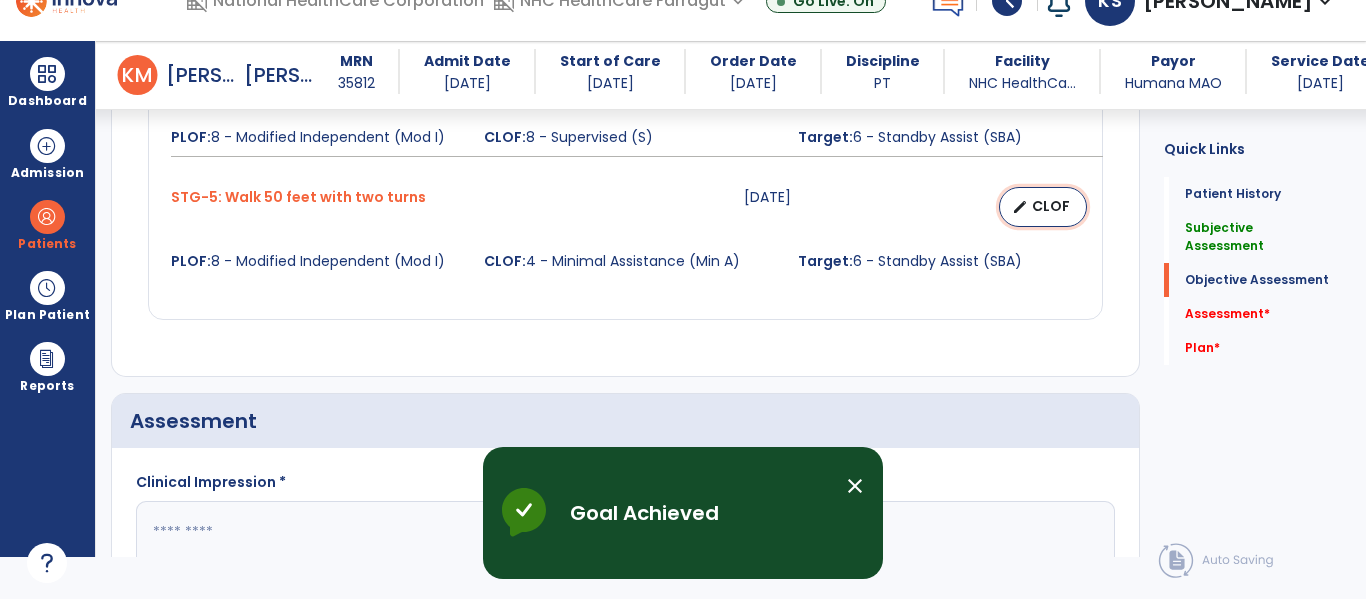 click on "CLOF" at bounding box center (1051, 206) 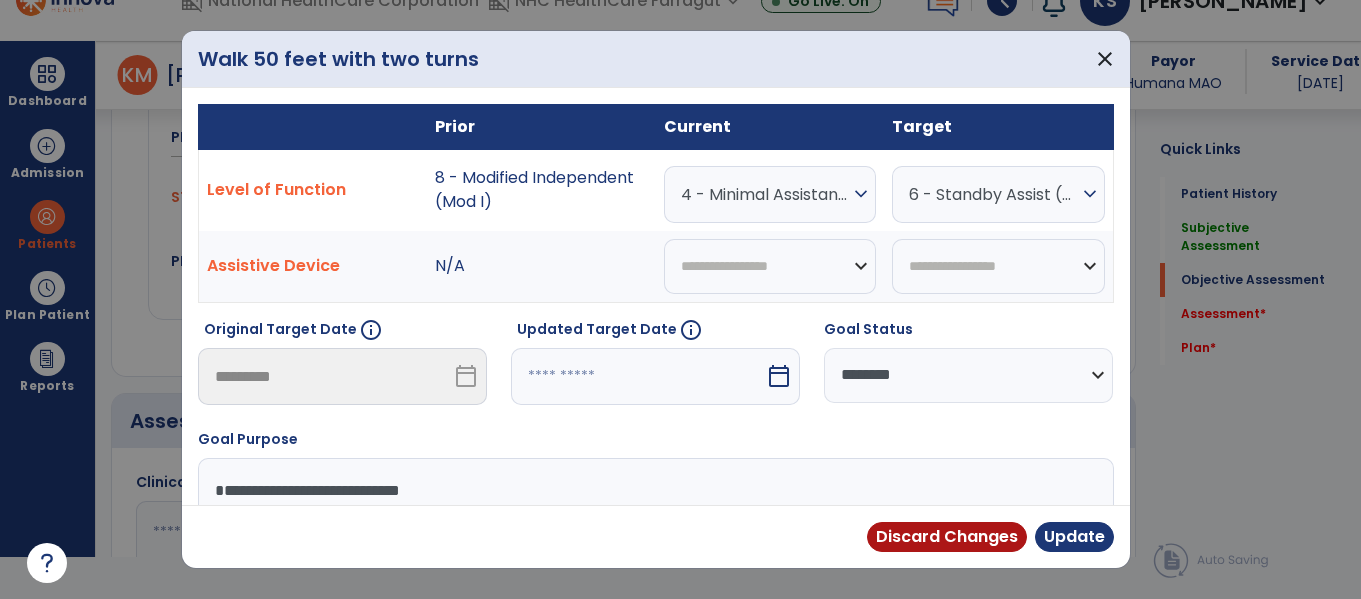click on "4 - Minimal Assistance (Min A)" at bounding box center [765, 194] 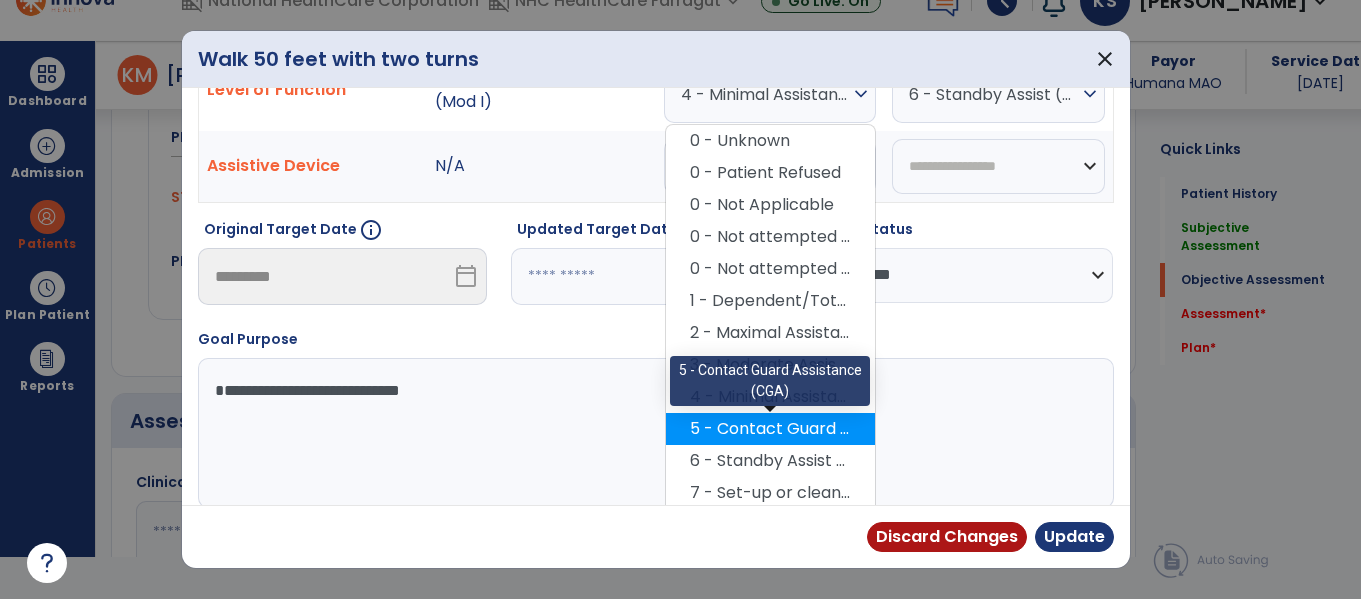 click on "5 - Contact Guard Assistance (CGA)" at bounding box center (770, 429) 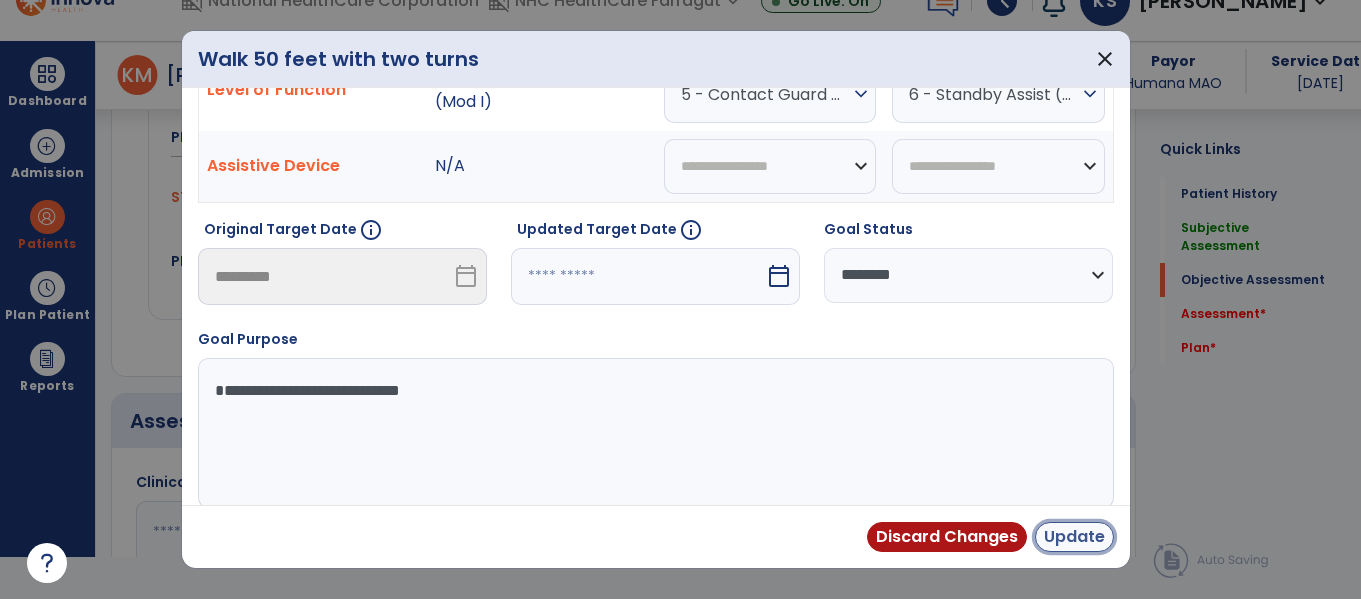 click on "Update" at bounding box center [1074, 537] 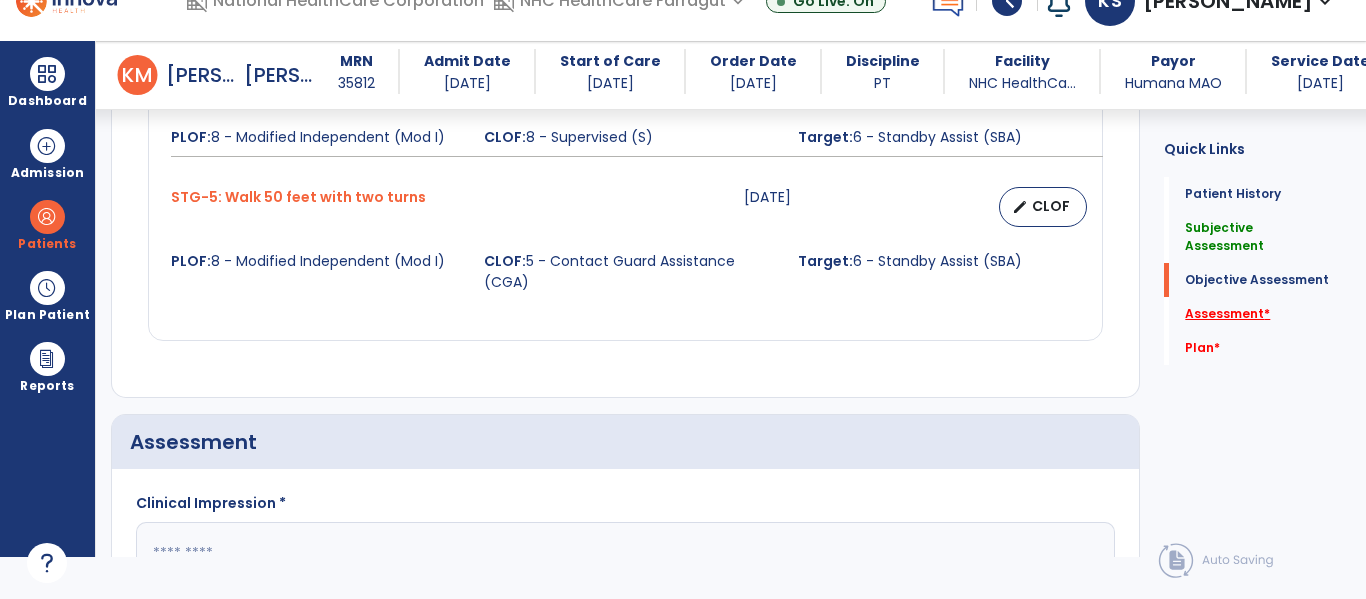 click on "Assessment   *" 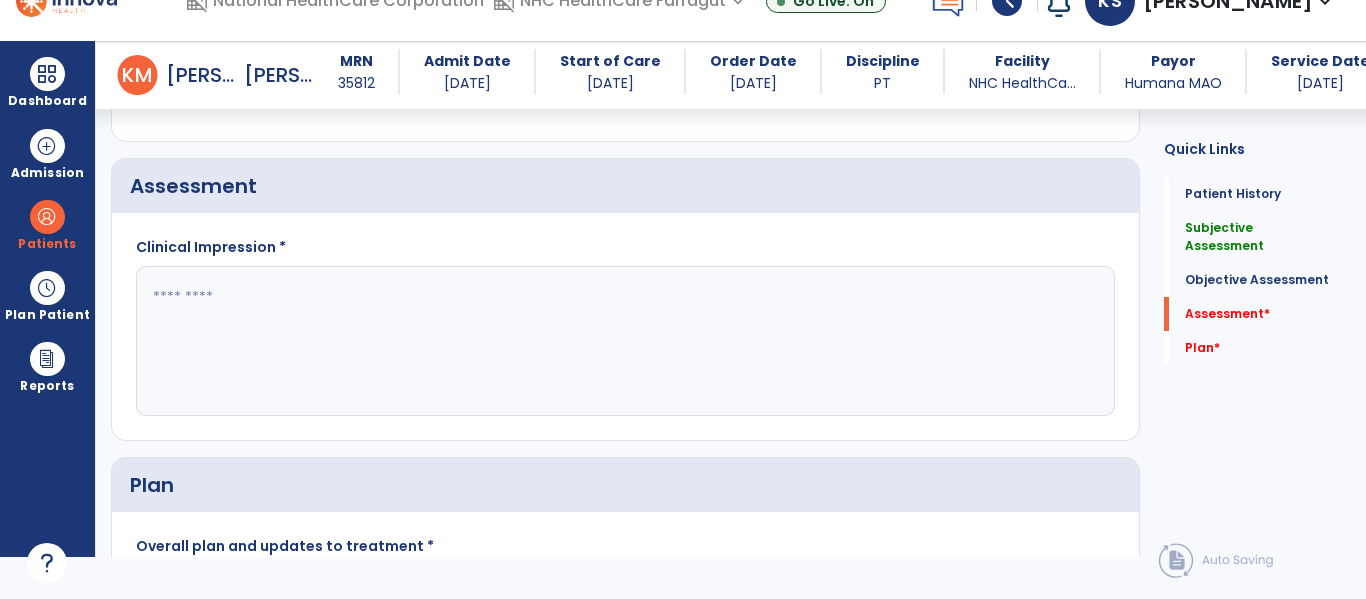 click 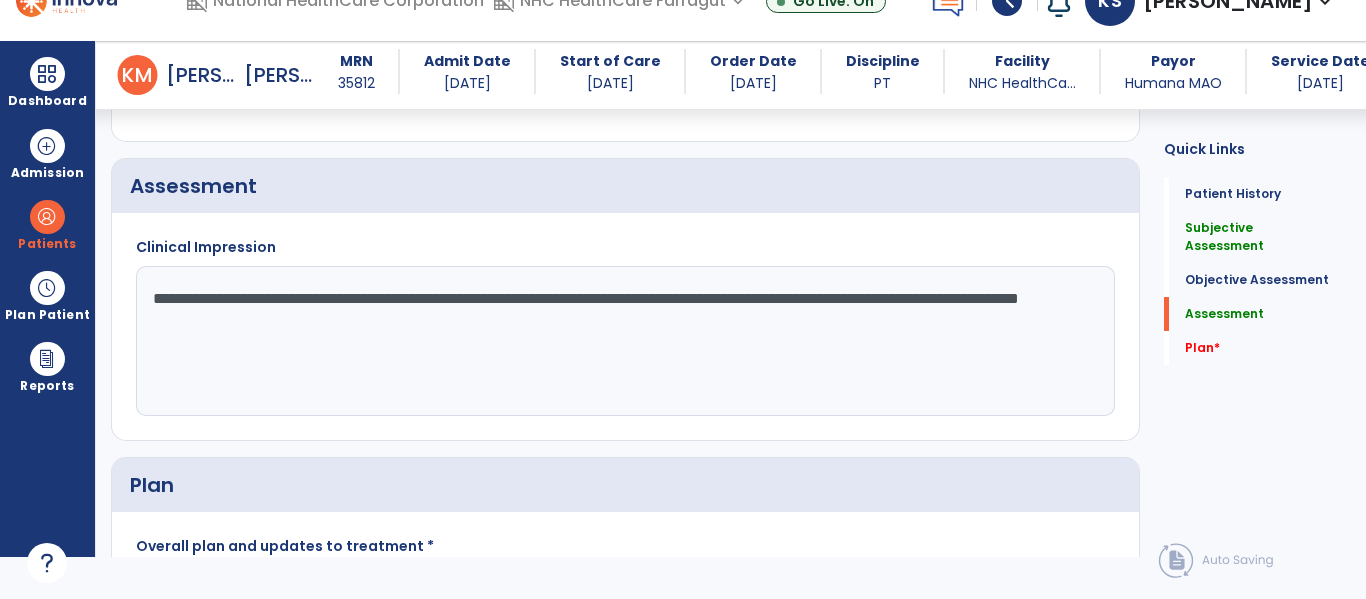 drag, startPoint x: 739, startPoint y: 376, endPoint x: 808, endPoint y: 441, distance: 94.79452 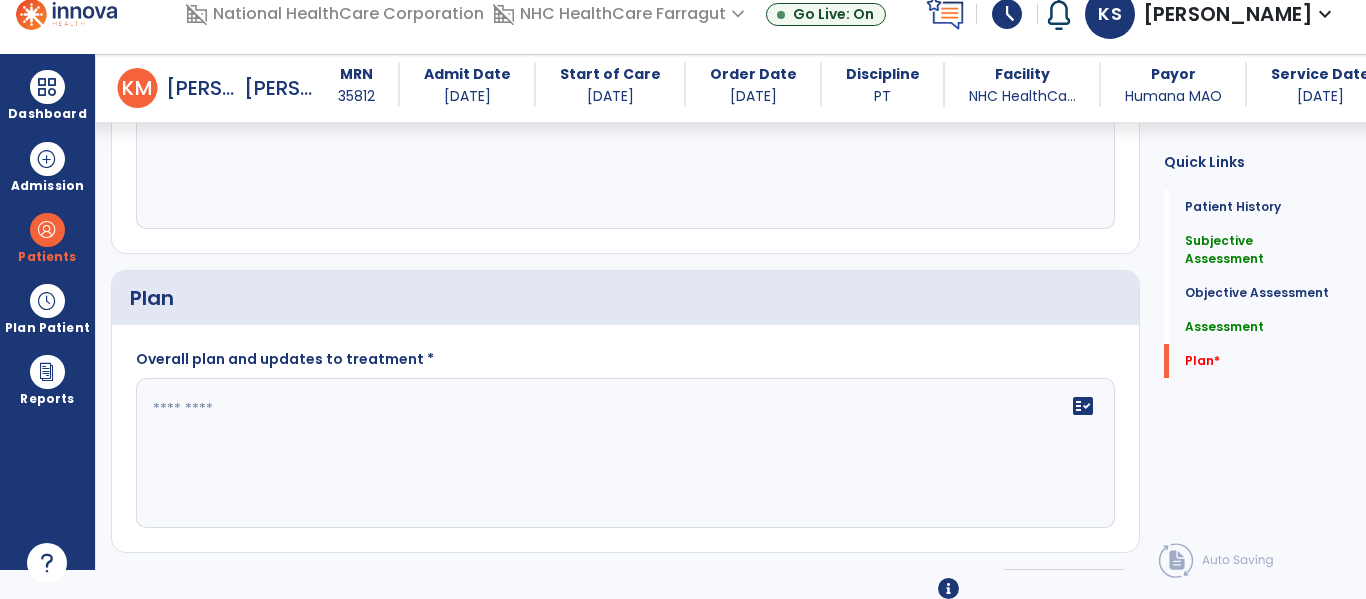 type on "**********" 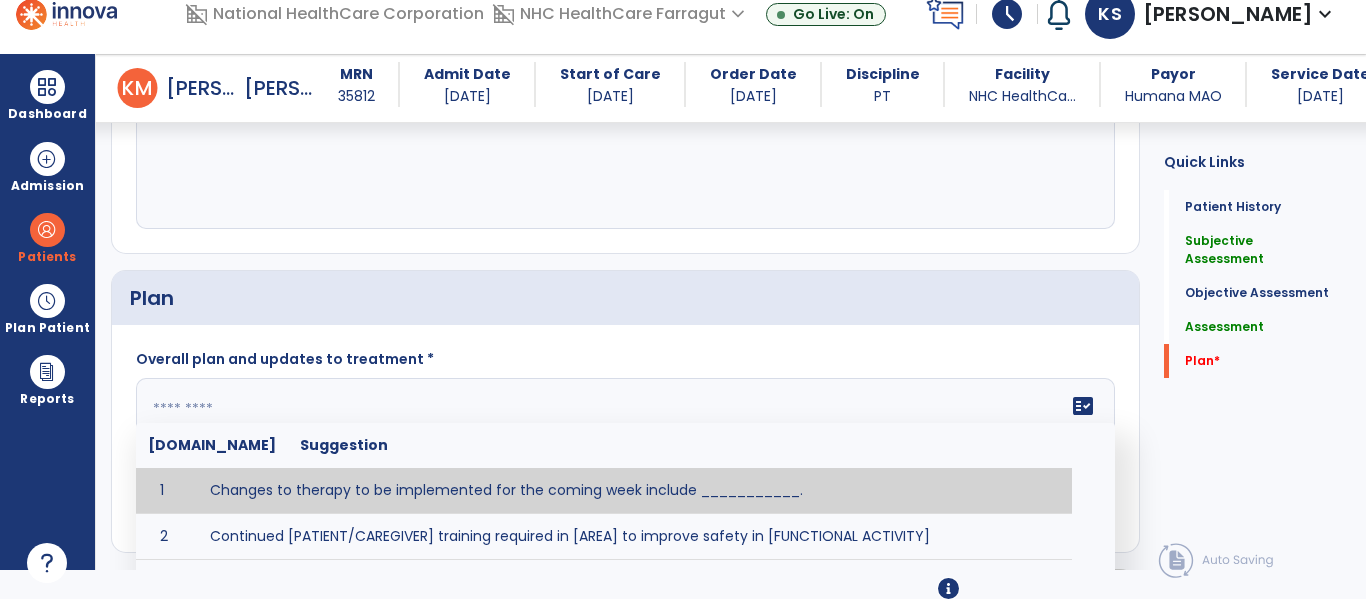 paste on "**********" 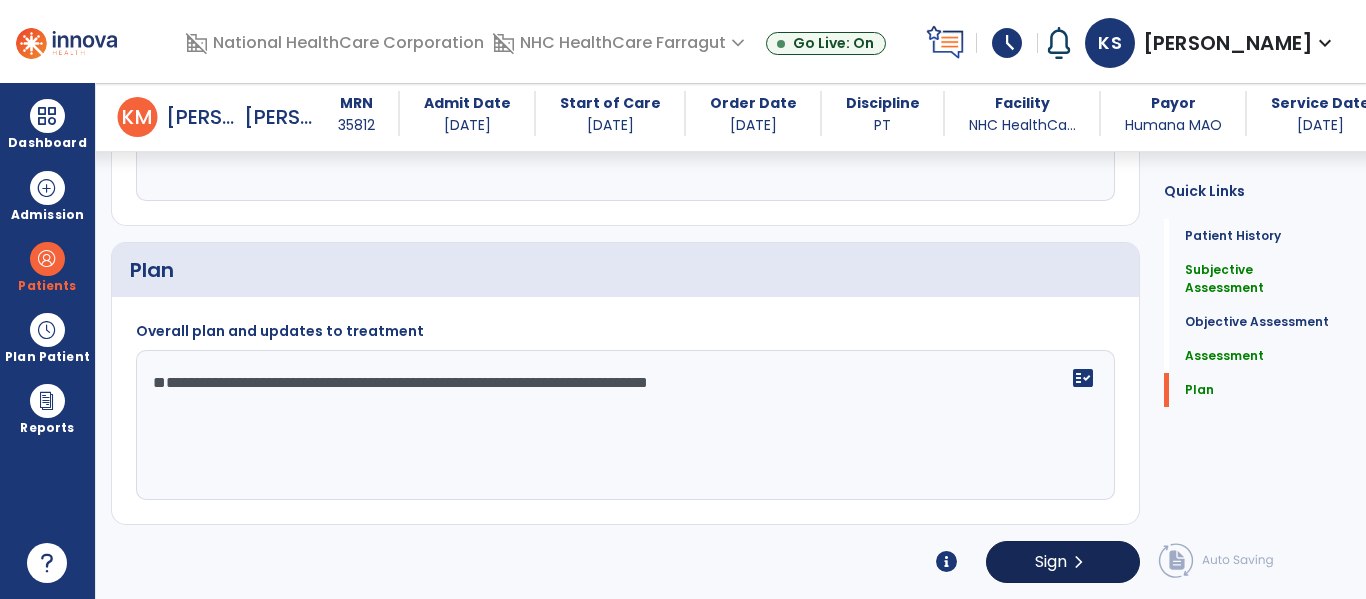type on "**********" 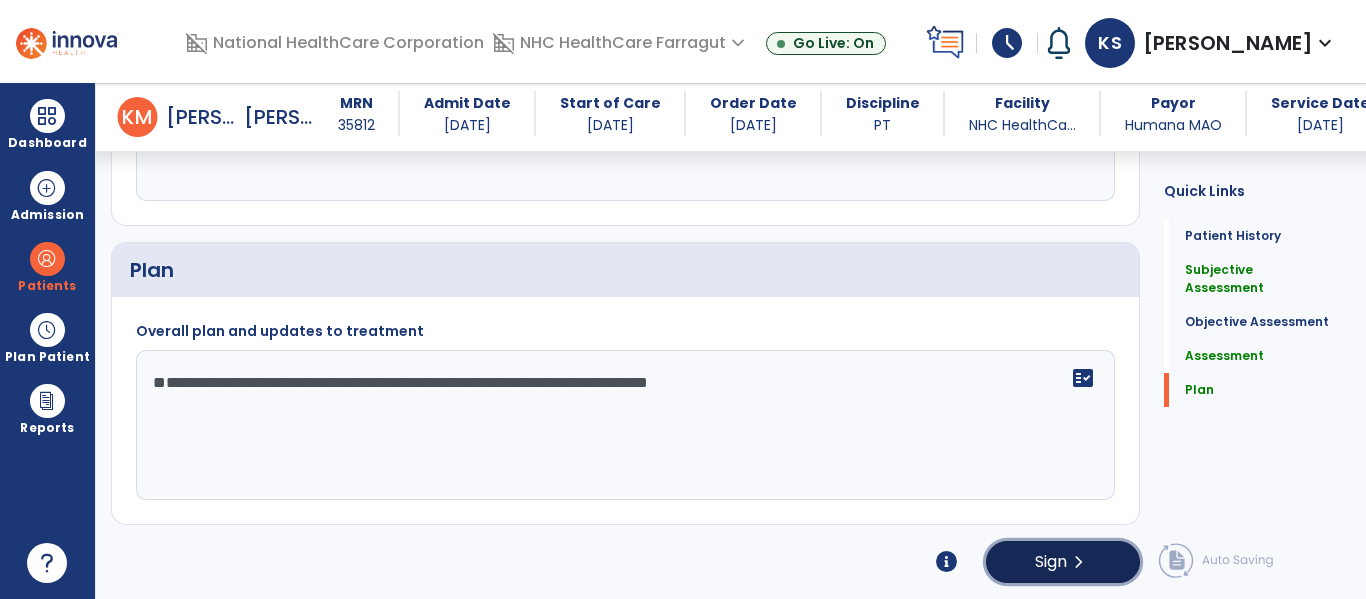 click on "Sign" 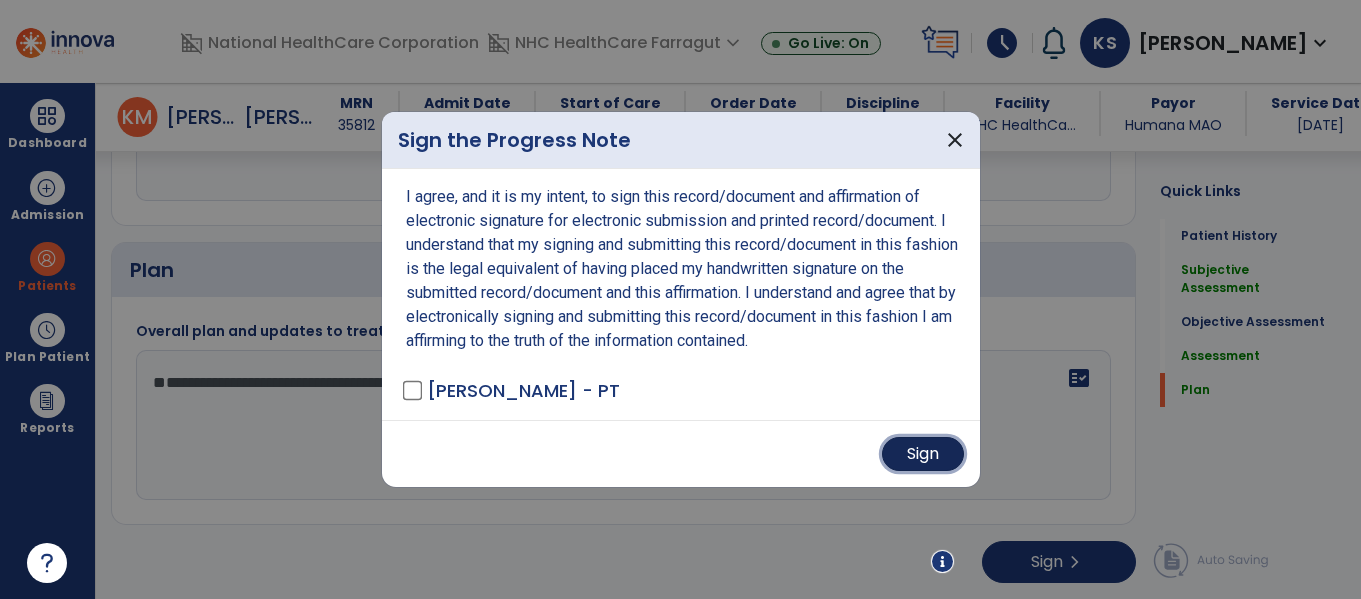click on "Sign" at bounding box center [923, 454] 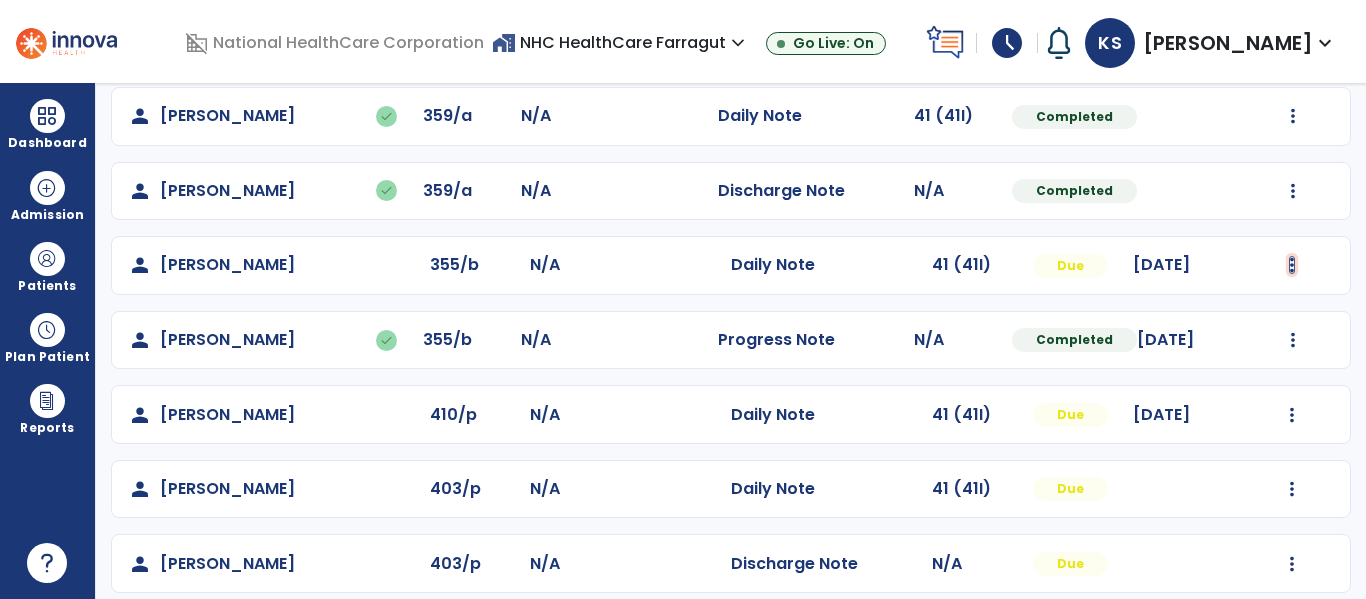 click at bounding box center [1293, -268] 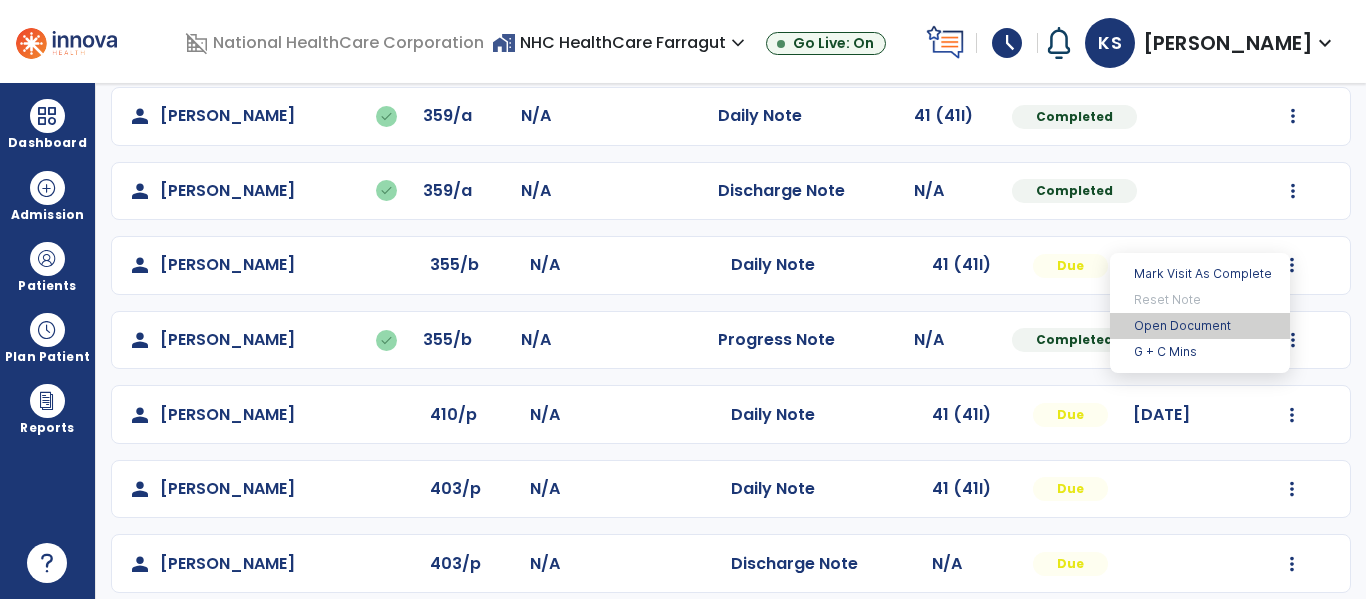 click on "Open Document" at bounding box center [1200, 326] 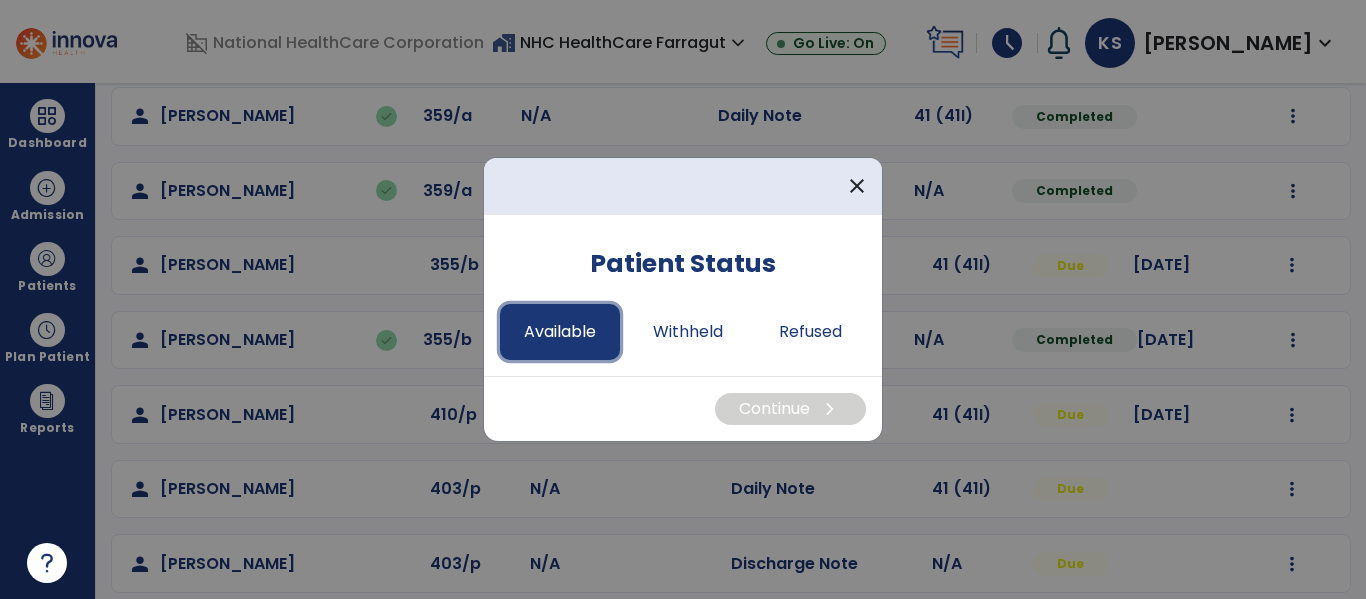 click on "Available" at bounding box center [560, 332] 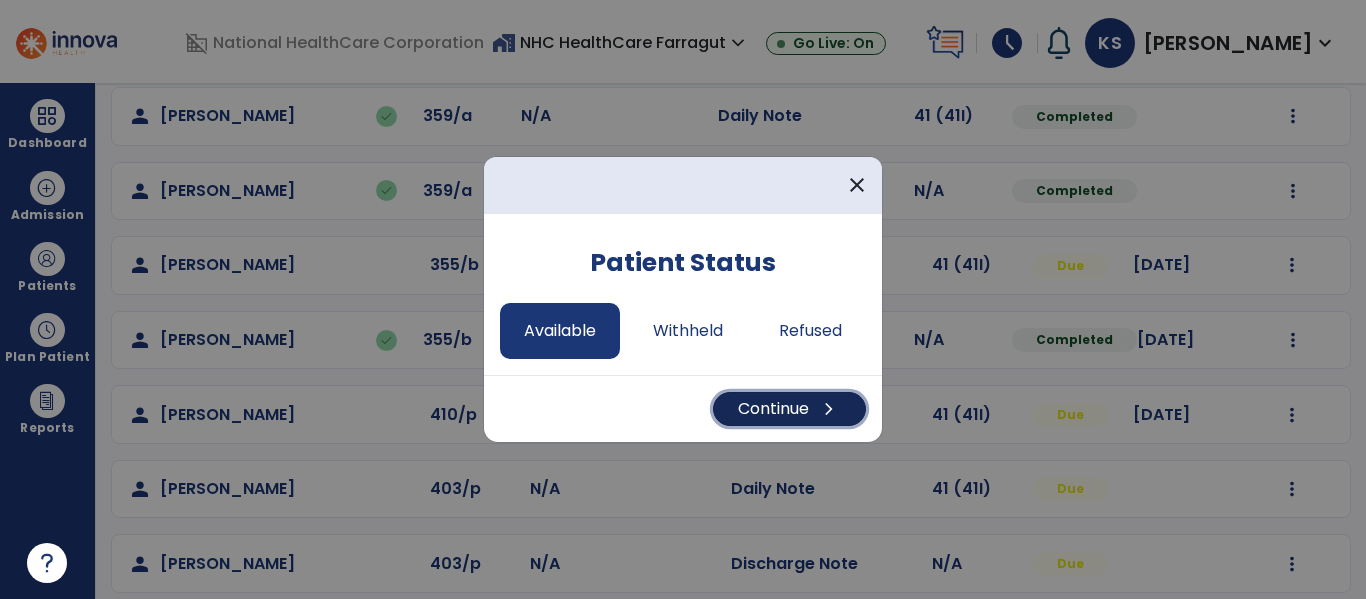 click on "Continue   chevron_right" at bounding box center [789, 409] 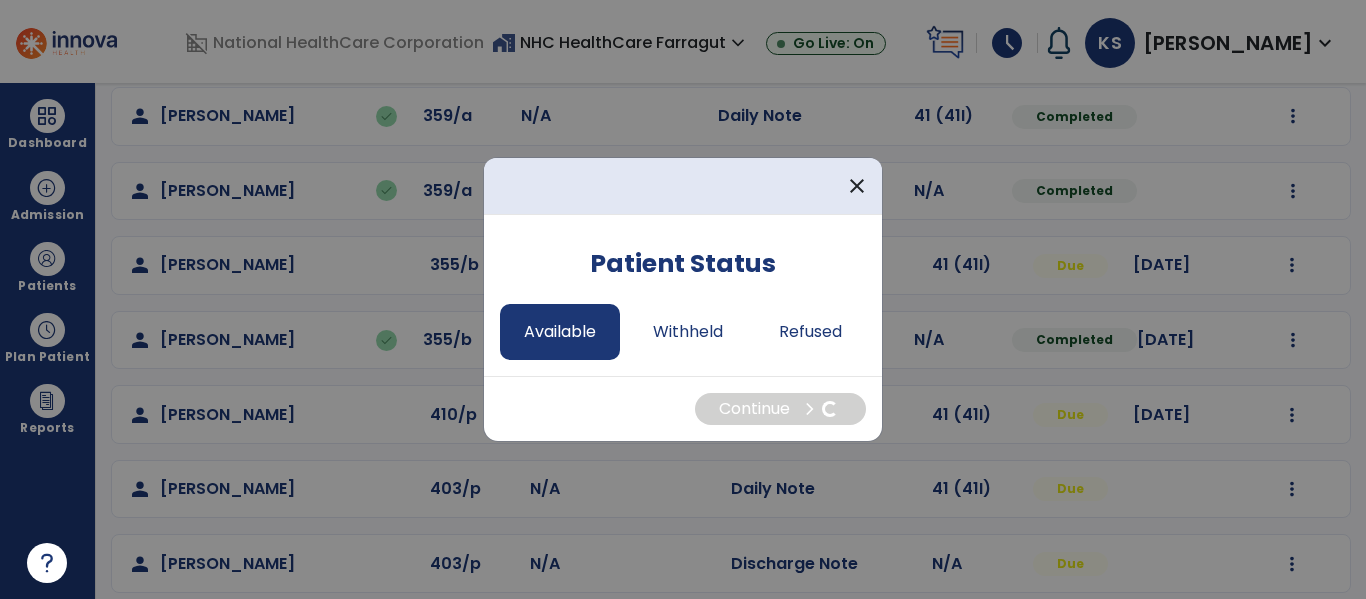 select on "*" 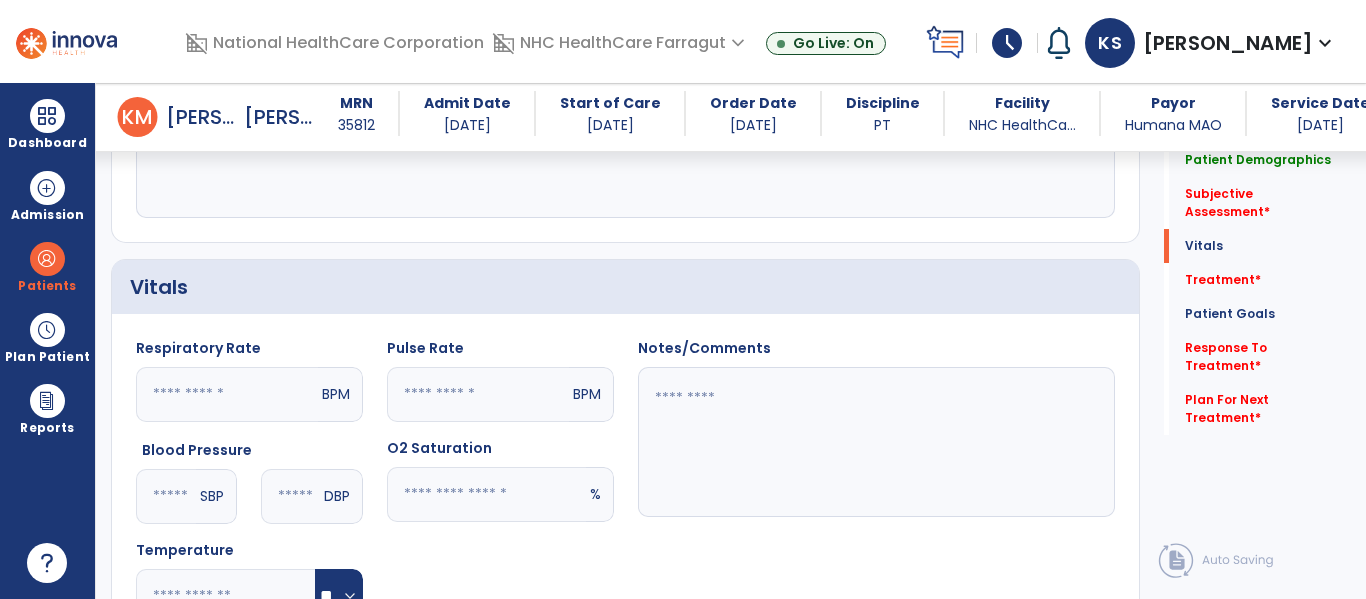 scroll, scrollTop: 563, scrollLeft: 0, axis: vertical 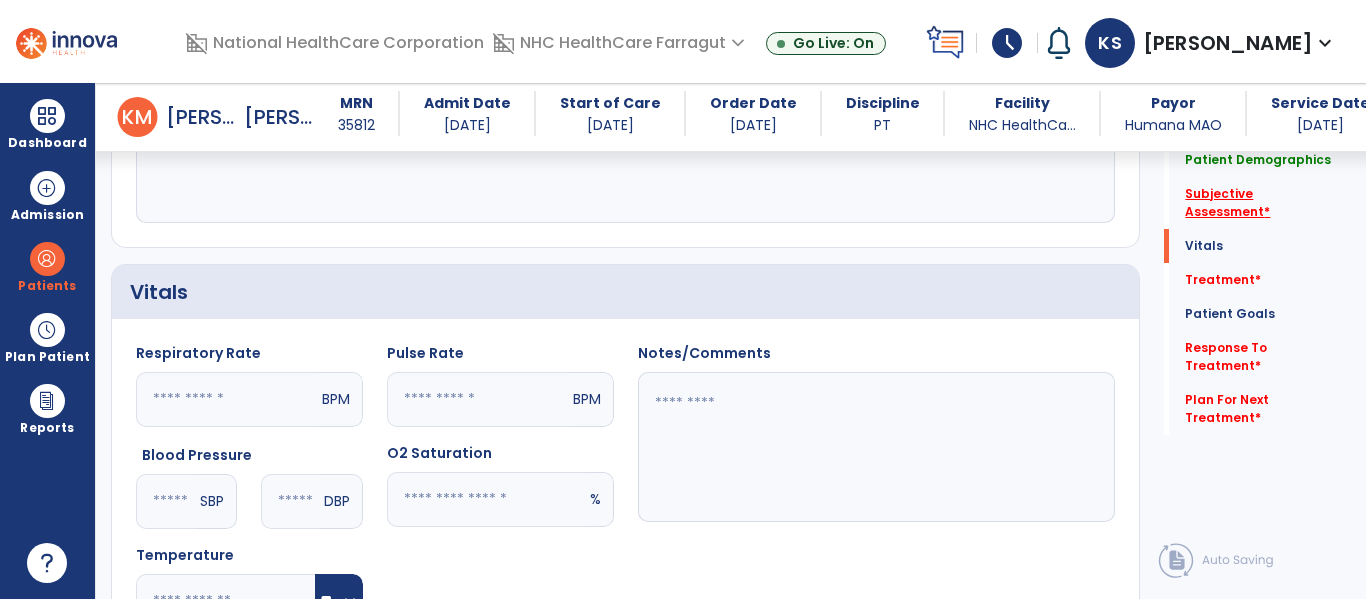 click on "Subjective Assessment   *" 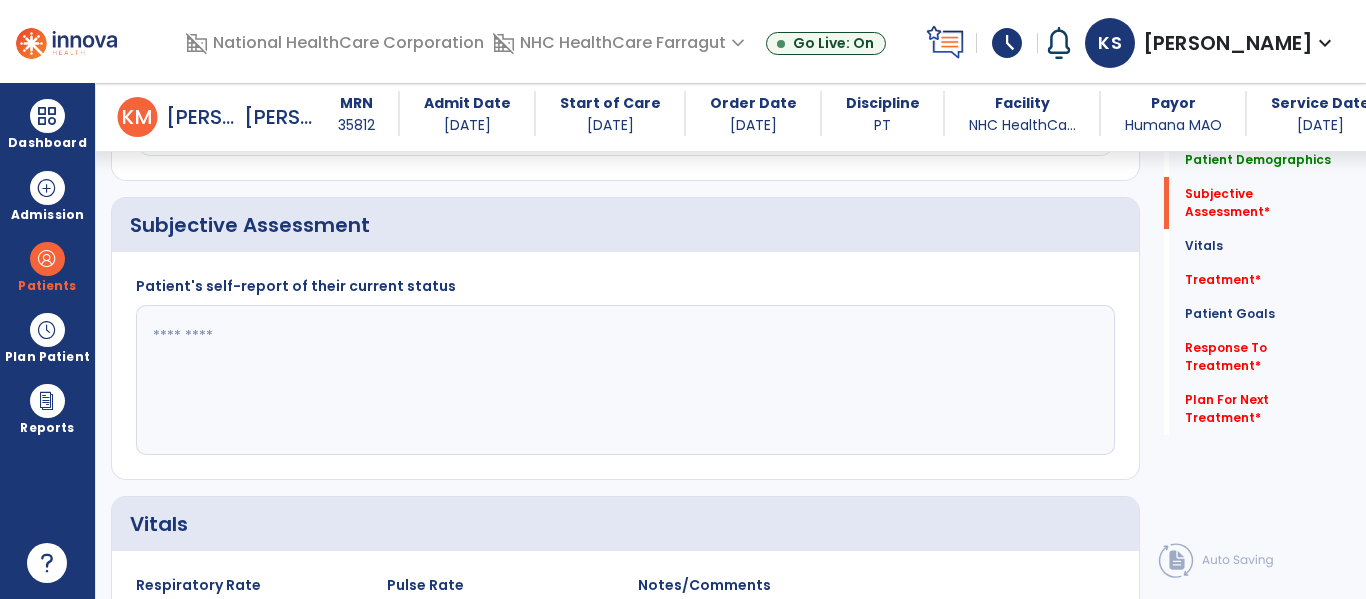 scroll, scrollTop: 328, scrollLeft: 0, axis: vertical 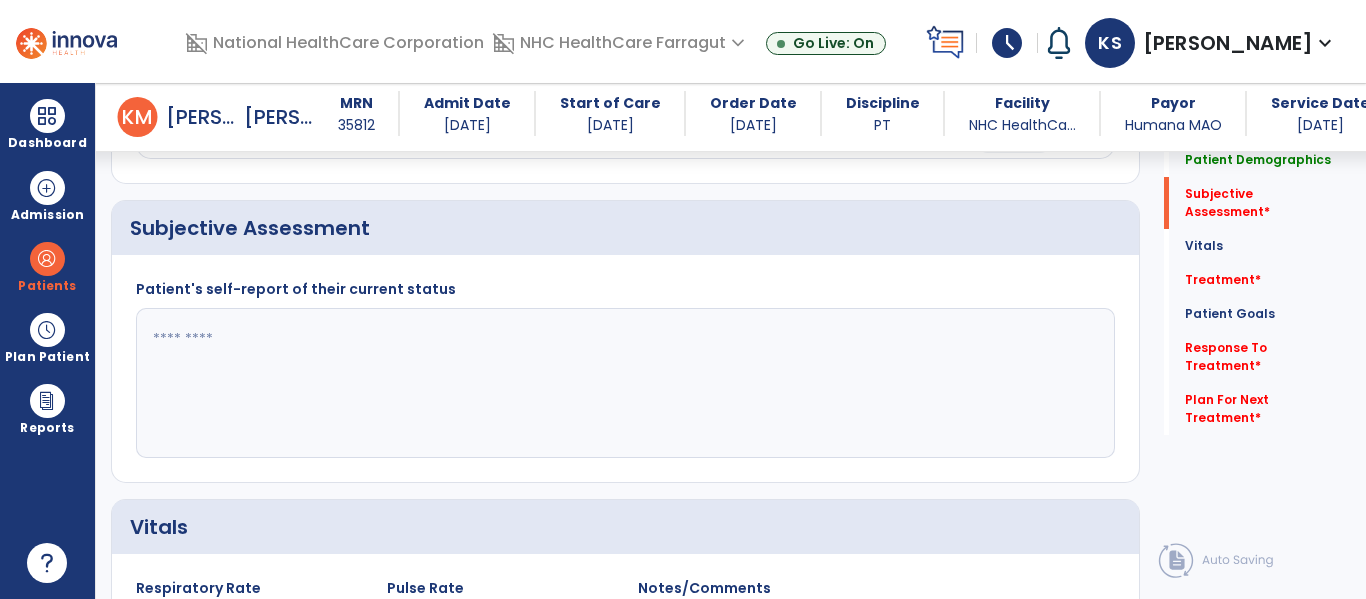 click 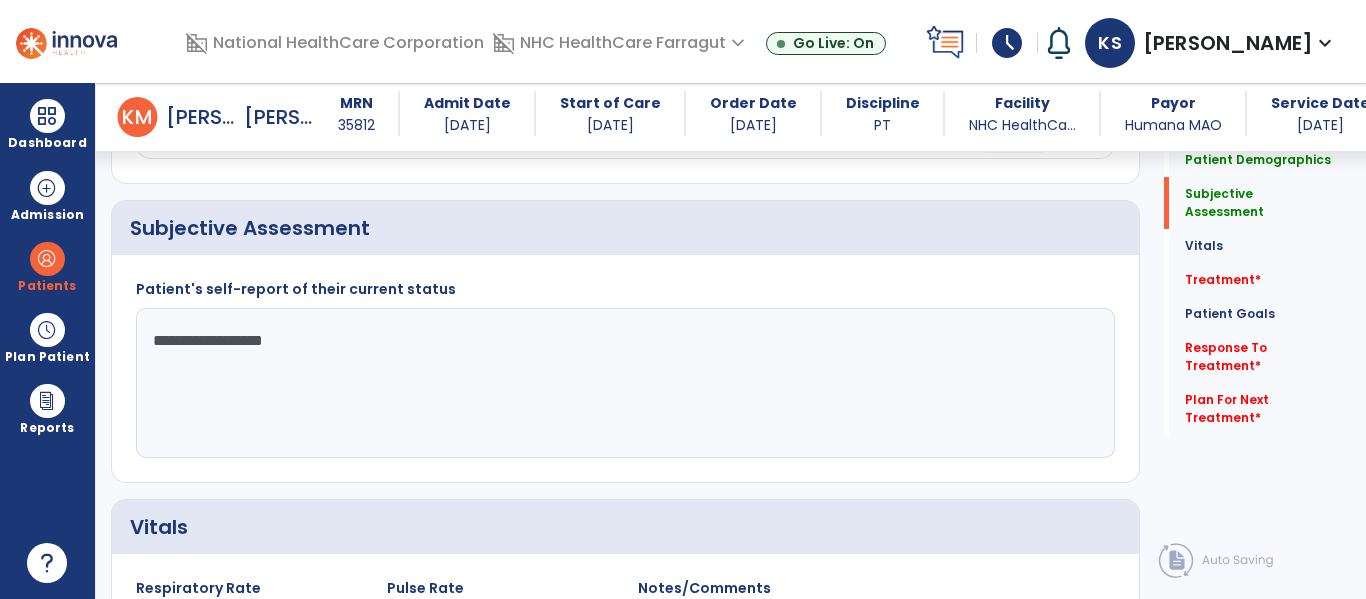 type on "**********" 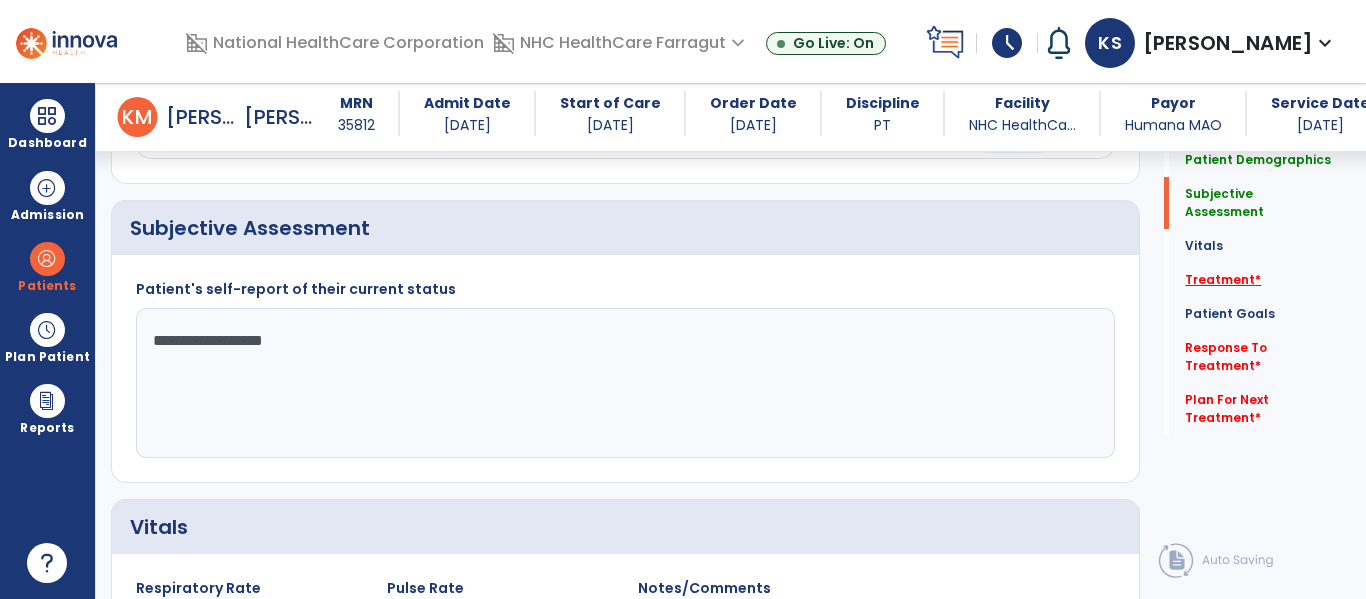 click on "Treatment   *" 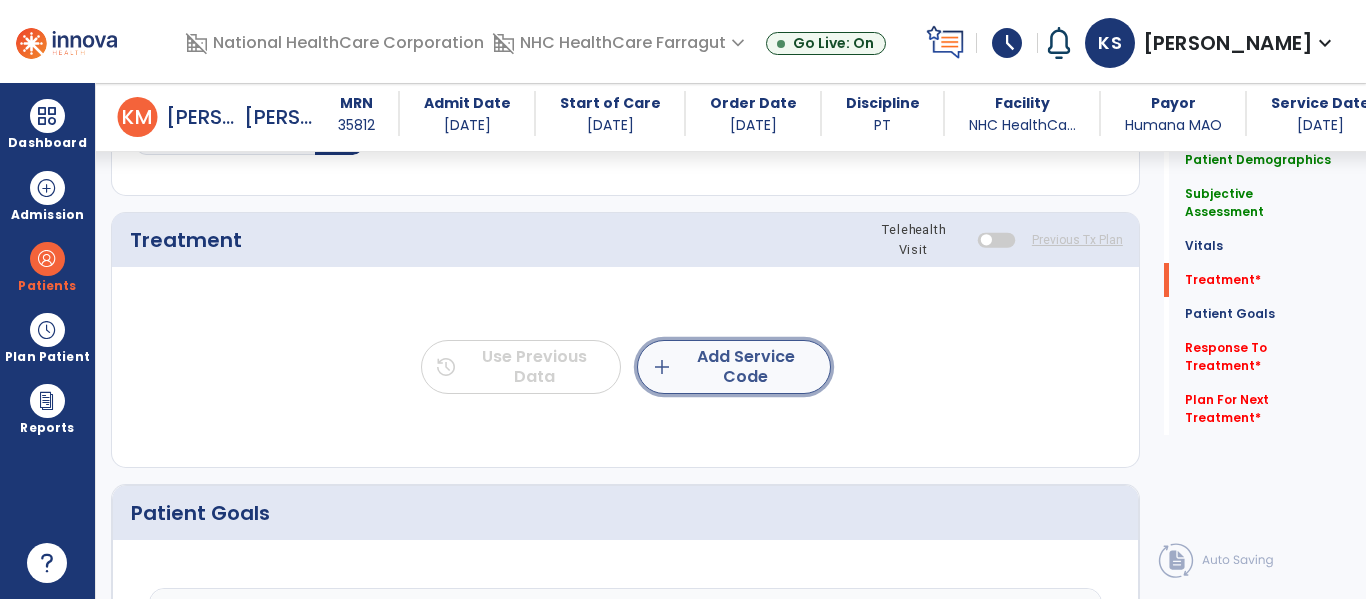 click on "add  Add Service Code" 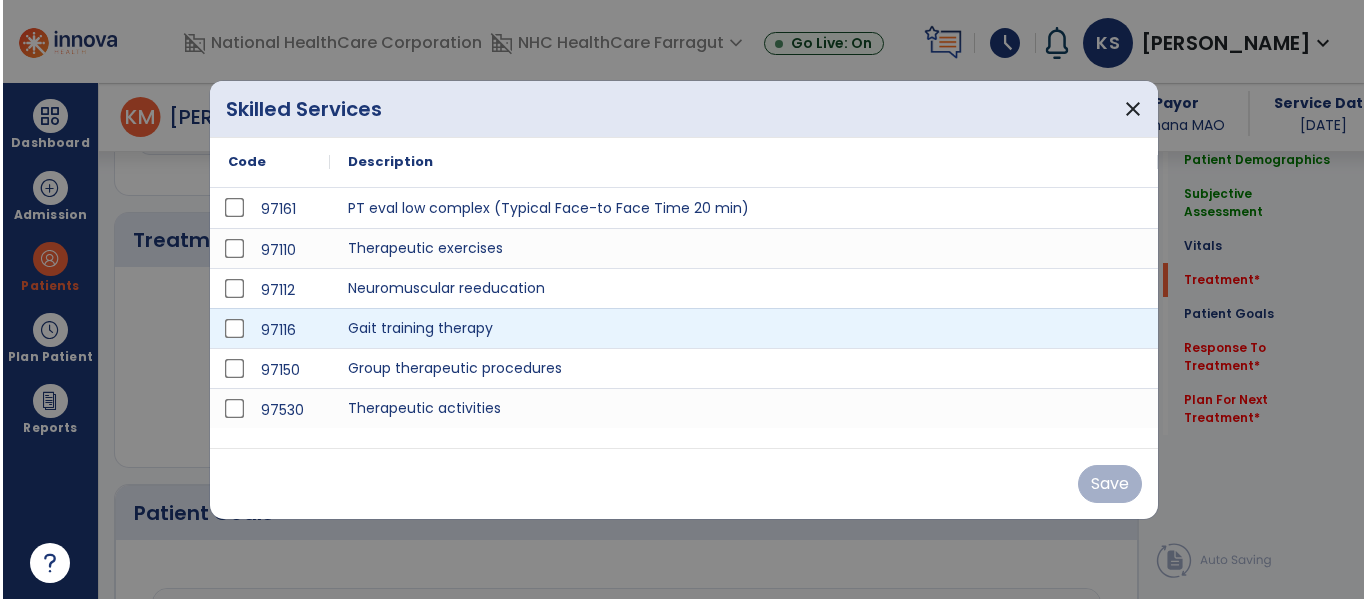 scroll, scrollTop: 1037, scrollLeft: 0, axis: vertical 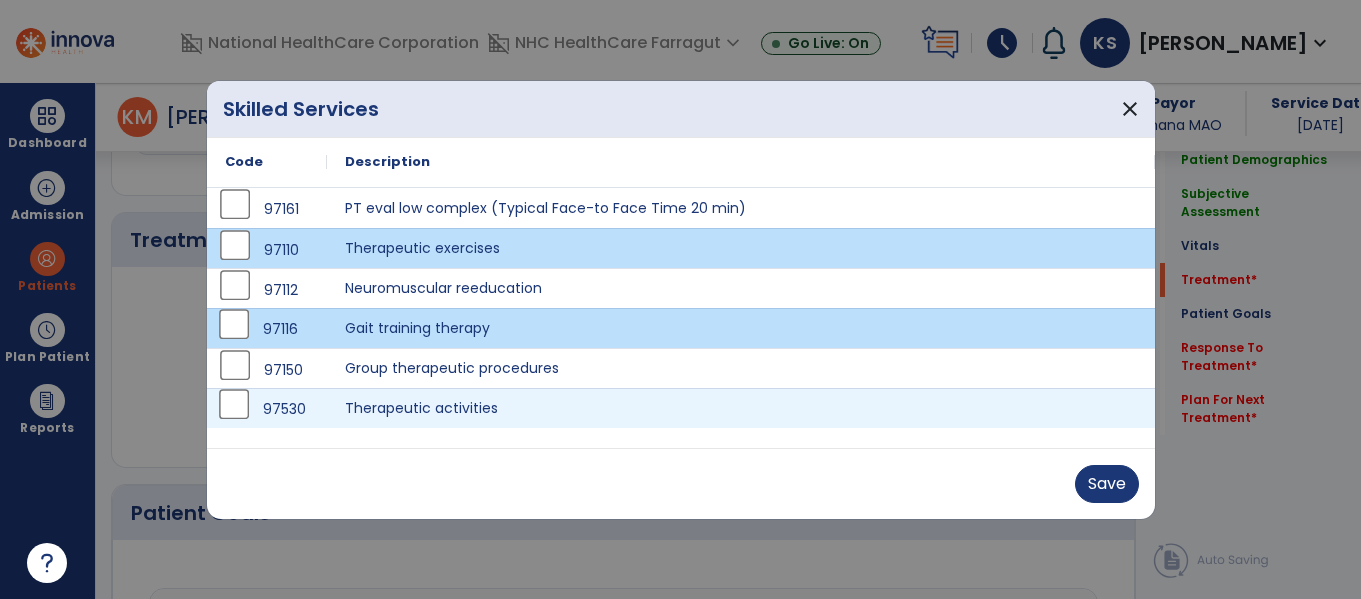 click on "97530" at bounding box center (267, 408) 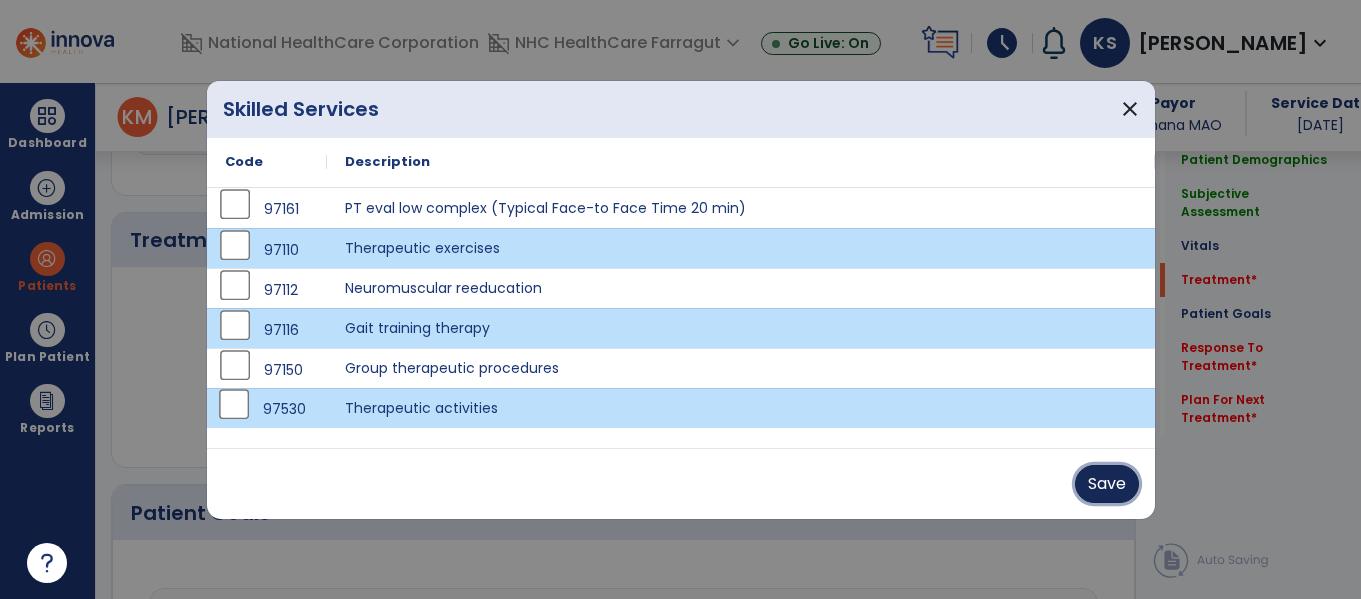 click on "Save" at bounding box center (1107, 484) 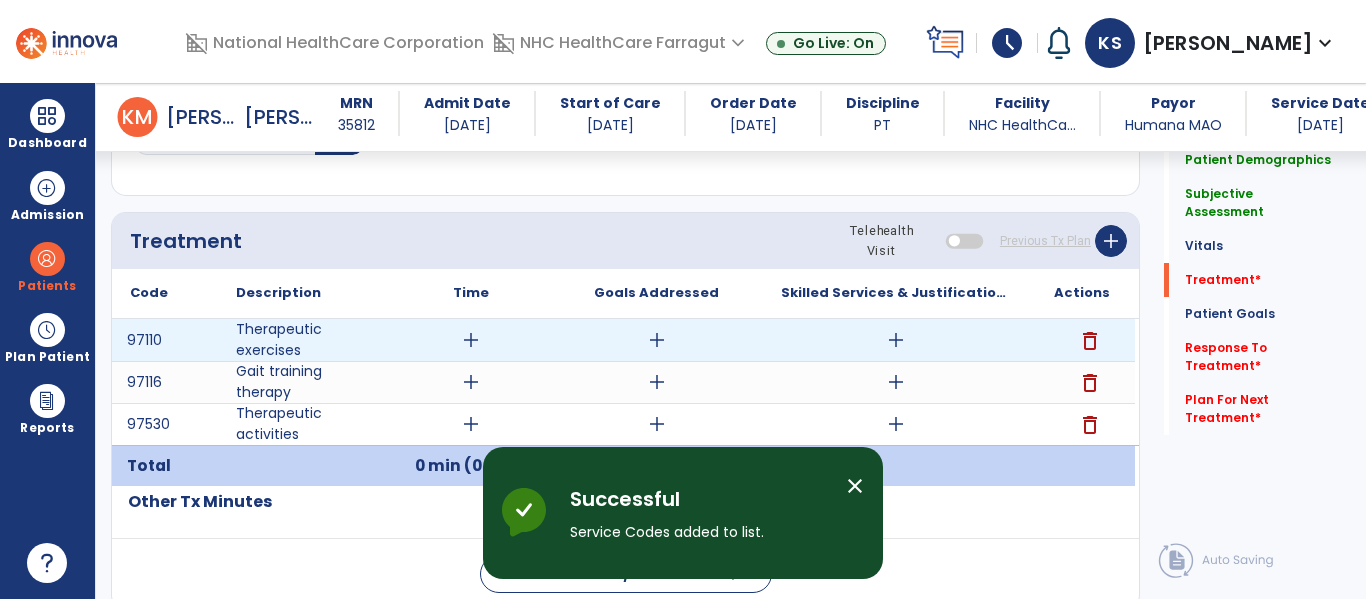 click on "add" at bounding box center [471, 340] 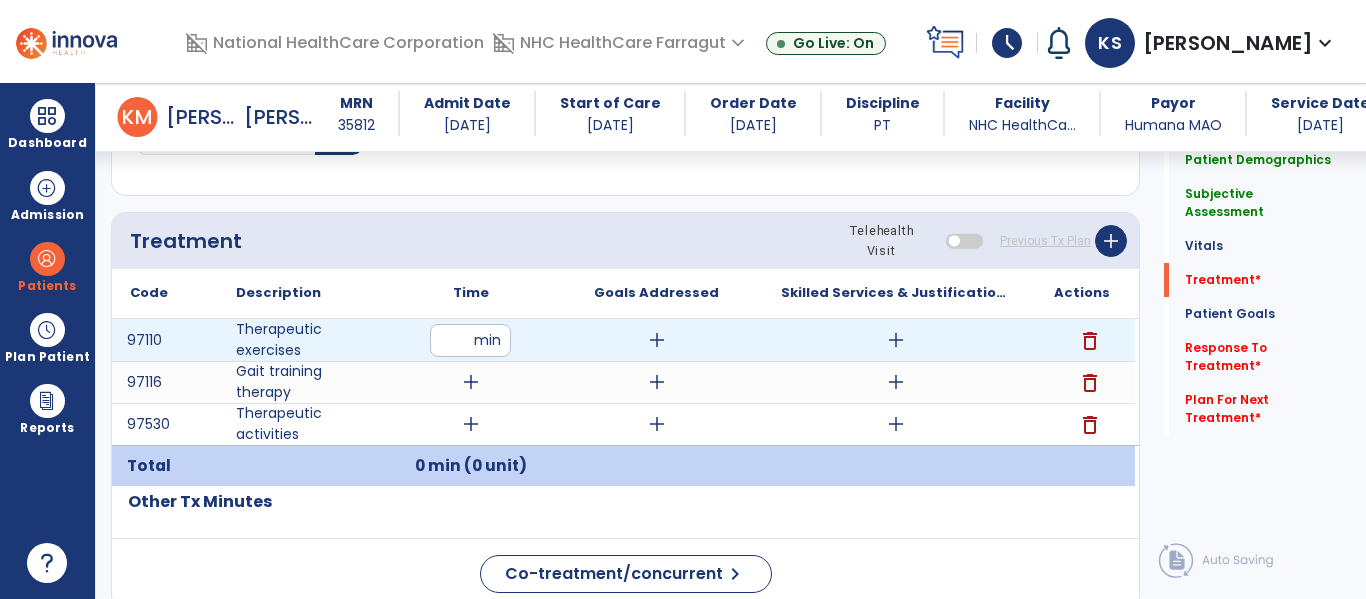 type on "**" 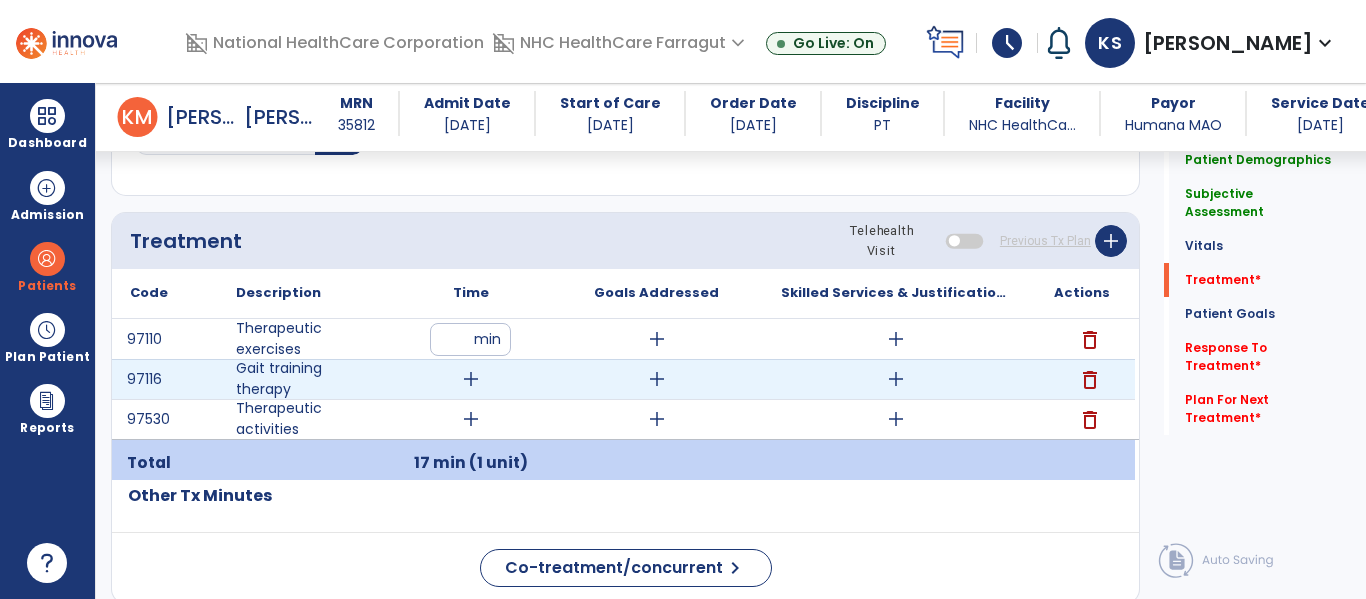 click on "add" at bounding box center (470, 379) 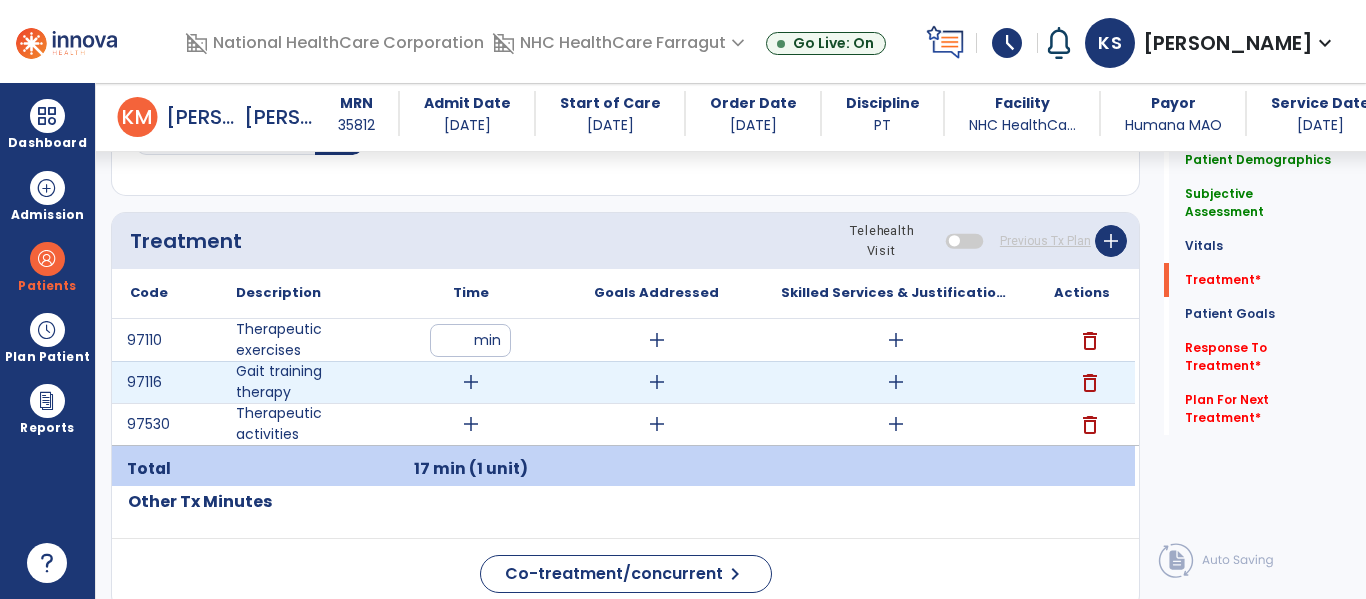 click on "add" at bounding box center (471, 382) 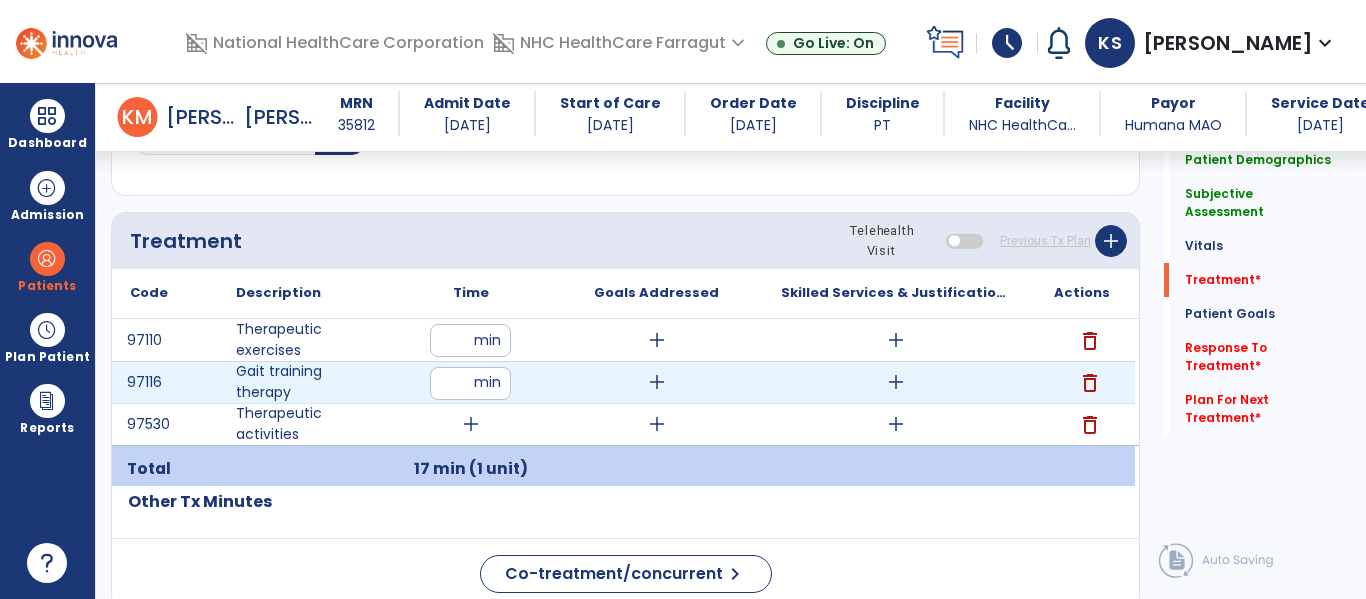 type on "**" 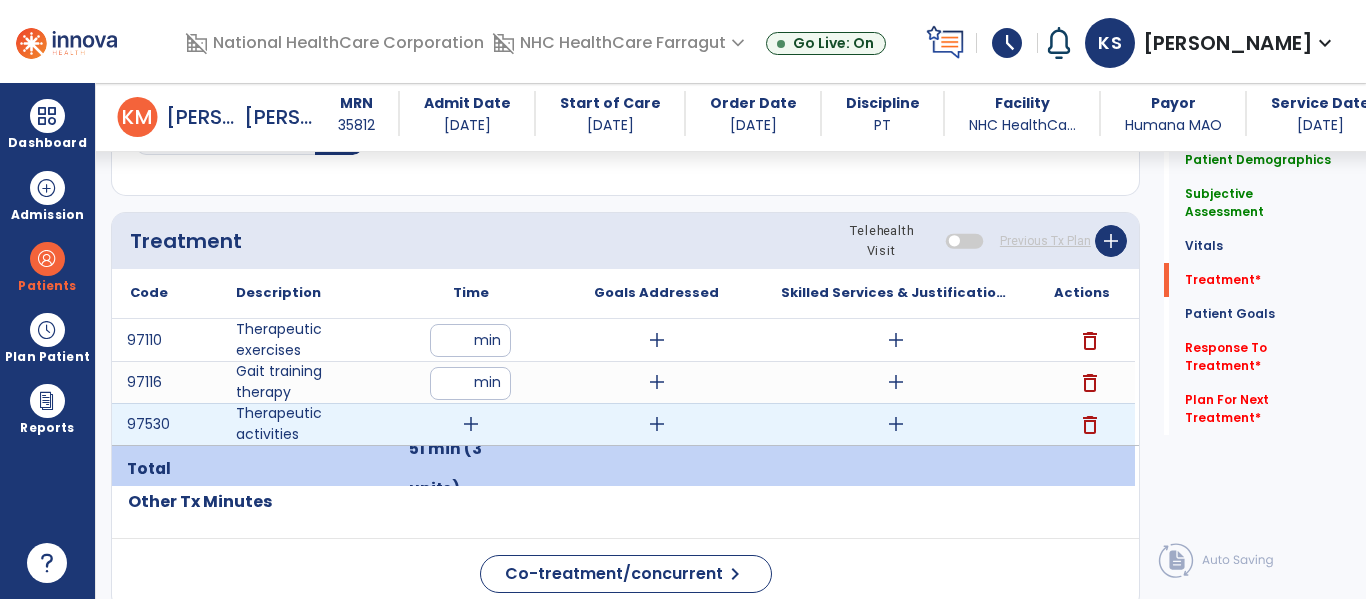 click on "add" at bounding box center (471, 424) 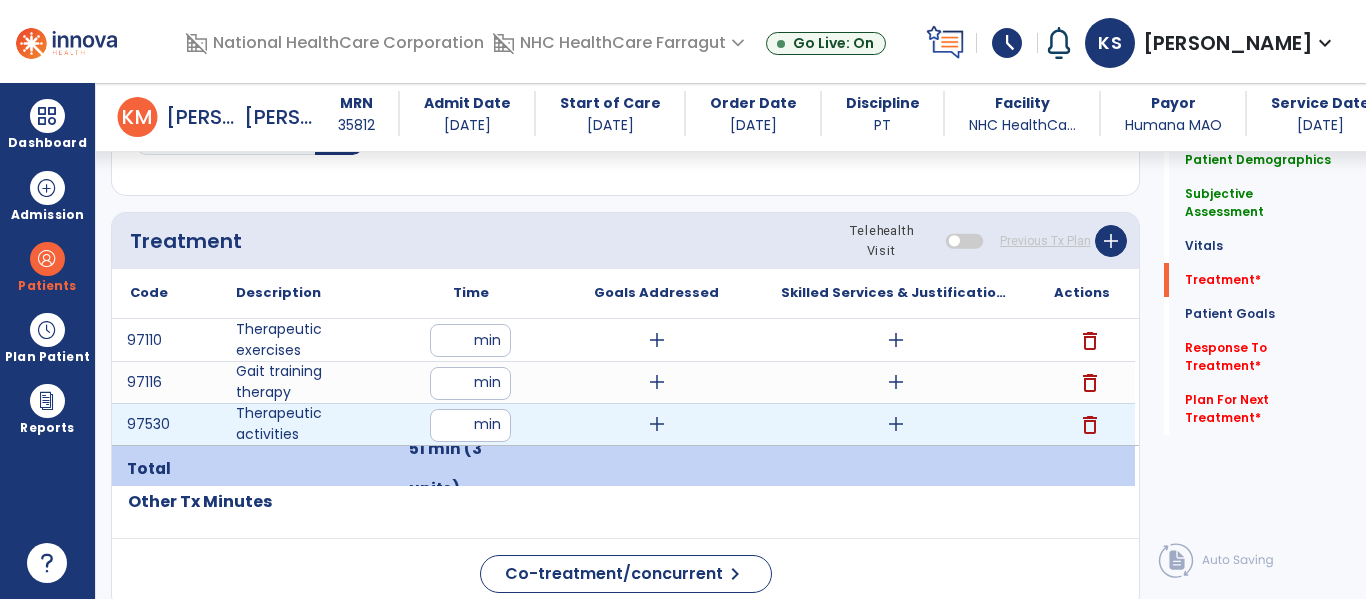 type on "**" 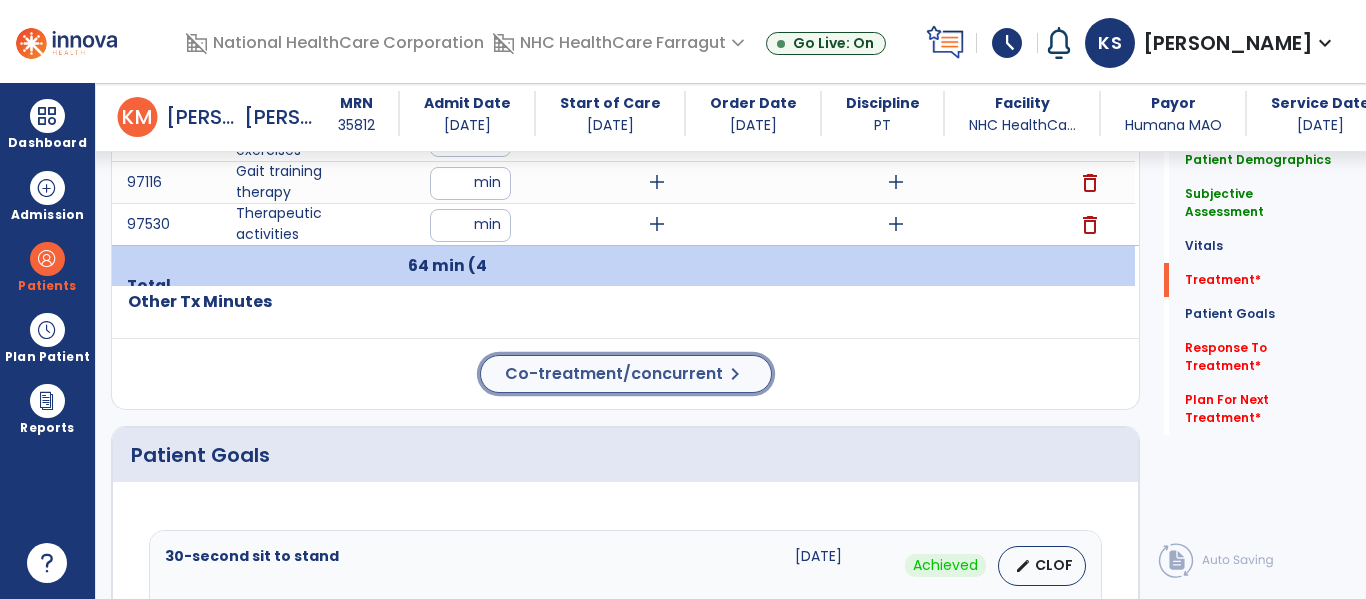 click on "Co-treatment/concurrent" 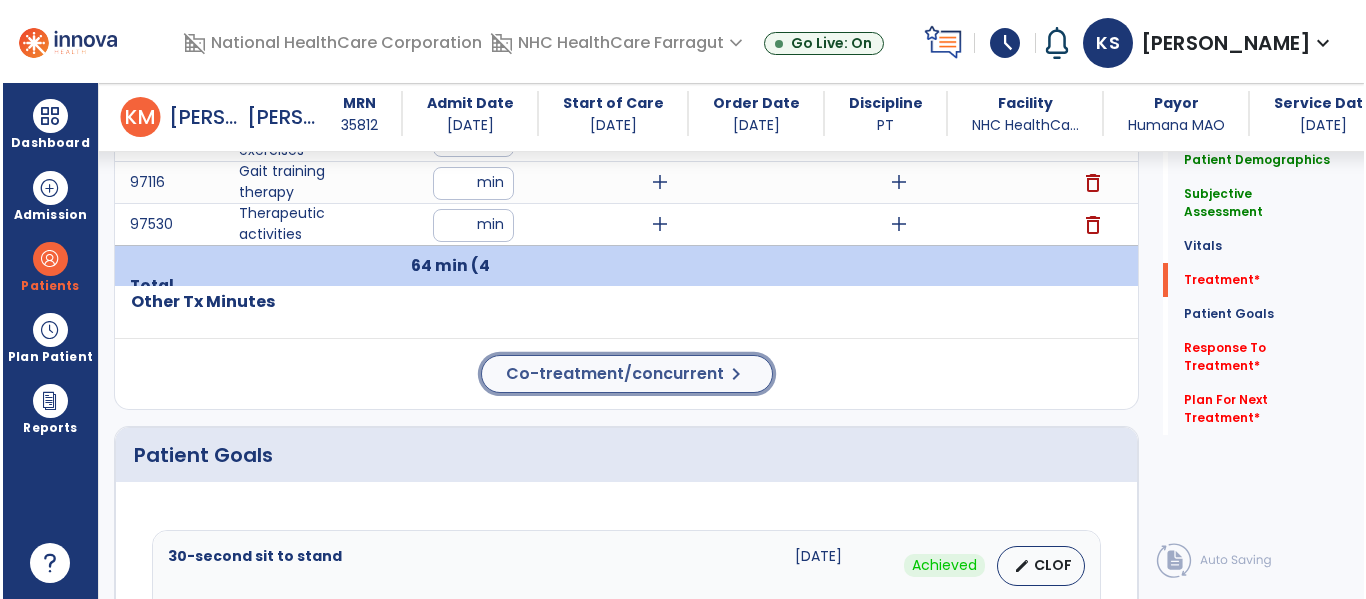 scroll, scrollTop: 1237, scrollLeft: 0, axis: vertical 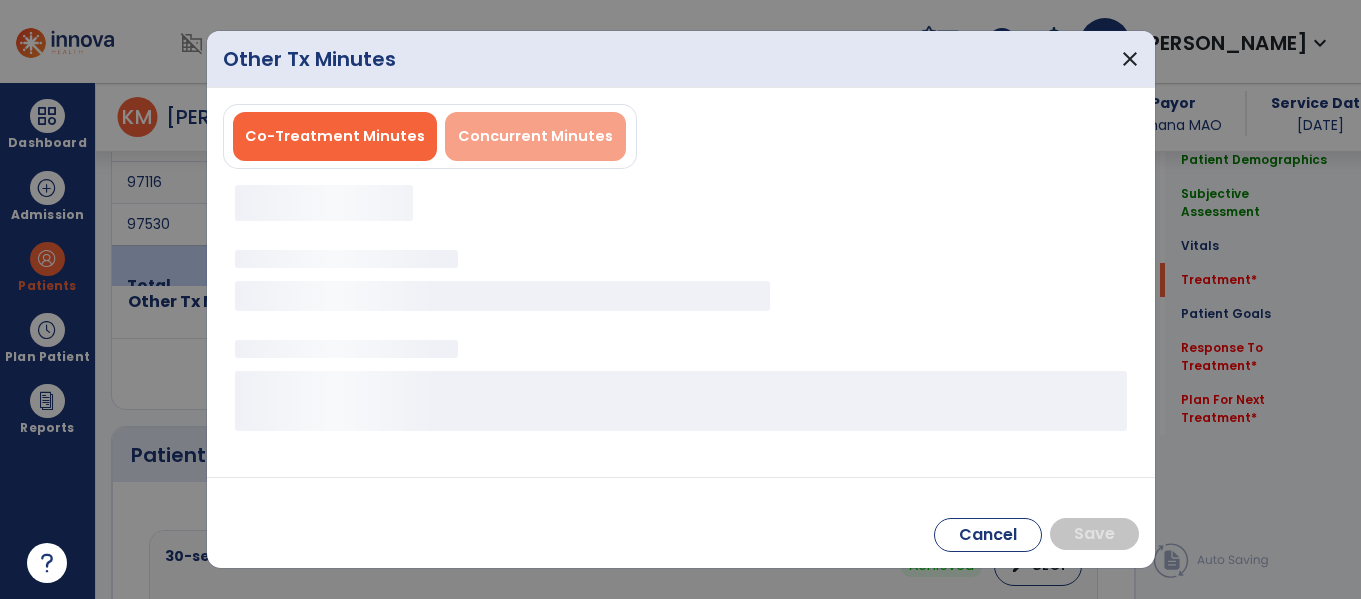 click on "Concurrent Minutes" at bounding box center [535, 136] 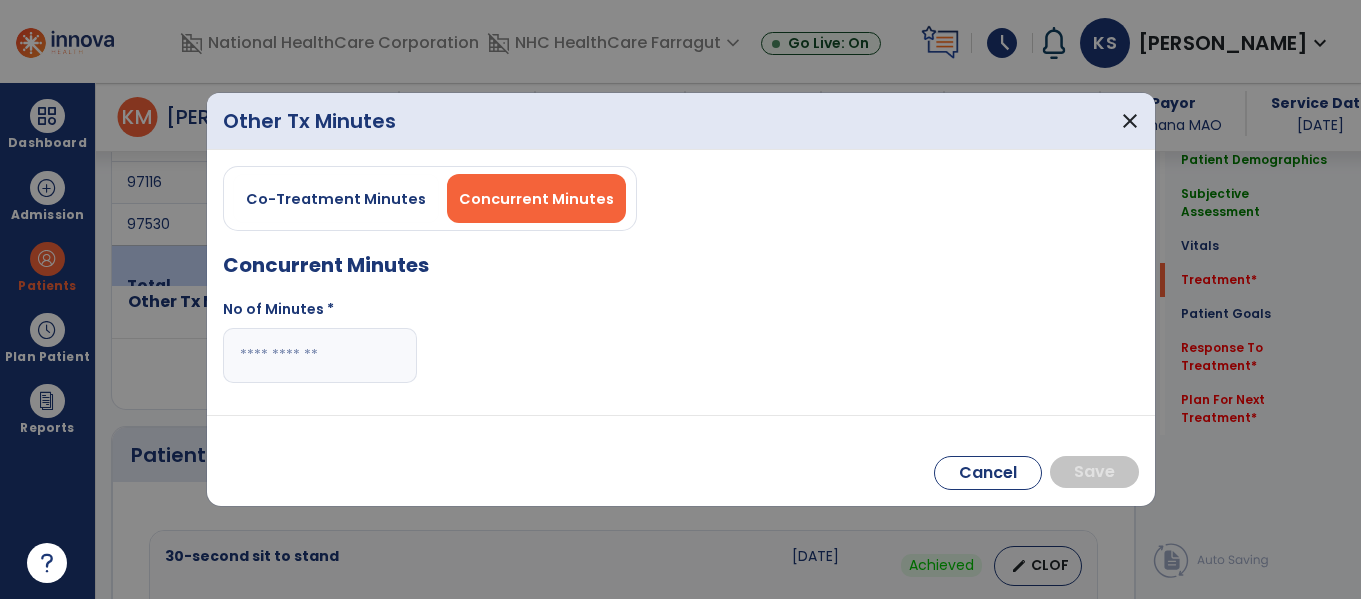 click at bounding box center [320, 355] 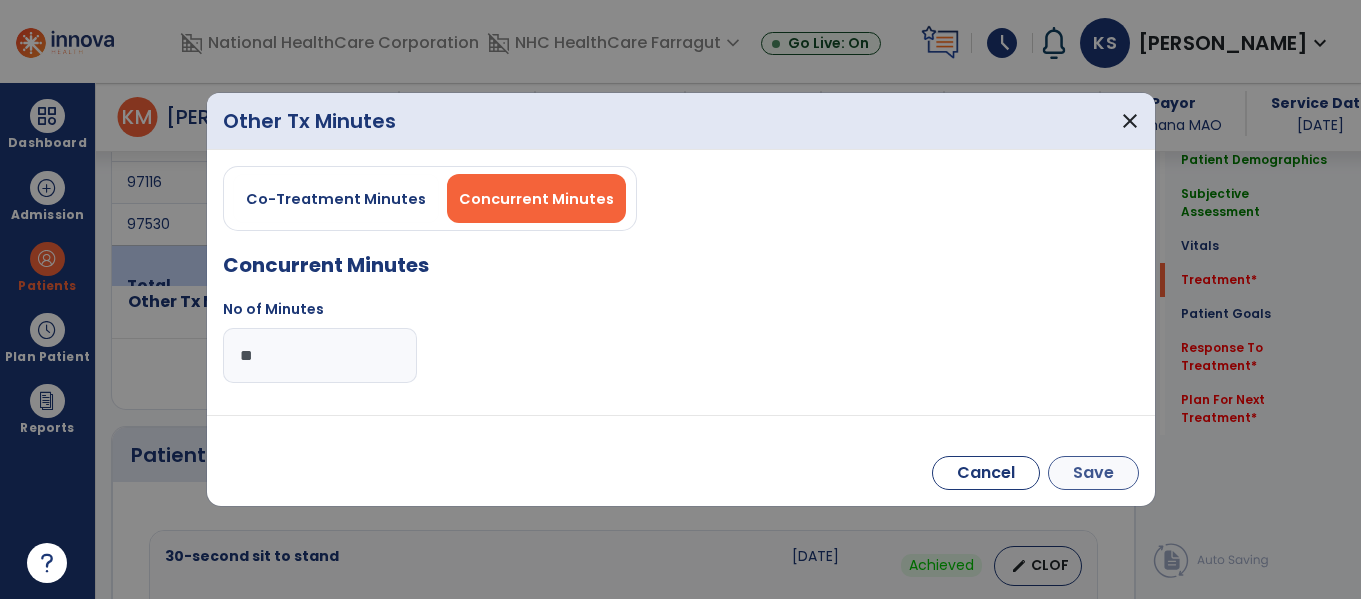 type on "**" 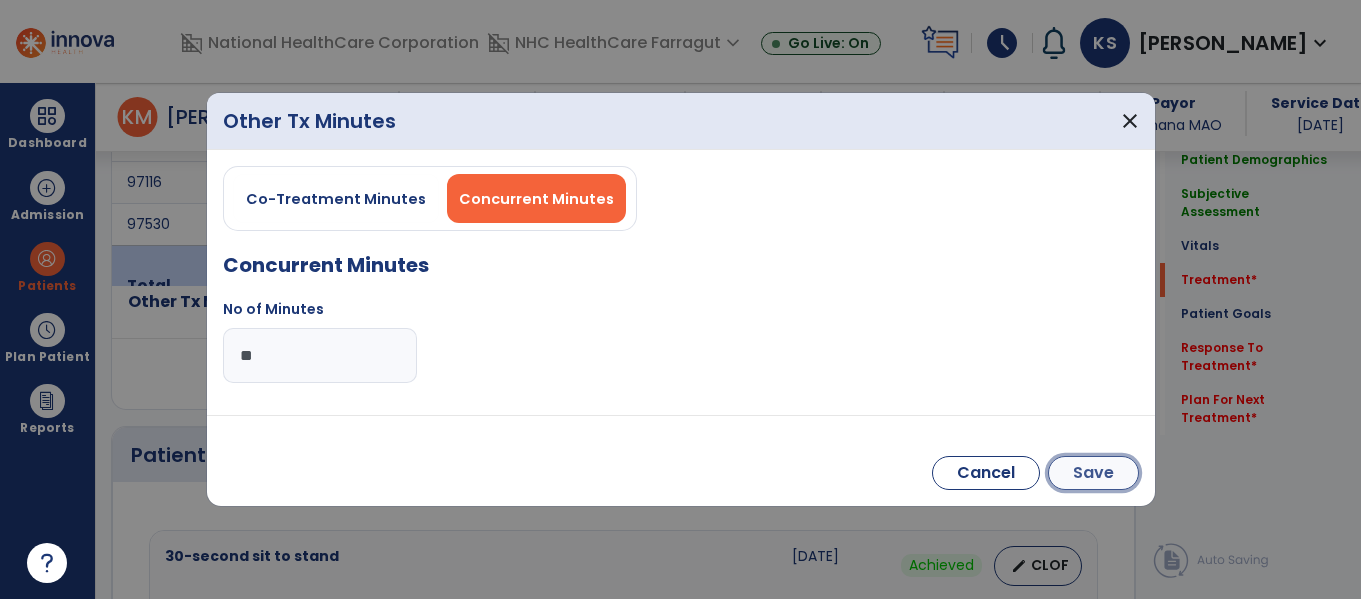 click on "Save" at bounding box center [1093, 473] 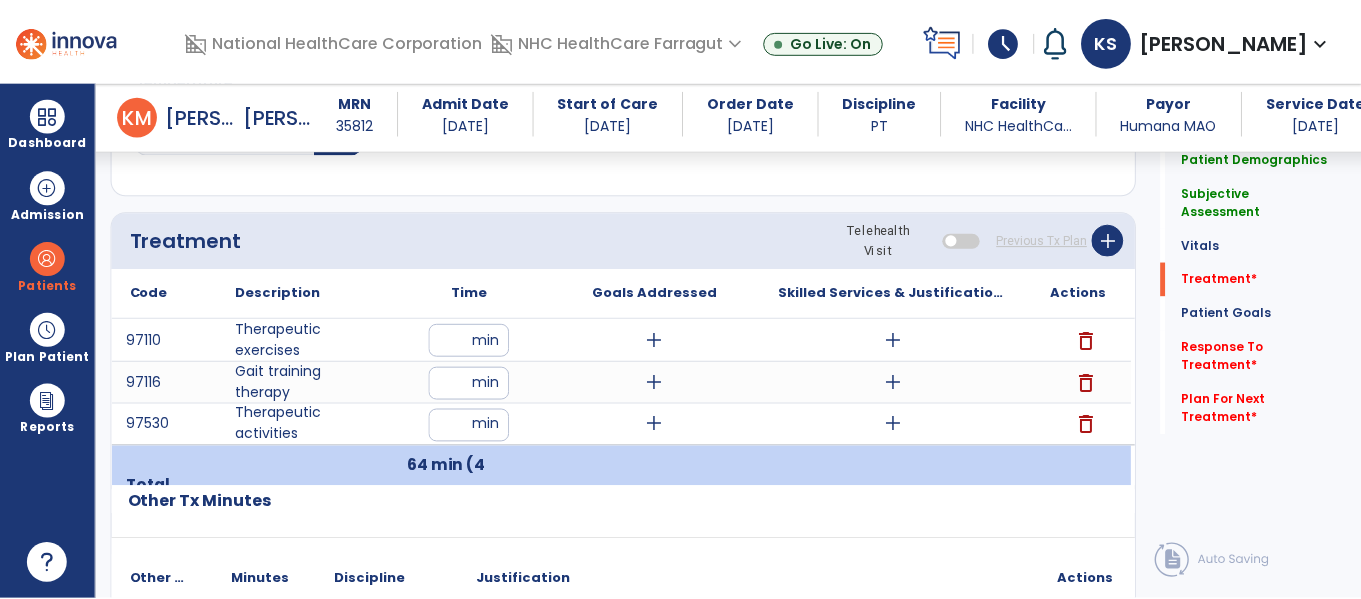 scroll, scrollTop: 937, scrollLeft: 0, axis: vertical 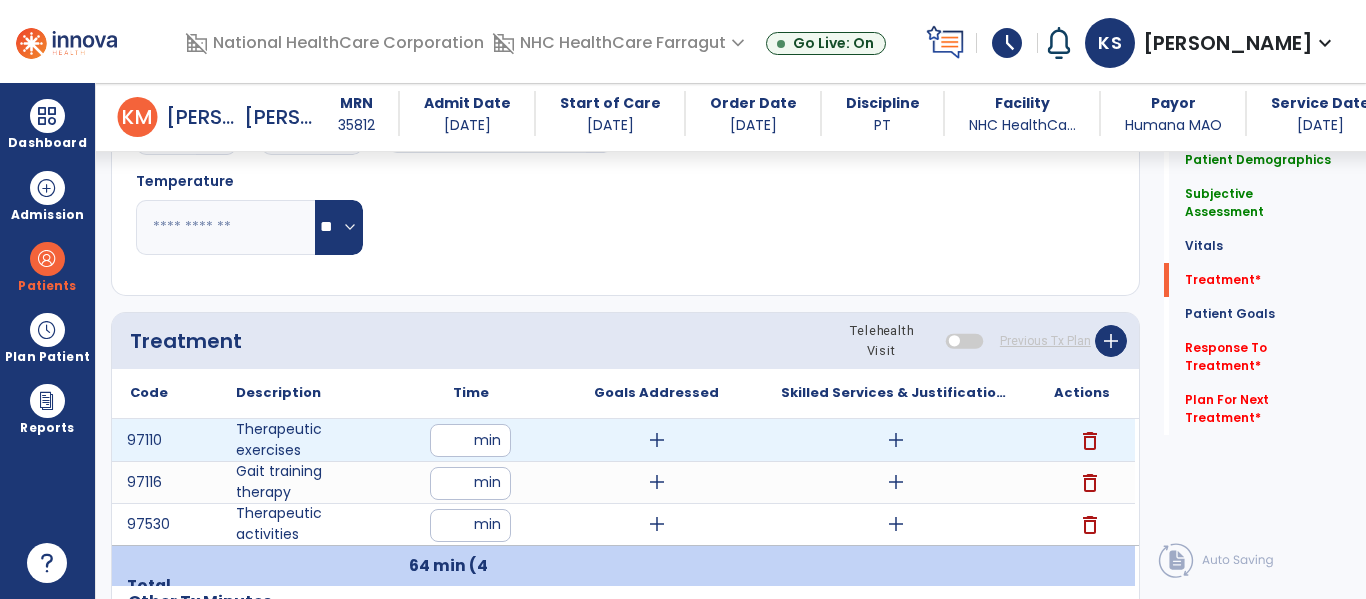click on "add" at bounding box center [896, 440] 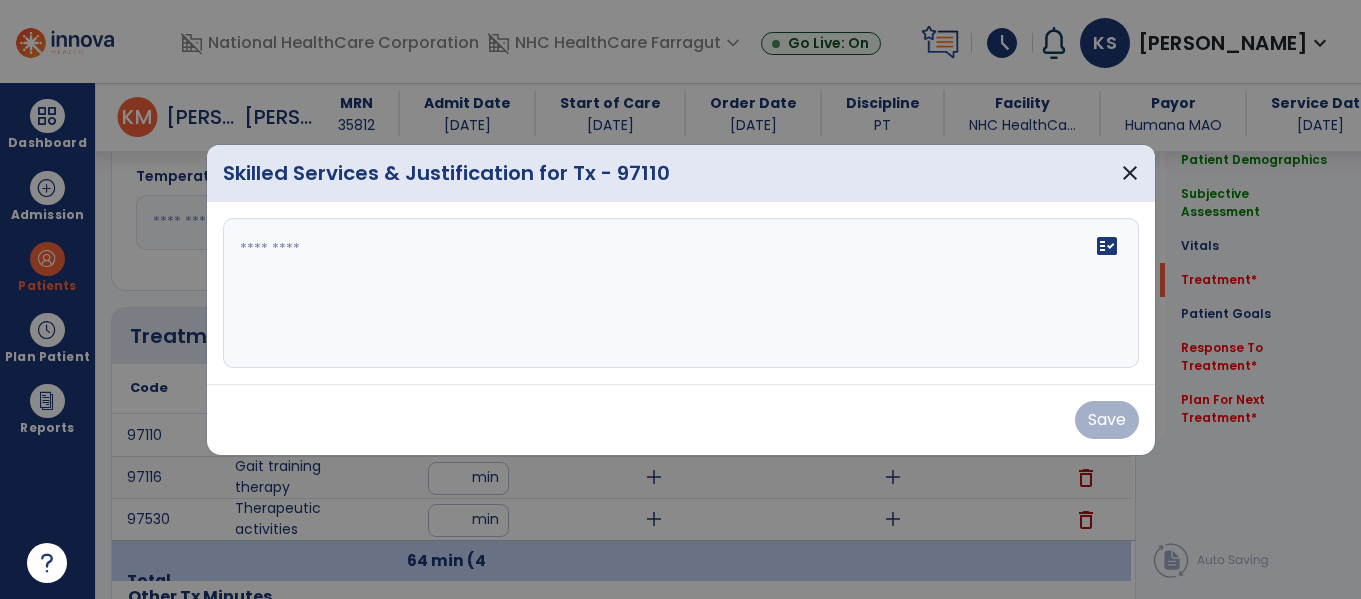 scroll, scrollTop: 937, scrollLeft: 0, axis: vertical 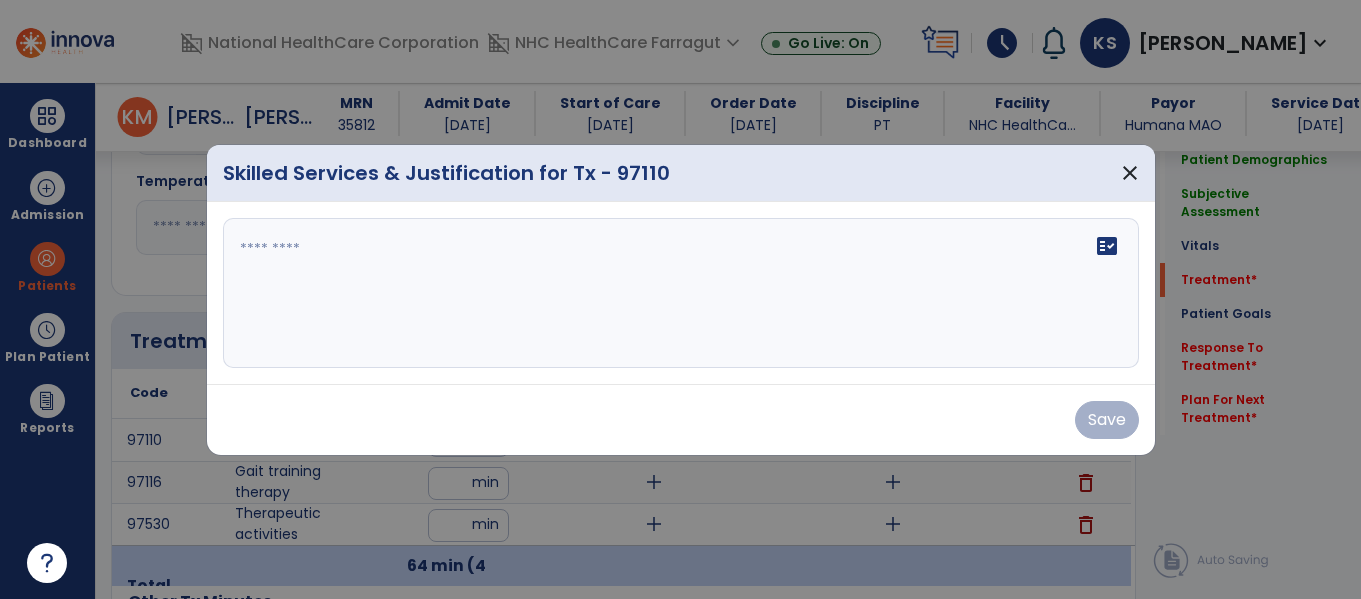 click at bounding box center [681, 293] 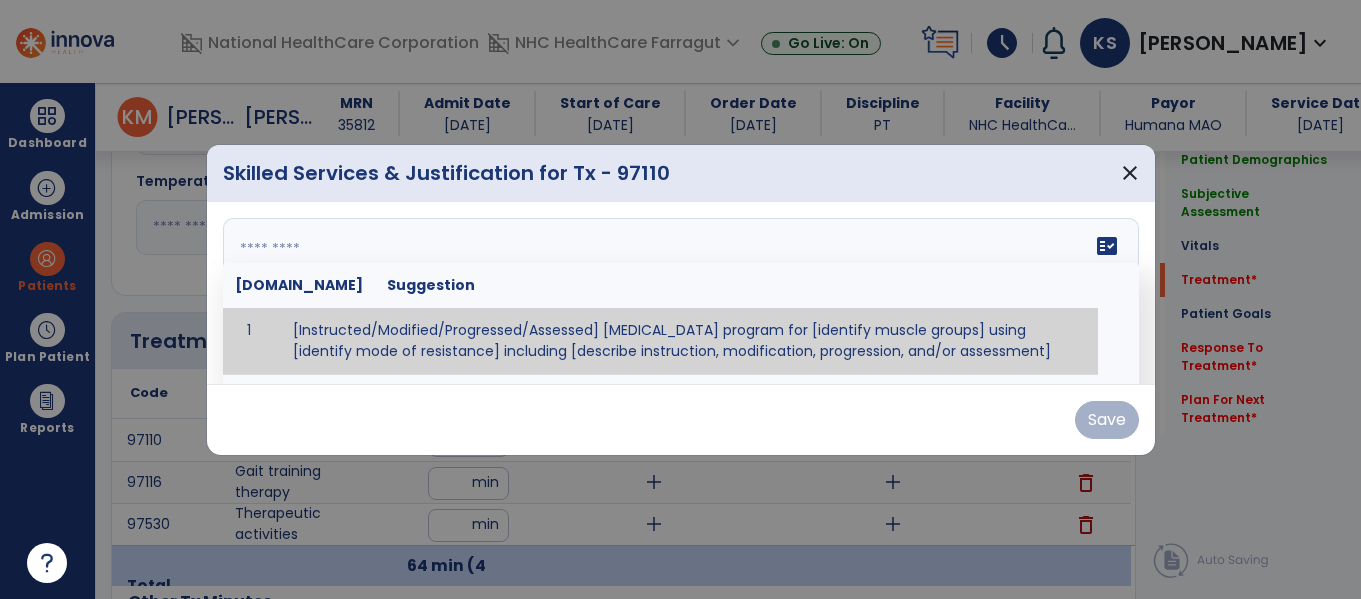 paste on "**********" 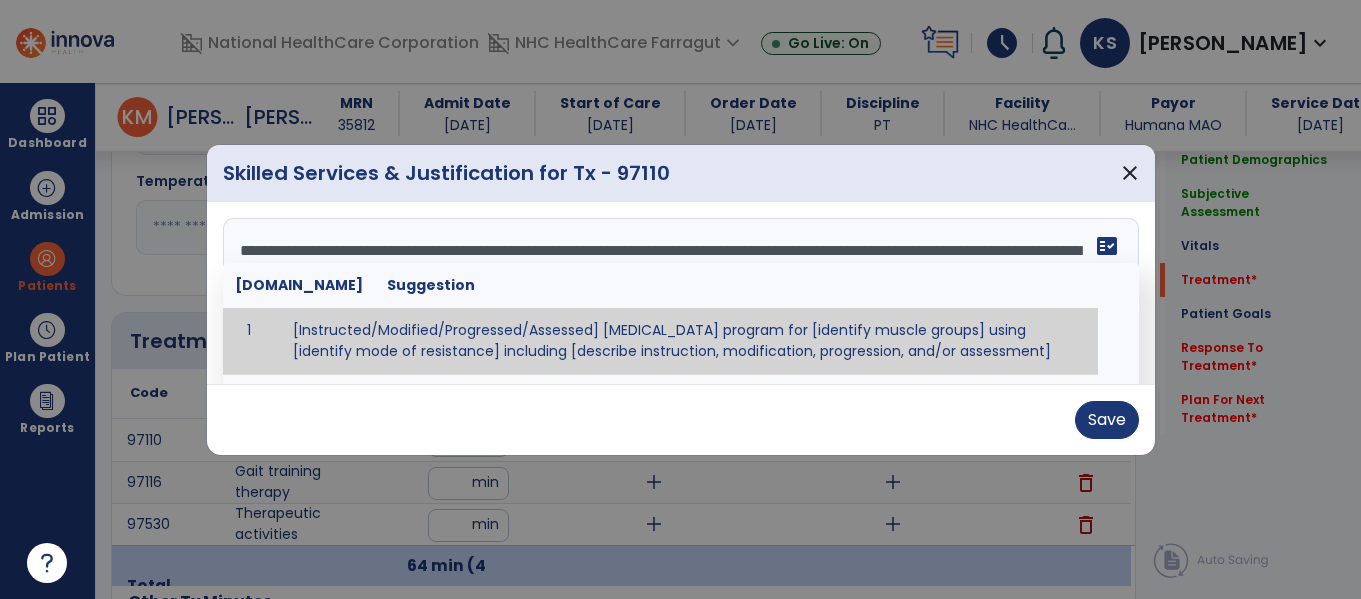 scroll, scrollTop: 88, scrollLeft: 0, axis: vertical 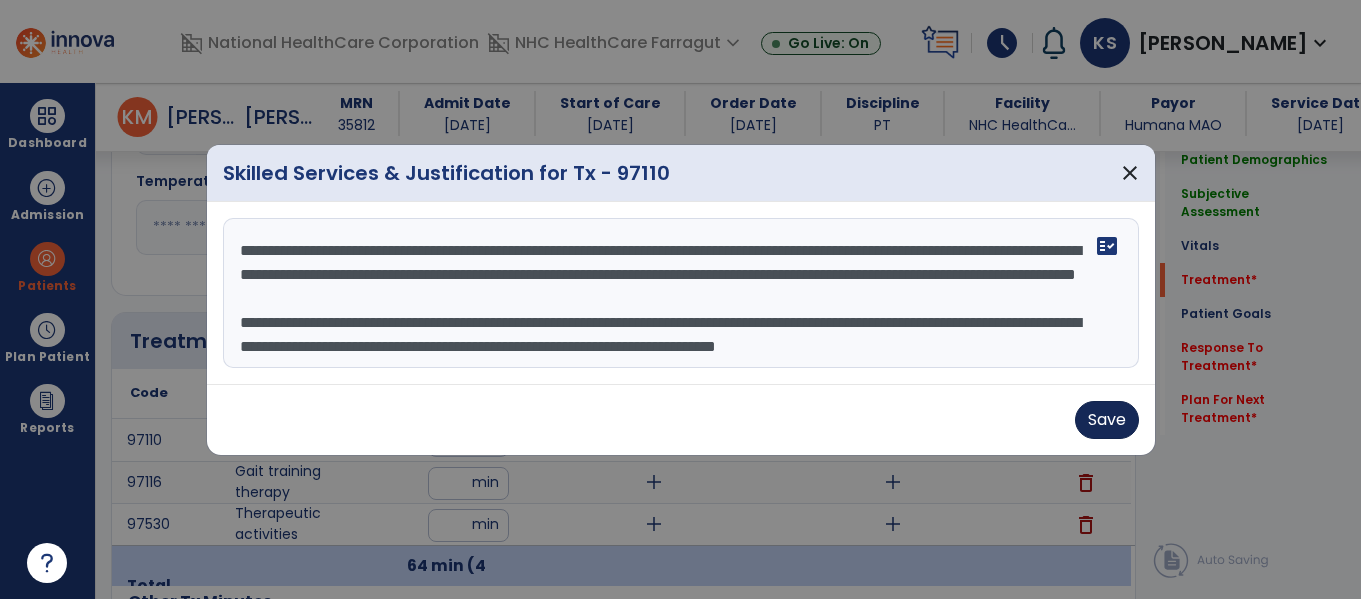type on "**********" 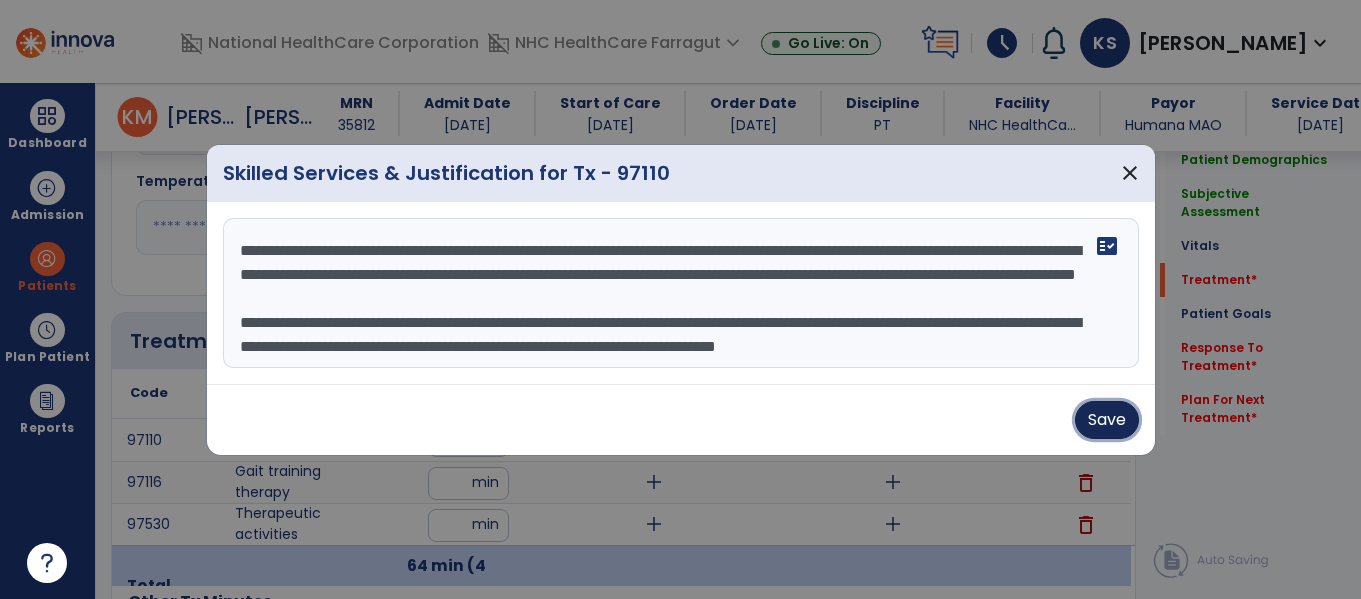 click on "Save" at bounding box center [1107, 420] 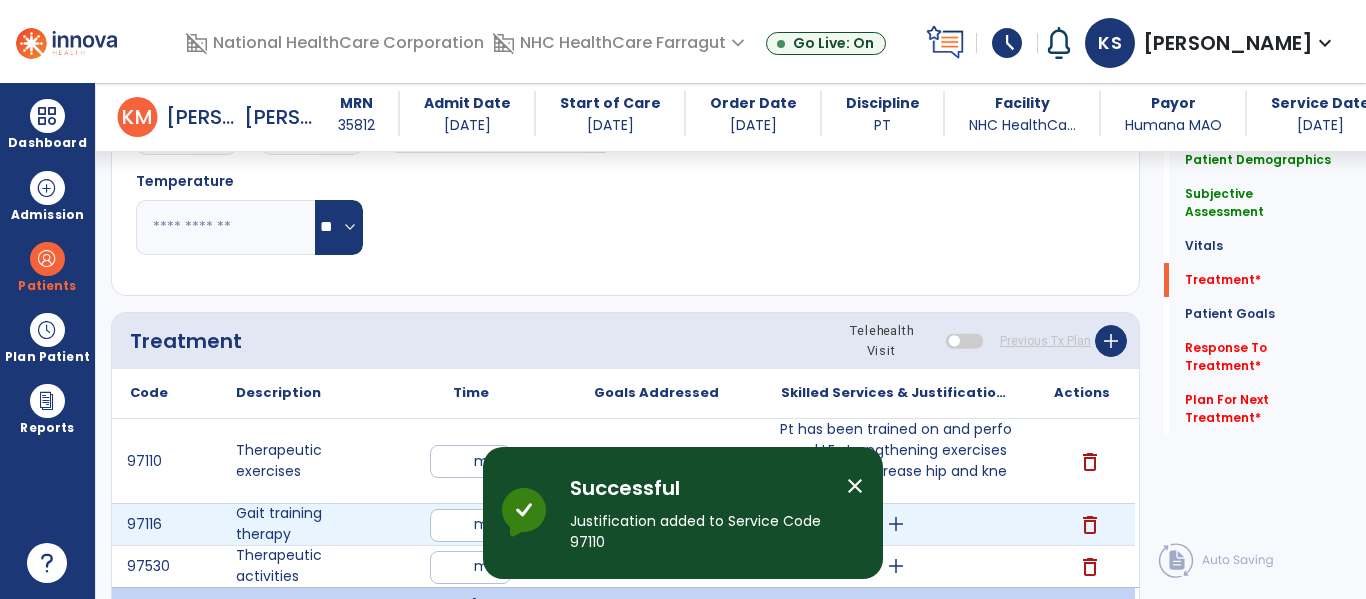 click on "add" at bounding box center [896, 524] 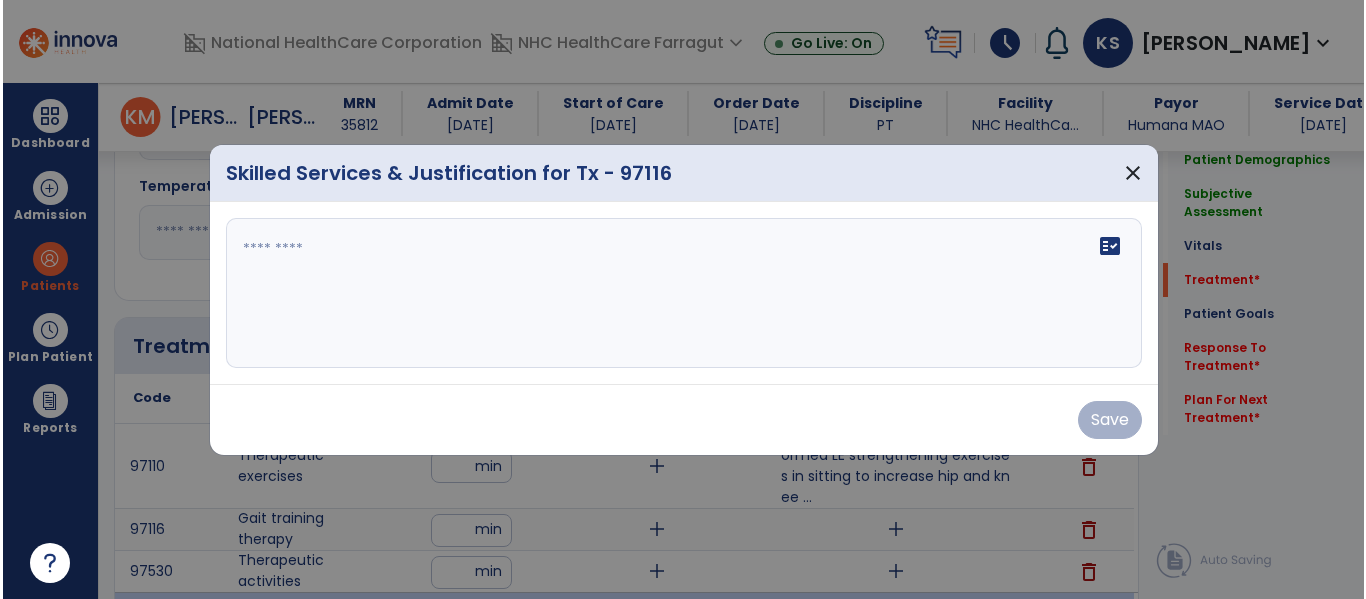 scroll, scrollTop: 937, scrollLeft: 0, axis: vertical 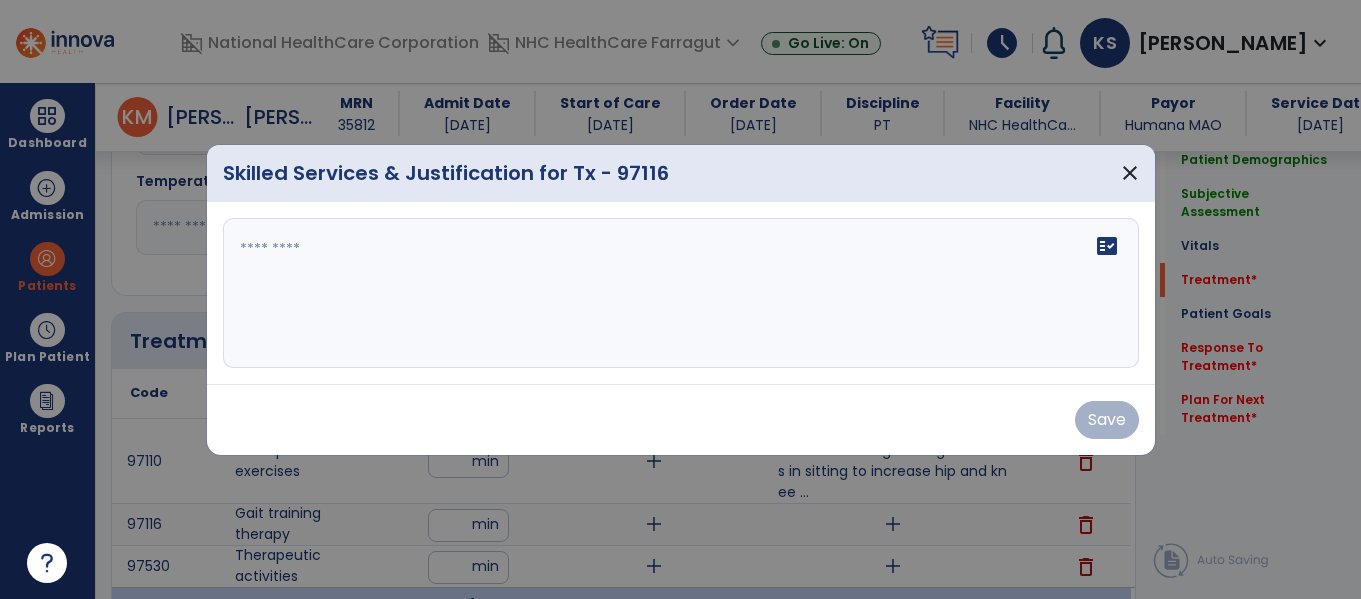 click at bounding box center (681, 293) 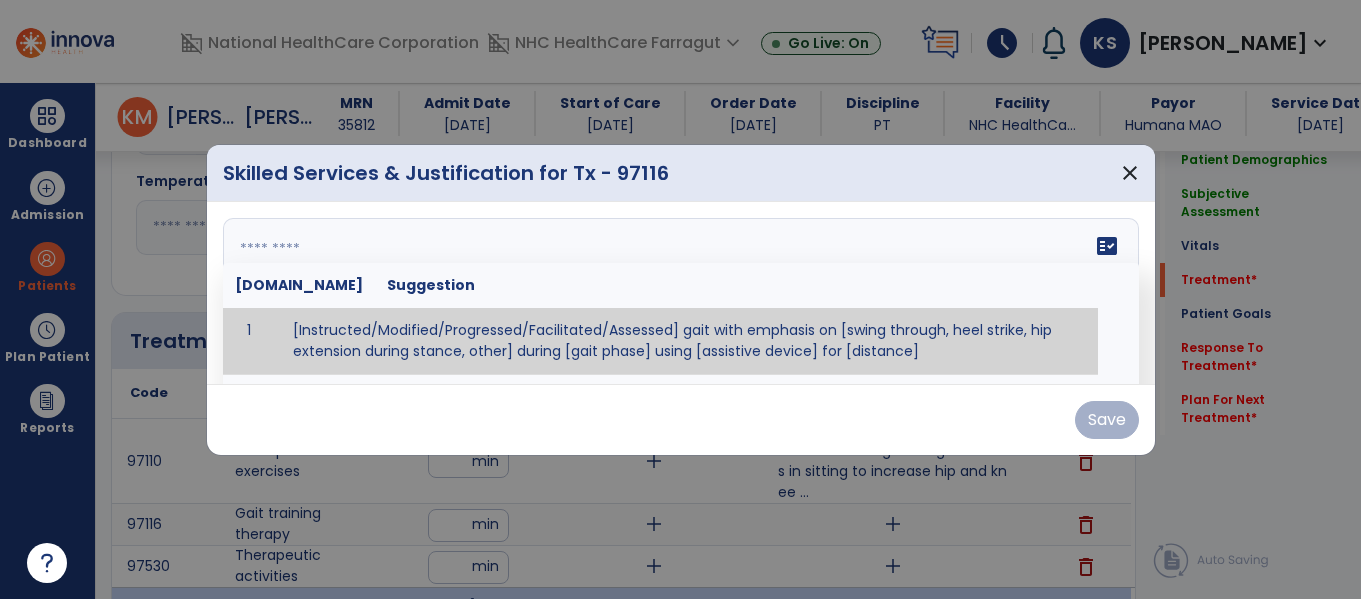 paste on "**********" 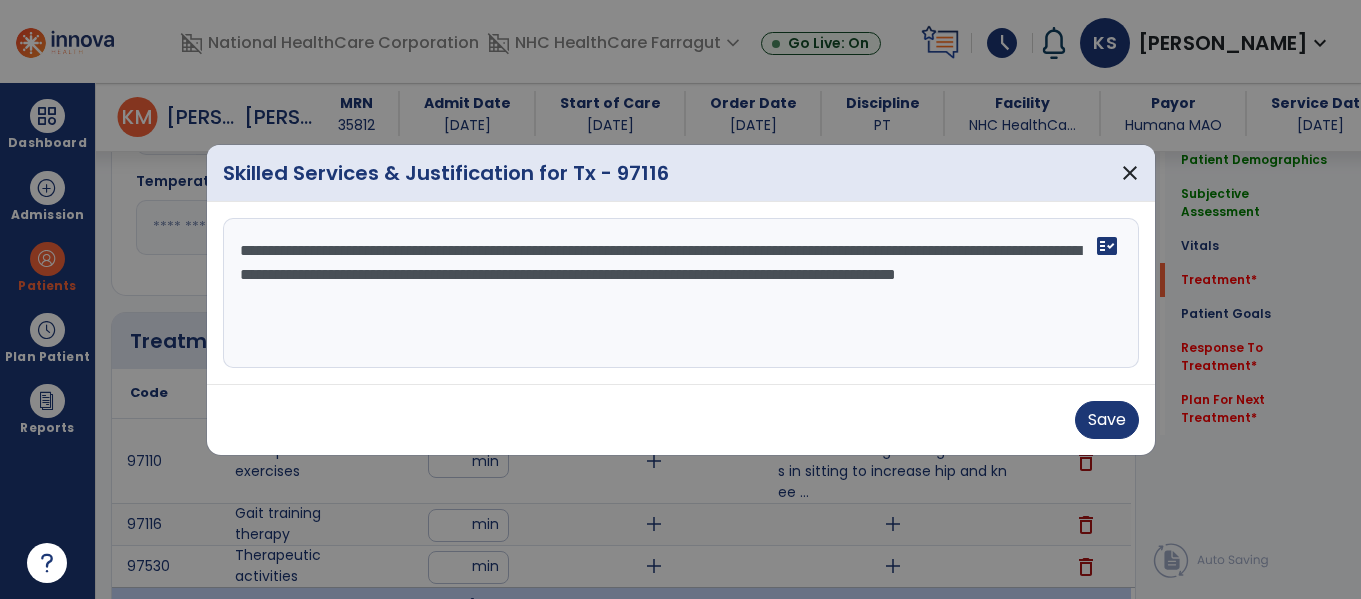 click on "**********" at bounding box center (681, 293) 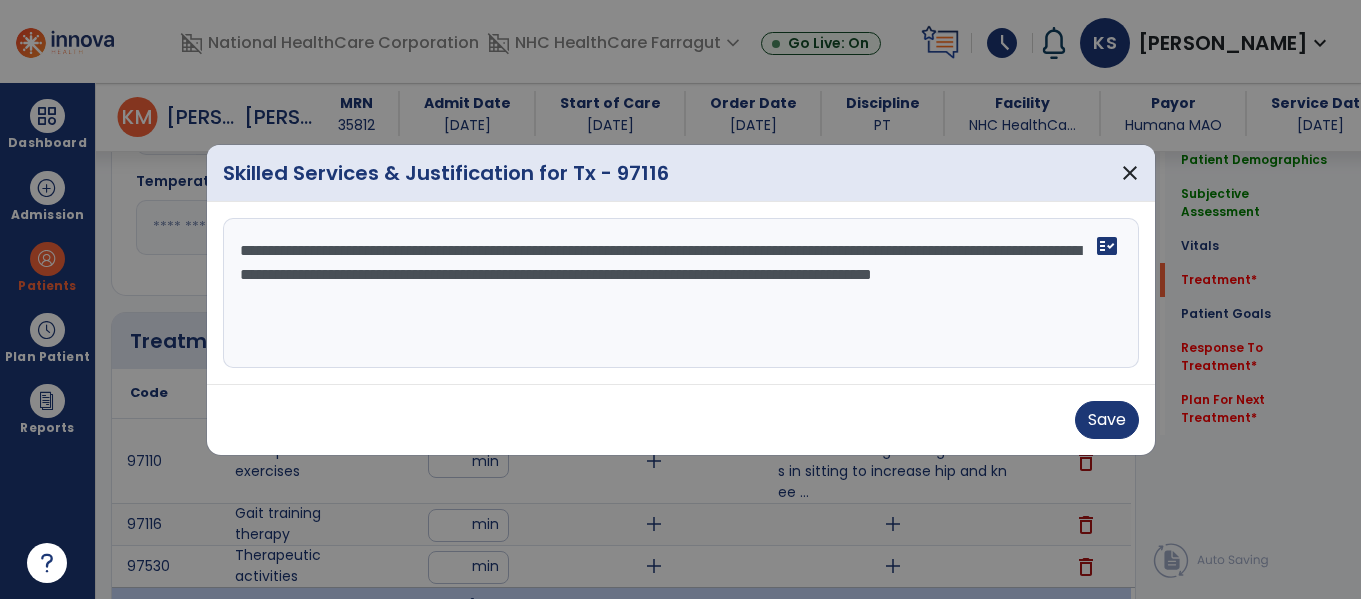 click on "**********" at bounding box center (681, 293) 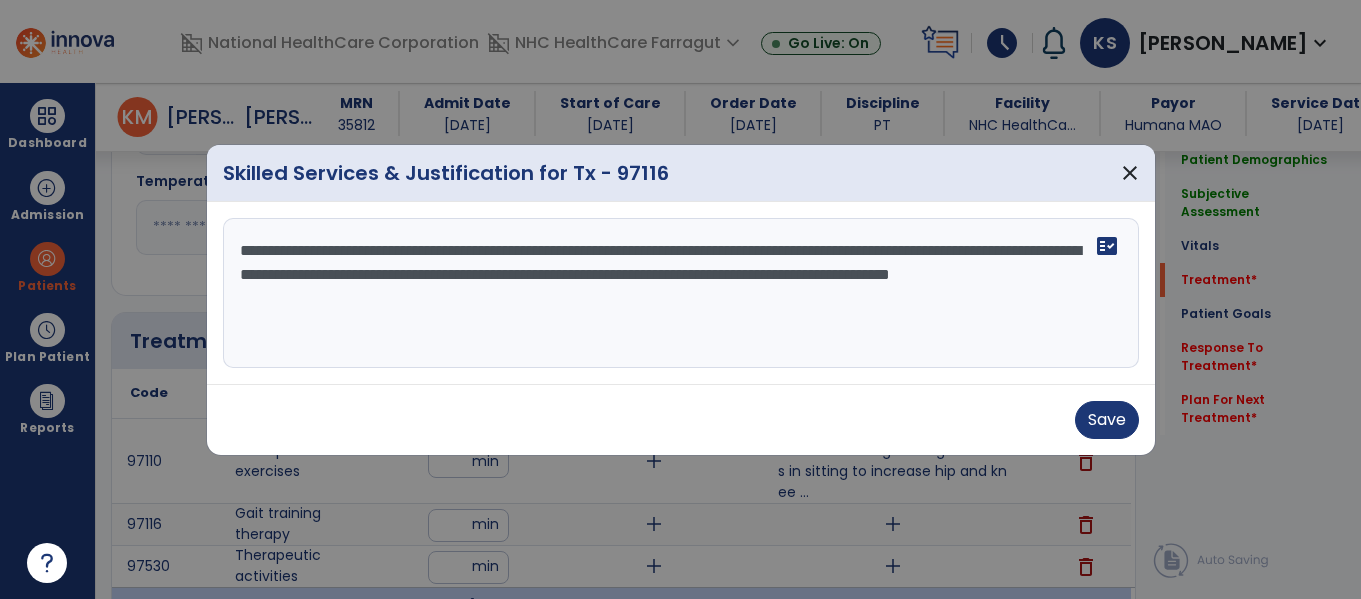 click on "**********" at bounding box center [681, 293] 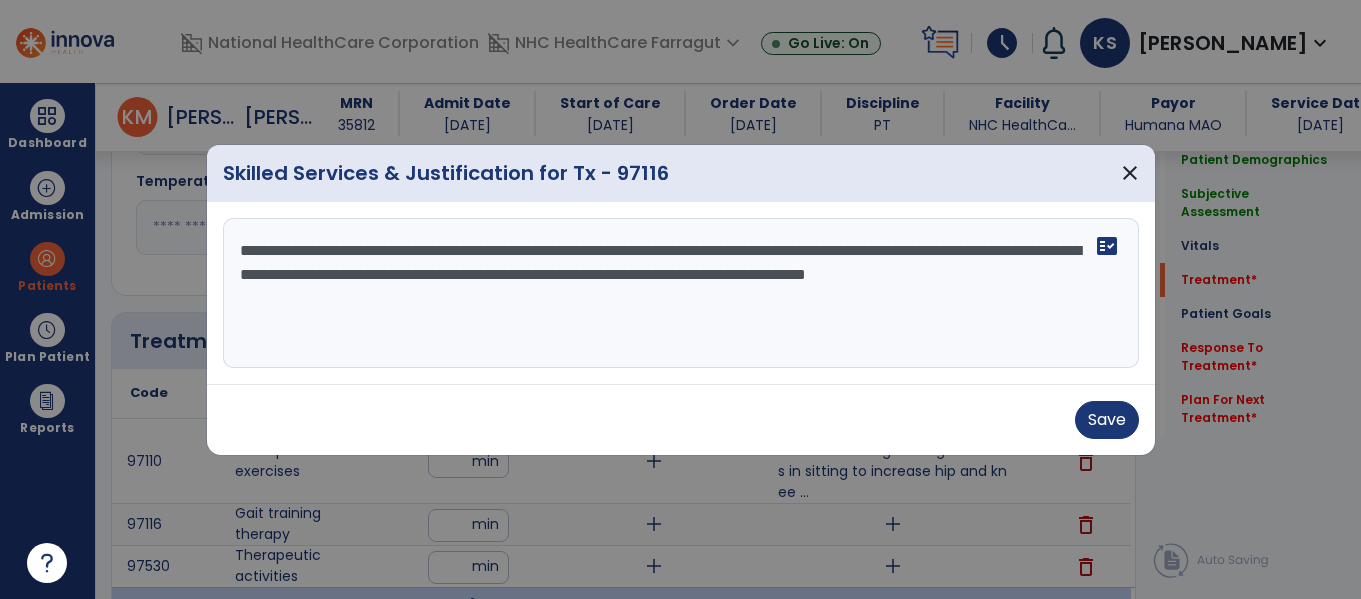 click on "**********" at bounding box center [681, 293] 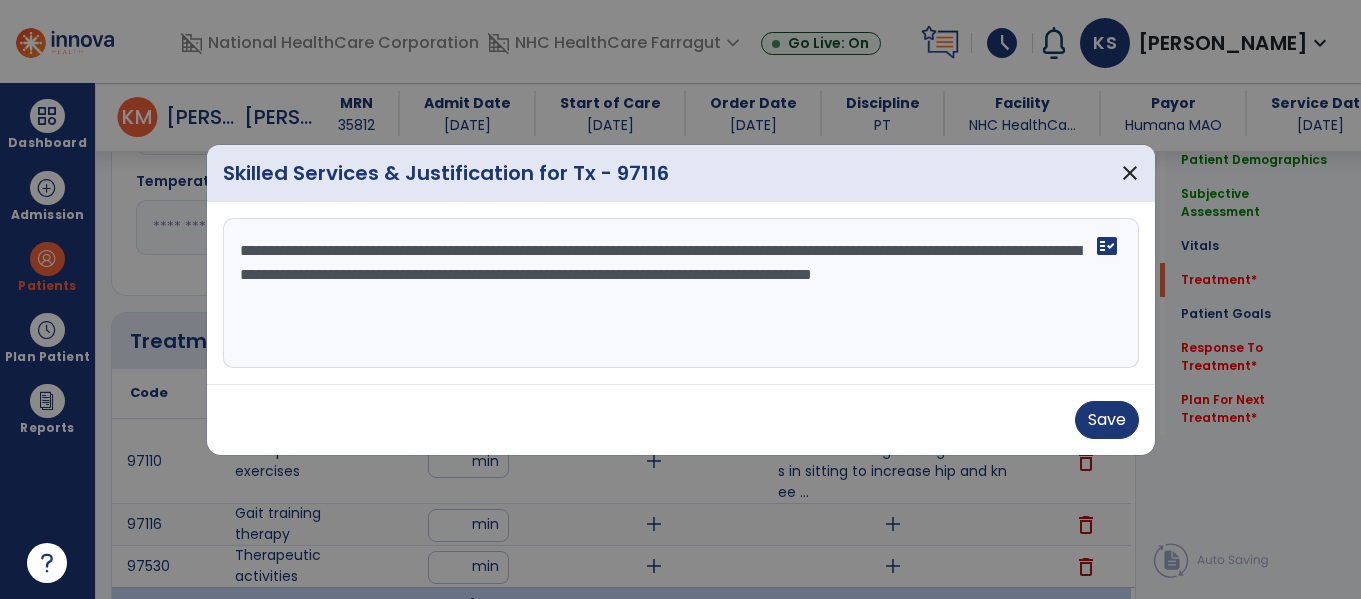 click on "**********" at bounding box center [681, 293] 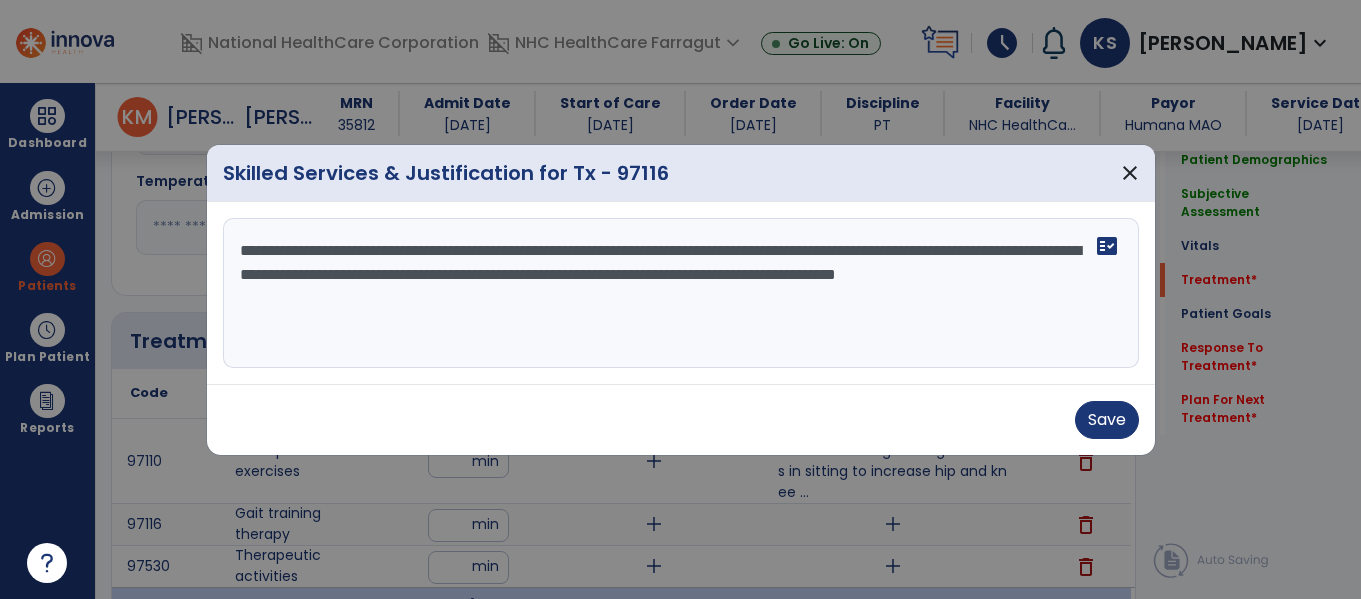 click on "**********" at bounding box center (681, 293) 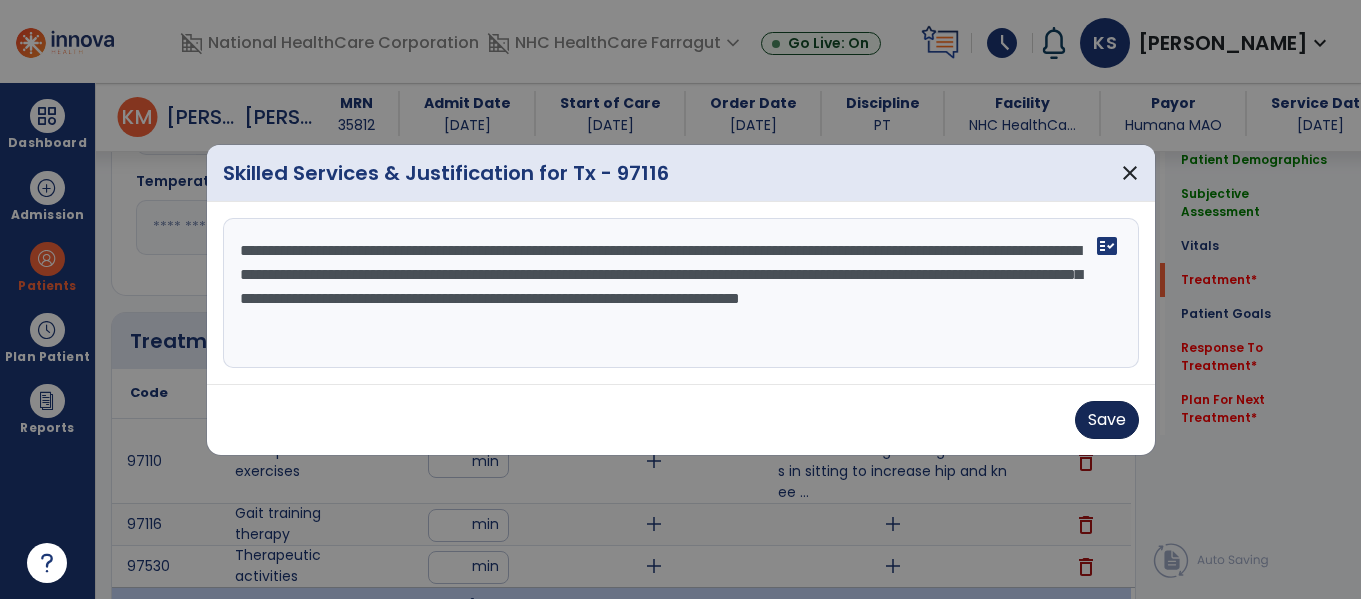 type on "**********" 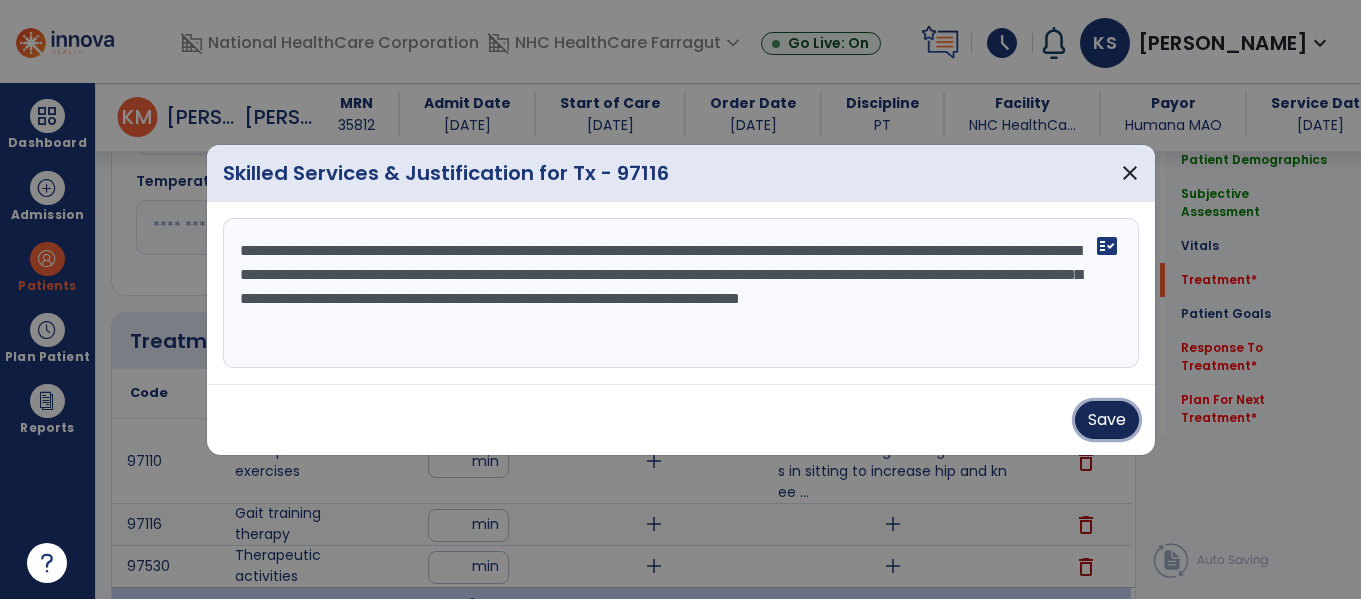 click on "Save" at bounding box center (1107, 420) 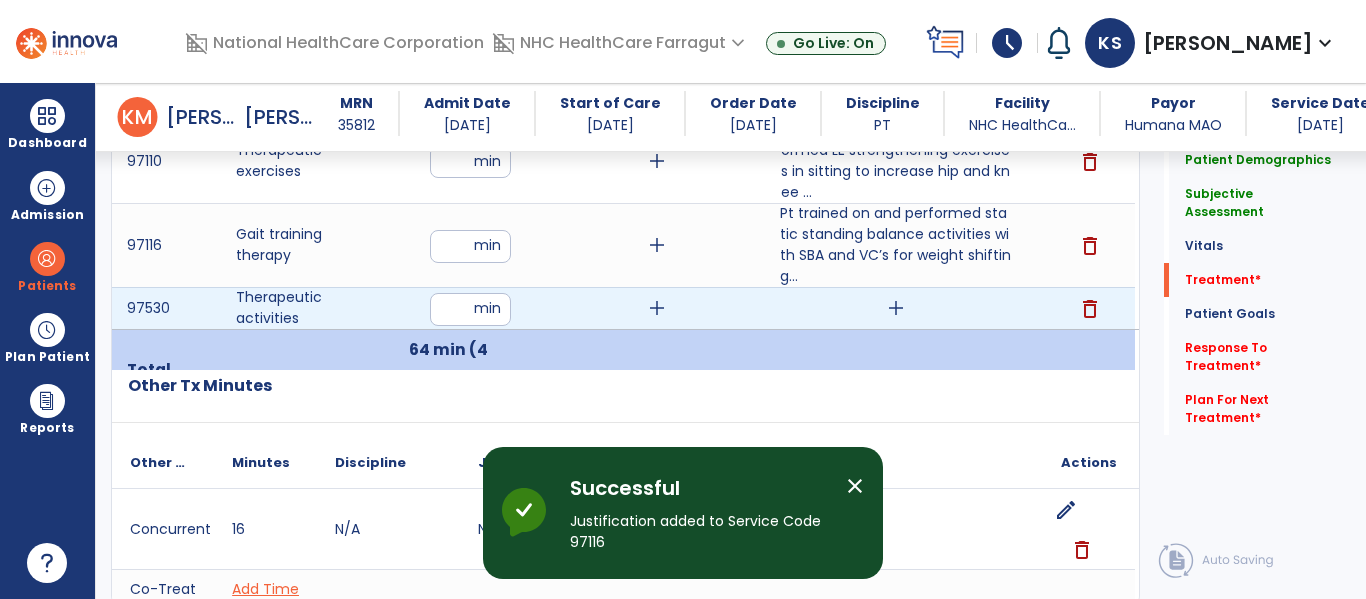 click on "add" at bounding box center (896, 308) 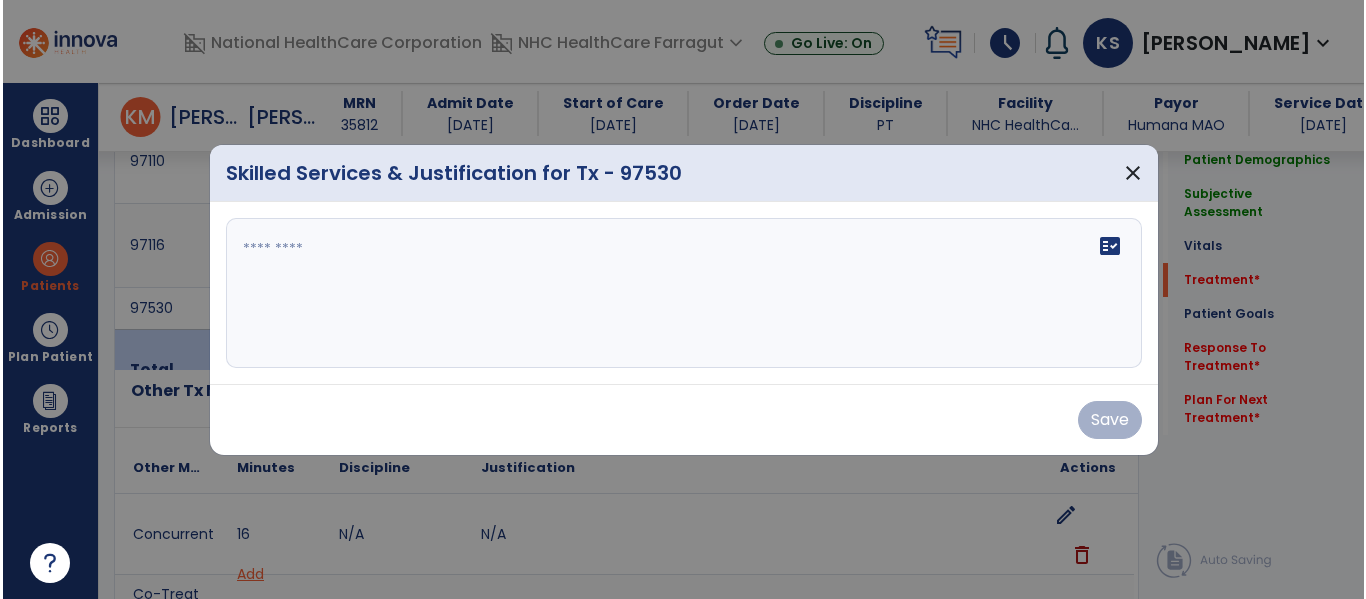 scroll, scrollTop: 1237, scrollLeft: 0, axis: vertical 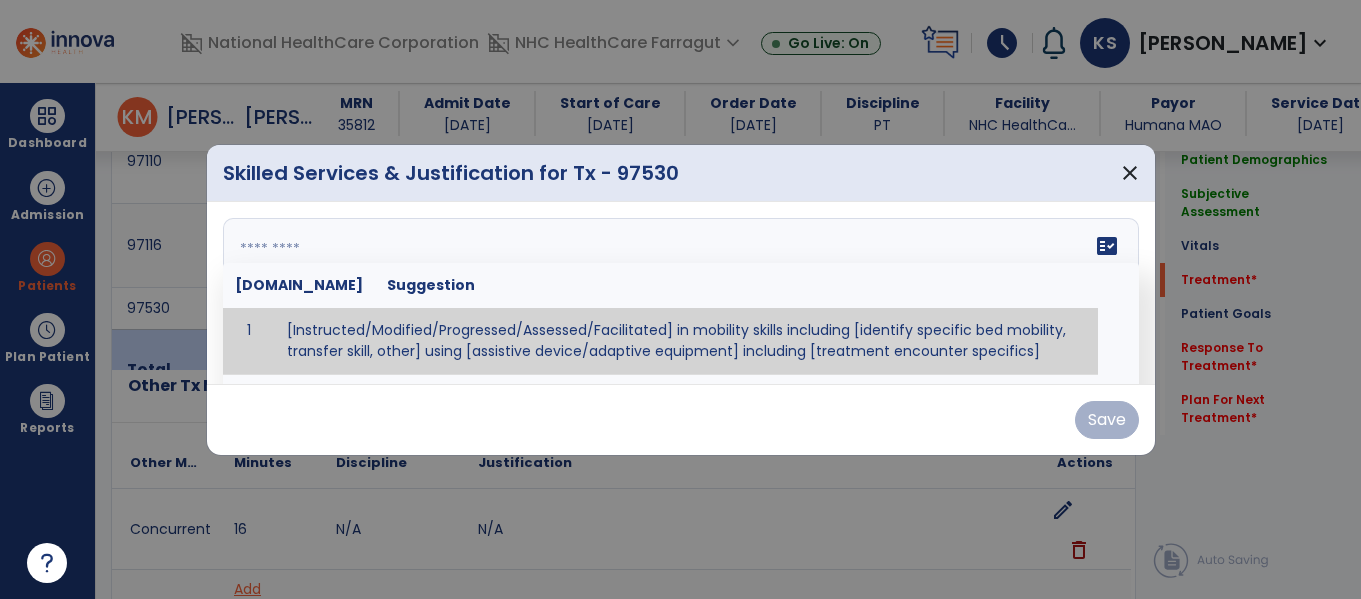 click on "fact_check  [DOMAIN_NAME] Suggestion 1 [Instructed/Modified/Progressed/Assessed/Facilitated] in mobility skills including [identify specific bed mobility, transfer skill, other] using [assistive device/adaptive equipment] including [treatment encounter specifics]" at bounding box center (681, 293) 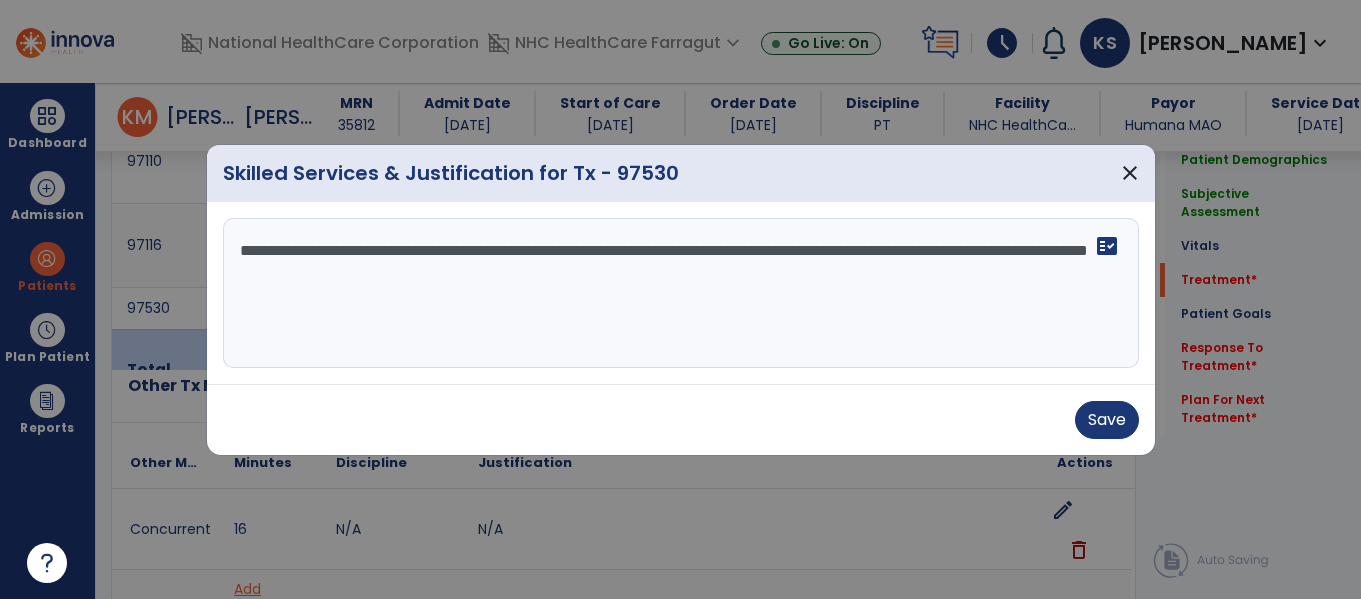 click on "**********" at bounding box center (681, 293) 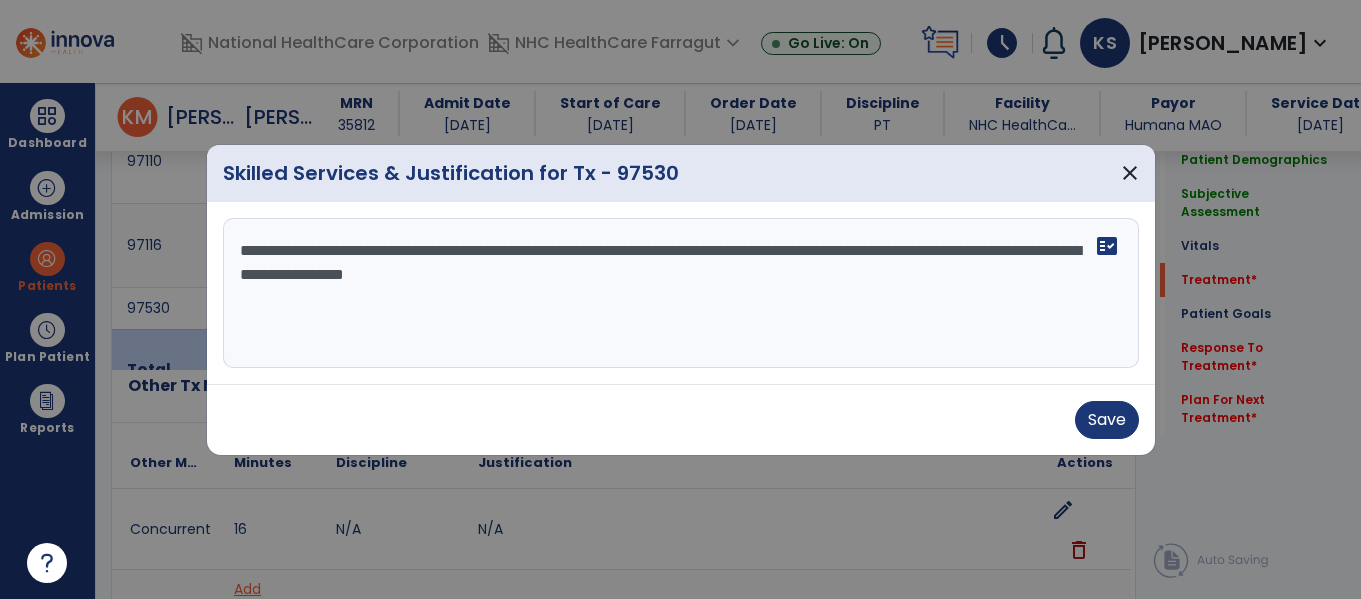 click on "**********" at bounding box center [681, 293] 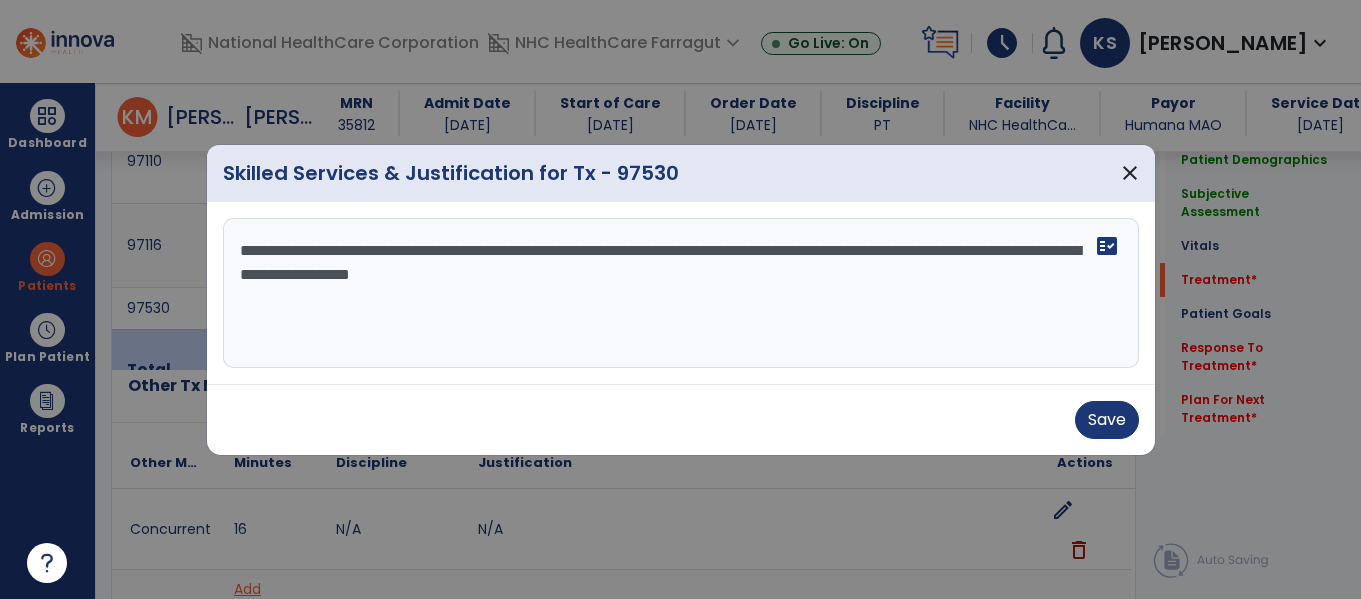 click on "**********" at bounding box center (681, 293) 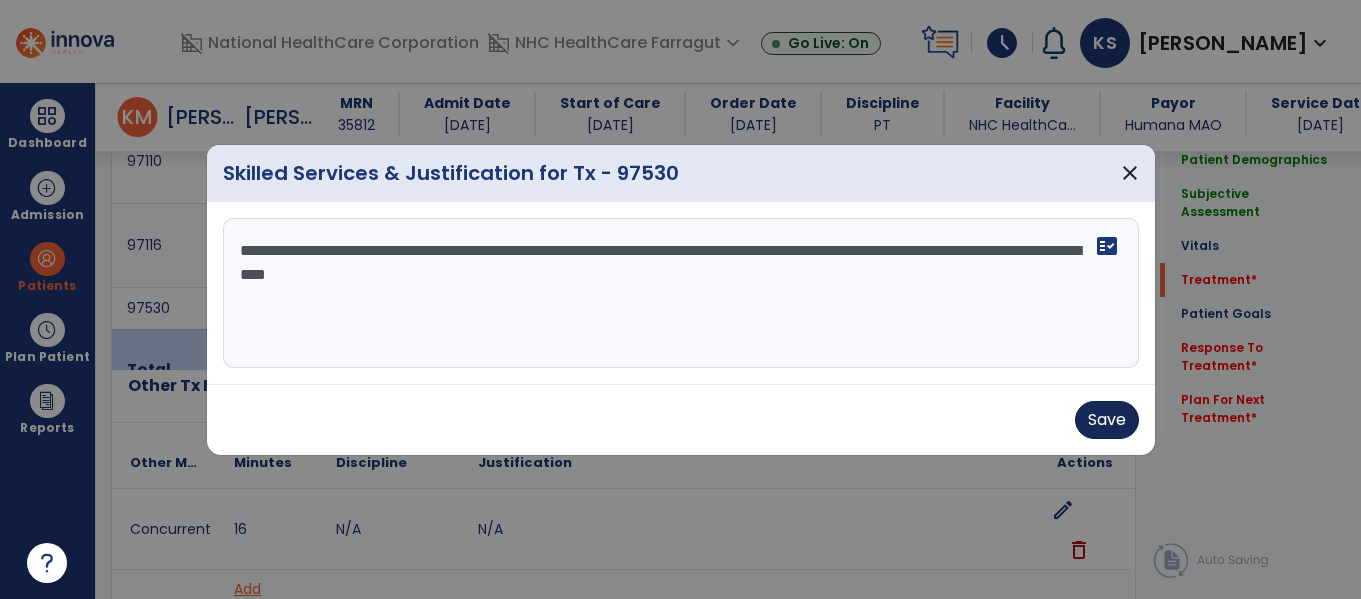 type on "**********" 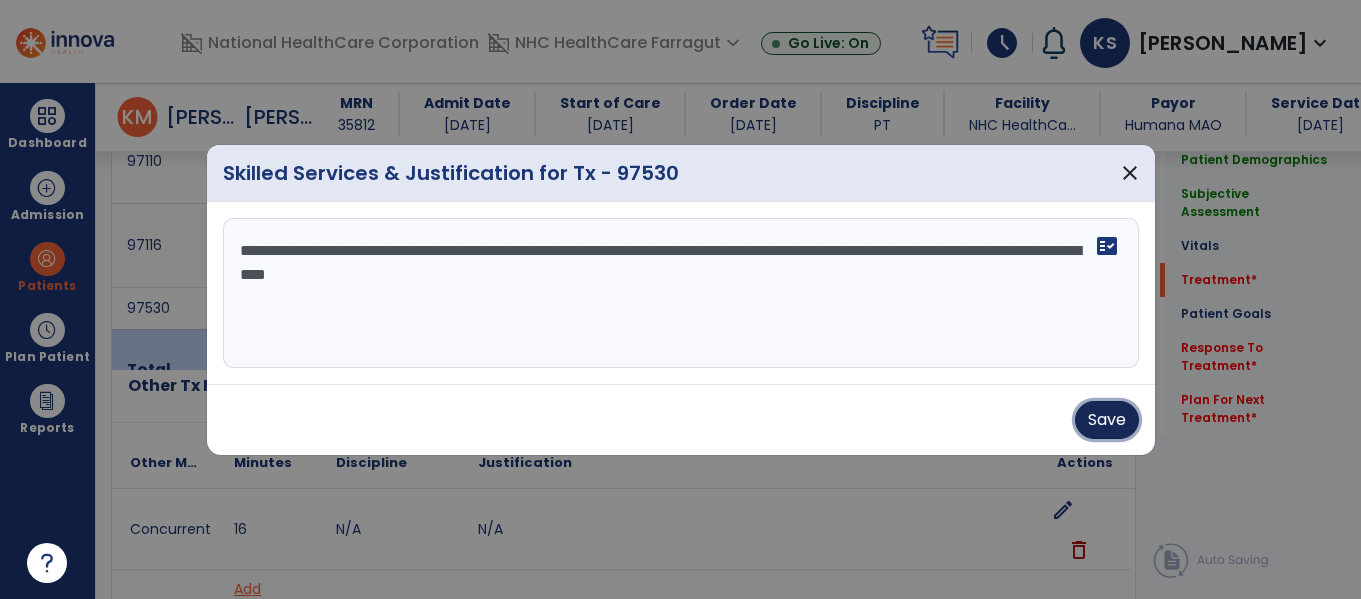 click on "Save" at bounding box center (1107, 420) 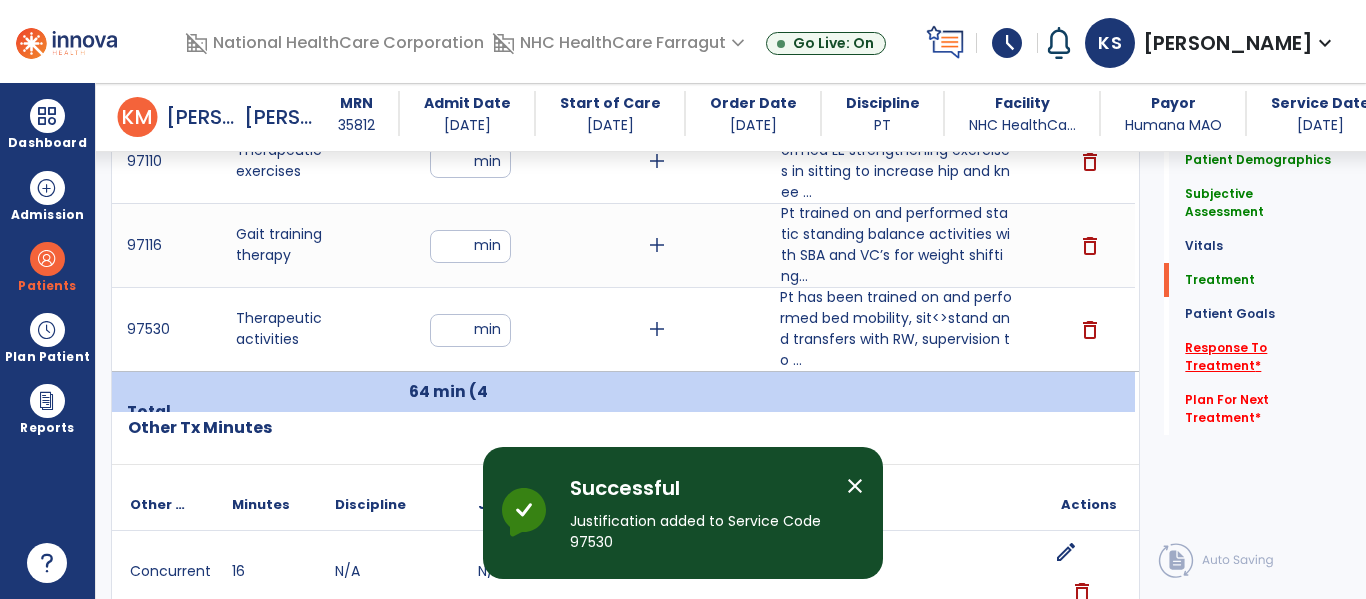 click on "Response To Treatment   *" 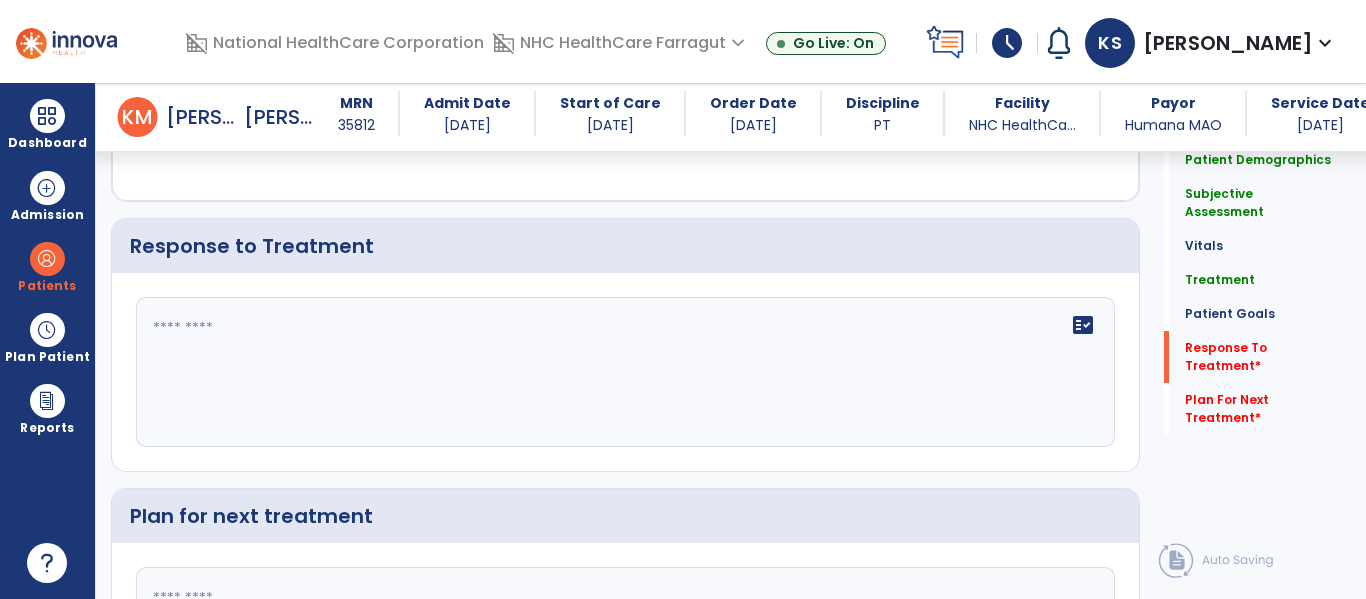 scroll, scrollTop: 2651, scrollLeft: 0, axis: vertical 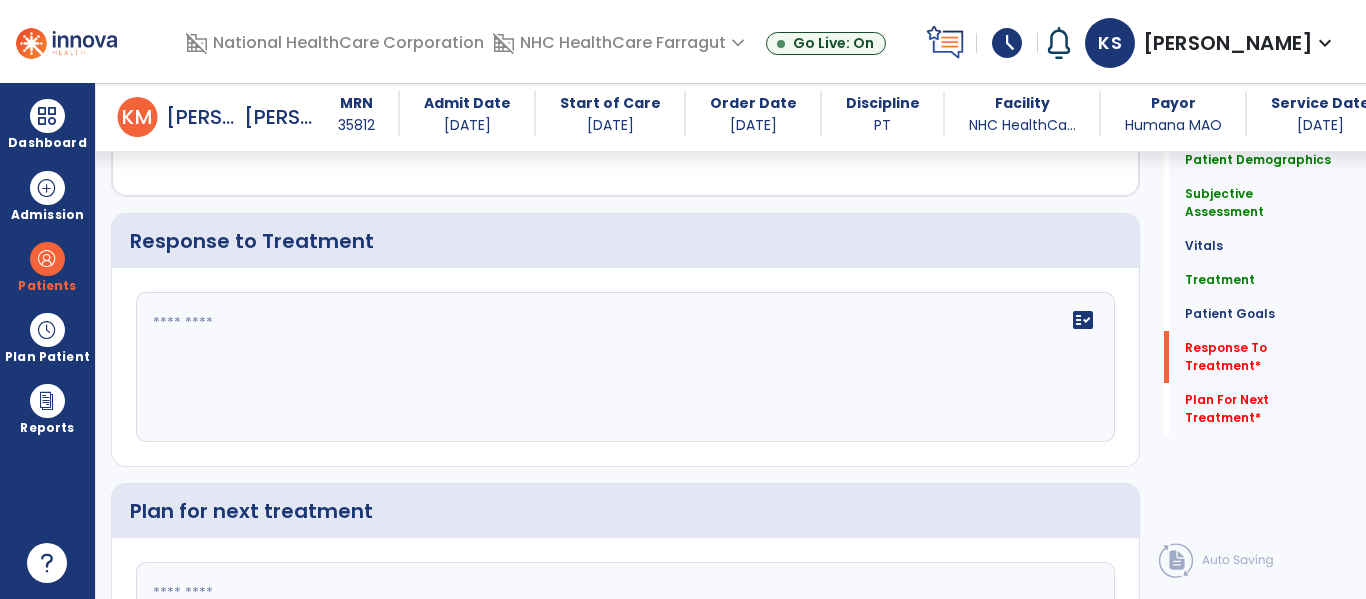 click on "fact_check" 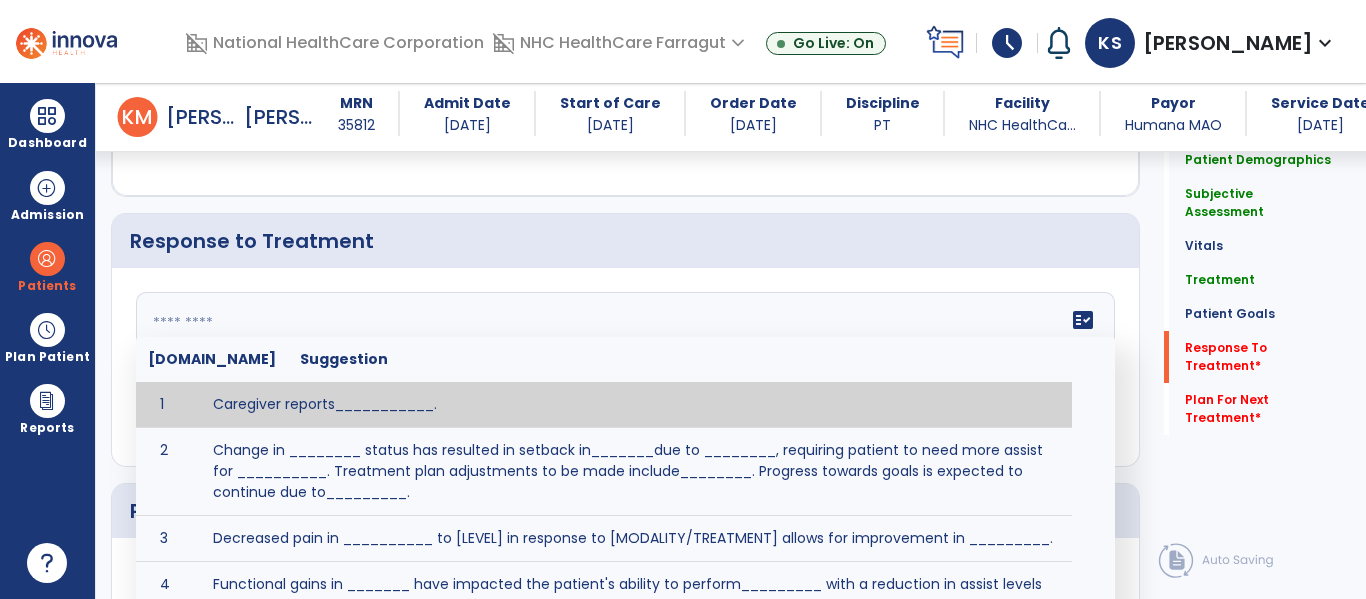 click 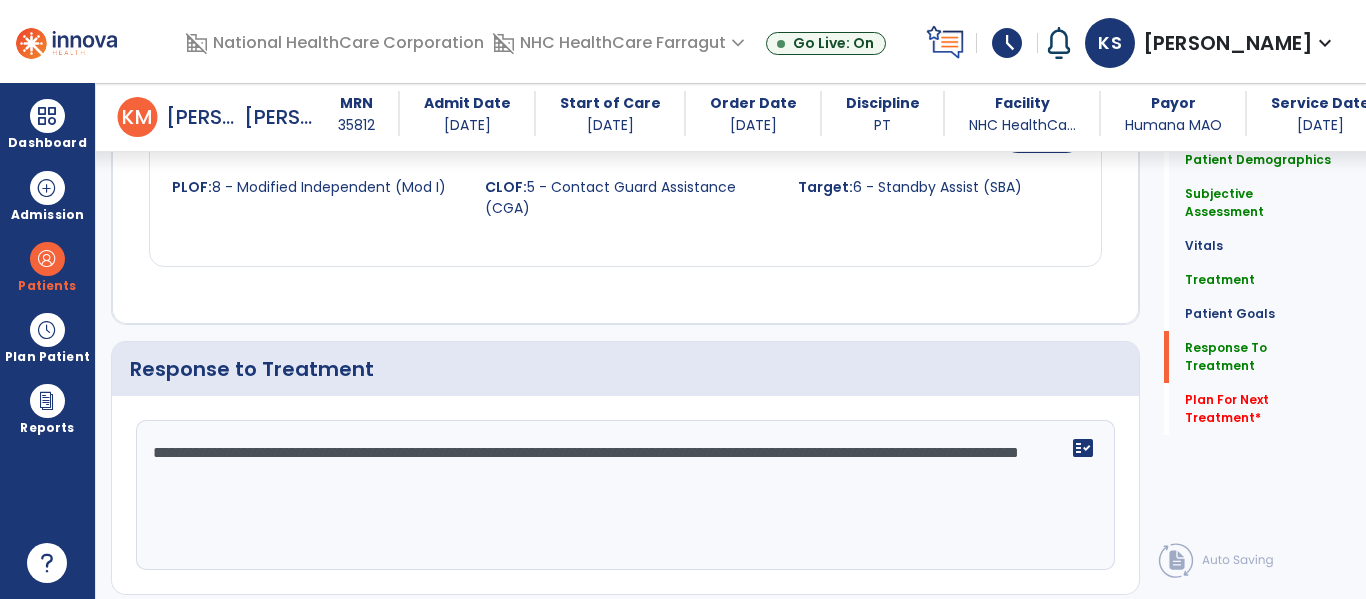 scroll, scrollTop: 2651, scrollLeft: 0, axis: vertical 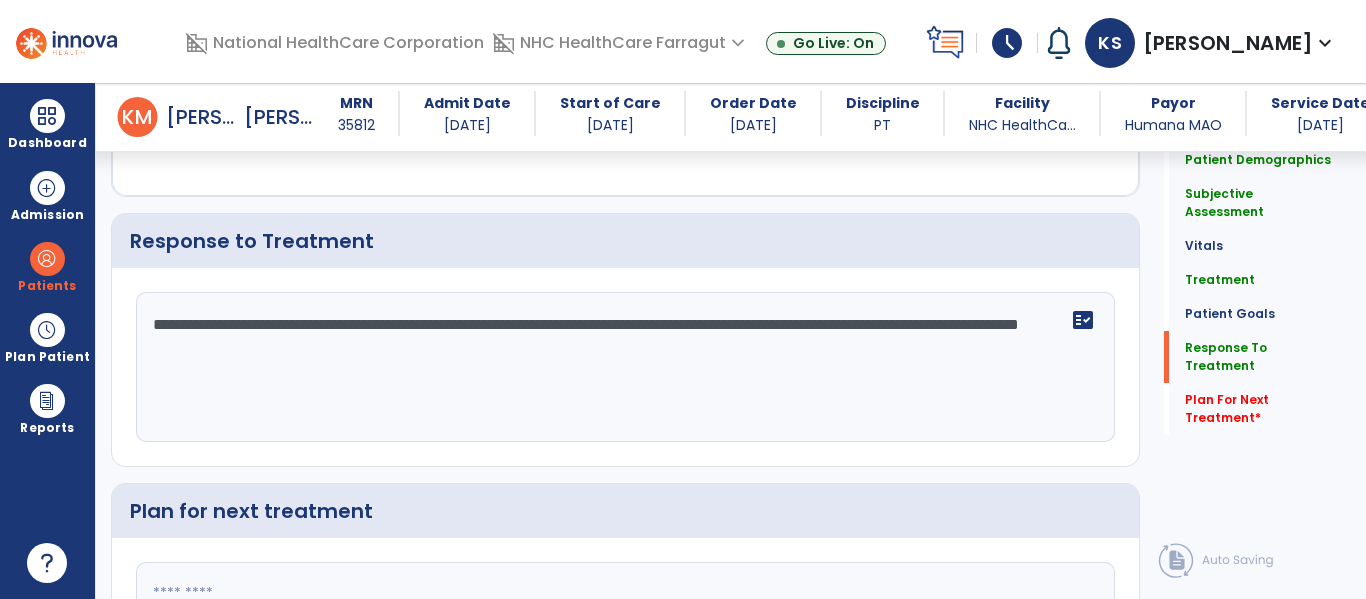 drag, startPoint x: 720, startPoint y: 360, endPoint x: 847, endPoint y: 438, distance: 149.04027 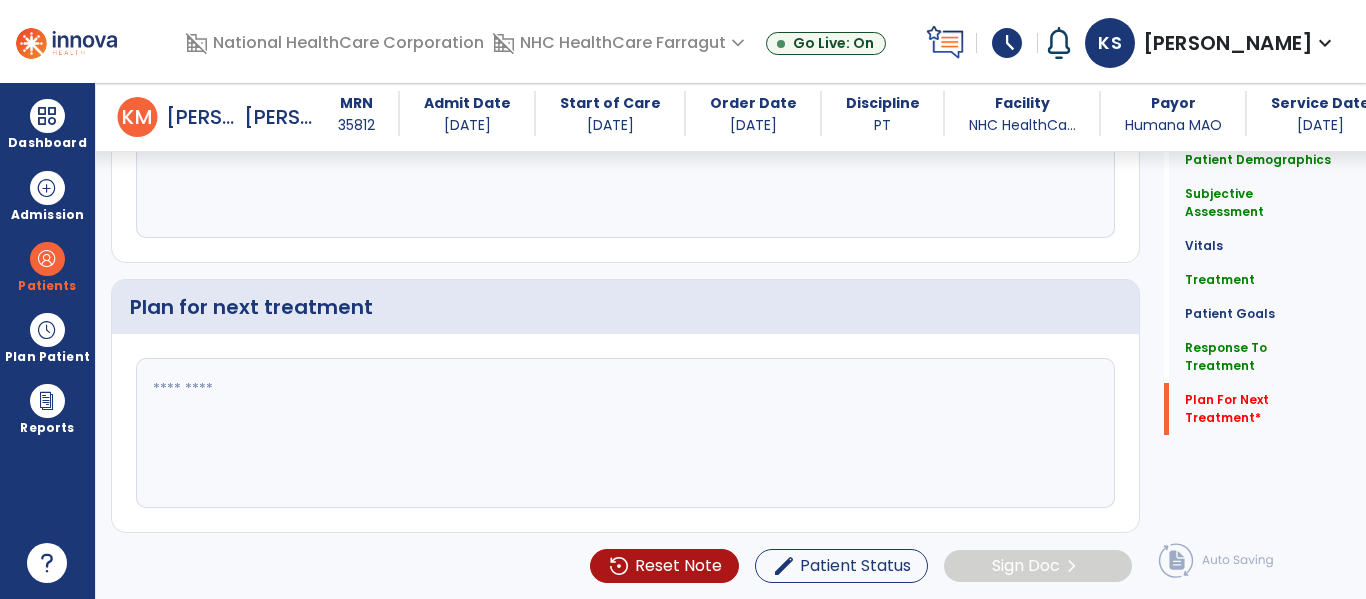 type on "**********" 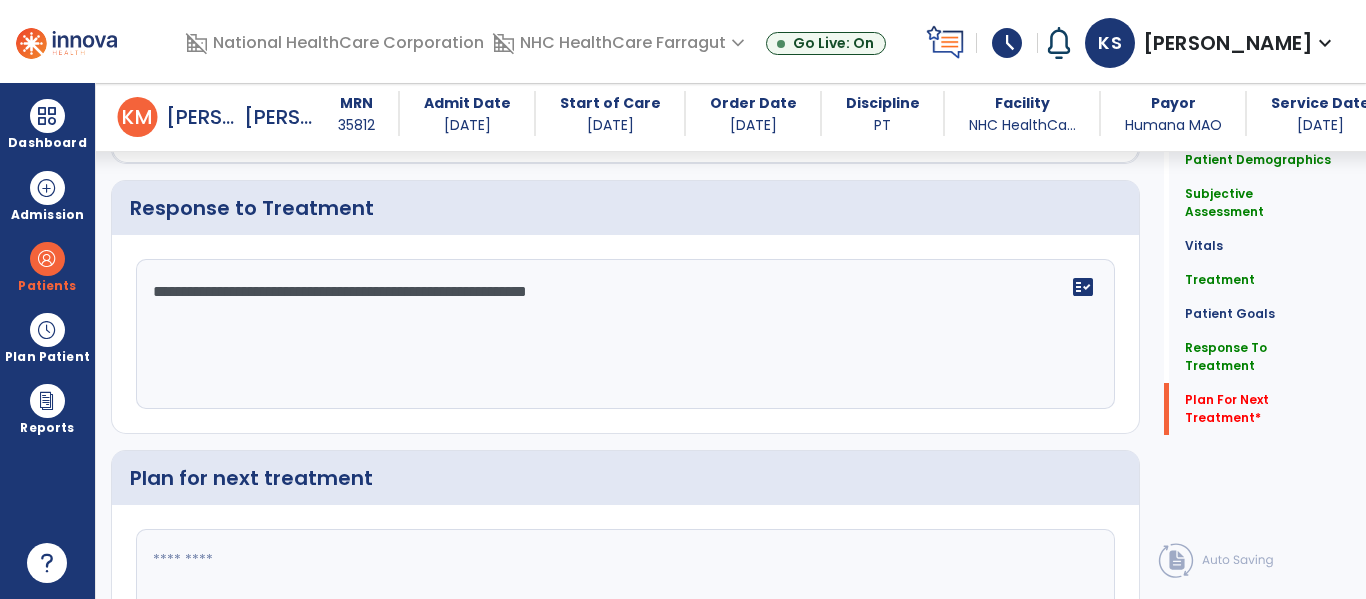 scroll, scrollTop: 2856, scrollLeft: 0, axis: vertical 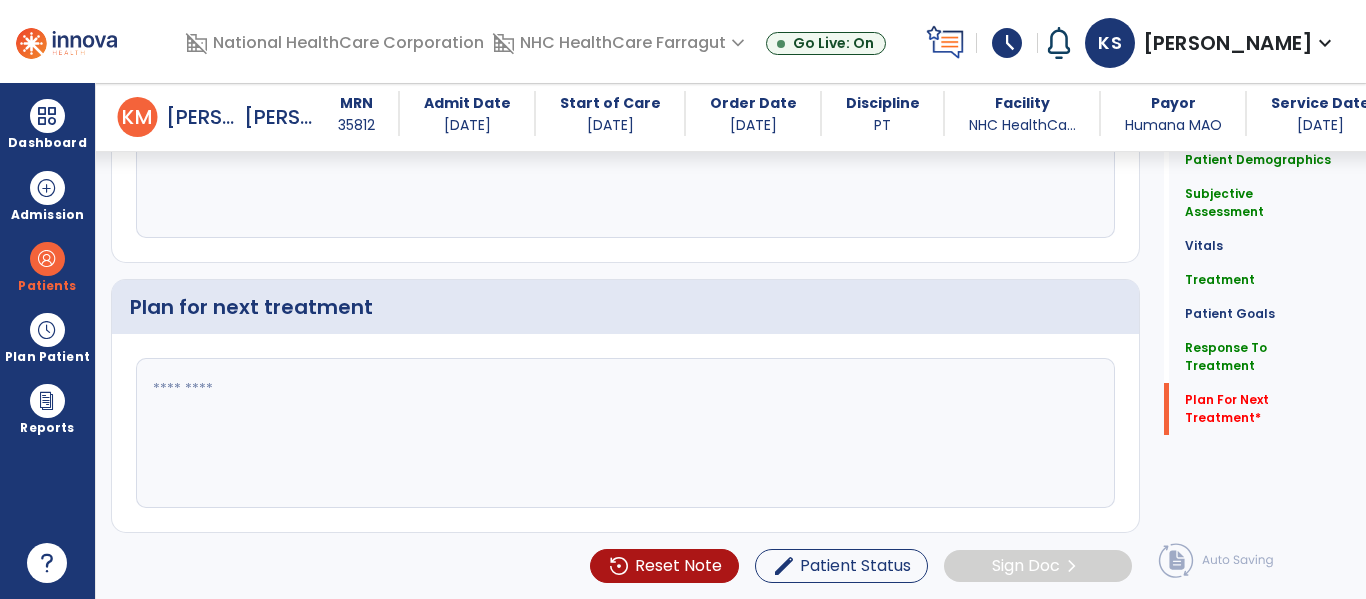 paste on "**********" 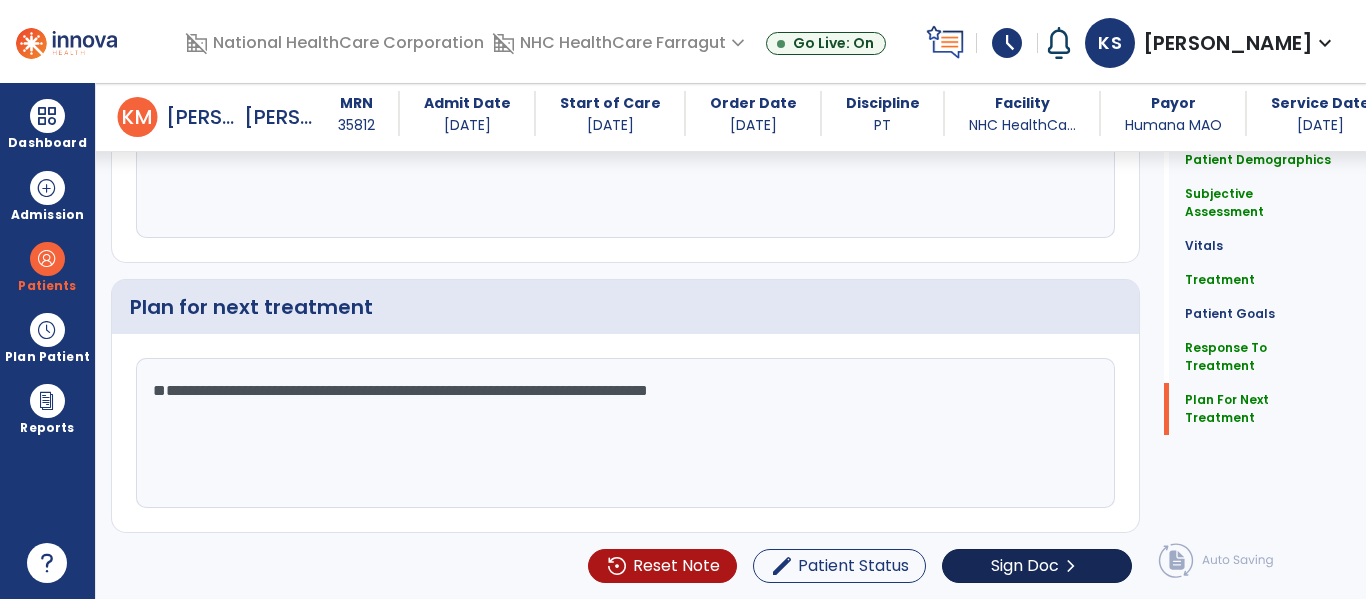 type on "**********" 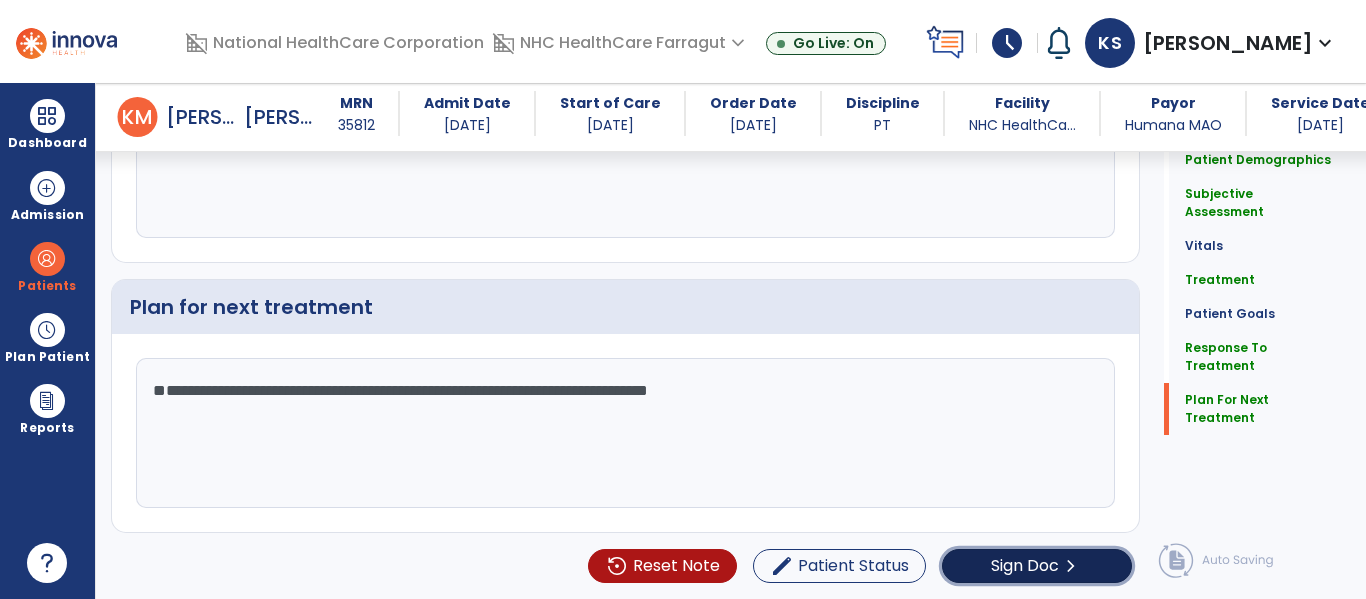 click on "Sign Doc" 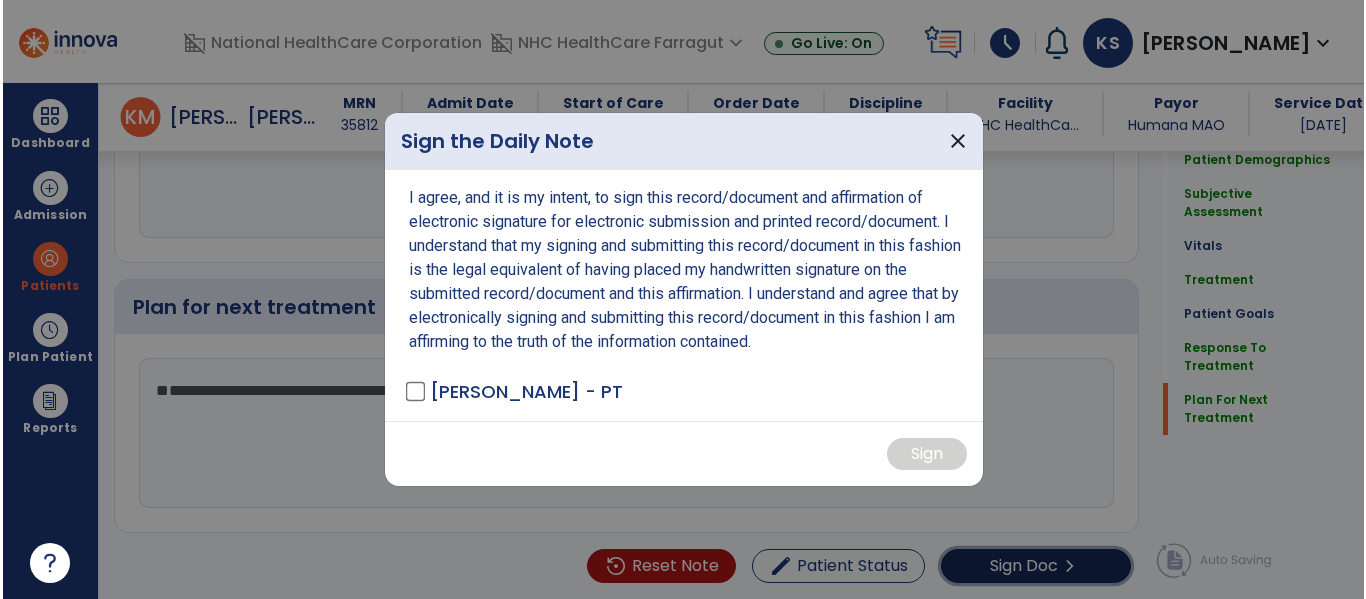 scroll, scrollTop: 2896, scrollLeft: 0, axis: vertical 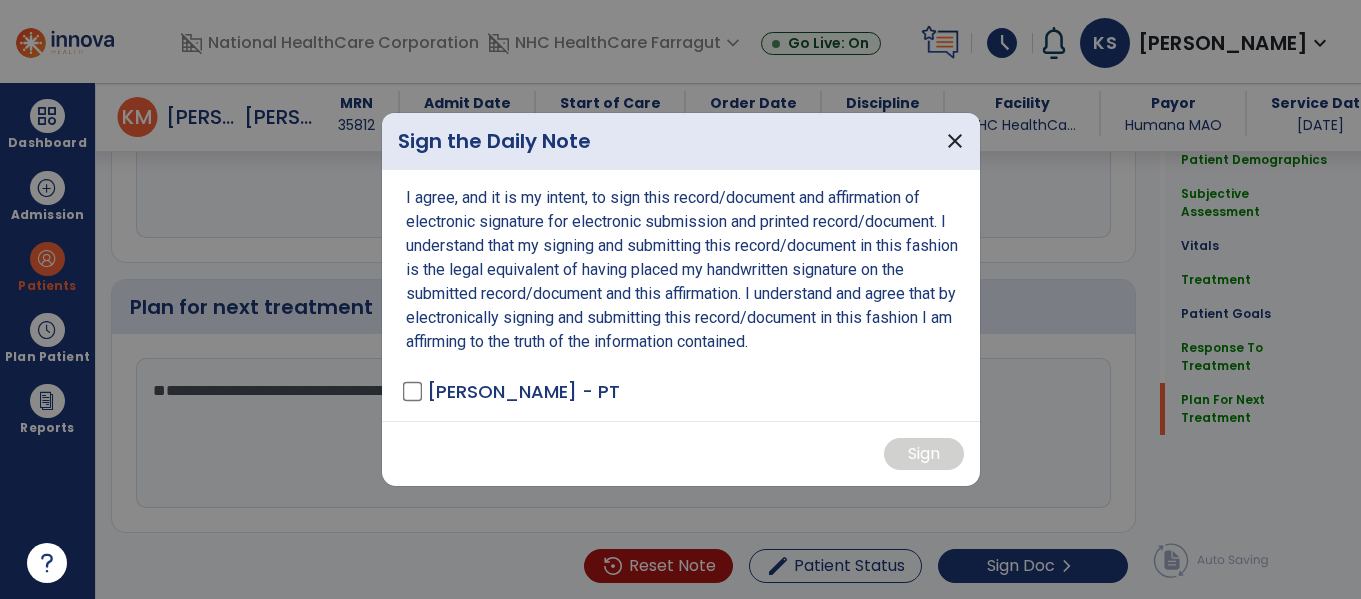 click on "I agree, and it is my intent, to sign this record/document and affirmation of electronic signature for electronic submission and printed record/document. I understand that my signing and submitting this record/document in this fashion is the legal equivalent of having placed my handwritten signature on the submitted record/document and this affirmation. I understand and agree that by electronically signing and submitting this record/document in this fashion I am affirming to the truth of the information contained.  [PERSON_NAME]  - PT" at bounding box center [681, 295] 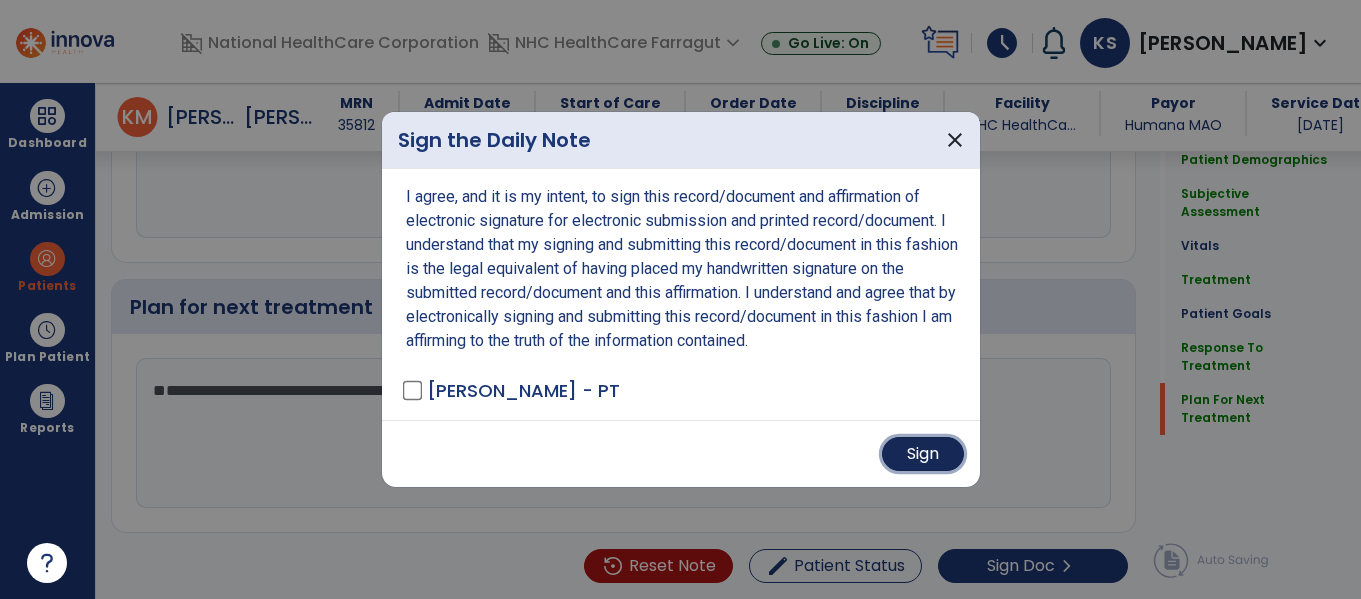 click on "Sign" at bounding box center (923, 454) 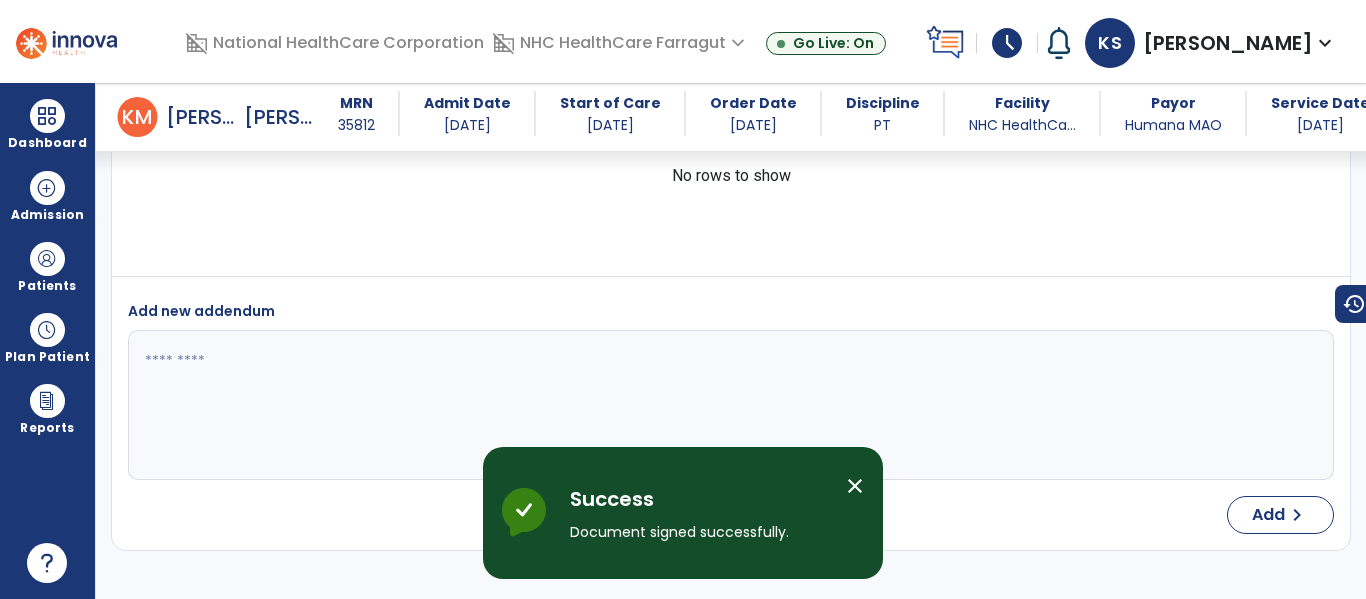 scroll, scrollTop: 3941, scrollLeft: 0, axis: vertical 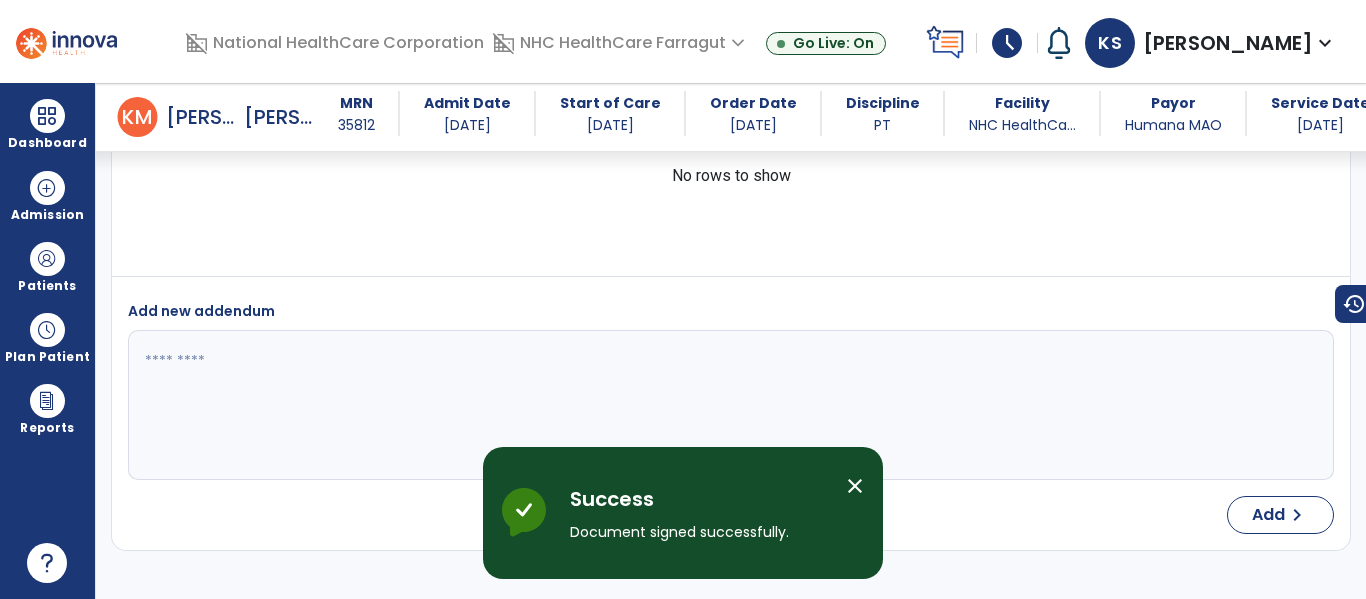 select on "*" 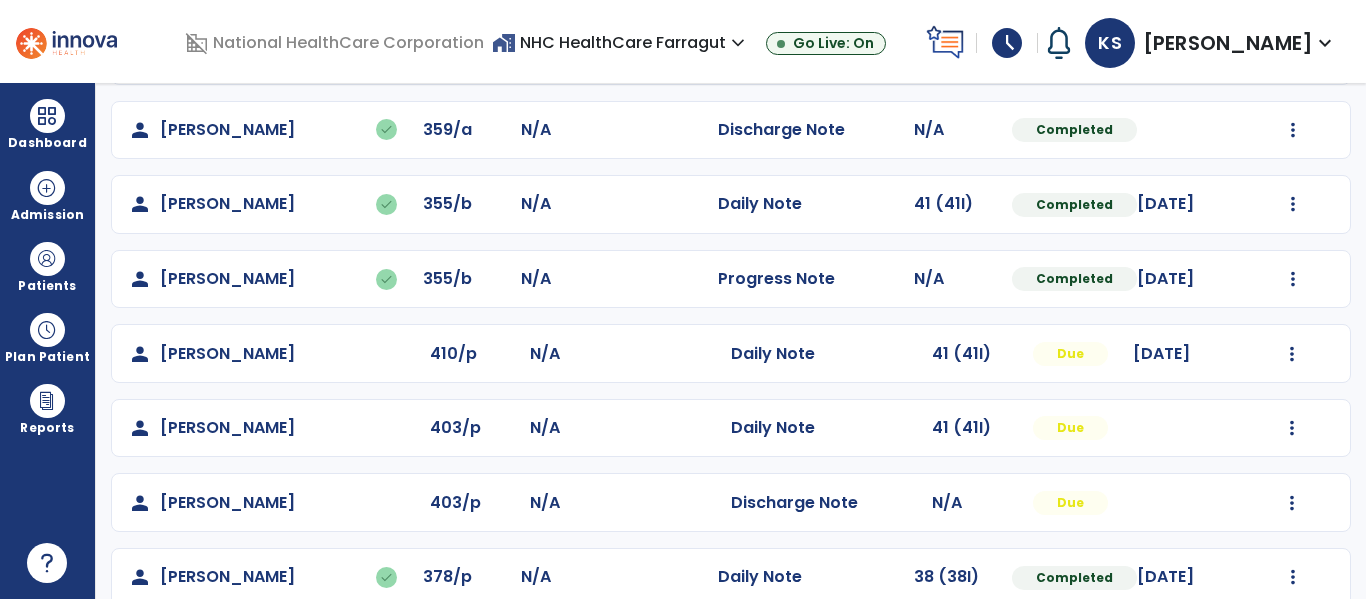scroll, scrollTop: 637, scrollLeft: 0, axis: vertical 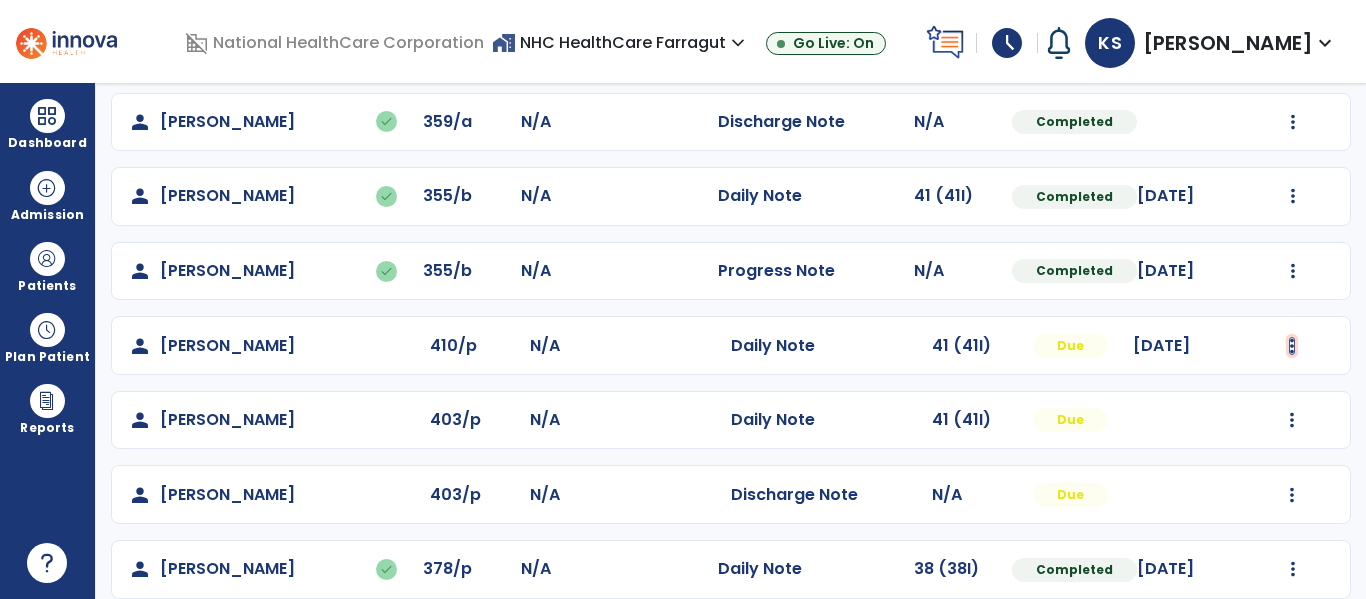 click at bounding box center [1293, -337] 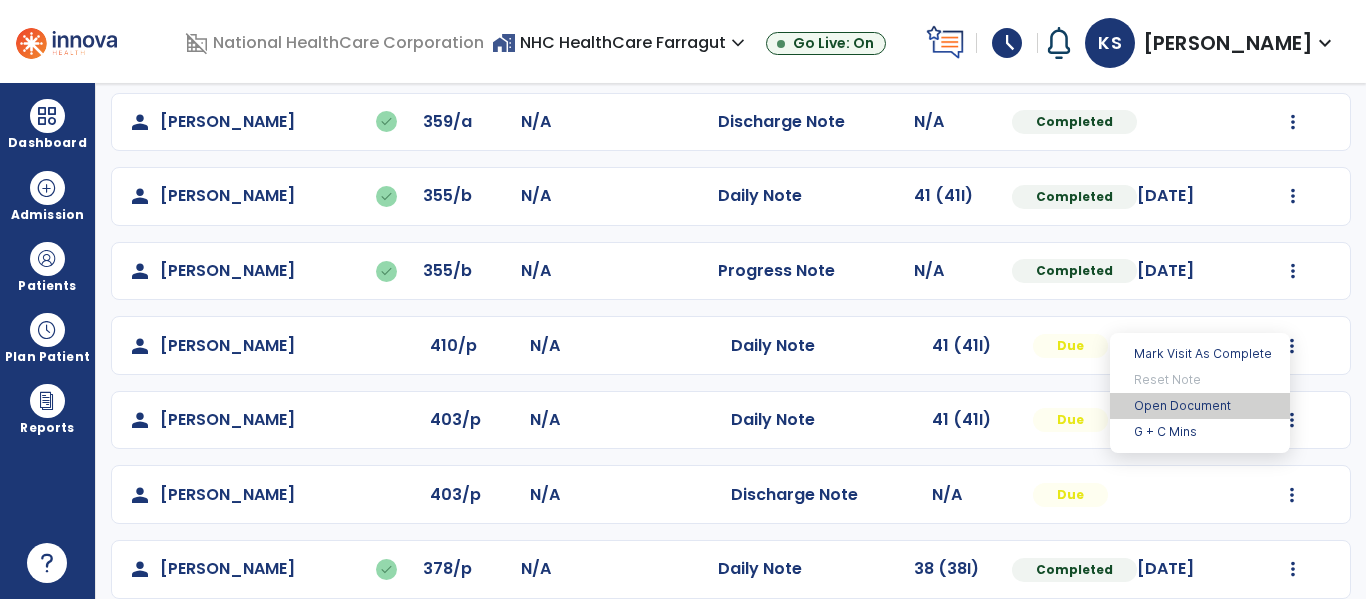 click on "Open Document" at bounding box center (1200, 406) 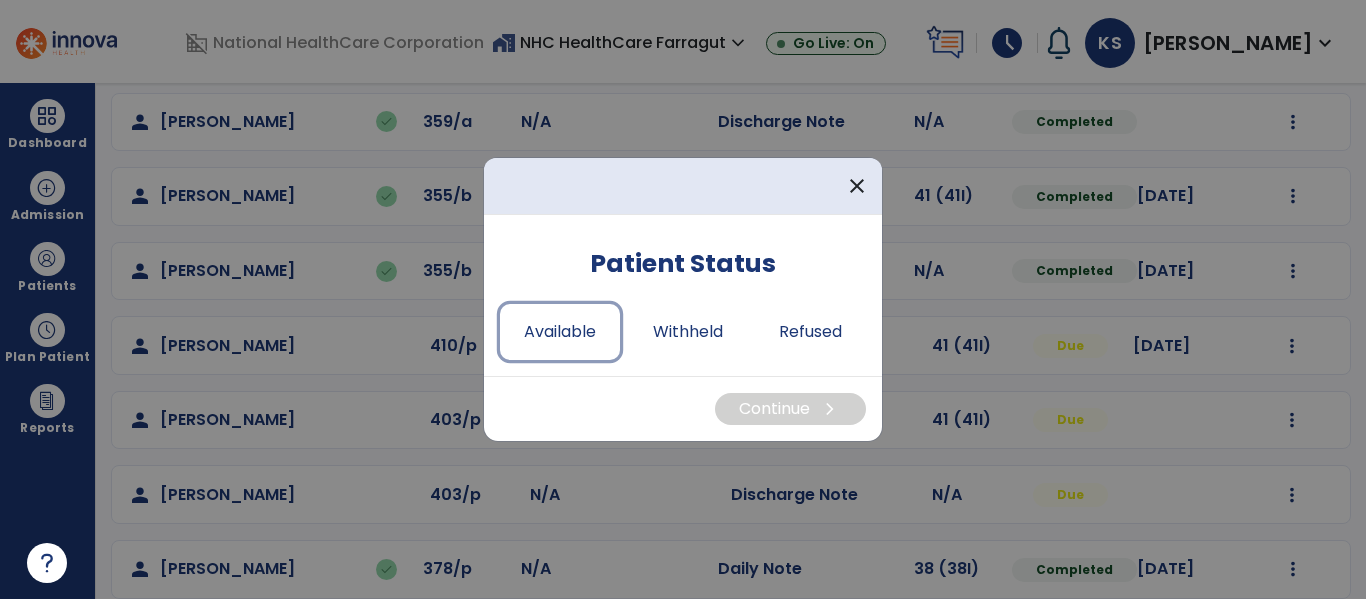 drag, startPoint x: 556, startPoint y: 333, endPoint x: 588, endPoint y: 367, distance: 46.69047 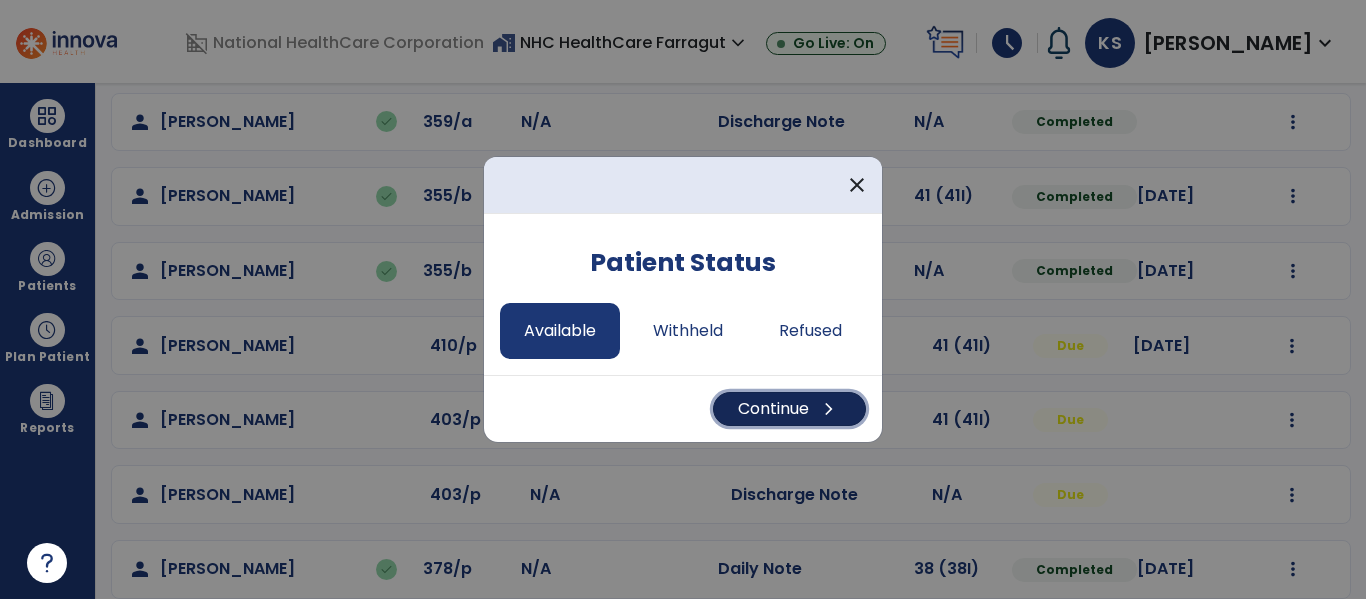 click on "Continue   chevron_right" at bounding box center (789, 409) 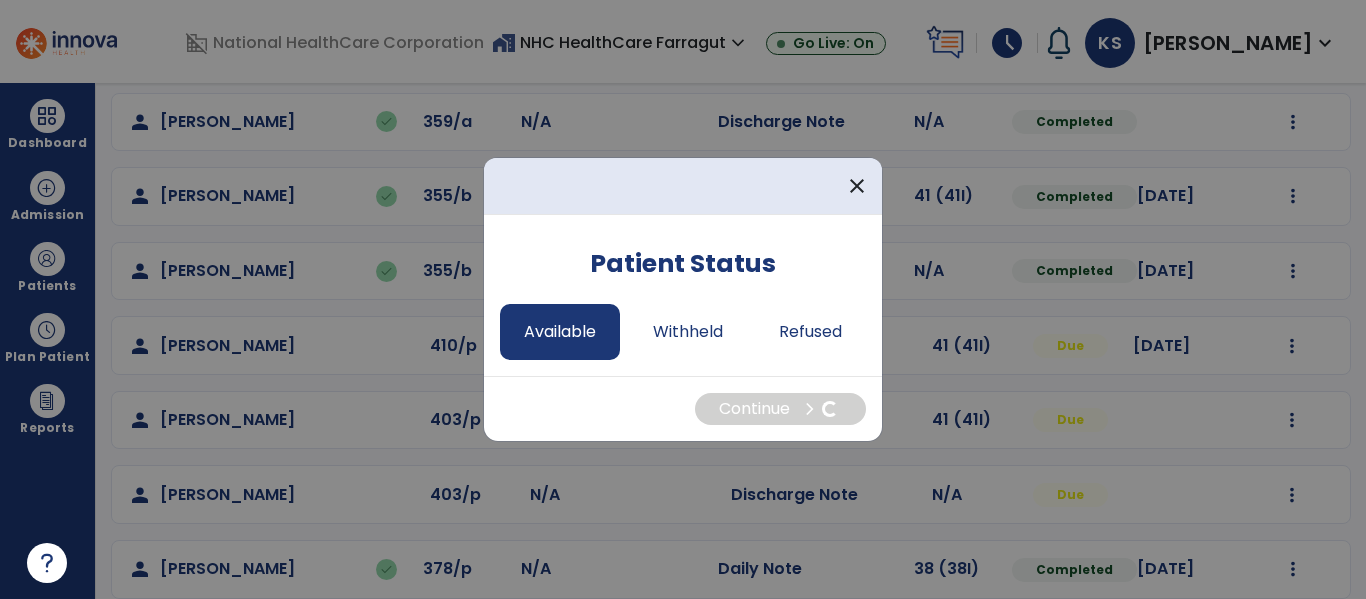 select on "*" 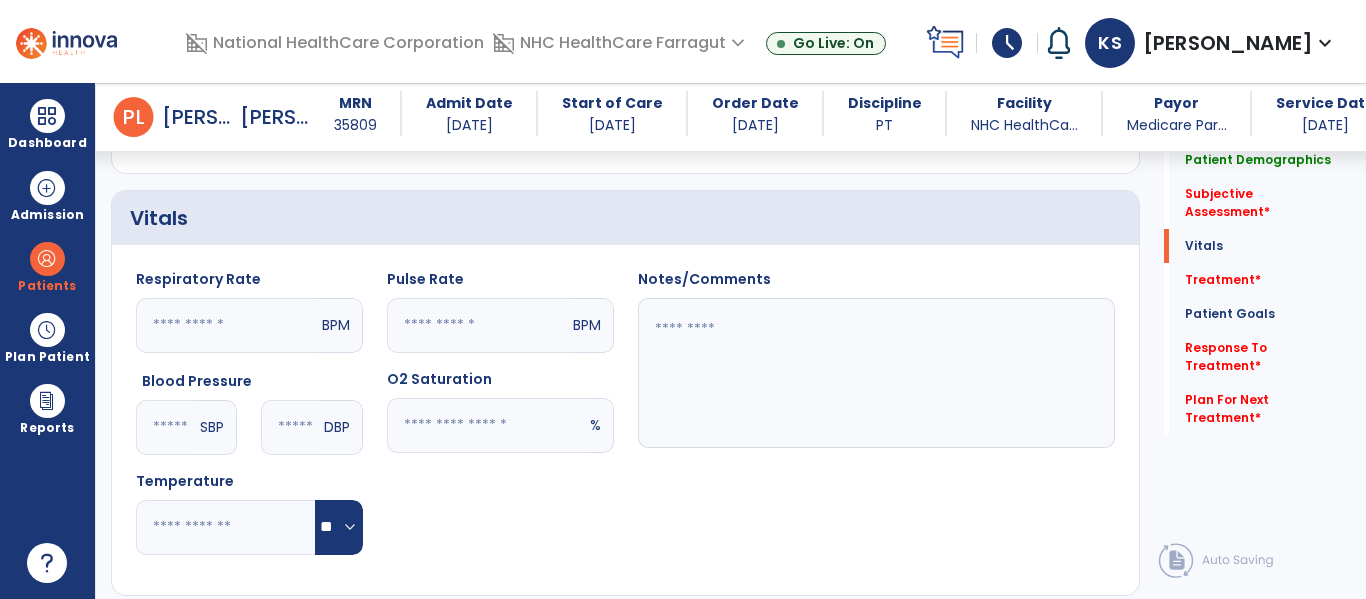 scroll, scrollTop: 632, scrollLeft: 0, axis: vertical 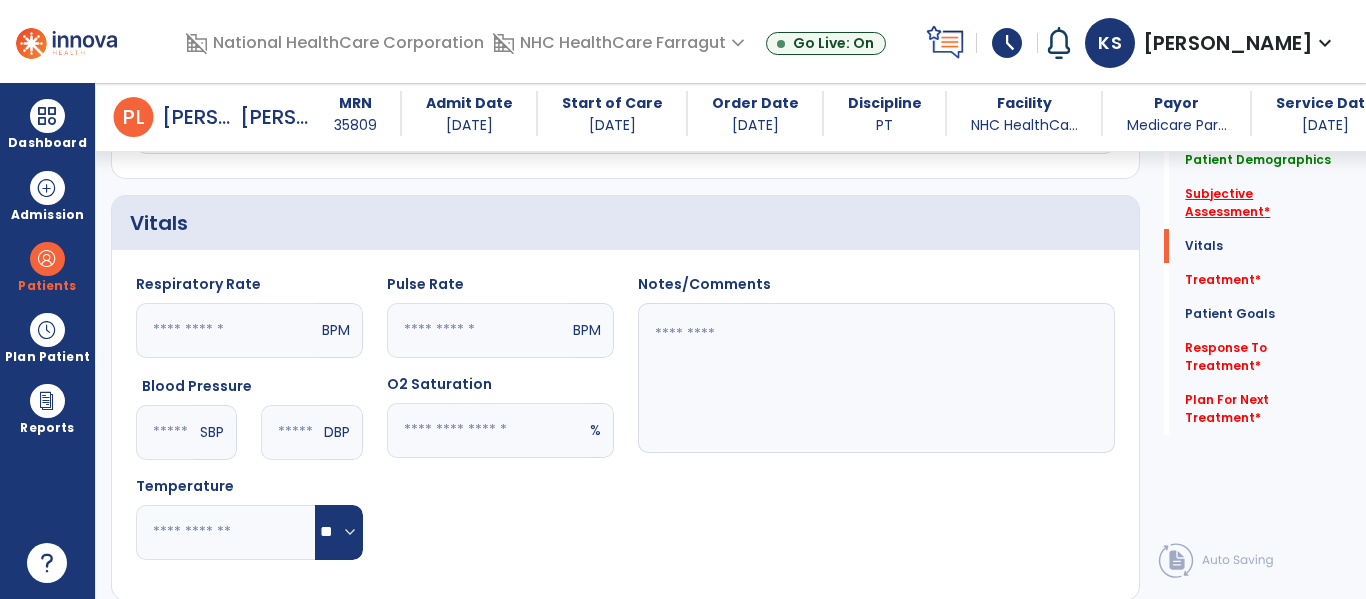 click on "Subjective Assessment   *" 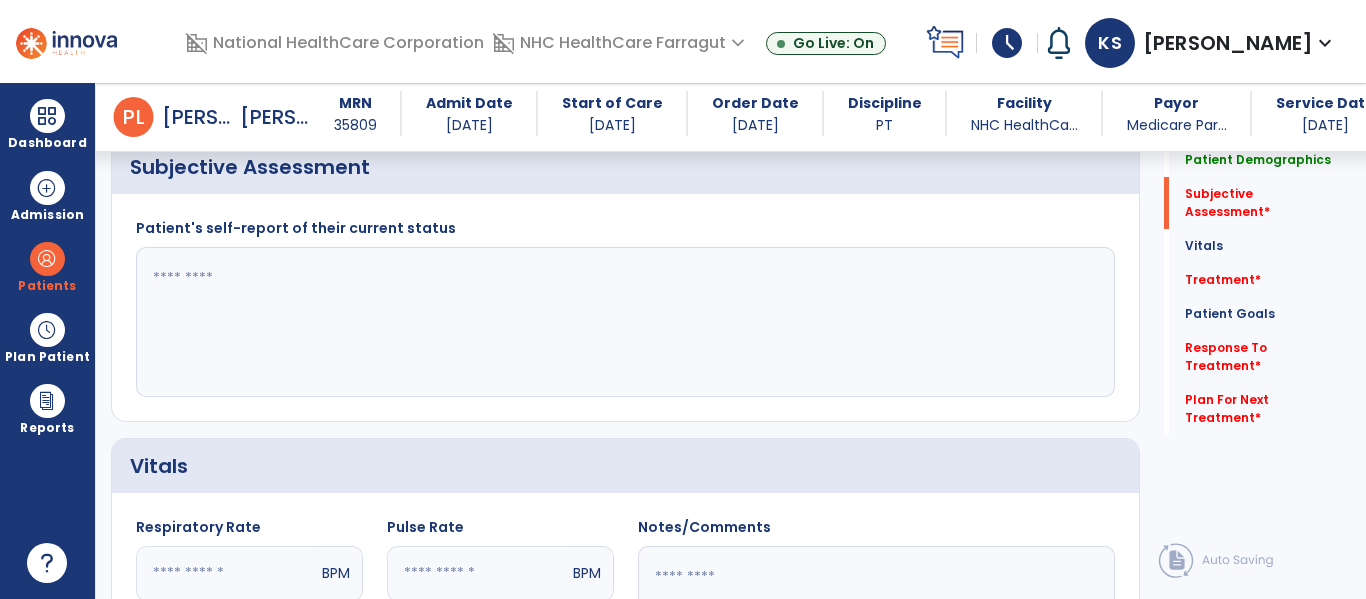 scroll, scrollTop: 328, scrollLeft: 0, axis: vertical 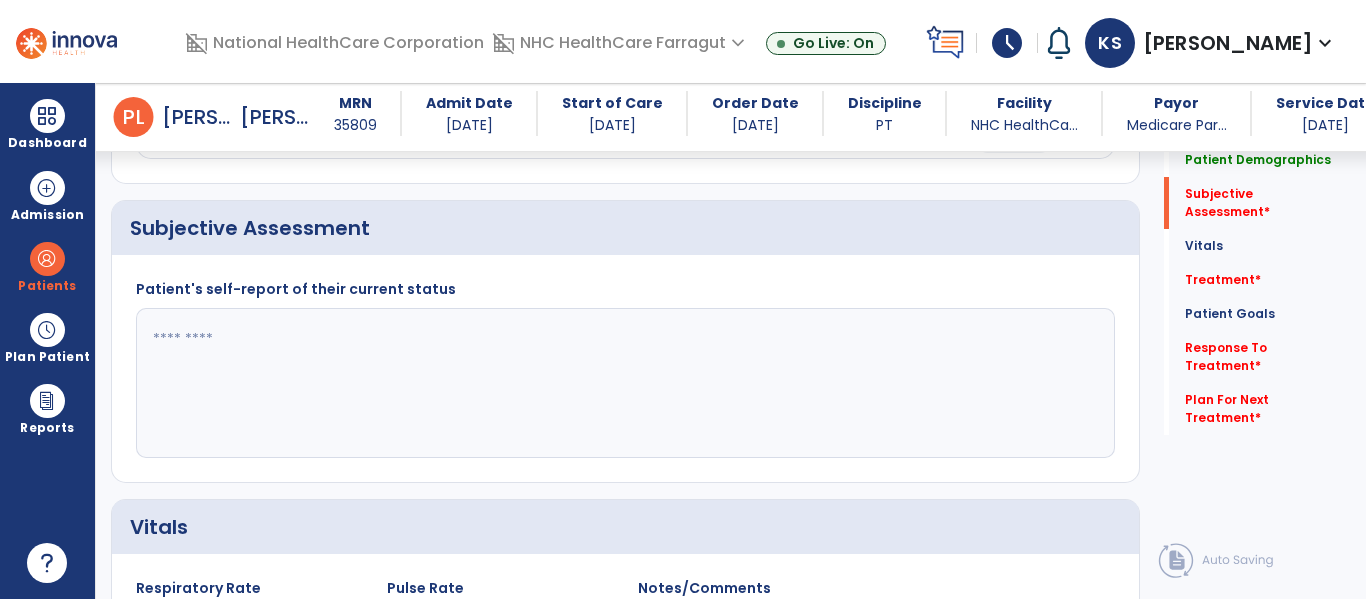 click 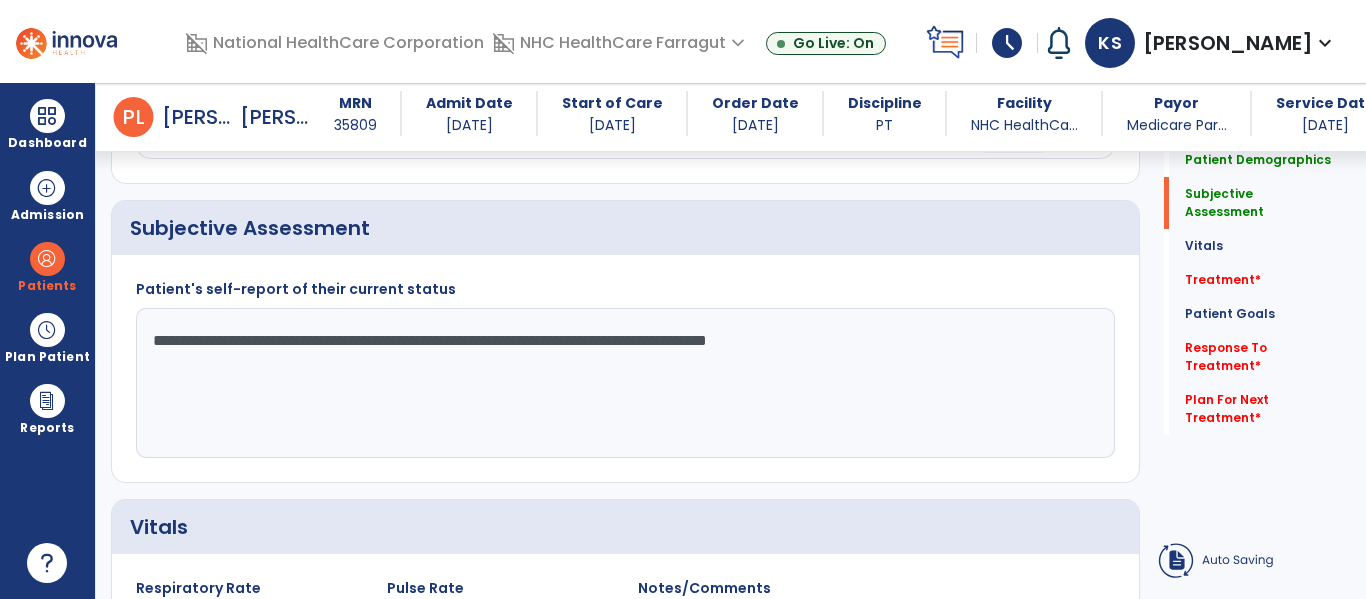 type on "**********" 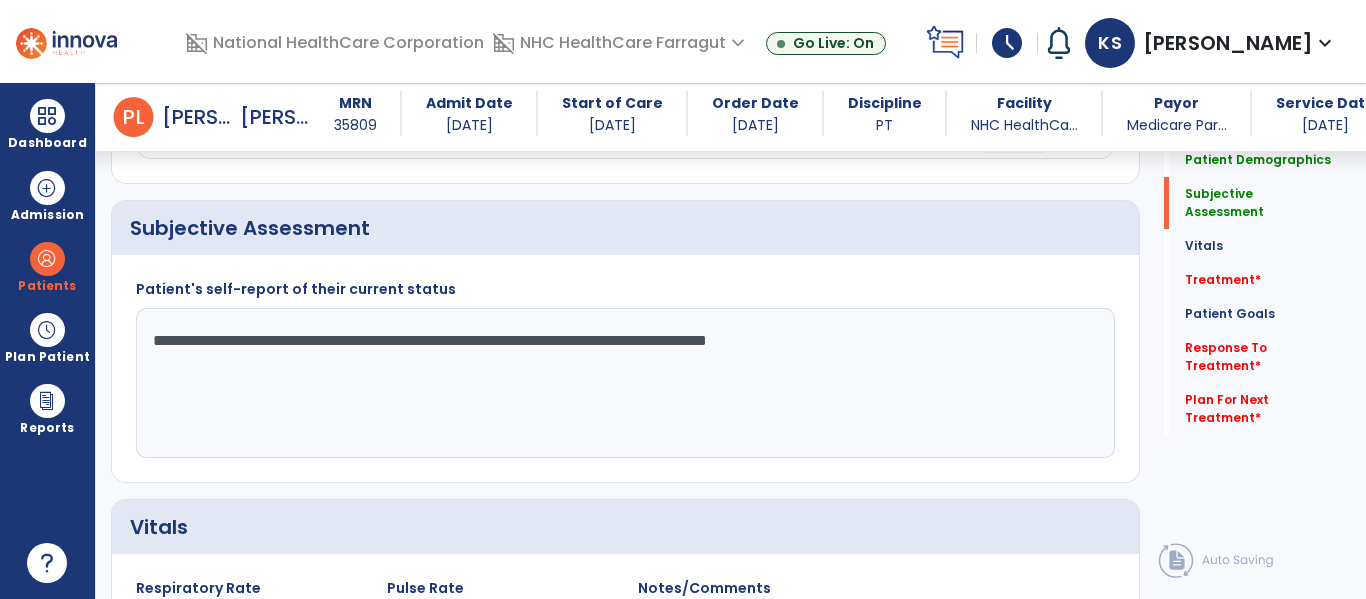 click on "Treatment   *  Treatment   *" 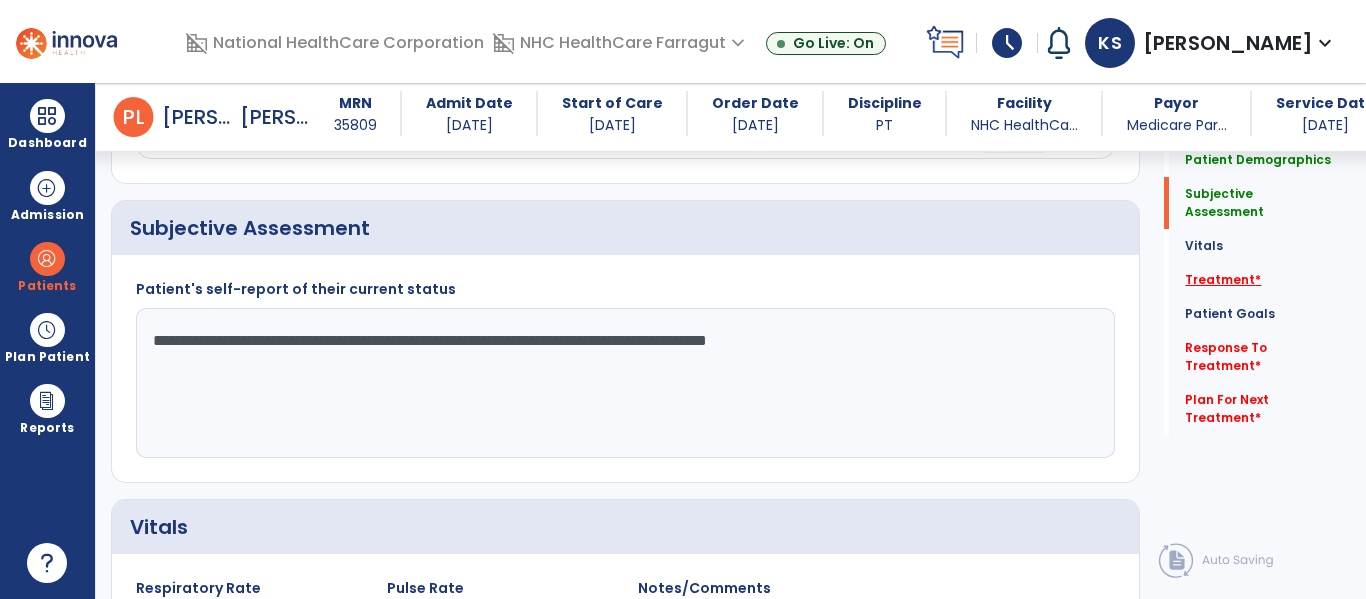 click on "Treatment   *" 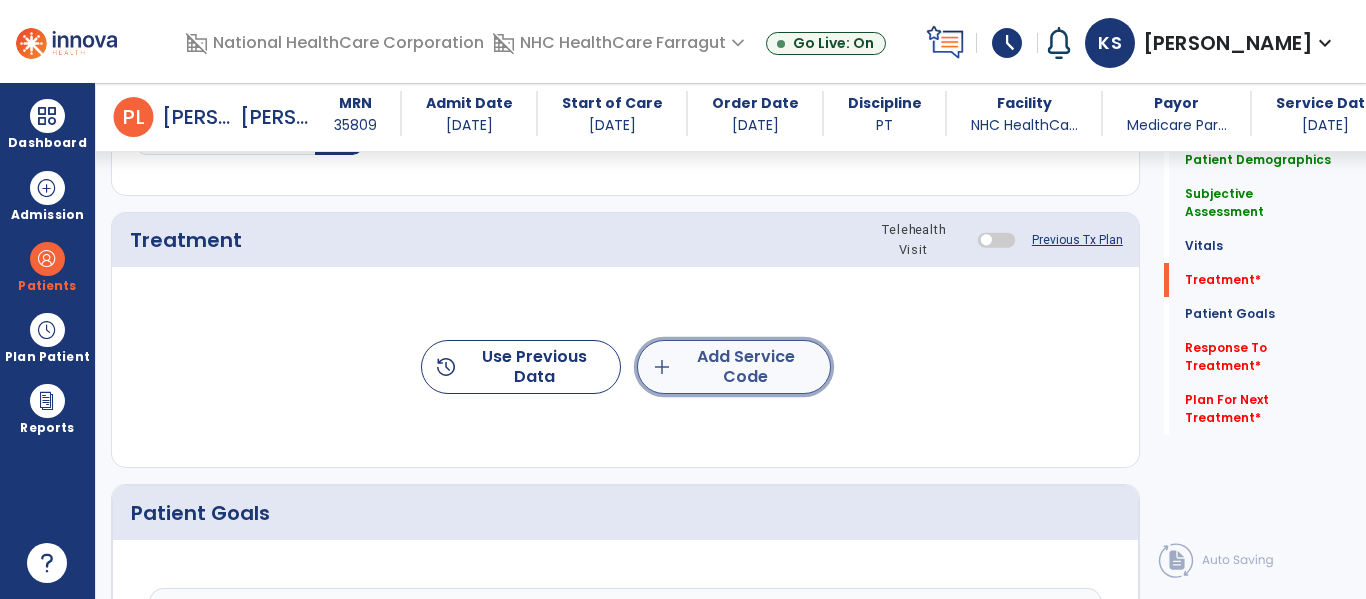 click on "add  Add Service Code" 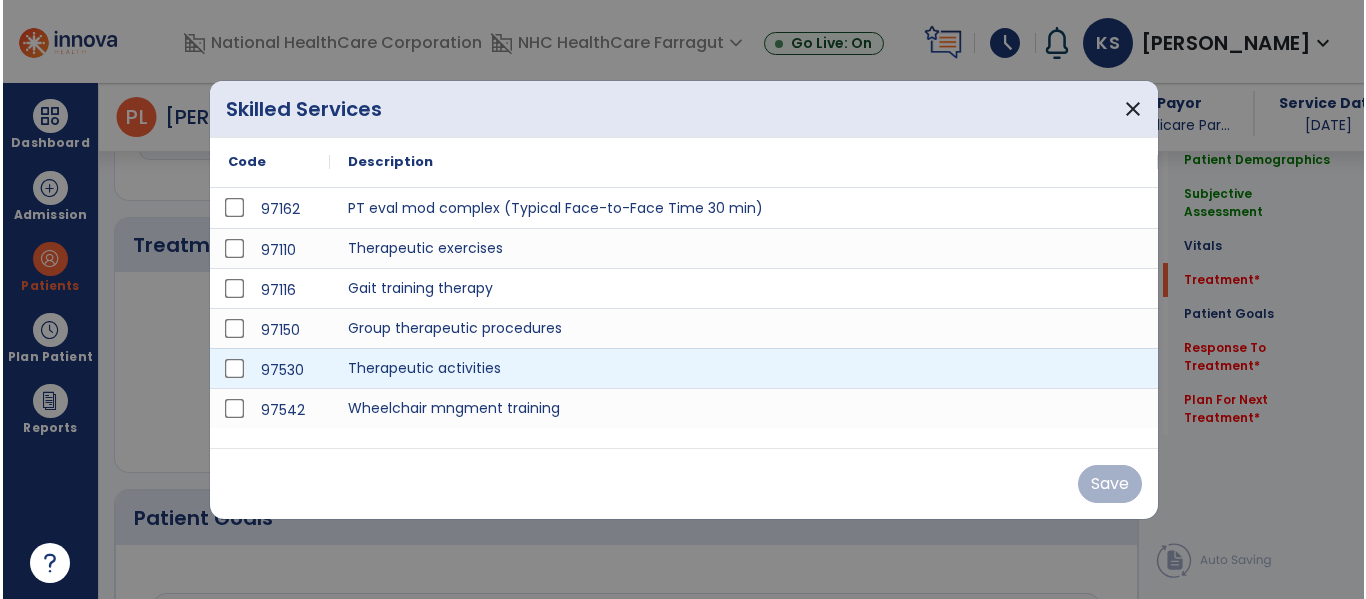 scroll, scrollTop: 1037, scrollLeft: 0, axis: vertical 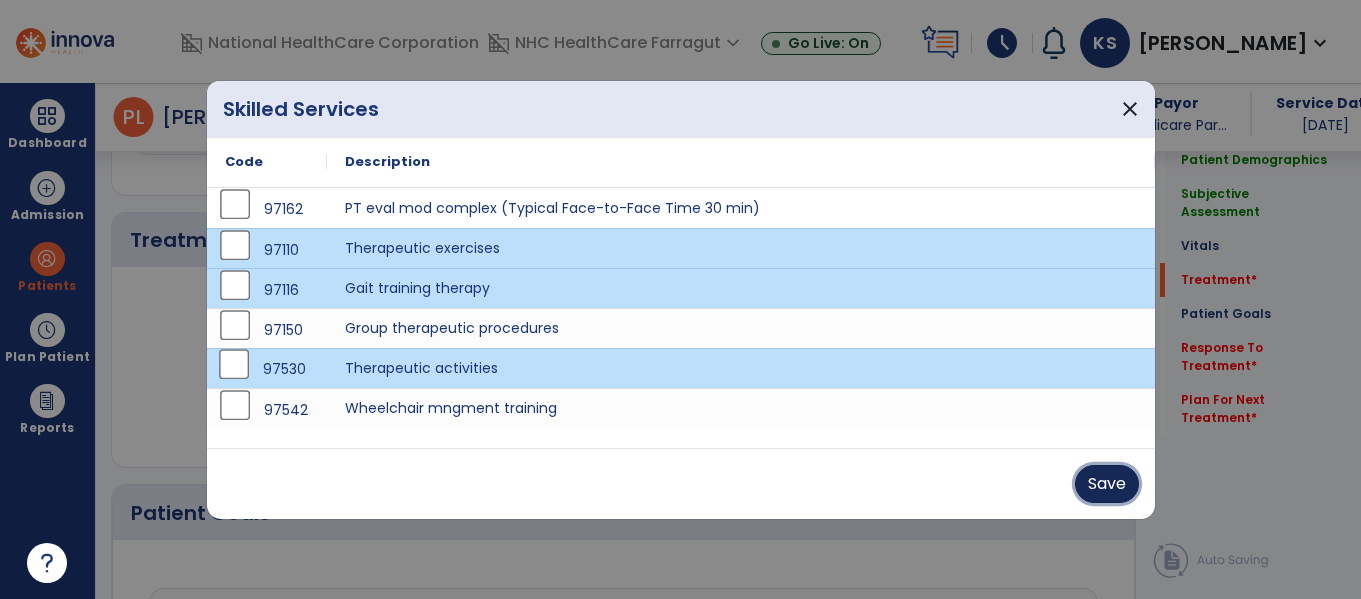 click on "Save" at bounding box center [1107, 484] 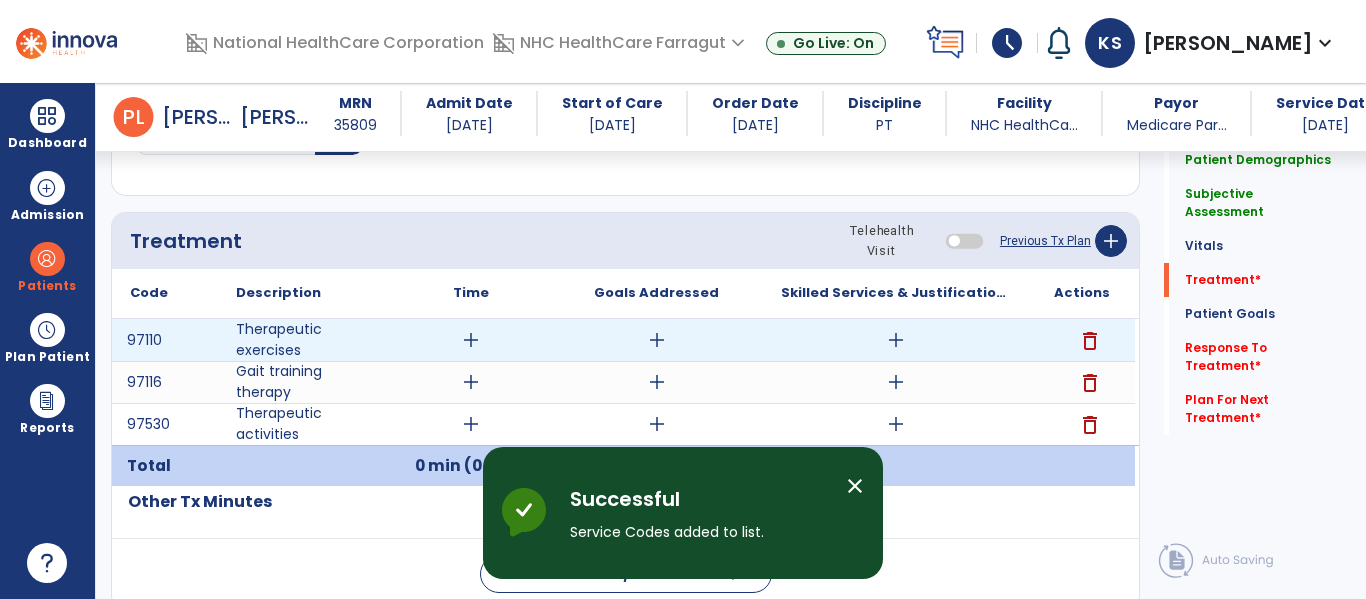 click on "add" at bounding box center (471, 340) 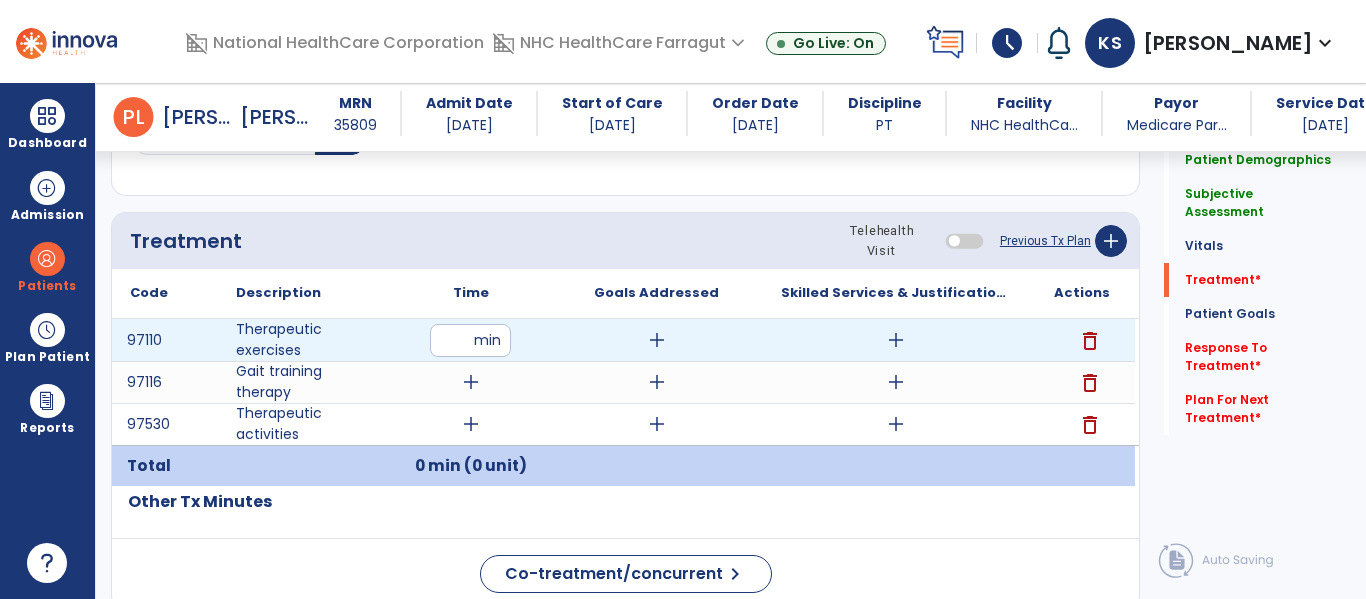 type on "**" 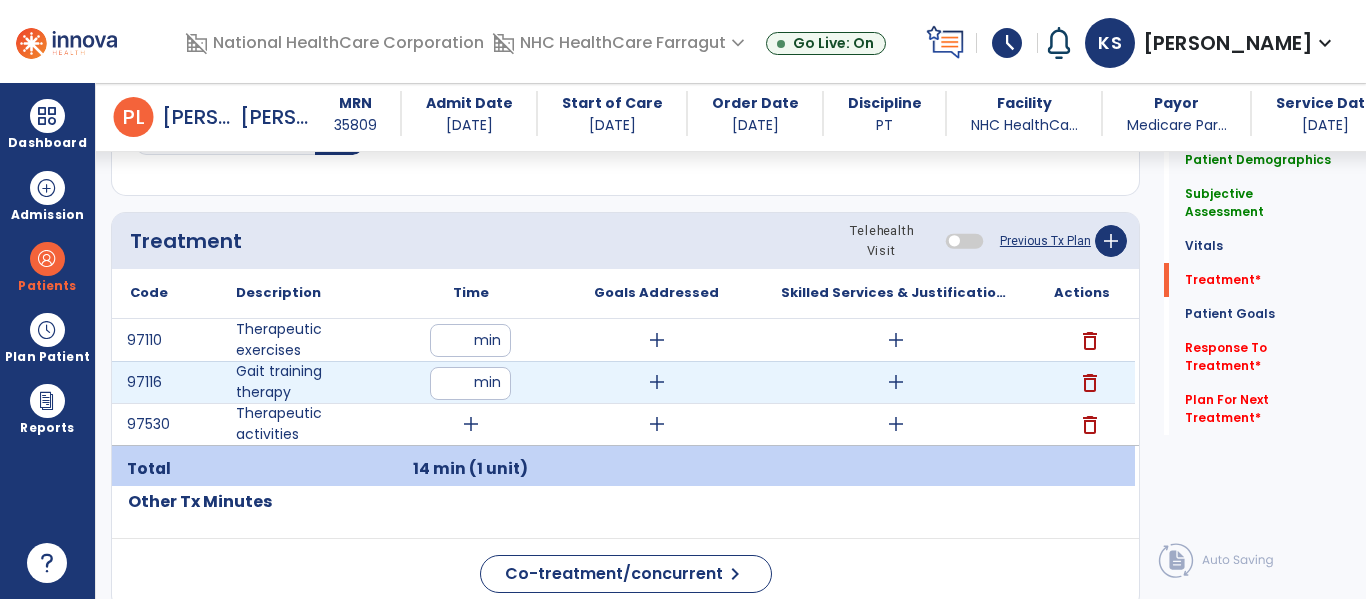 type on "**" 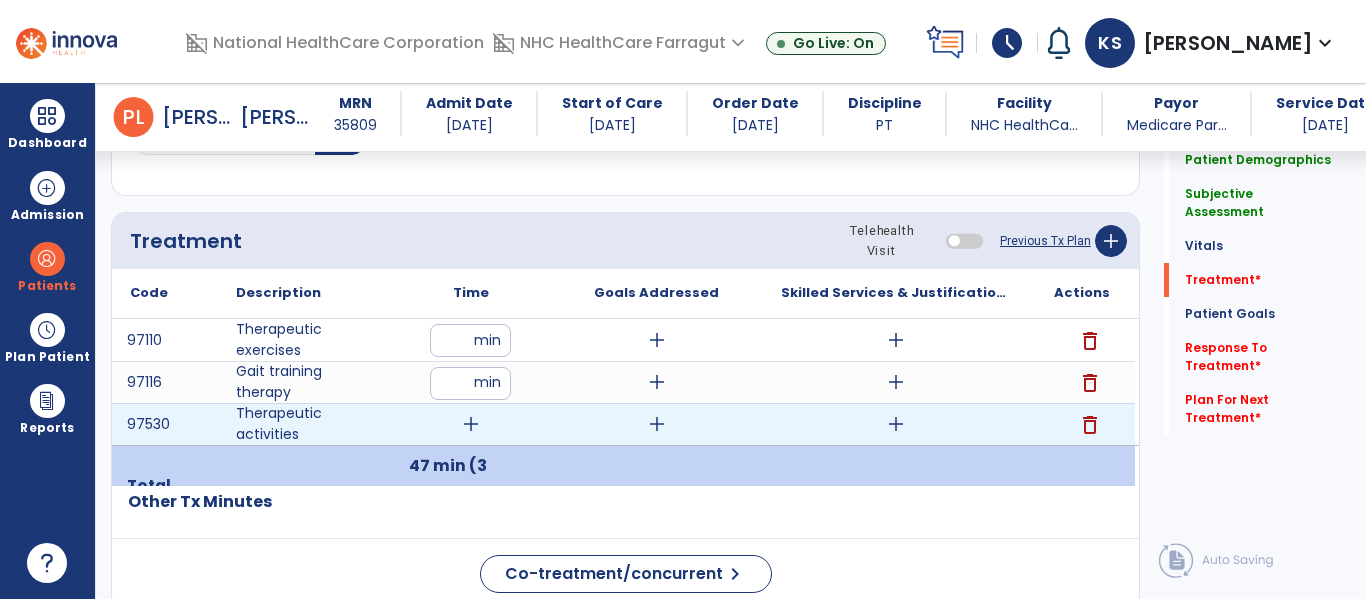 click on "add" at bounding box center [471, 424] 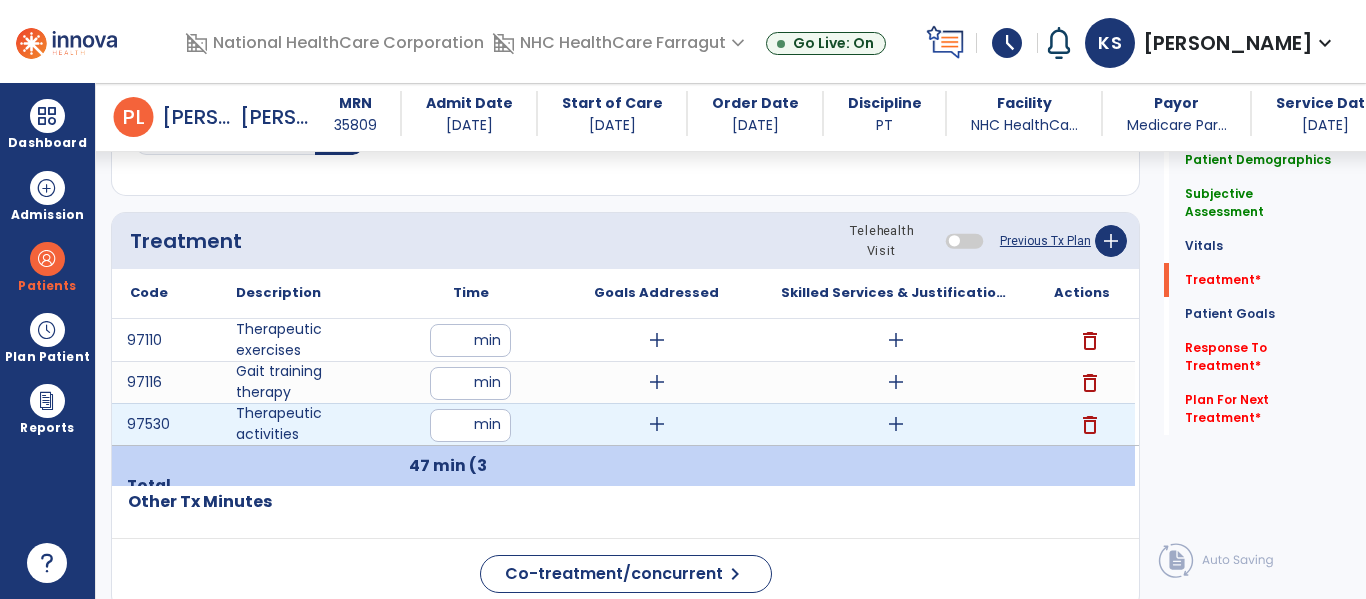 click at bounding box center (470, 425) 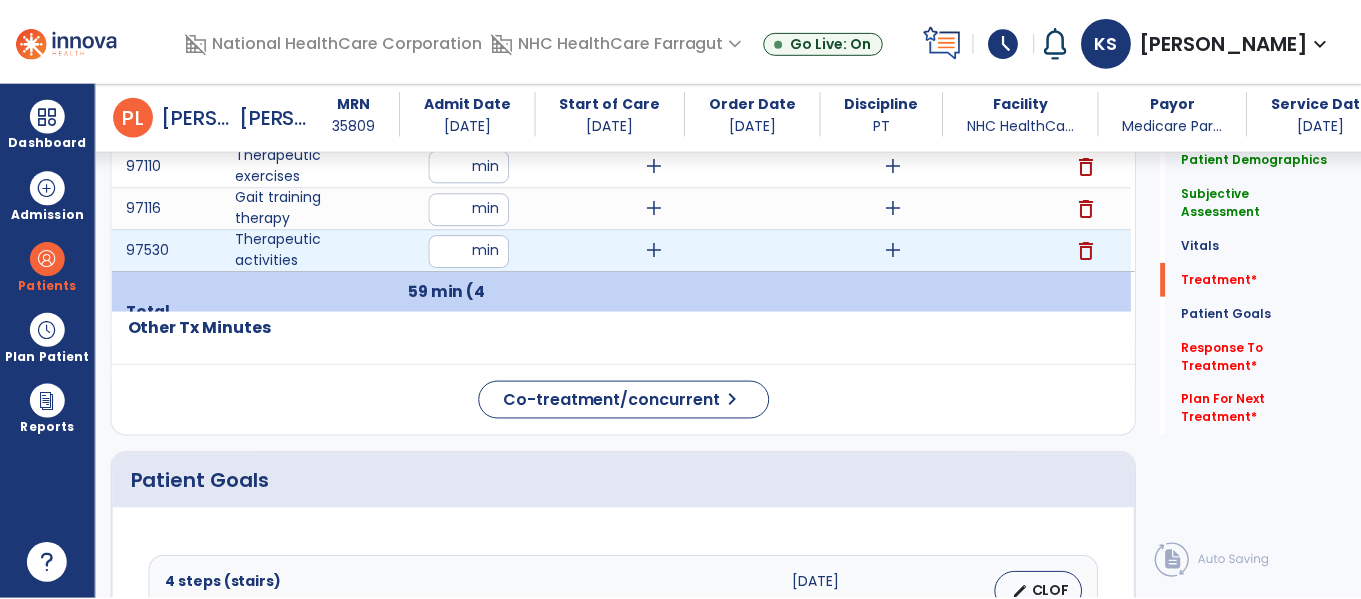 scroll, scrollTop: 1237, scrollLeft: 0, axis: vertical 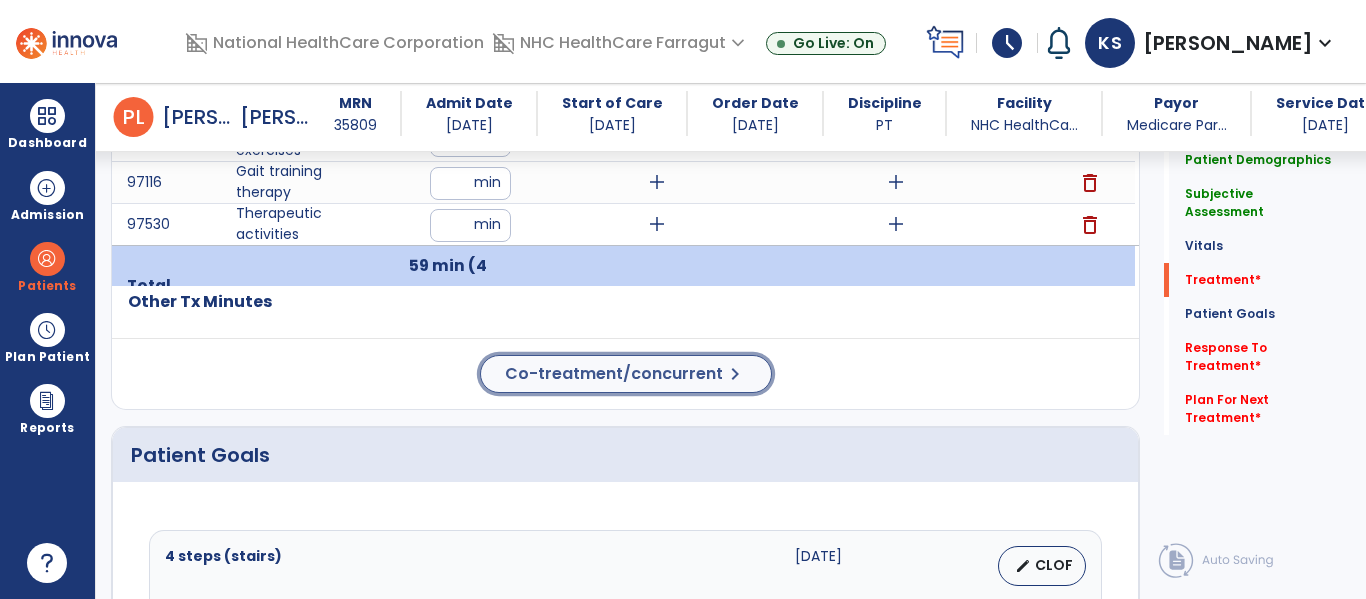 click on "Co-treatment/concurrent" 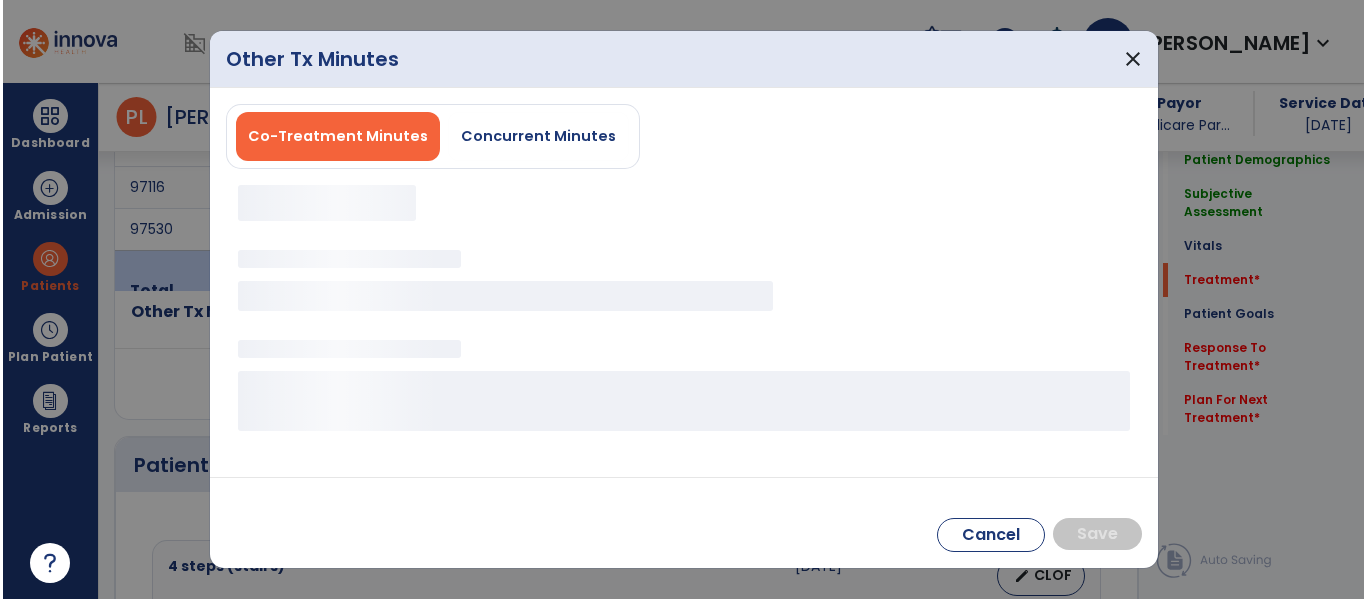 scroll, scrollTop: 1237, scrollLeft: 0, axis: vertical 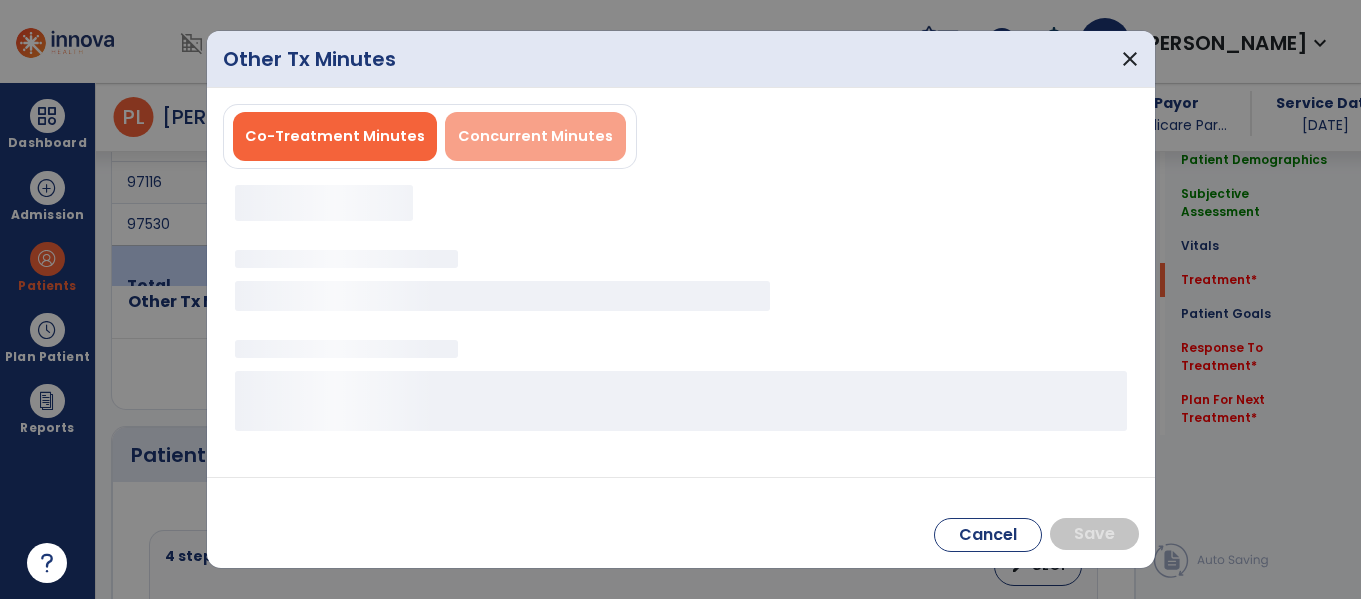 click on "Concurrent Minutes" at bounding box center (535, 136) 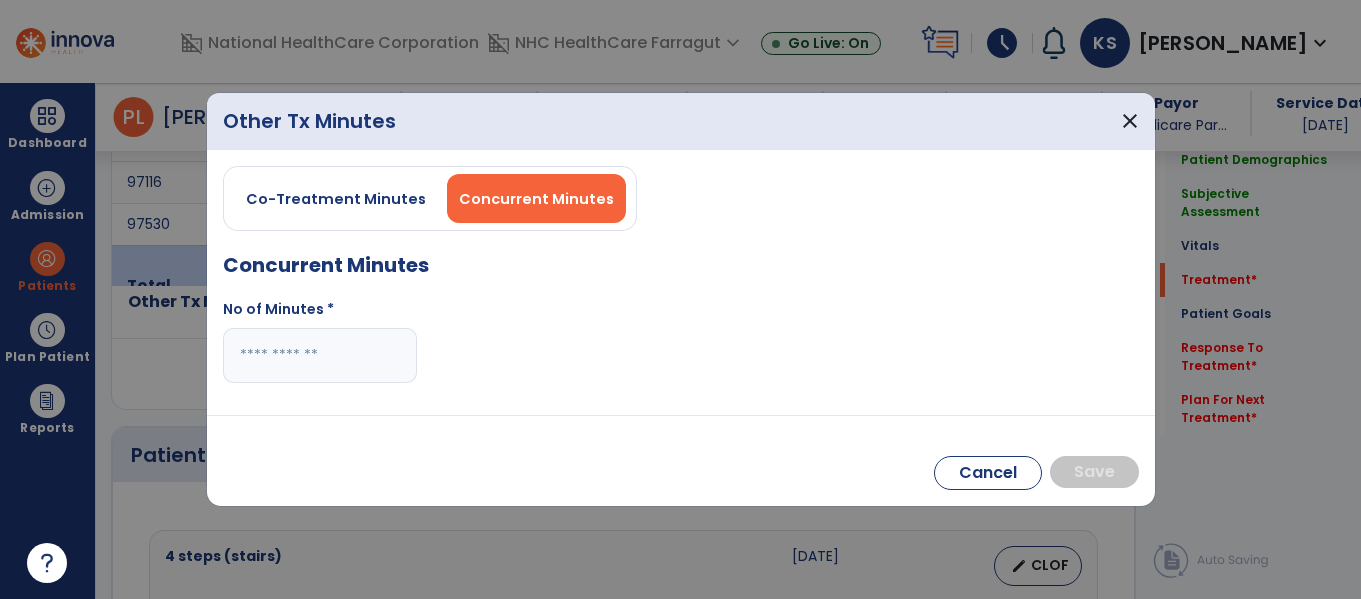click at bounding box center [320, 355] 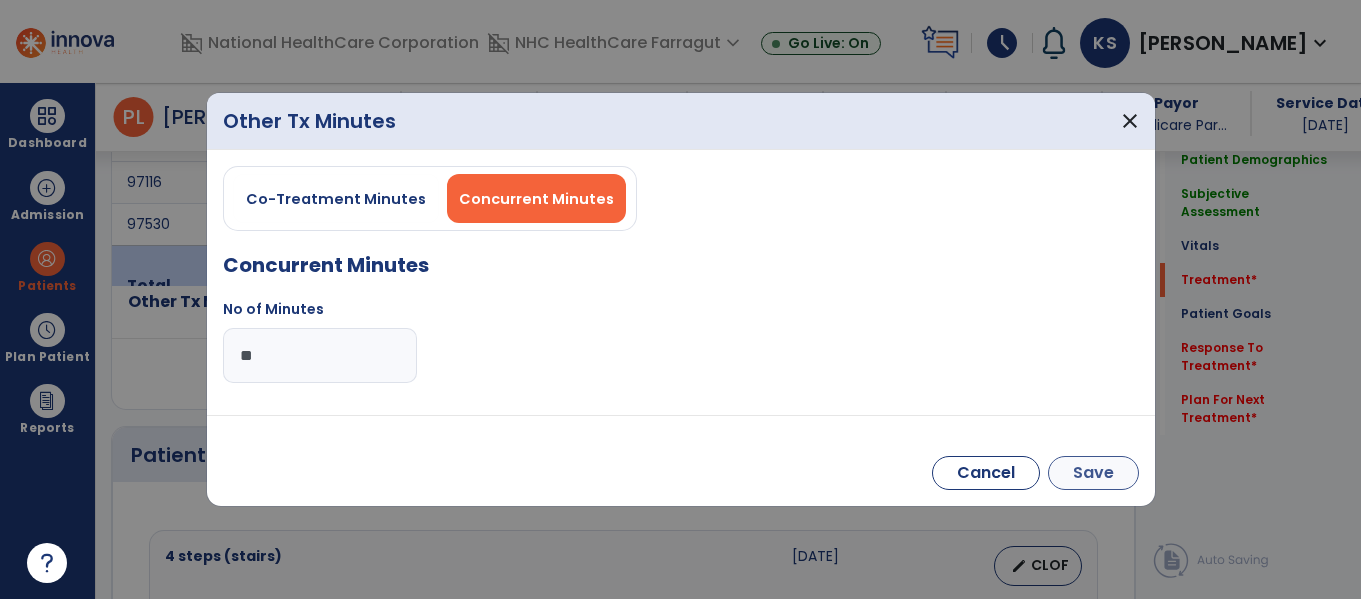 type on "**" 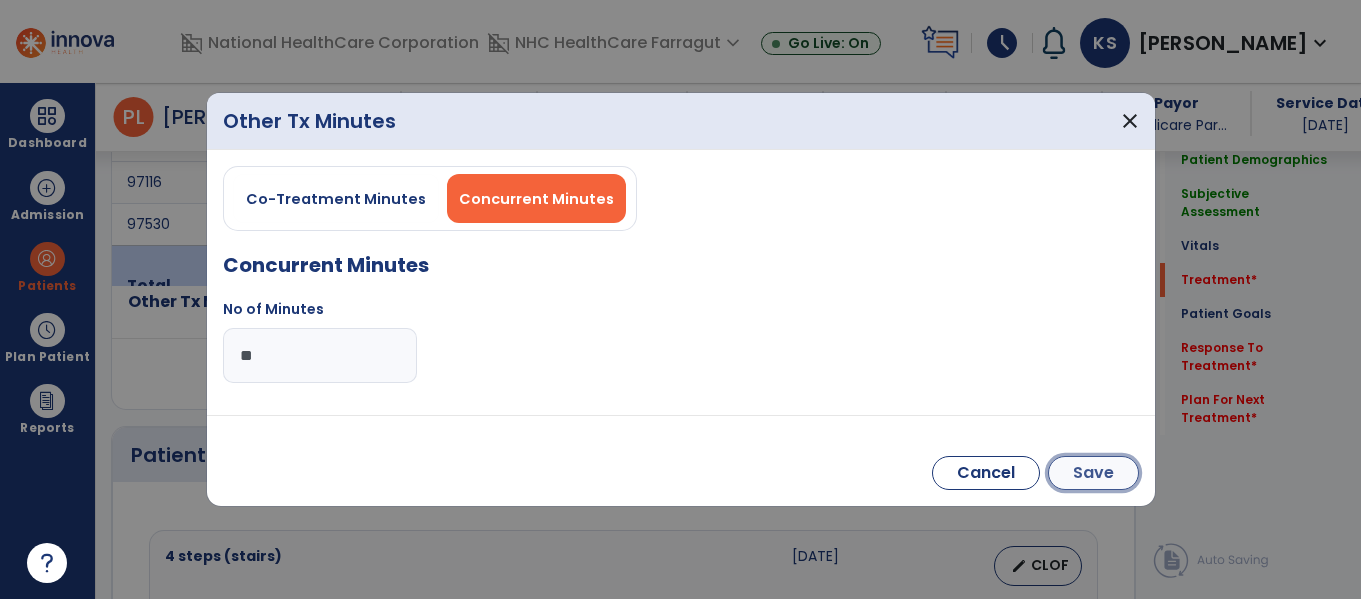 click on "Save" at bounding box center (1093, 473) 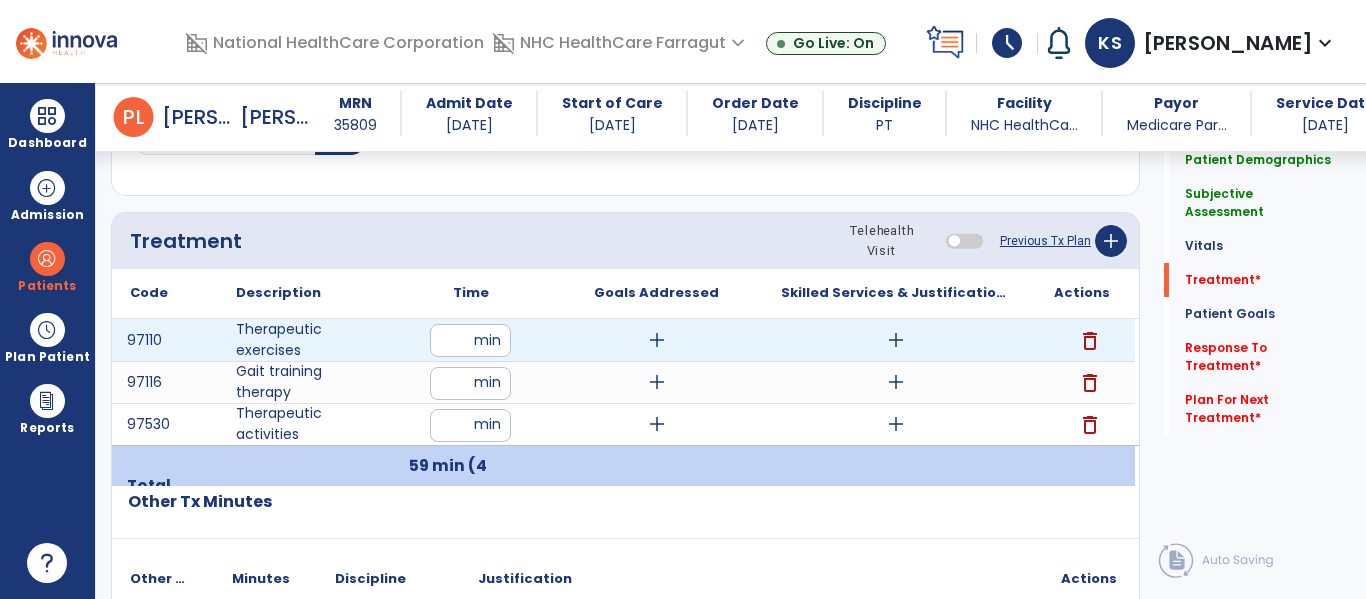 click on "add" at bounding box center [896, 340] 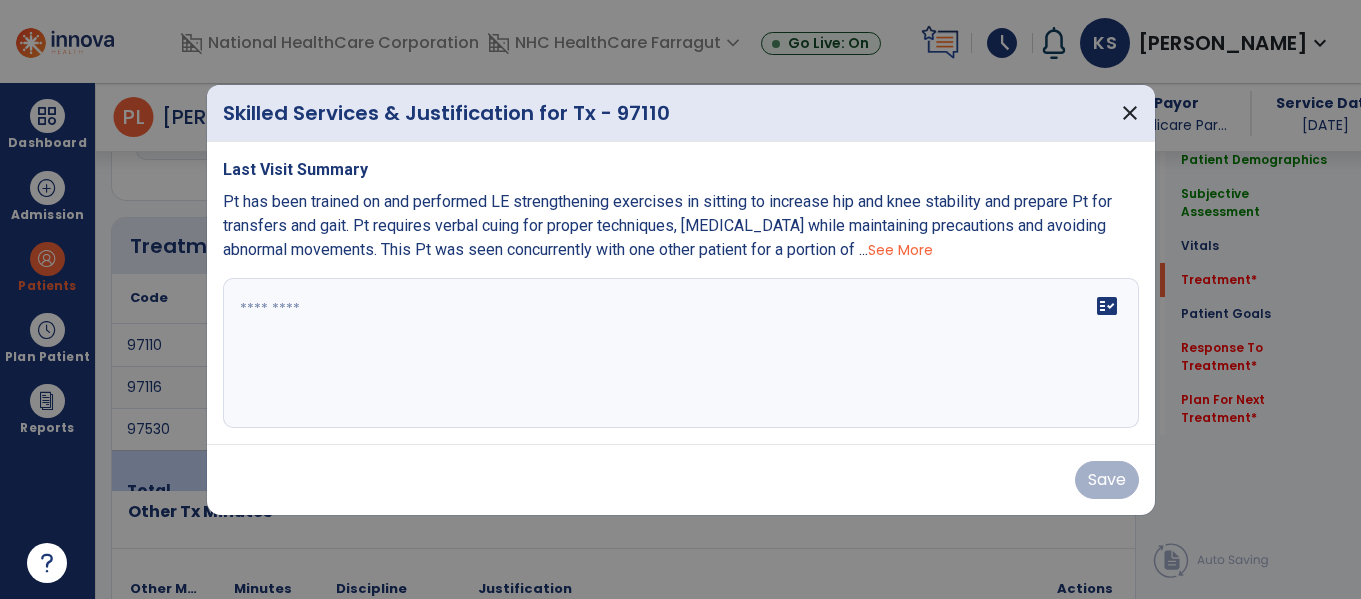 scroll, scrollTop: 1037, scrollLeft: 0, axis: vertical 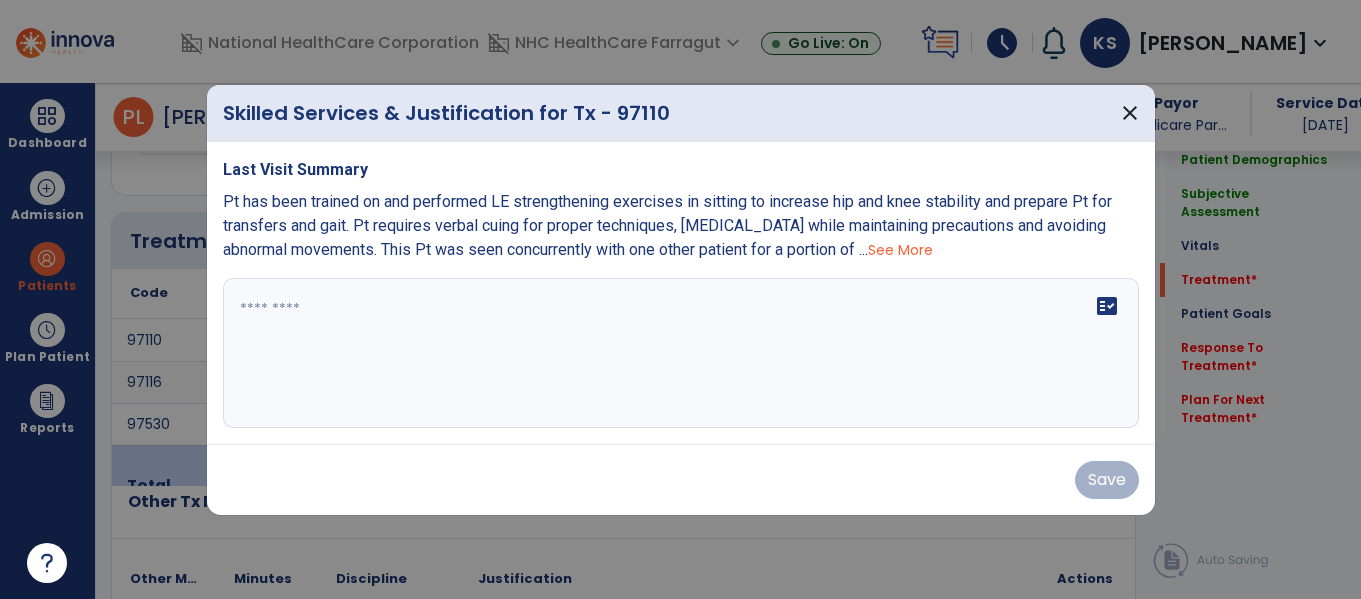 click on "See More" at bounding box center [900, 250] 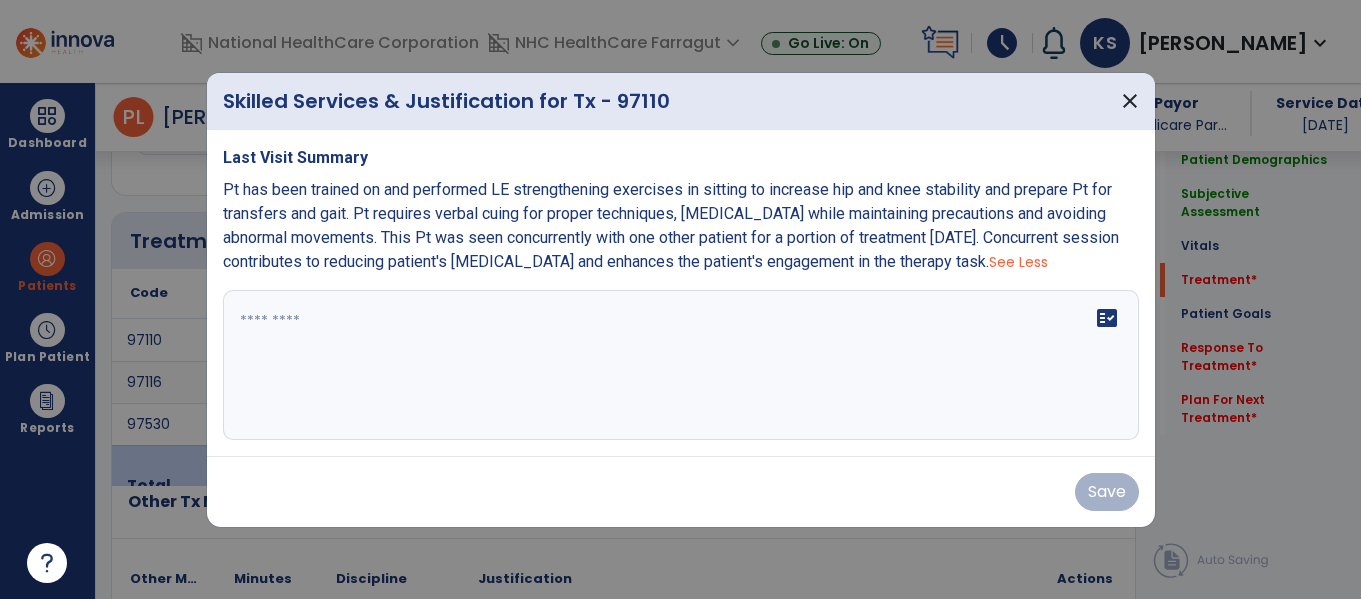 drag, startPoint x: 985, startPoint y: 261, endPoint x: 218, endPoint y: 193, distance: 770.0084 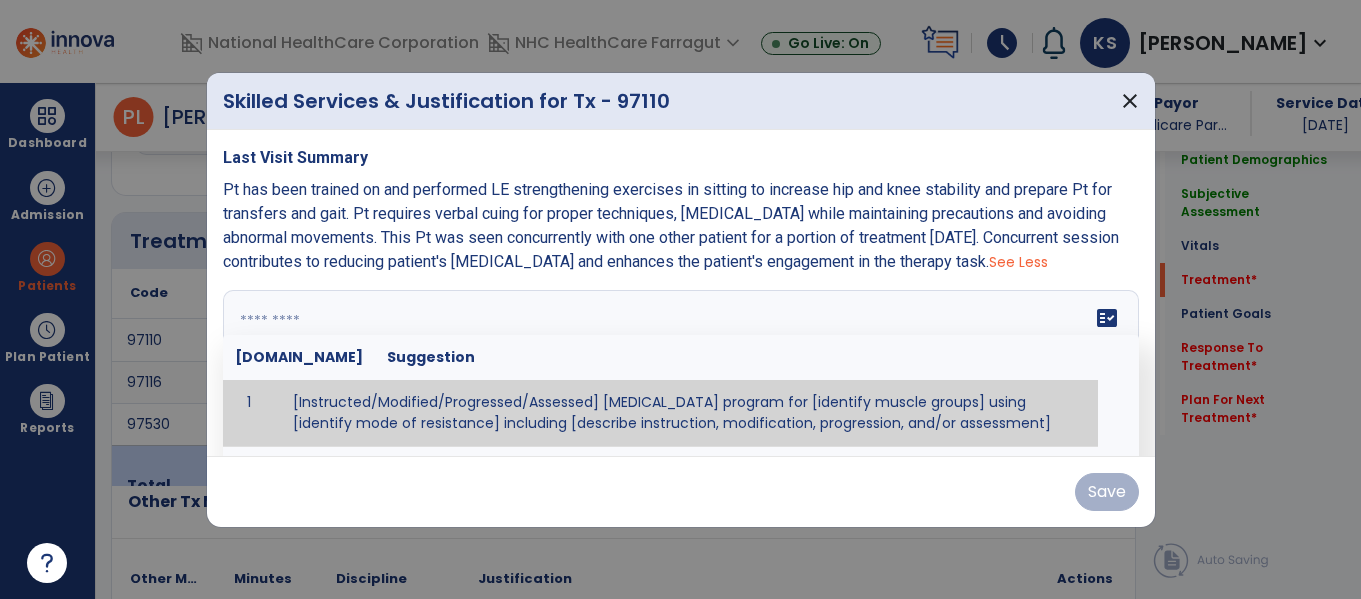 click at bounding box center (678, 365) 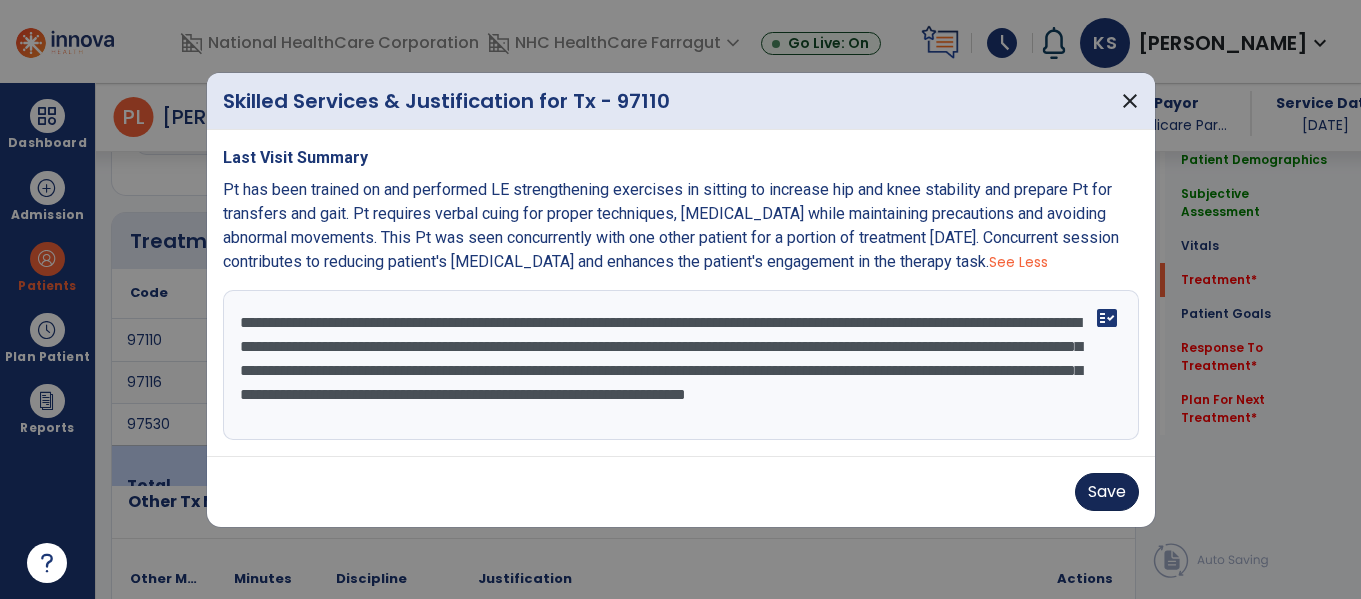 type on "**********" 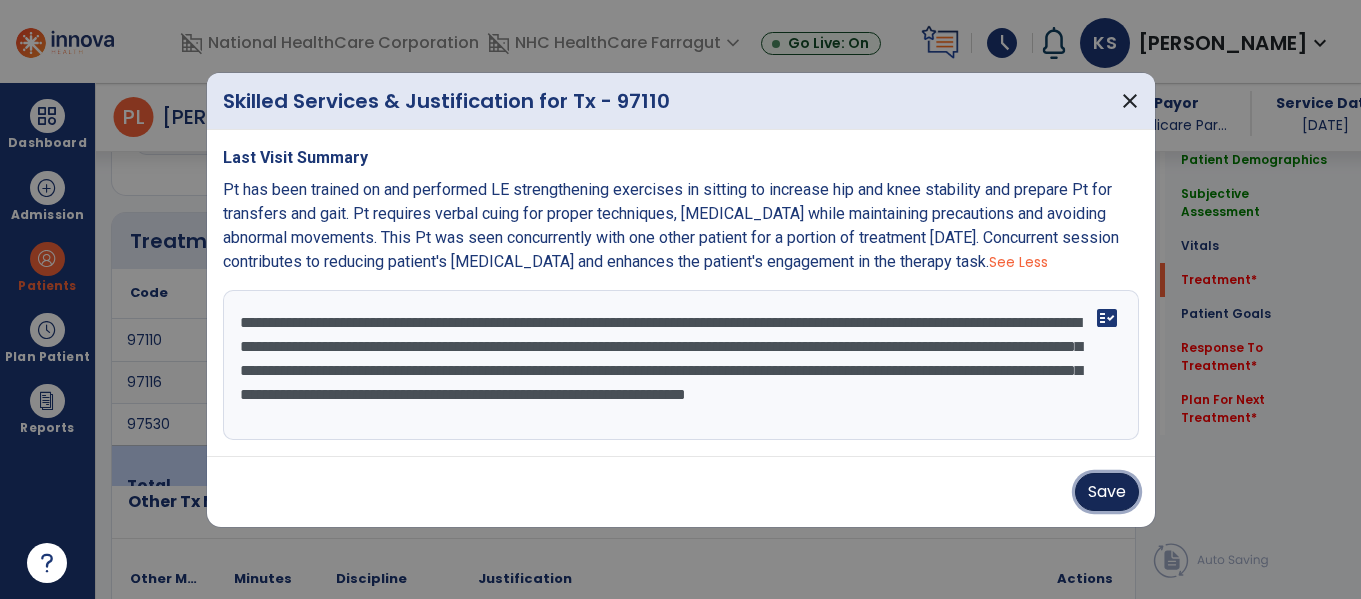 click on "Save" at bounding box center (1107, 492) 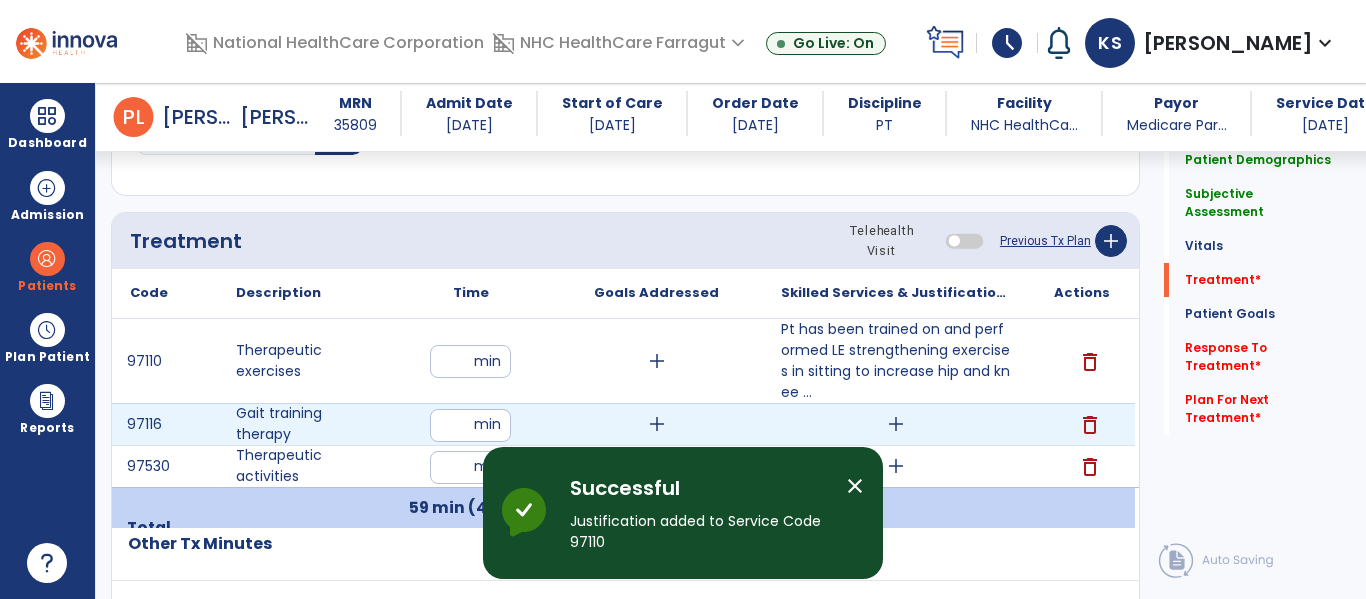 click on "add" at bounding box center [896, 424] 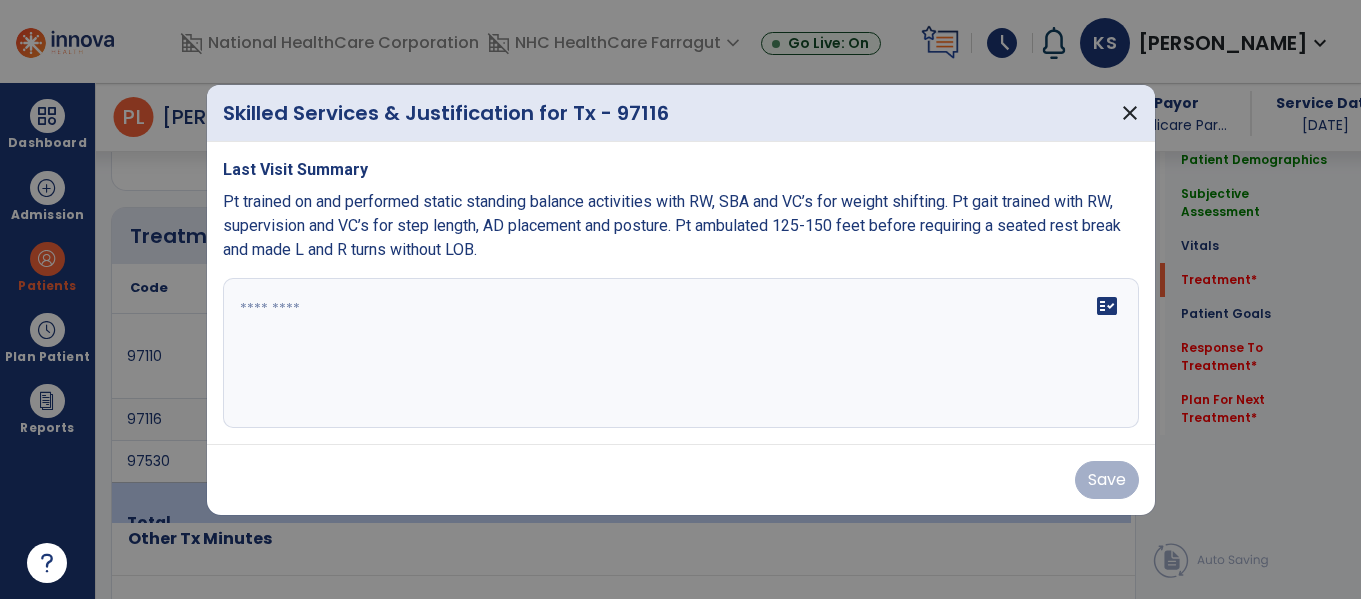 scroll, scrollTop: 1037, scrollLeft: 0, axis: vertical 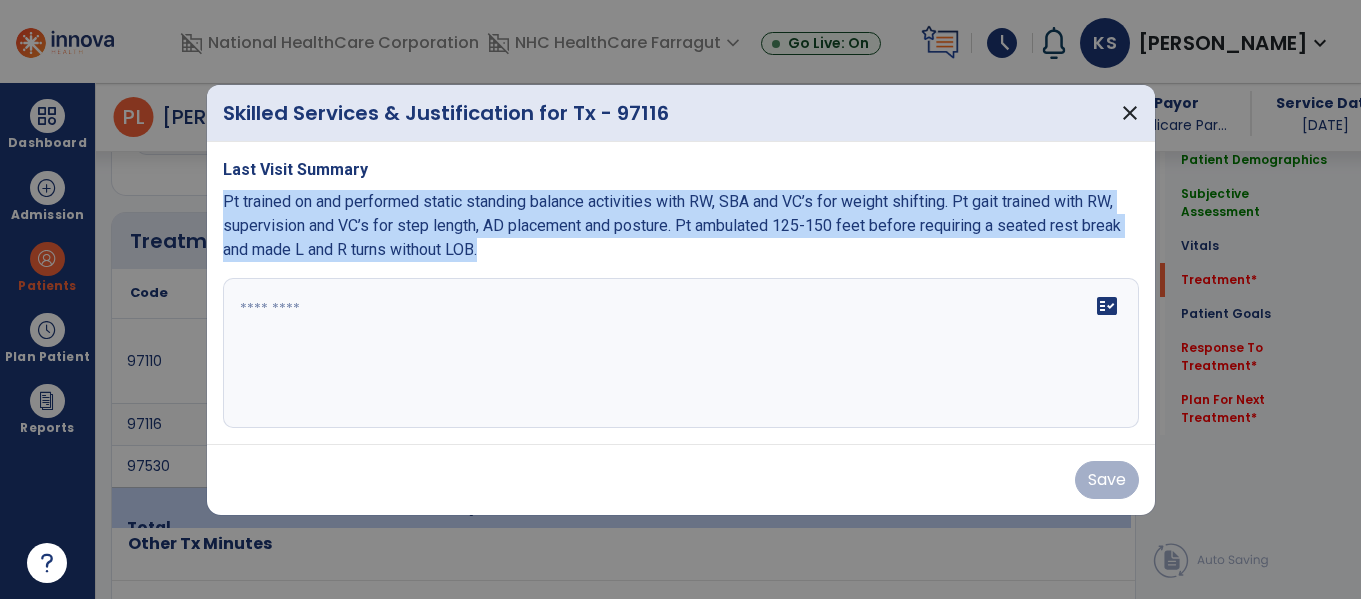 drag, startPoint x: 222, startPoint y: 204, endPoint x: 620, endPoint y: 257, distance: 401.5134 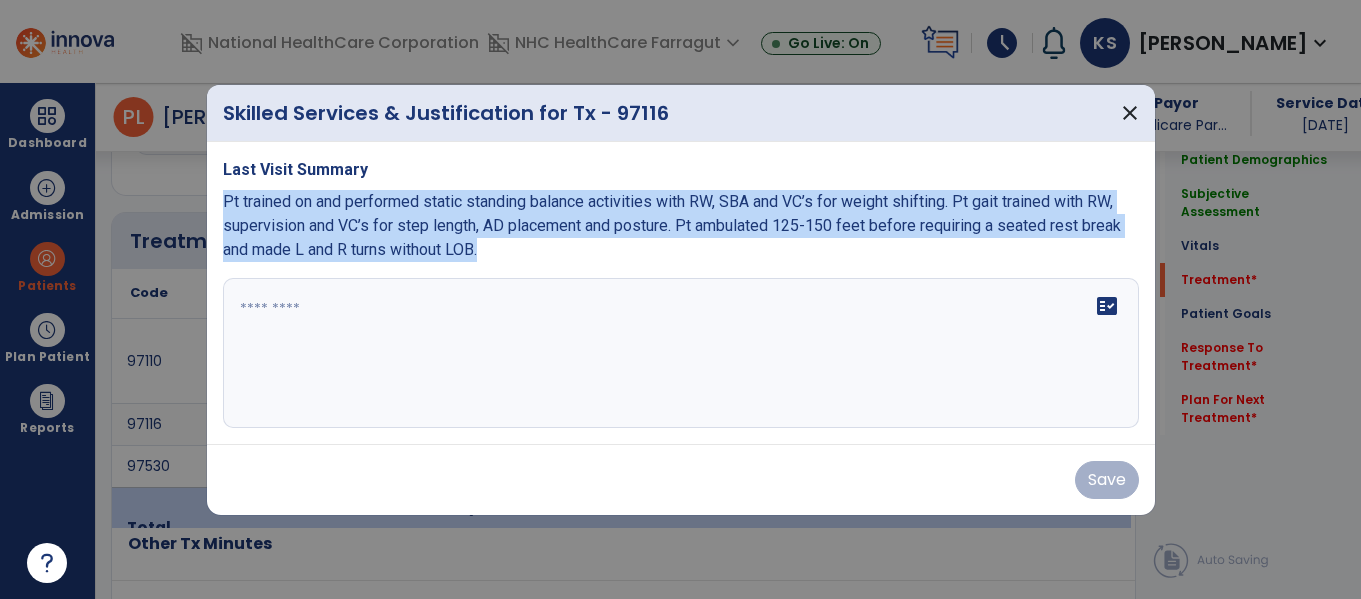 click on "Pt trained on and performed static standing balance activities with RW, SBA and VC’s for weight shifting. Pt gait trained with RW, supervision and VC’s for step length, AD placement and posture. Pt ambulated 125-150 feet before requiring a seated rest break and made L and R turns without LOB." at bounding box center (681, 226) 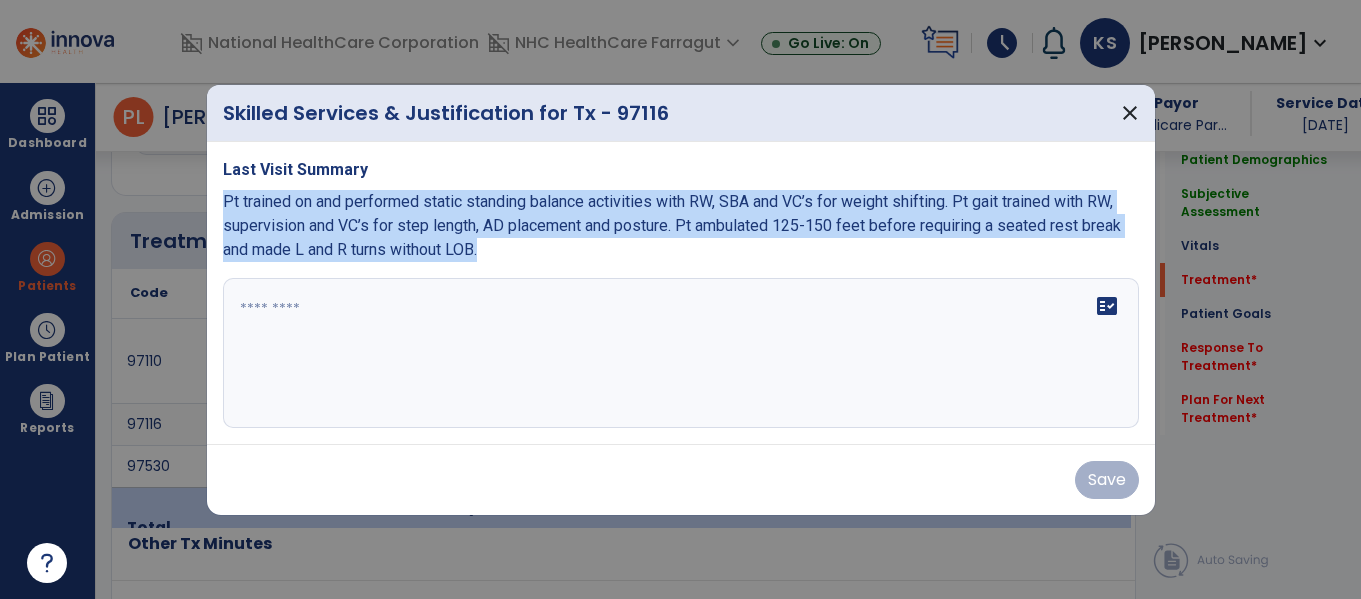 copy on "Pt trained on and performed static standing balance activities with RW, SBA and VC’s for weight shifting. Pt gait trained with RW, supervision and VC’s for step length, AD placement and posture. Pt ambulated 125-150 feet before requiring a seated rest break and made L and R turns without LOB." 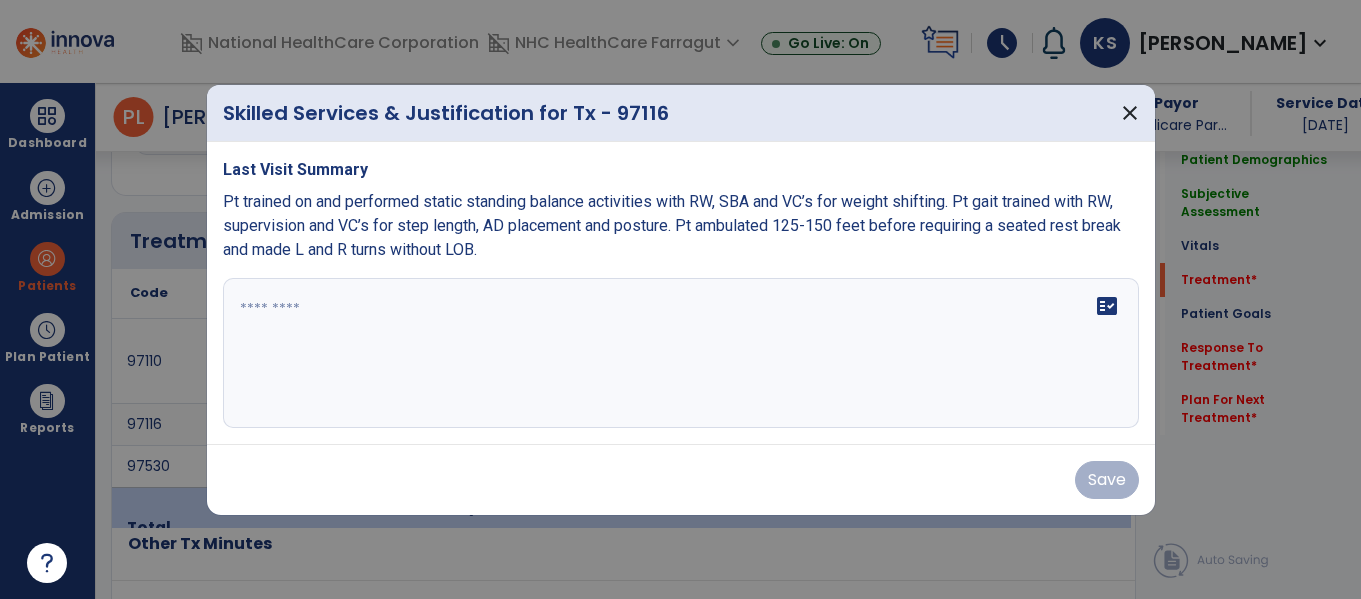 click at bounding box center (681, 353) 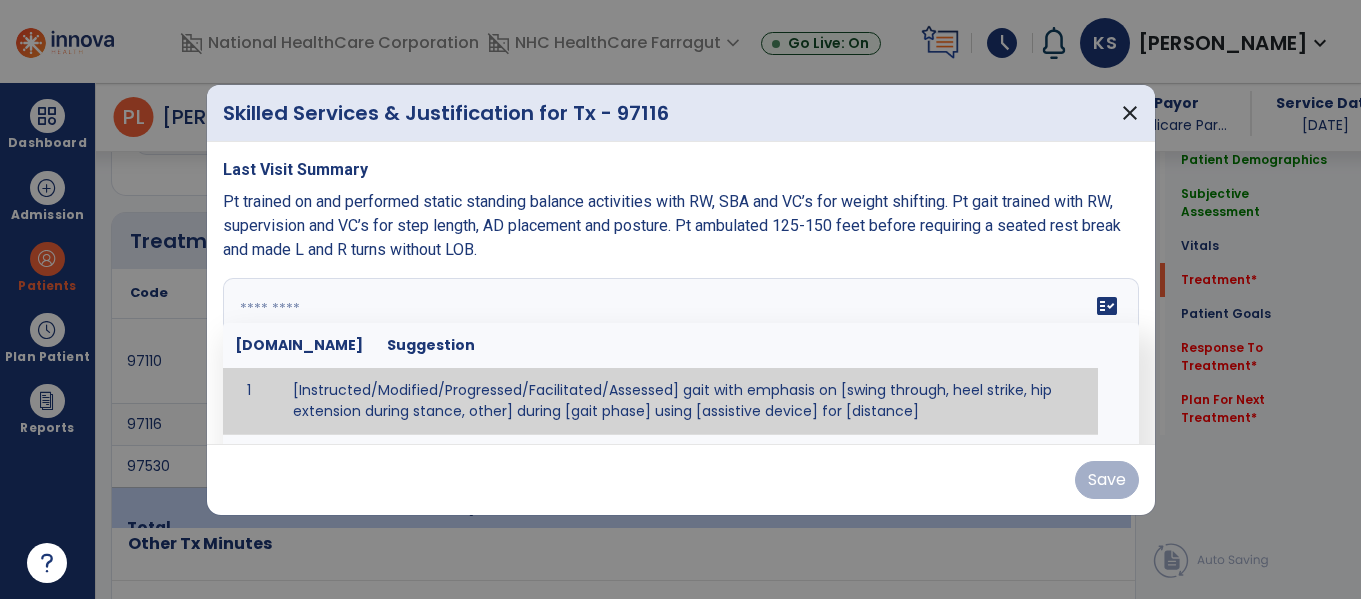 paste on "**********" 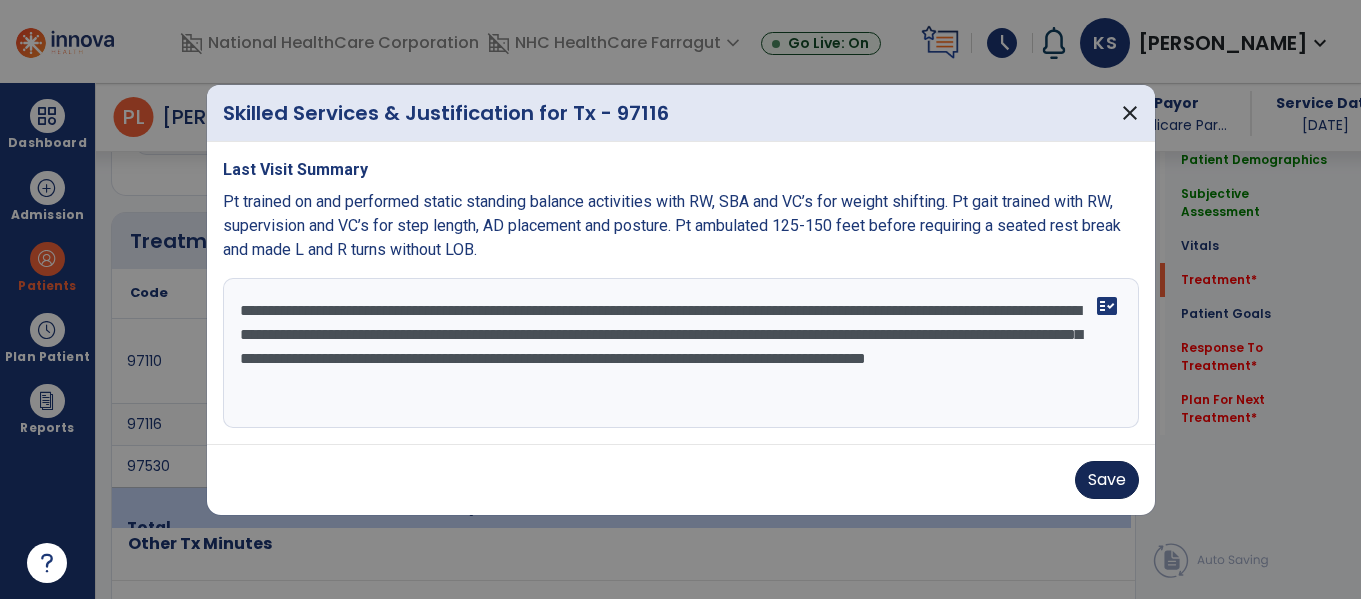 type on "**********" 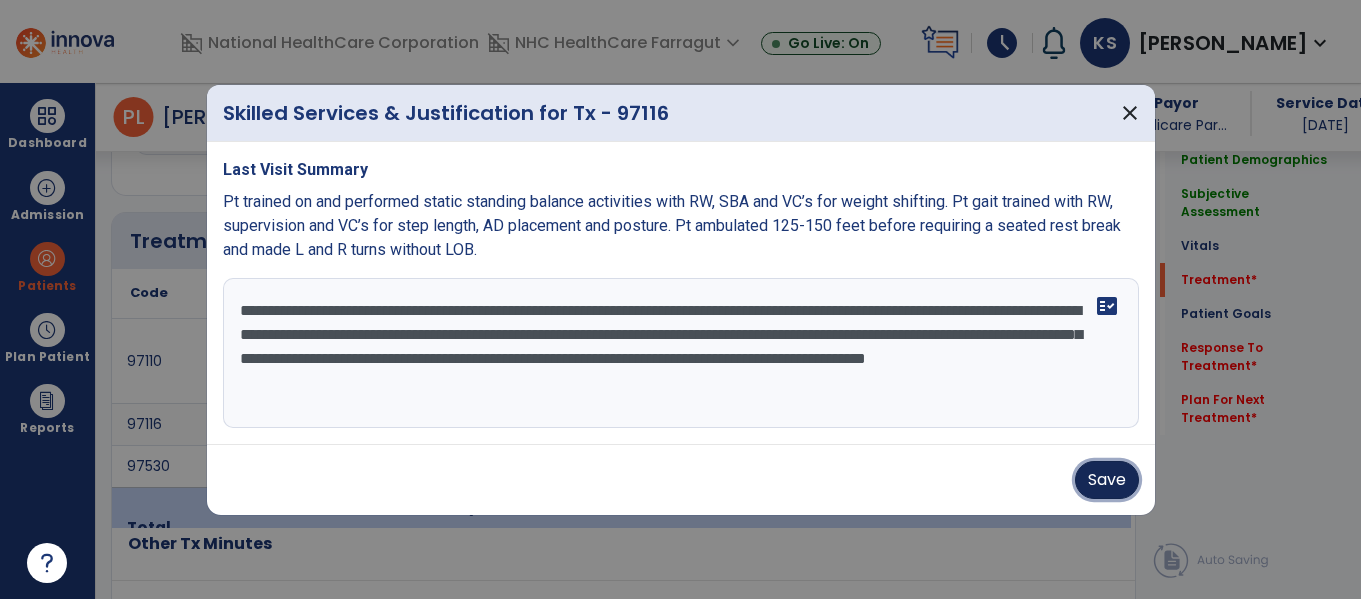 drag, startPoint x: 1096, startPoint y: 465, endPoint x: 1100, endPoint y: 489, distance: 24.33105 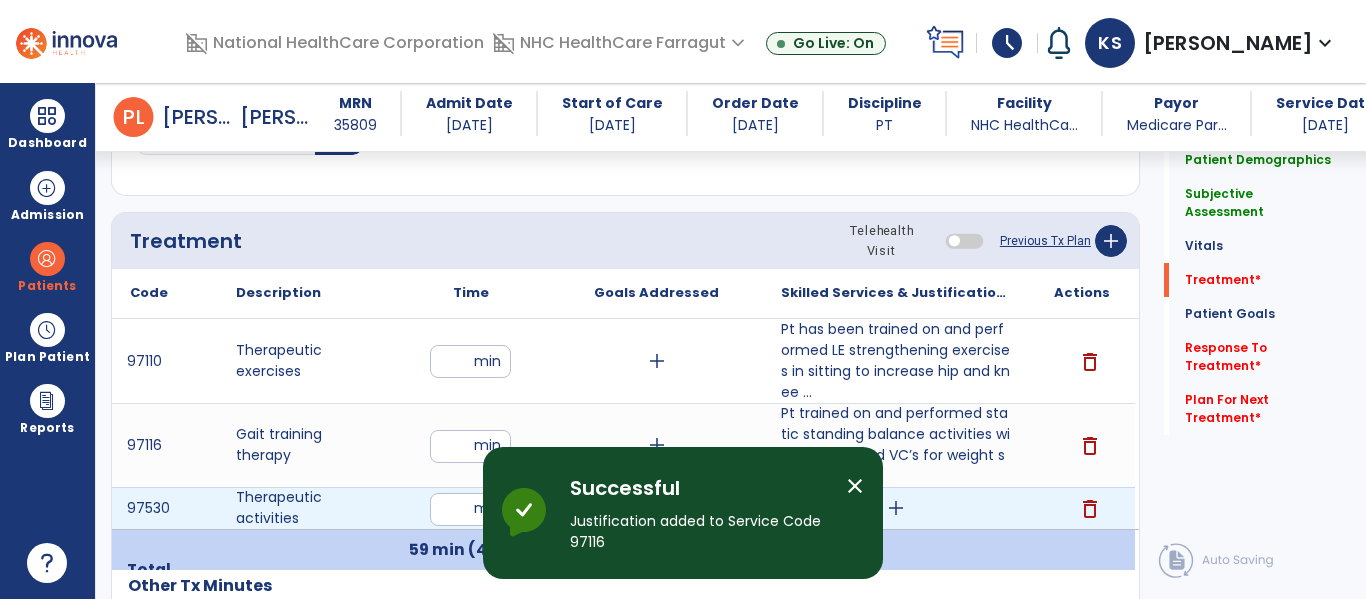 click on "add" at bounding box center (896, 508) 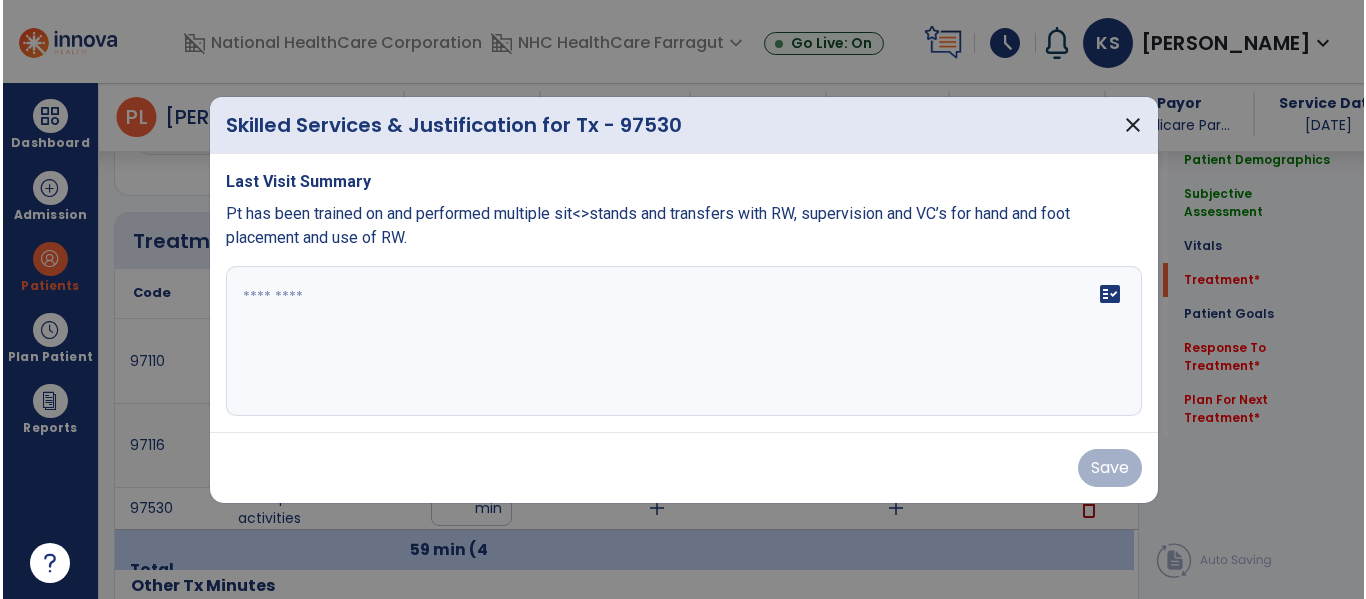 scroll, scrollTop: 1037, scrollLeft: 0, axis: vertical 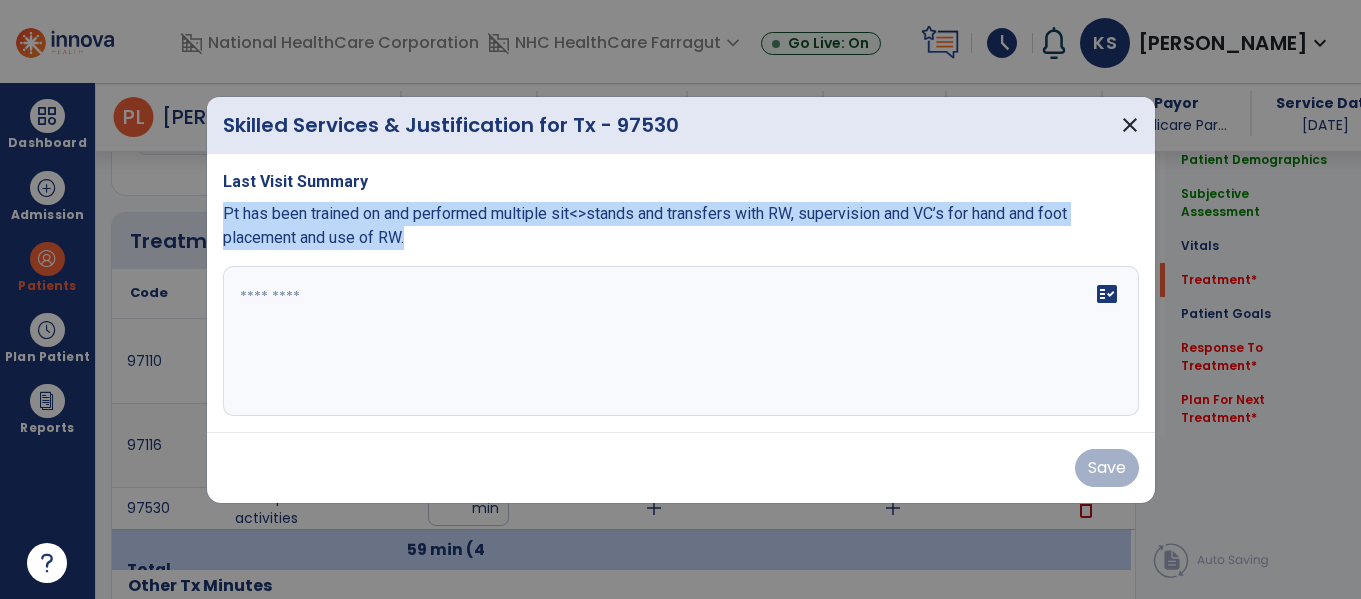 drag, startPoint x: 219, startPoint y: 213, endPoint x: 504, endPoint y: 264, distance: 289.5272 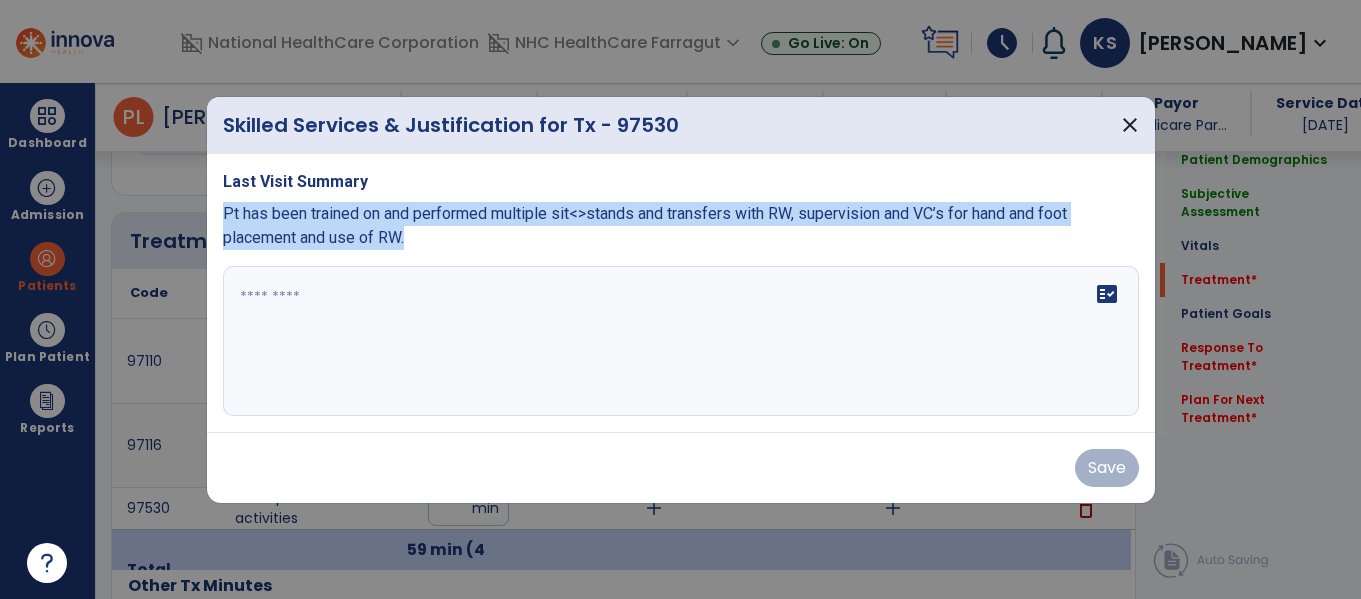 copy on "Pt has been trained on and performed multiple sit<>stands and transfers with RW, supervision and VC’s for hand and foot placement and use of RW." 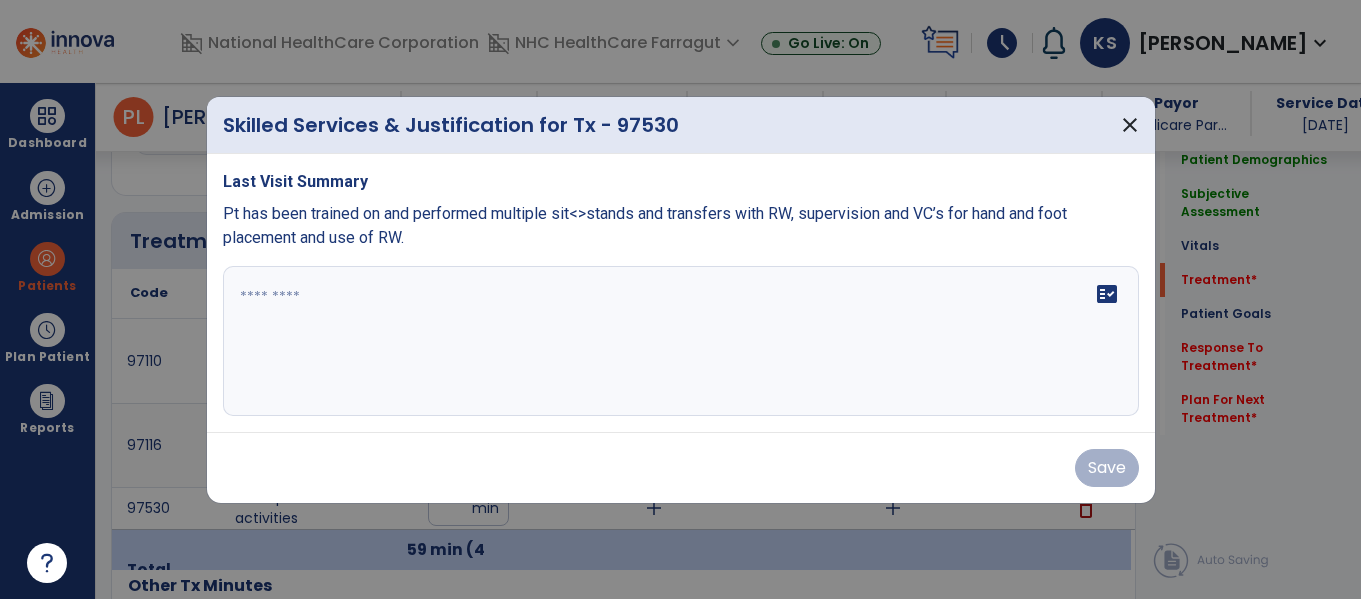 click at bounding box center [681, 341] 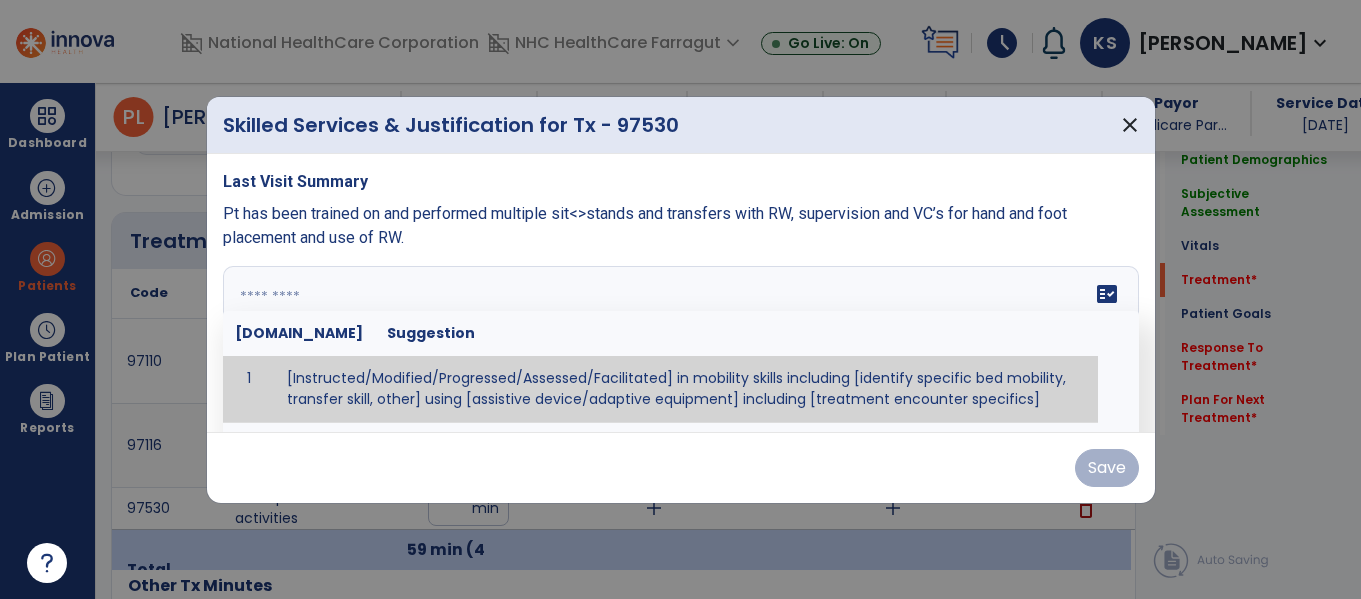 paste on "**********" 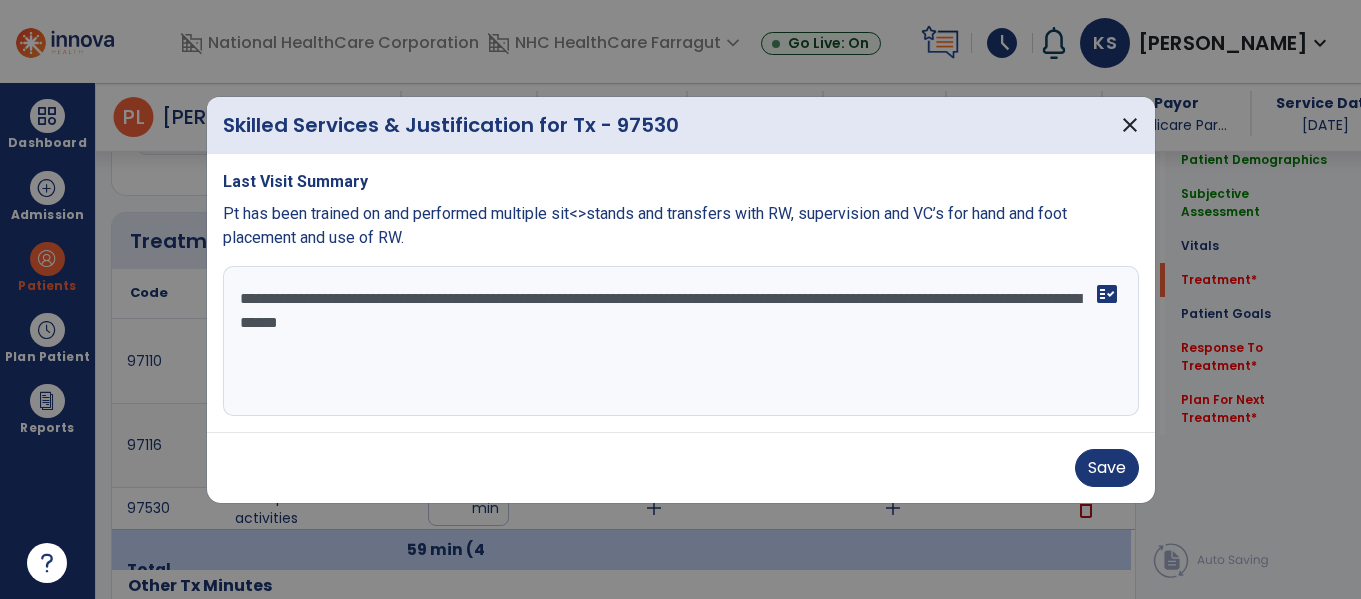 type on "**********" 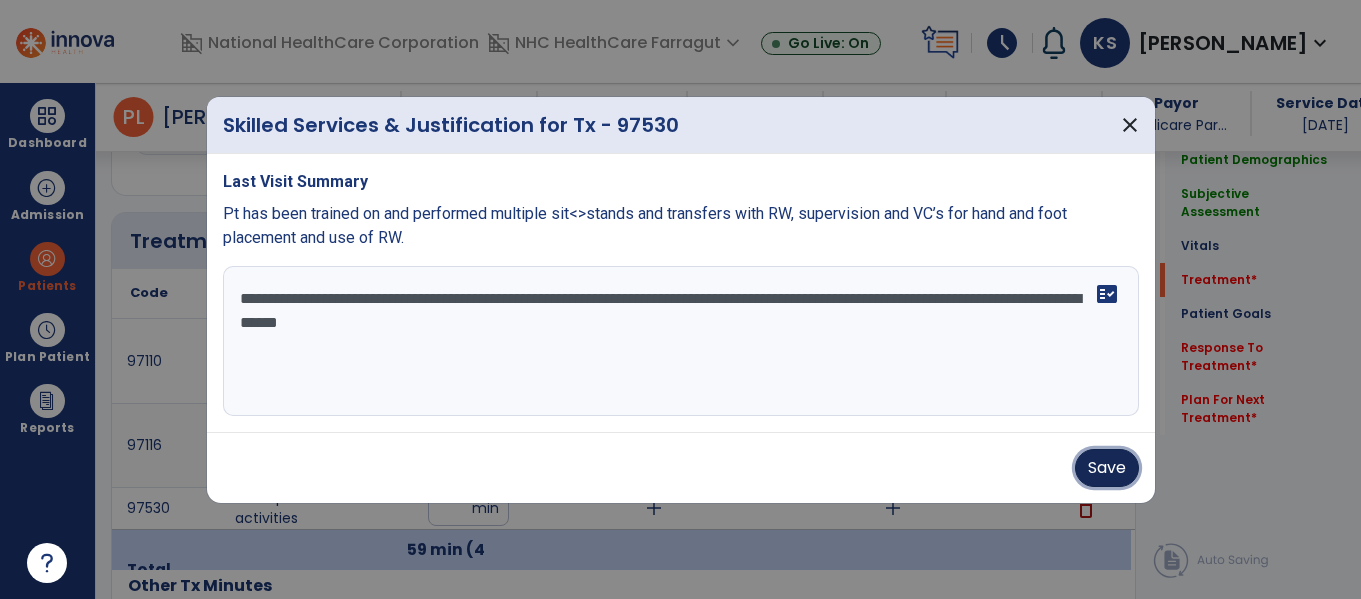 click on "Save" at bounding box center (1107, 468) 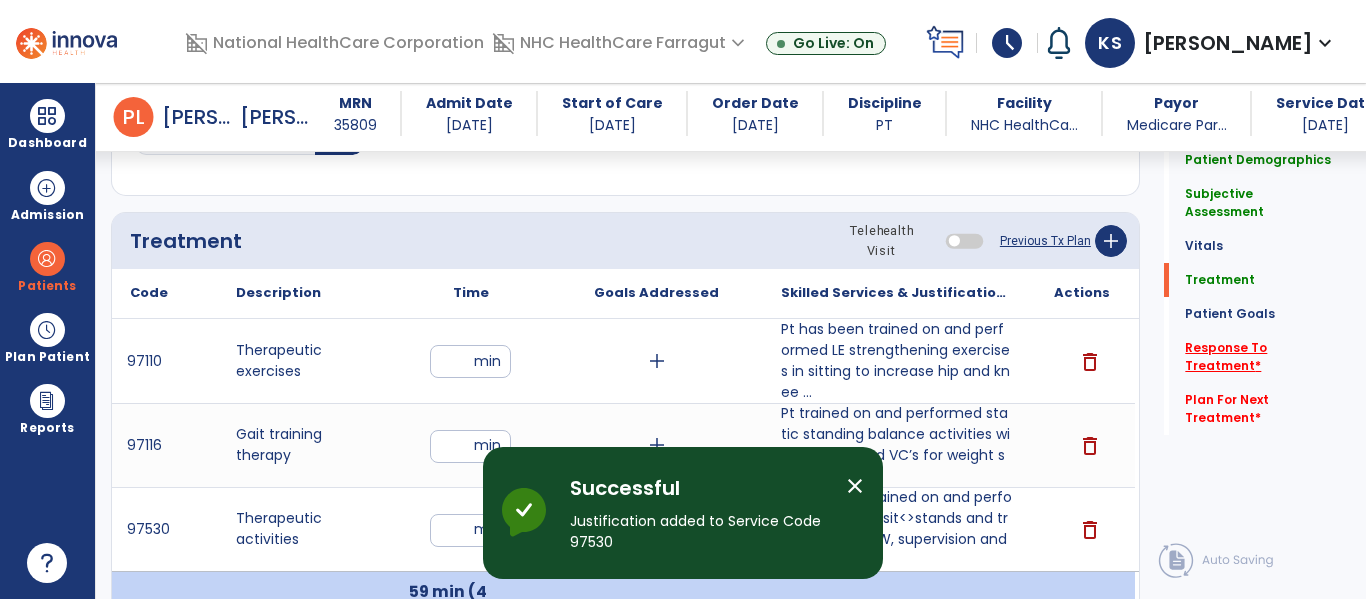 click on "Response To Treatment   *" 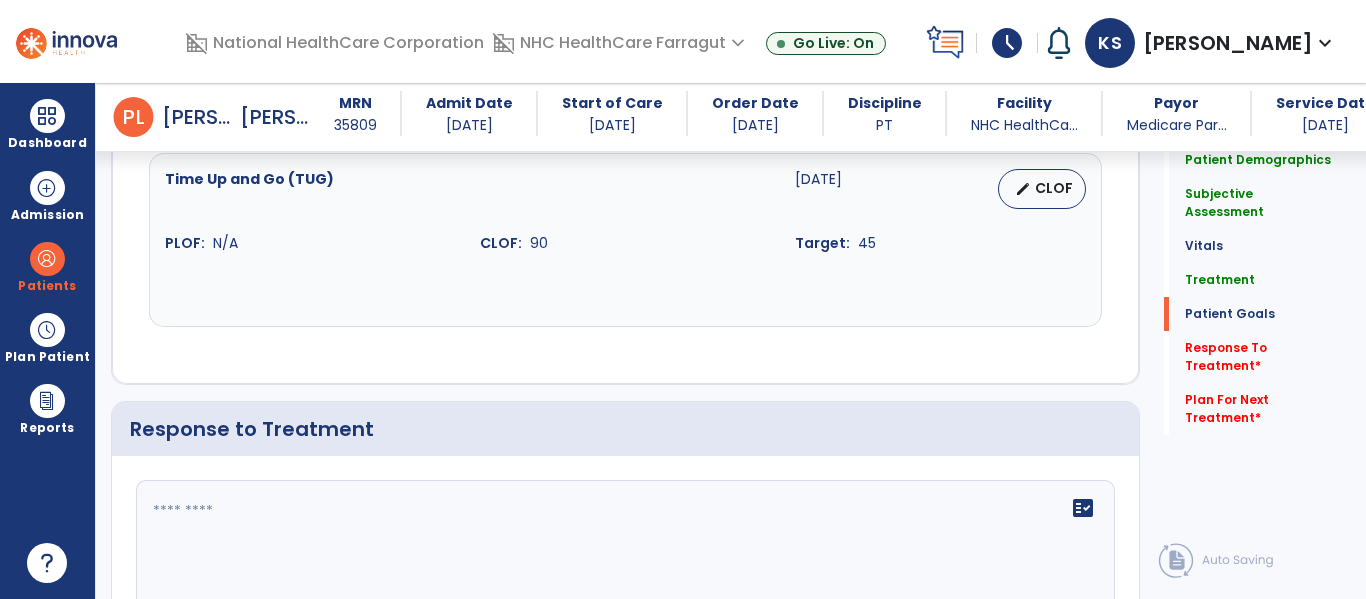 scroll, scrollTop: 3038, scrollLeft: 0, axis: vertical 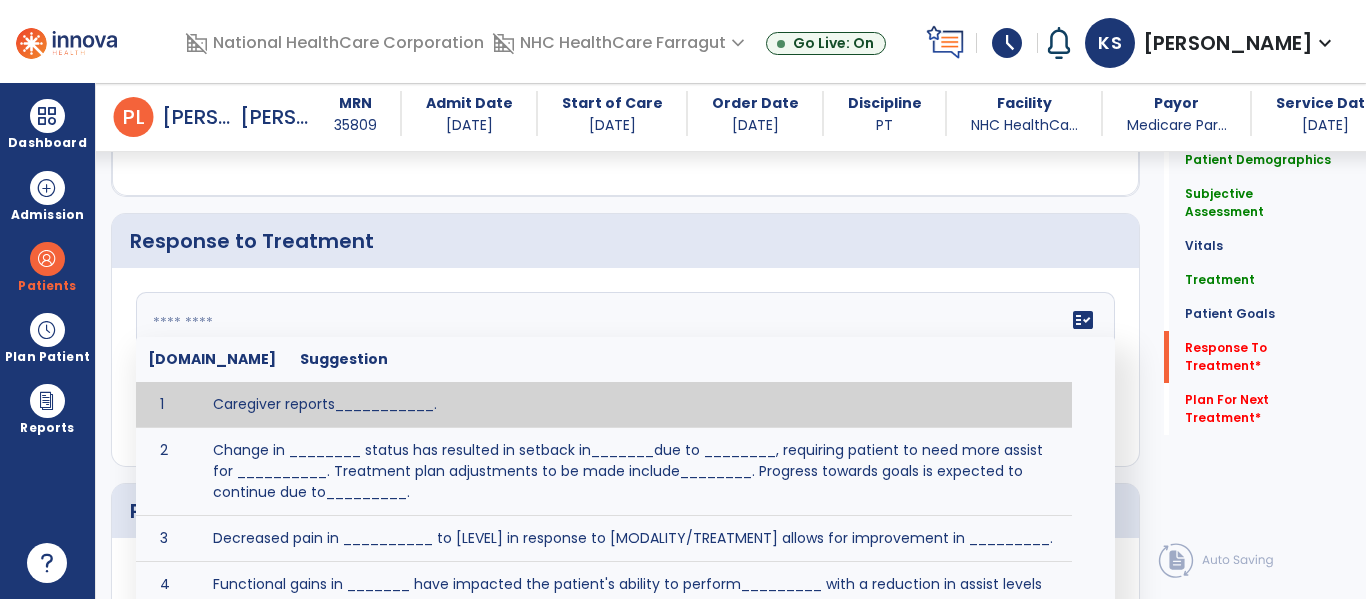 click on "fact_check  [DOMAIN_NAME] Suggestion 1 Caregiver reports___________. 2 Change in ________ status has resulted in setback in_______due to ________, requiring patient to need more assist for __________.   Treatment plan adjustments to be made include________.  Progress towards goals is expected to continue due to_________. 3 Decreased pain in __________ to [LEVEL] in response to [MODALITY/TREATMENT] allows for improvement in _________. 4 Functional gains in _______ have impacted the patient's ability to perform_________ with a reduction in assist levels to_________. 5 Functional progress this week has been significant due to__________. 6 Gains in ________ have improved the patient's ability to perform ______with decreased levels of assist to___________. 7 Improvement in ________allows patient to tolerate higher levels of challenges in_________. 8 Pain in [AREA] has decreased to [LEVEL] in response to [TREATMENT/MODALITY], allowing fore ease in completing__________. 9 10 11 12 13 14 15 16 17 18 19 20 21" 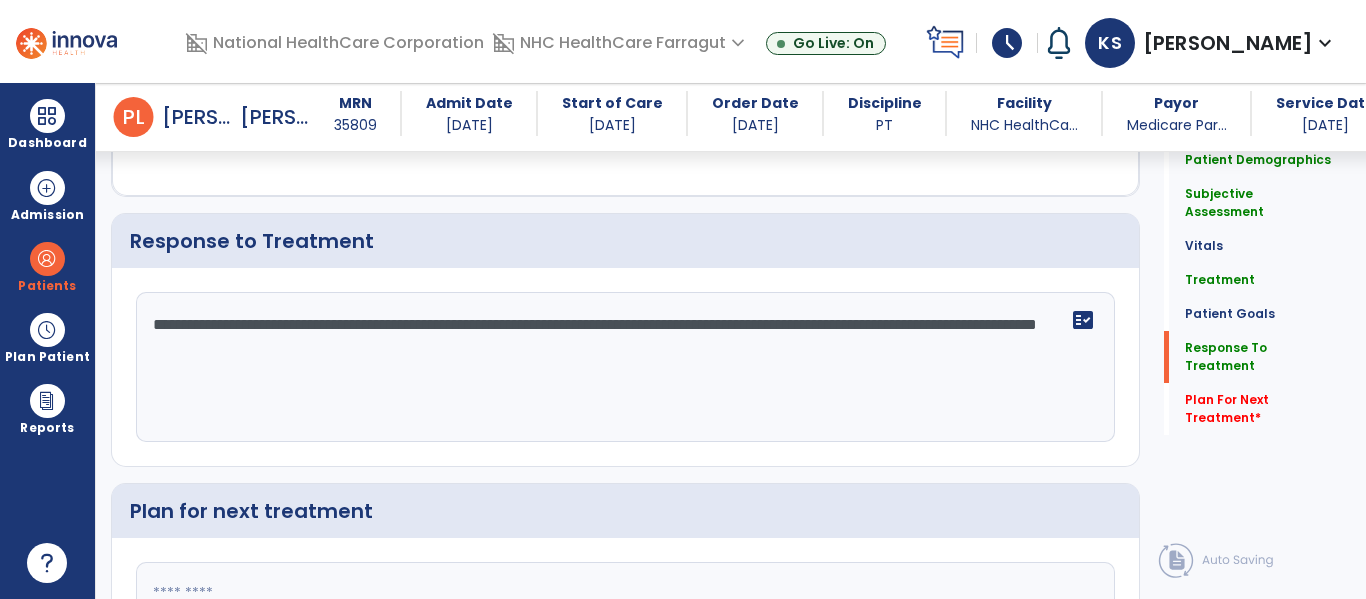 drag, startPoint x: 666, startPoint y: 327, endPoint x: 729, endPoint y: 419, distance: 111.503365 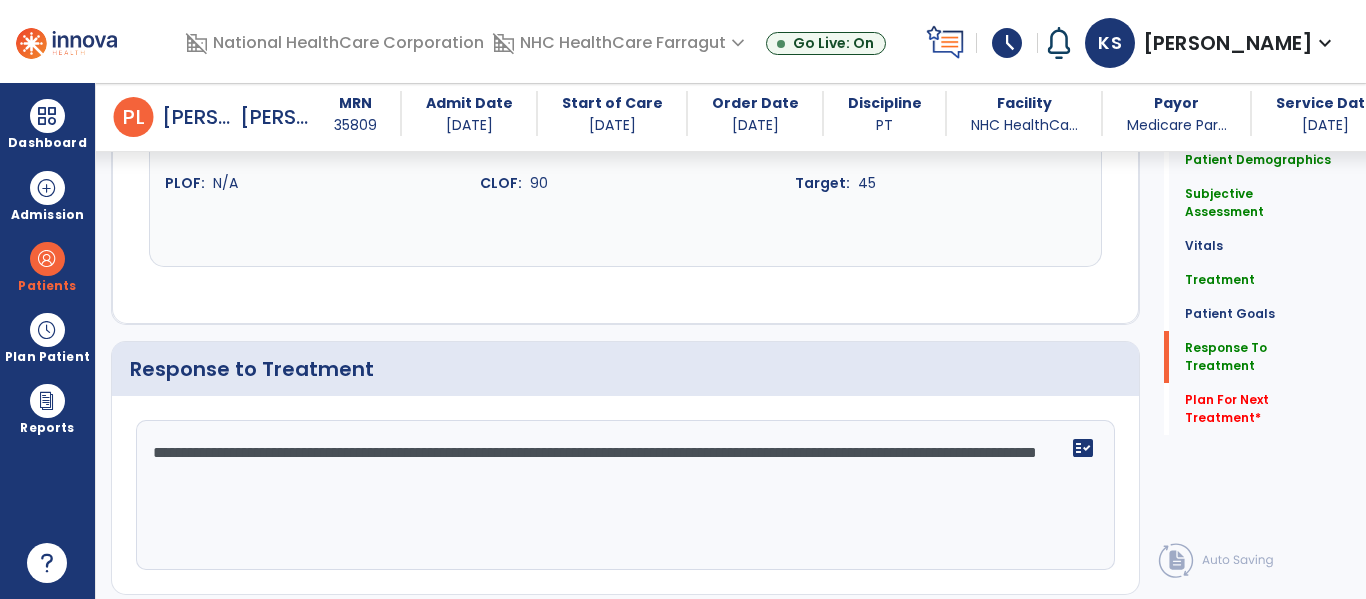 scroll, scrollTop: 3038, scrollLeft: 0, axis: vertical 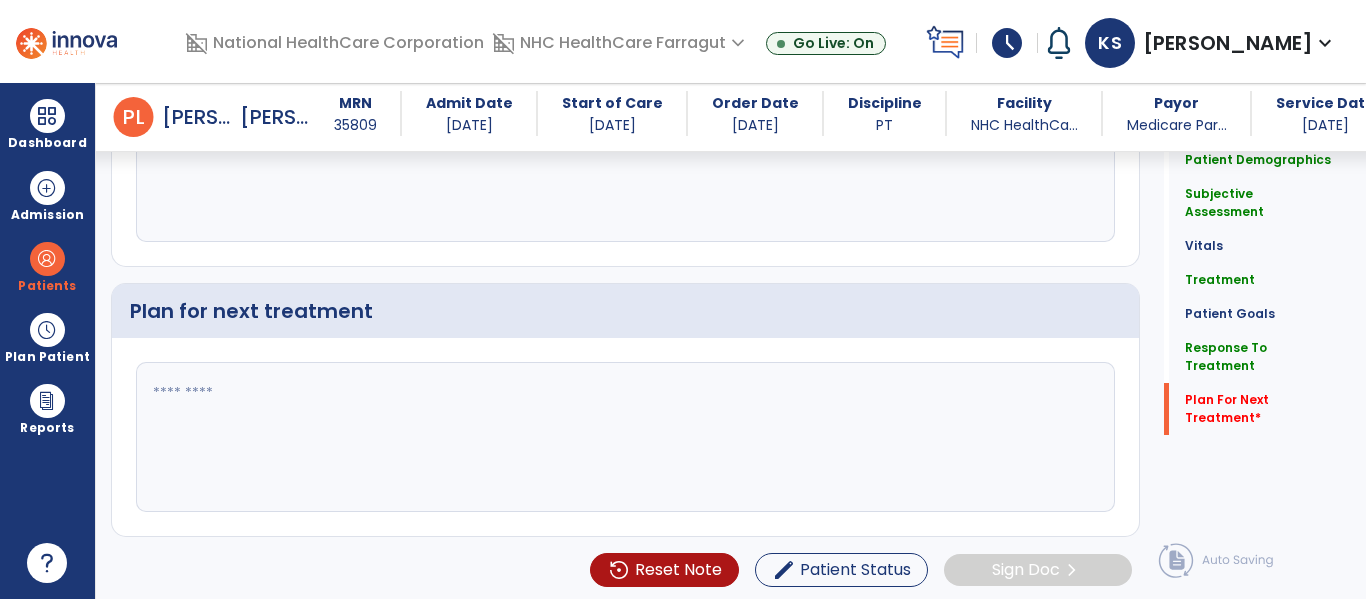 type on "**********" 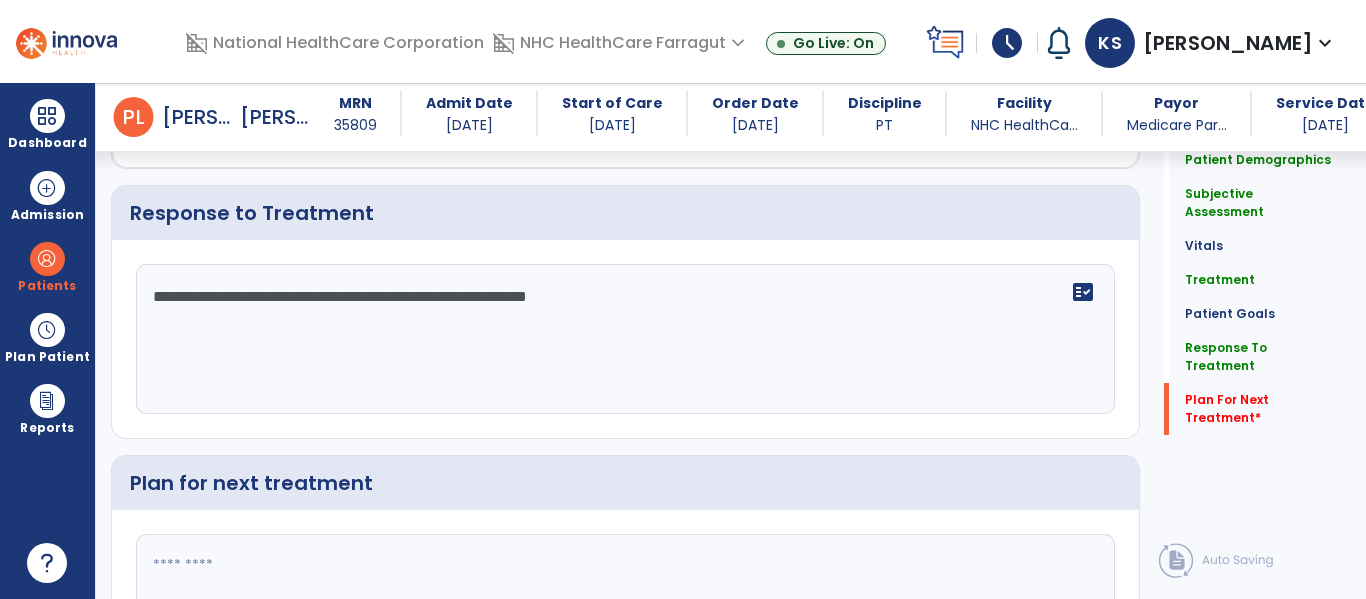 scroll, scrollTop: 3238, scrollLeft: 0, axis: vertical 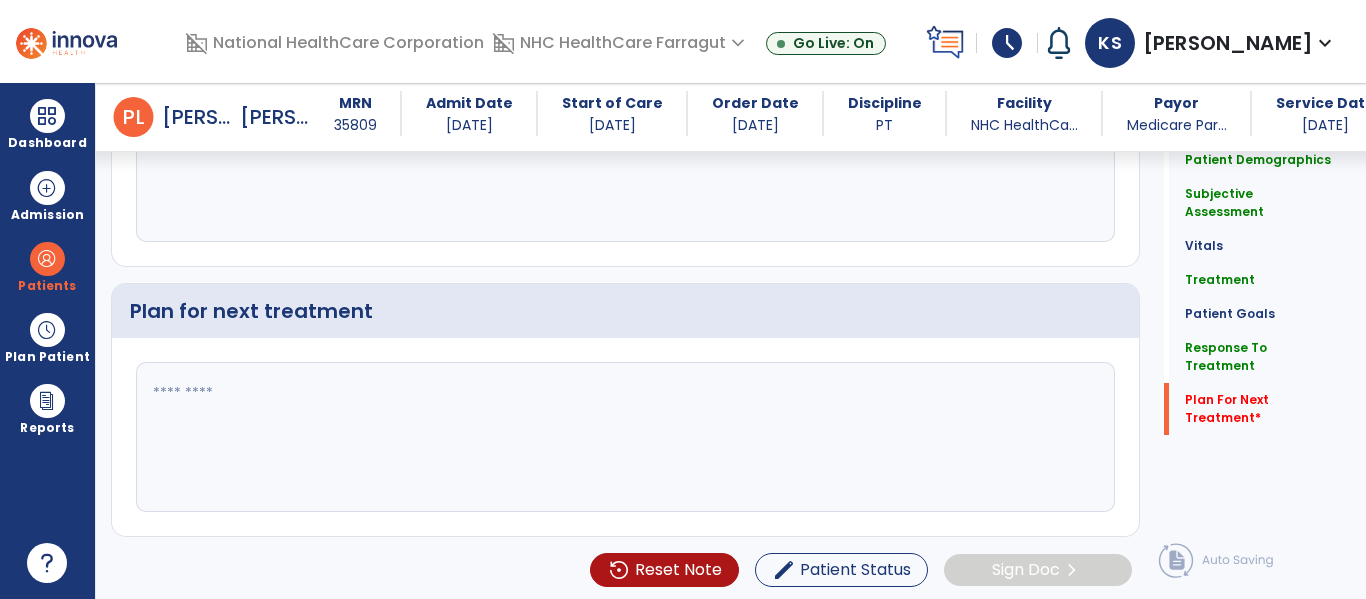 paste on "**********" 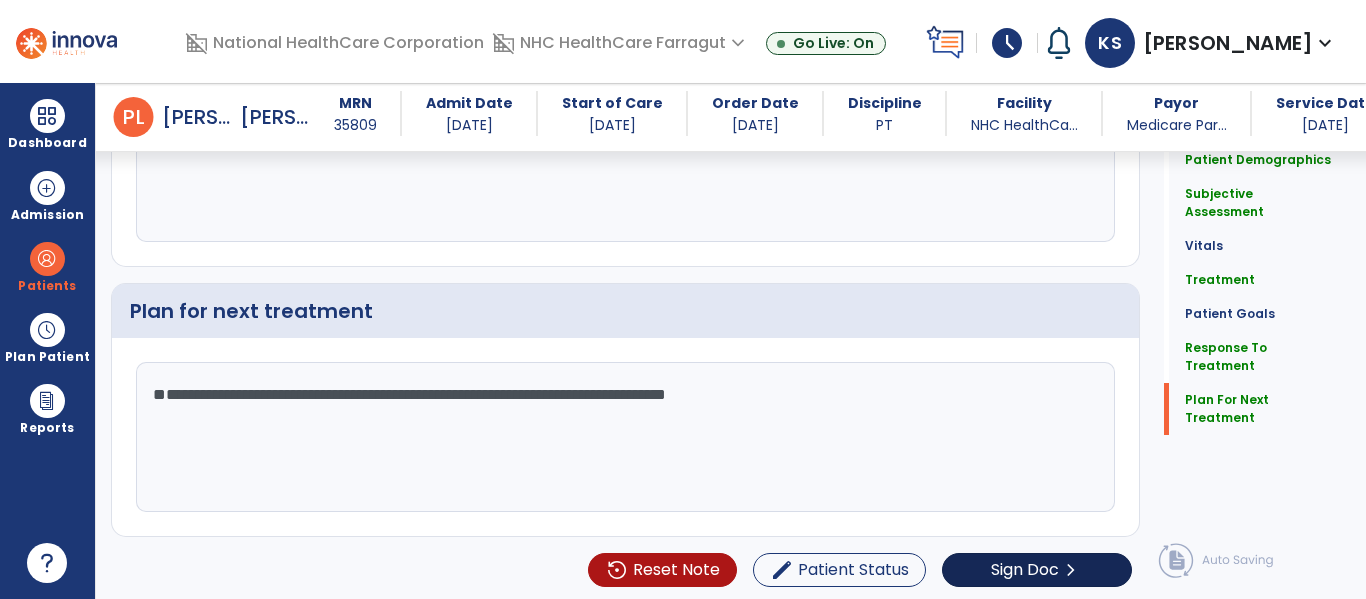 type on "**********" 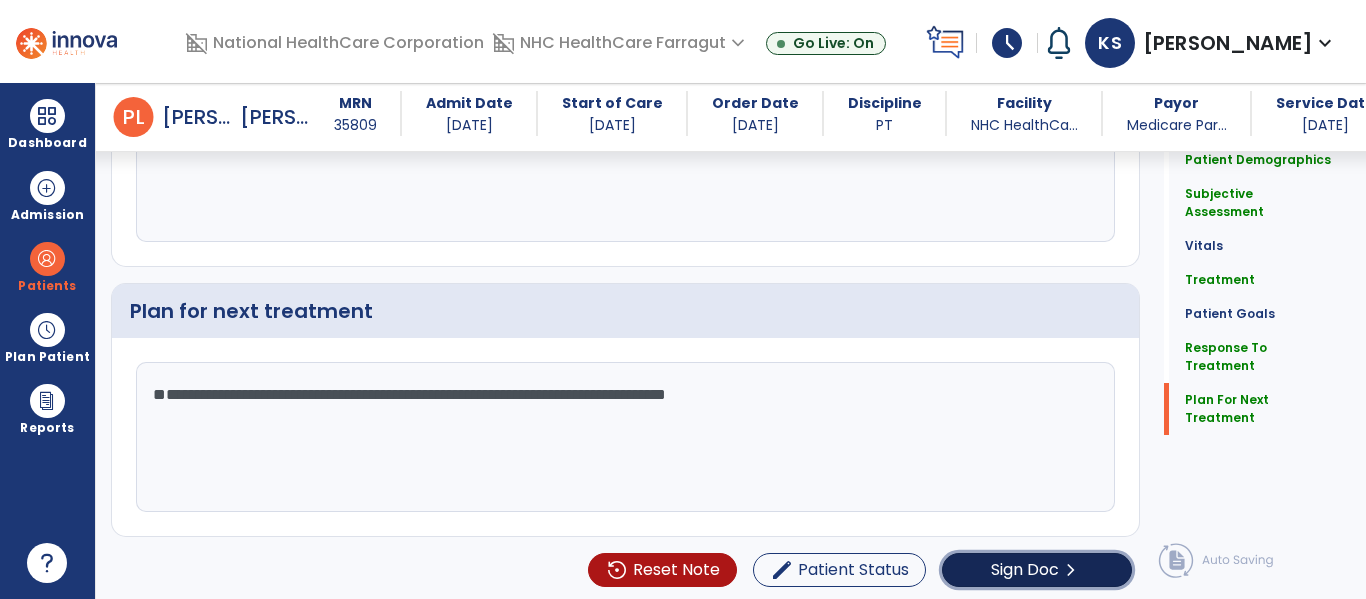 click on "Sign Doc" 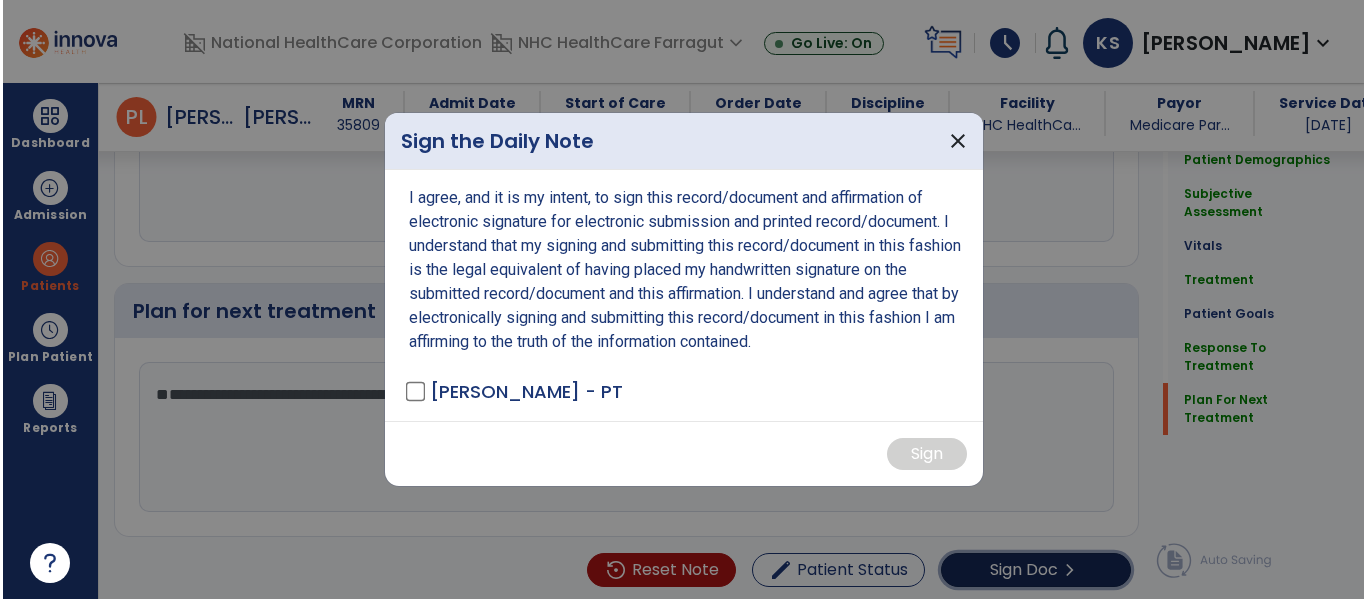 scroll, scrollTop: 3278, scrollLeft: 0, axis: vertical 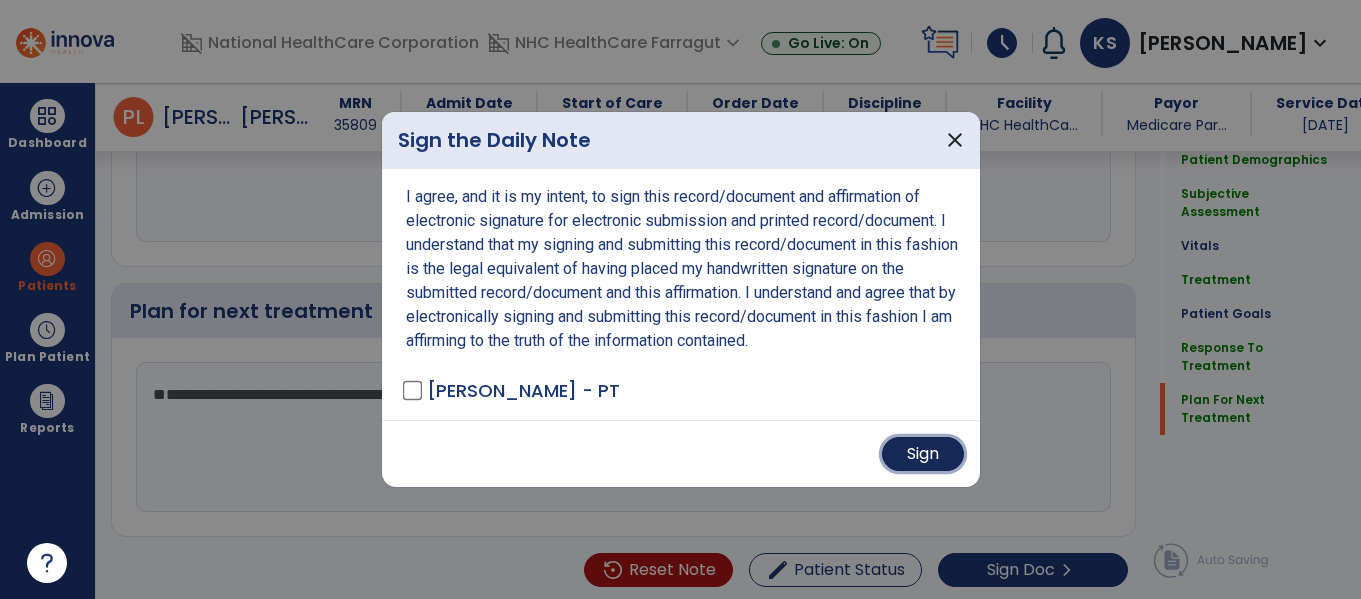 click on "Sign" at bounding box center [923, 454] 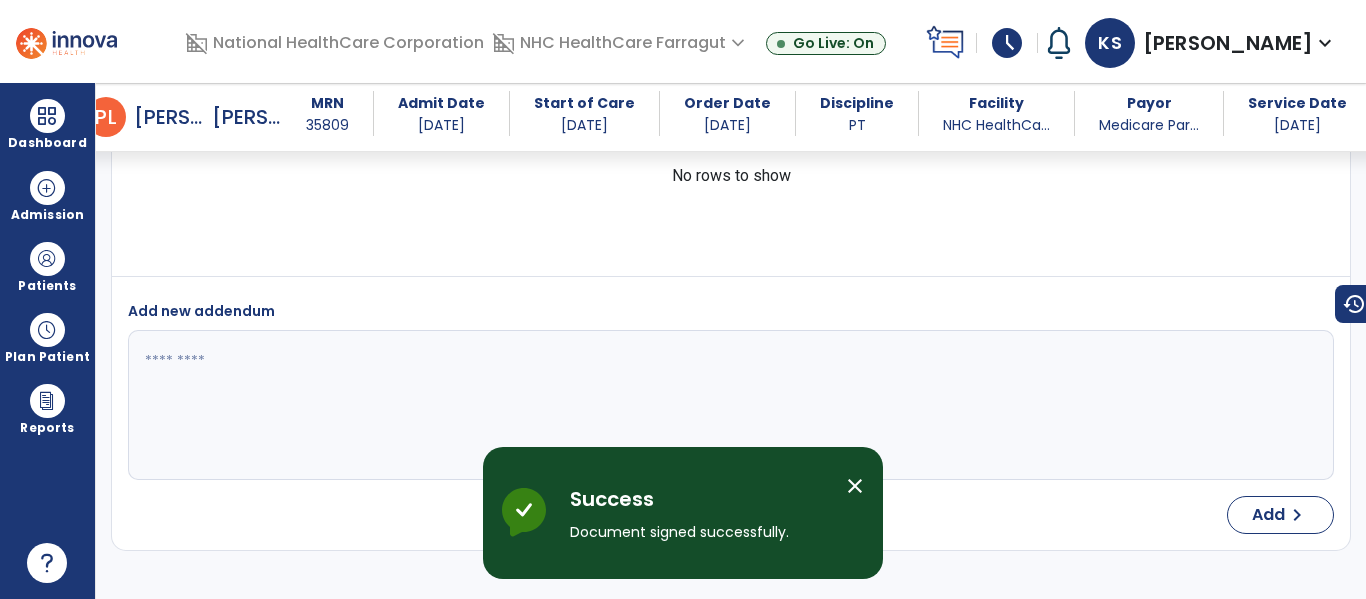 scroll, scrollTop: 4416, scrollLeft: 0, axis: vertical 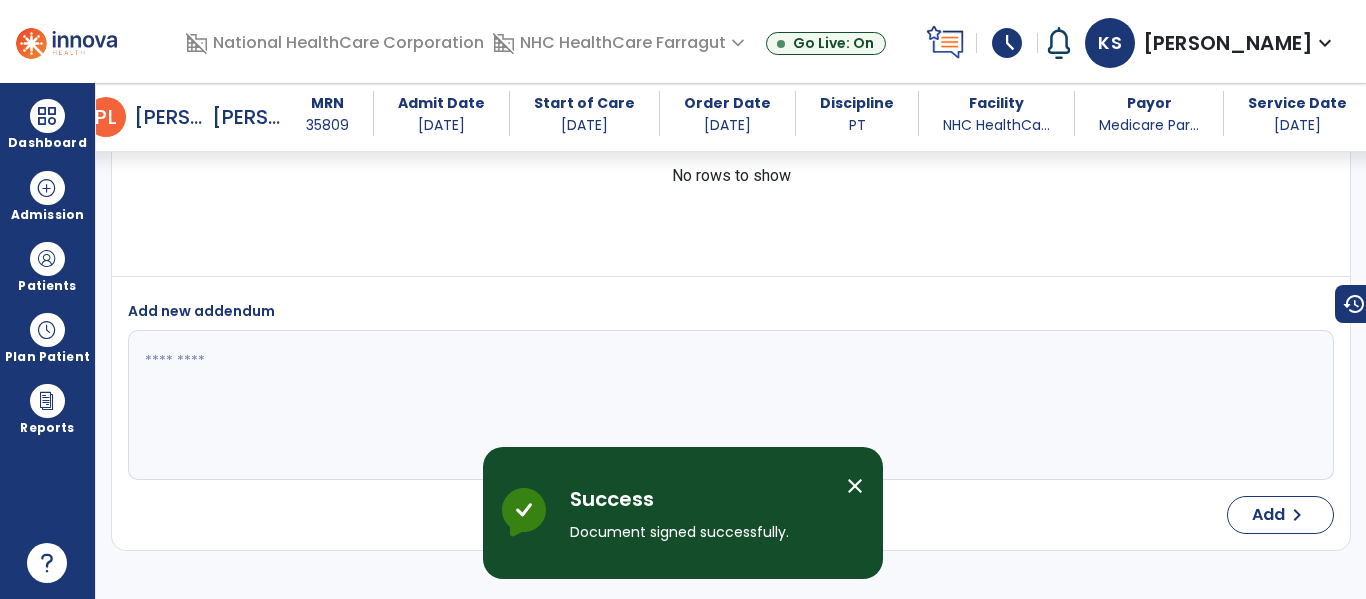 select on "*" 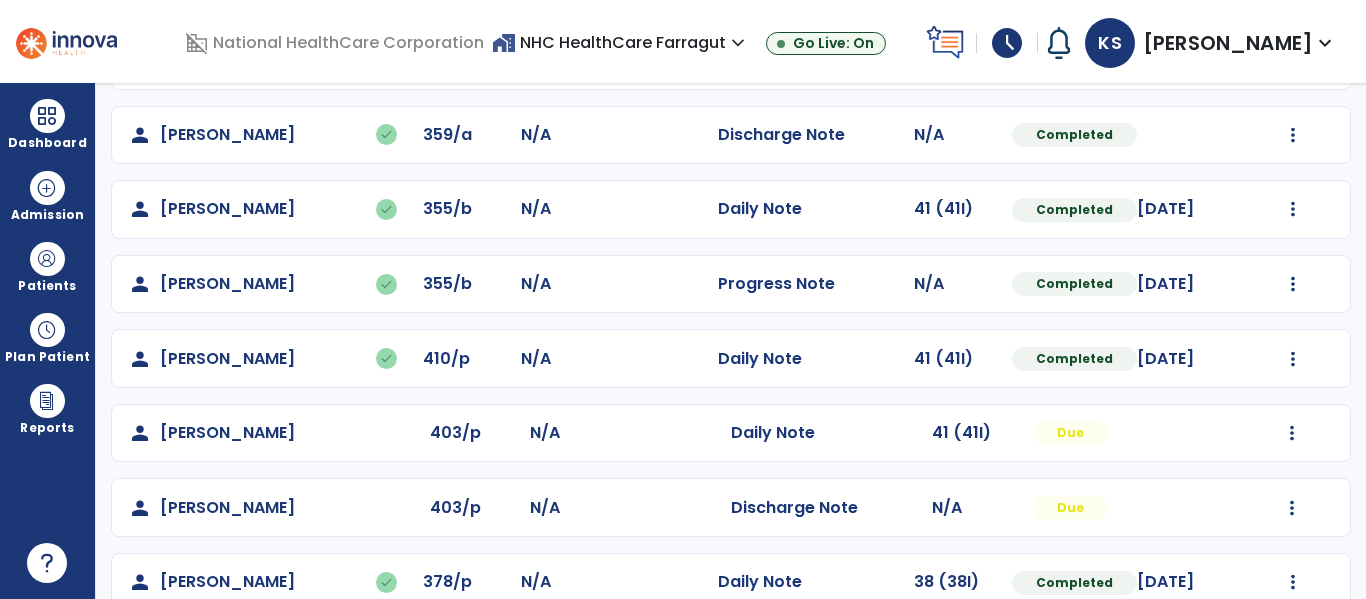 scroll, scrollTop: 637, scrollLeft: 0, axis: vertical 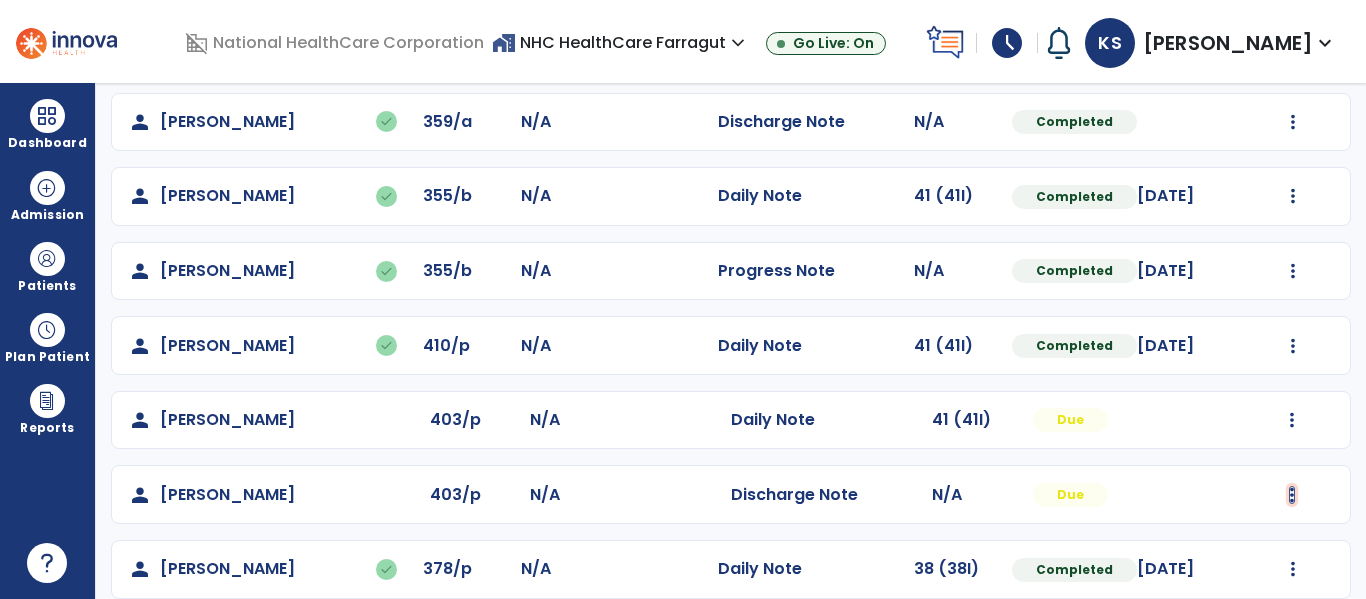 click at bounding box center (1293, -337) 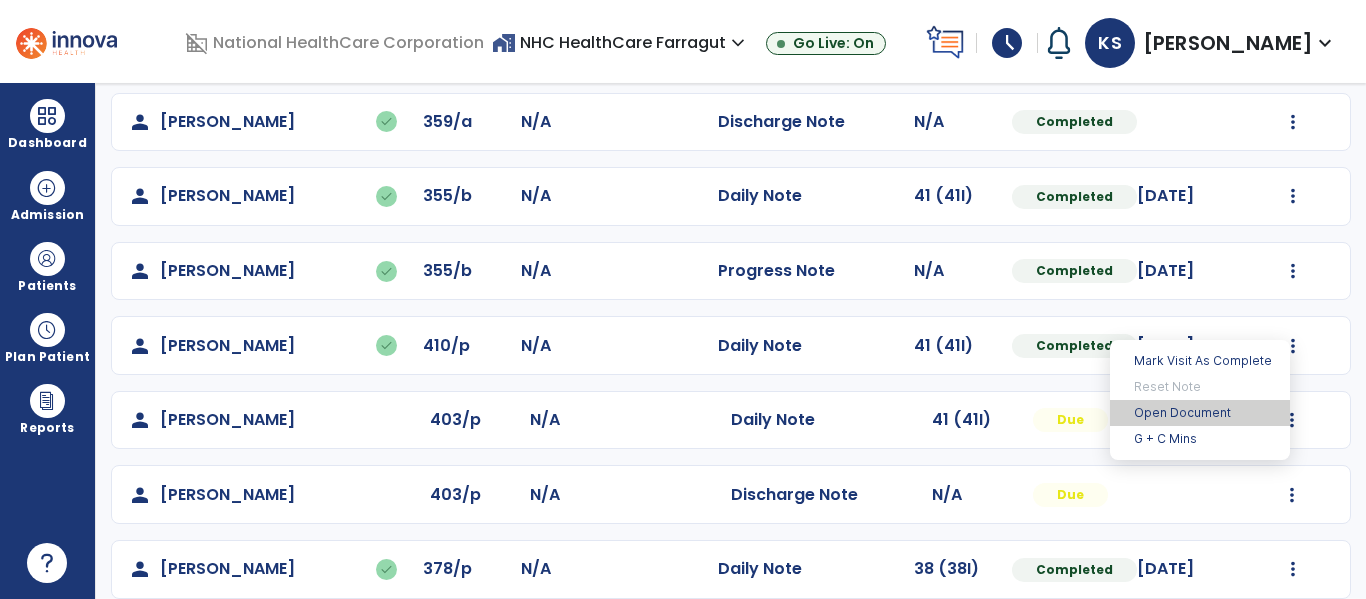 click on "Open Document" at bounding box center [1200, 413] 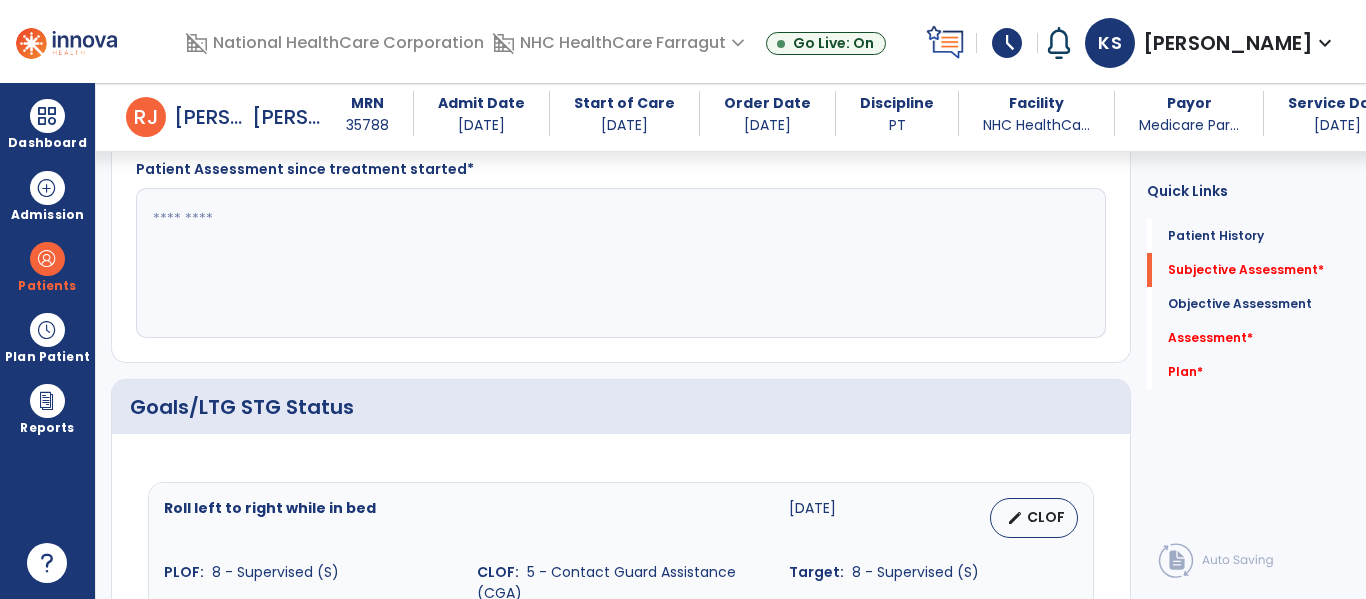 scroll, scrollTop: 332, scrollLeft: 0, axis: vertical 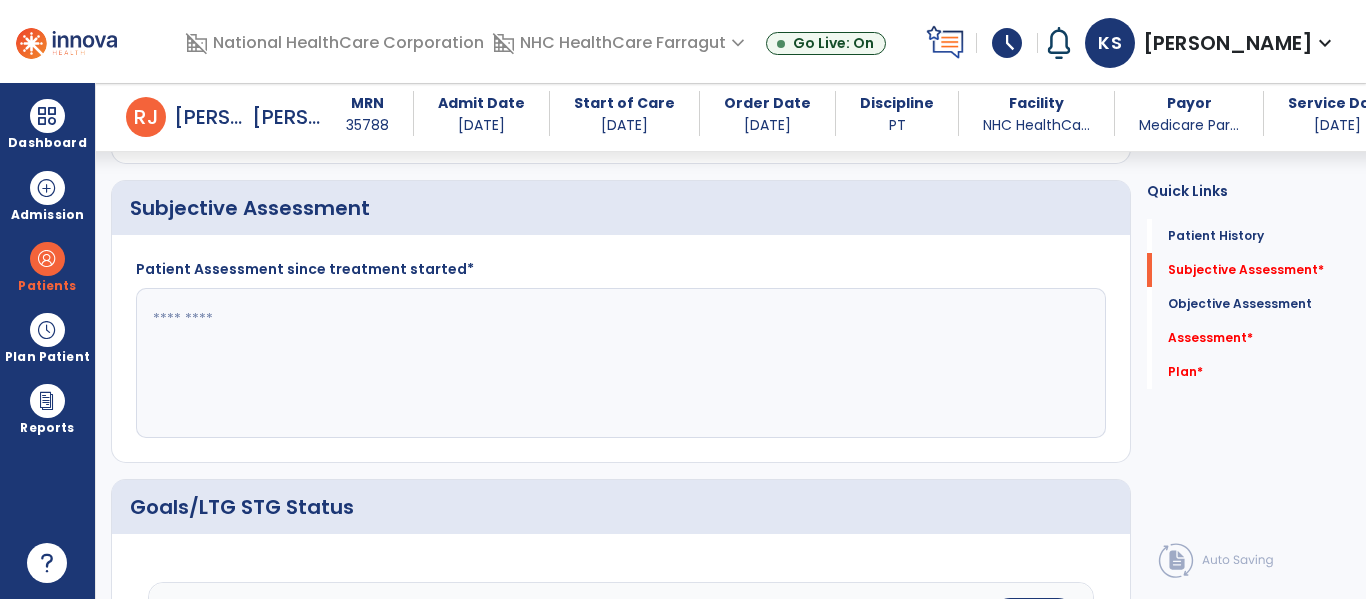 click 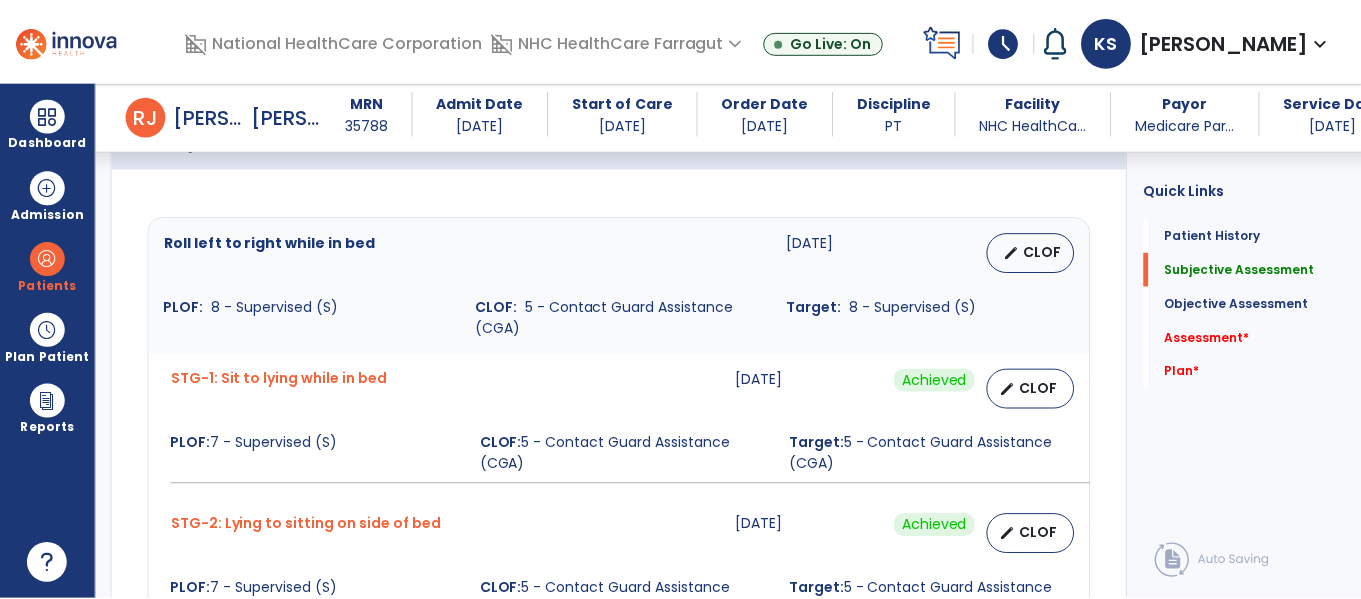scroll, scrollTop: 732, scrollLeft: 0, axis: vertical 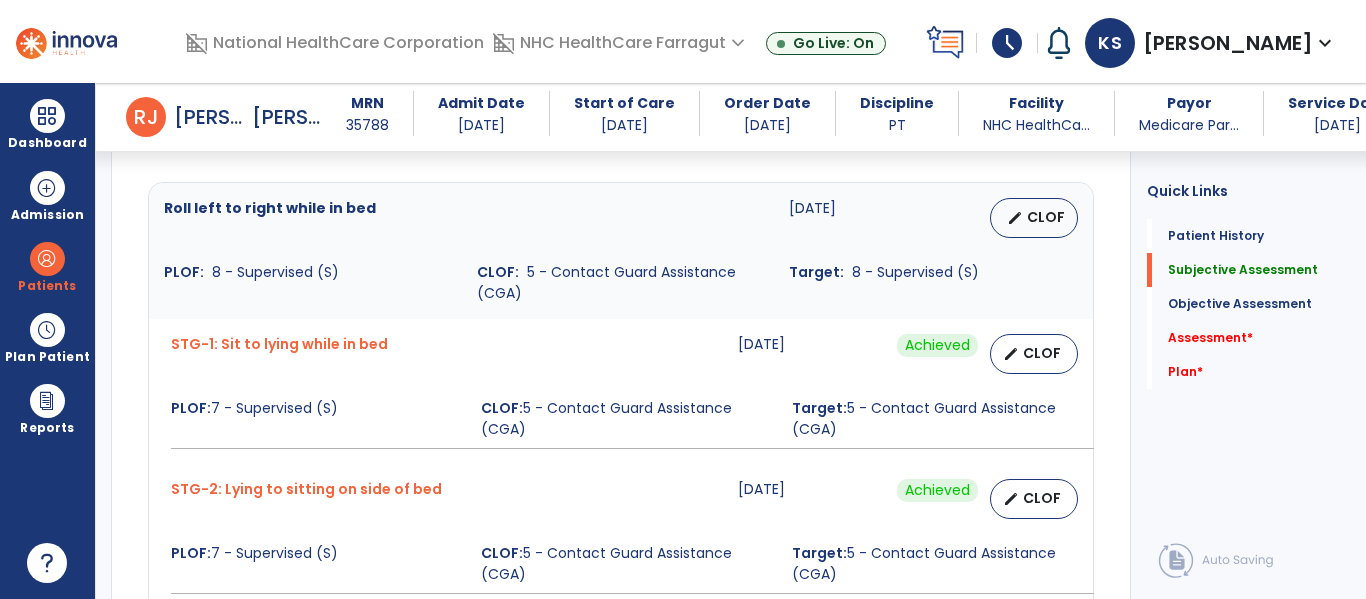 type on "**********" 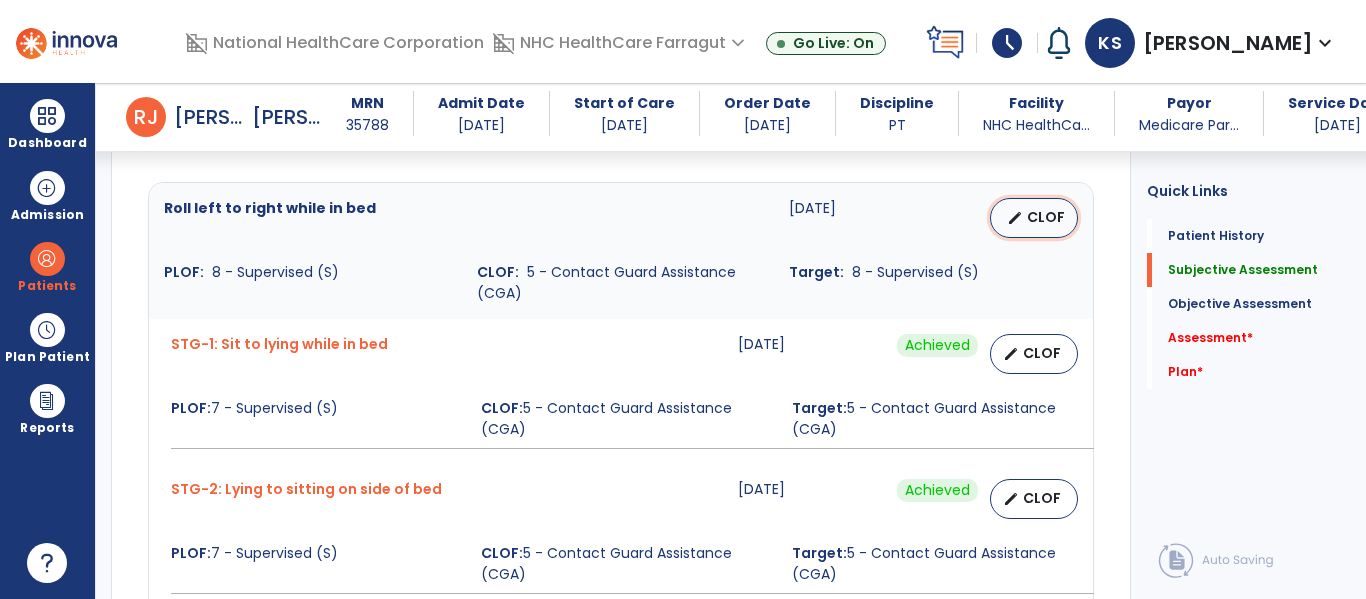 click on "CLOF" at bounding box center [1046, 217] 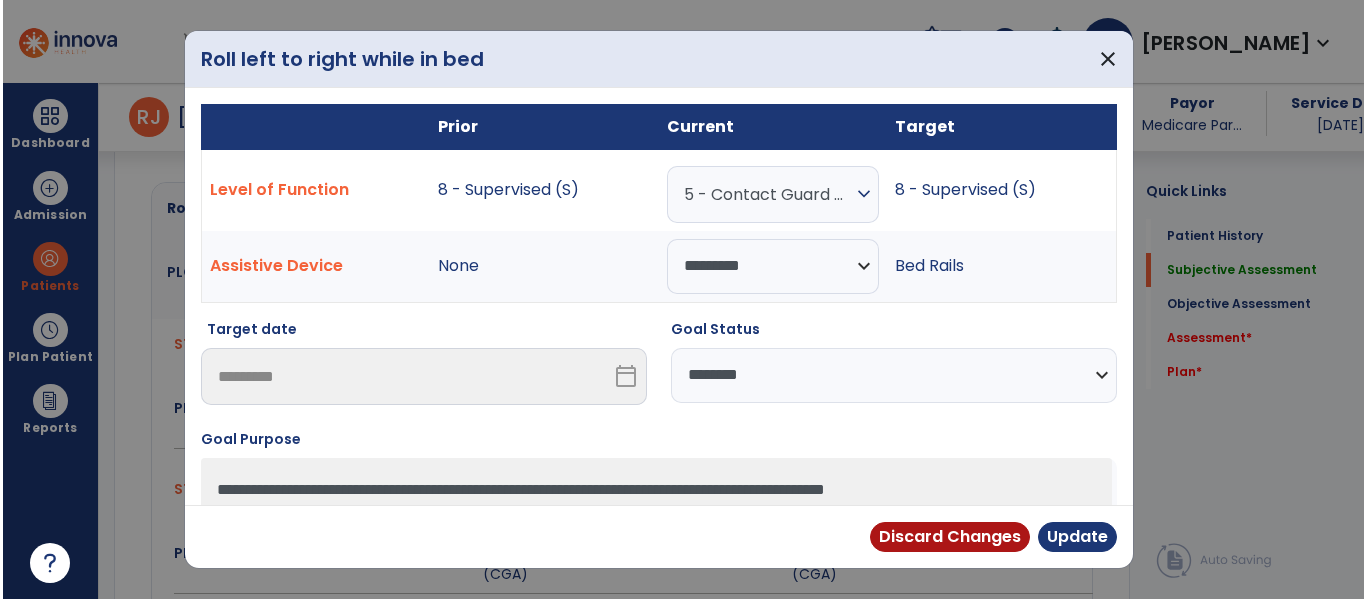 scroll, scrollTop: 732, scrollLeft: 0, axis: vertical 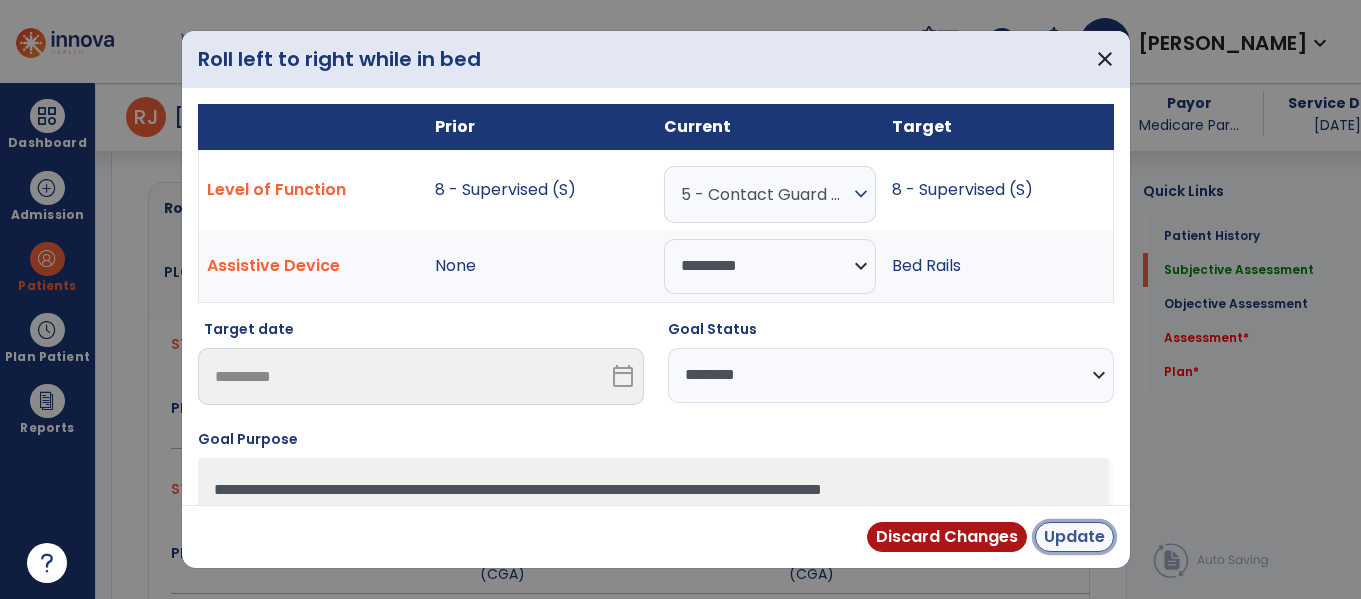 click on "Update" at bounding box center [1074, 537] 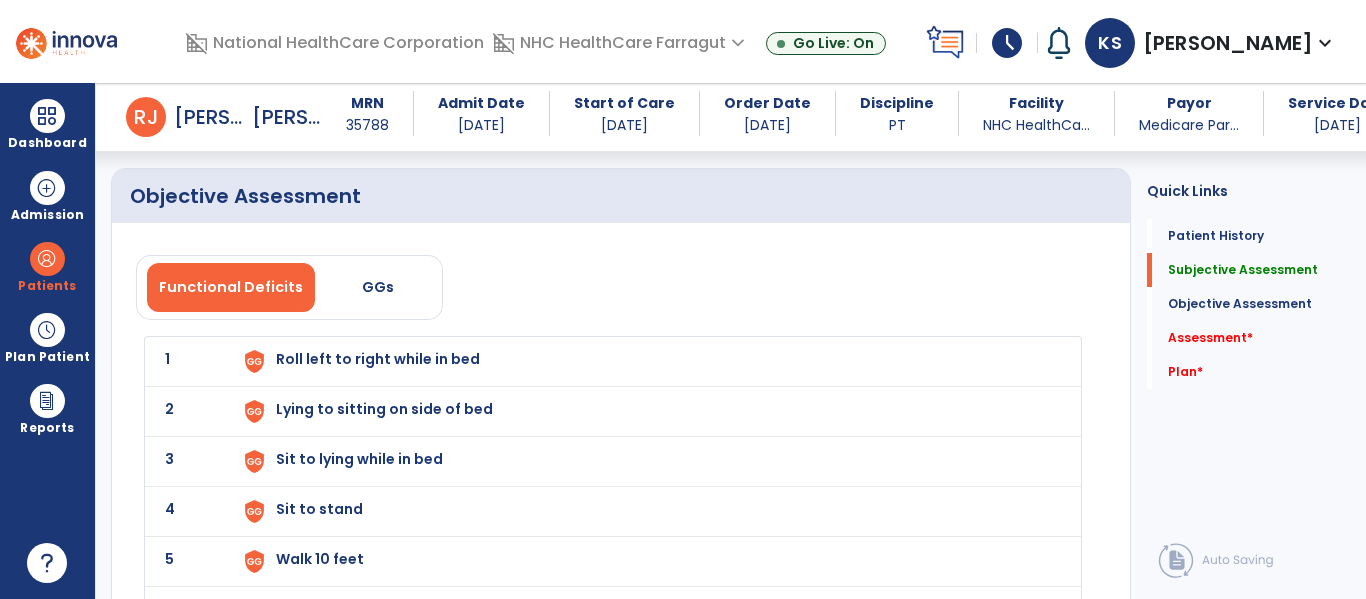 scroll, scrollTop: 1832, scrollLeft: 0, axis: vertical 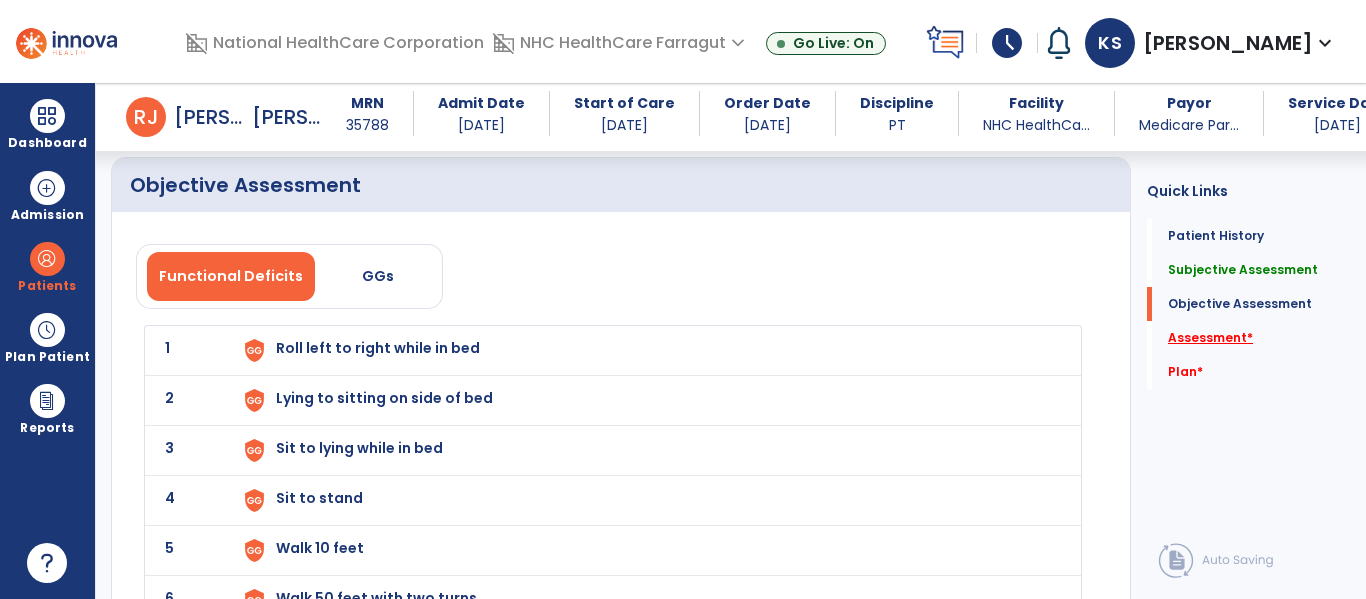 click on "Assessment   *" 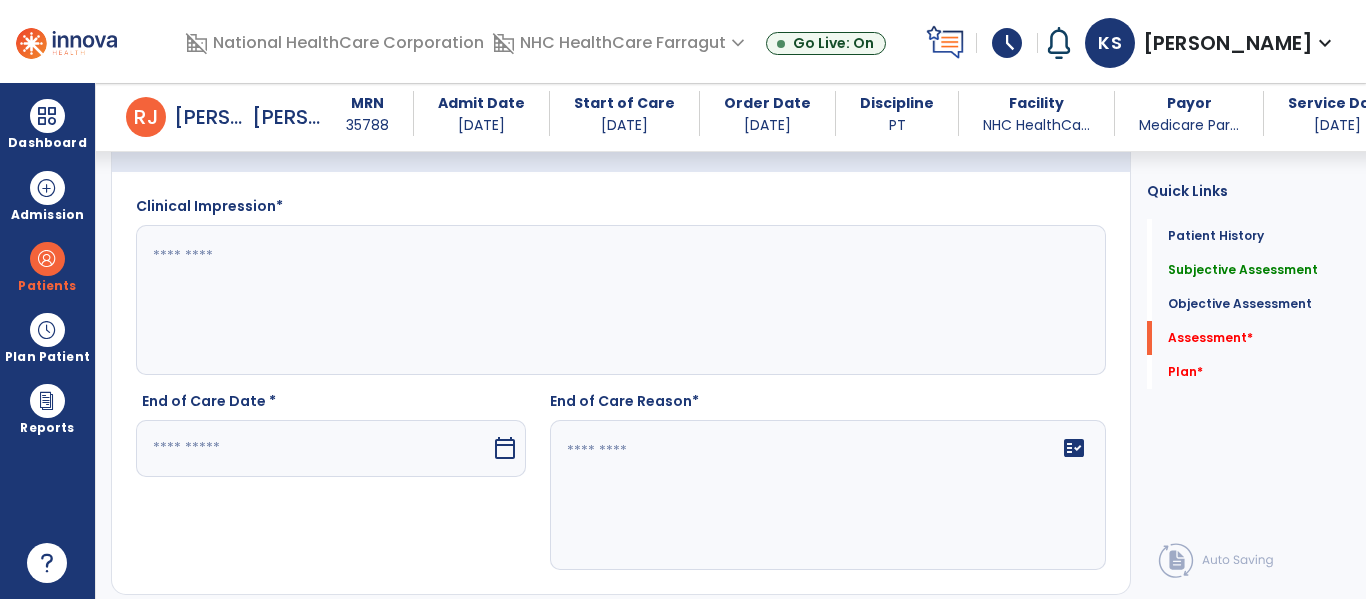 scroll, scrollTop: 2397, scrollLeft: 0, axis: vertical 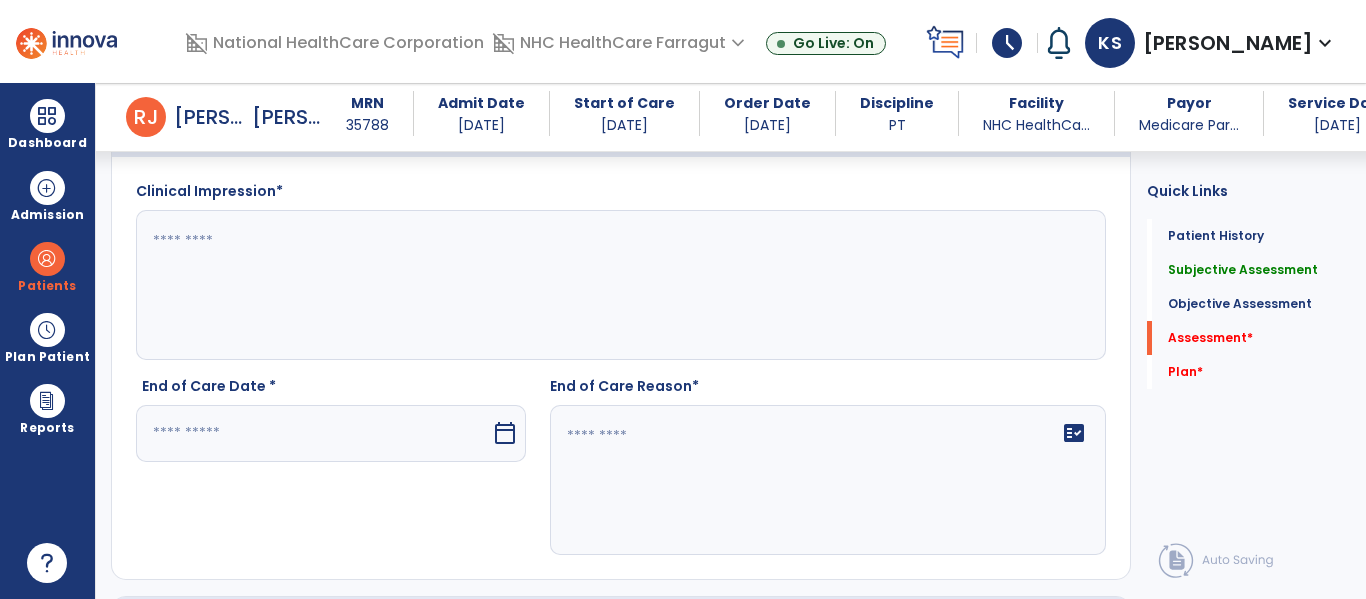 click 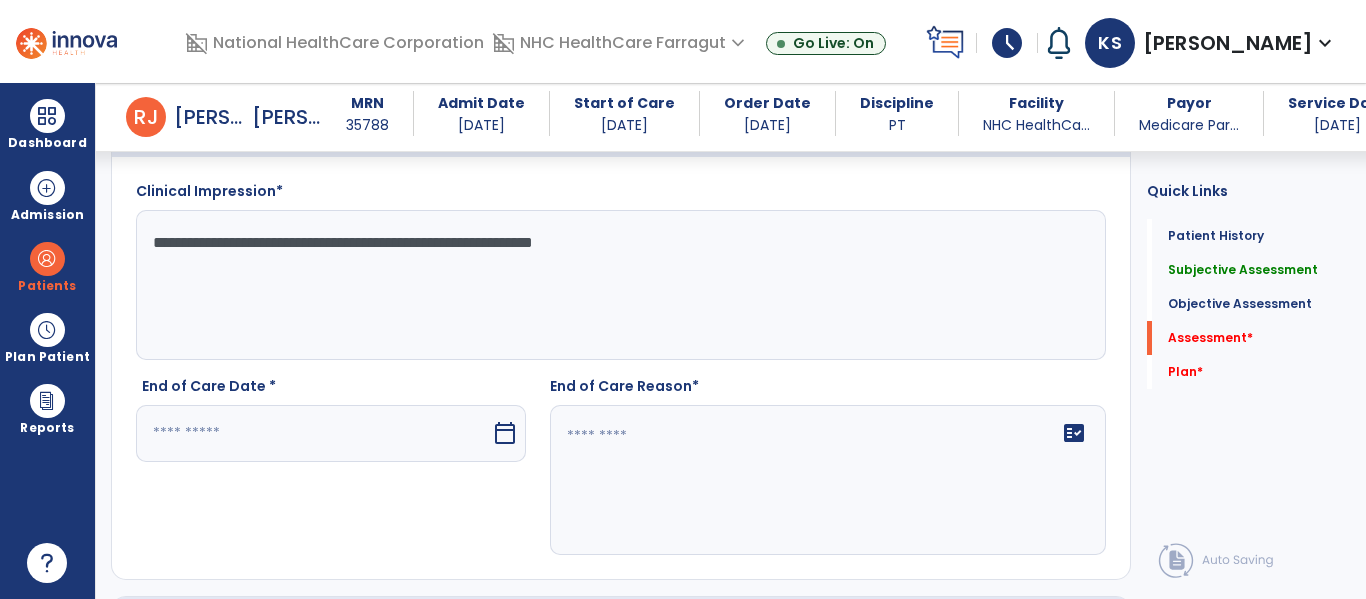 type on "**********" 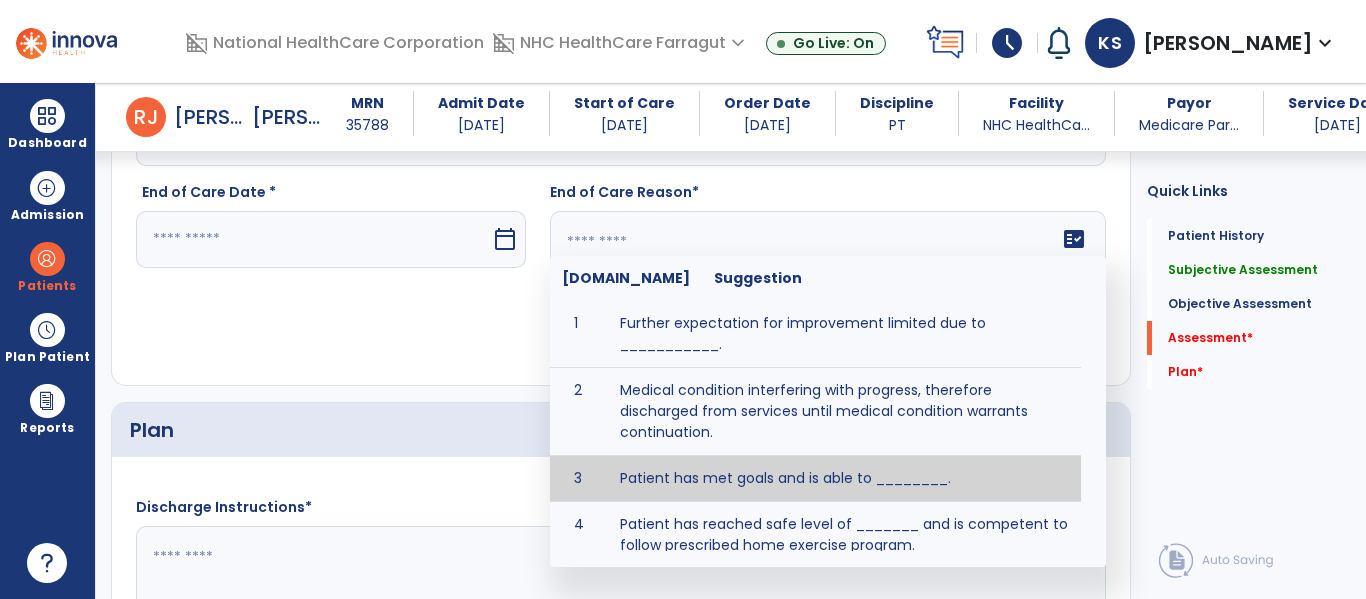 scroll, scrollTop: 2597, scrollLeft: 0, axis: vertical 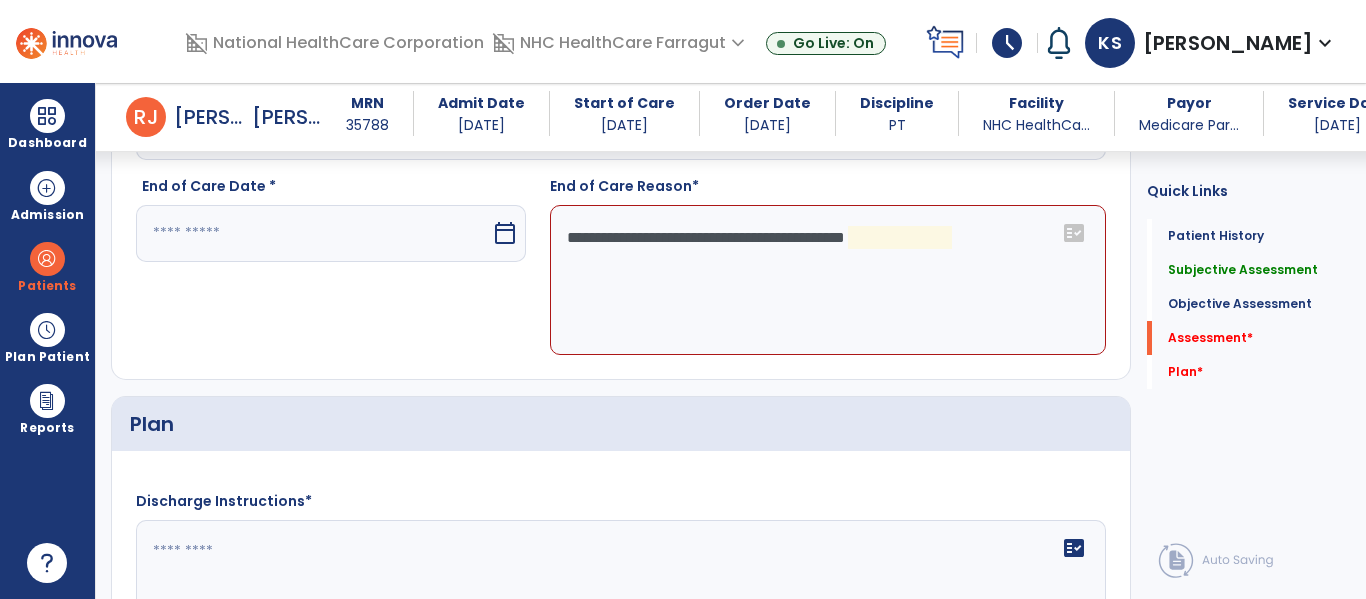 click on "**********" 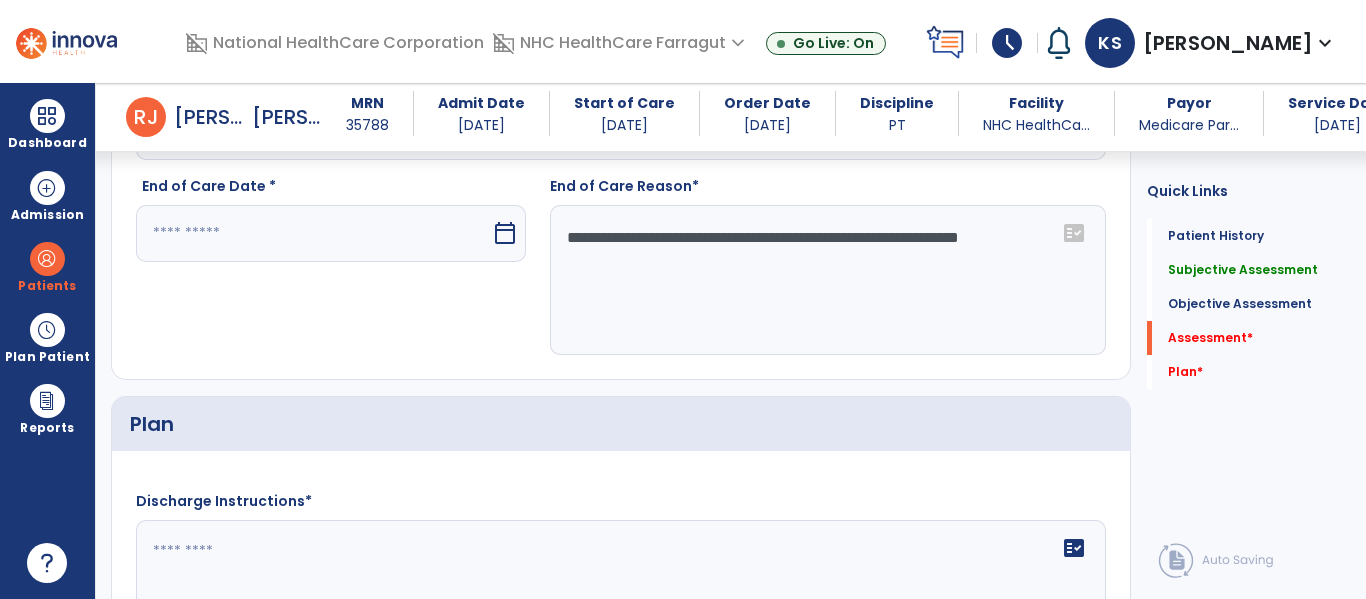 type on "**********" 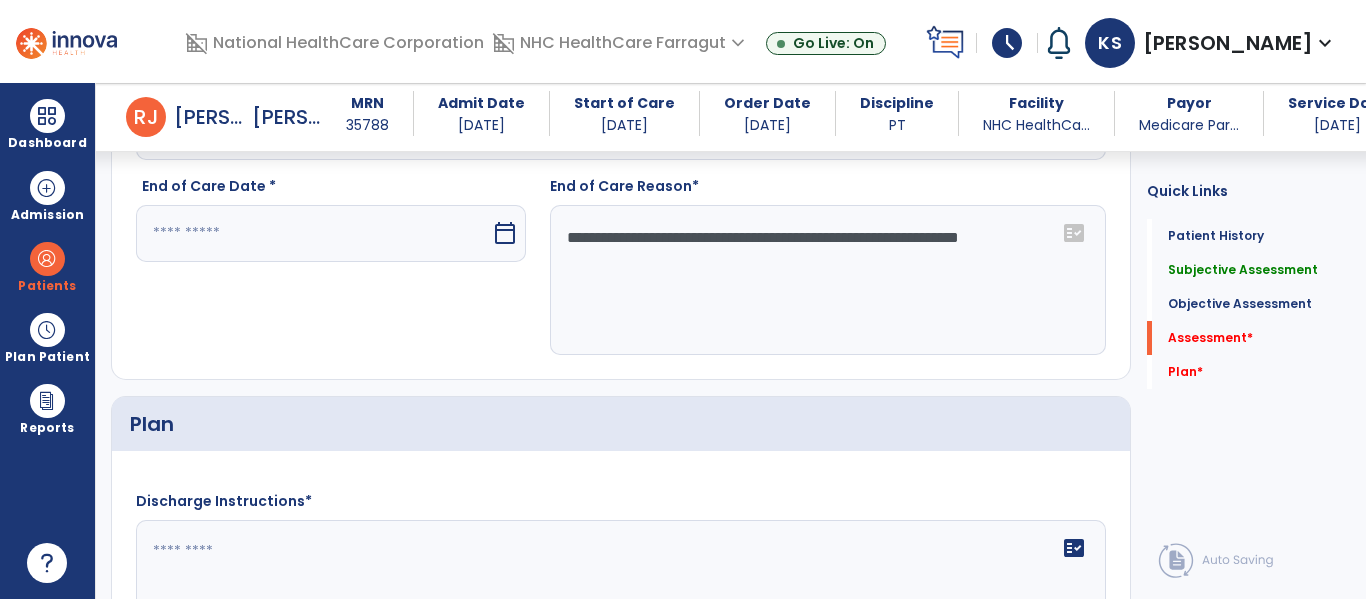 click at bounding box center (313, 233) 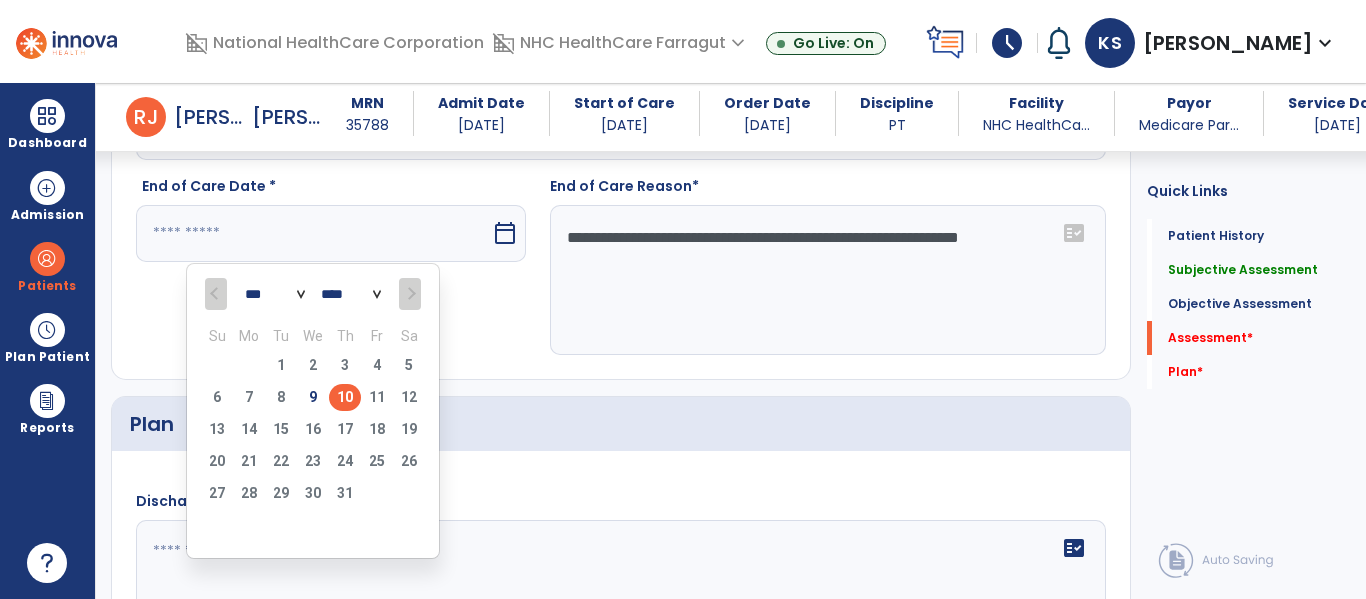 click on "10" at bounding box center (345, 397) 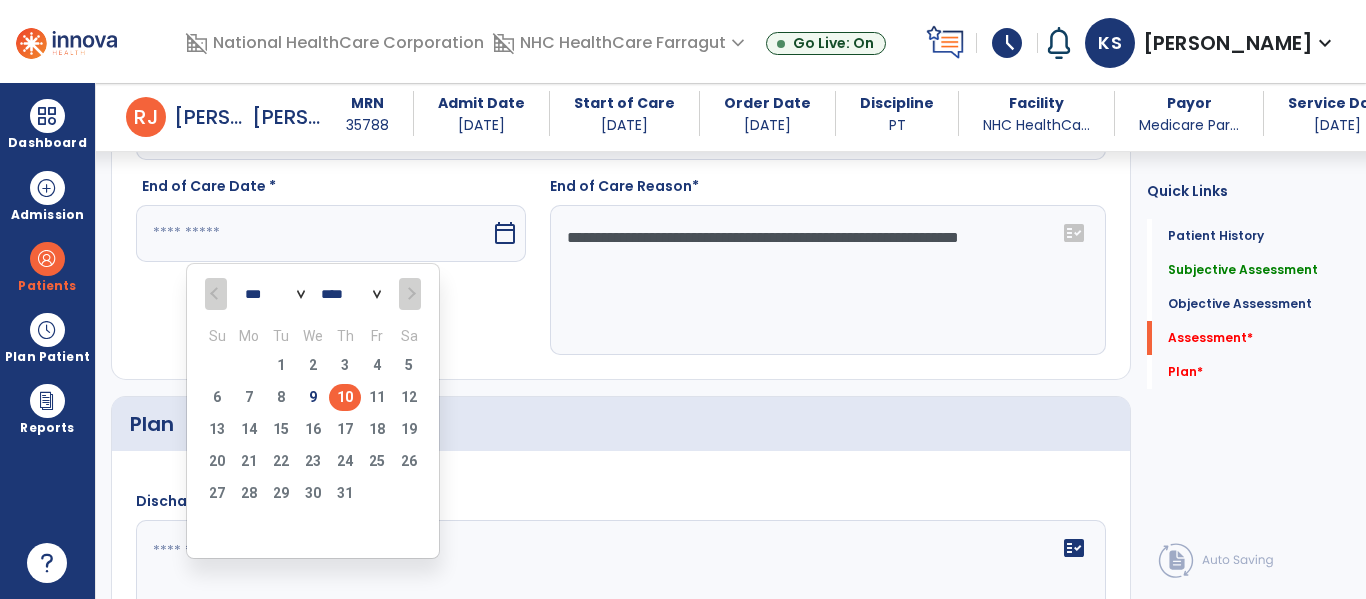 type on "*********" 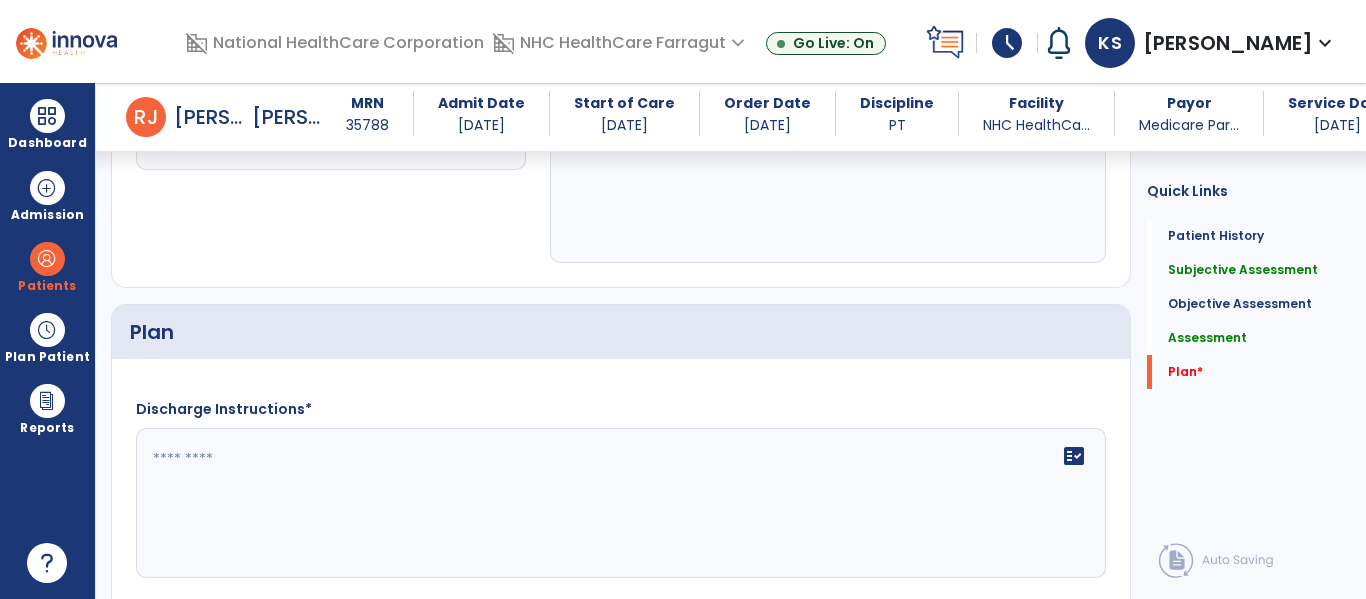 scroll, scrollTop: 2897, scrollLeft: 0, axis: vertical 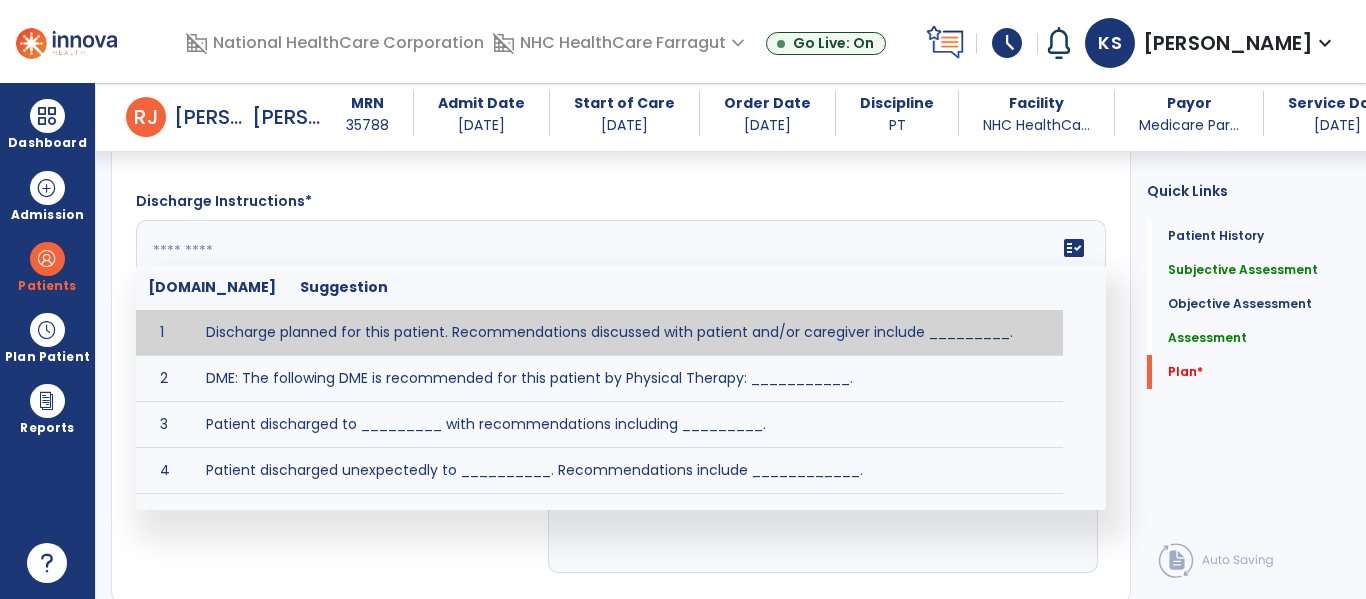 click on "fact_check  [DOMAIN_NAME] Suggestion 1 Discharge planned for this patient. Recommendations discussed with patient and/or caregiver include _________. 2 DME: The following DME is recommended for this patient by Physical Therapy: ___________. 3 Patient discharged to _________ with recommendations including _________. 4 Patient discharged unexpectedly to __________. Recommendations include ____________." 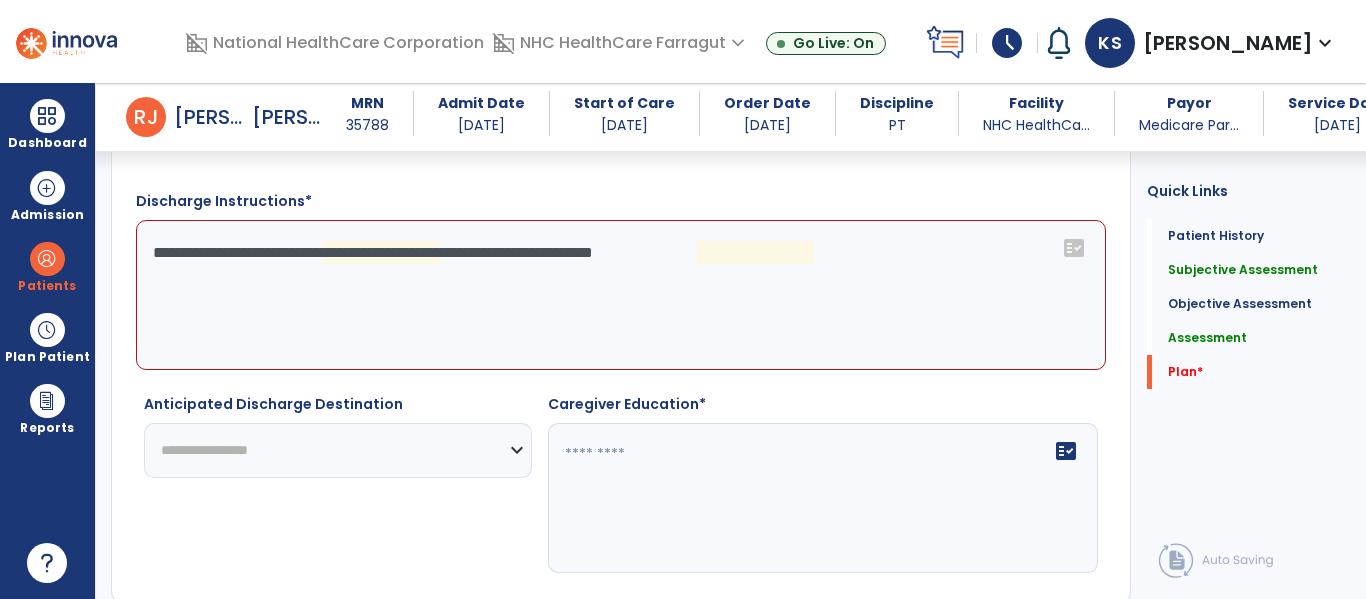 click on "**********" 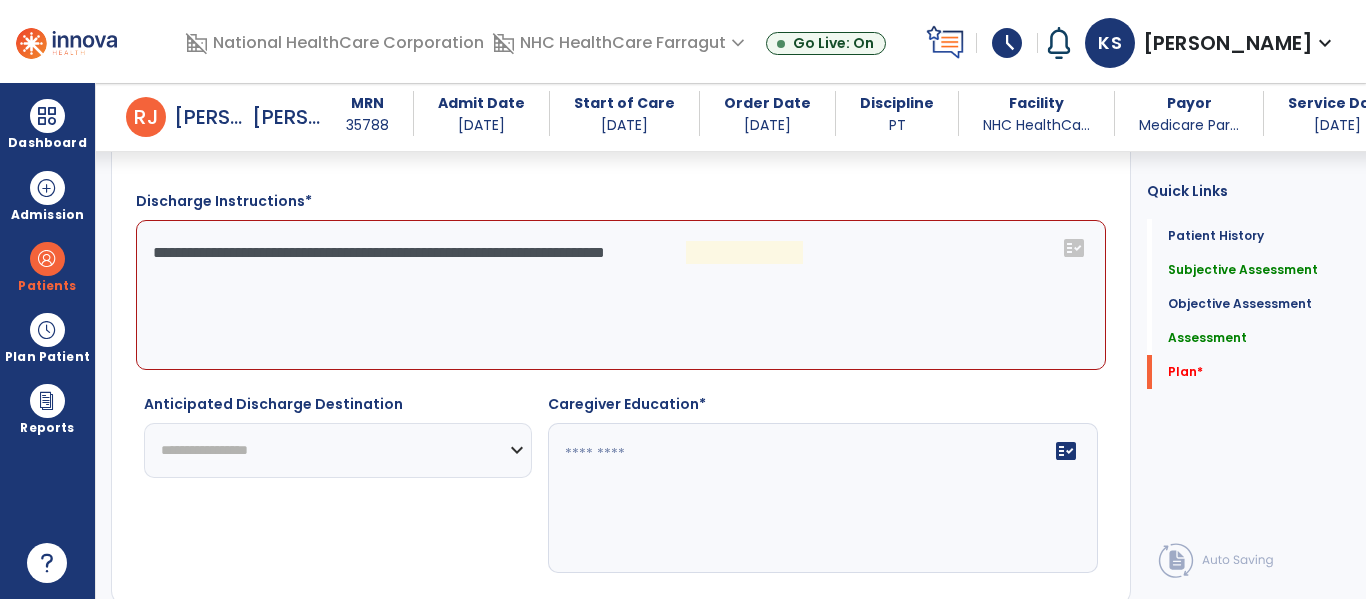 click on "**********" 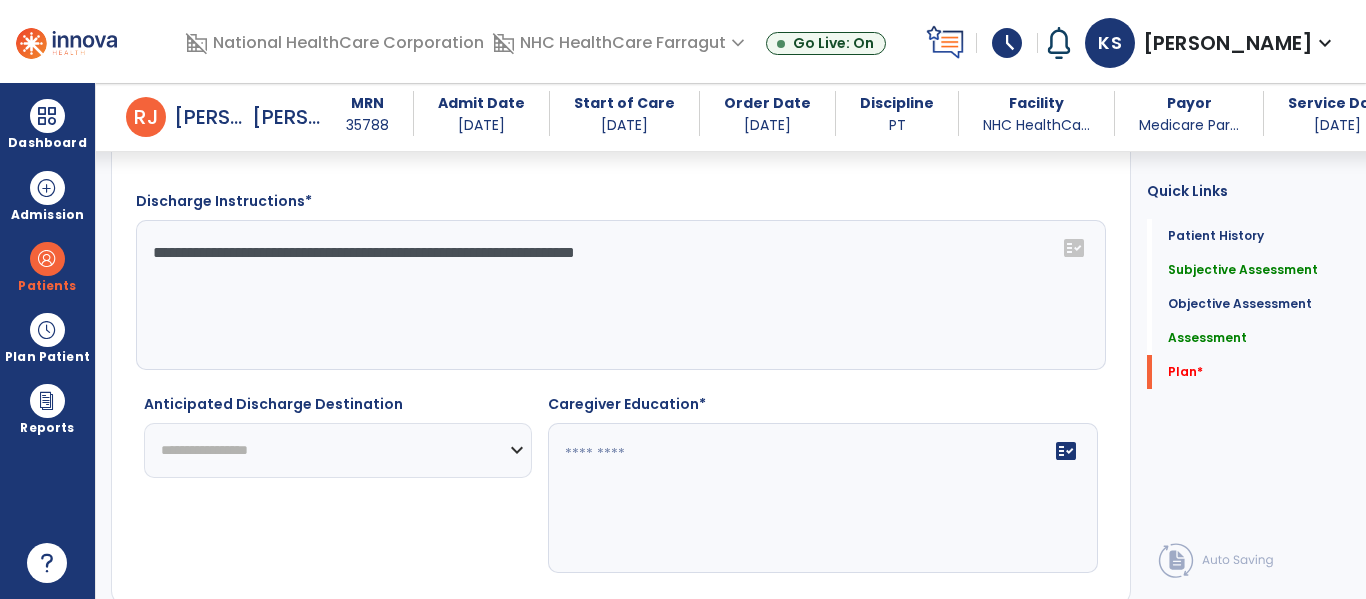 type on "**********" 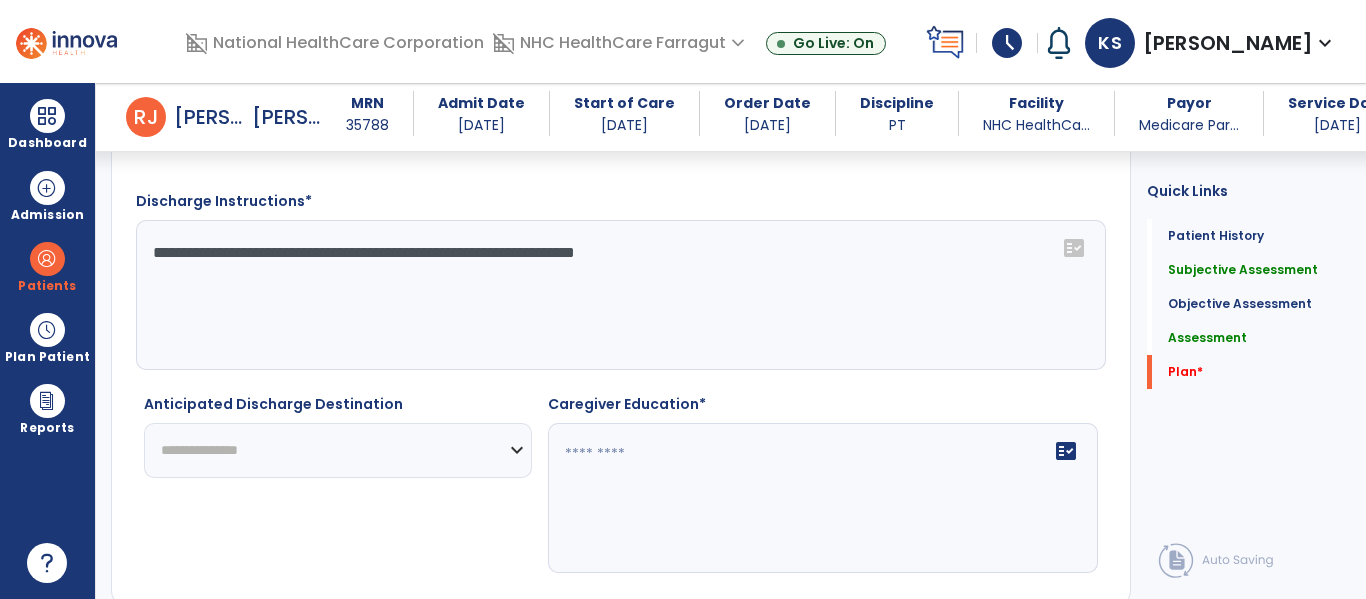 click on "**********" 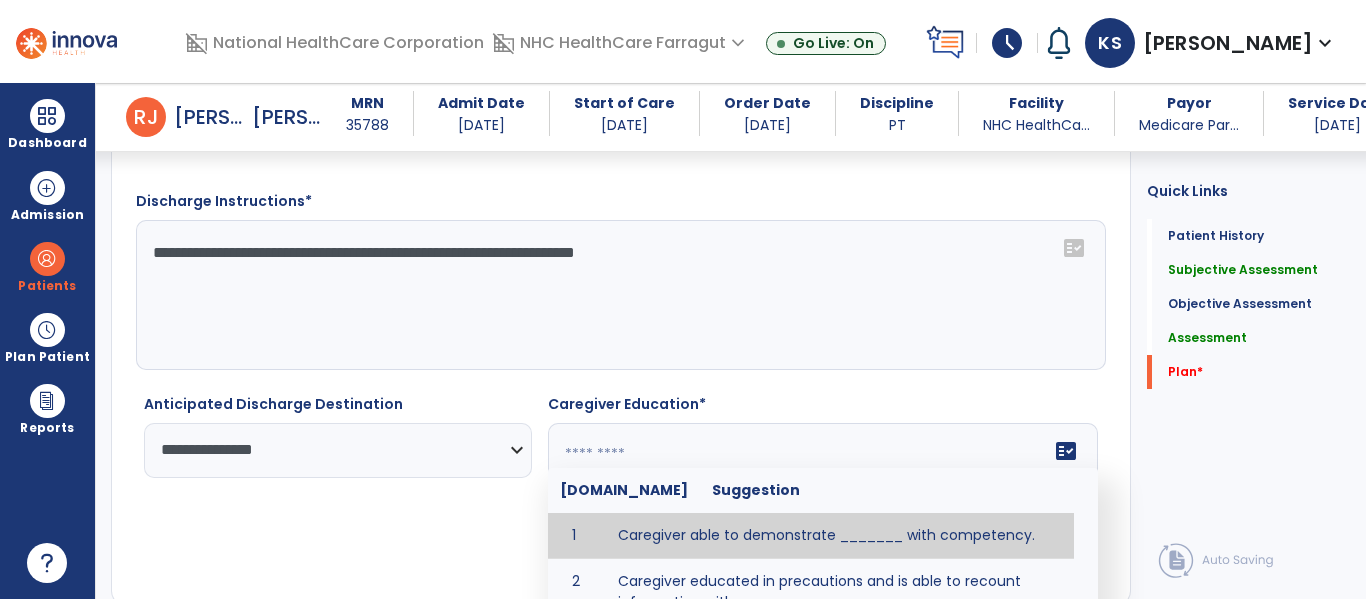 click on "fact_check  [DOMAIN_NAME] Suggestion 1 Caregiver able to demonstrate _______ with competency. 2 Caregiver educated in precautions and is able to recount information with accuracy. 3 Caregiver education initiated with _______ focusing on the following tasks/activities __________. 4 Home exercise program initiated with caregiver focusing on __________. 5 Patient educated in precautions and is able to recount information with [VALUE]% accuracy." 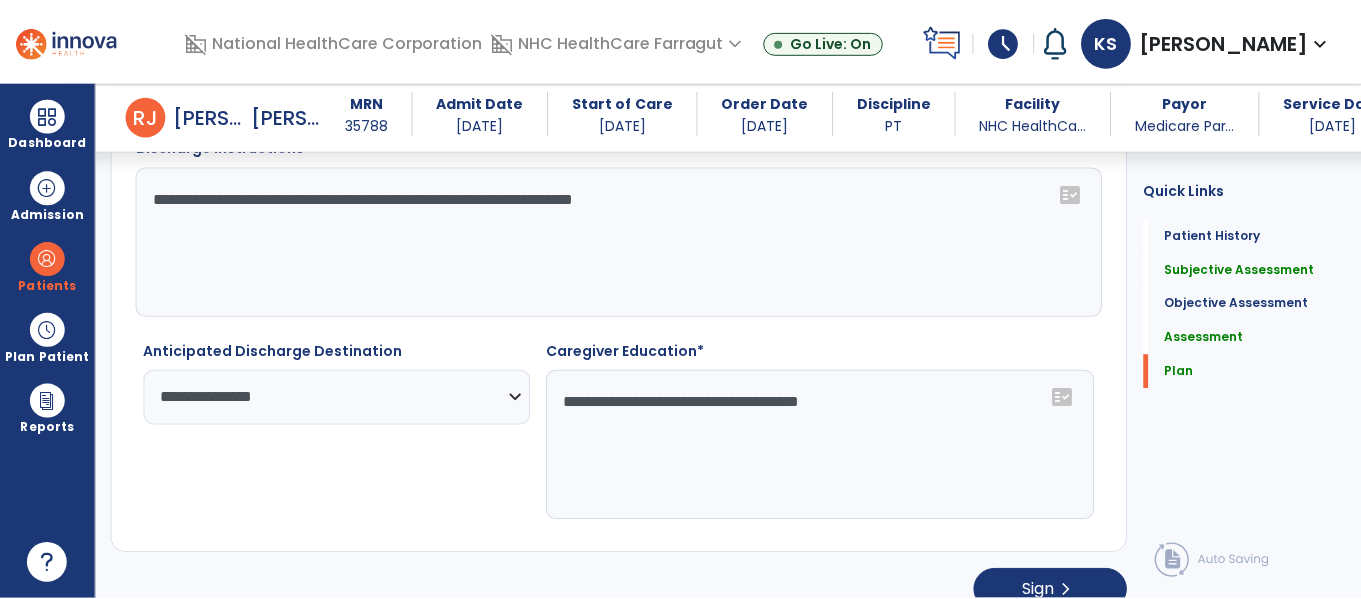 scroll, scrollTop: 2978, scrollLeft: 0, axis: vertical 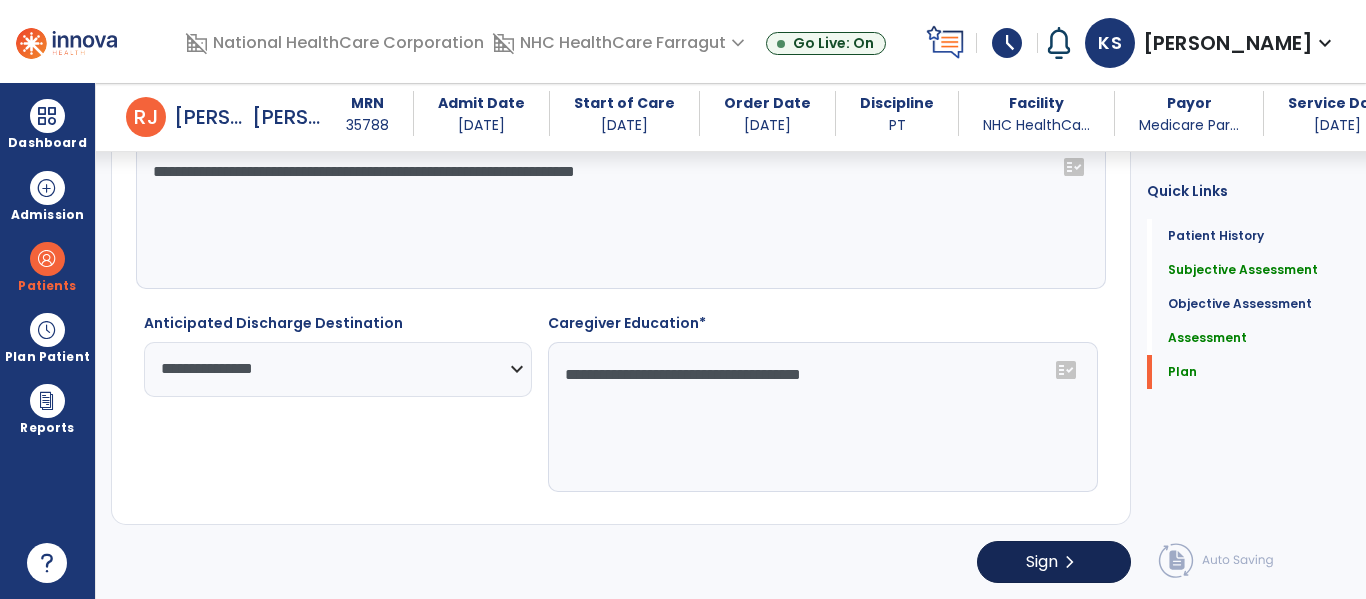 type on "**********" 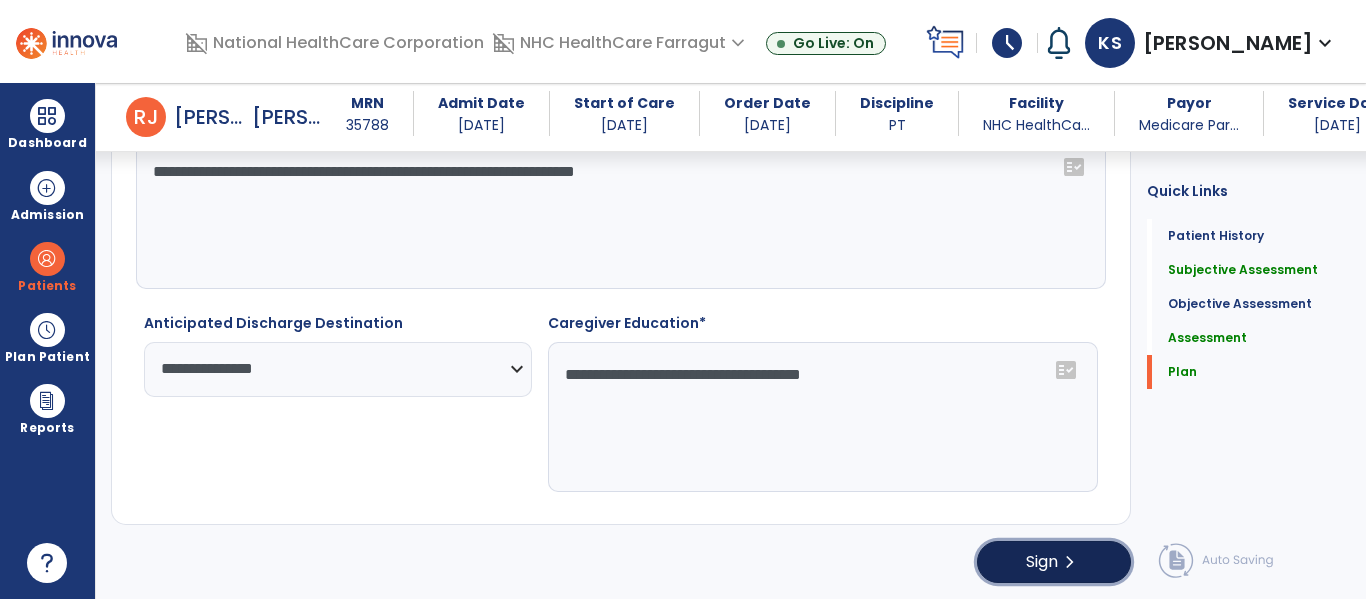 click on "Sign" 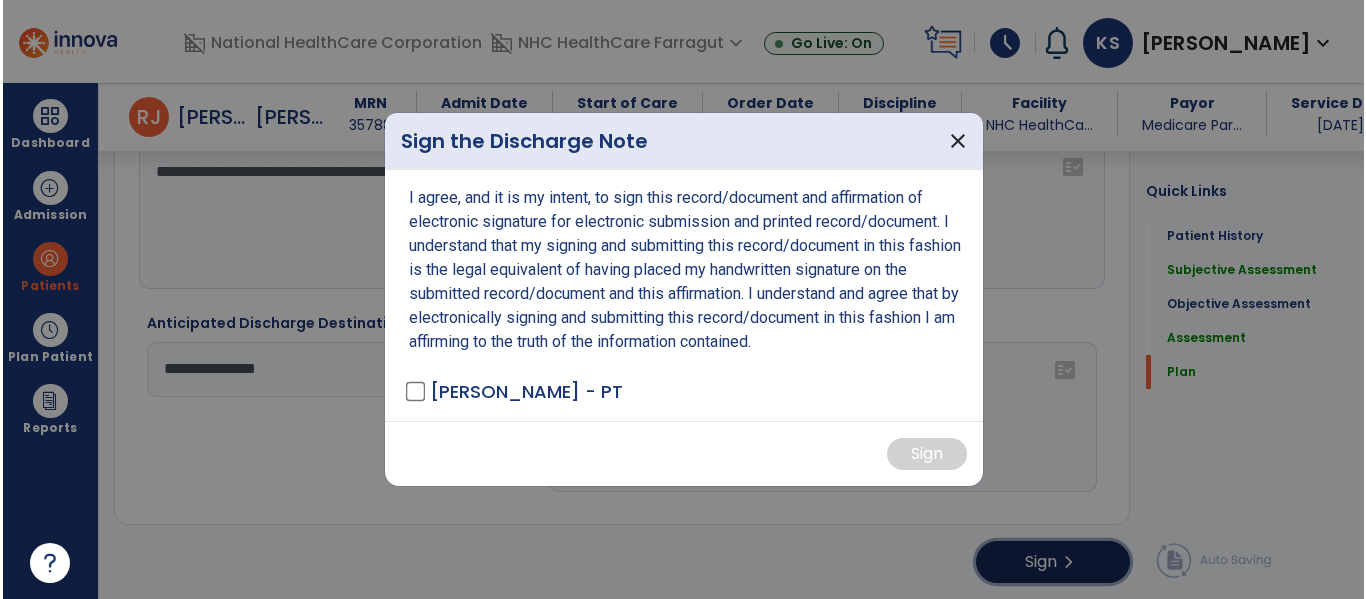 scroll, scrollTop: 2978, scrollLeft: 0, axis: vertical 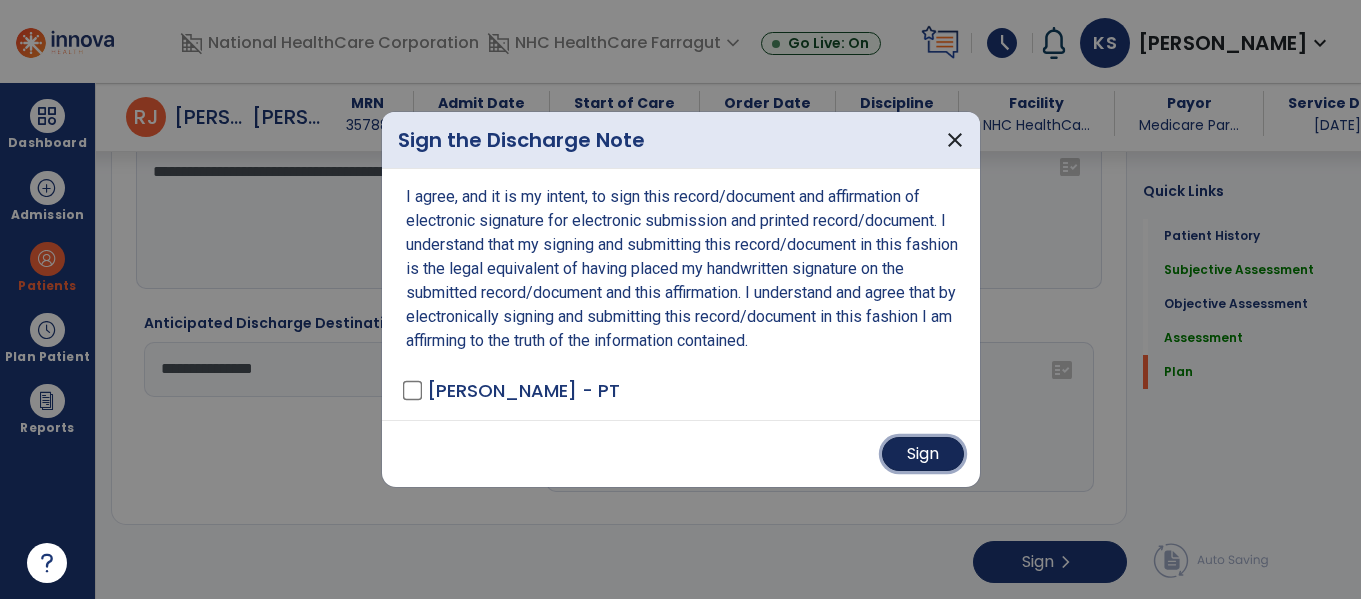click on "Sign" at bounding box center (923, 454) 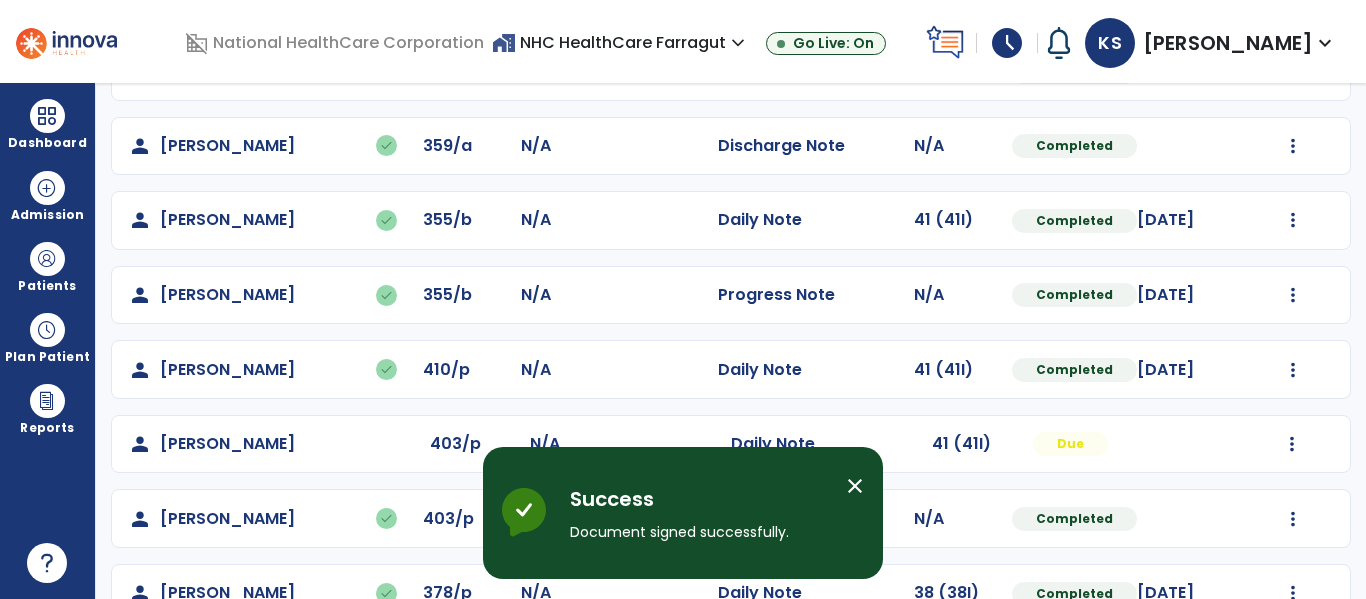 scroll, scrollTop: 637, scrollLeft: 0, axis: vertical 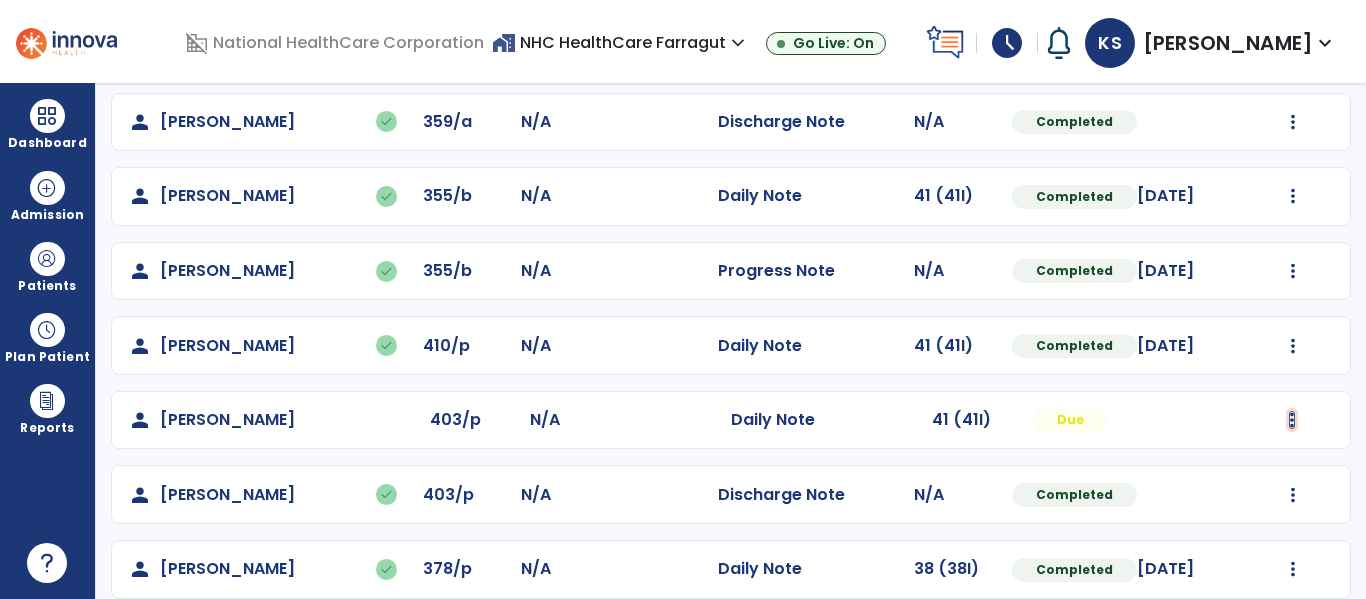 click at bounding box center (1293, -337) 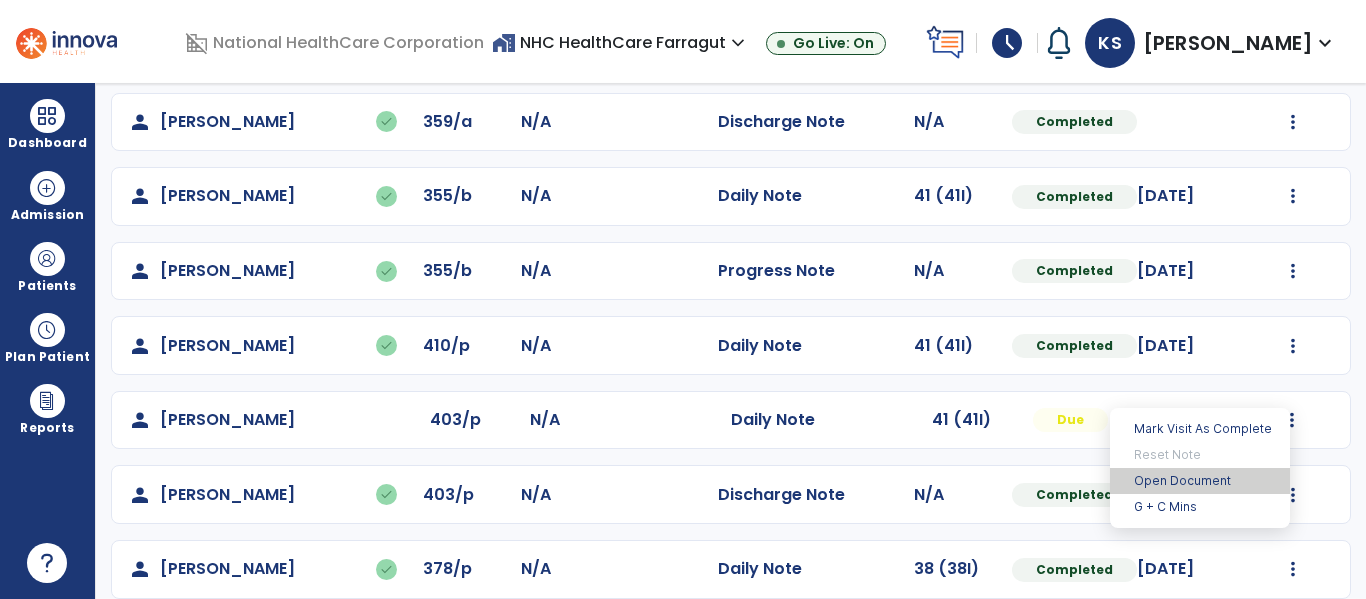 click on "Open Document" at bounding box center [1200, 481] 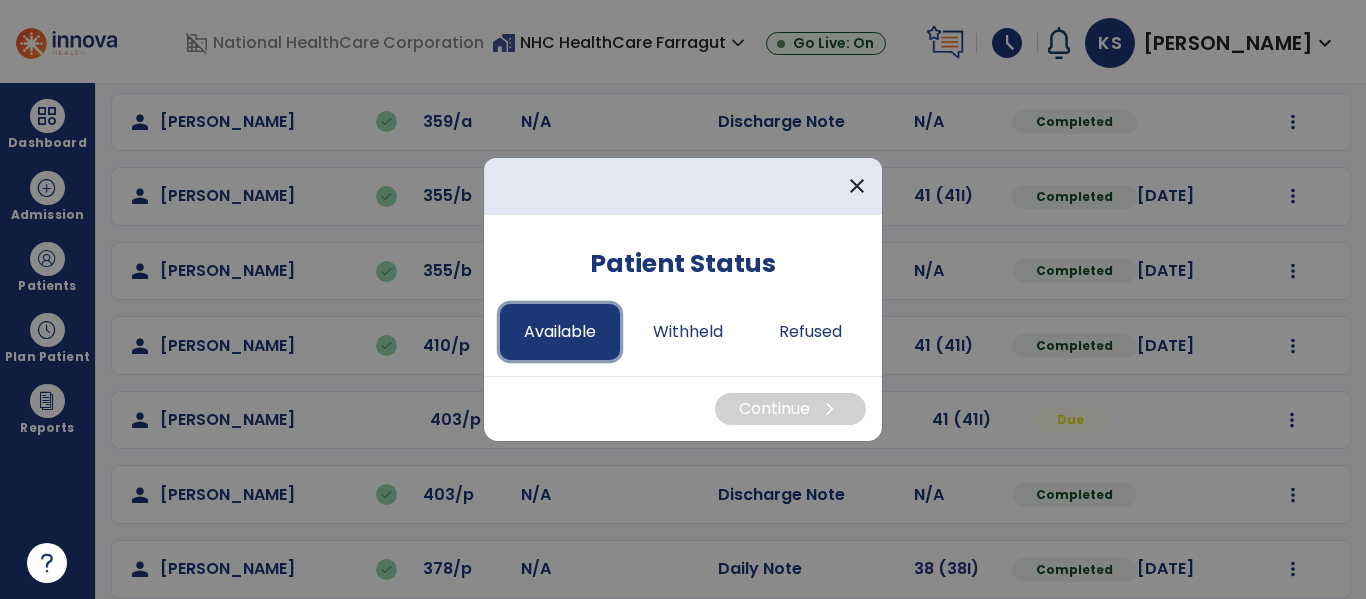 click on "Available" at bounding box center [560, 332] 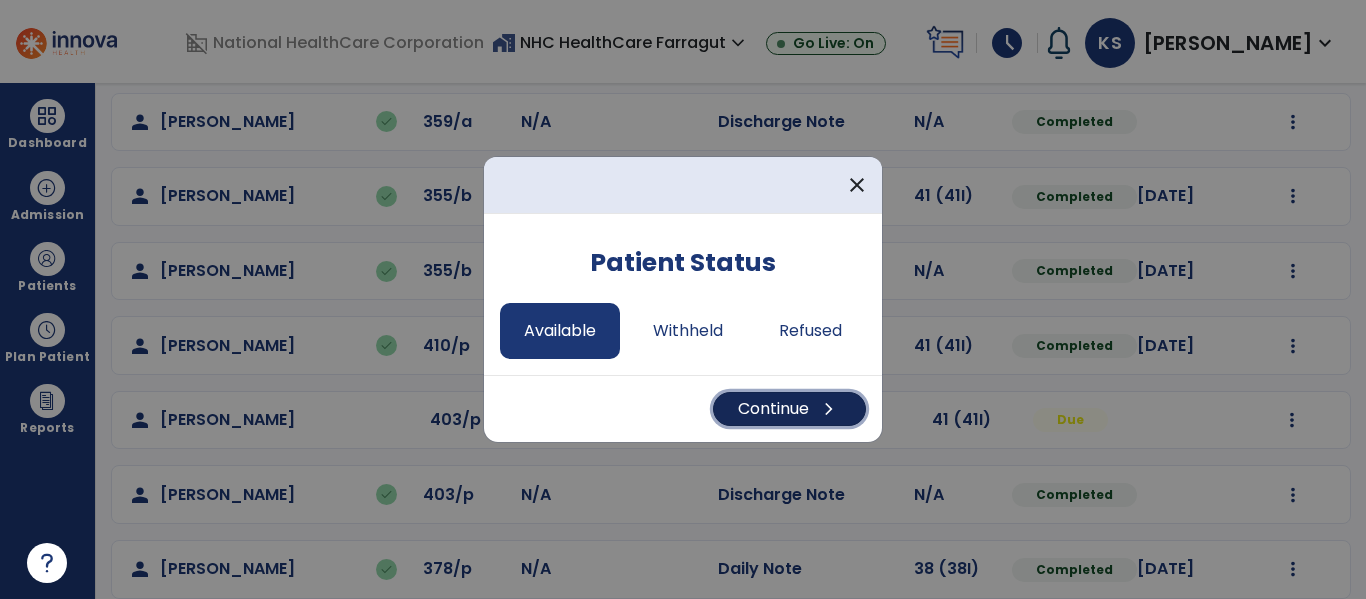 click on "Continue   chevron_right" at bounding box center (789, 409) 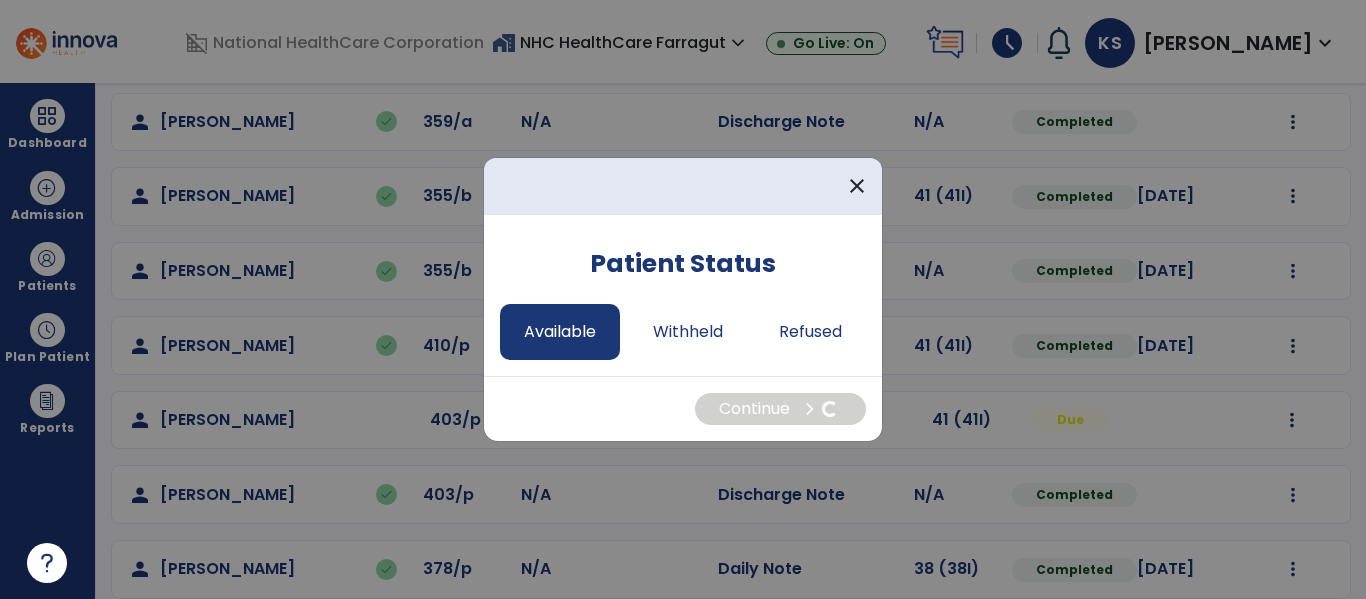 select on "*" 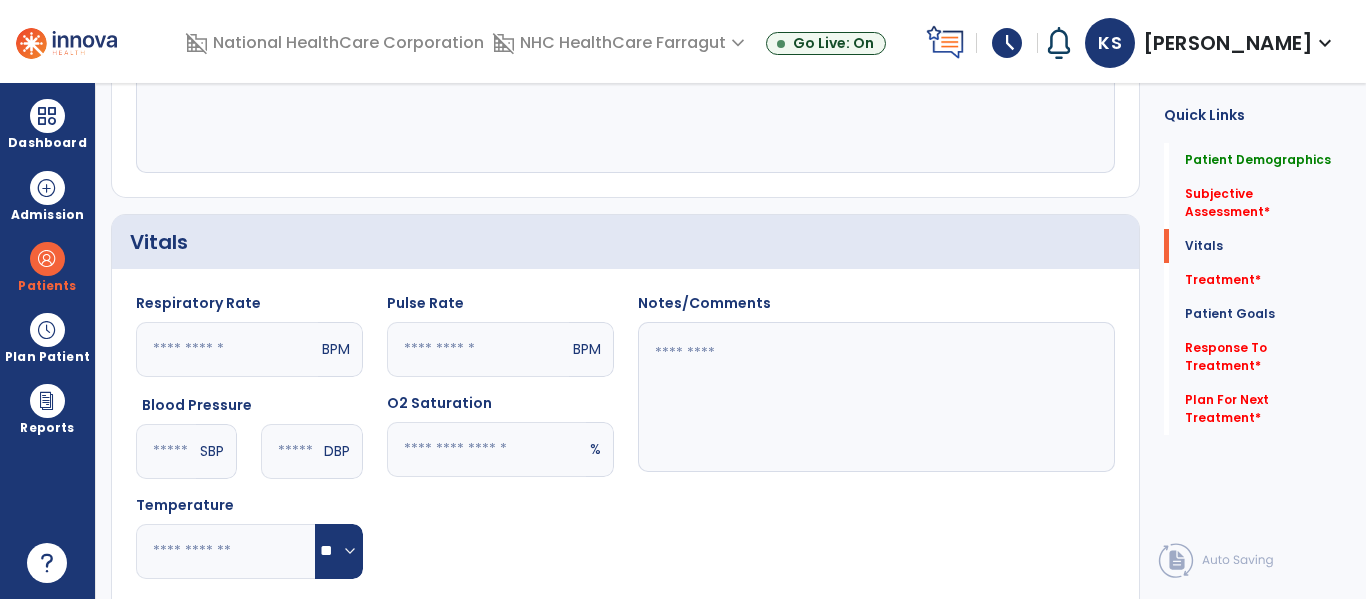 scroll, scrollTop: 632, scrollLeft: 0, axis: vertical 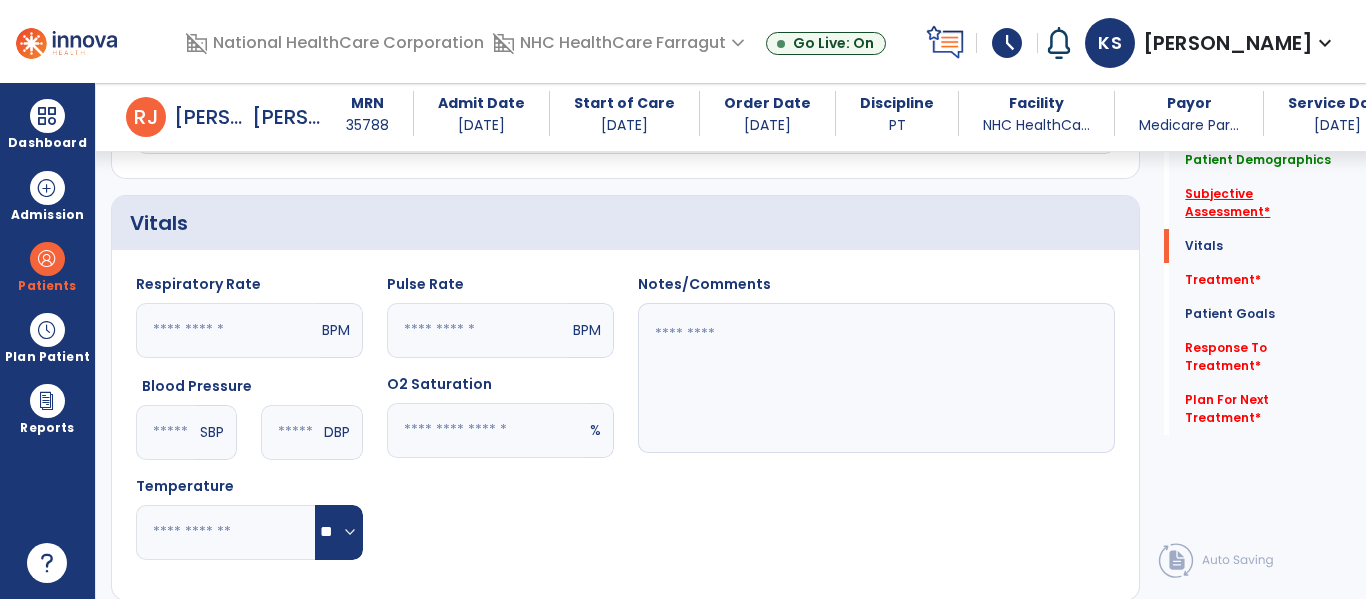 click on "Subjective Assessment   *" 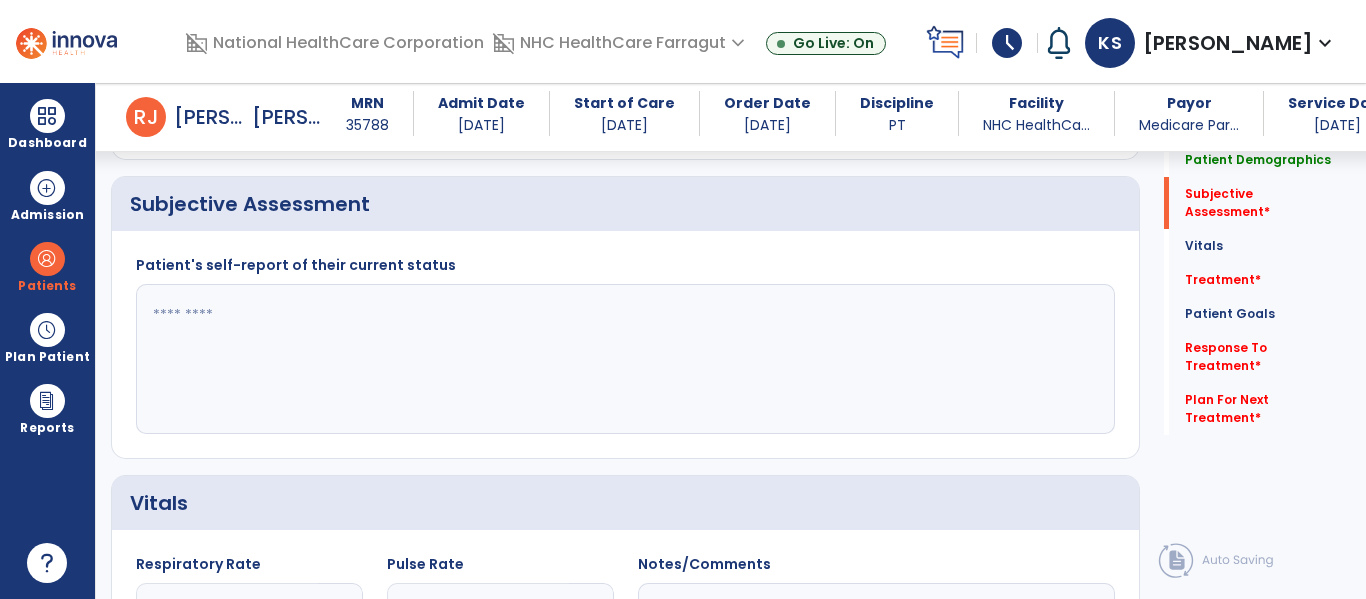 scroll, scrollTop: 328, scrollLeft: 0, axis: vertical 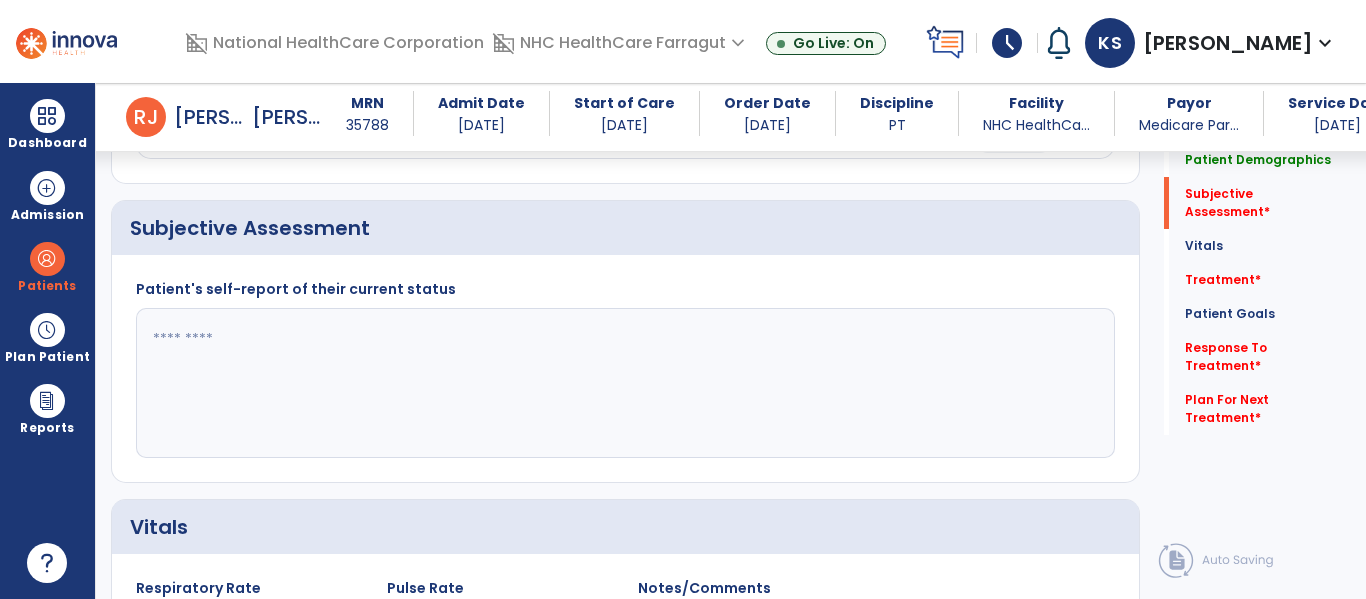 click 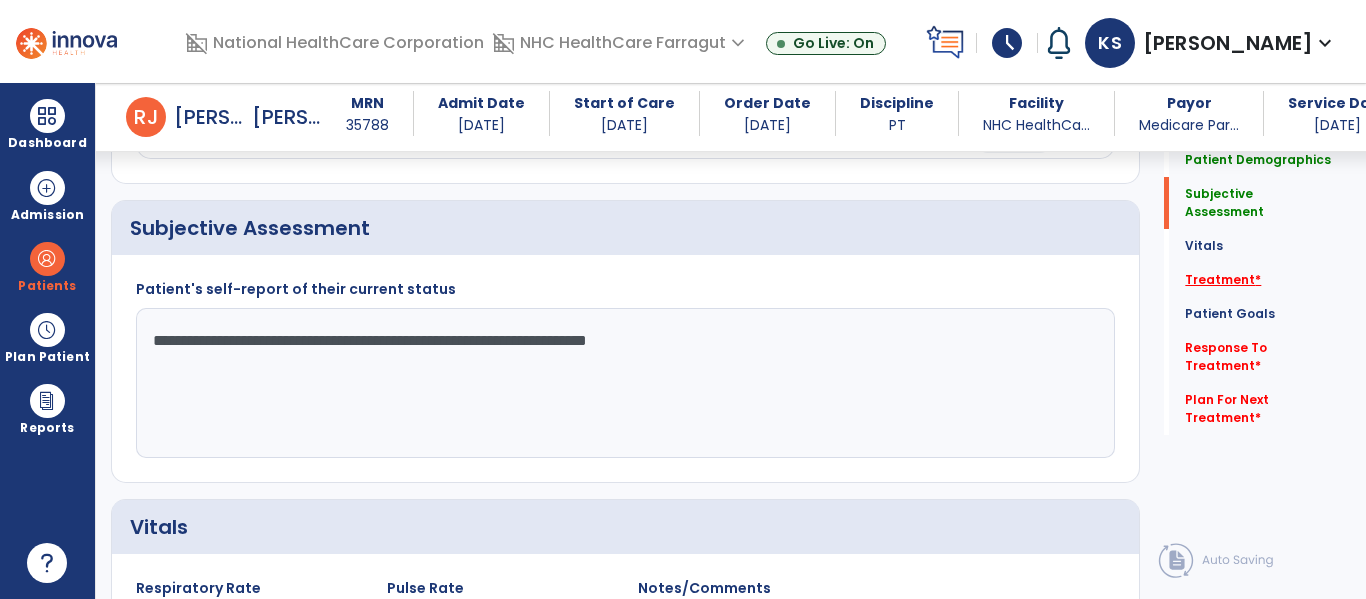 type on "**********" 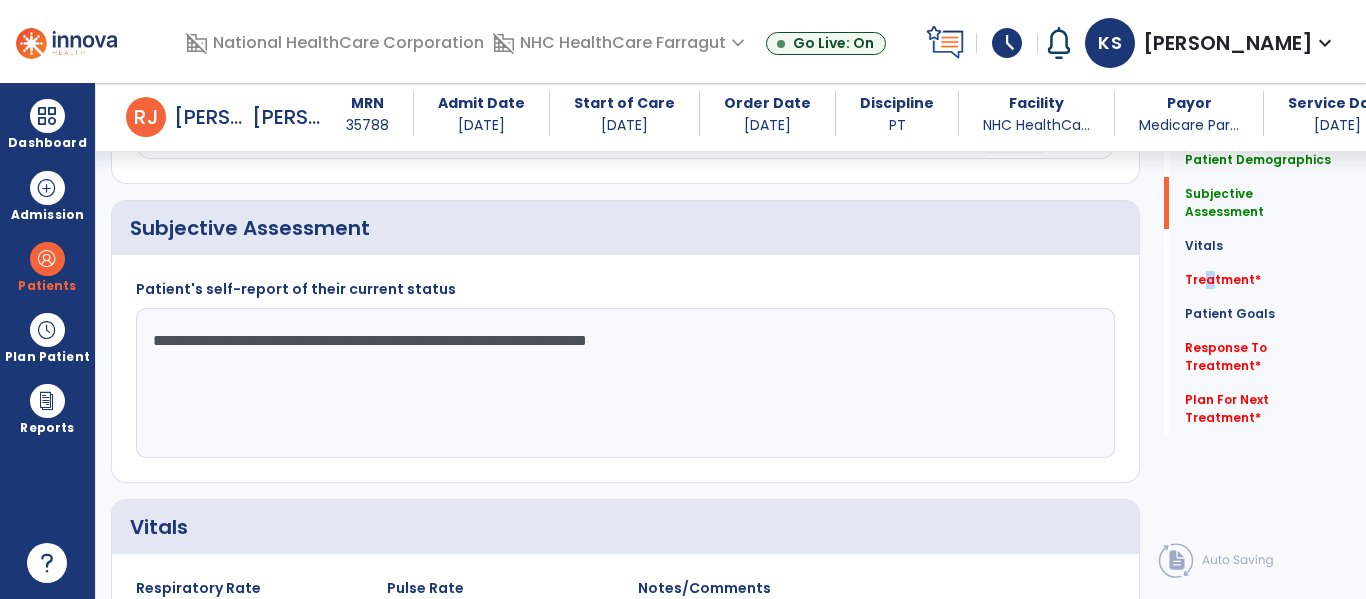 drag, startPoint x: 1197, startPoint y: 259, endPoint x: 1031, endPoint y: 324, distance: 178.27226 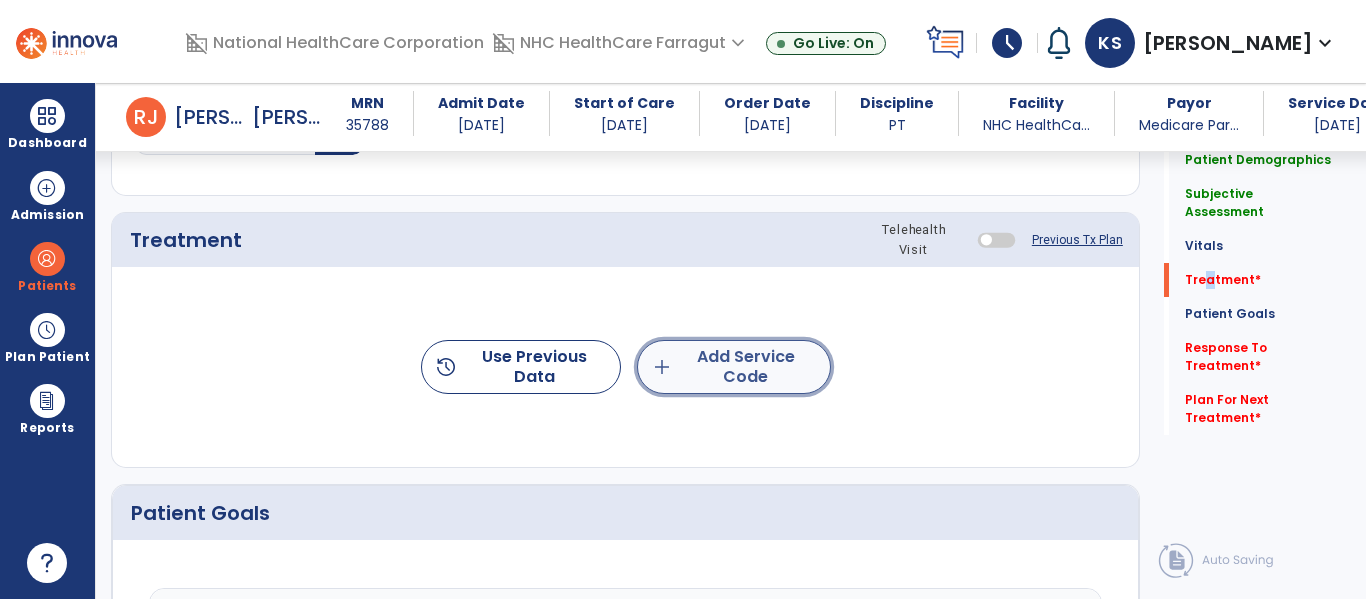 click on "add  Add Service Code" 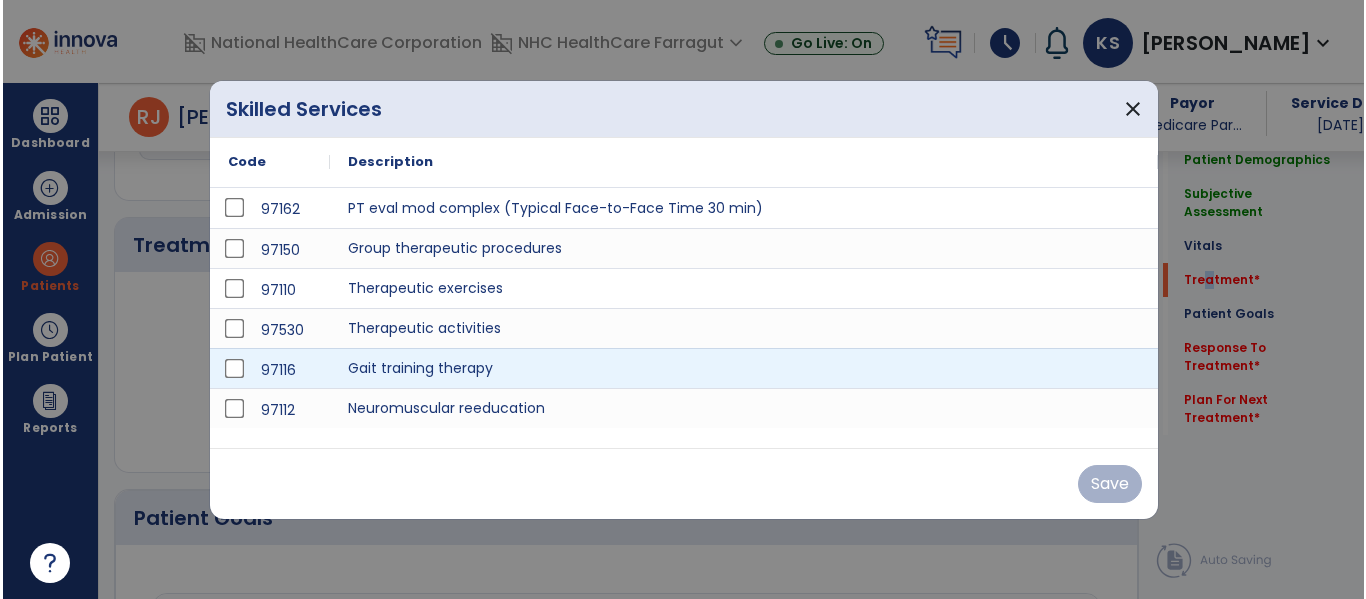 scroll, scrollTop: 1037, scrollLeft: 0, axis: vertical 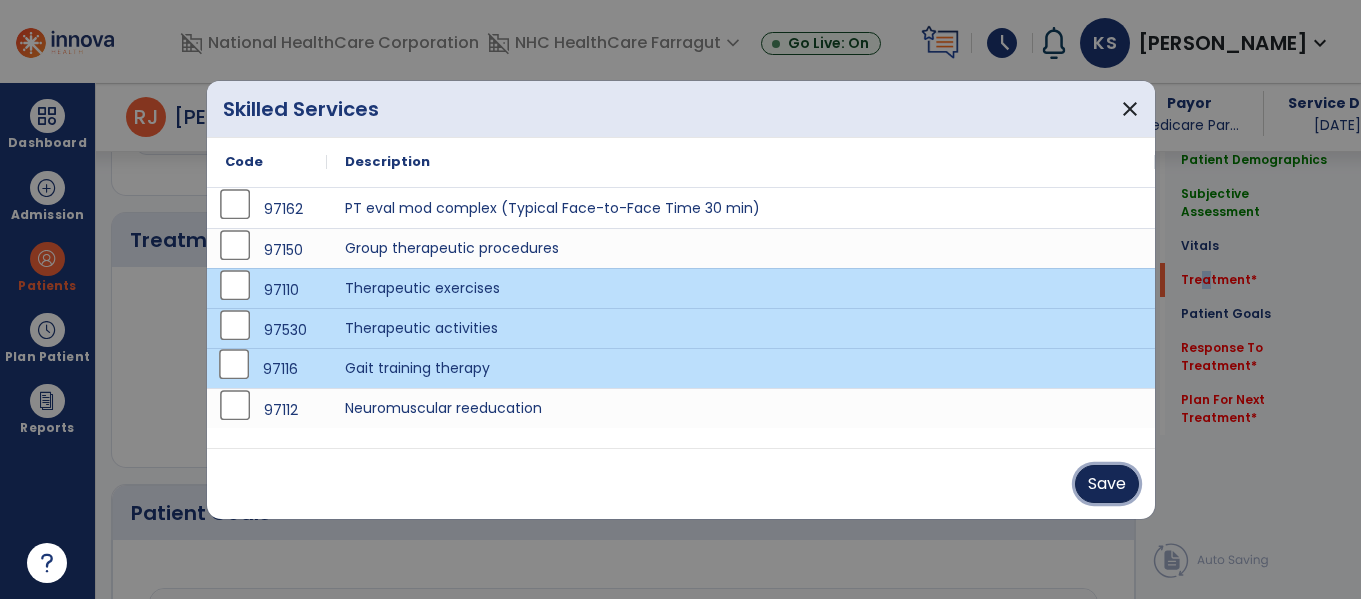 click on "Save" at bounding box center (1107, 484) 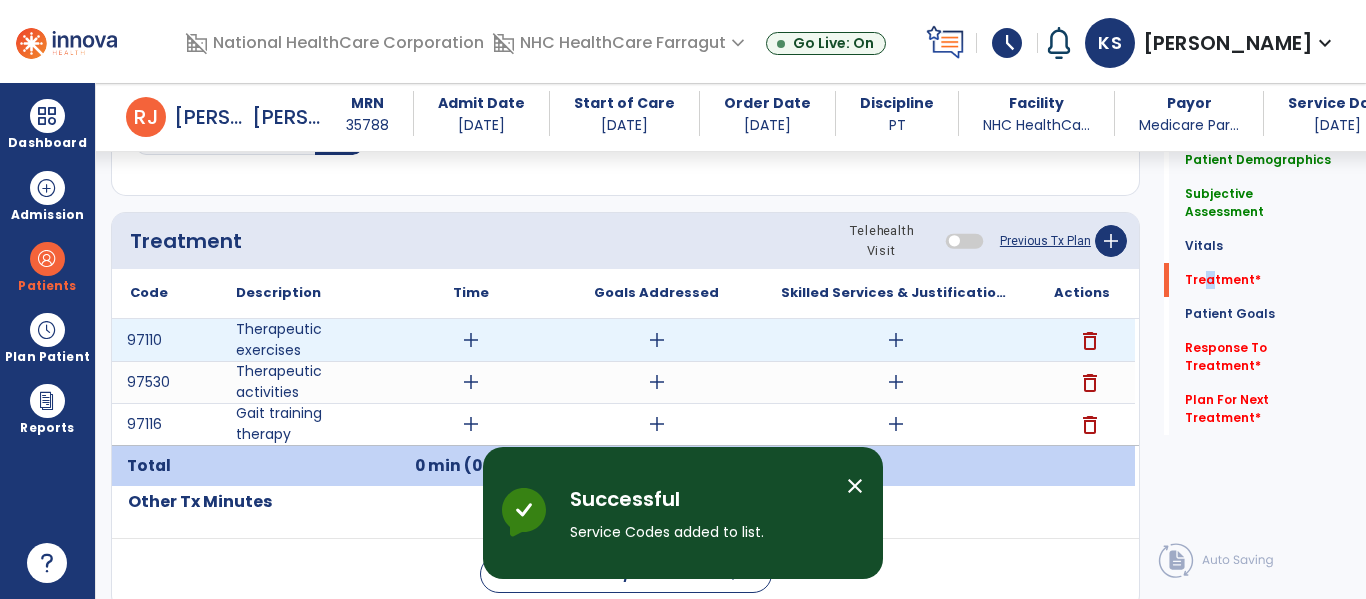 click on "add" at bounding box center (471, 340) 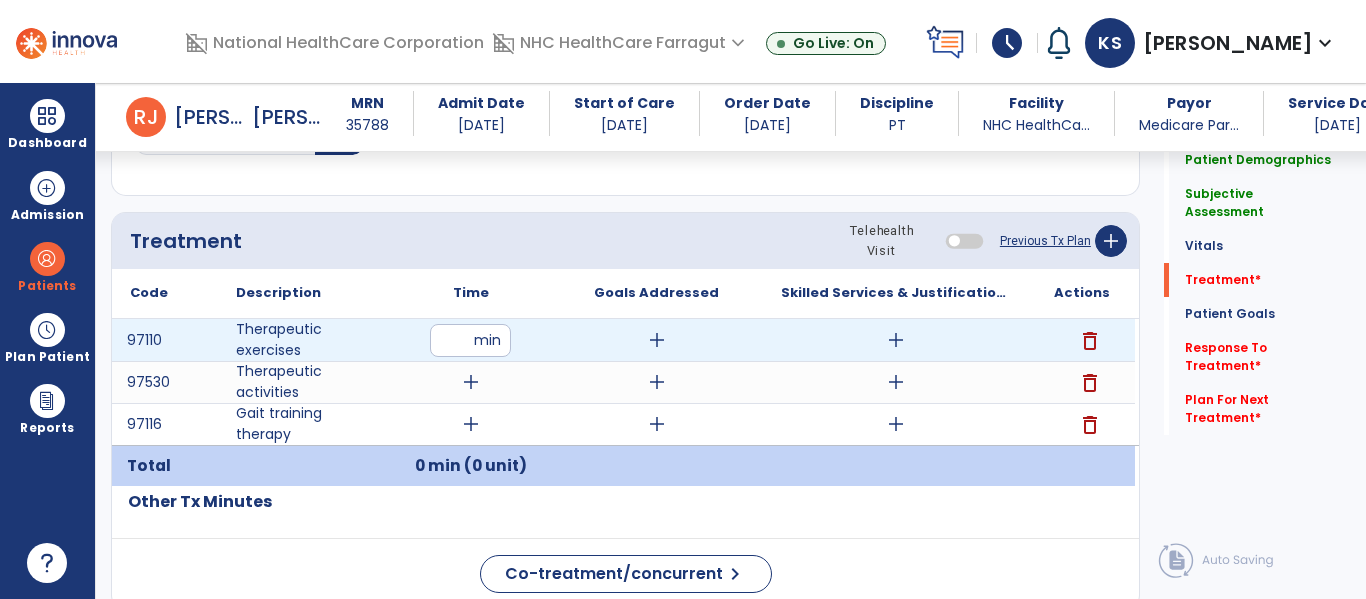 type on "**" 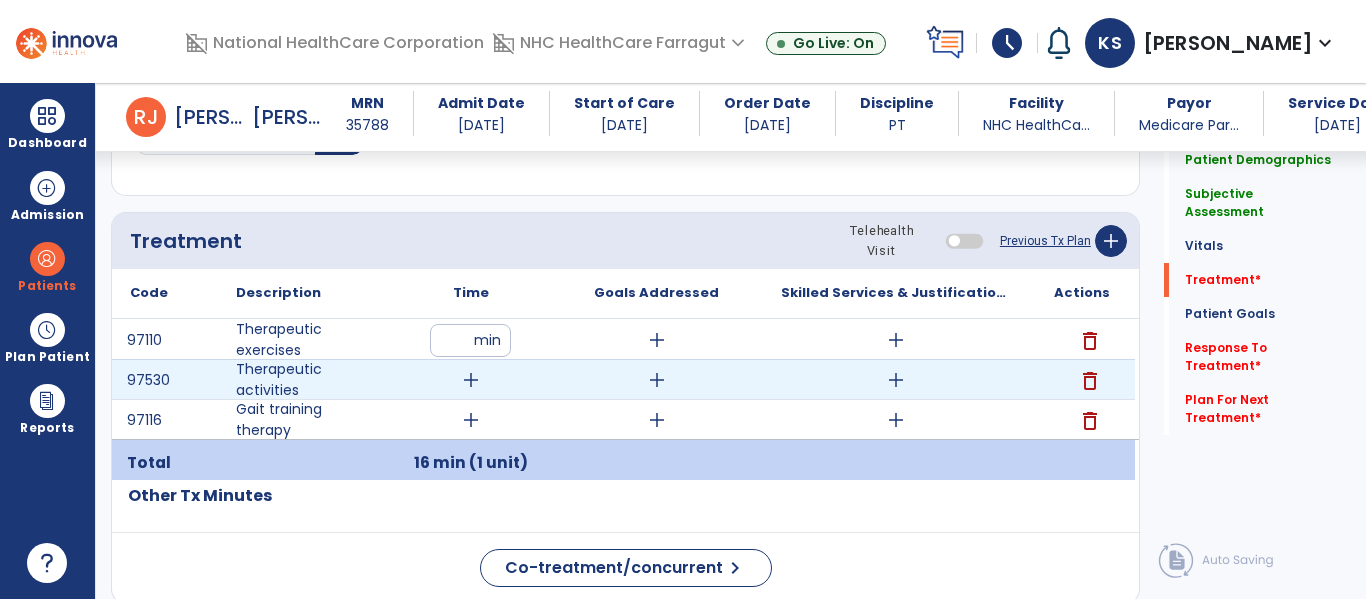 click on "add" at bounding box center (471, 380) 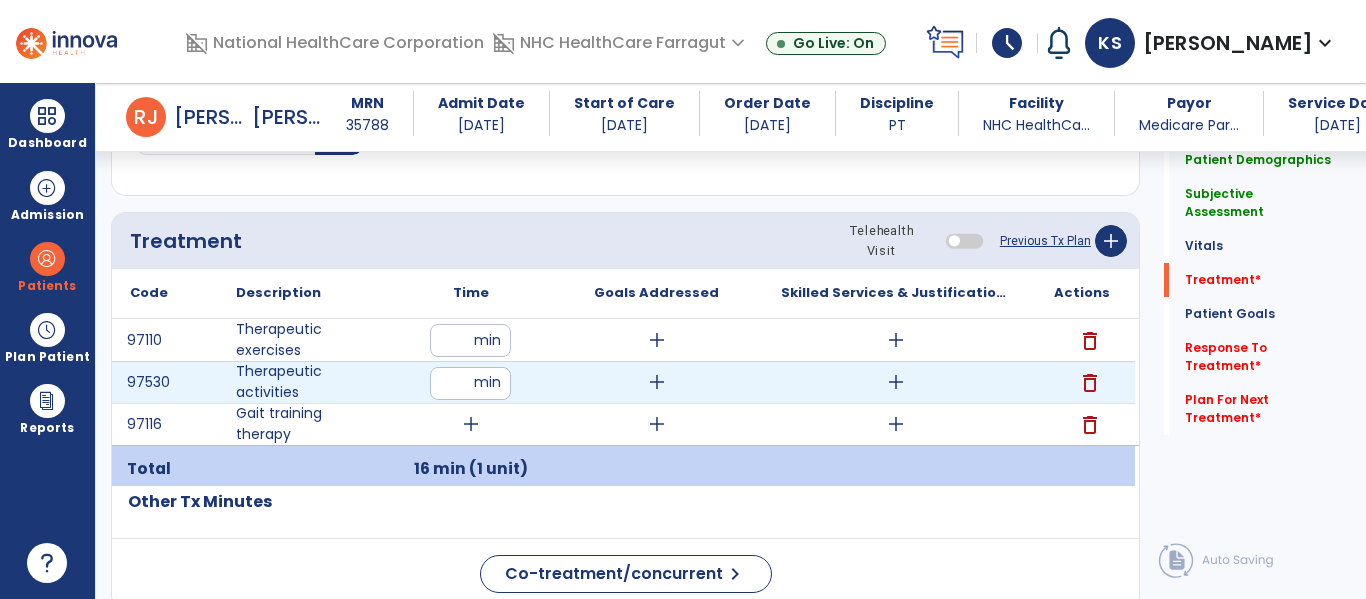 type on "**" 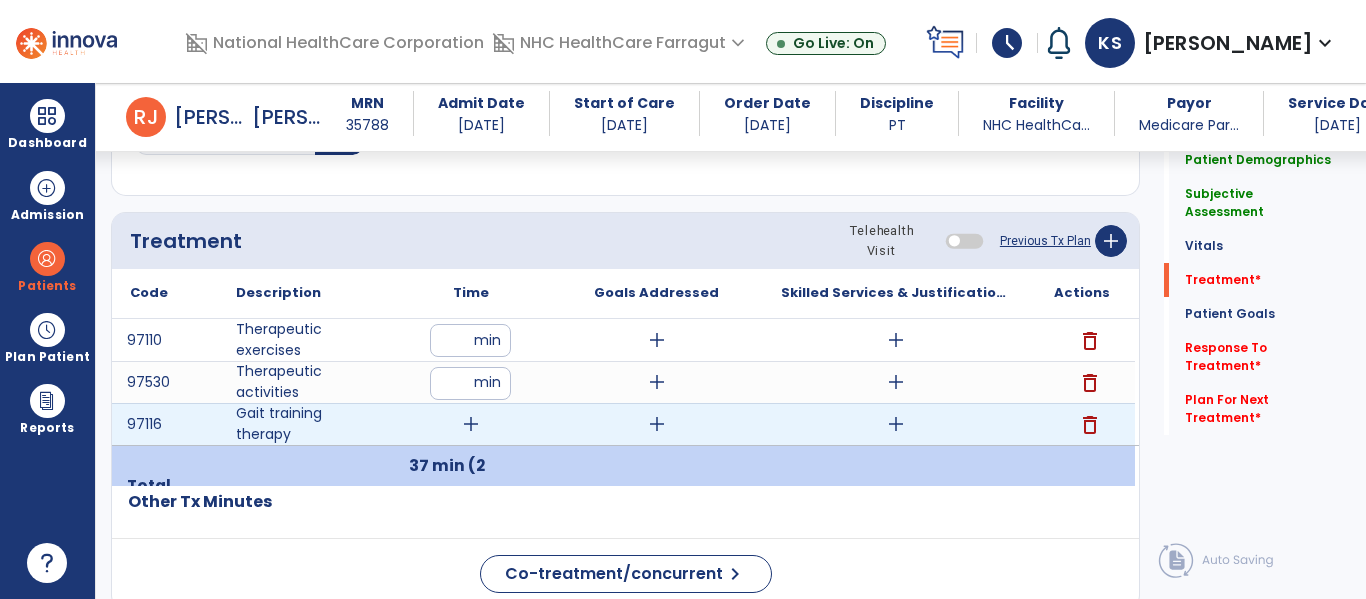 click on "add" at bounding box center (471, 424) 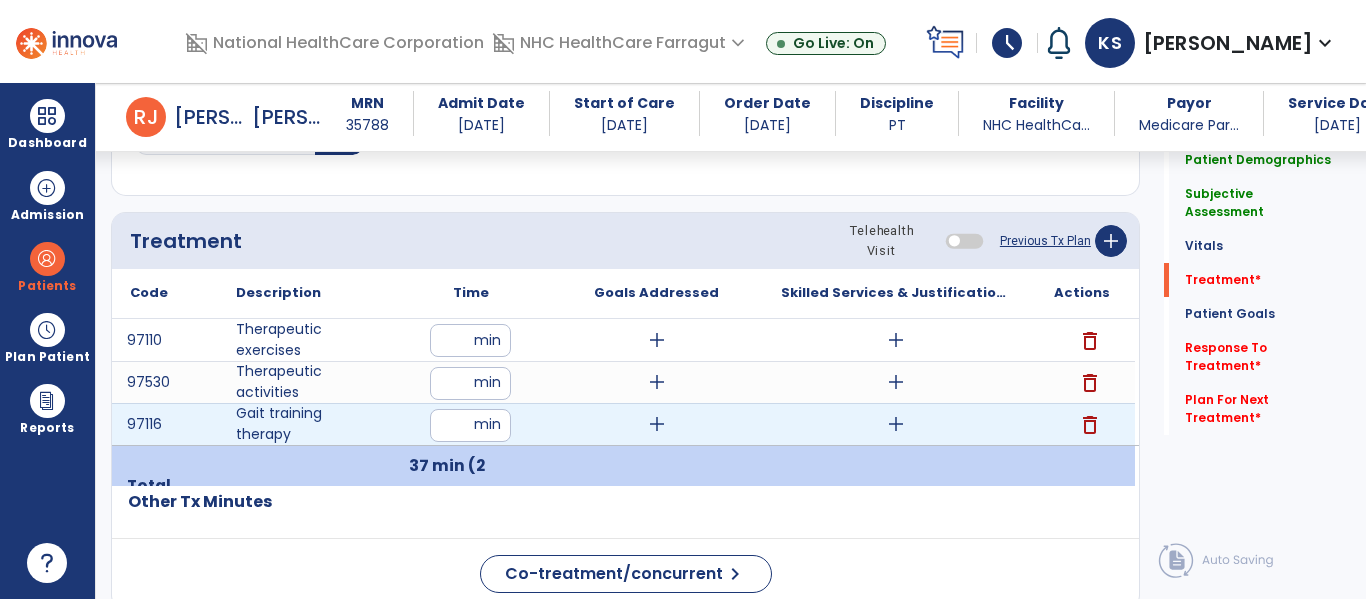 click at bounding box center (470, 425) 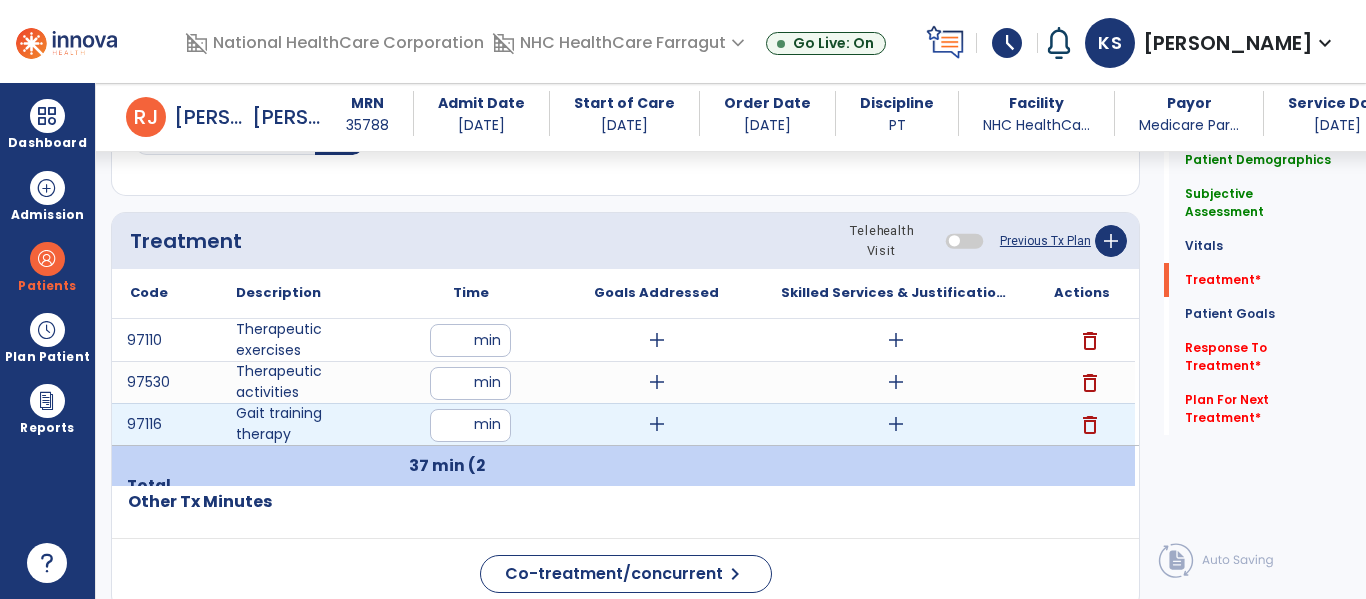 type on "**" 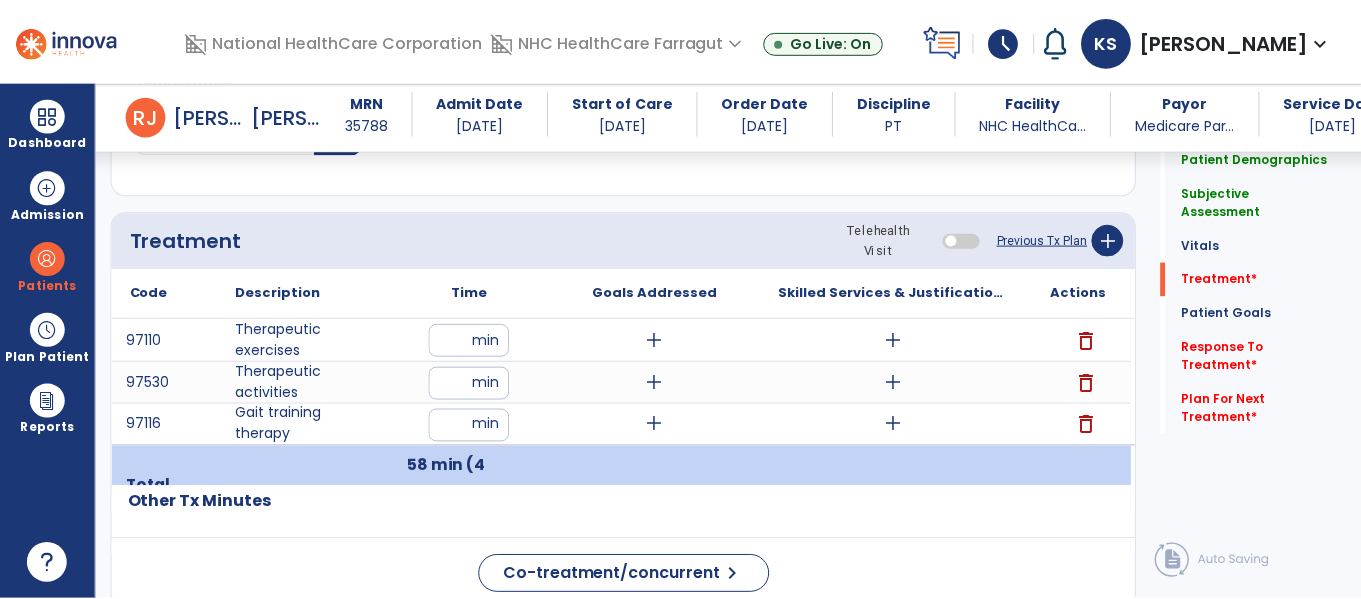 scroll, scrollTop: 1137, scrollLeft: 0, axis: vertical 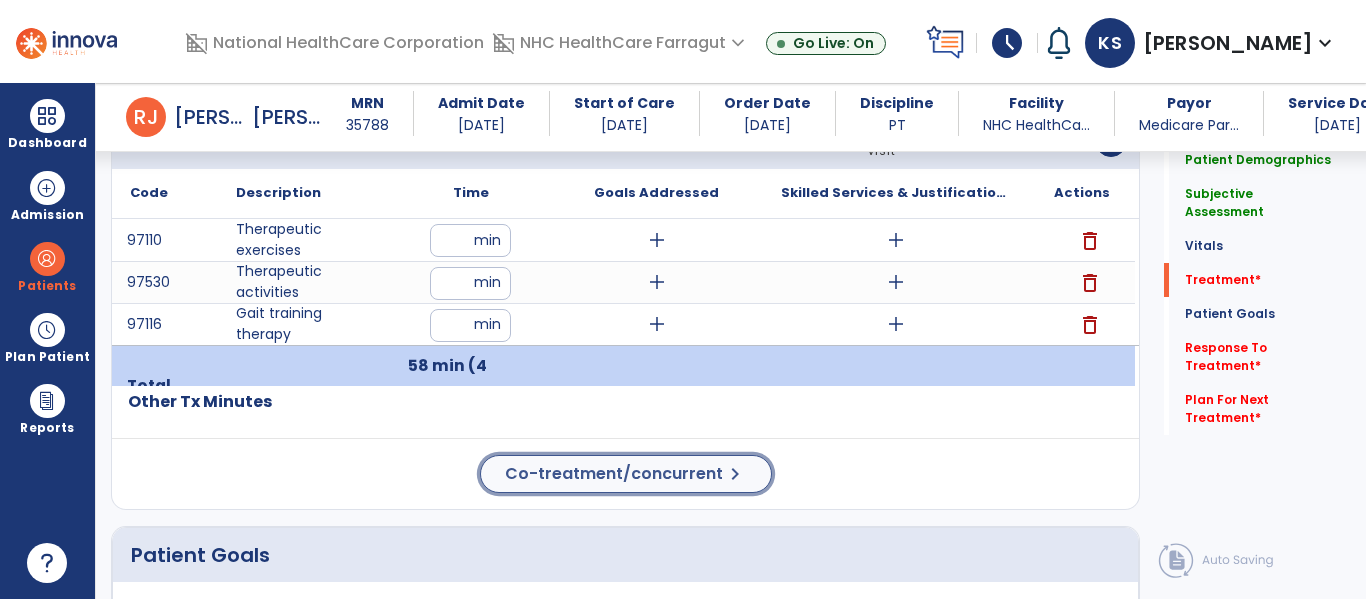 click on "Co-treatment/concurrent  chevron_right" 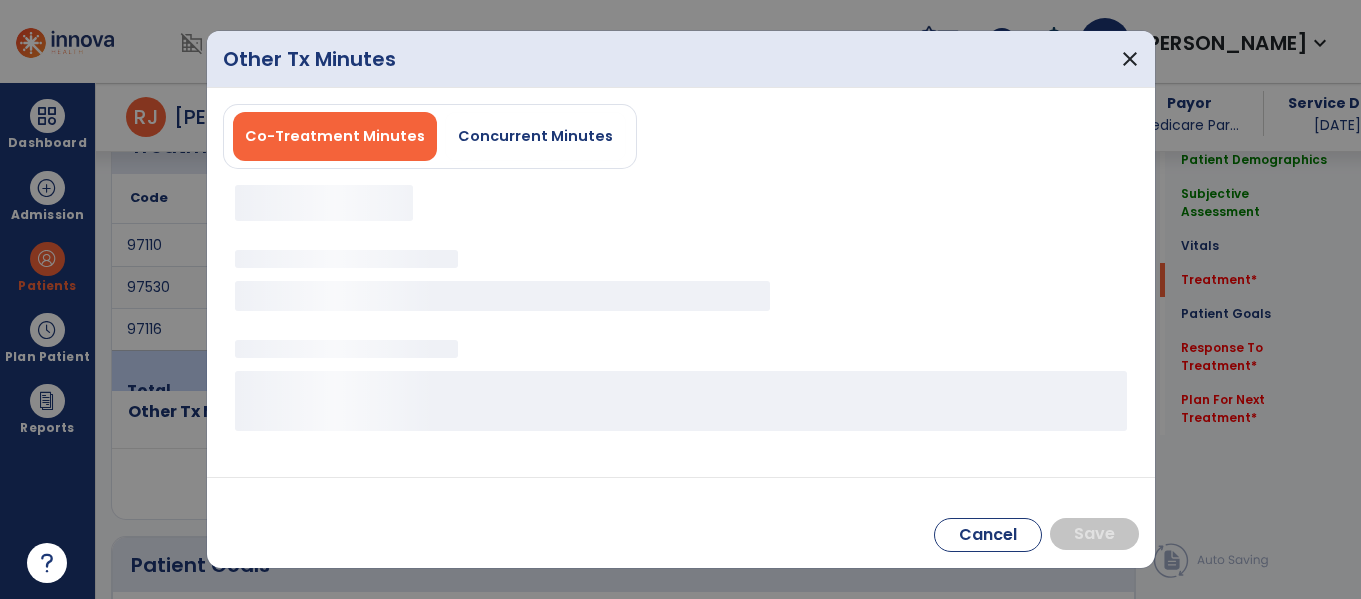 scroll, scrollTop: 1137, scrollLeft: 0, axis: vertical 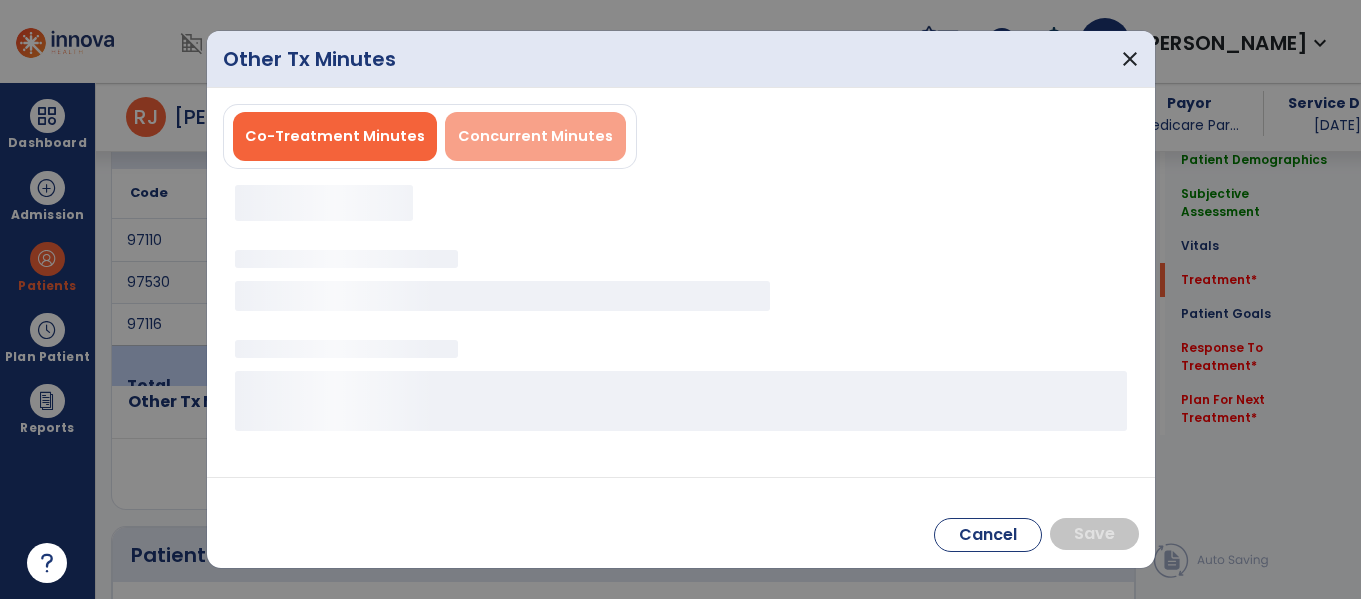 click on "Concurrent Minutes" at bounding box center (535, 136) 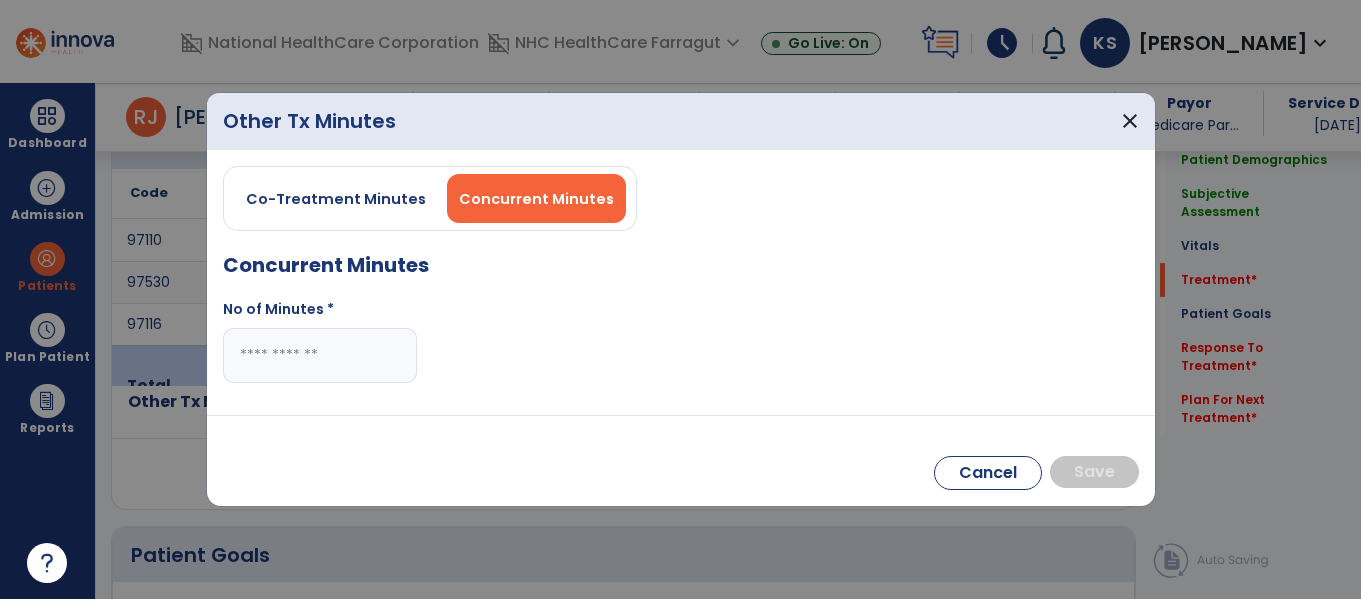 click at bounding box center (320, 355) 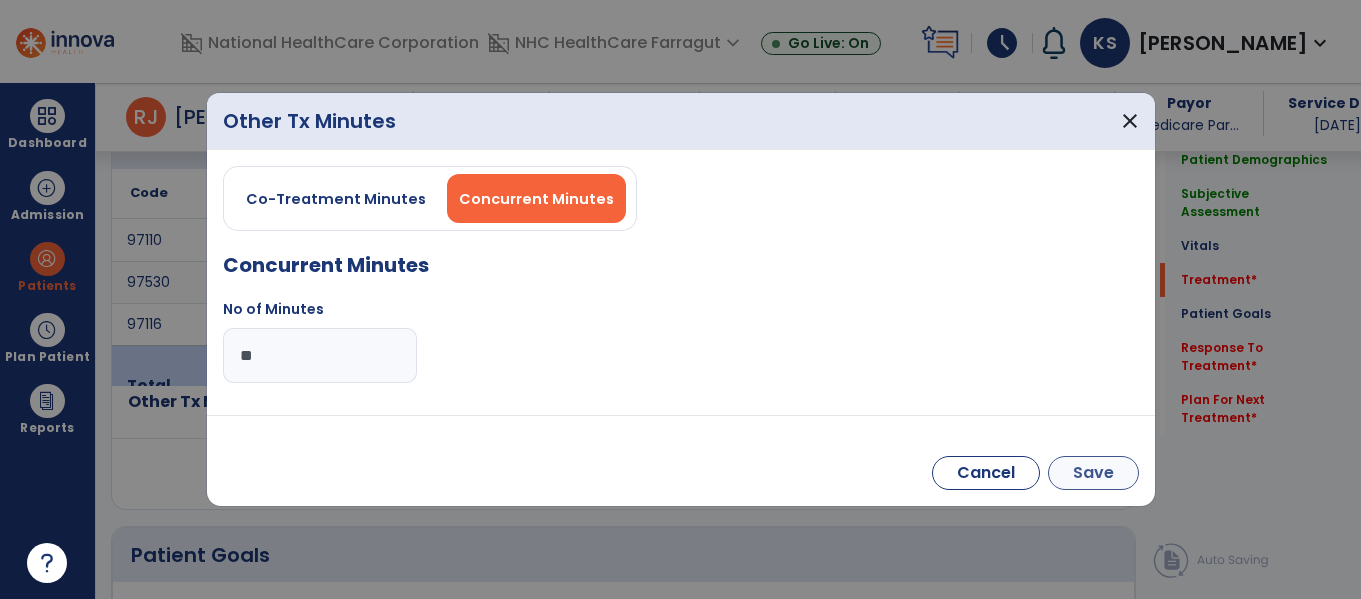 type on "**" 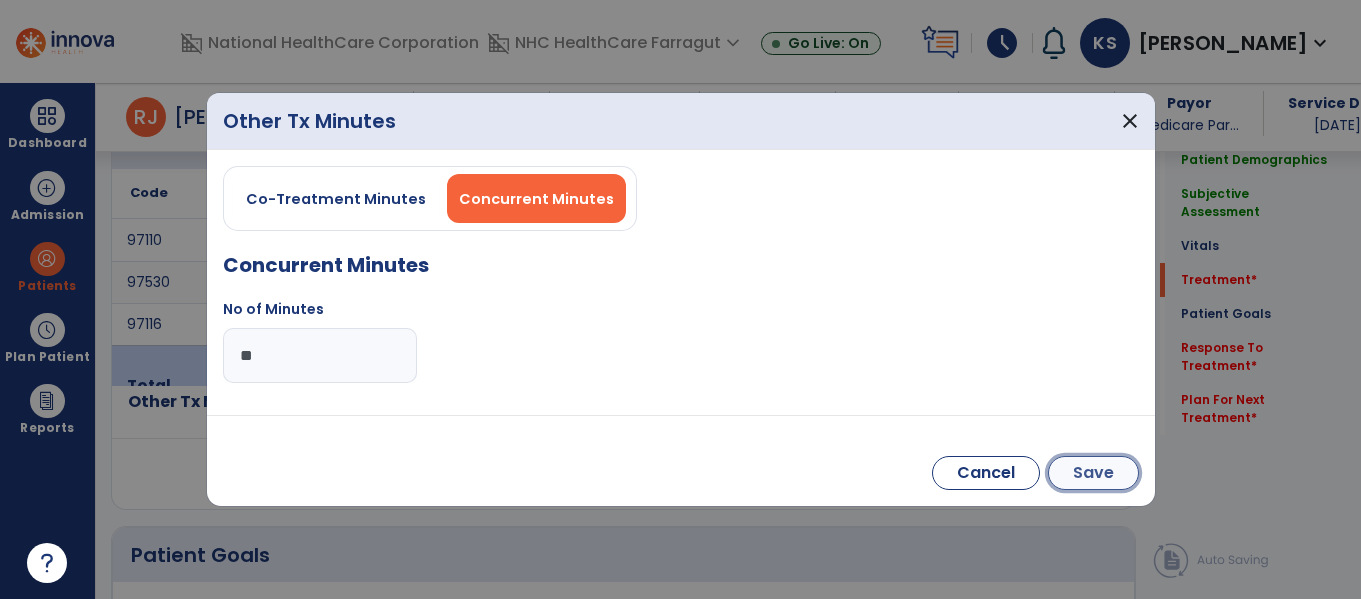 click on "Save" at bounding box center [1093, 473] 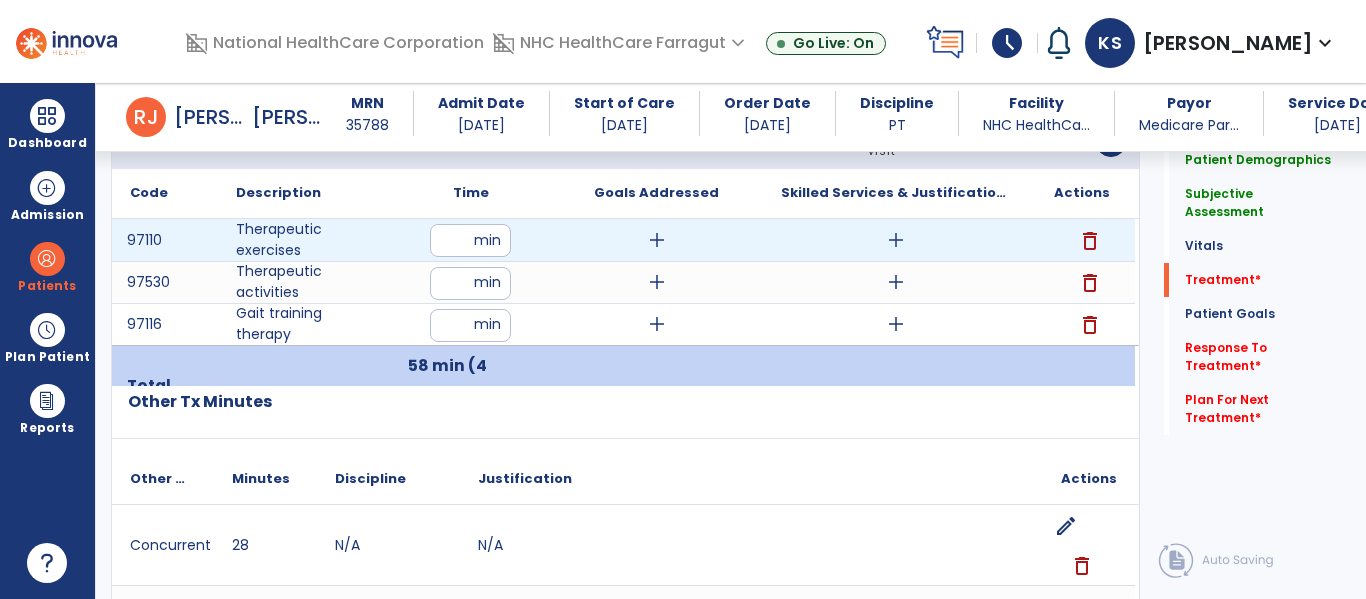 click on "add" at bounding box center [896, 240] 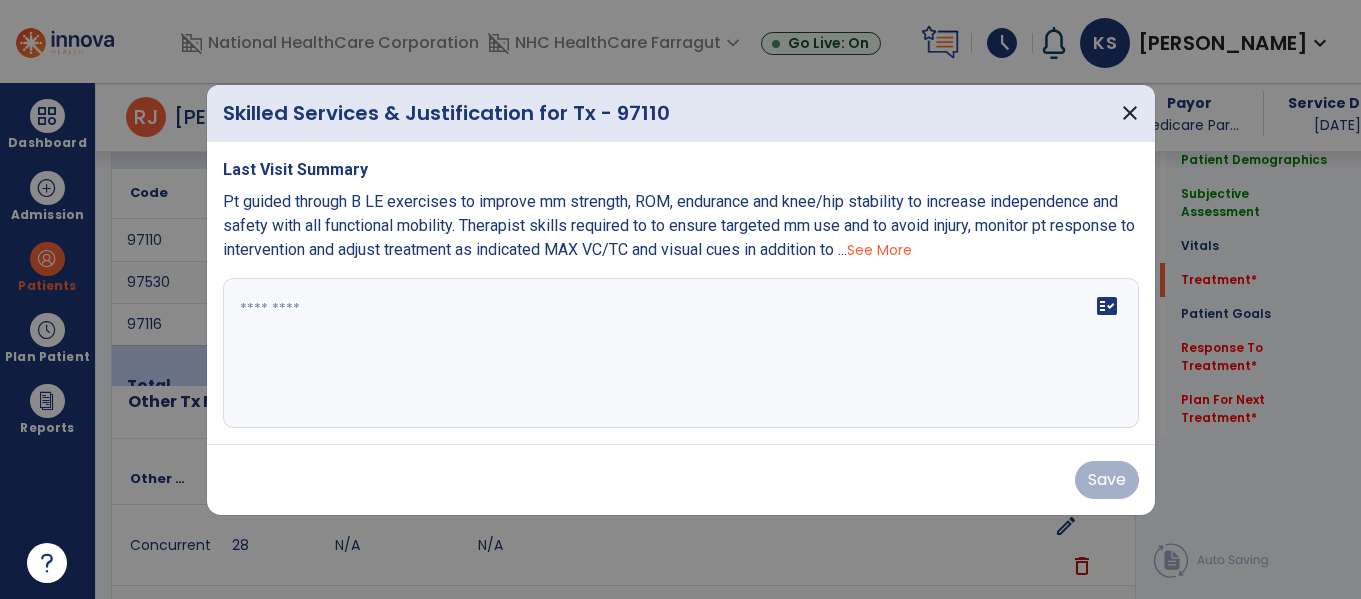 scroll, scrollTop: 1137, scrollLeft: 0, axis: vertical 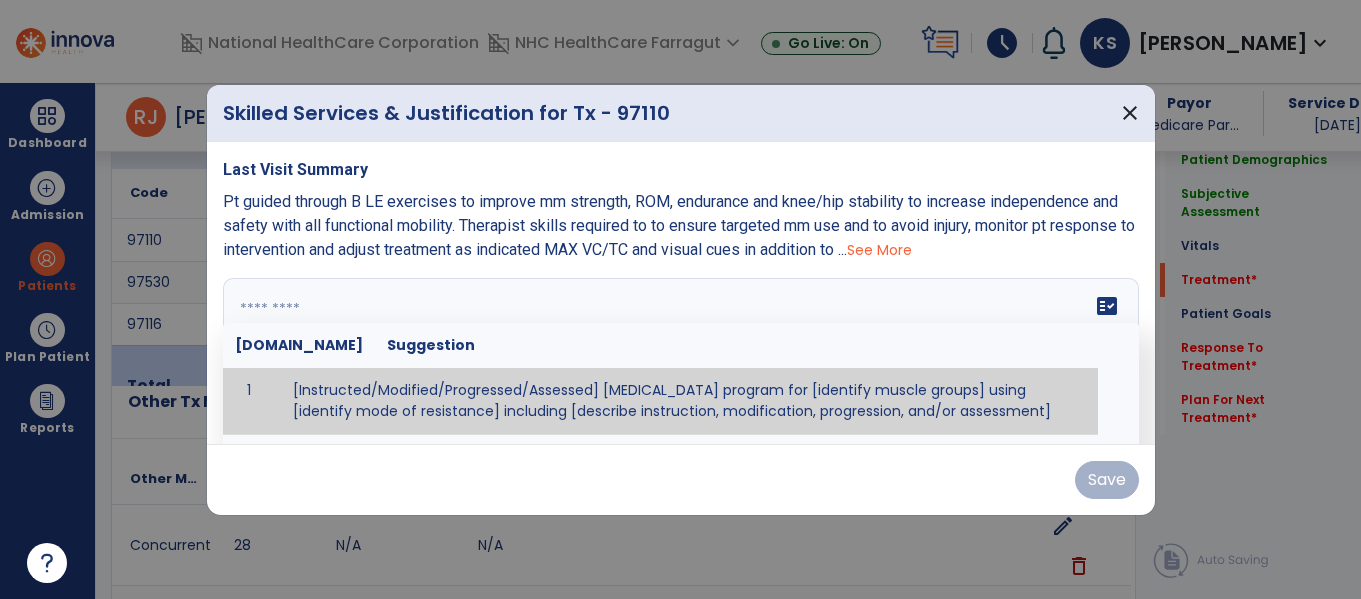 click at bounding box center (678, 353) 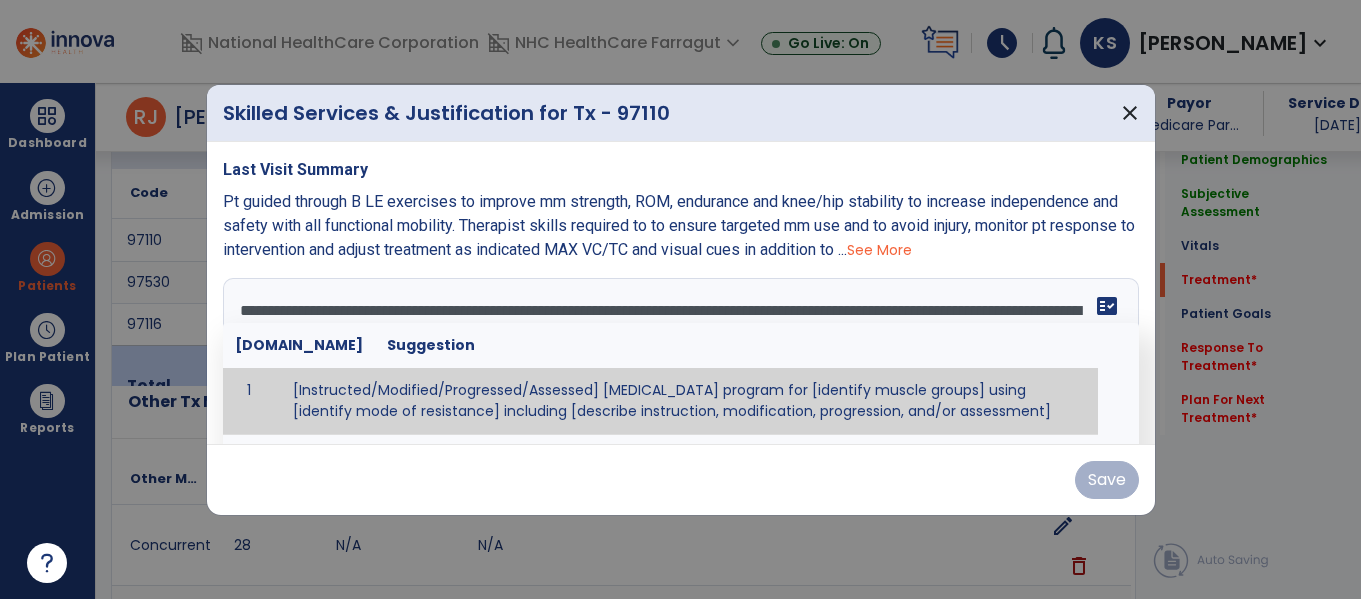 scroll, scrollTop: 40, scrollLeft: 0, axis: vertical 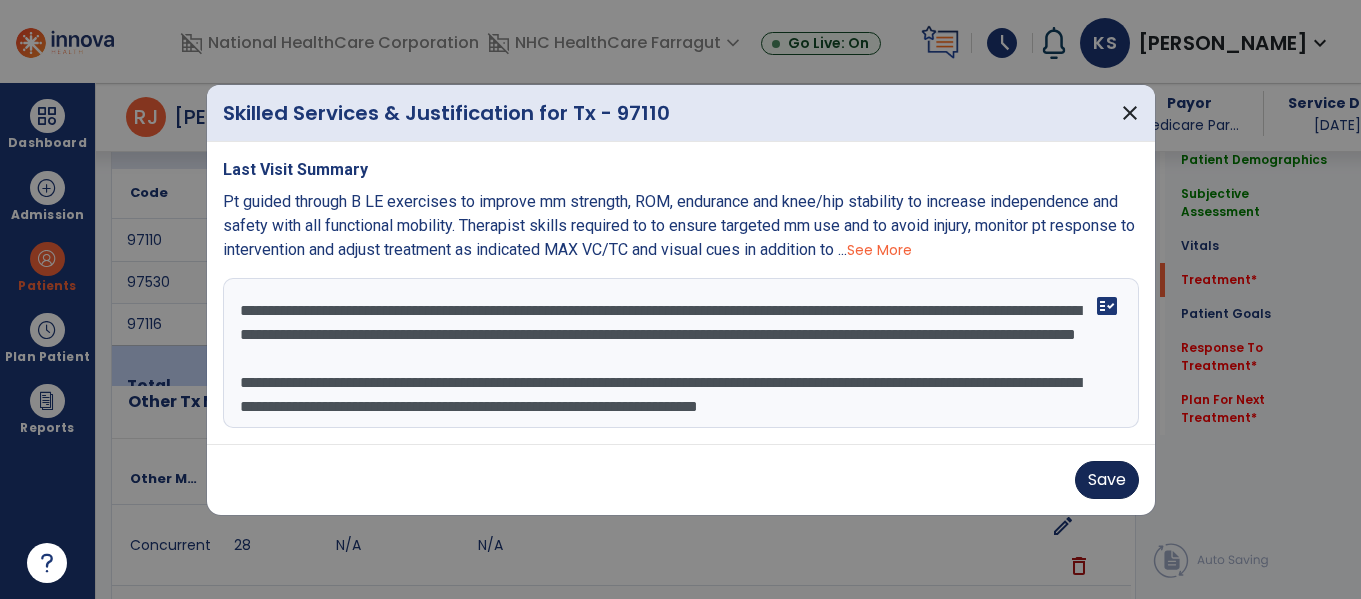 type on "**********" 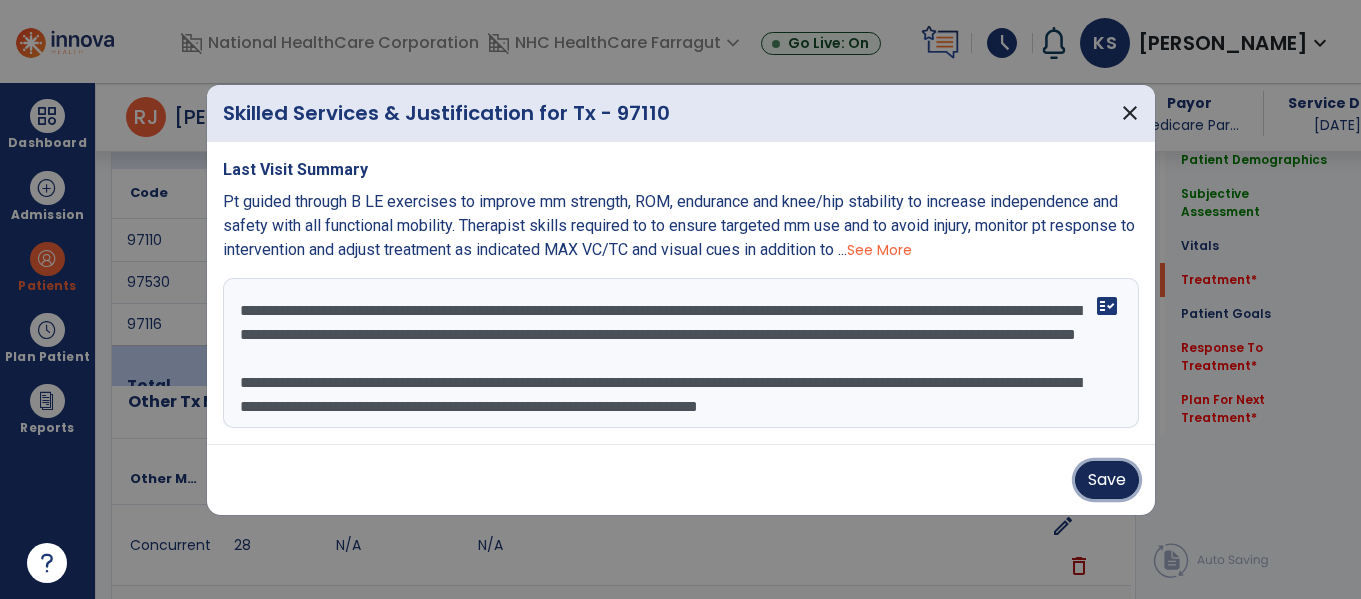 click on "Save" at bounding box center (1107, 480) 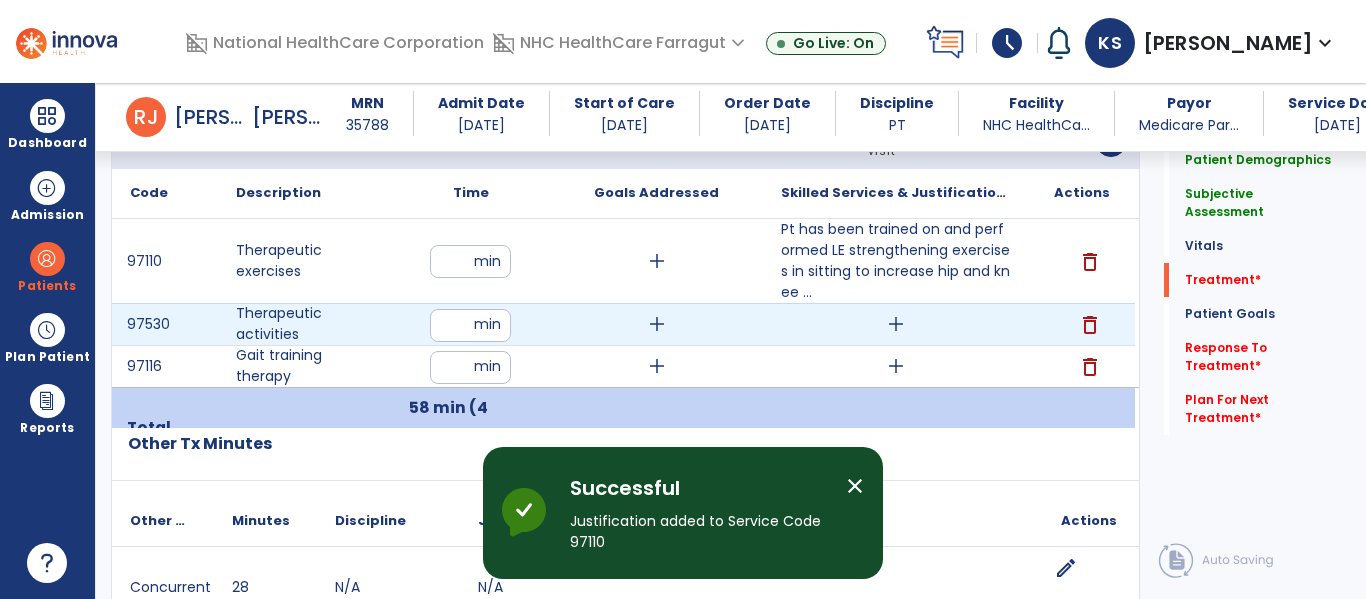 click on "add" at bounding box center [896, 324] 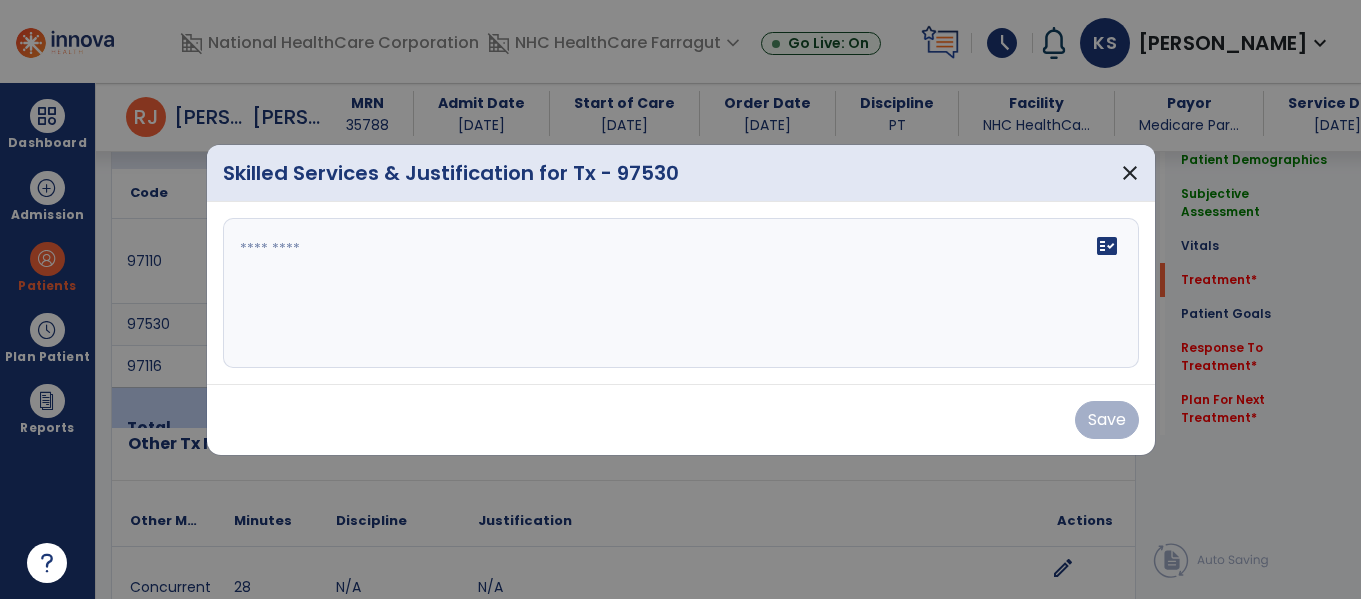 scroll, scrollTop: 1137, scrollLeft: 0, axis: vertical 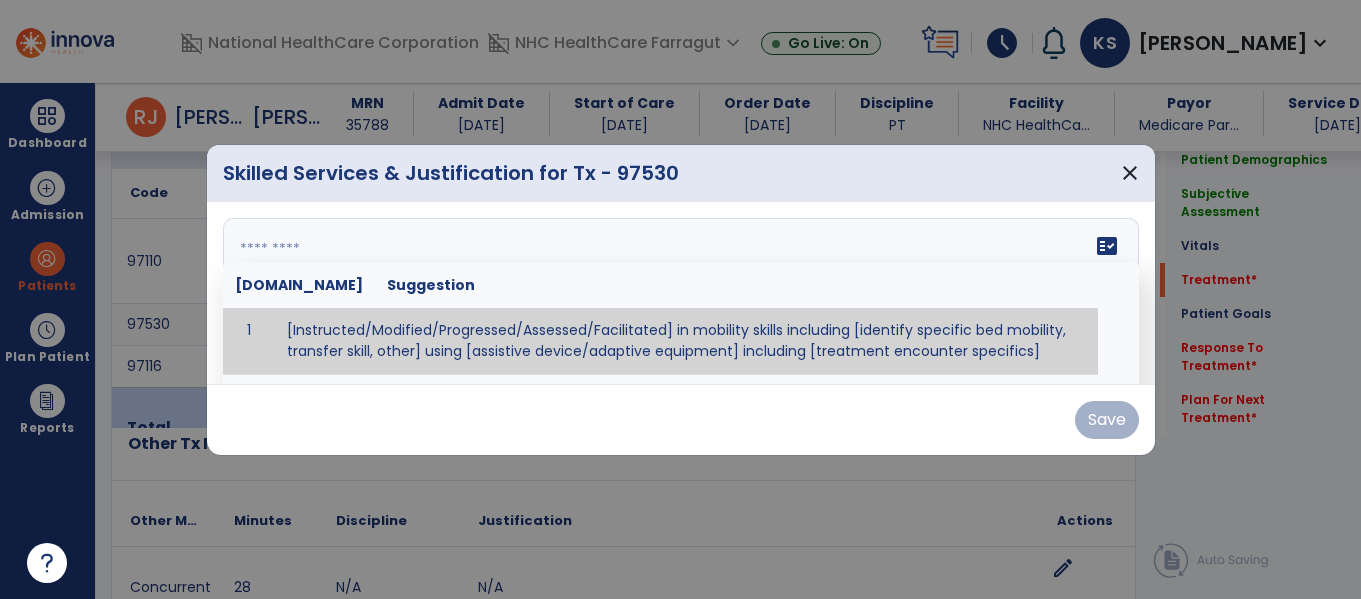 click on "fact_check  [DOMAIN_NAME] Suggestion 1 [Instructed/Modified/Progressed/Assessed/Facilitated] in mobility skills including [identify specific bed mobility, transfer skill, other] using [assistive device/adaptive equipment] including [treatment encounter specifics]" at bounding box center (681, 293) 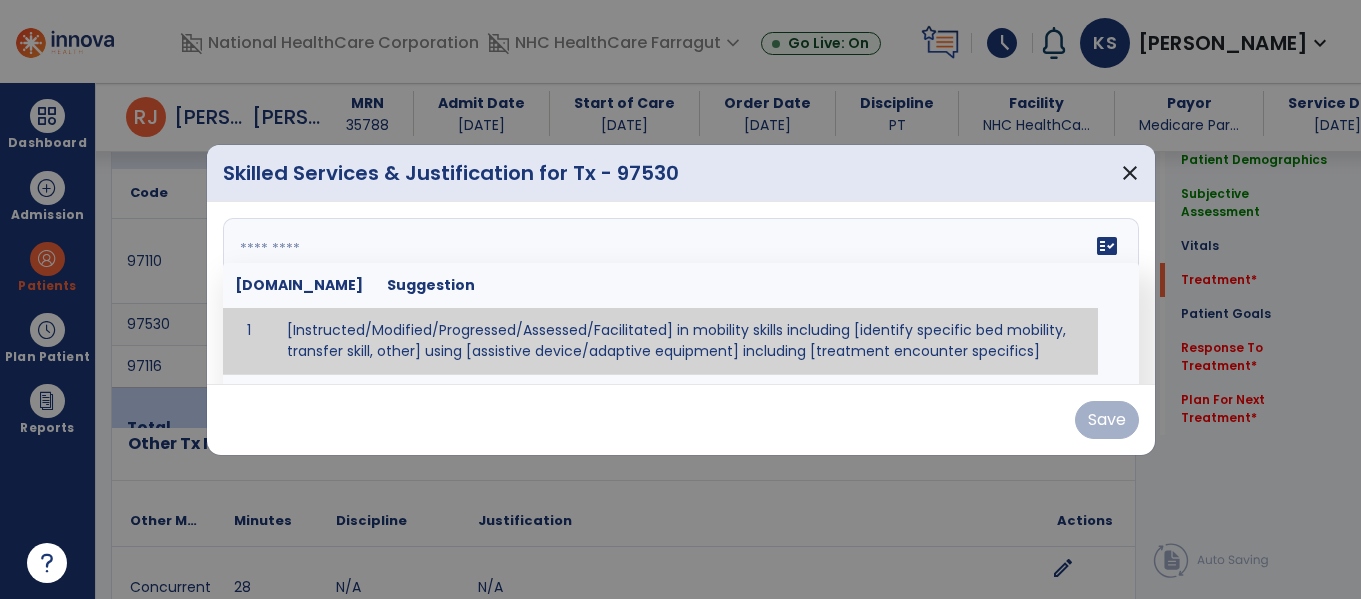 paste on "**********" 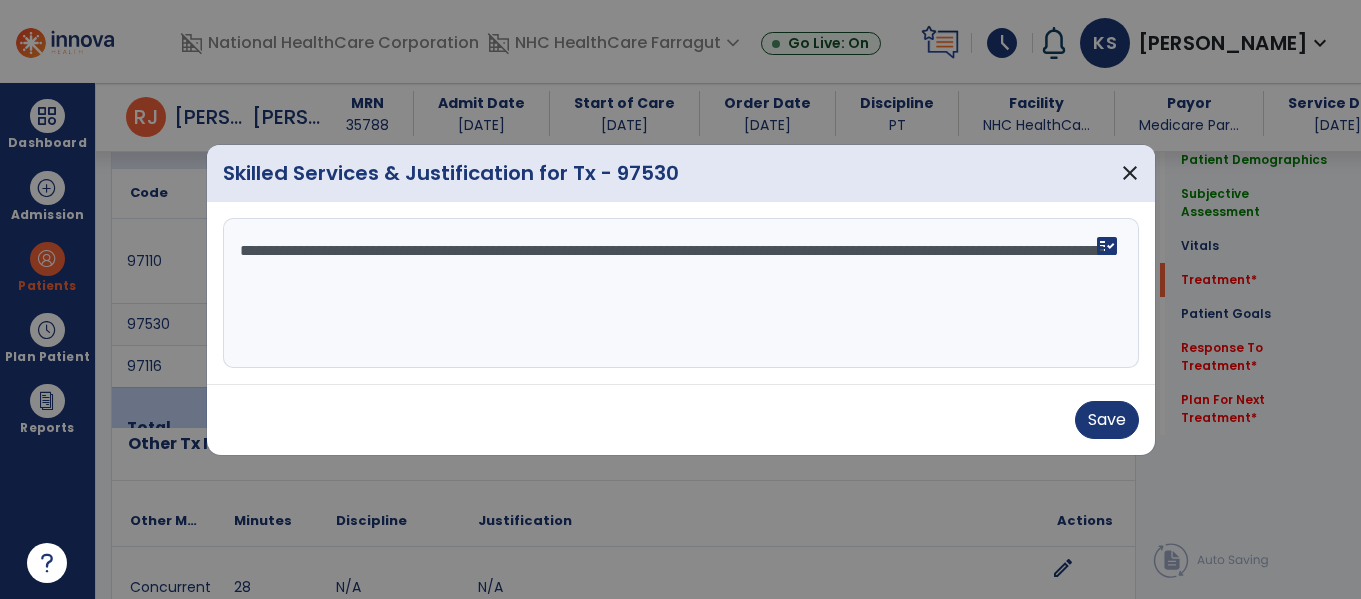 click on "**********" at bounding box center (681, 293) 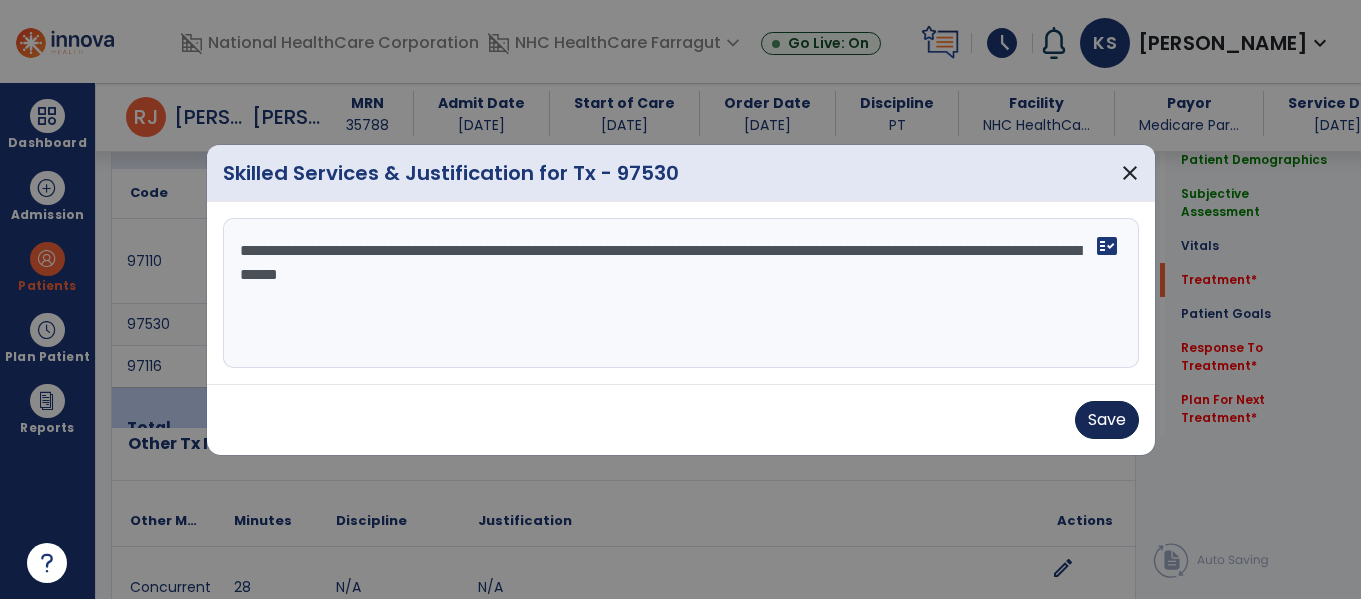 type on "**********" 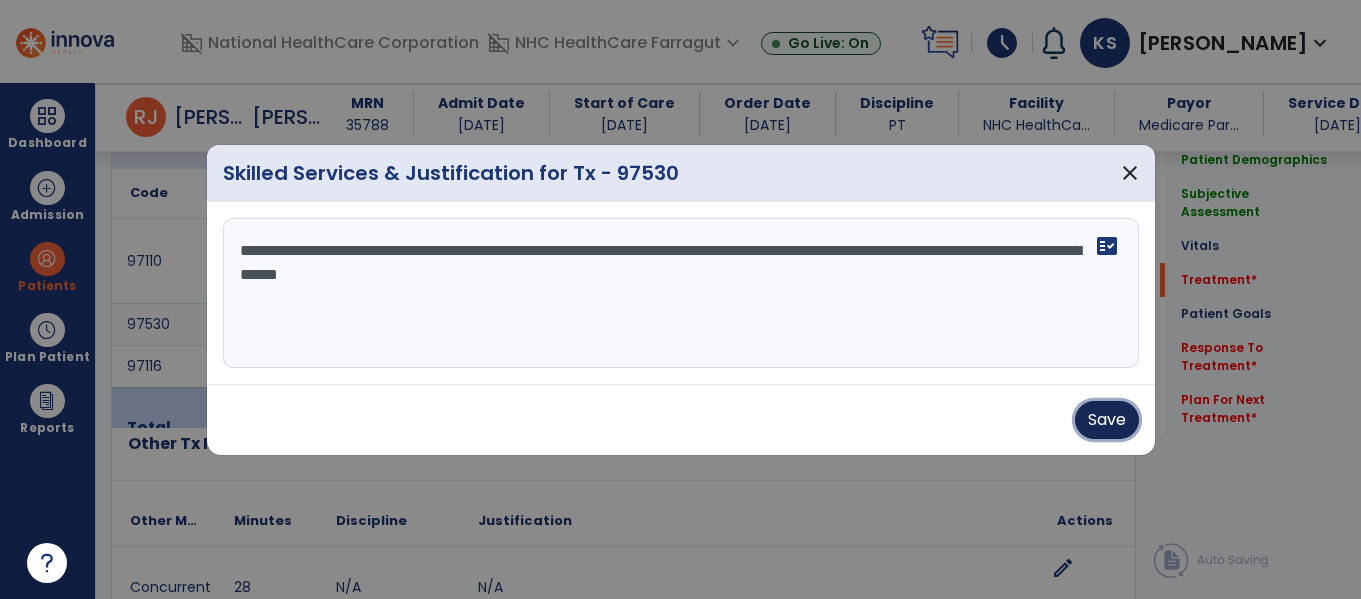 click on "Save" at bounding box center [1107, 420] 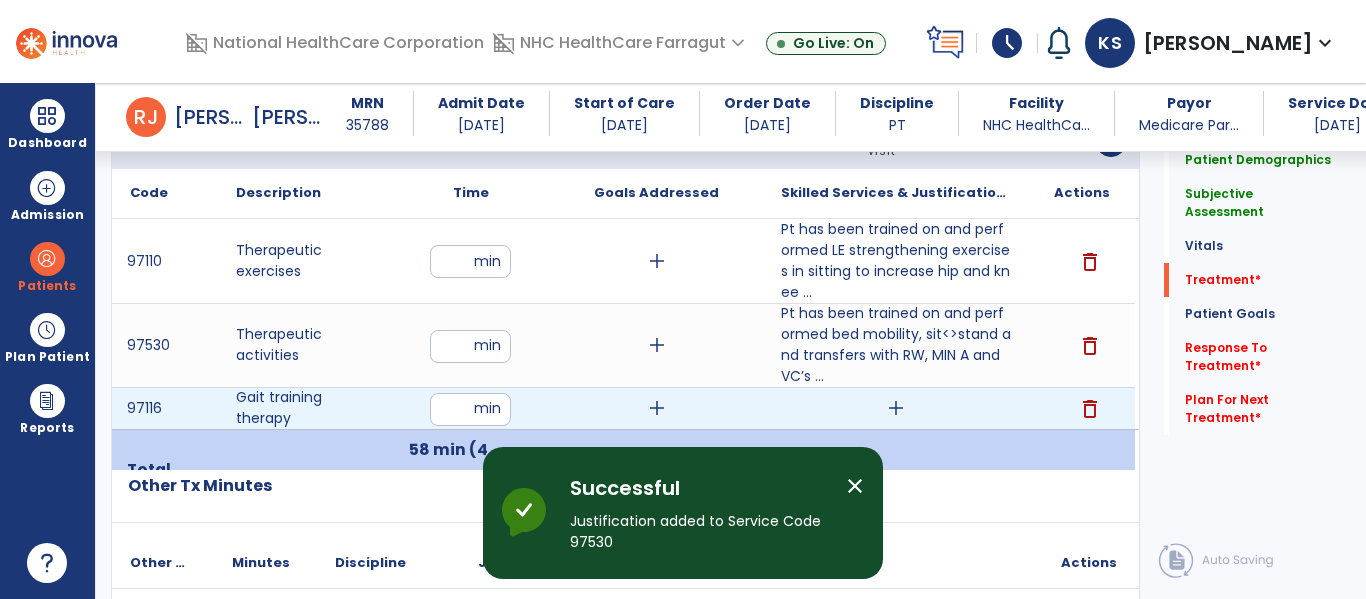 click on "add" at bounding box center (896, 408) 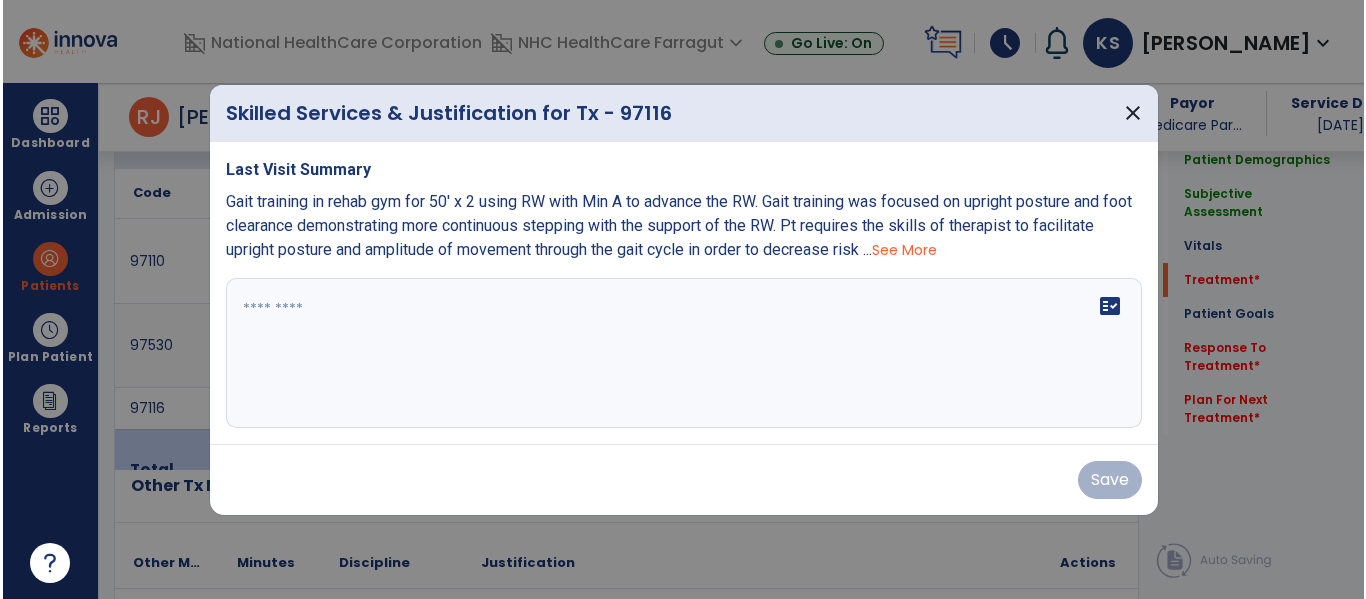 scroll, scrollTop: 1137, scrollLeft: 0, axis: vertical 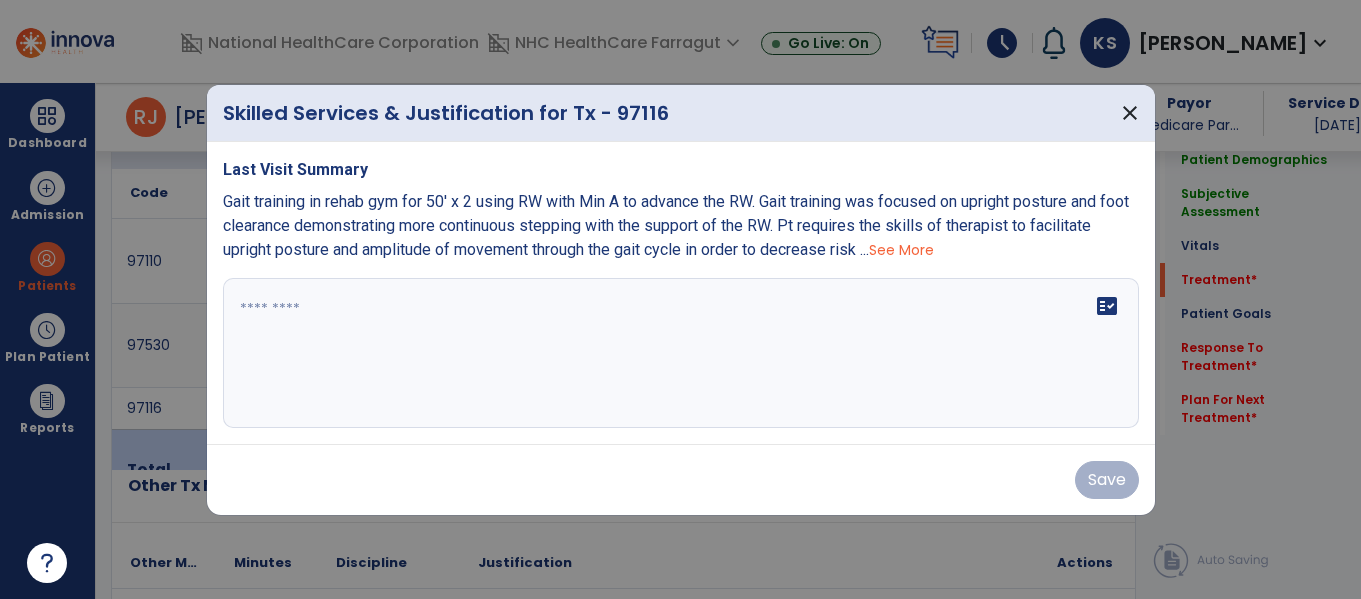 click at bounding box center (681, 353) 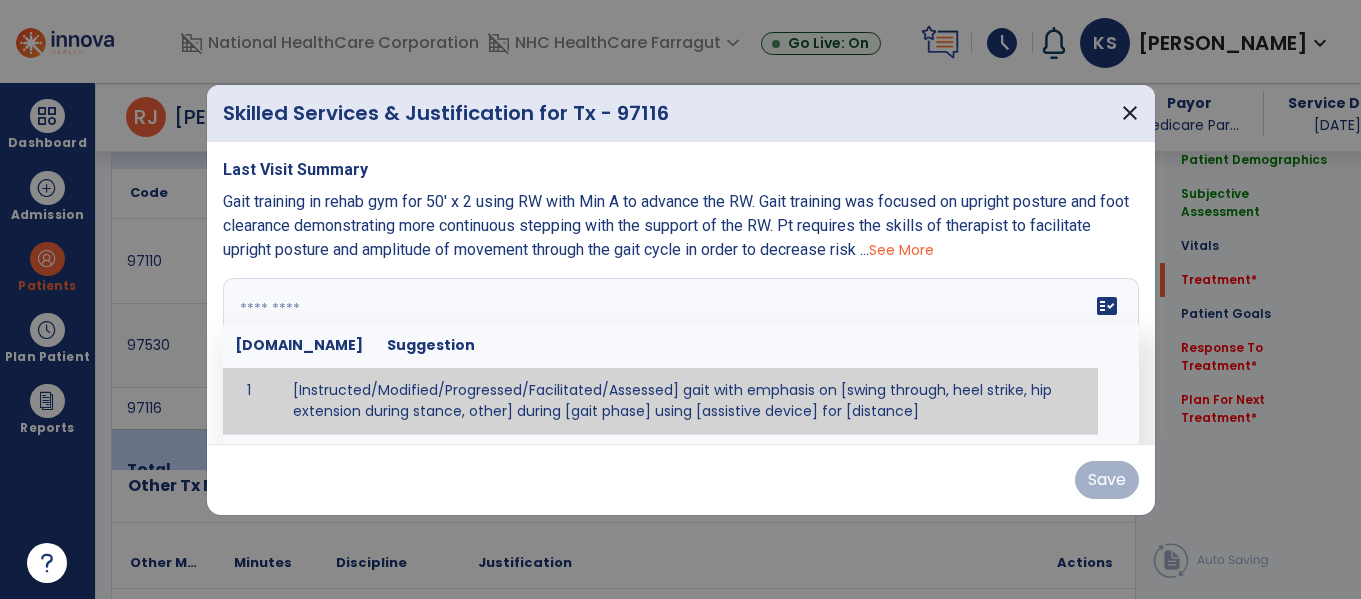 paste on "**********" 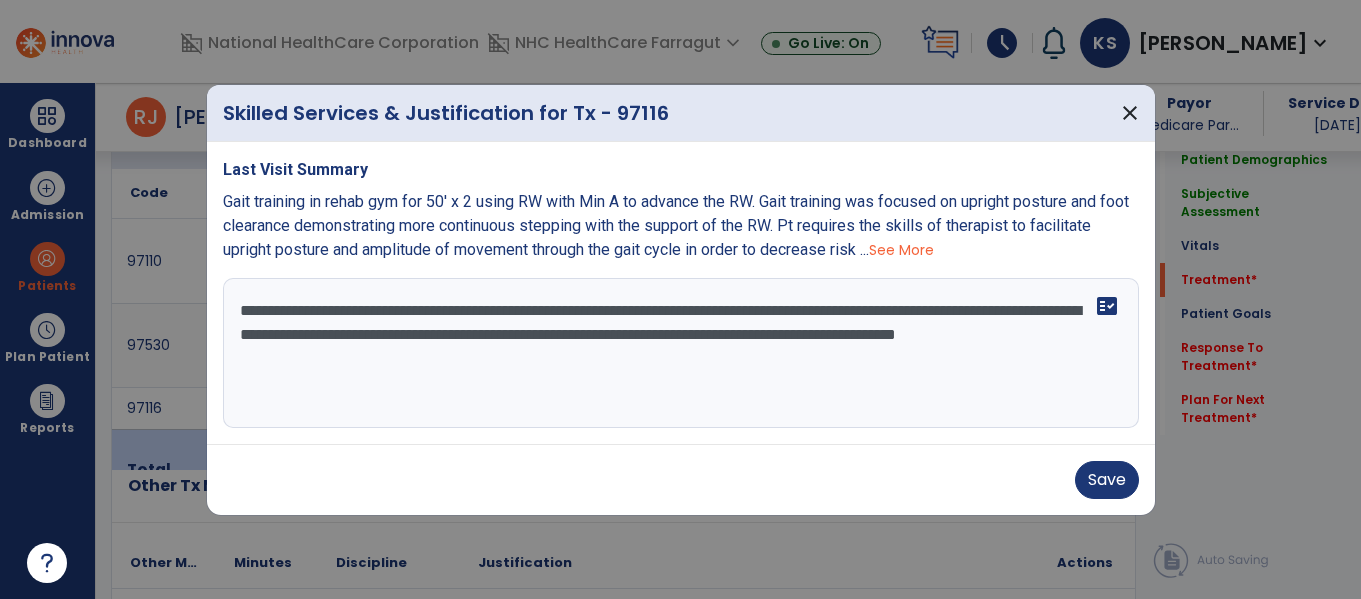 click on "**********" at bounding box center (681, 353) 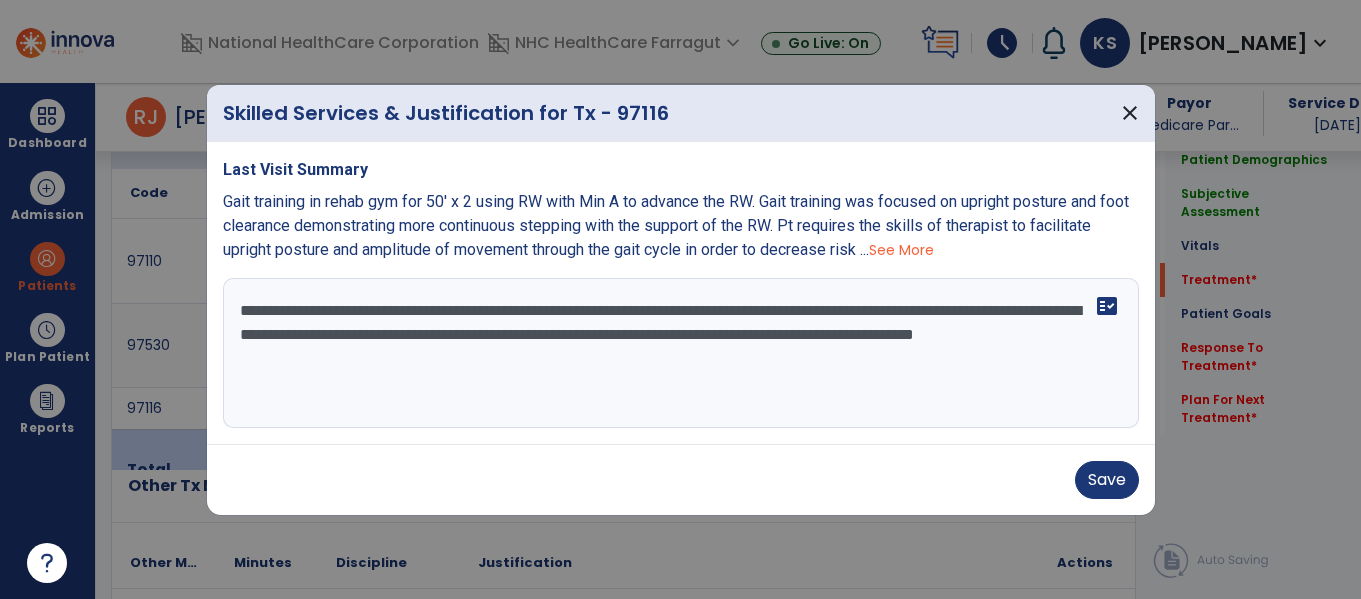click on "**********" at bounding box center [681, 353] 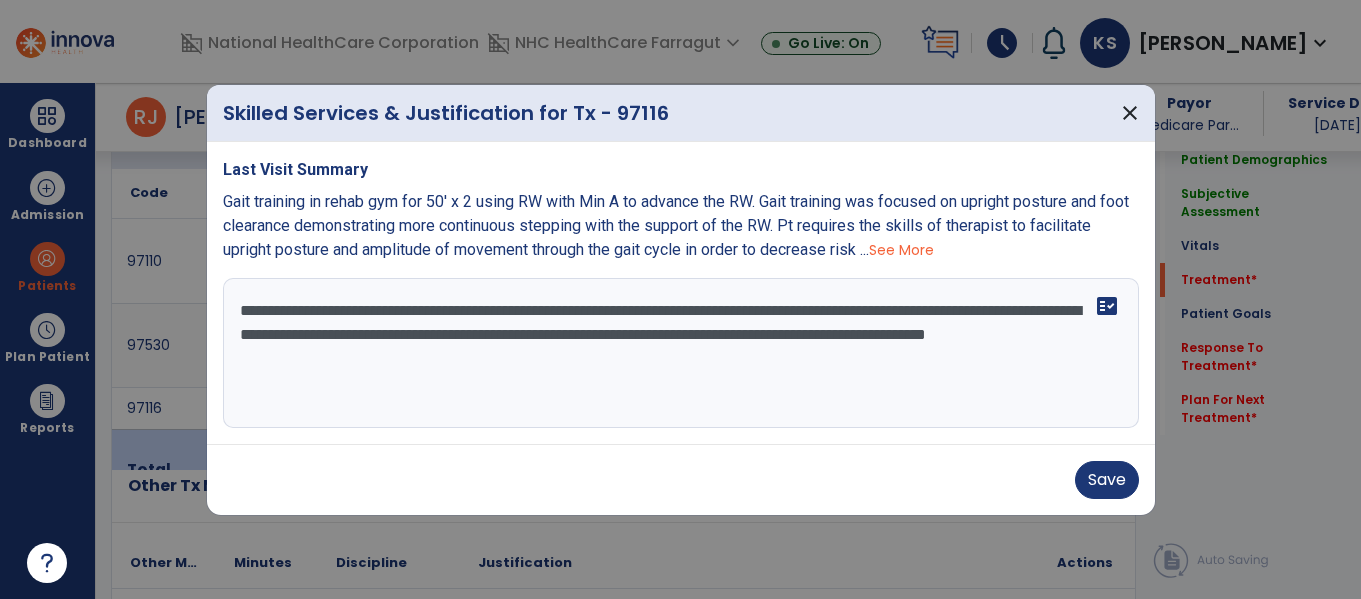 click on "**********" at bounding box center [681, 353] 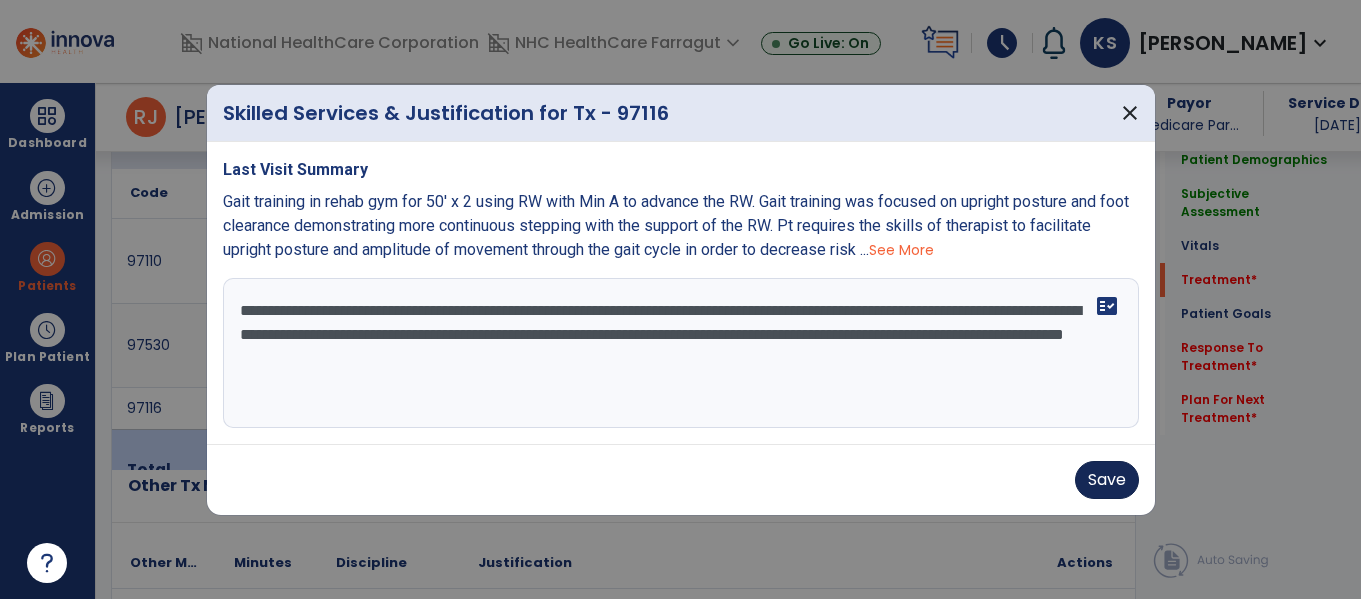 type on "**********" 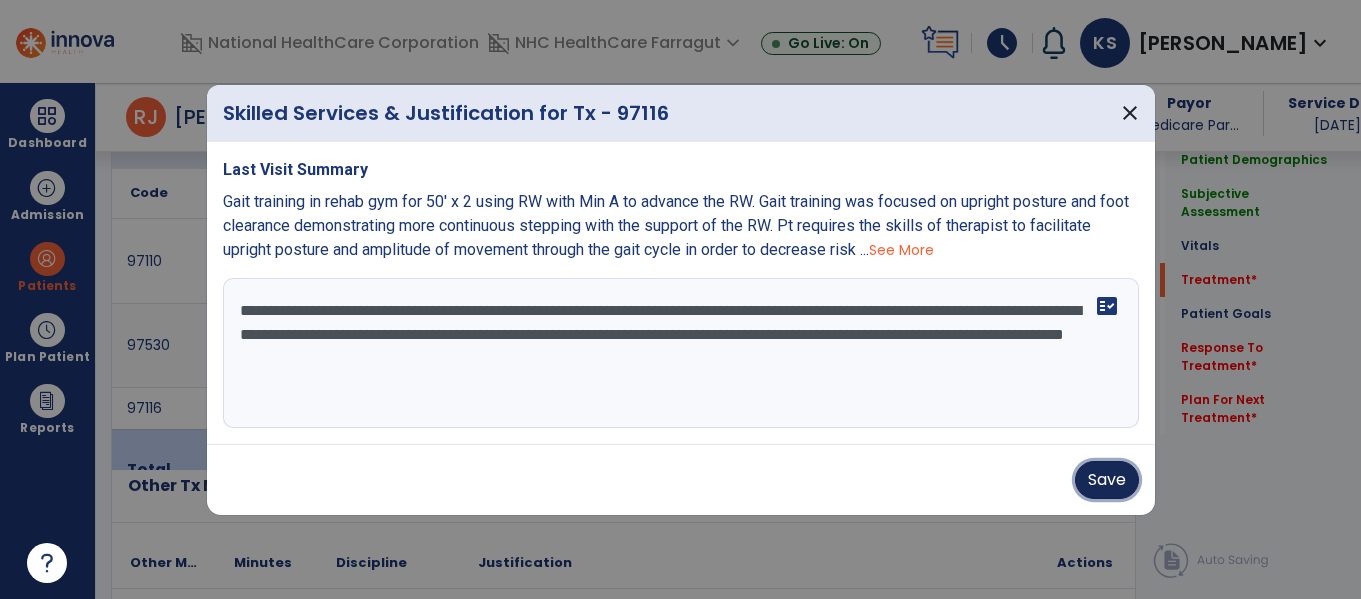 drag, startPoint x: 1122, startPoint y: 479, endPoint x: 1144, endPoint y: 406, distance: 76.243034 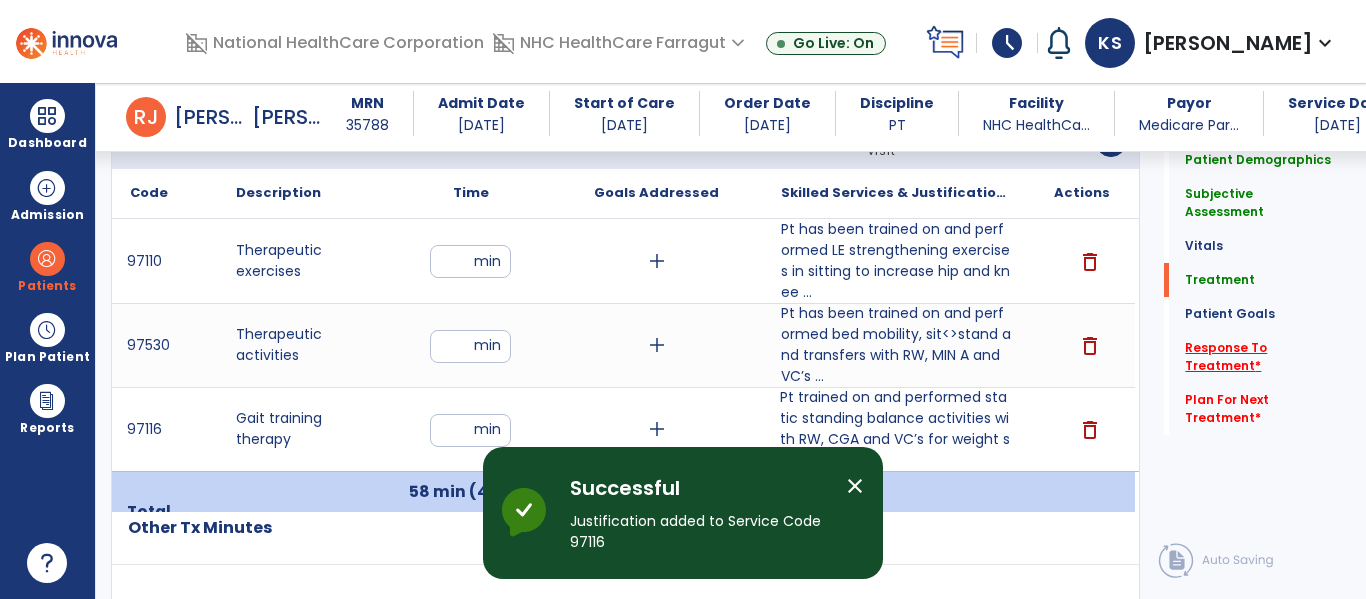 click on "Response To Treatment   *" 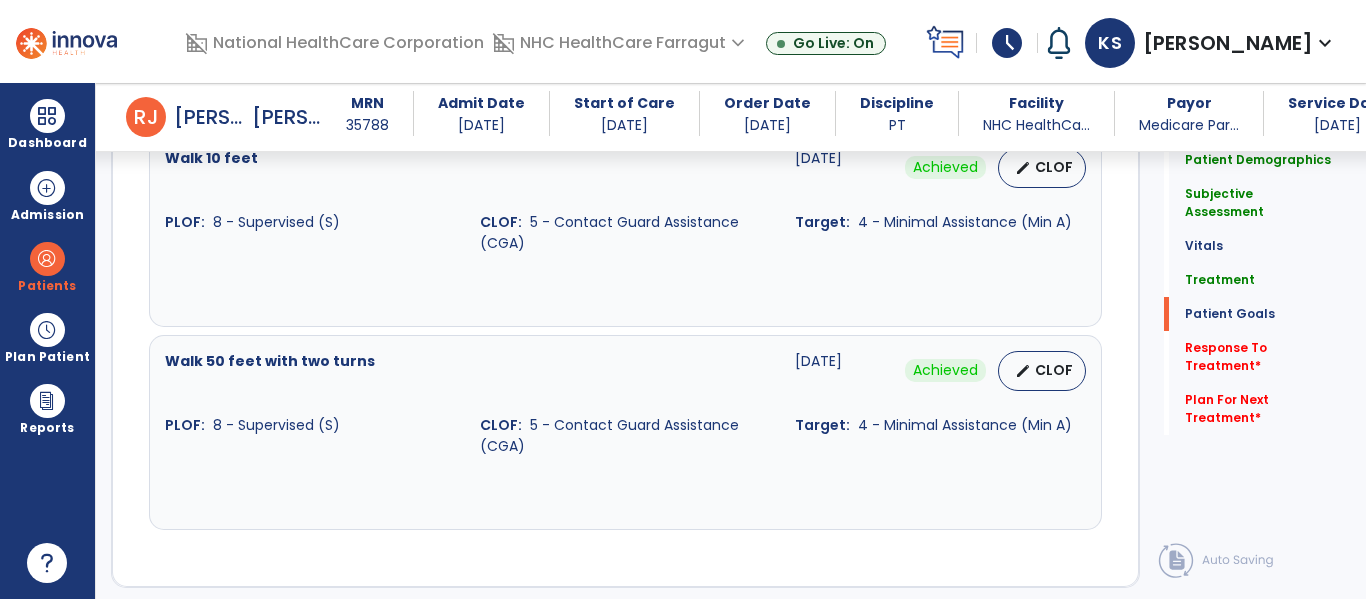 scroll, scrollTop: 2872, scrollLeft: 0, axis: vertical 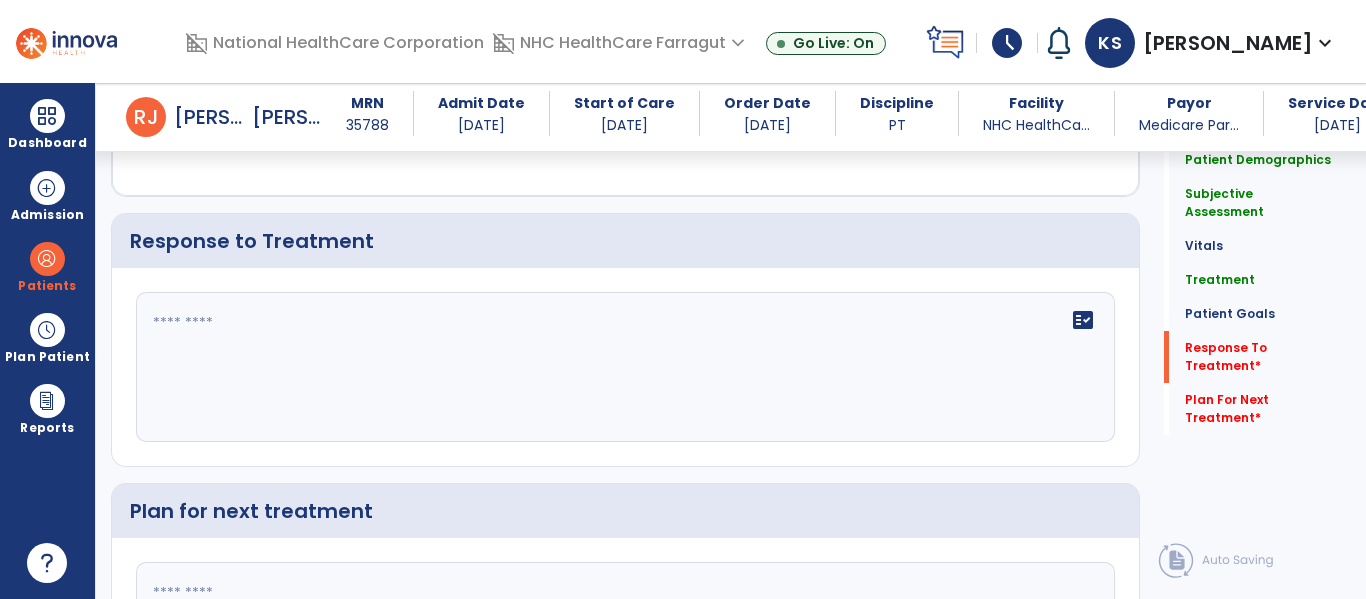 click on "fact_check" 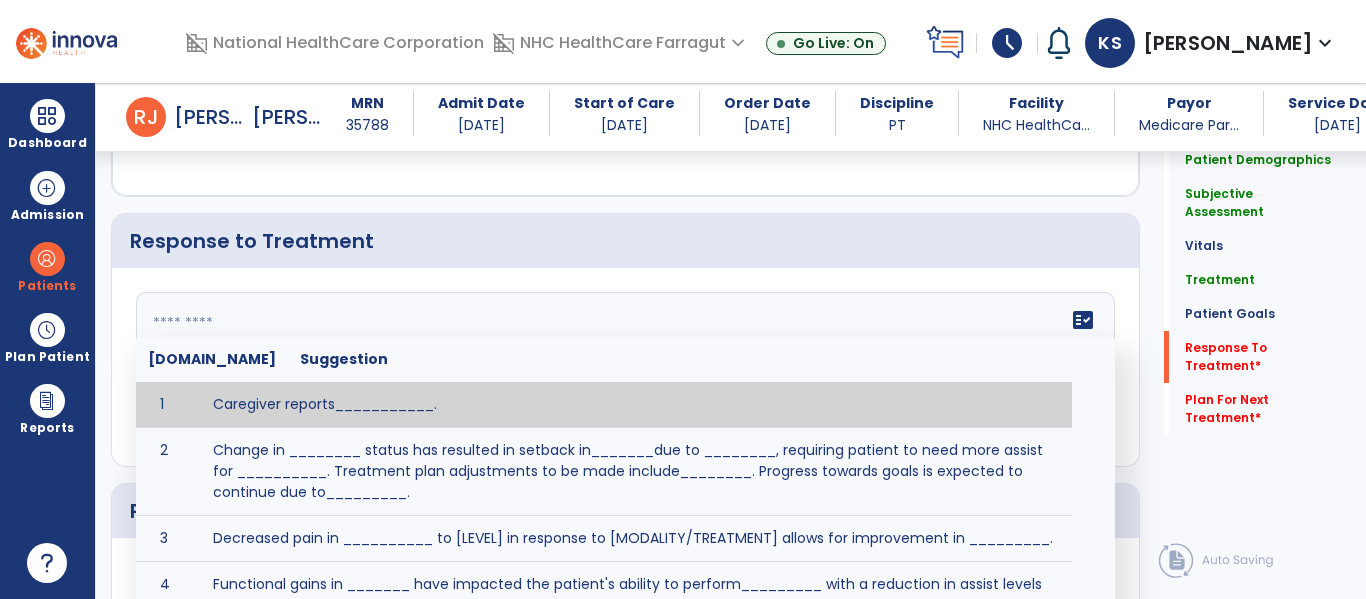 paste on "**********" 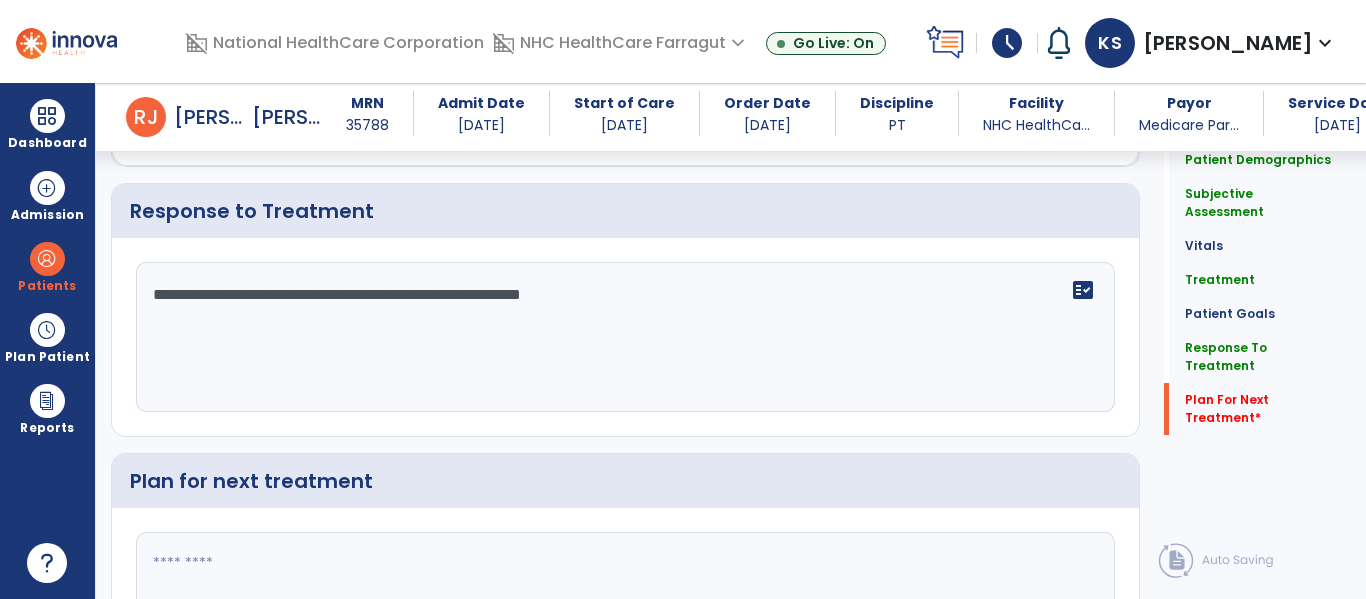 scroll, scrollTop: 3070, scrollLeft: 0, axis: vertical 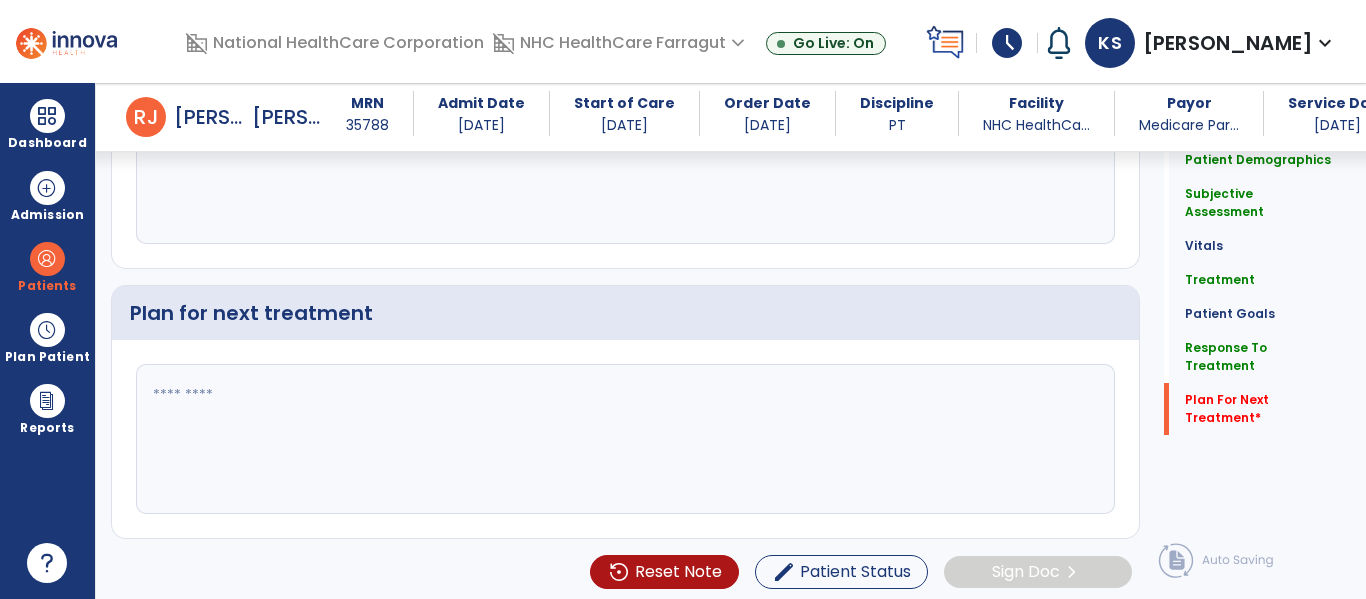 type on "**********" 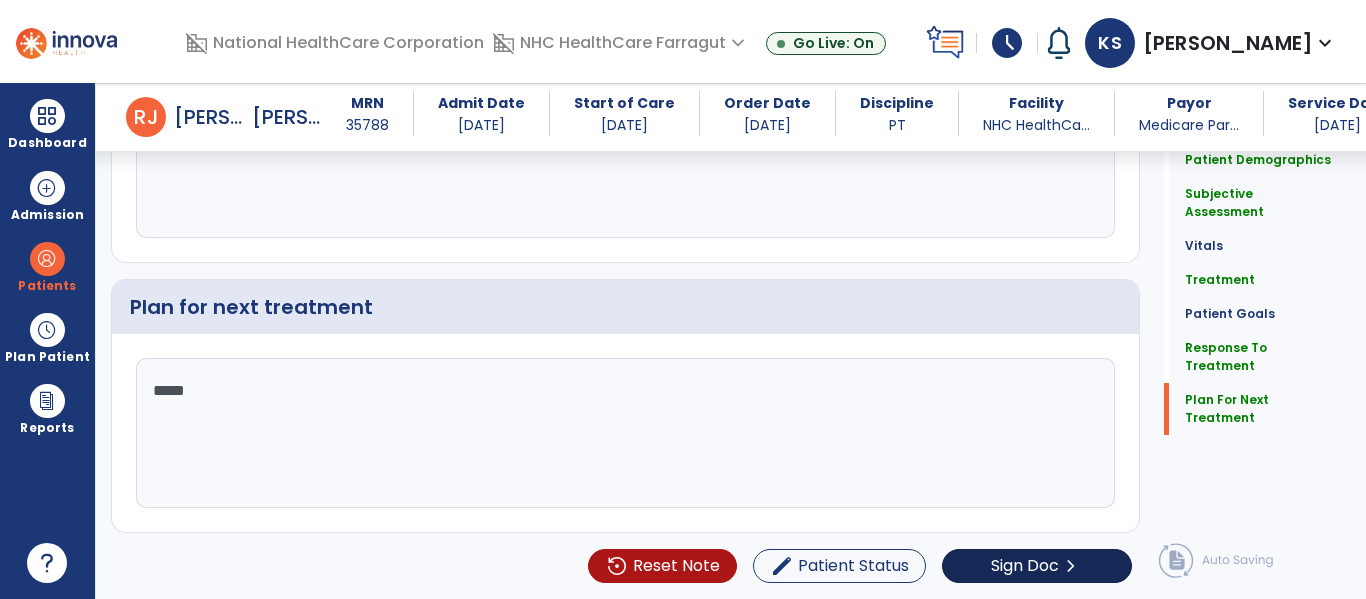 type on "*****" 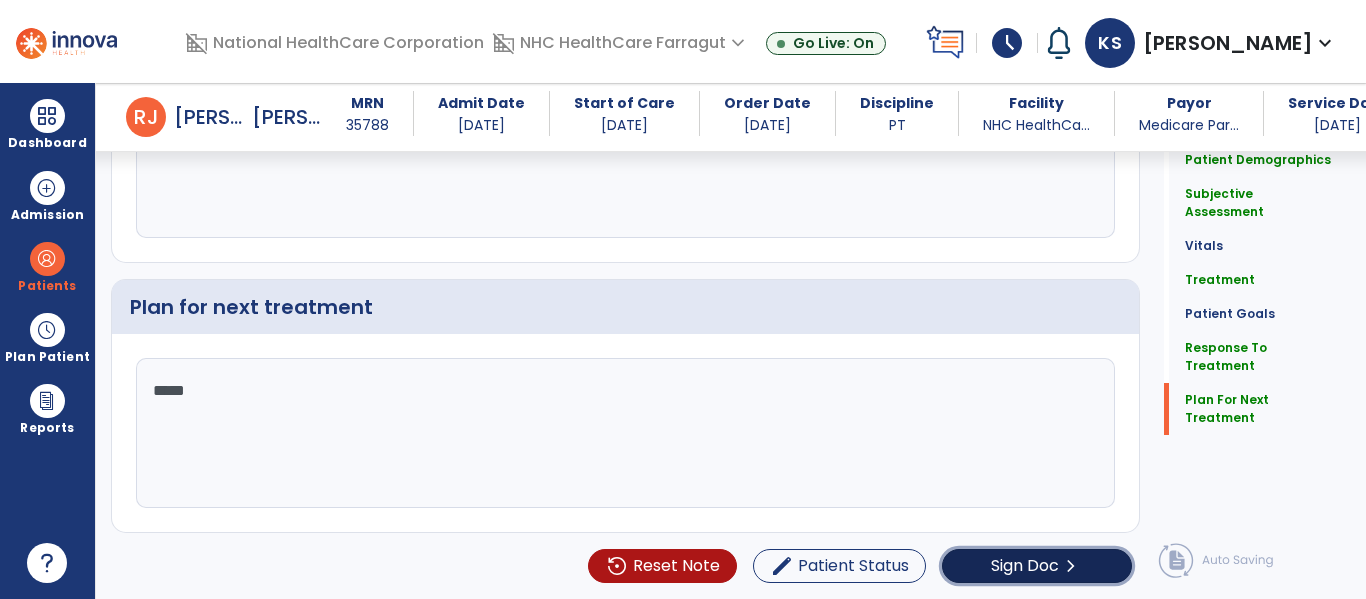click on "Sign Doc" 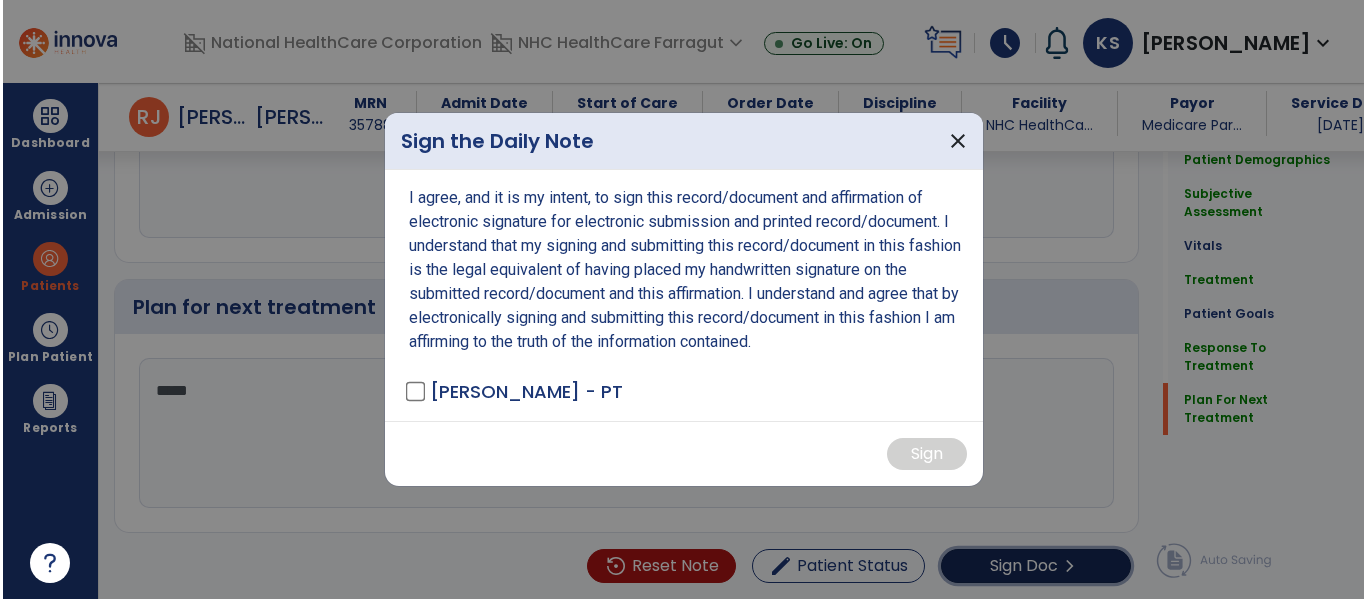 scroll, scrollTop: 3117, scrollLeft: 0, axis: vertical 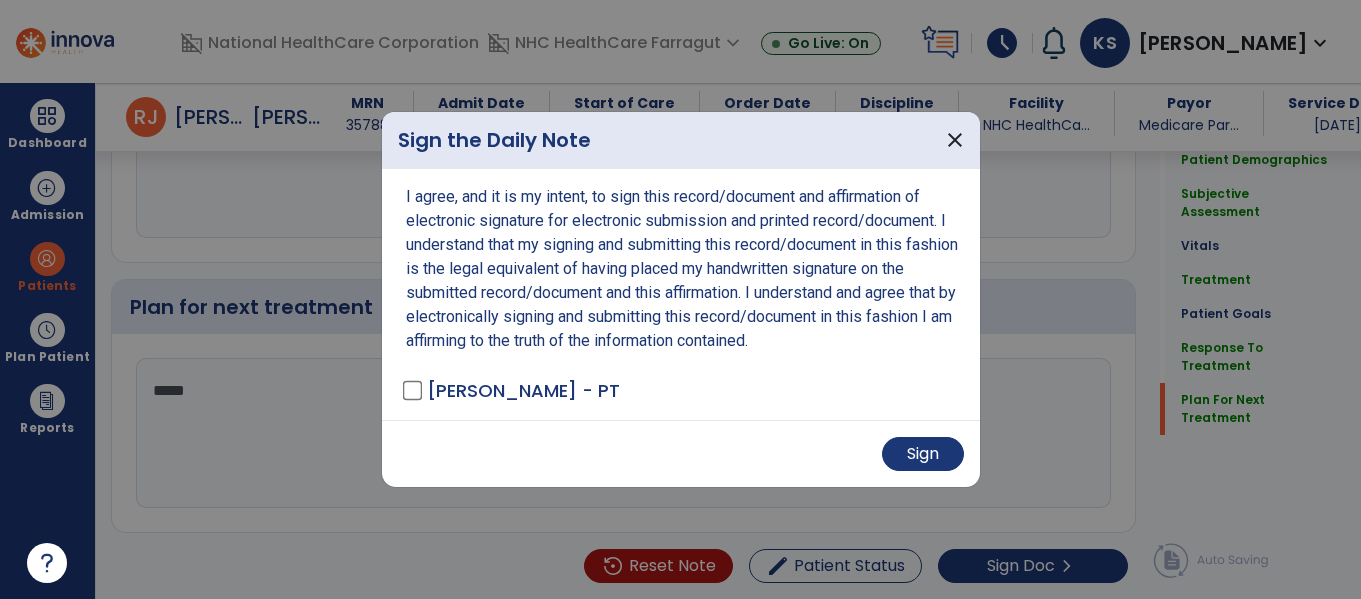 click on "Sign" at bounding box center [681, 454] 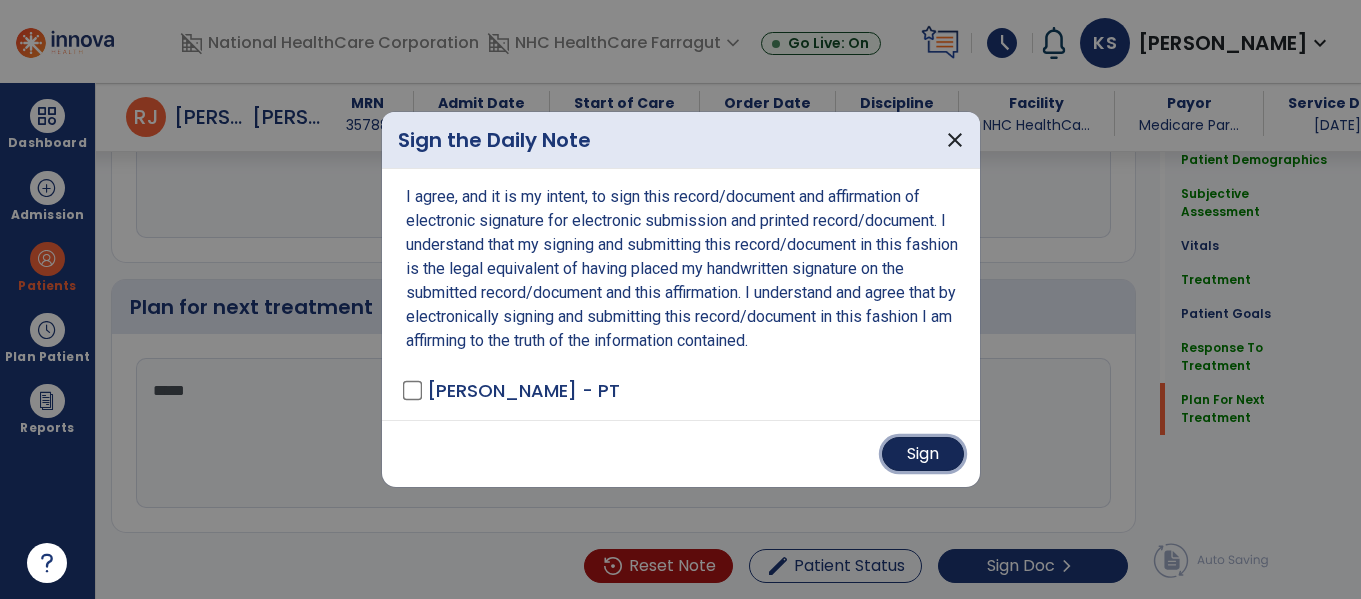 click on "Sign" at bounding box center [923, 454] 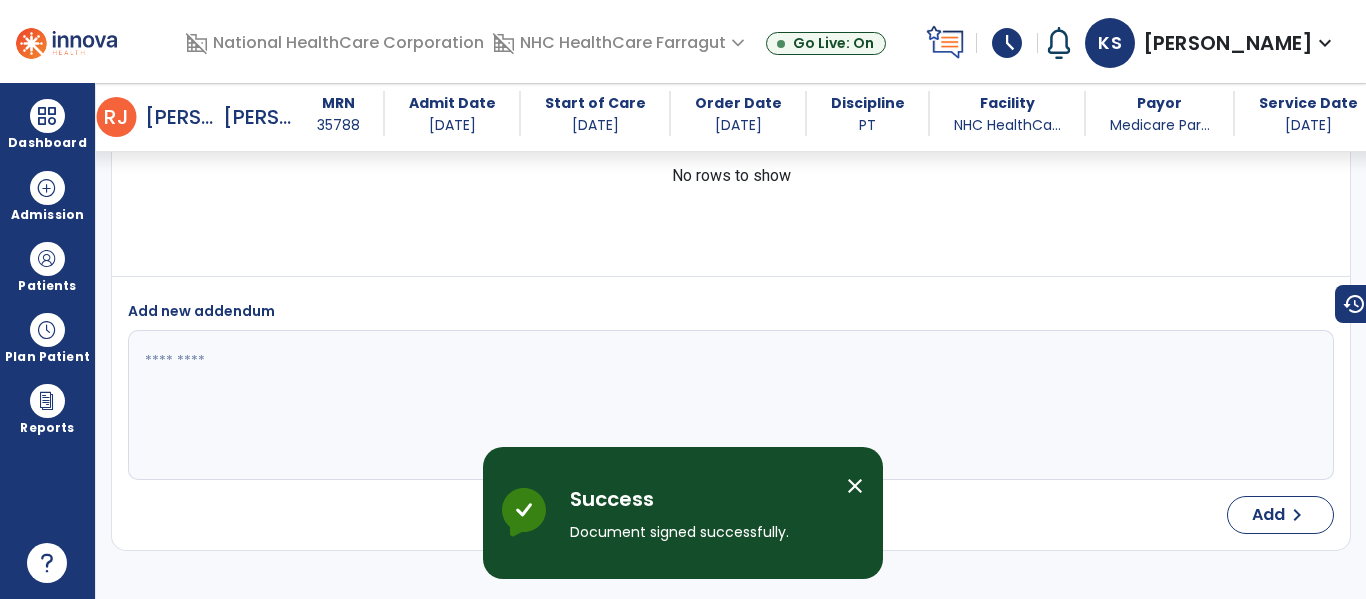 scroll, scrollTop: 4238, scrollLeft: 0, axis: vertical 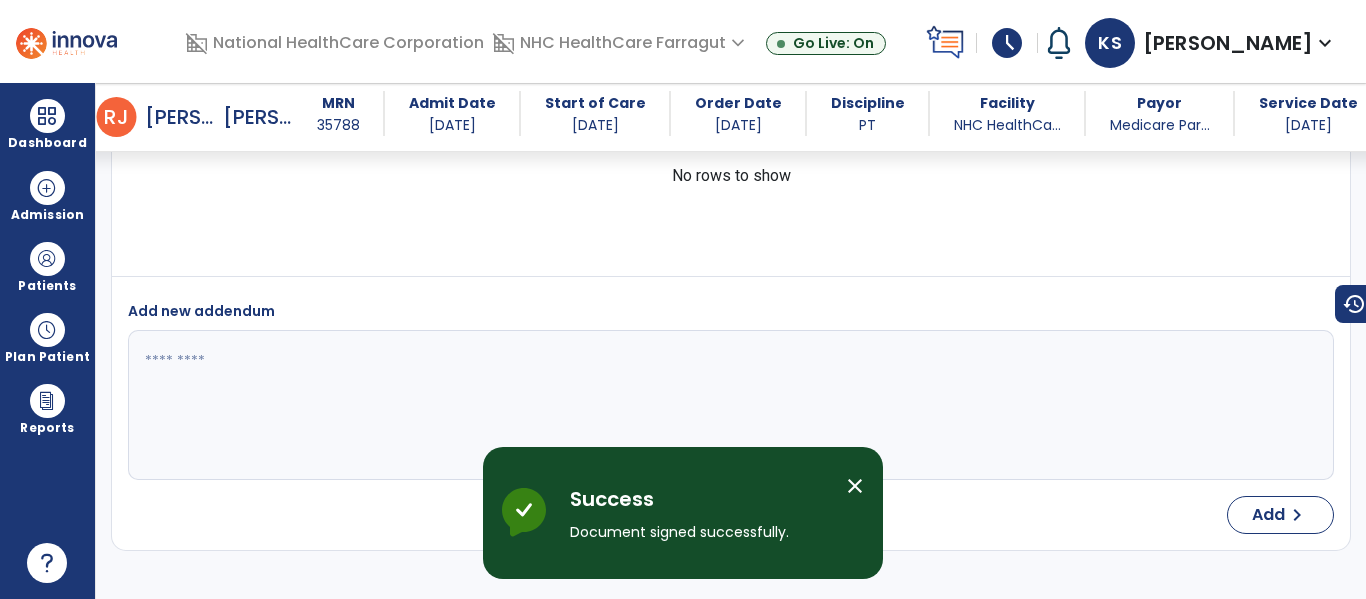 select on "*" 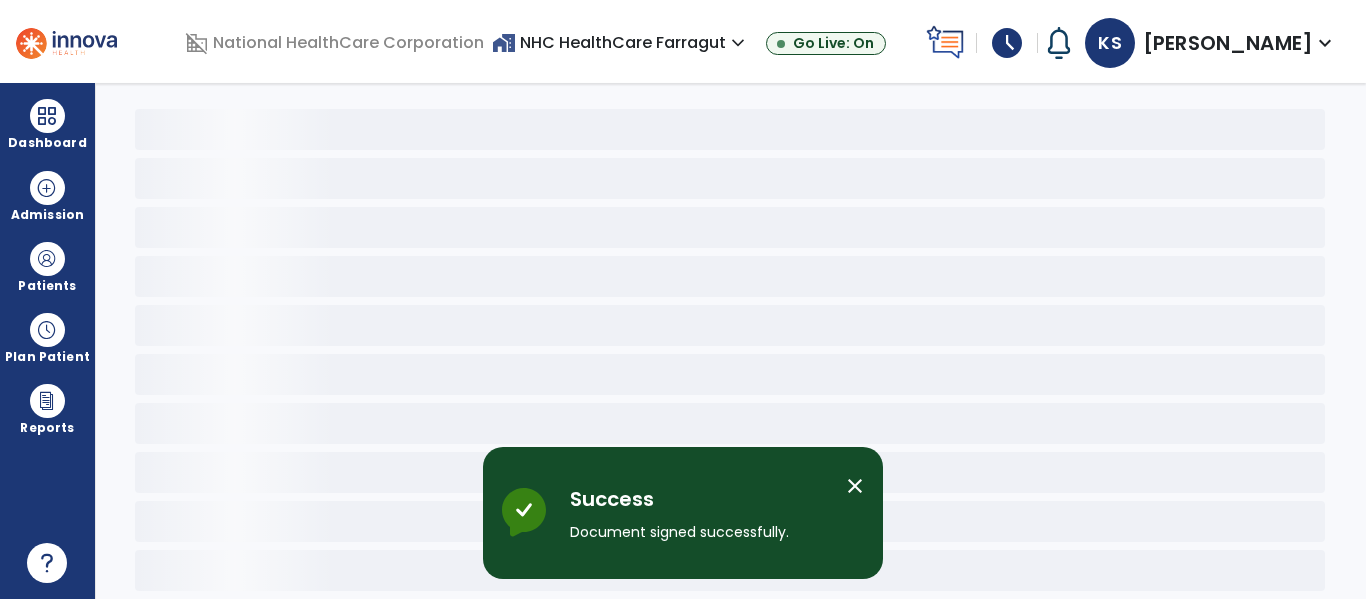 scroll, scrollTop: 68, scrollLeft: 0, axis: vertical 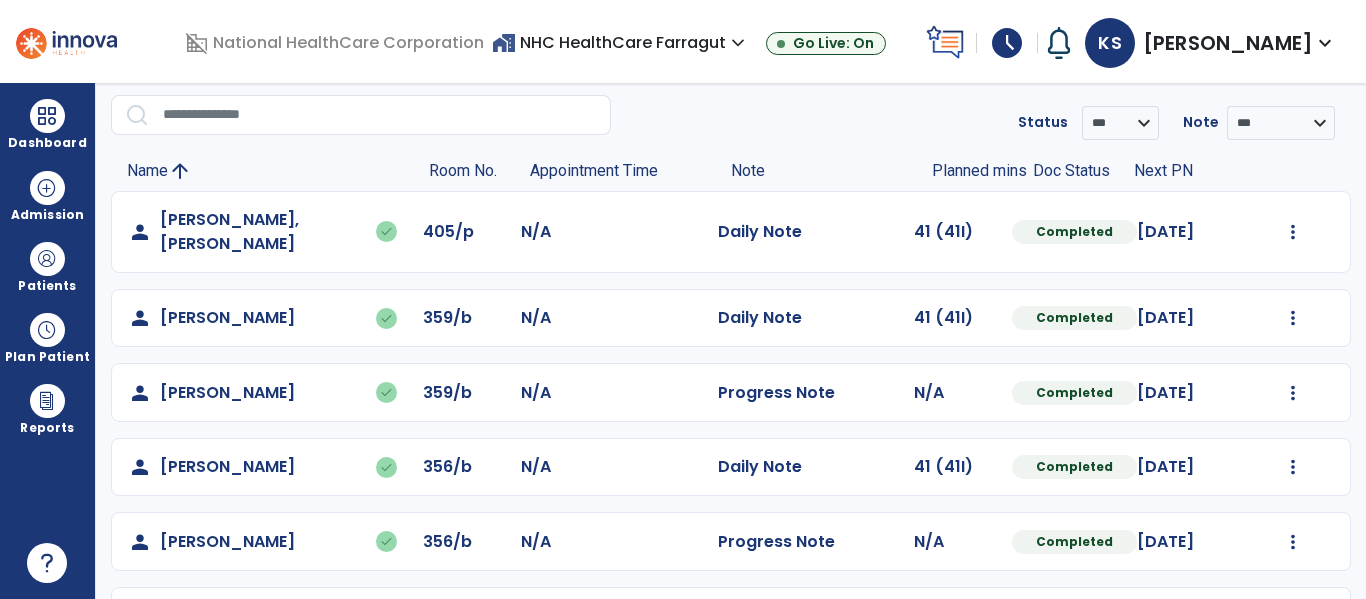 drag, startPoint x: 1024, startPoint y: 42, endPoint x: 1024, endPoint y: 67, distance: 25 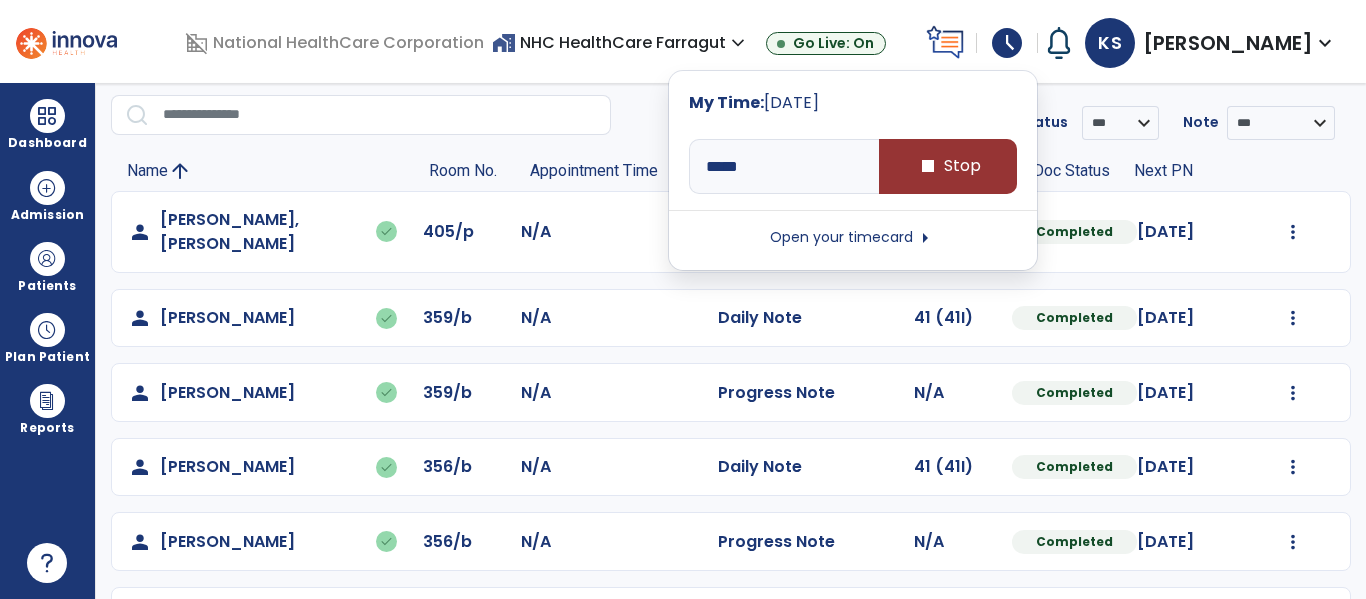 click on "stop  Stop" at bounding box center (948, 166) 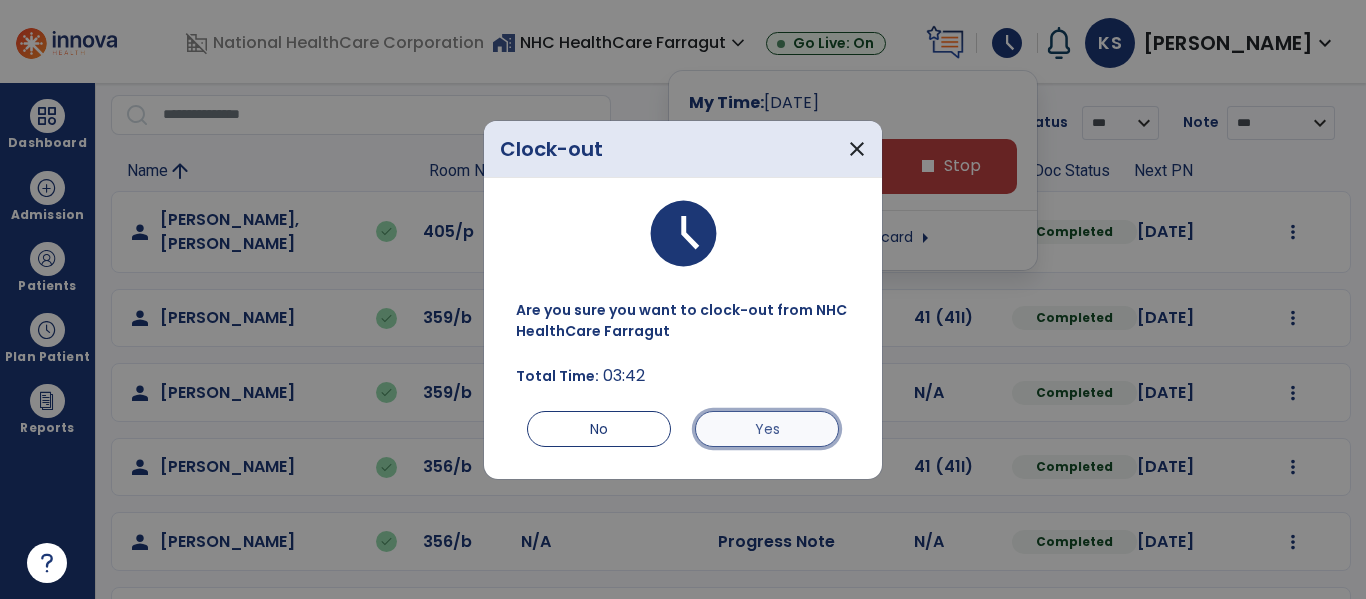click on "Yes" at bounding box center (767, 429) 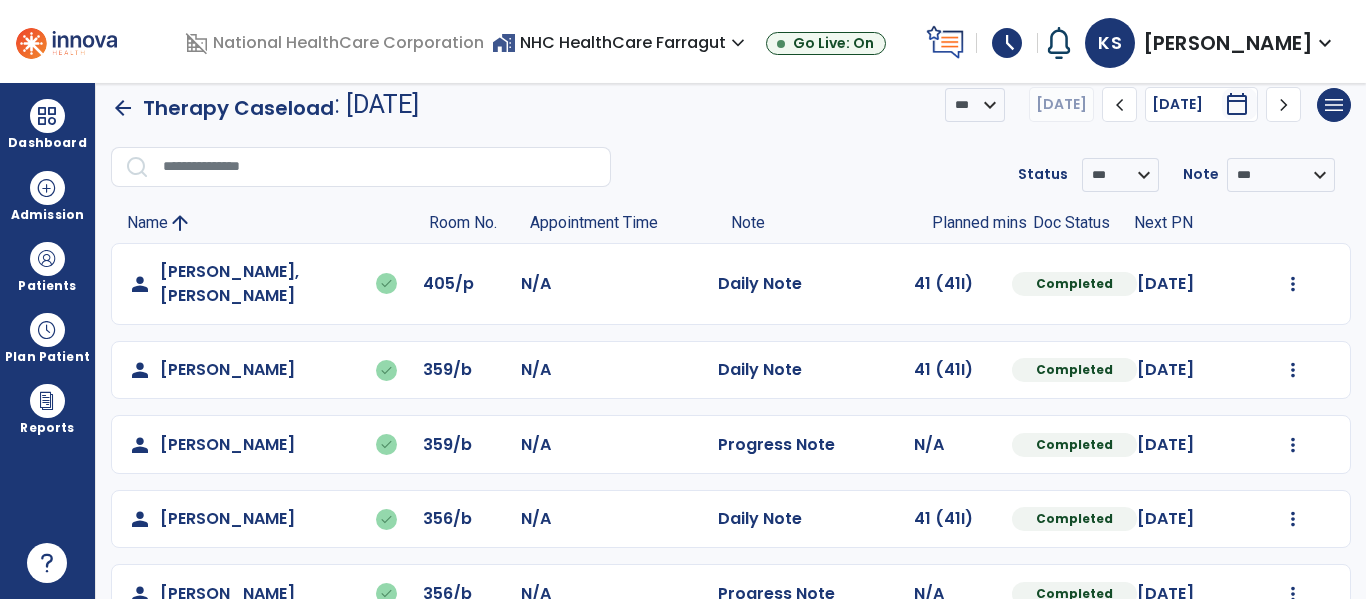 scroll, scrollTop: 0, scrollLeft: 0, axis: both 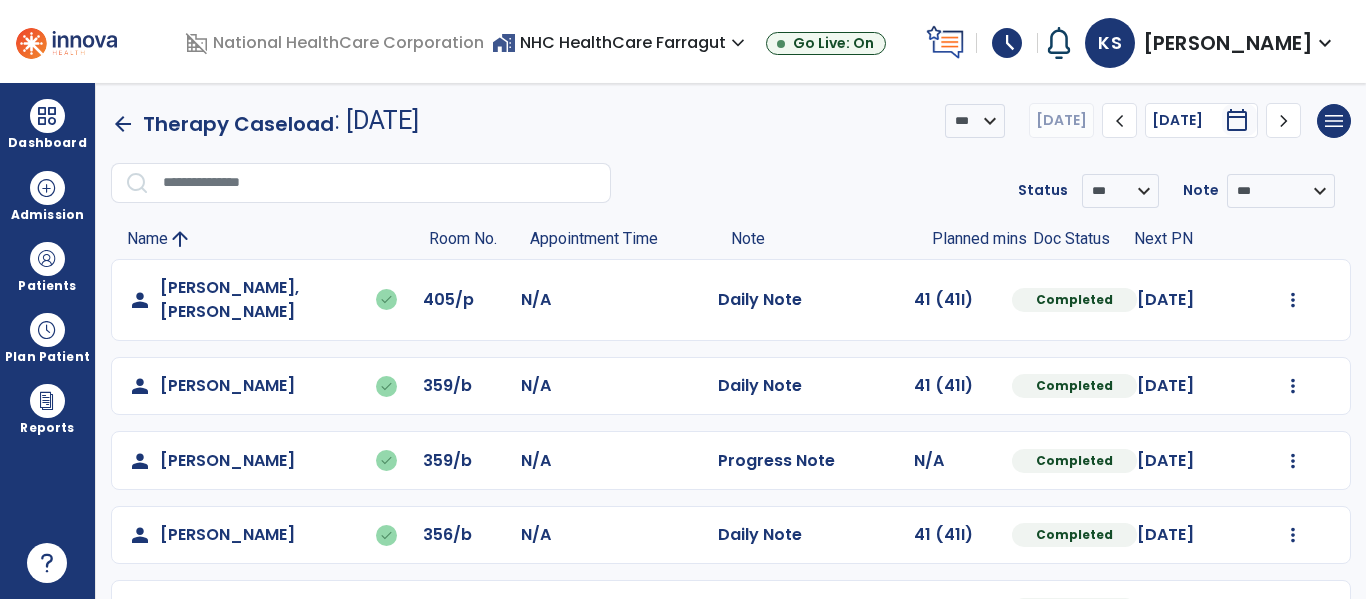 click on "arrow_back" 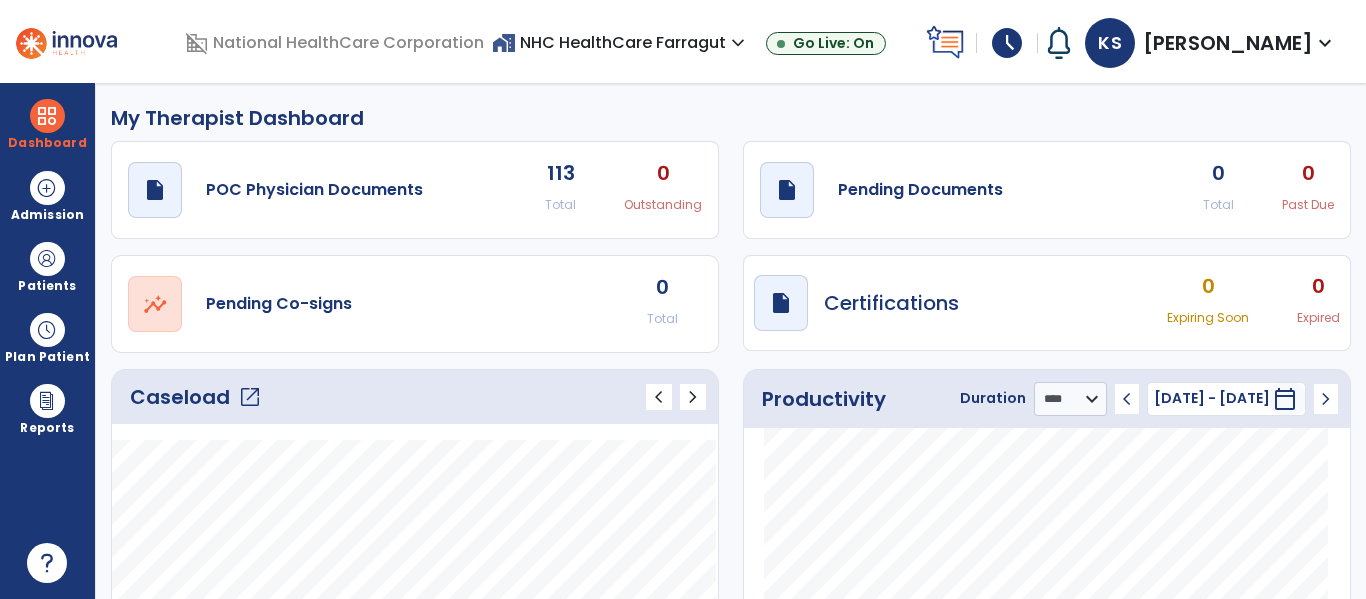 click on "expand_more" at bounding box center [1325, 43] 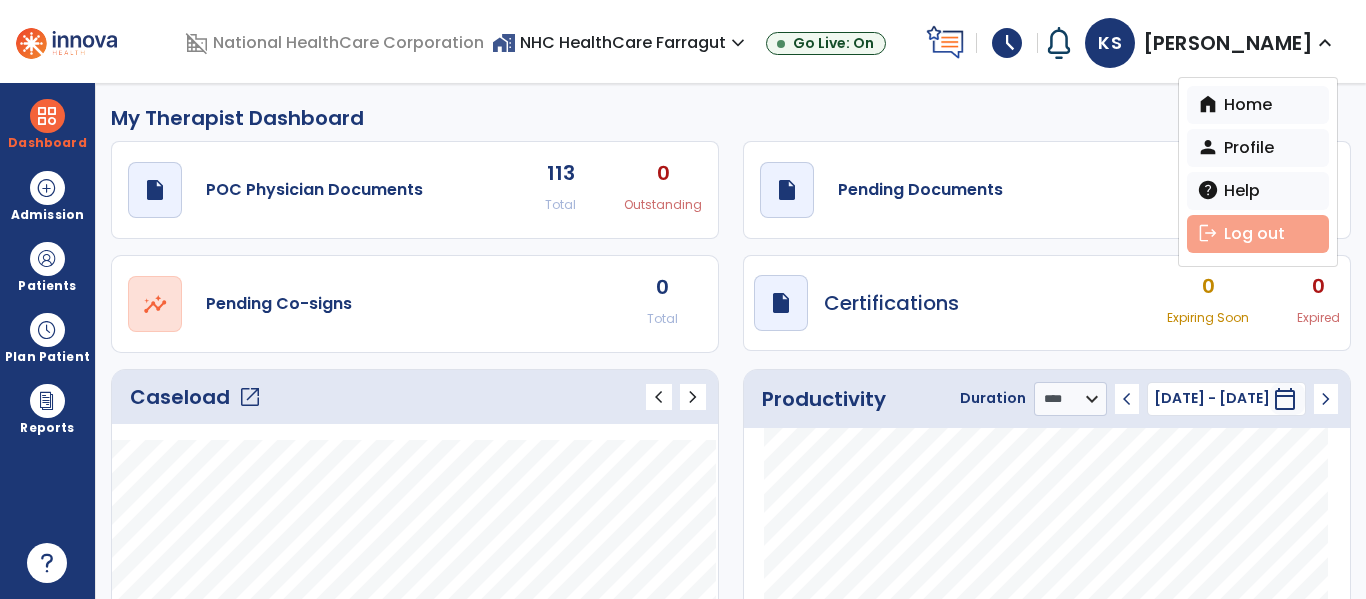 click on "logout   Log out" at bounding box center [1258, 234] 